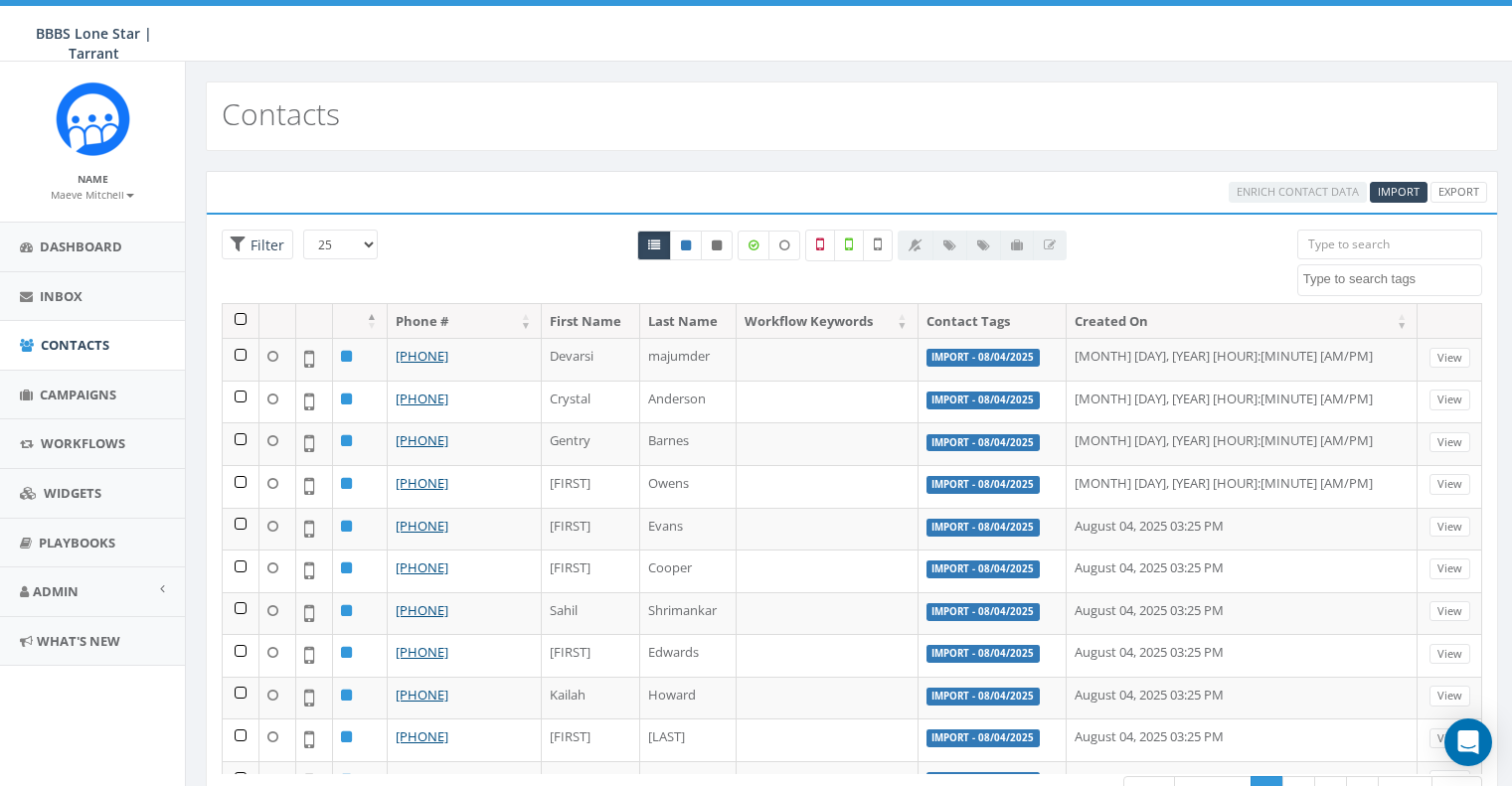 select 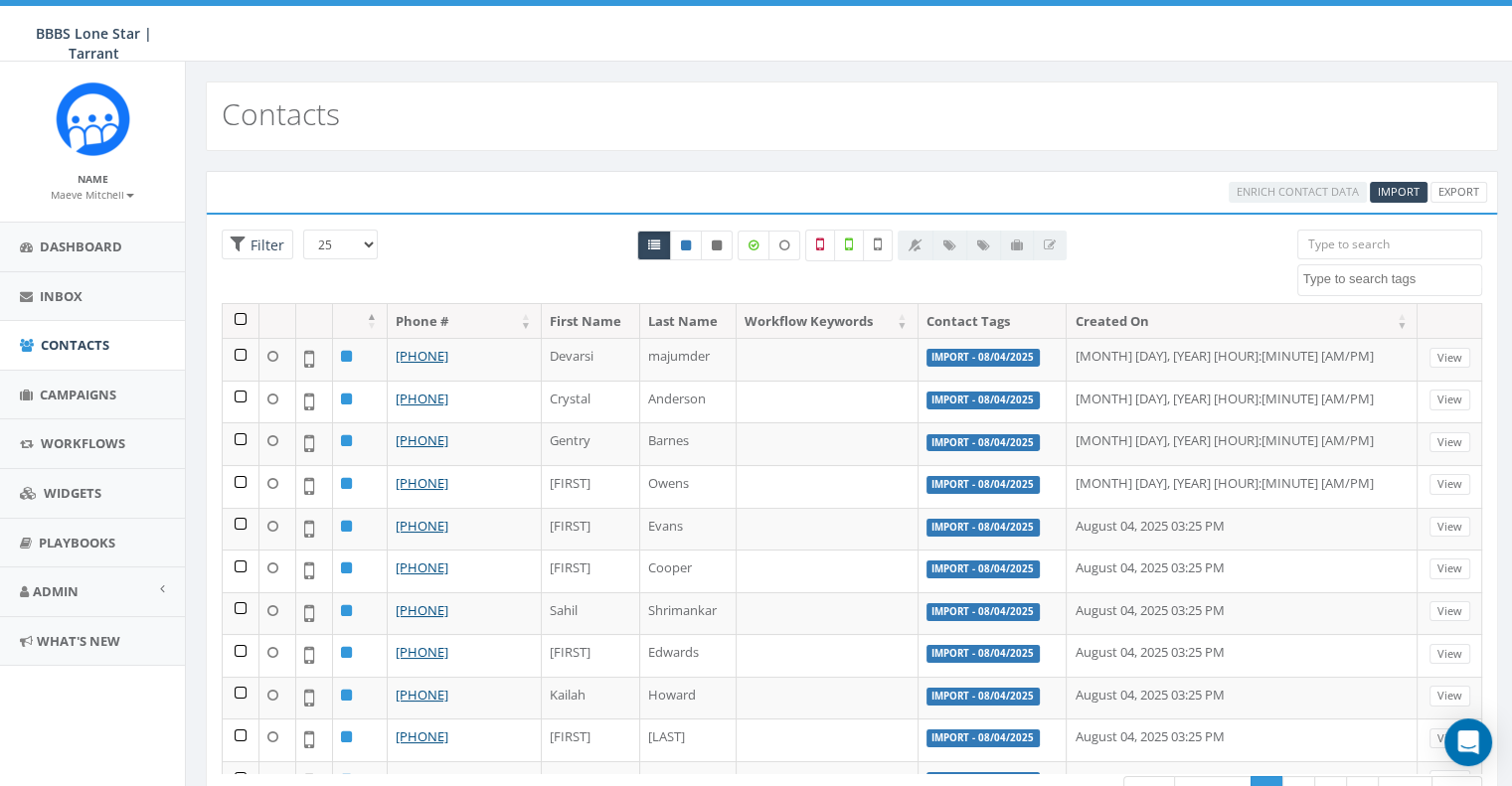 scroll, scrollTop: 0, scrollLeft: 0, axis: both 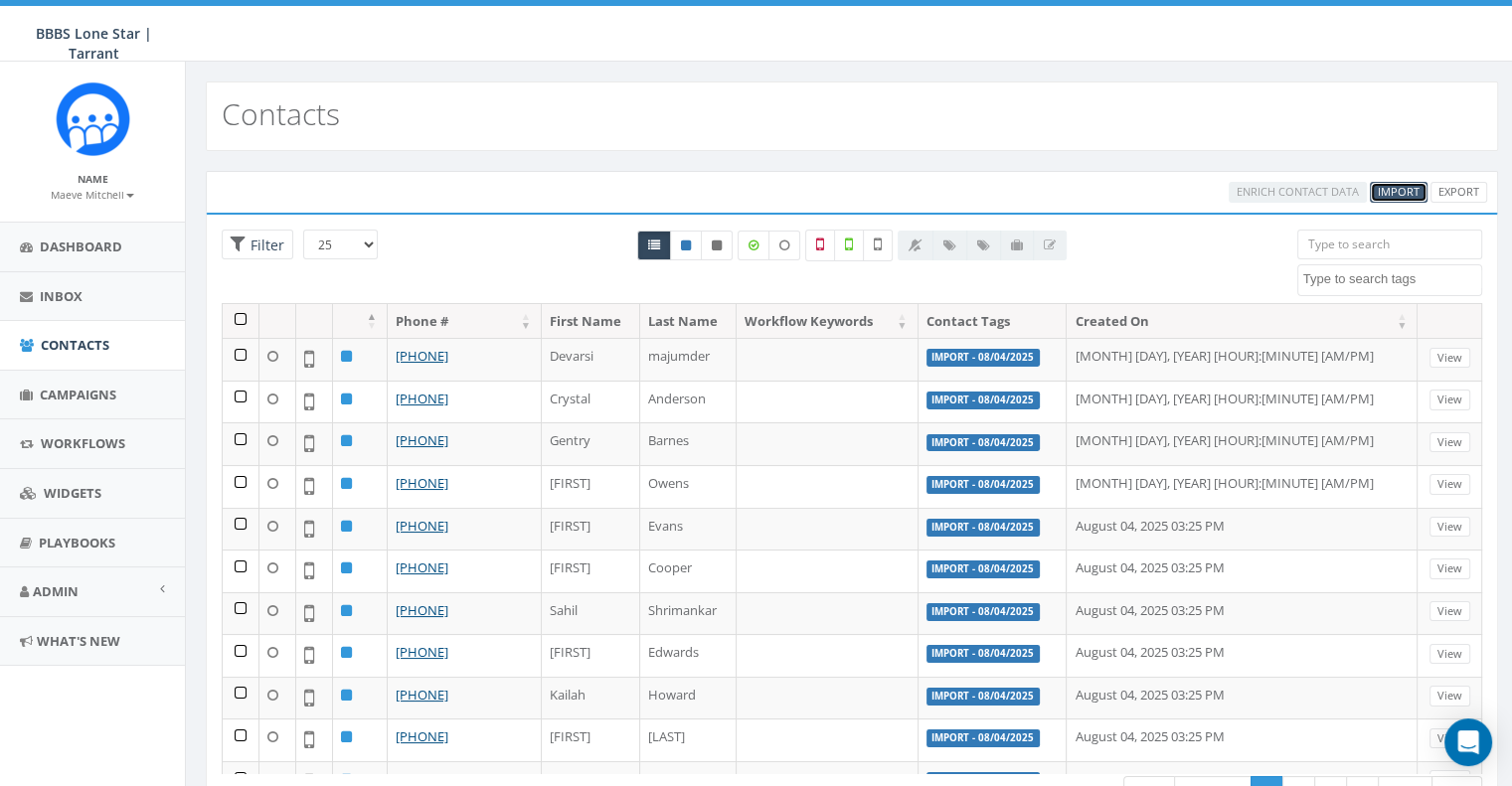 click on "Import" at bounding box center [1399, 191] 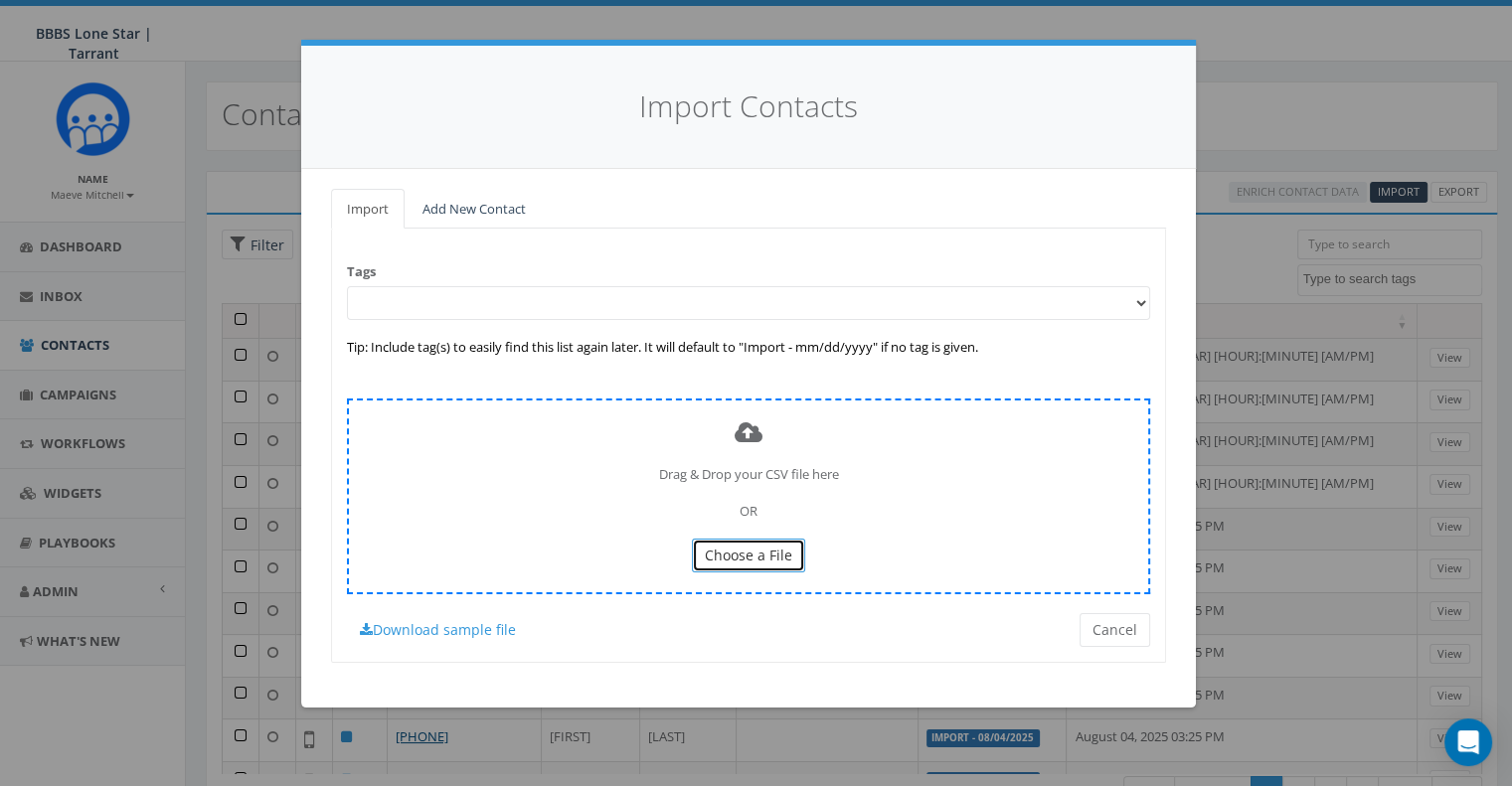 click on "Choose a File" at bounding box center (749, 554) 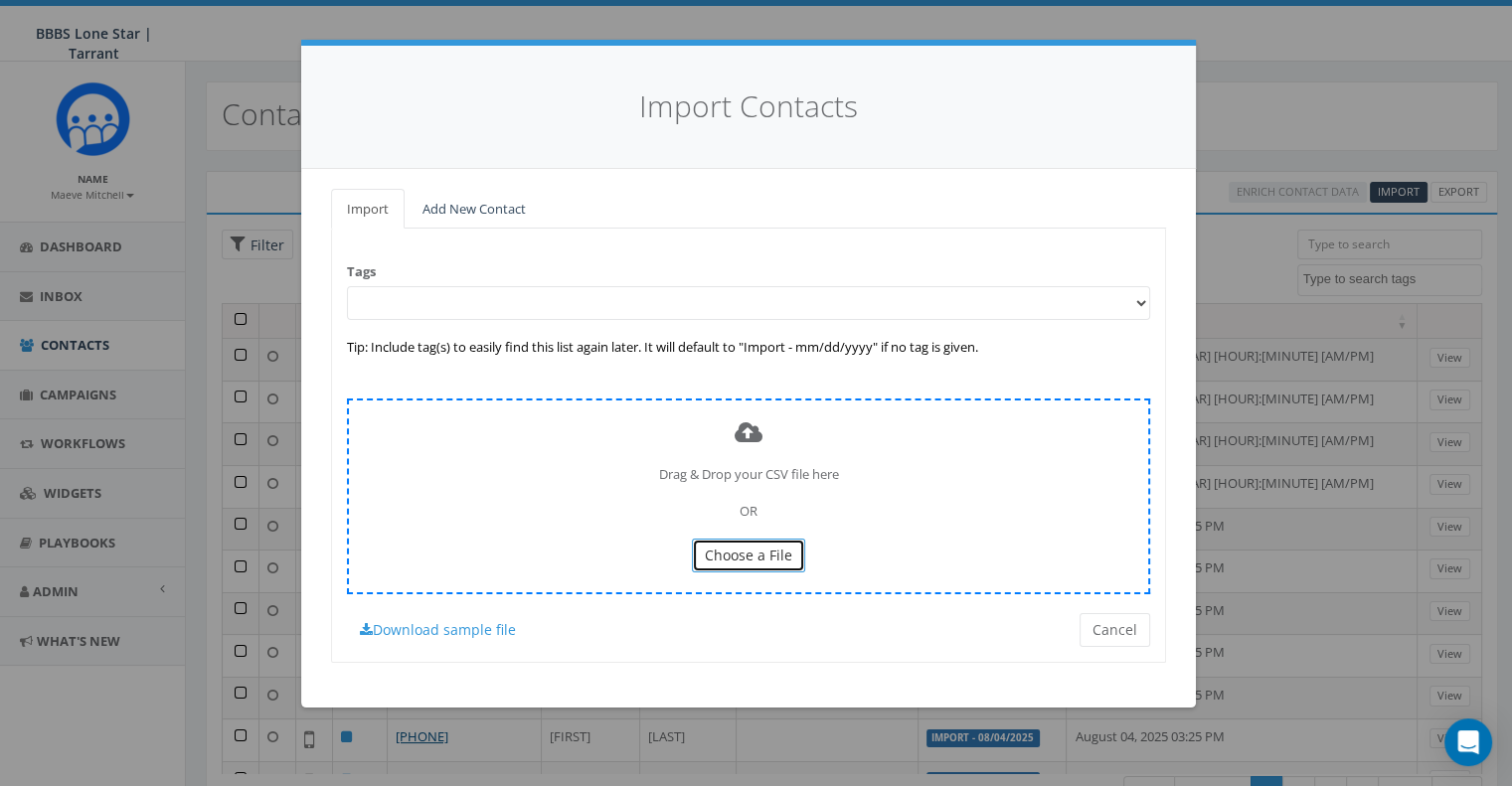 click on "Choose a File" at bounding box center (749, 554) 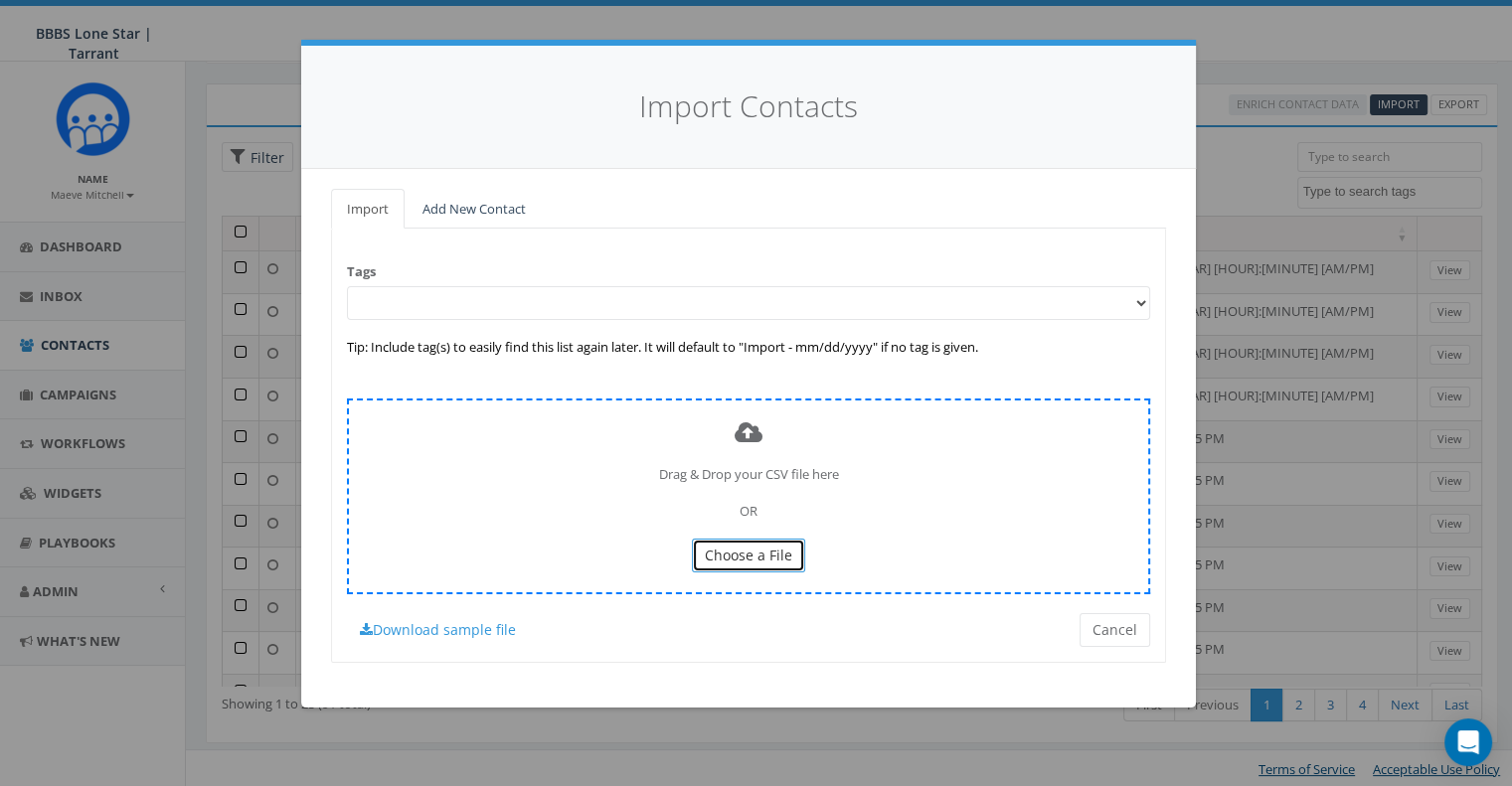 click on "Choose a File" at bounding box center [749, 554] 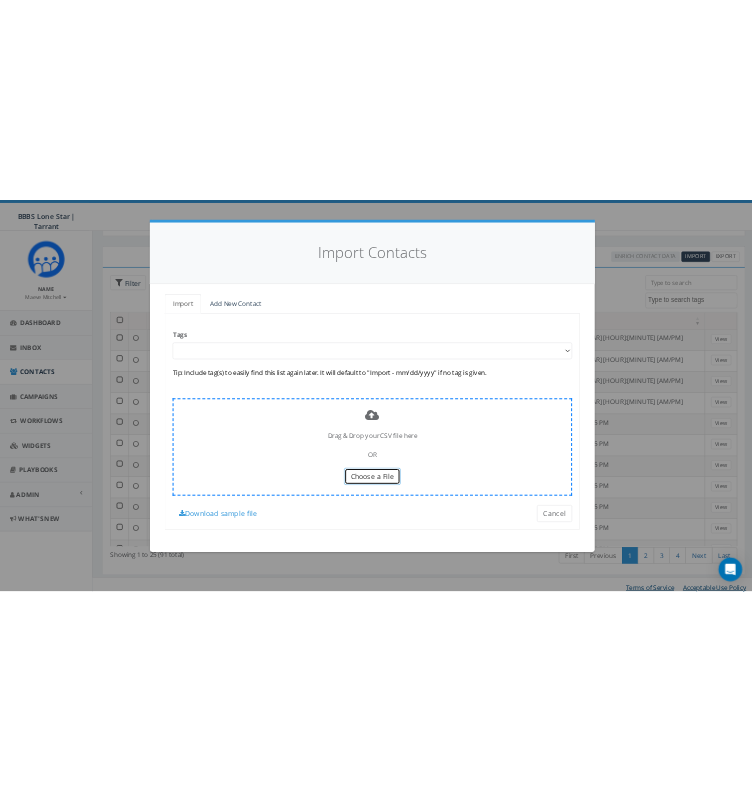scroll, scrollTop: 88, scrollLeft: 0, axis: vertical 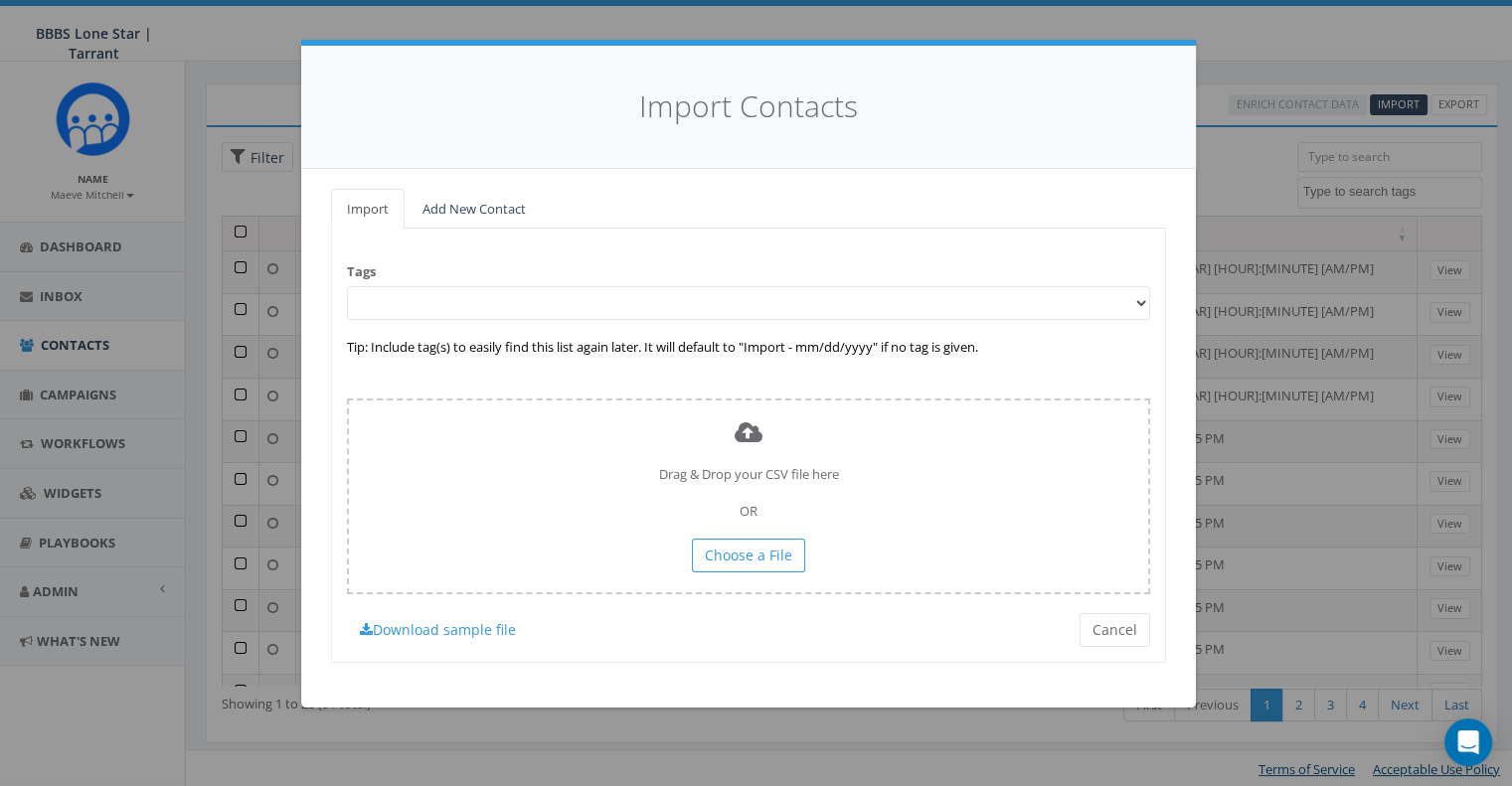 click at bounding box center (749, 303) 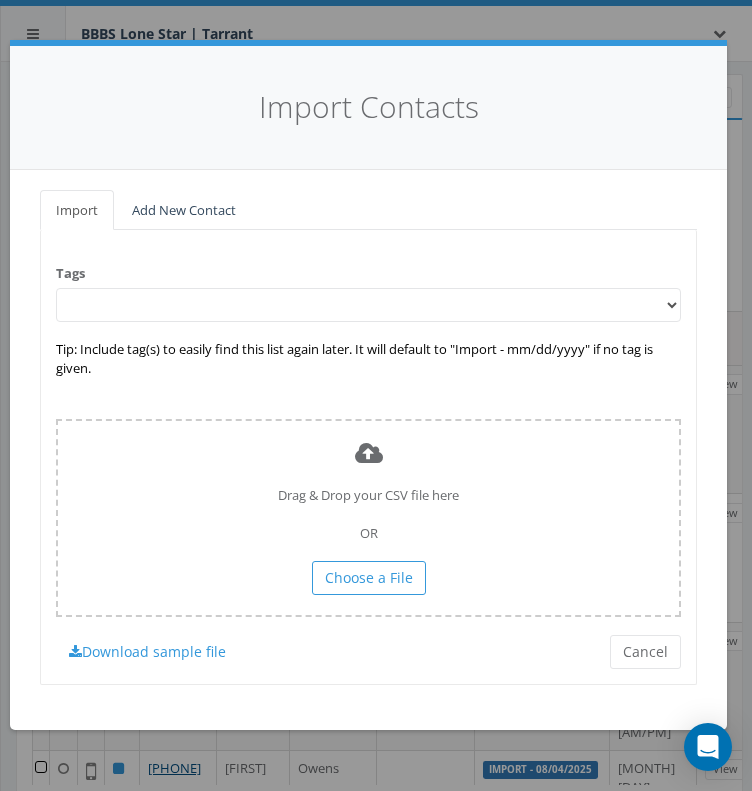 scroll, scrollTop: 203, scrollLeft: 0, axis: vertical 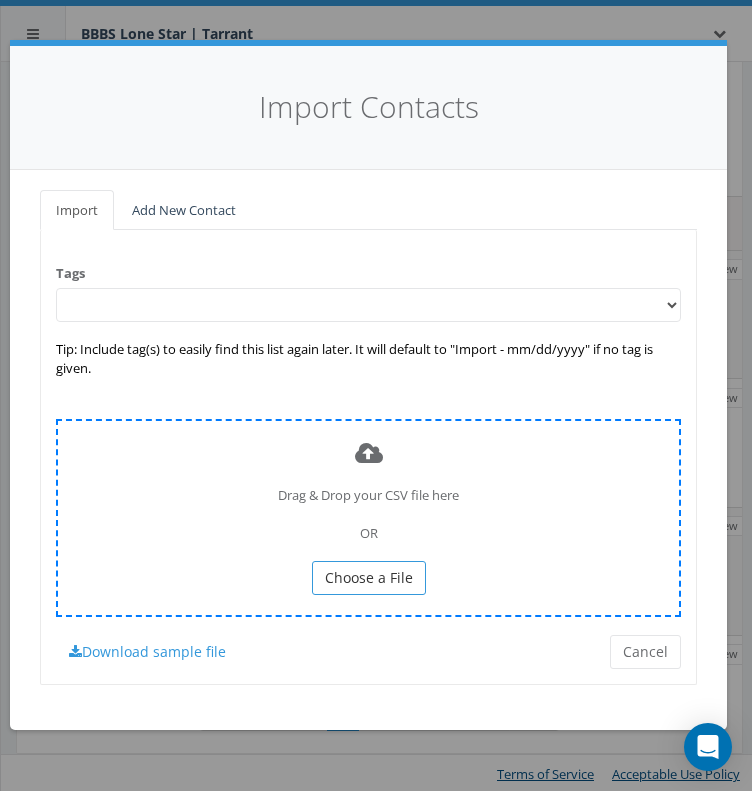 click on "Choose a File" at bounding box center (369, 577) 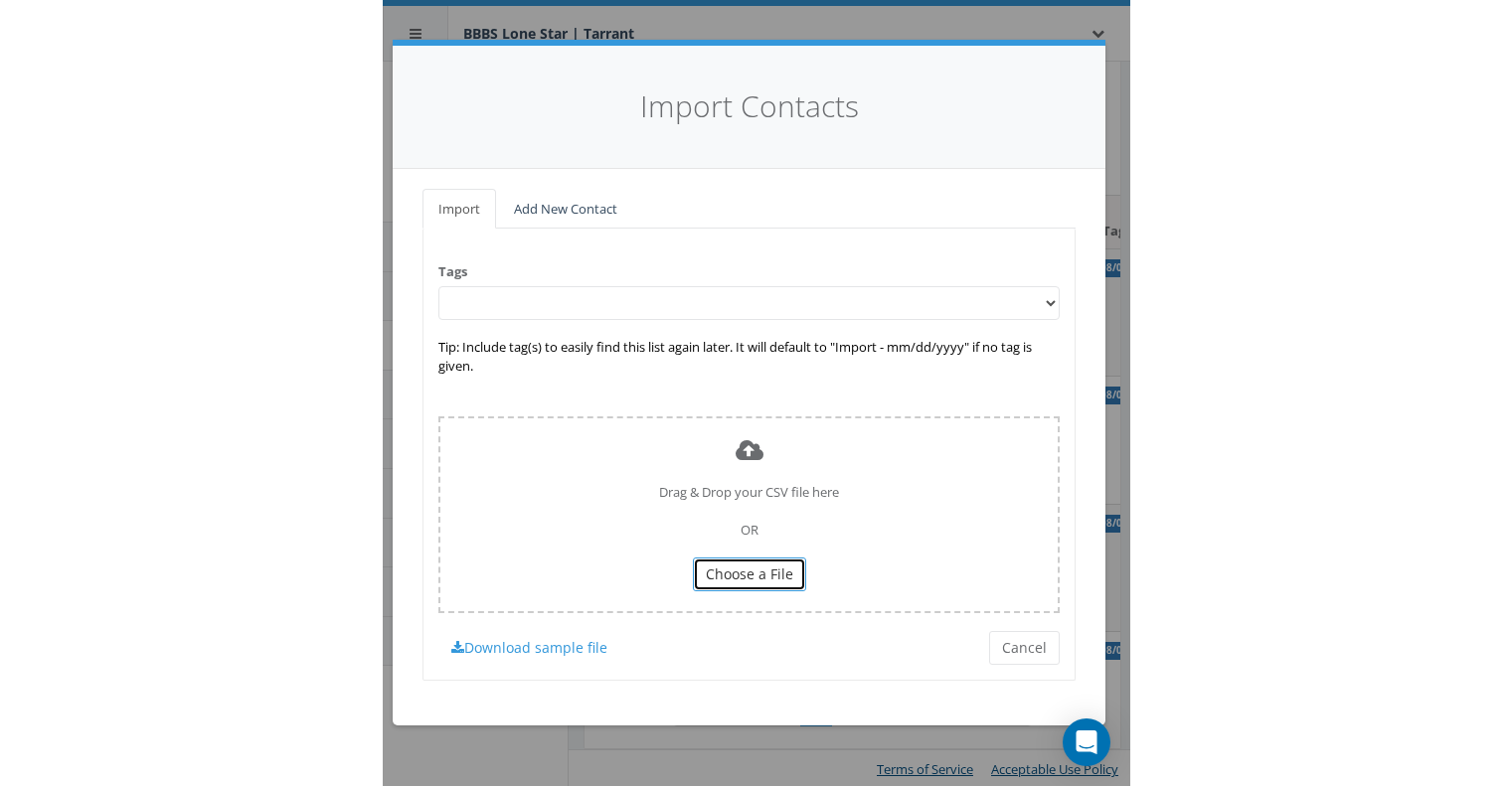 scroll, scrollTop: 87, scrollLeft: 0, axis: vertical 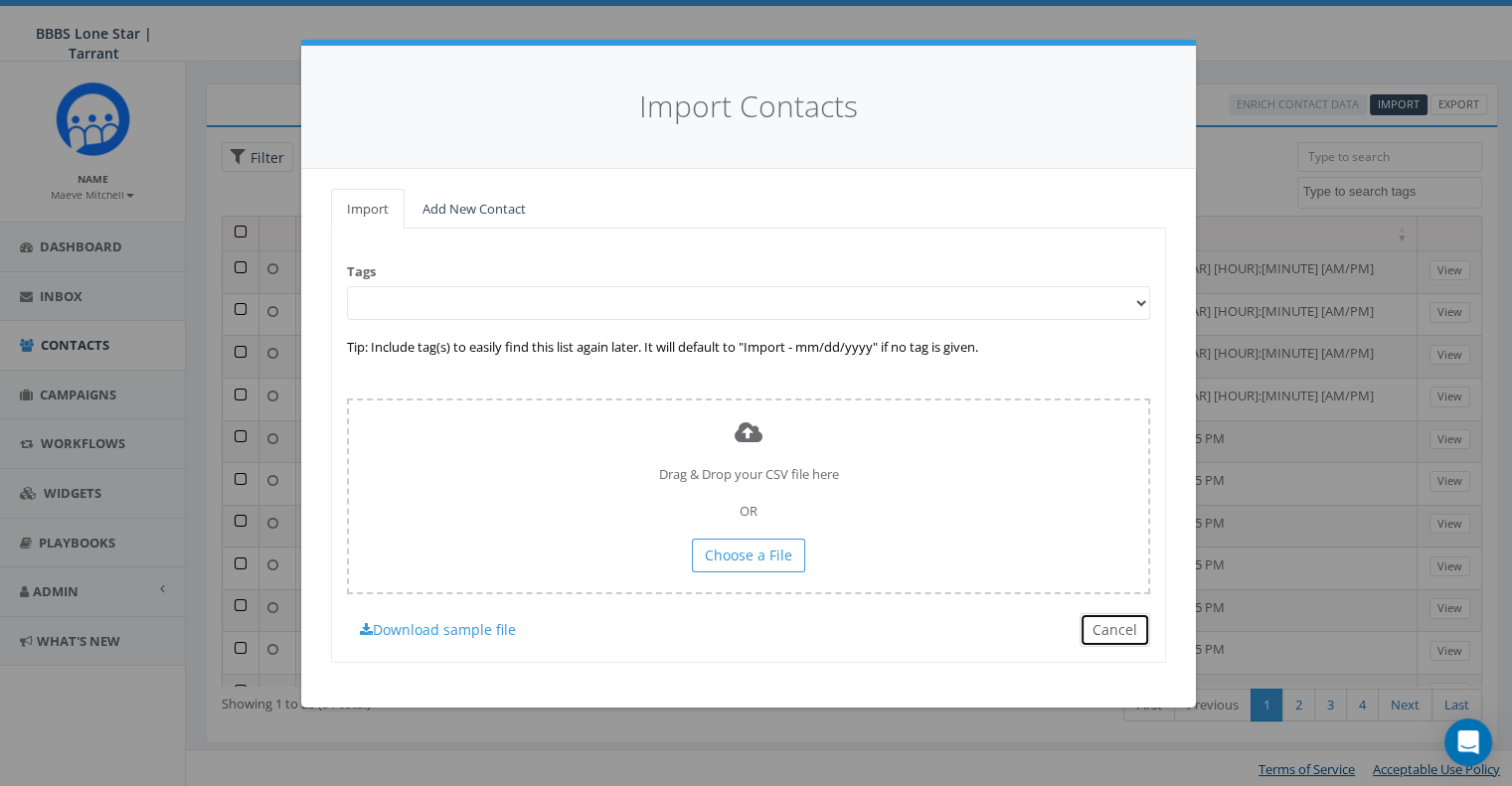 click on "Cancel" at bounding box center (1114, 630) 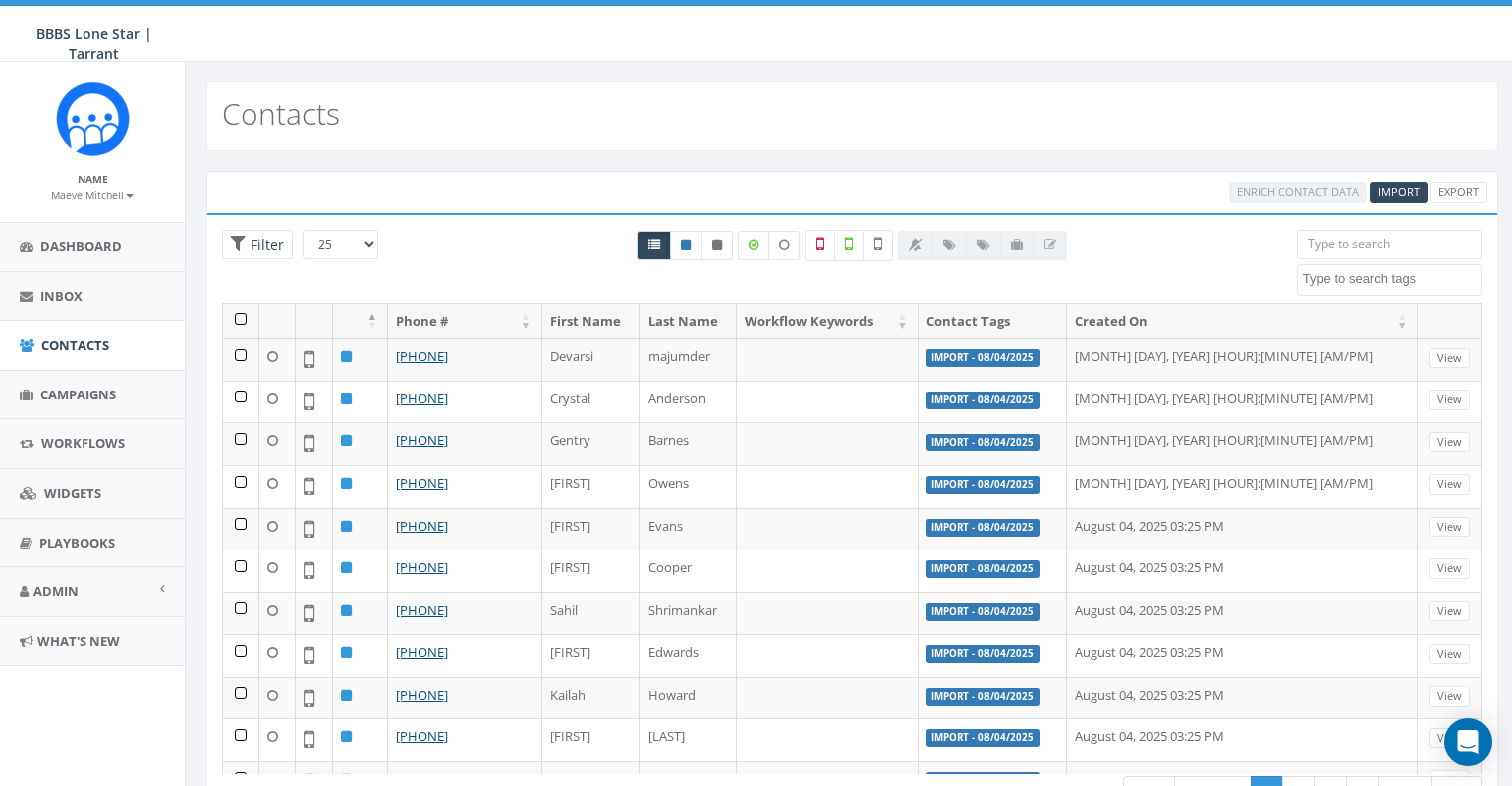 select 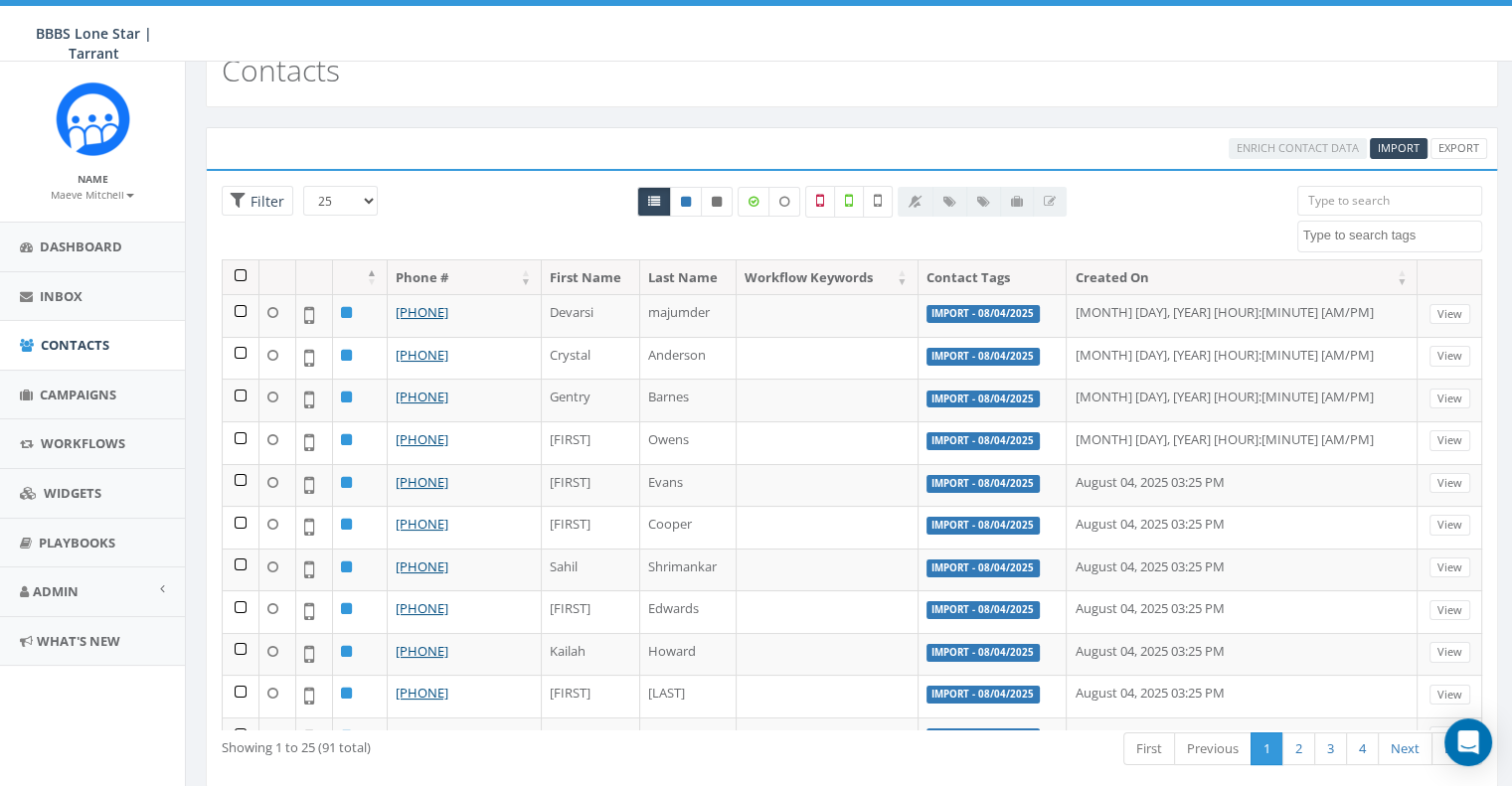 scroll, scrollTop: 0, scrollLeft: 0, axis: both 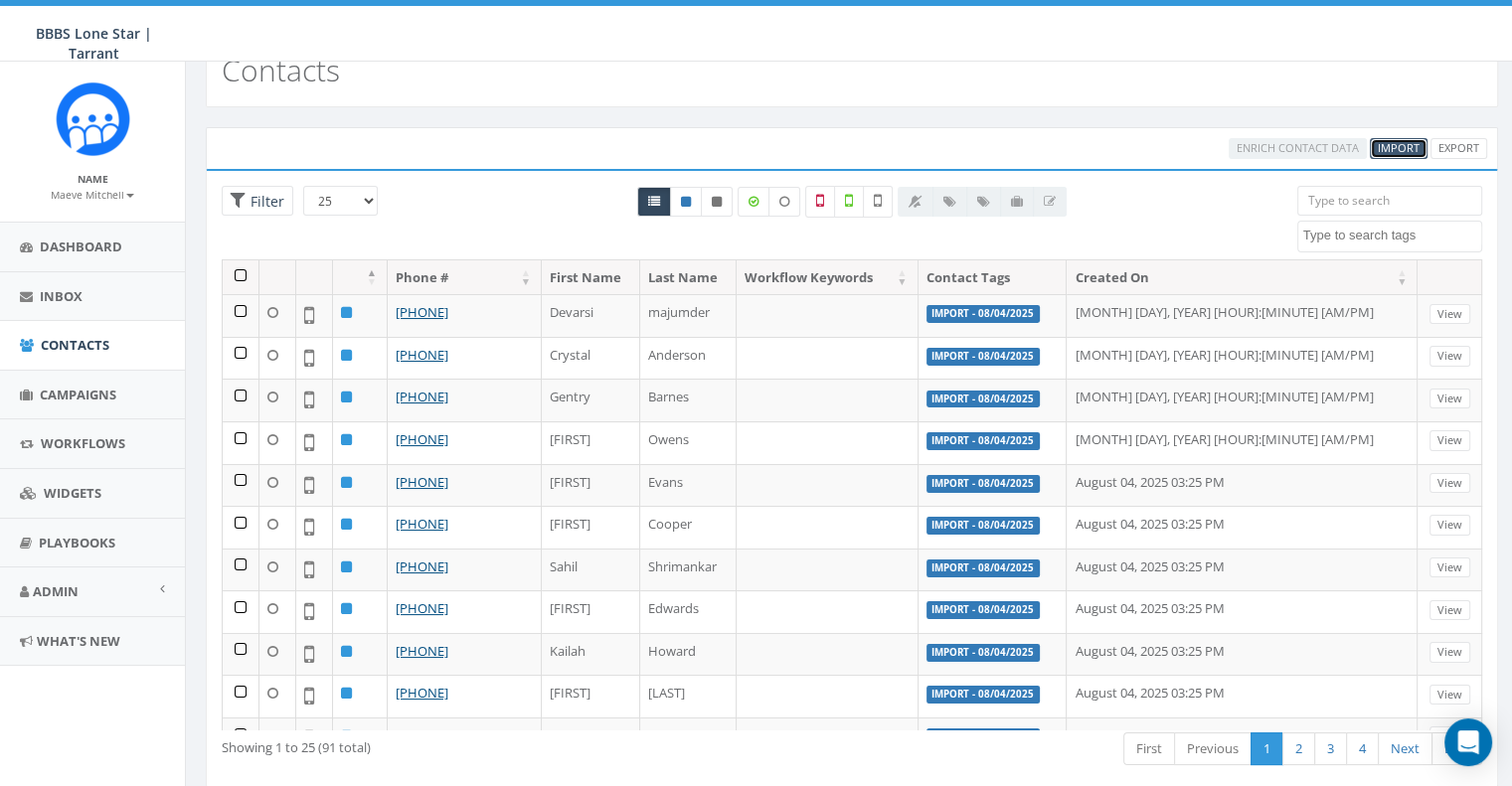 click on "Import" at bounding box center [1399, 147] 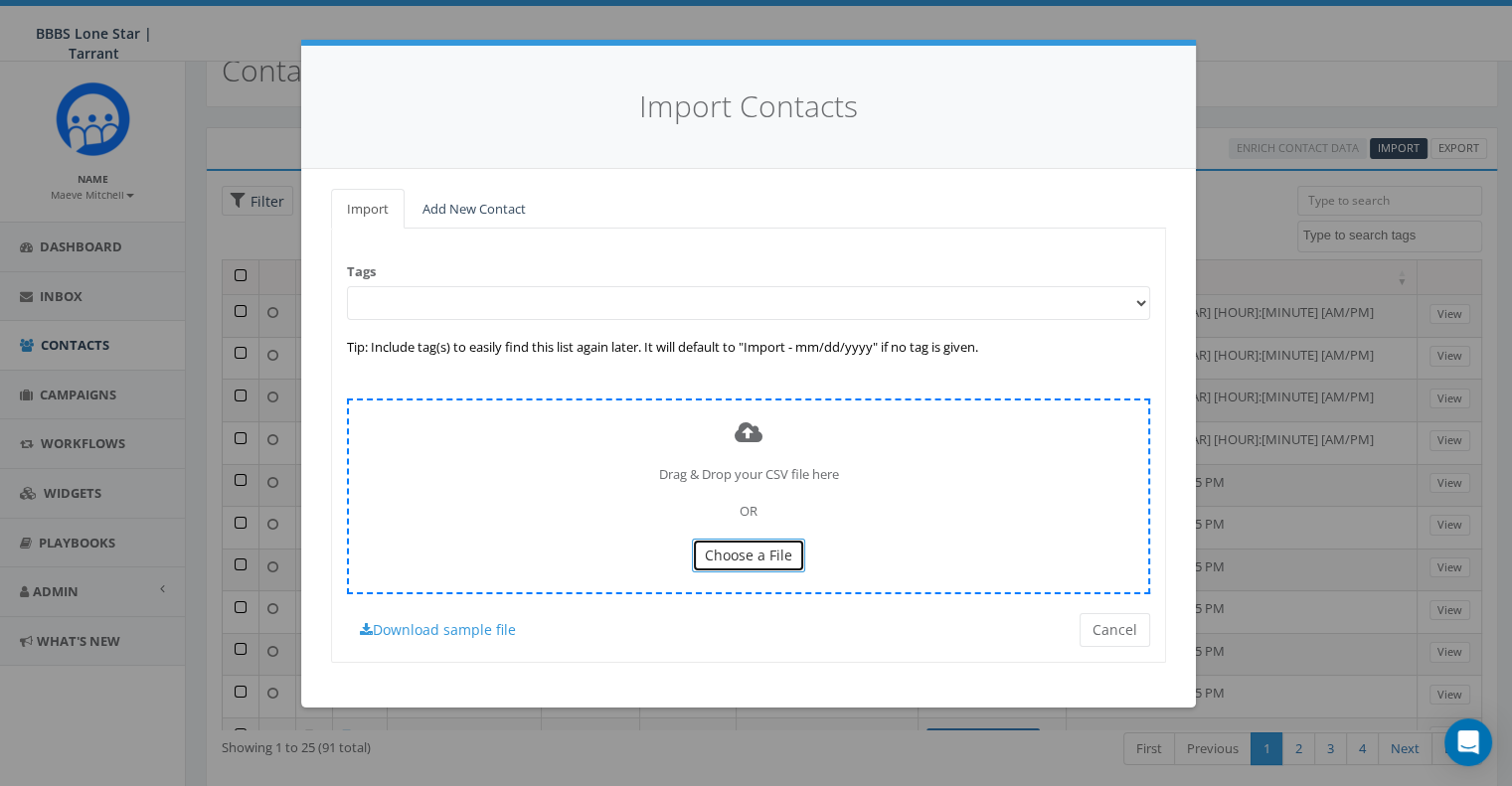 click on "Choose a File" at bounding box center [749, 554] 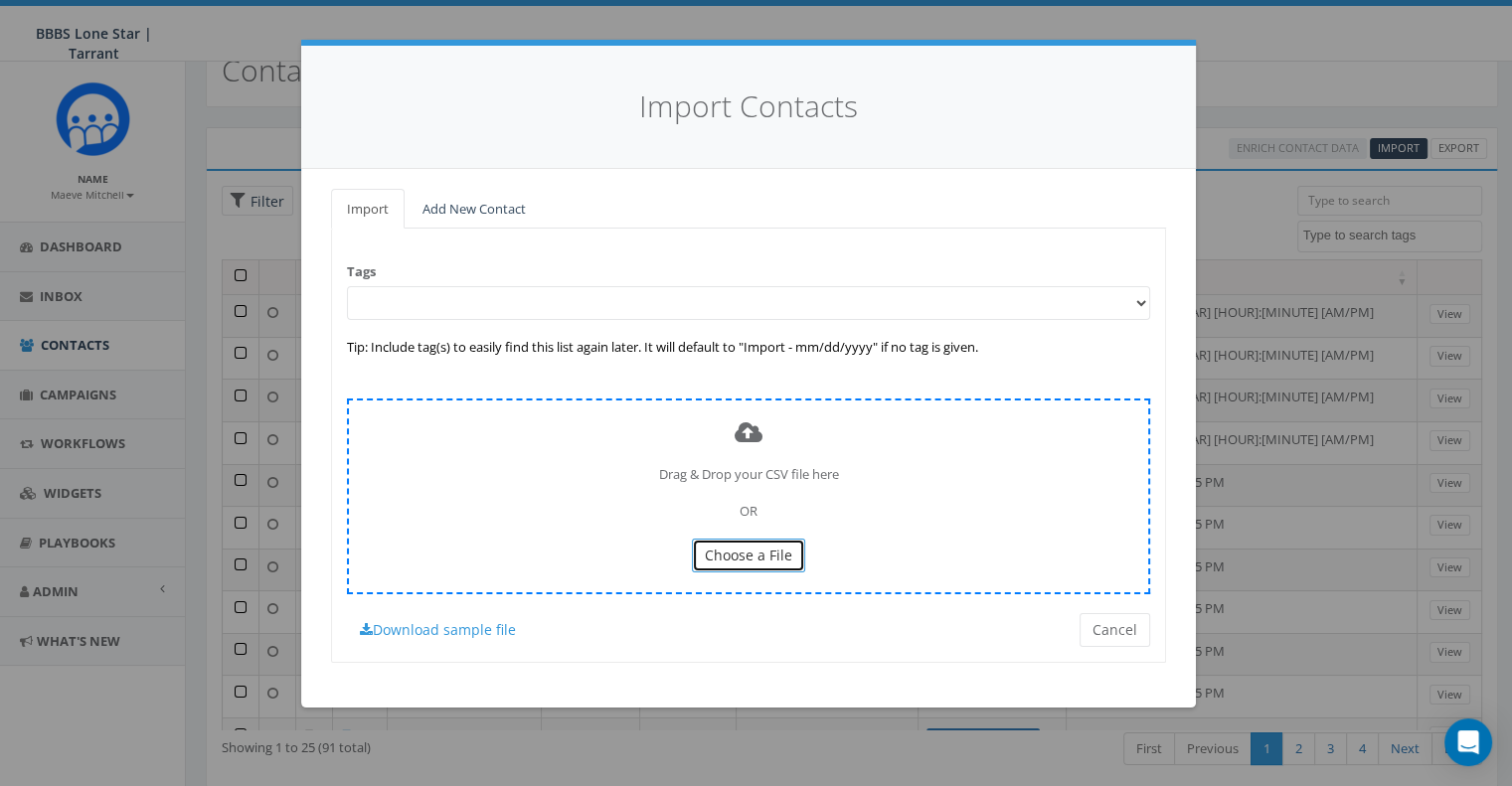 click on "Choose a File" at bounding box center [749, 554] 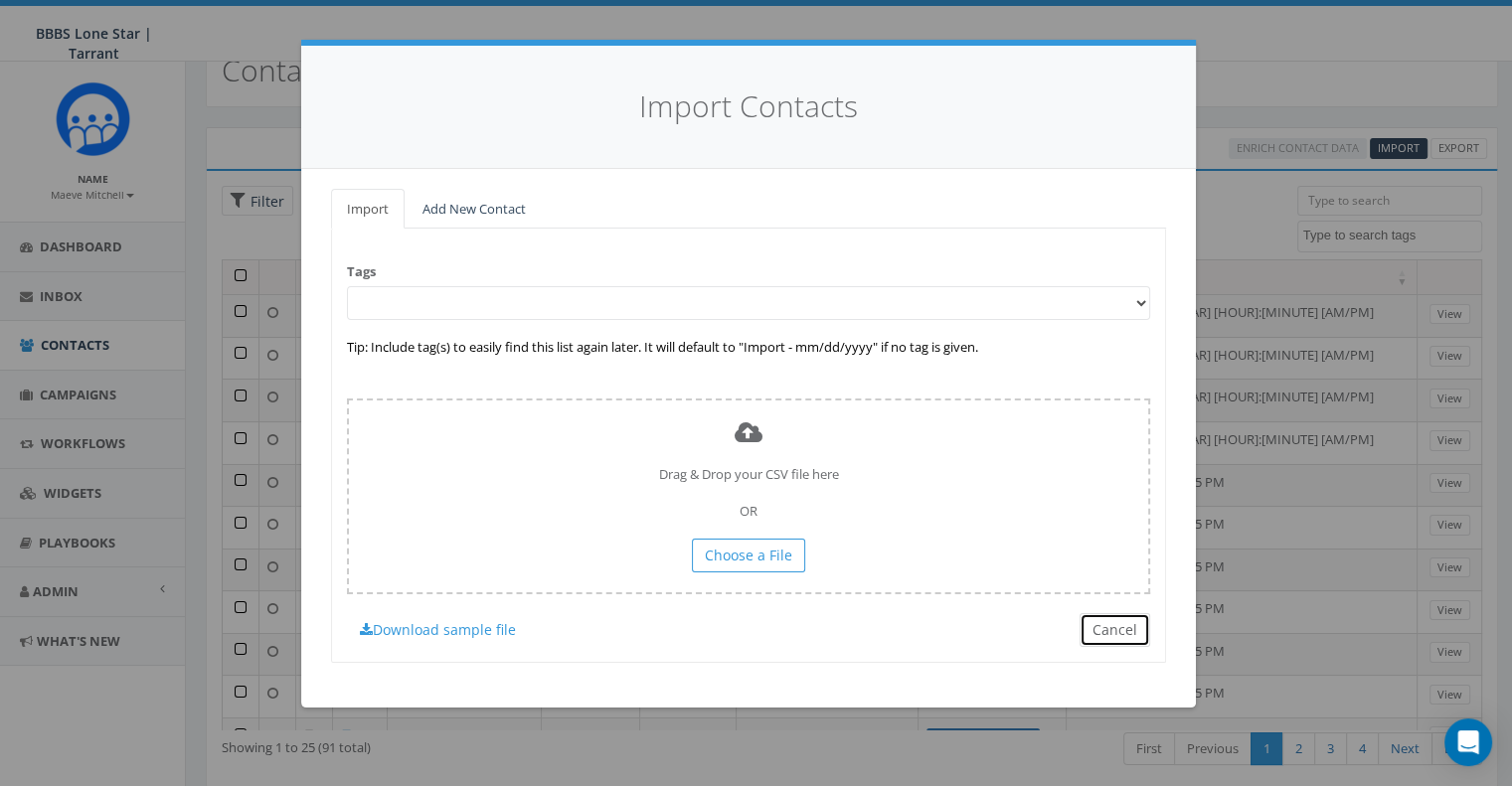 click on "Cancel" at bounding box center (1114, 630) 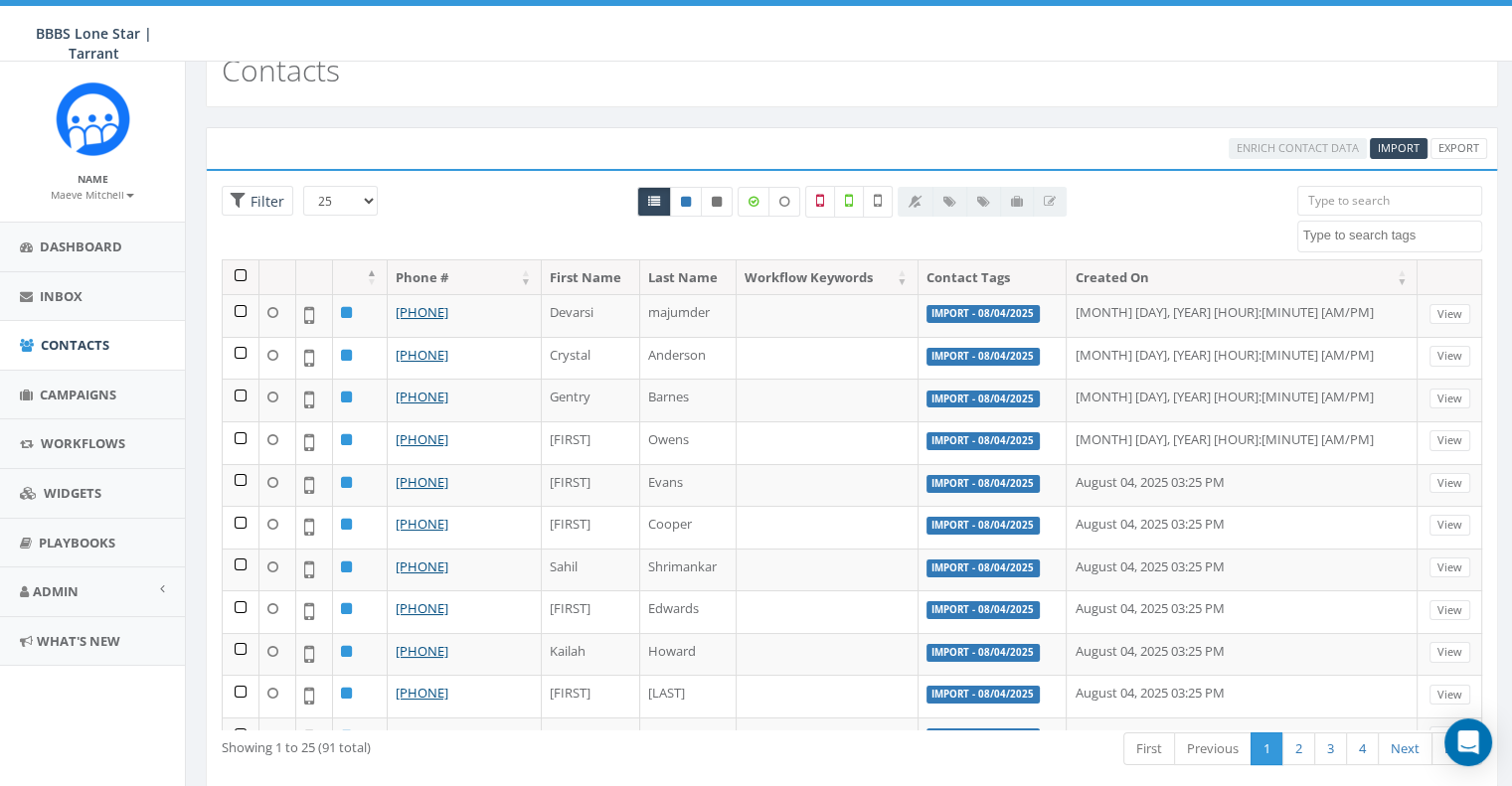 scroll, scrollTop: 87, scrollLeft: 0, axis: vertical 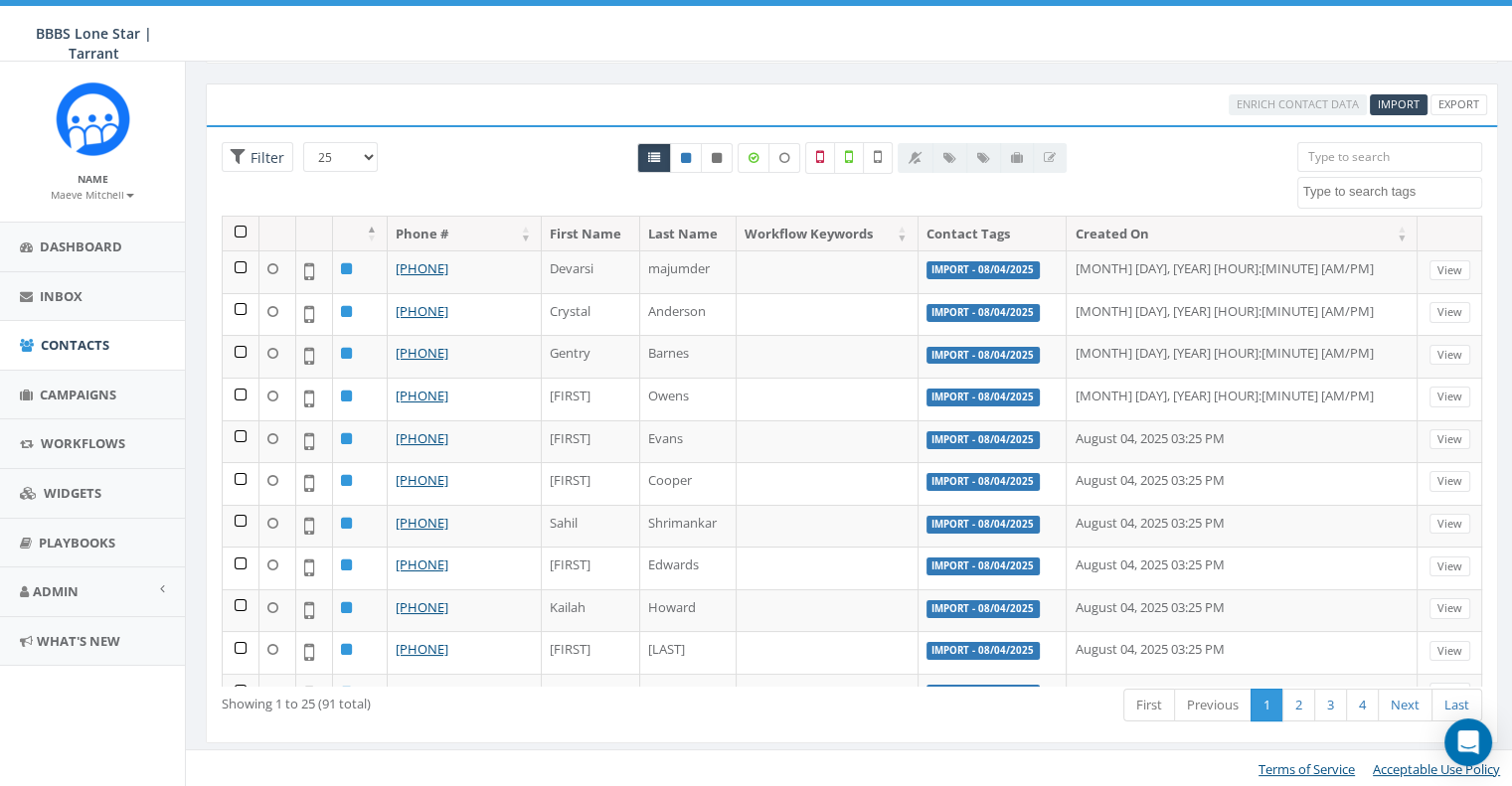 click at bounding box center (851, 179) 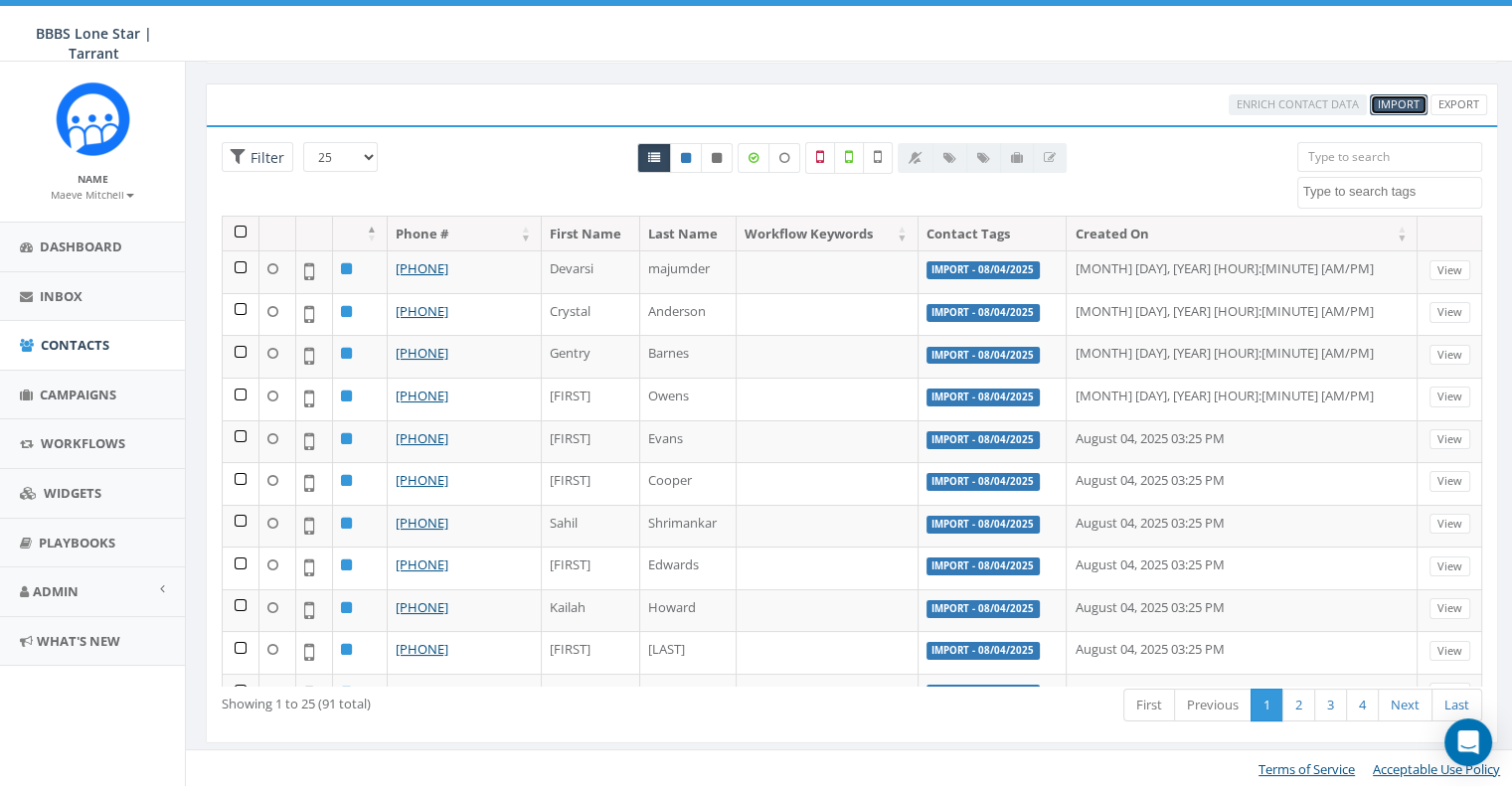 click on "Import" at bounding box center (1399, 103) 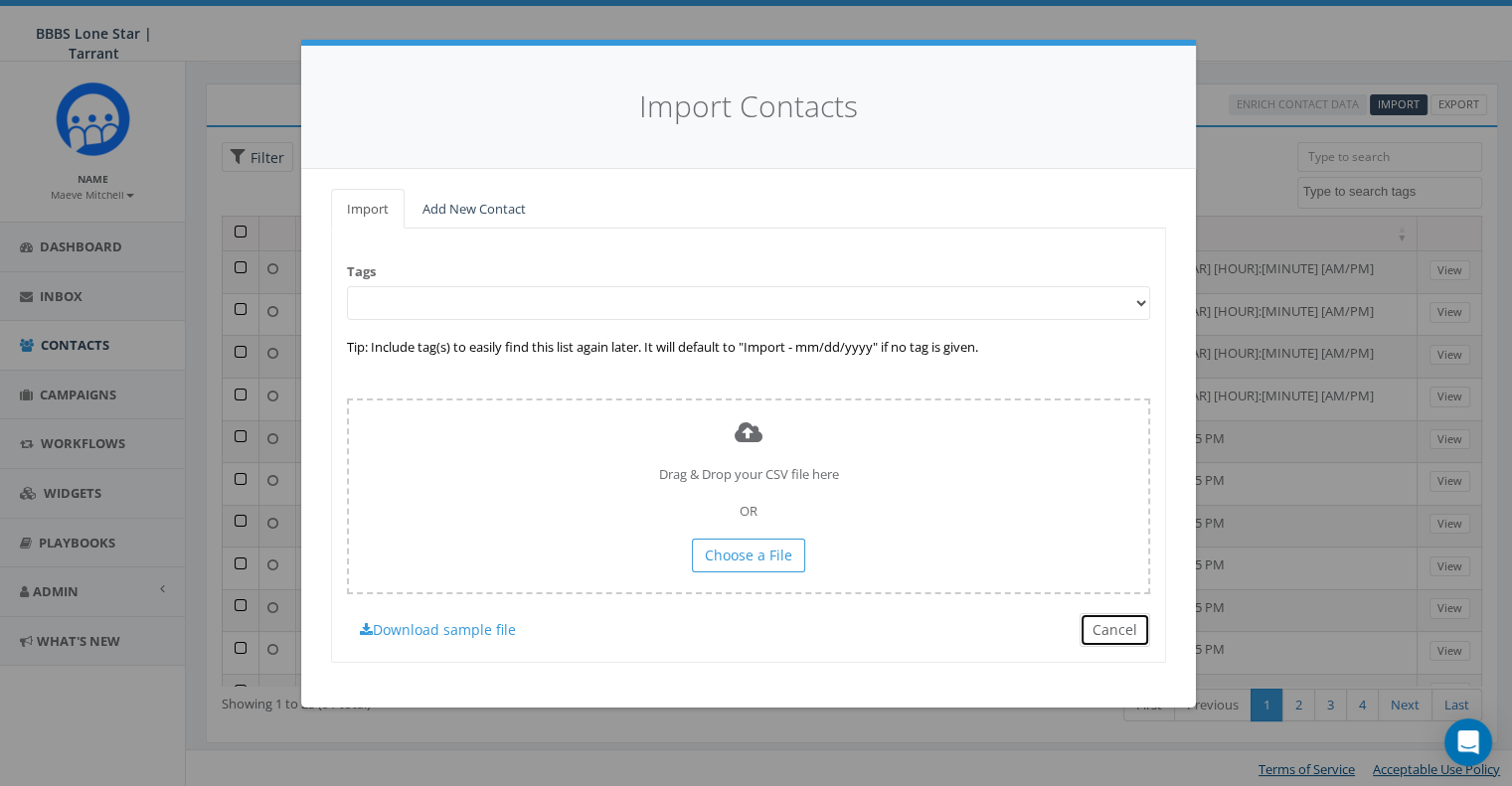 click on "Cancel" at bounding box center [1114, 630] 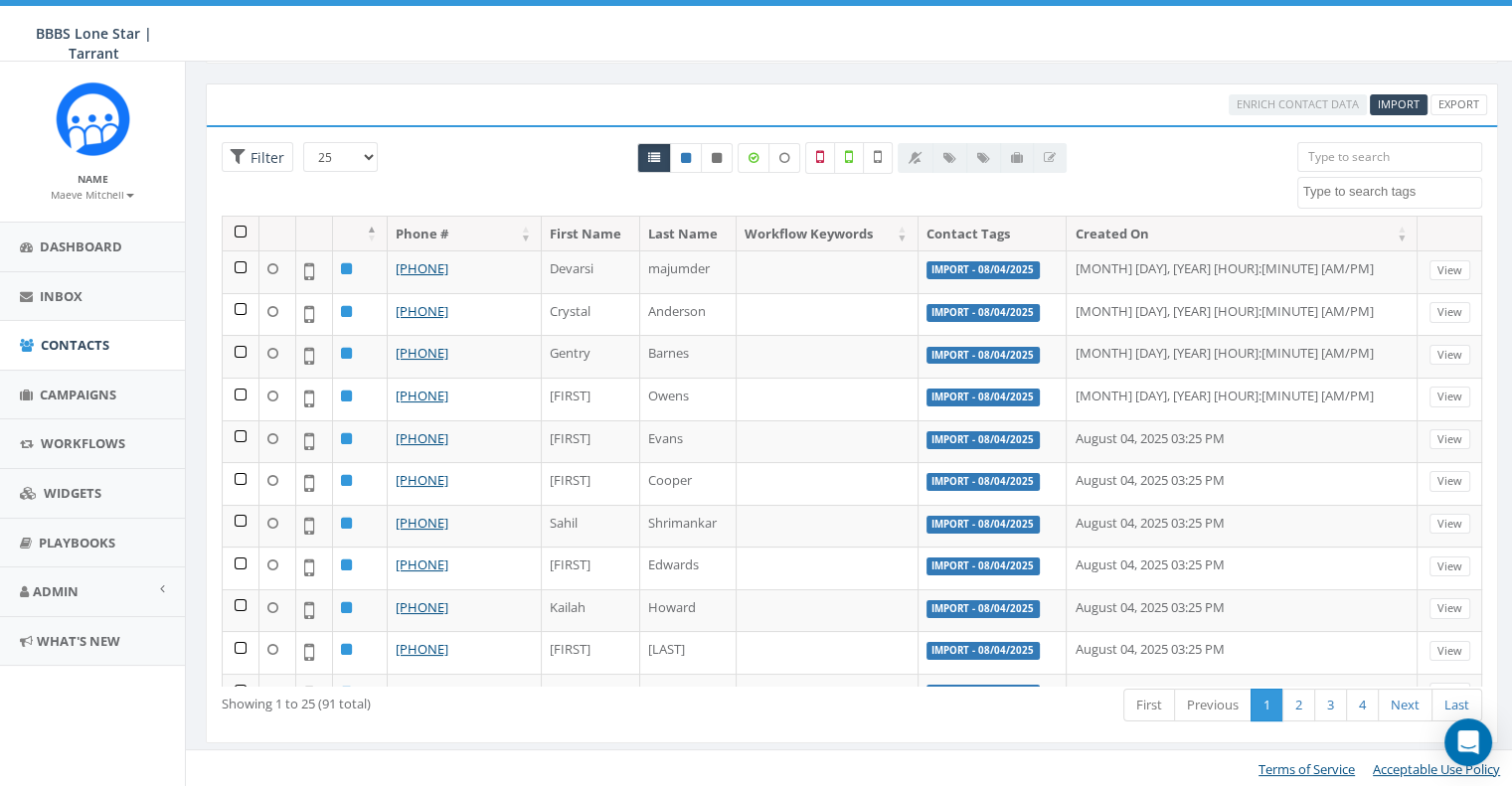 click on "Created On" at bounding box center (1242, 234) 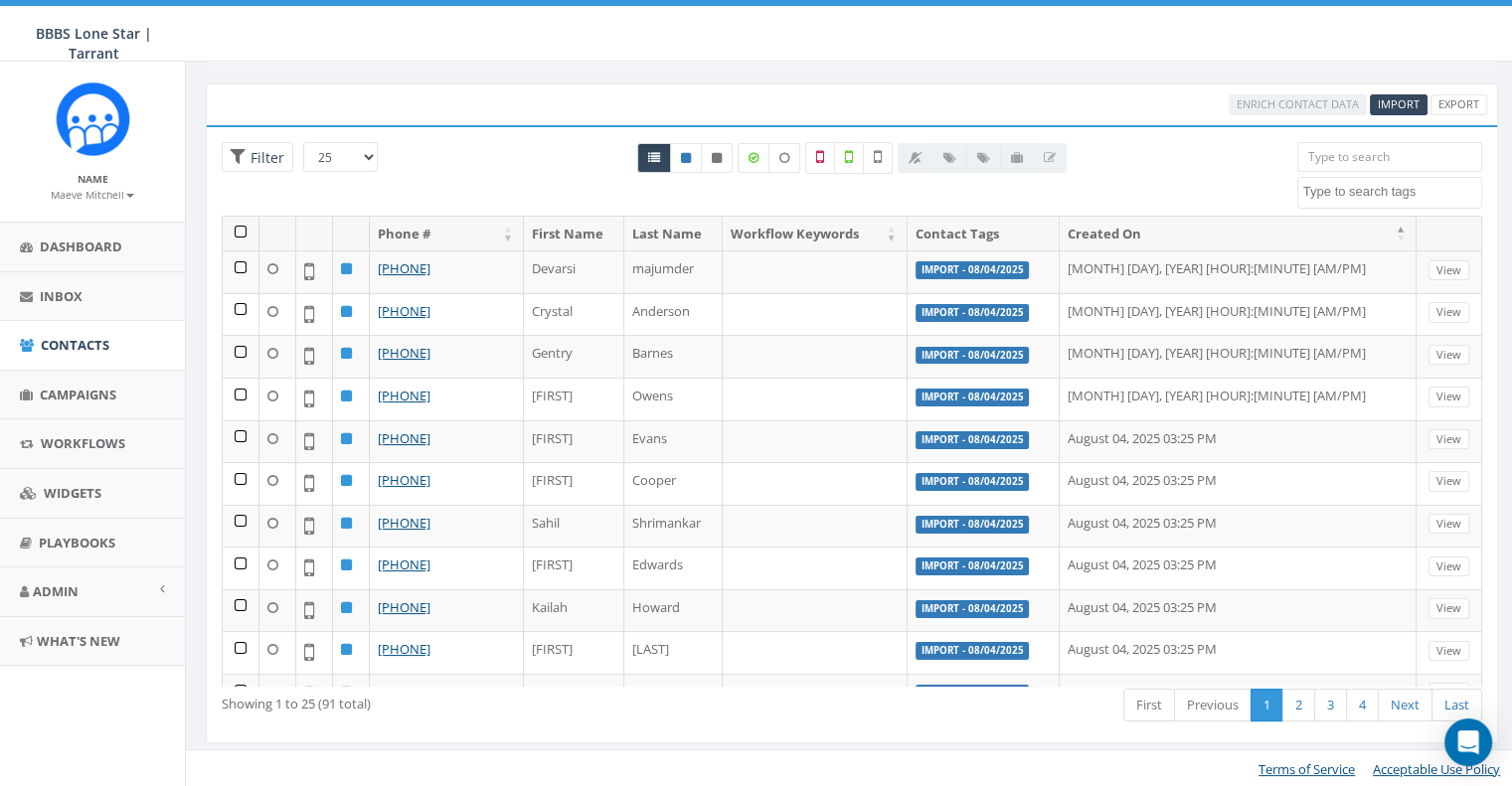 click on "Created On" at bounding box center (1239, 234) 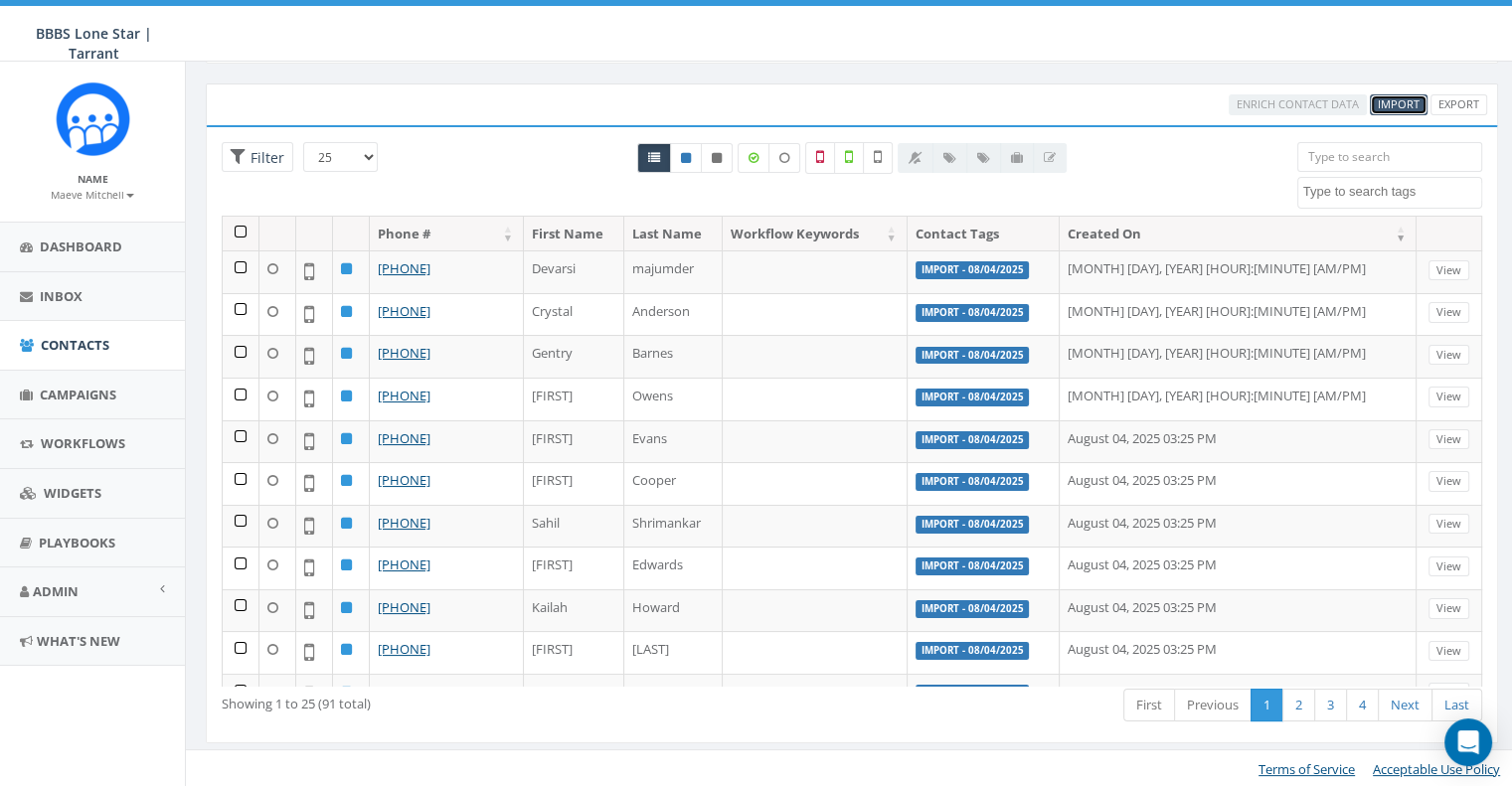 click on "Import" at bounding box center [1399, 103] 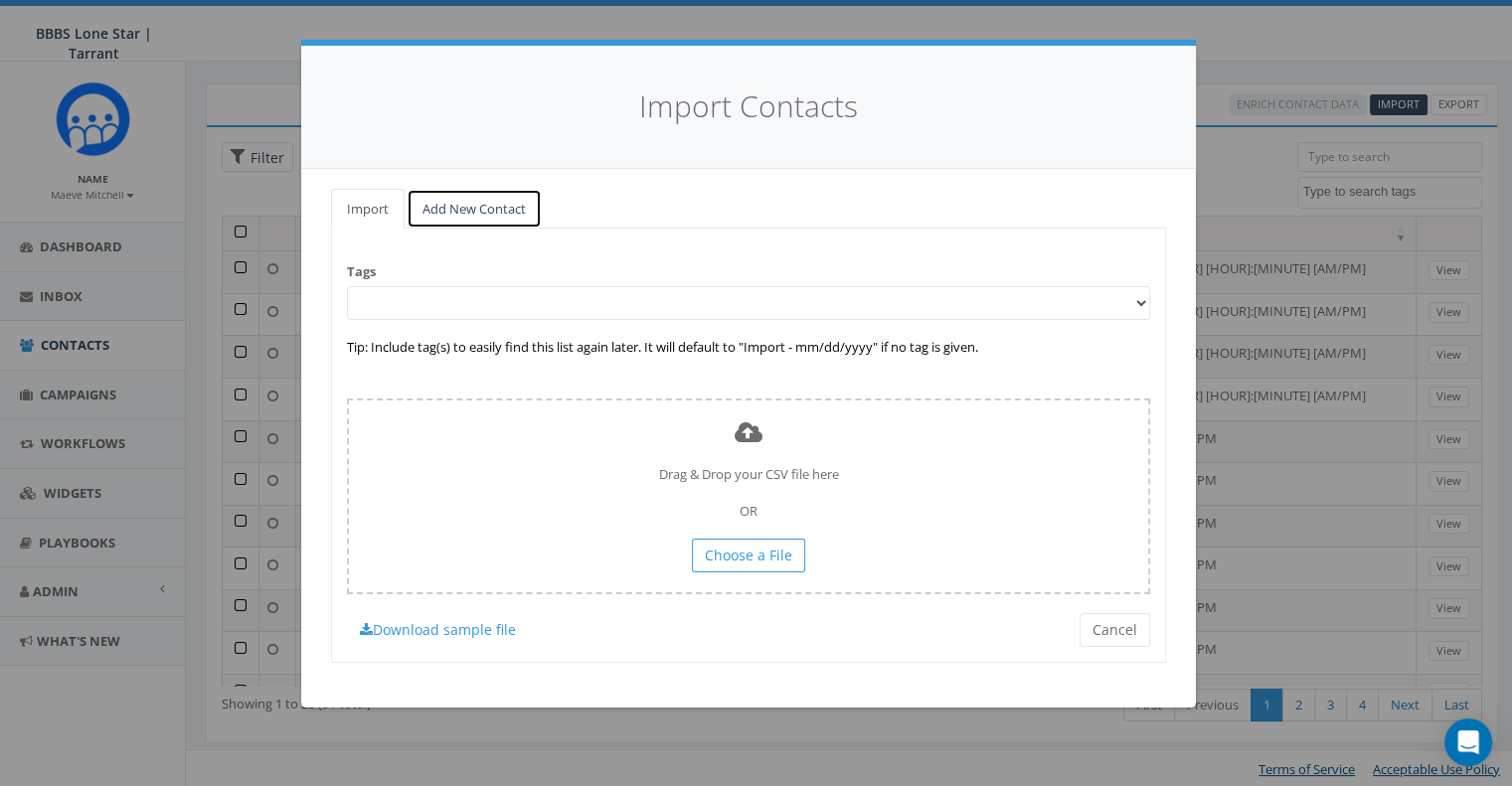 click on "Add New Contact" at bounding box center (474, 209) 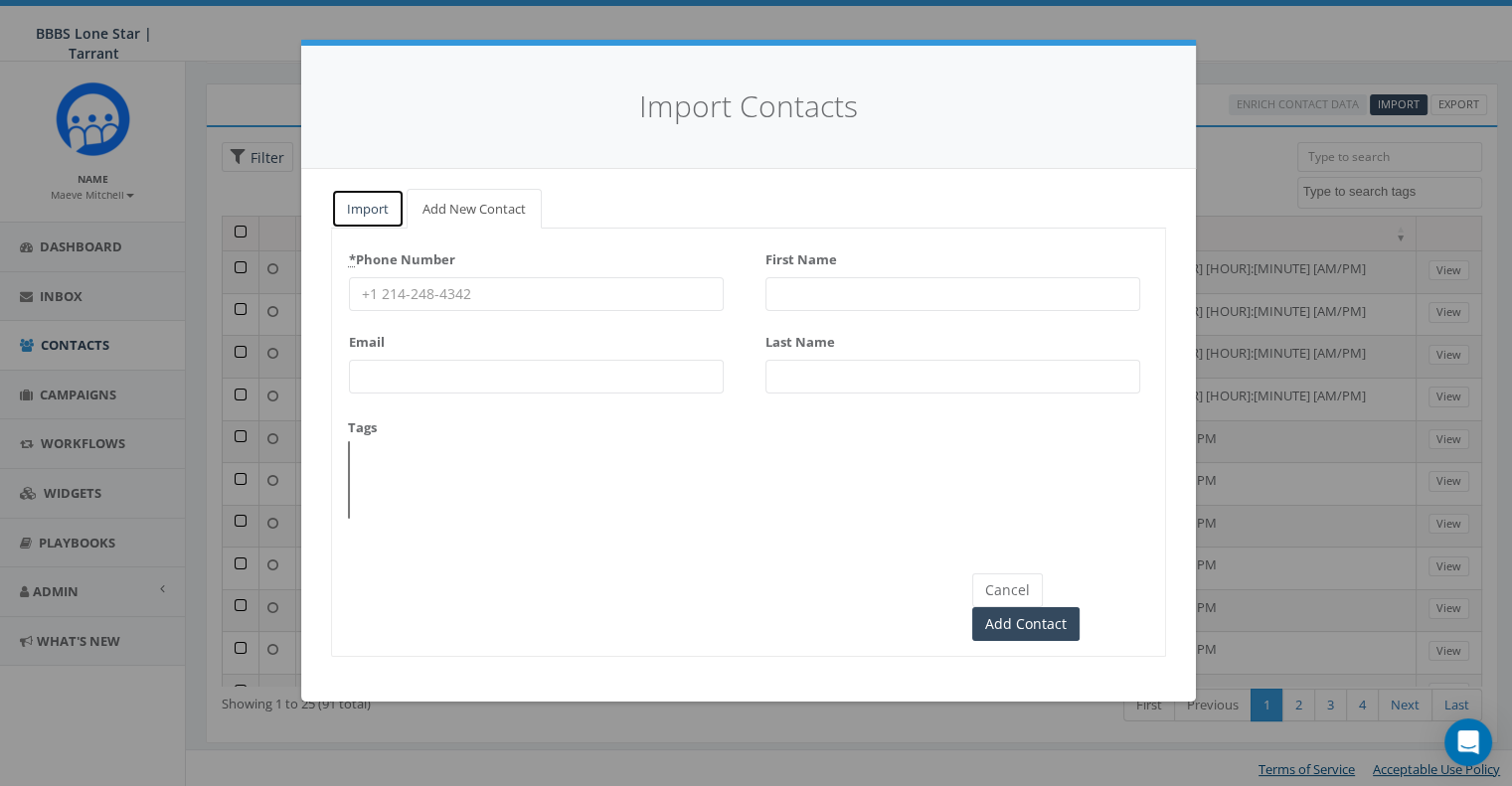 click on "Import" at bounding box center (368, 209) 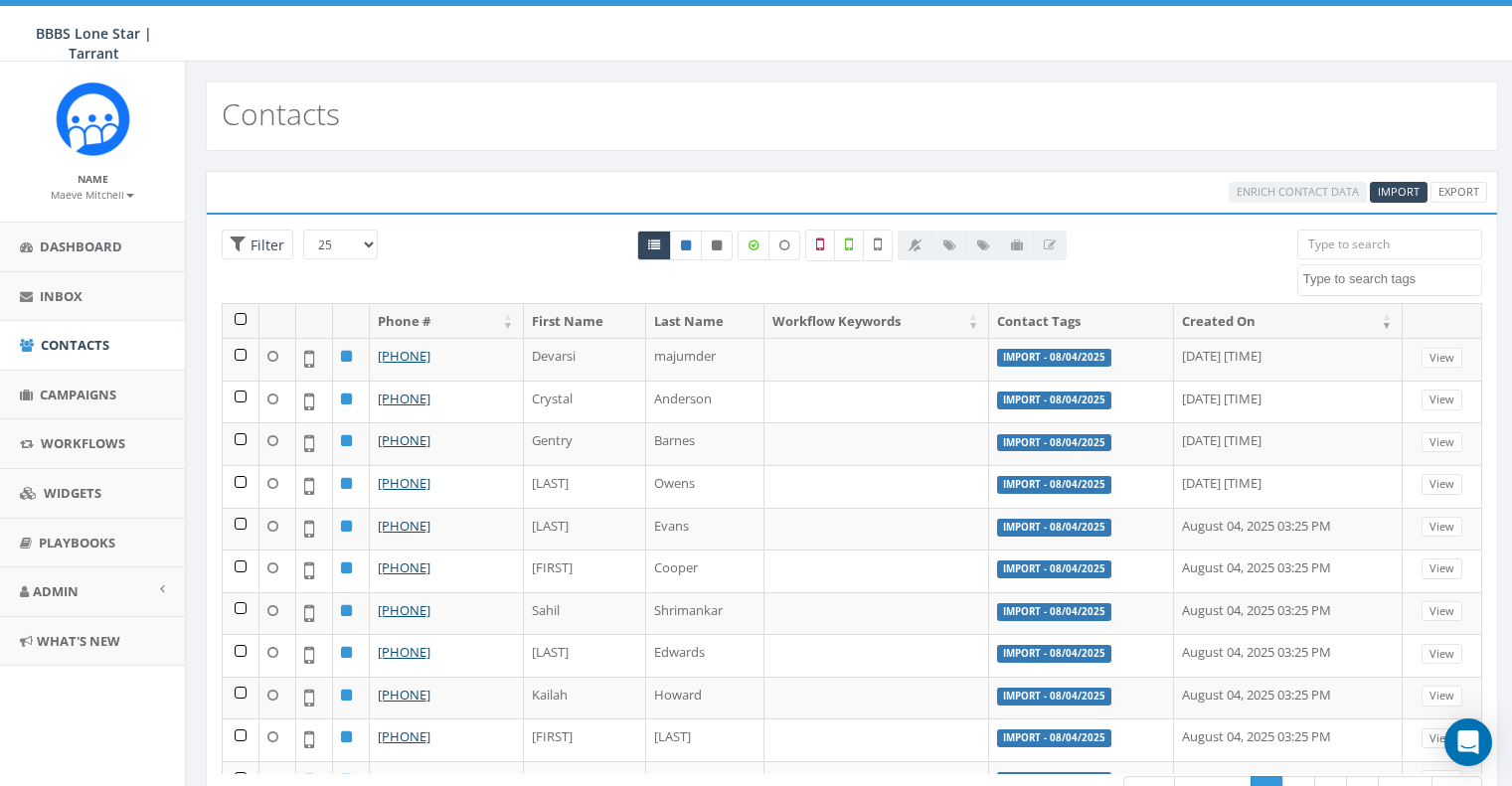 select 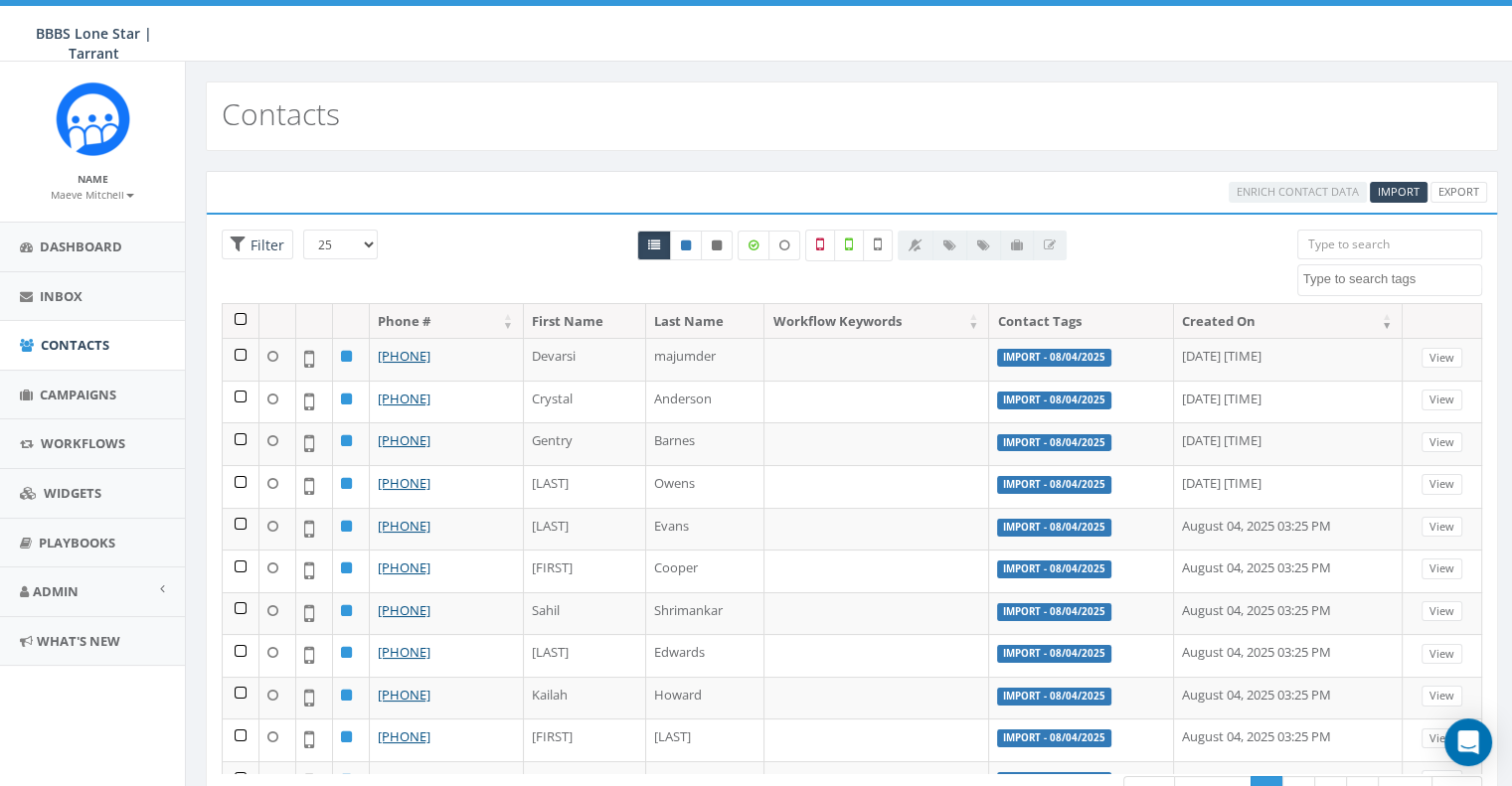 scroll, scrollTop: 0, scrollLeft: 0, axis: both 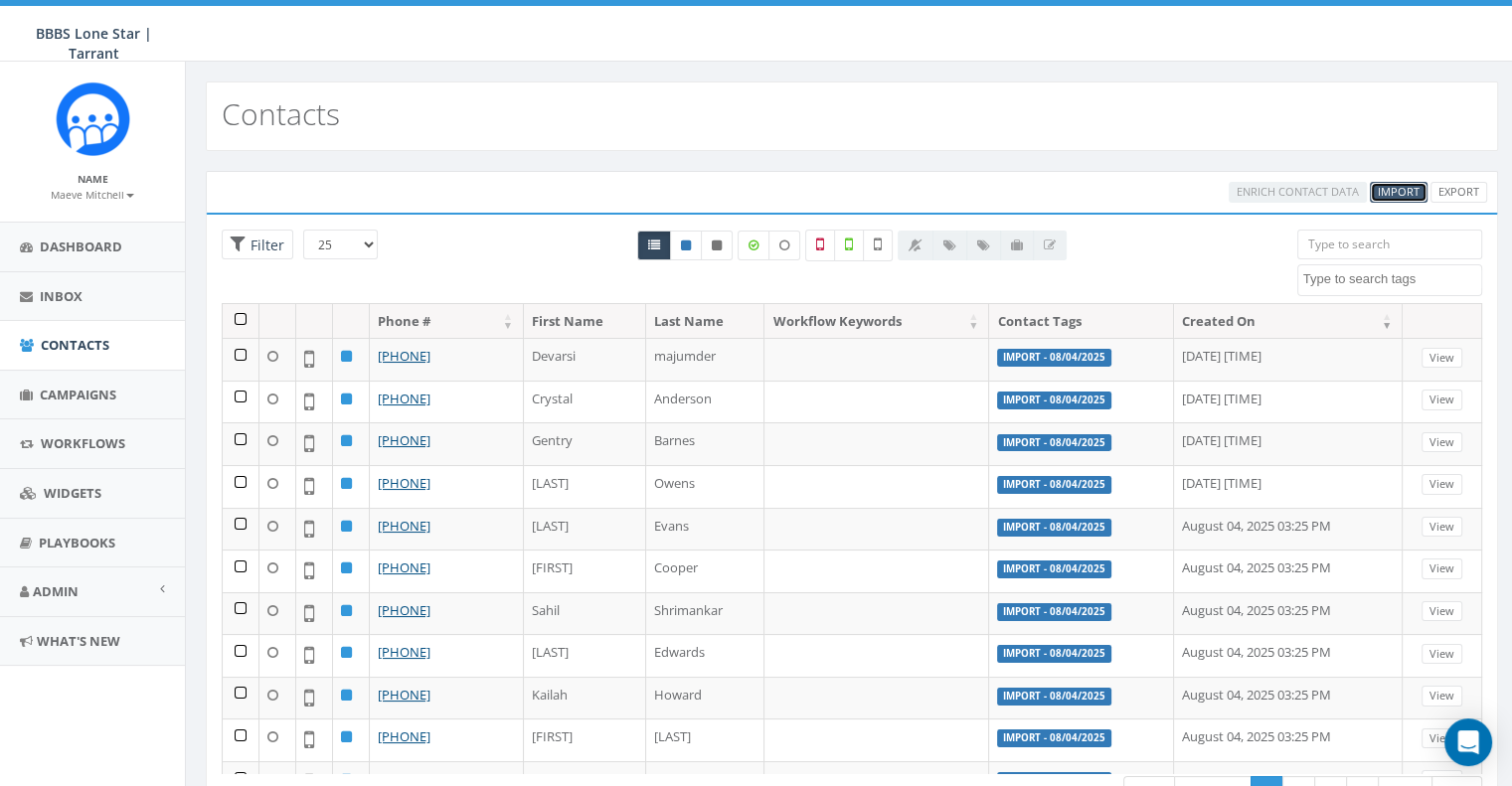 click on "Import" at bounding box center [1399, 192] 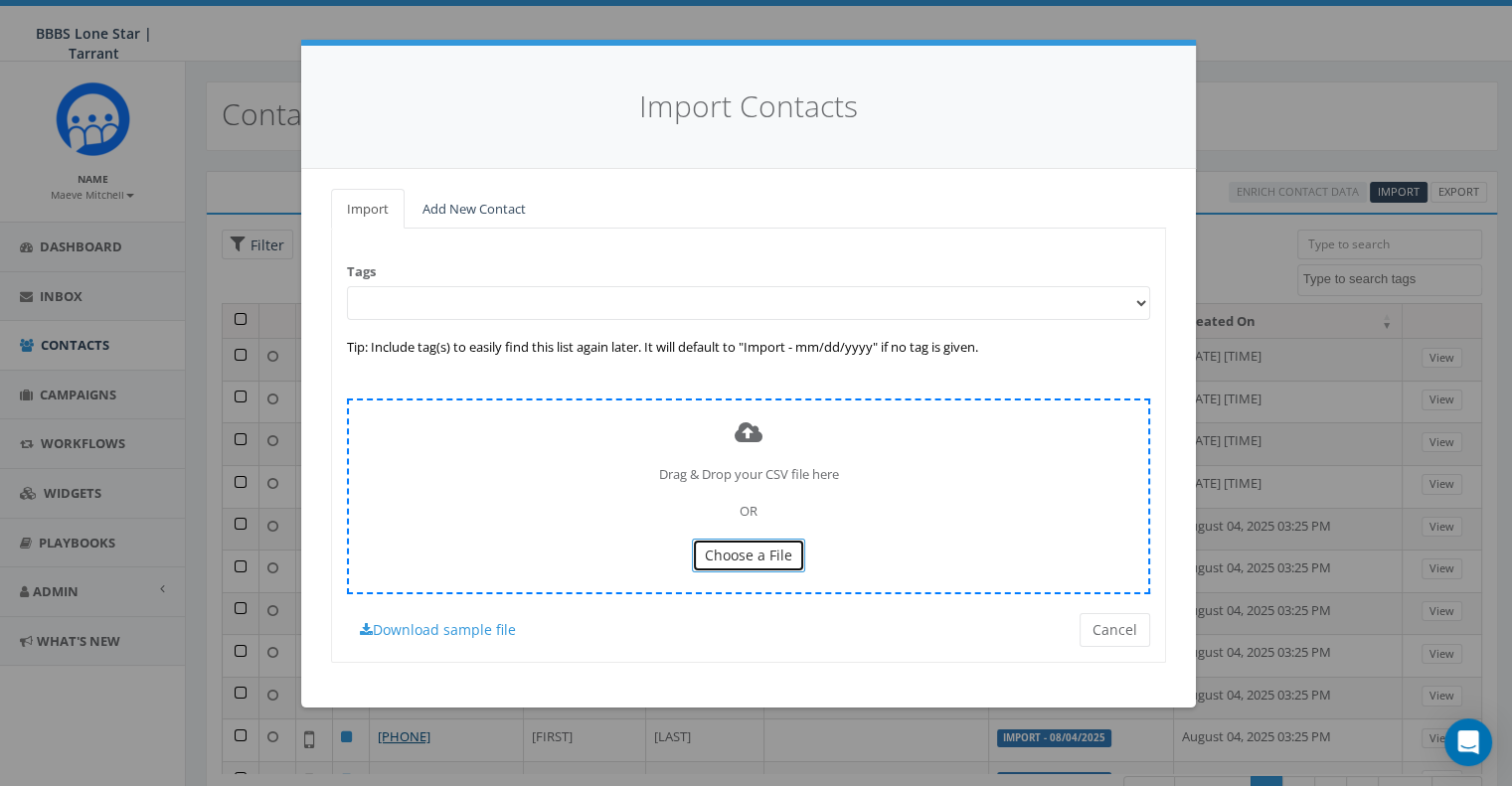 click on "Choose a File" at bounding box center (749, 554) 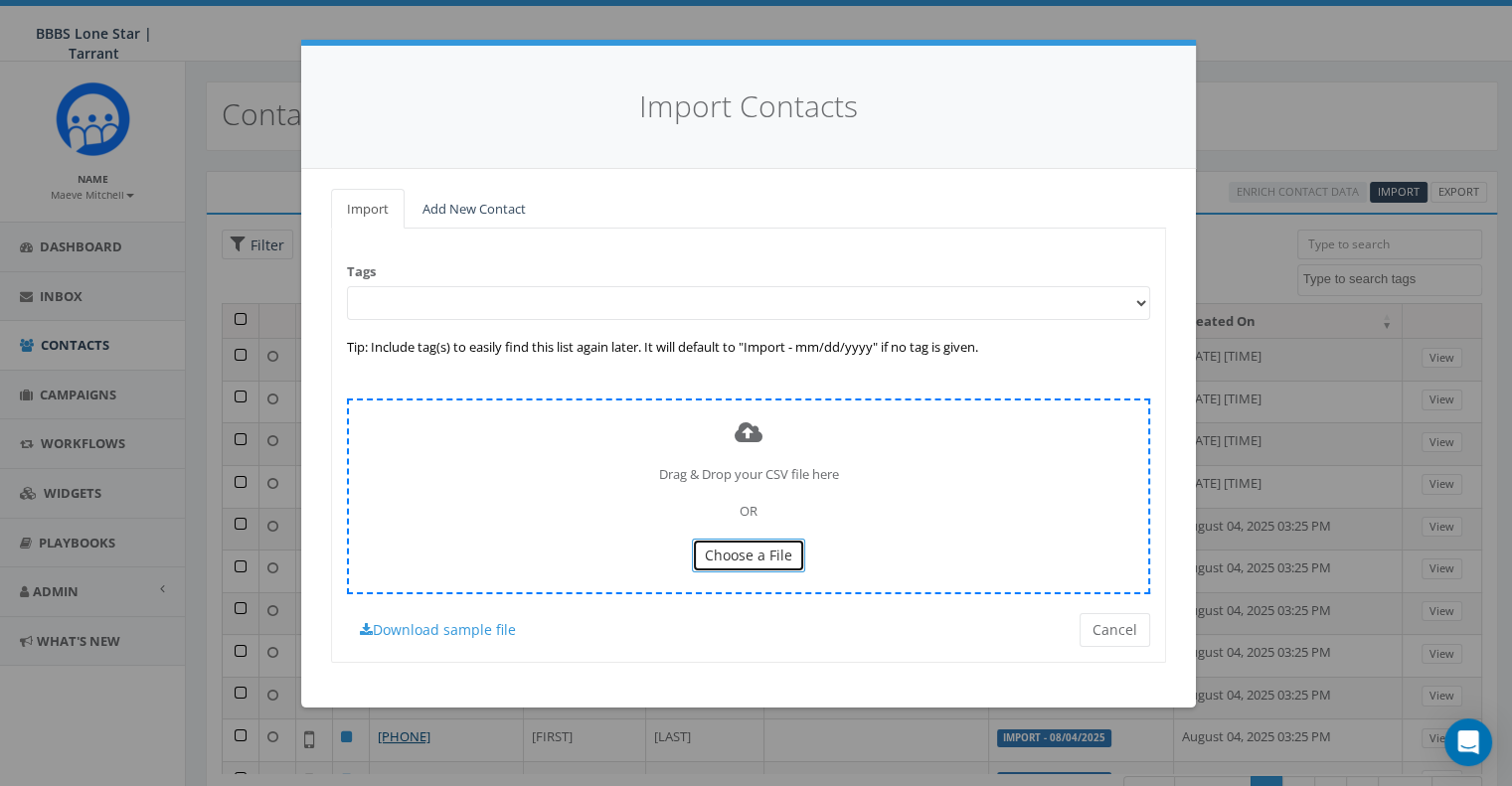 click on "Choose a File" at bounding box center [749, 555] 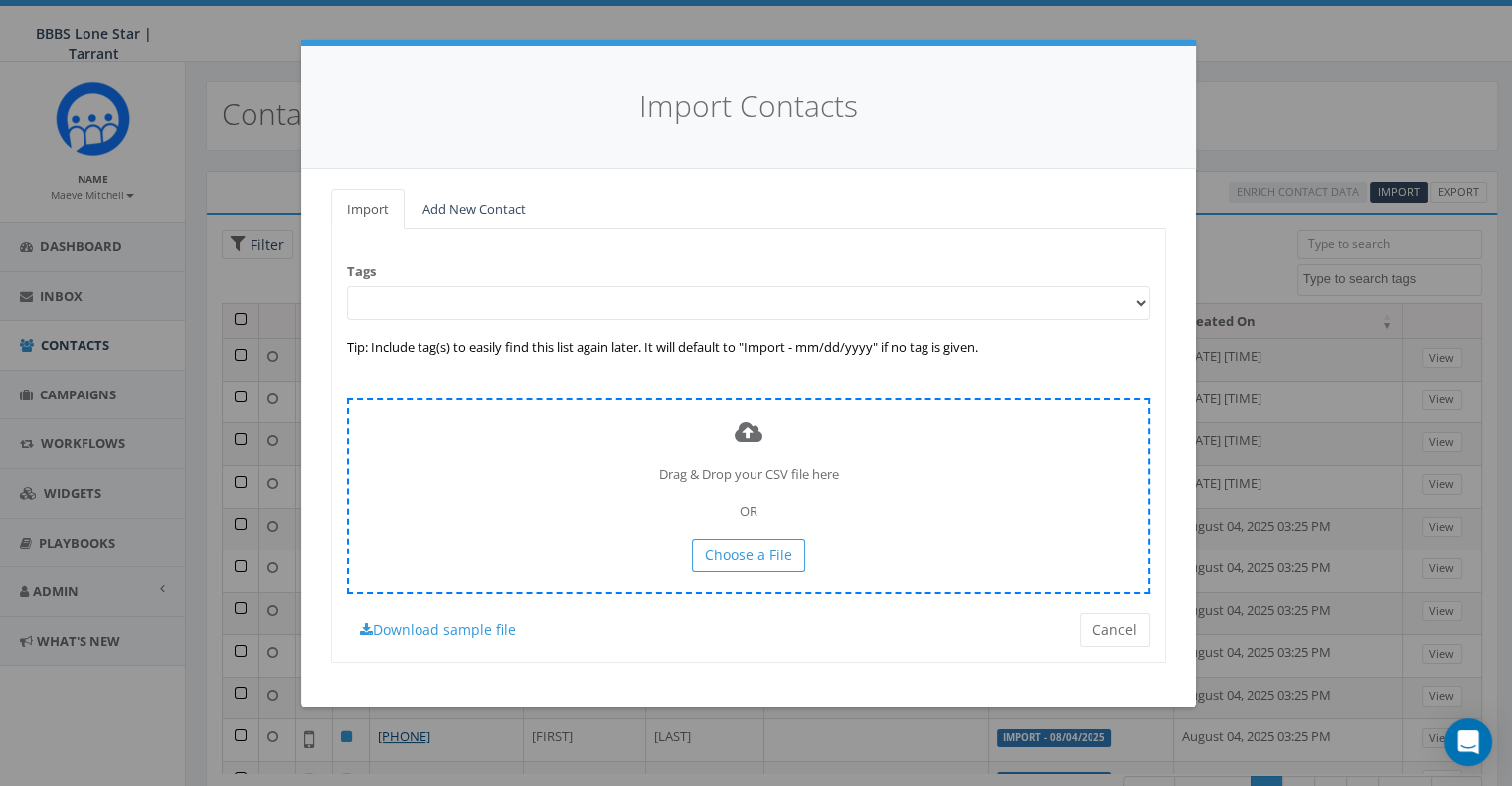 click on "Drag & Drop your CSV file here OR   Choose a File" at bounding box center (749, 496) 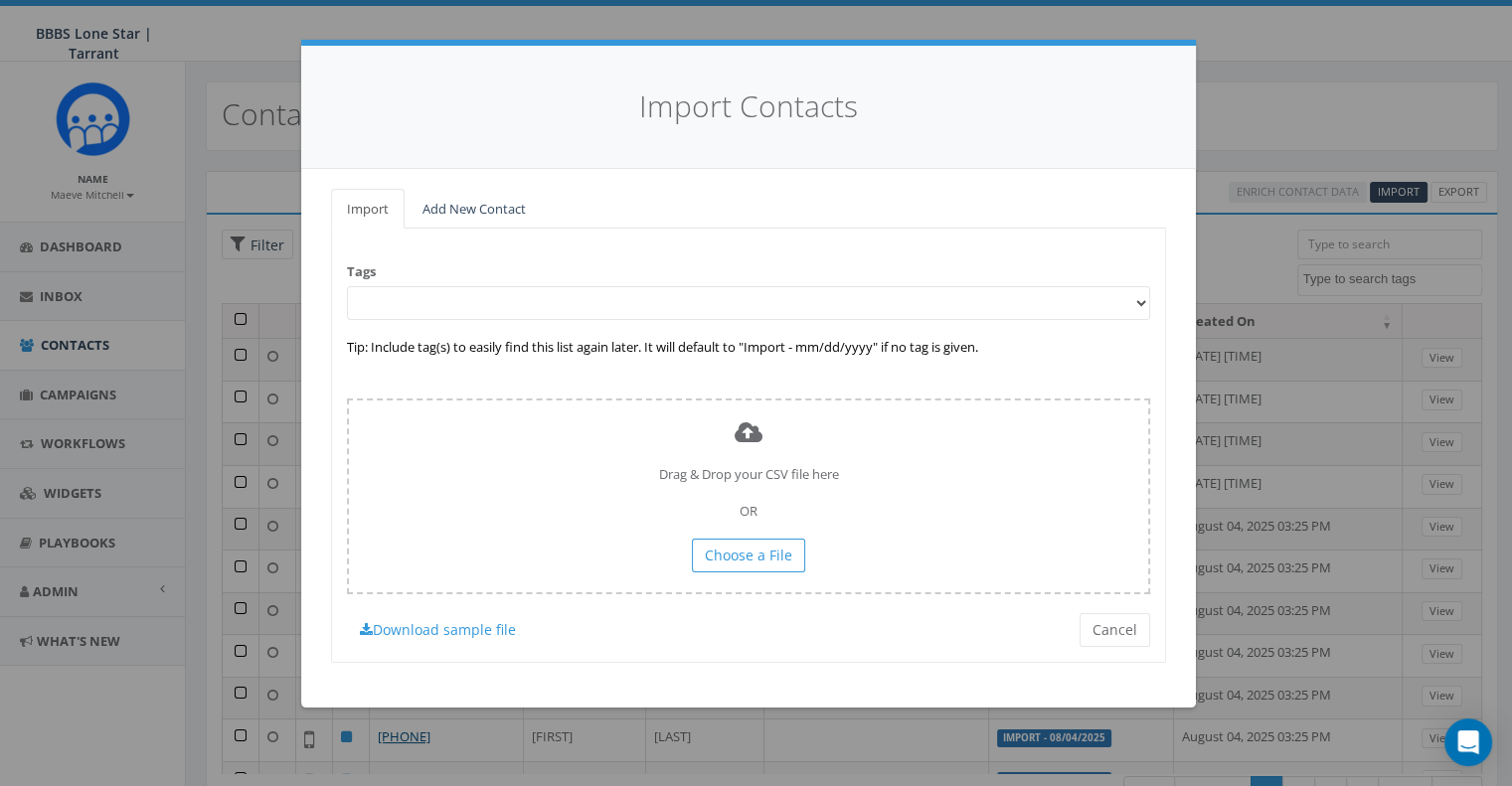 click on "Tags Tip: Include tag(s) to easily find this list again later. It will default to "Import - mm/dd/yyyy" if no tag is given. Drag & Drop your CSV file here OR   Choose a File Cancel  Download sample file" at bounding box center [749, 445] 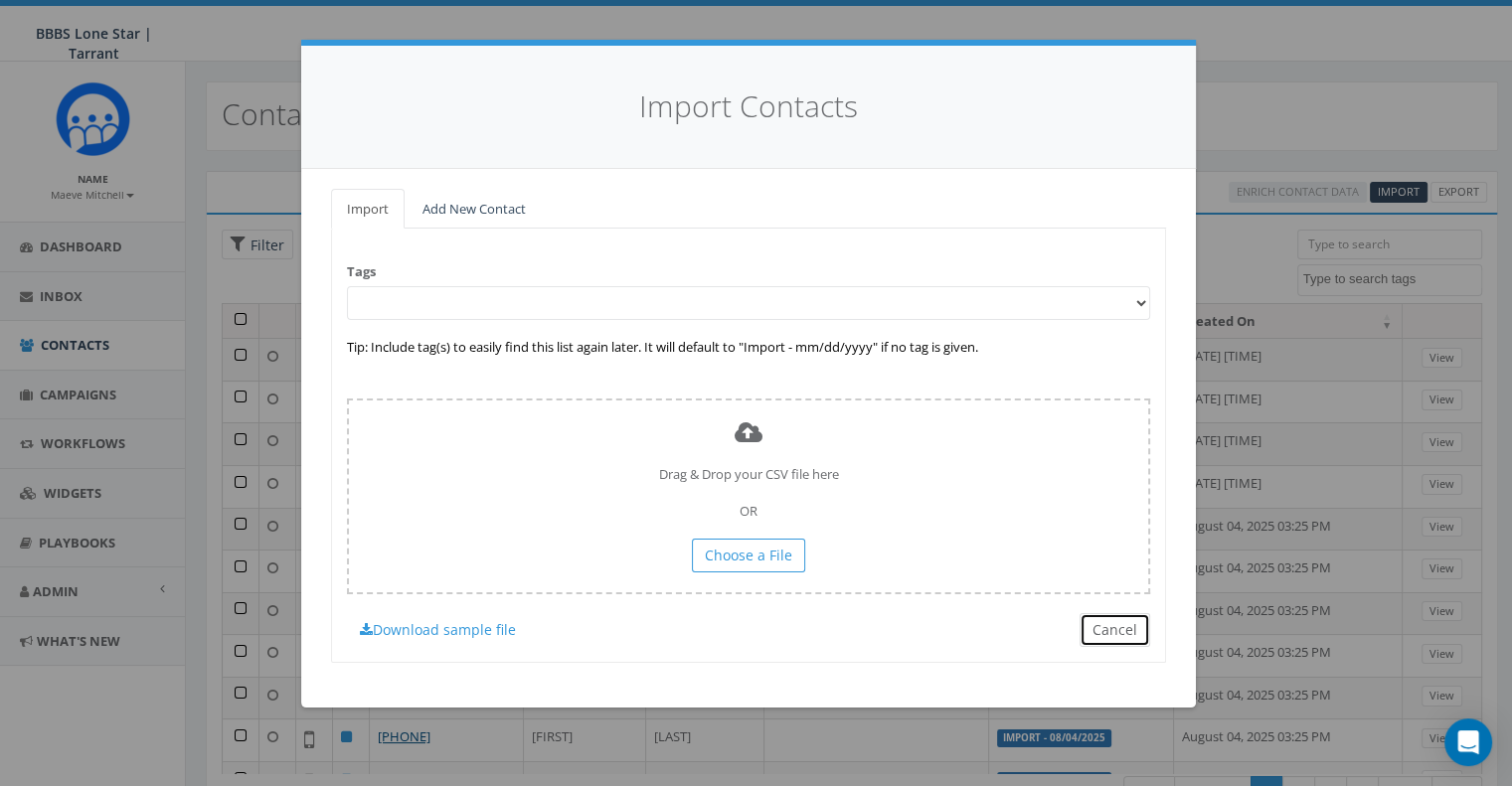 click on "Cancel" at bounding box center [1114, 630] 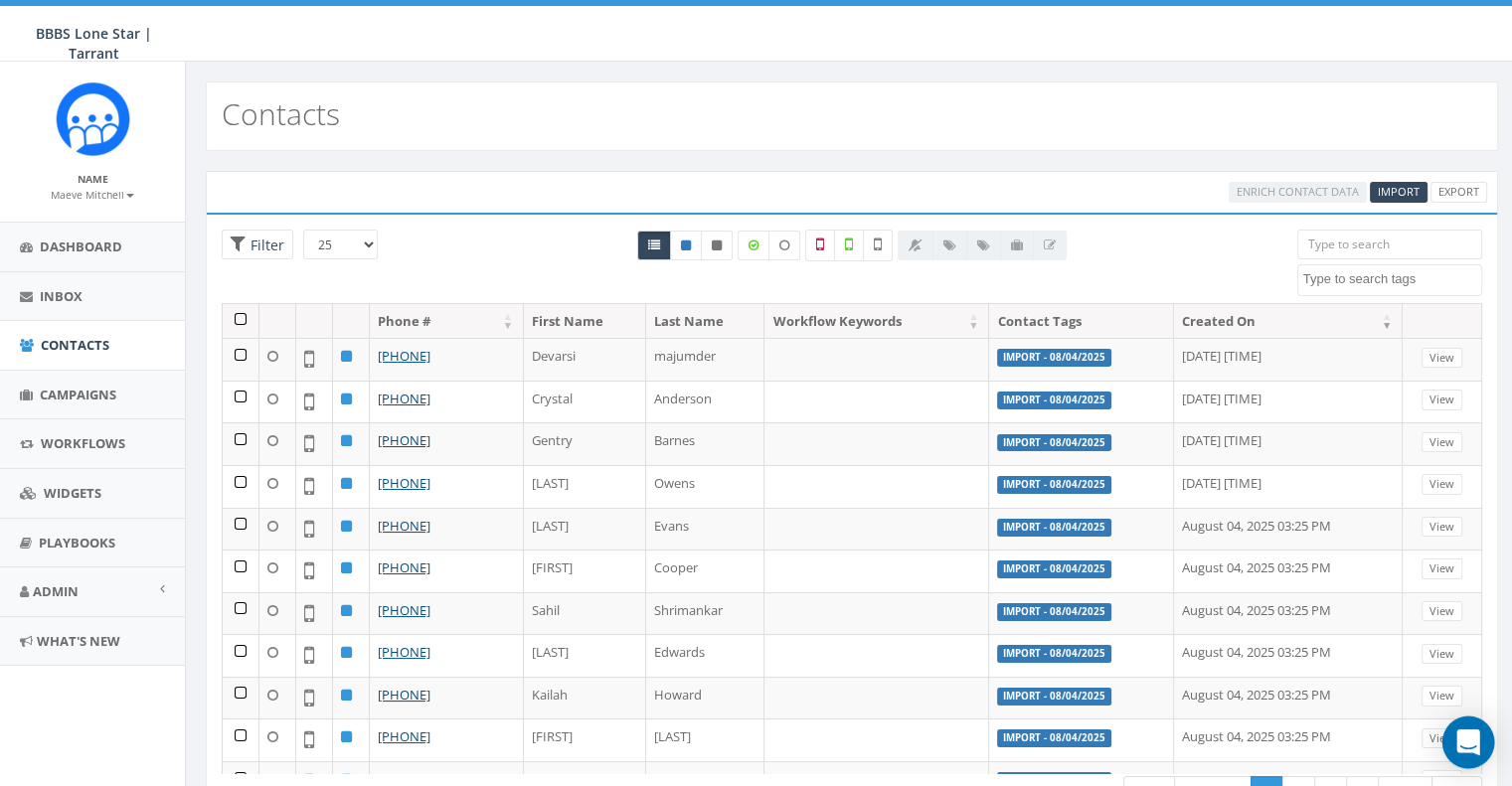 click 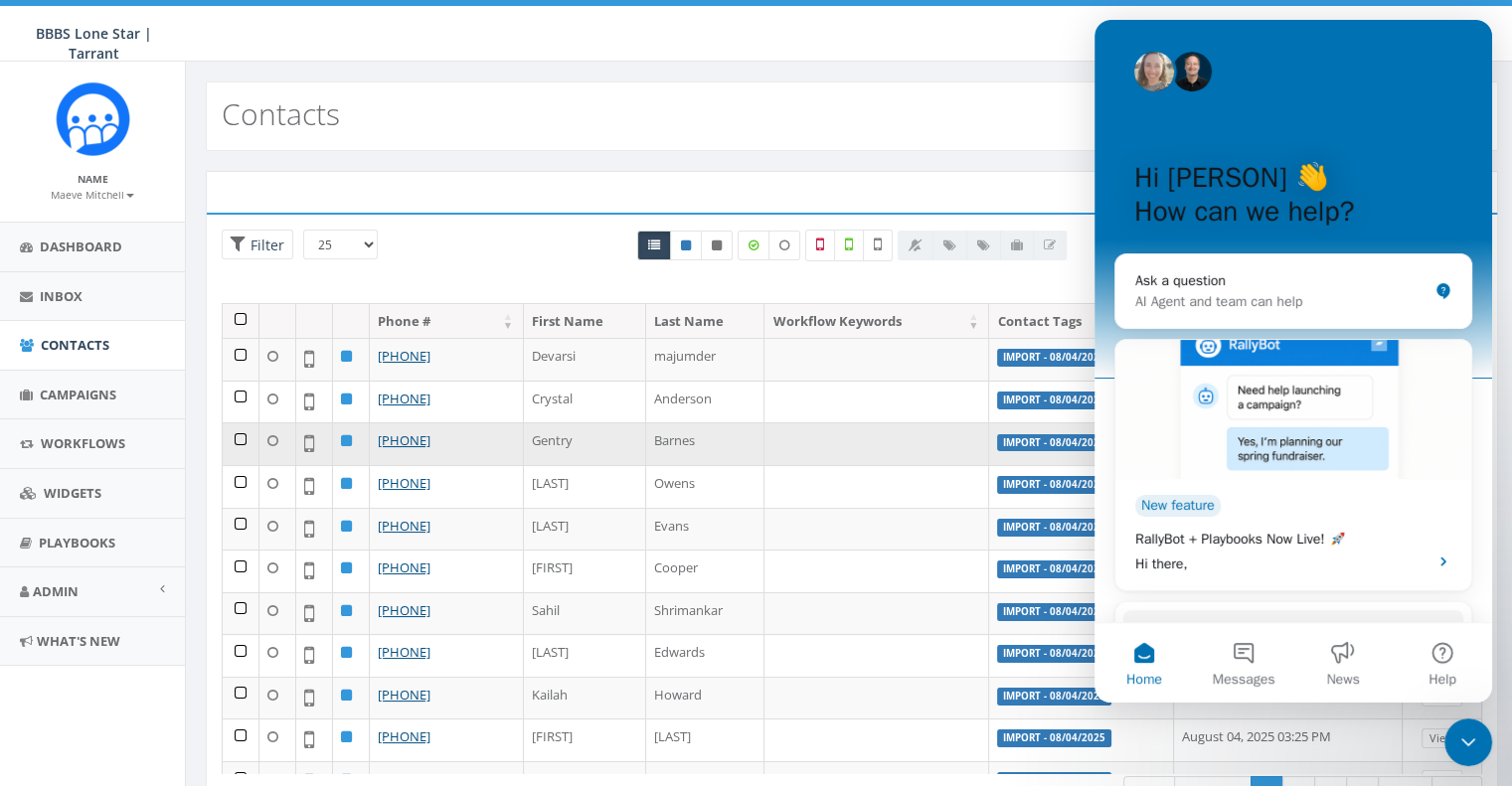 scroll, scrollTop: 0, scrollLeft: 0, axis: both 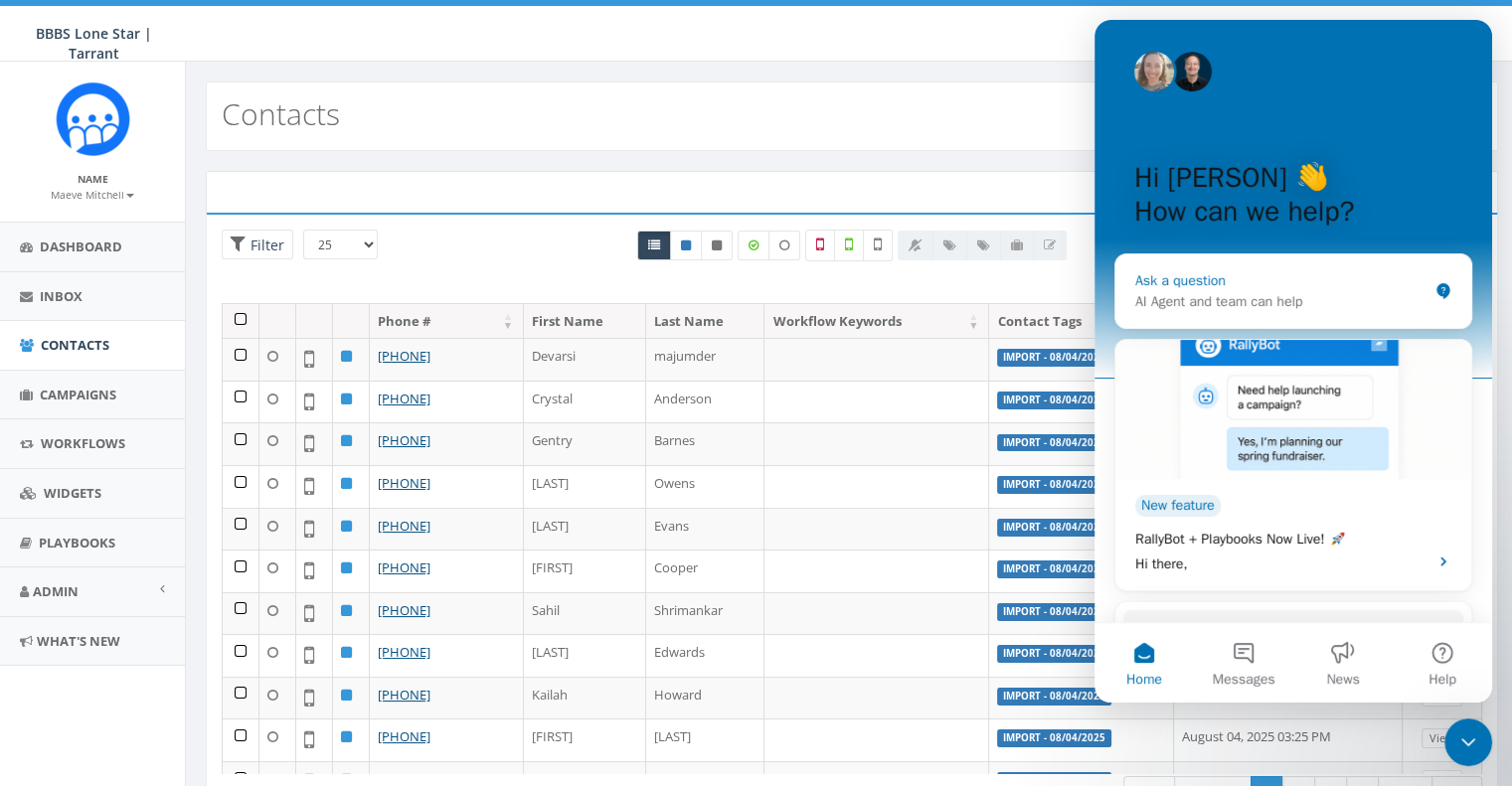 click on "Ask a question" at bounding box center [1281, 280] 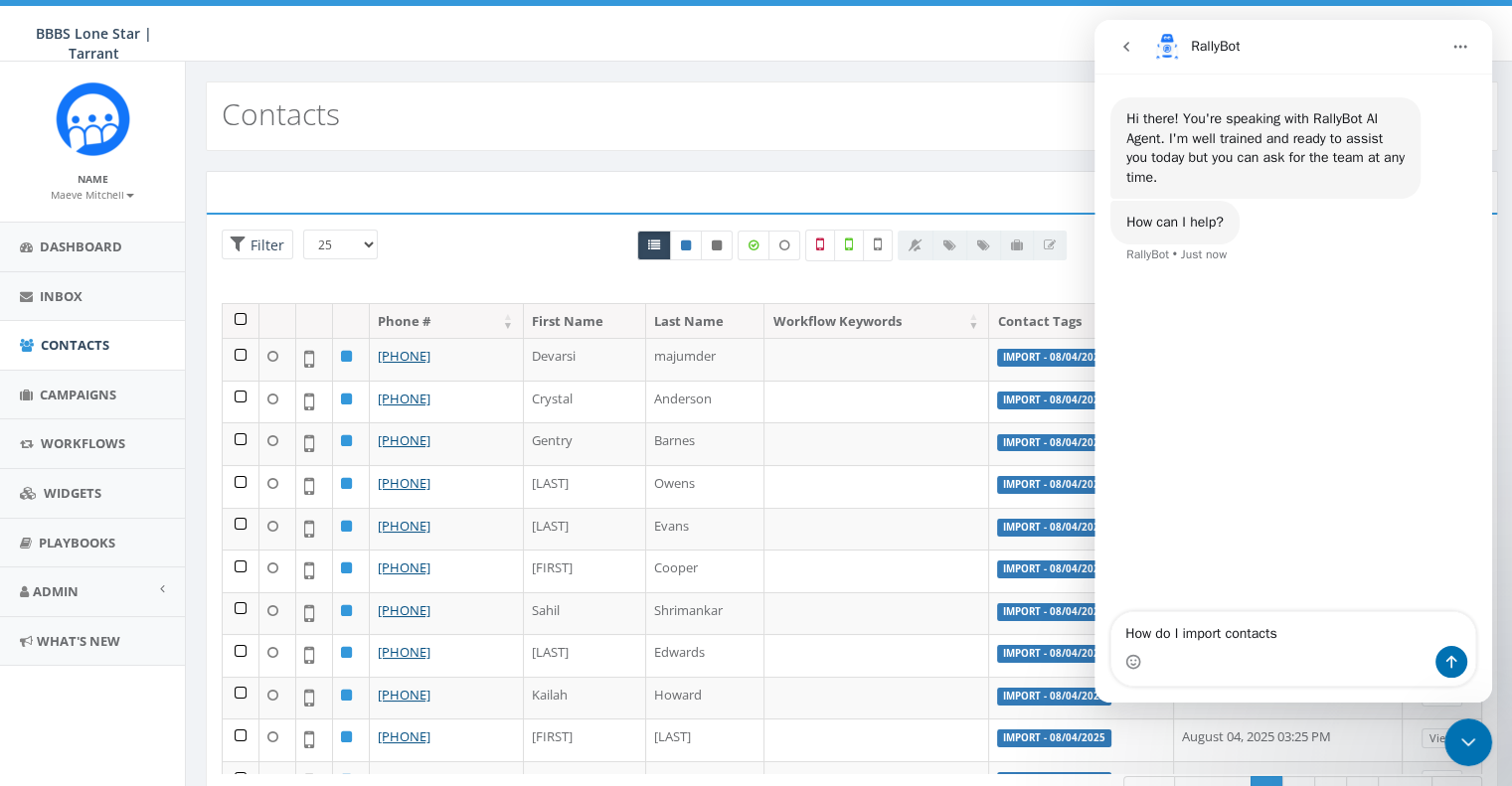 type on "How do I import contacts?" 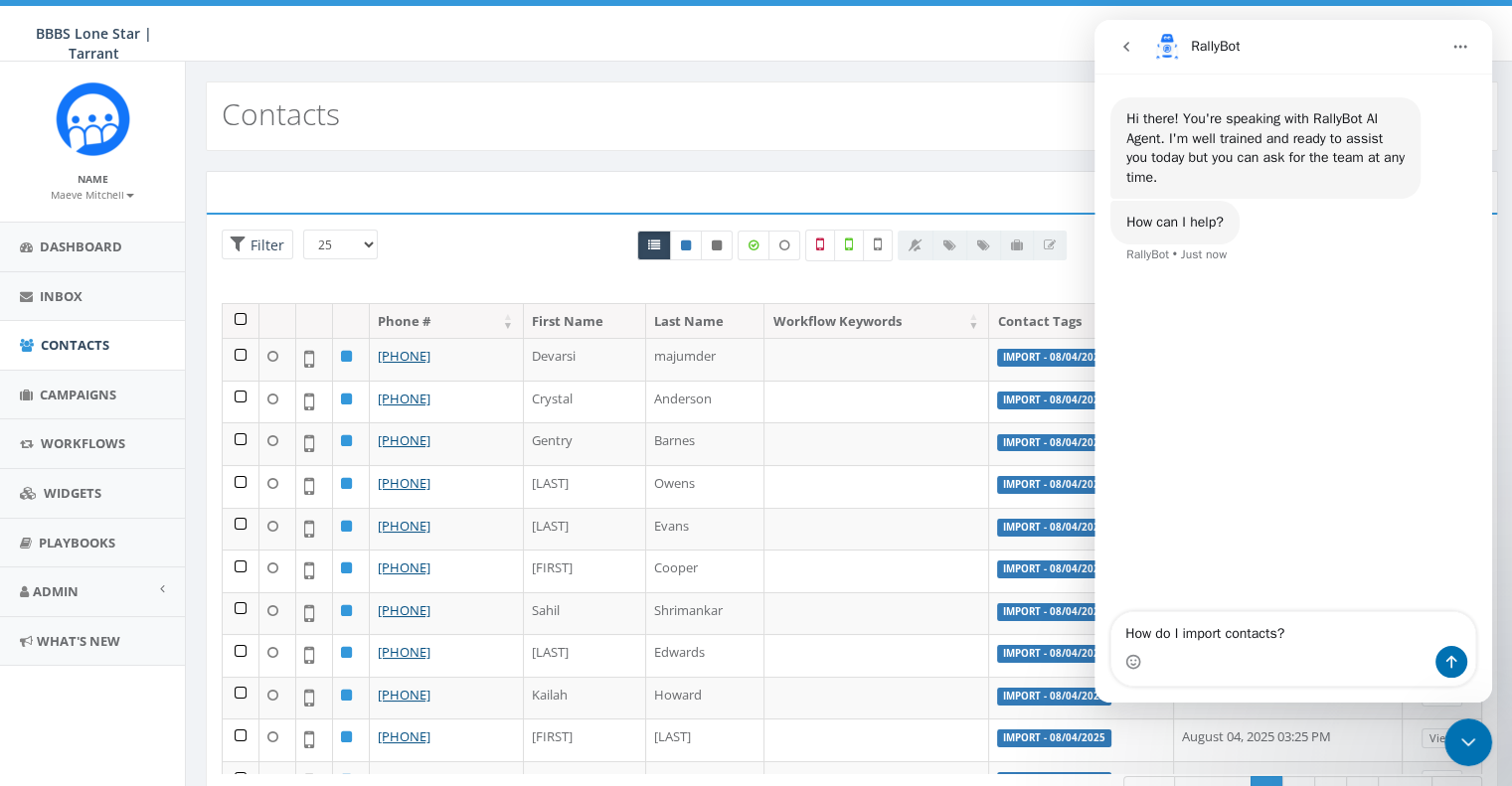 type 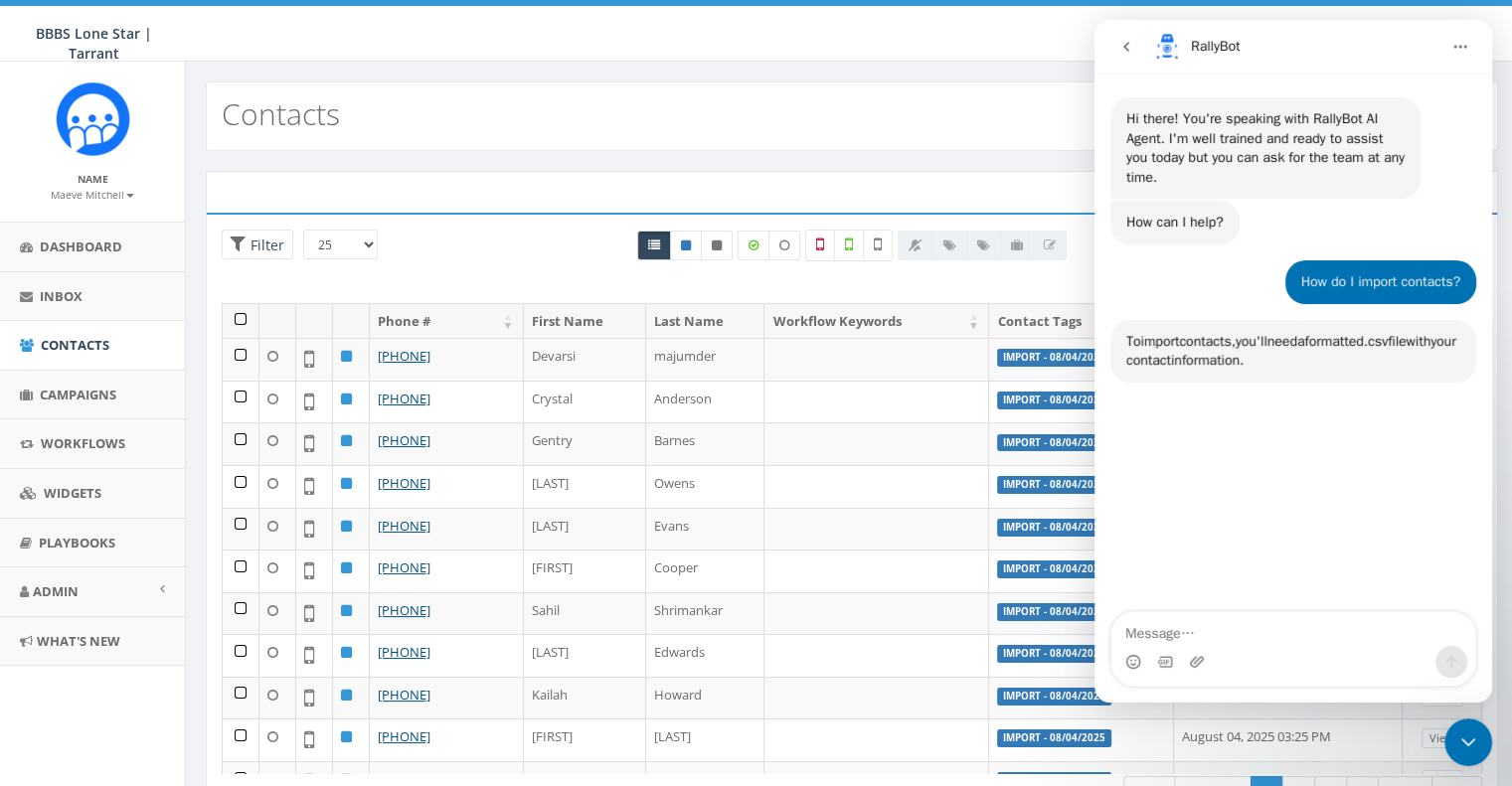scroll, scrollTop: 3, scrollLeft: 0, axis: vertical 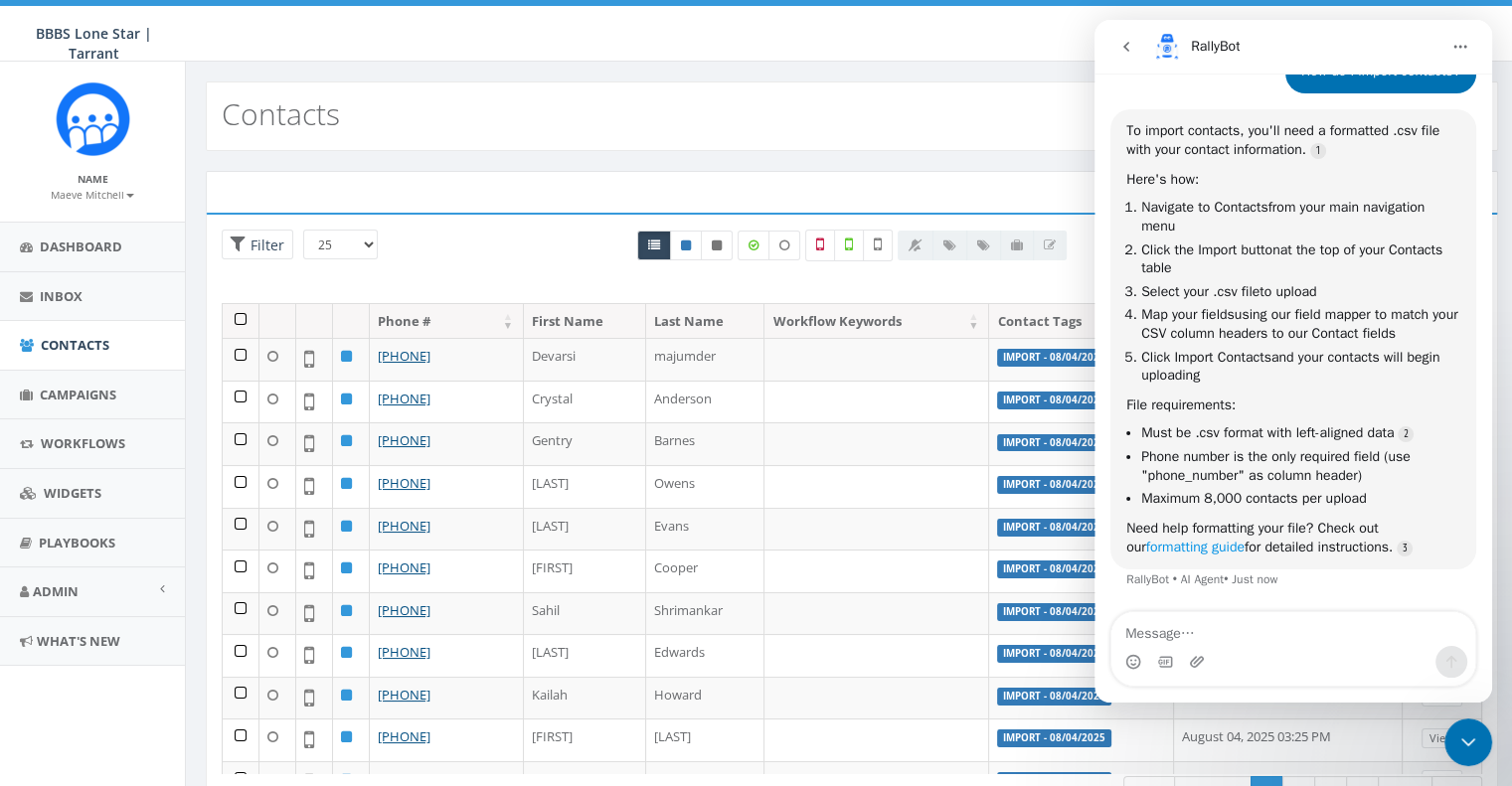 click on "formatting guide" at bounding box center (1195, 547) 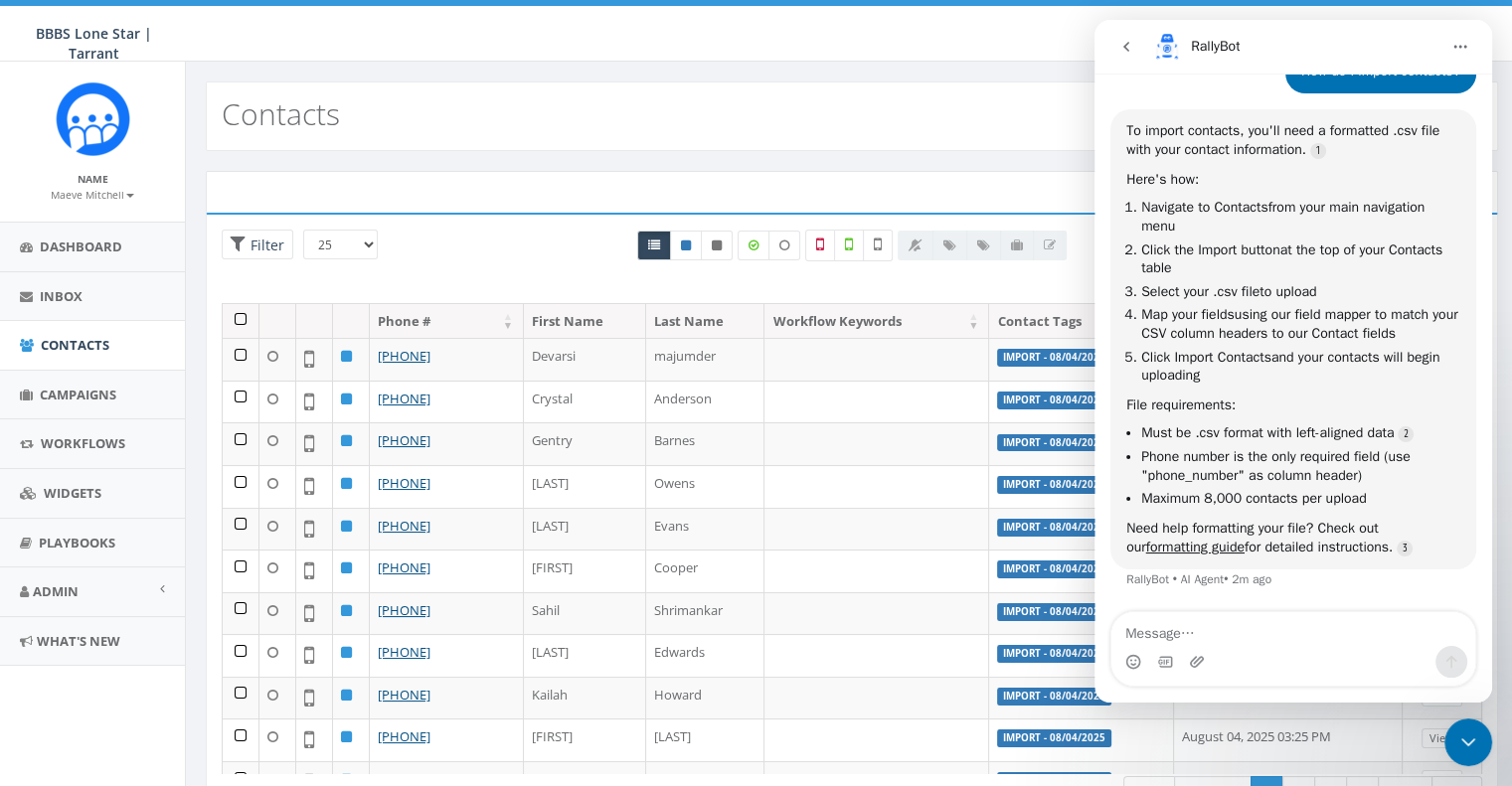 click on "Contacts" at bounding box center (852, 116) 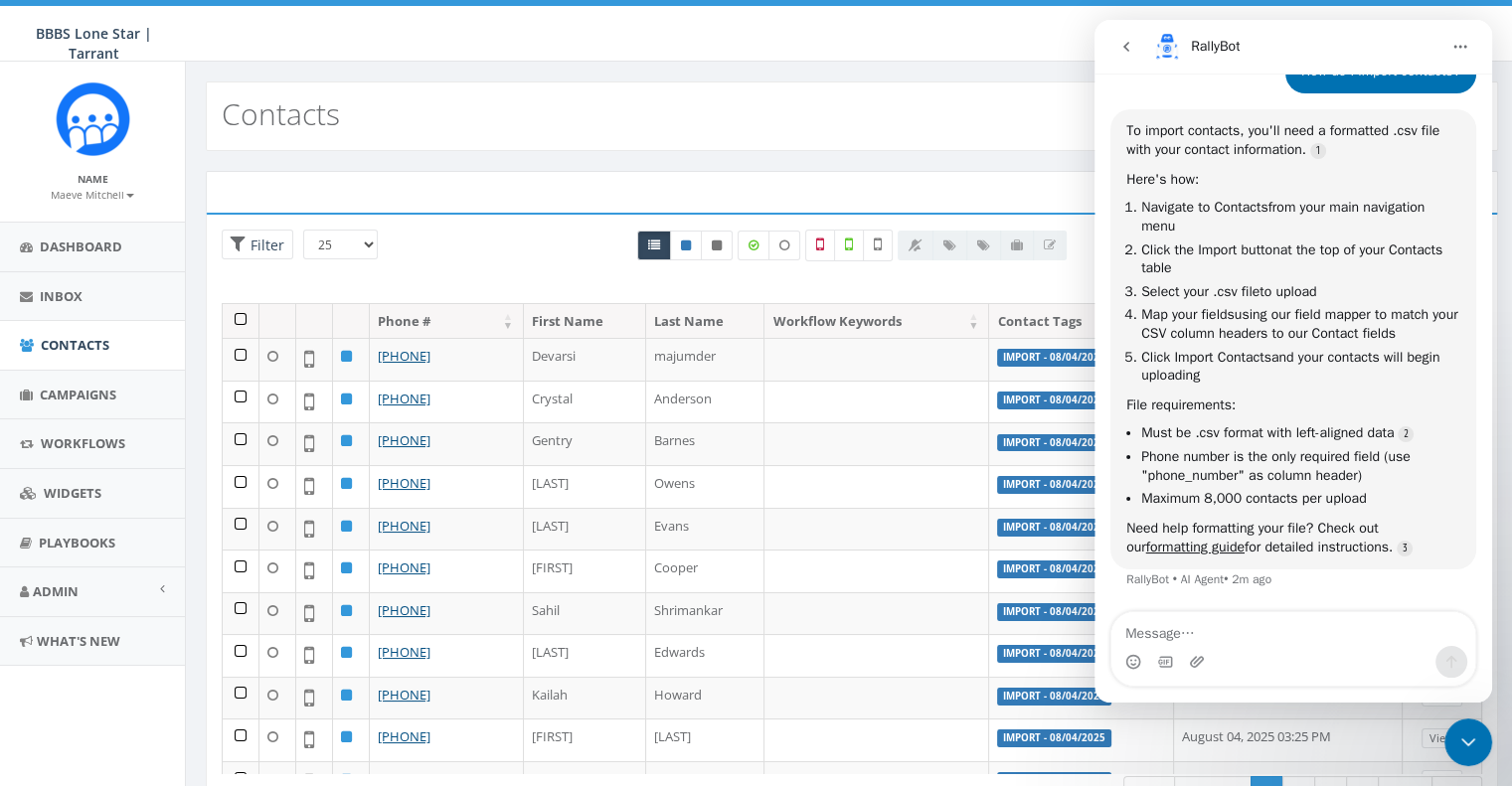click 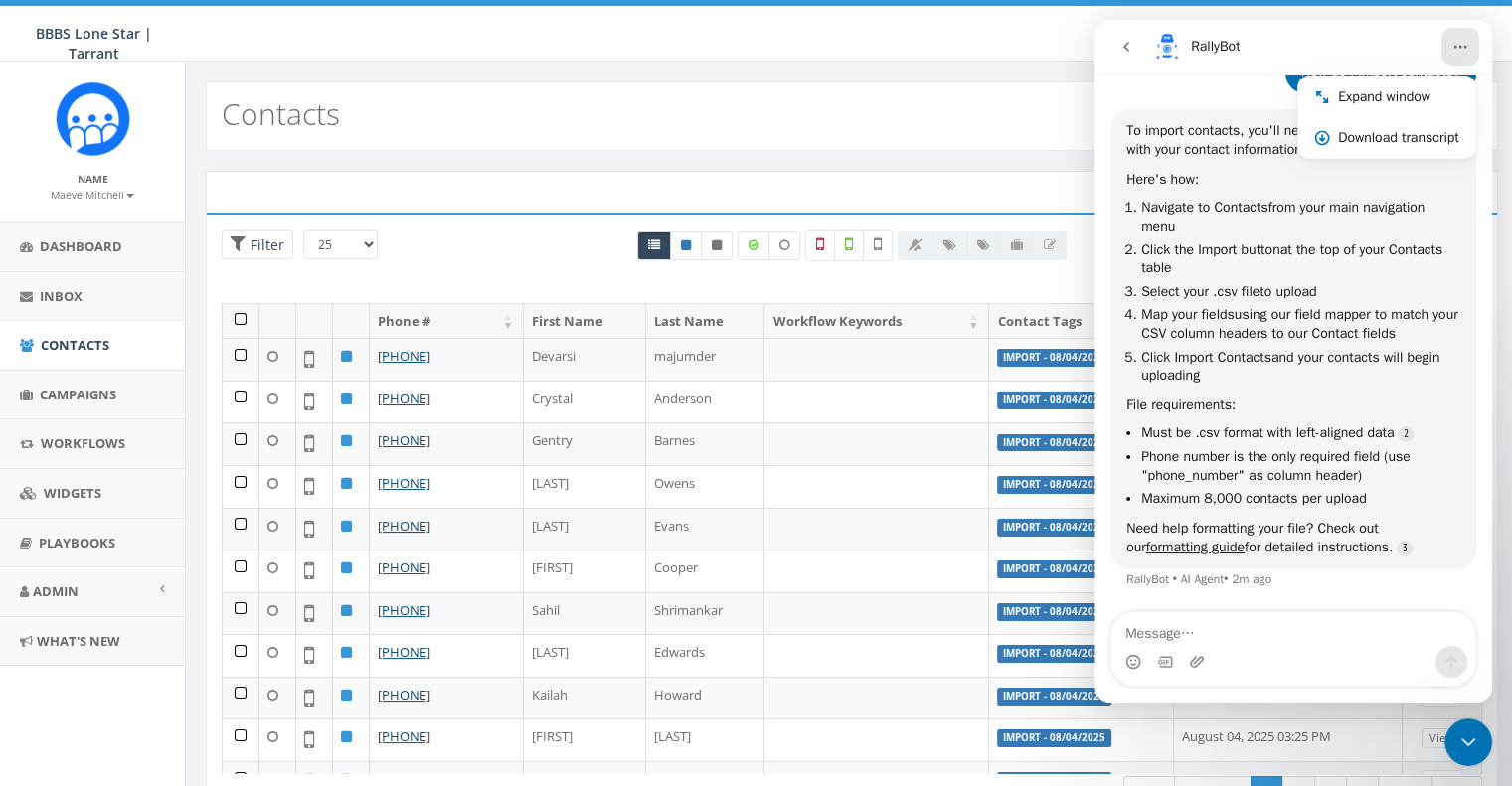click on "Contacts" at bounding box center [852, 116] 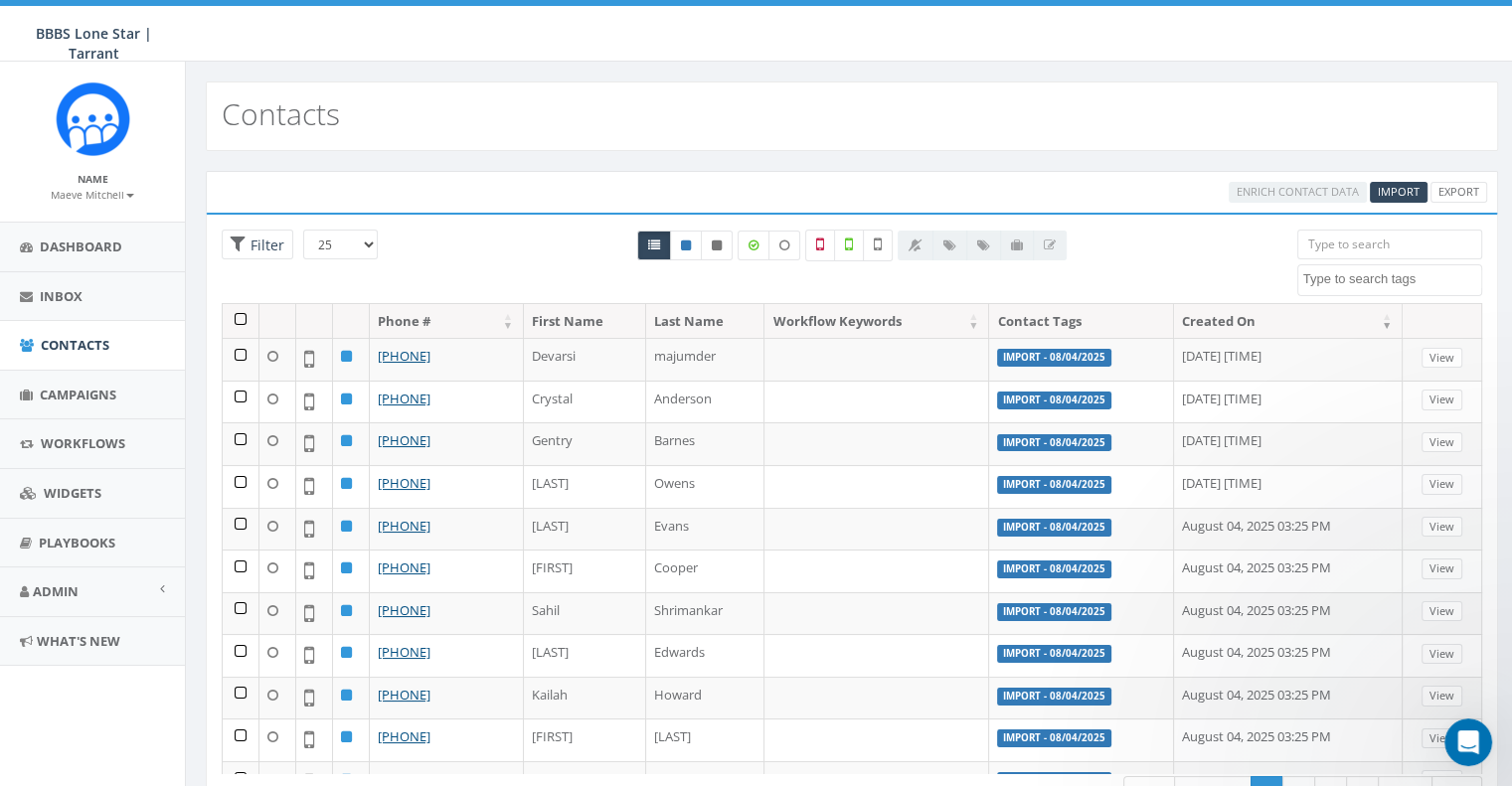scroll, scrollTop: 0, scrollLeft: 0, axis: both 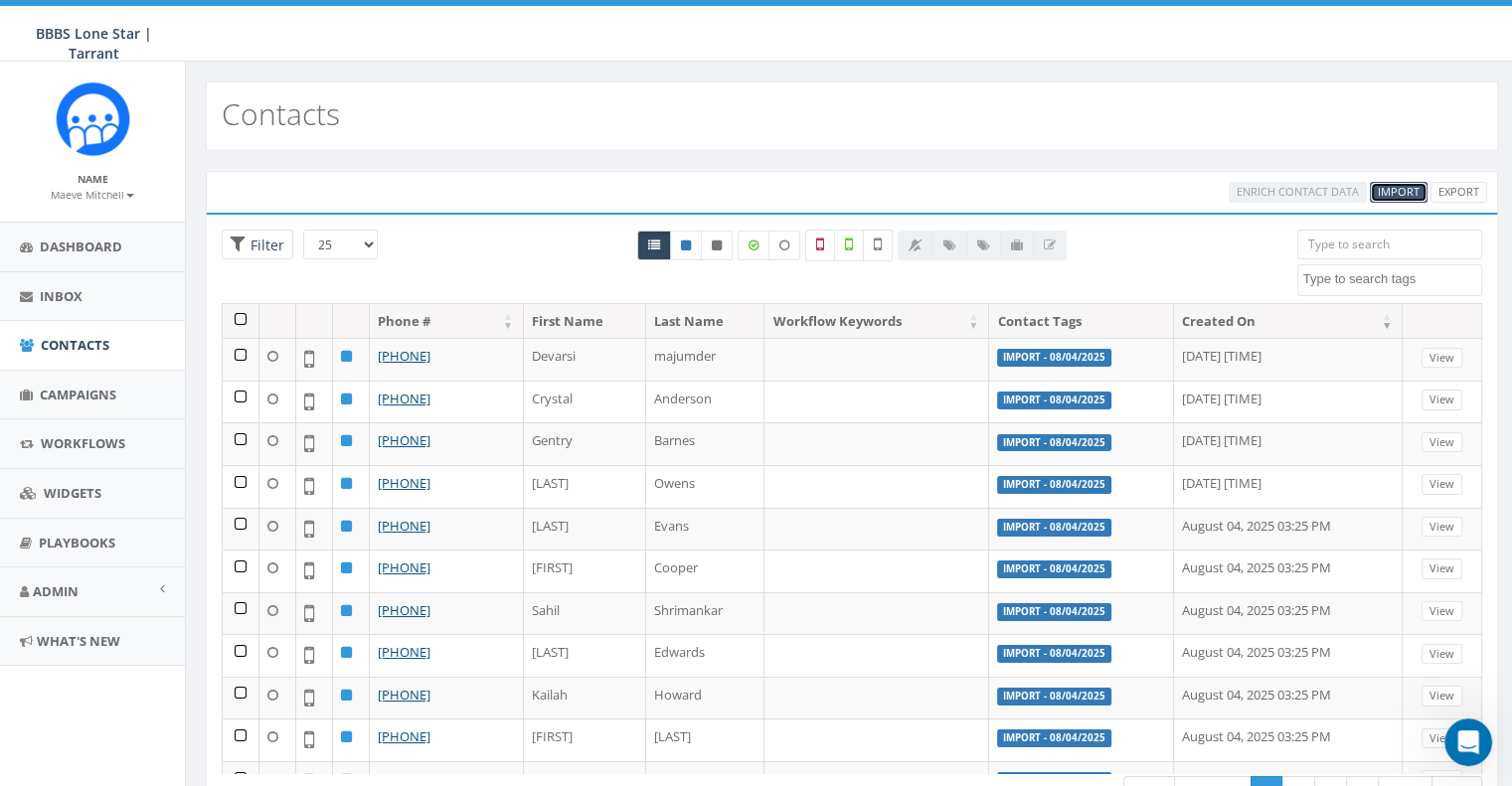click on "Import" at bounding box center (1399, 191) 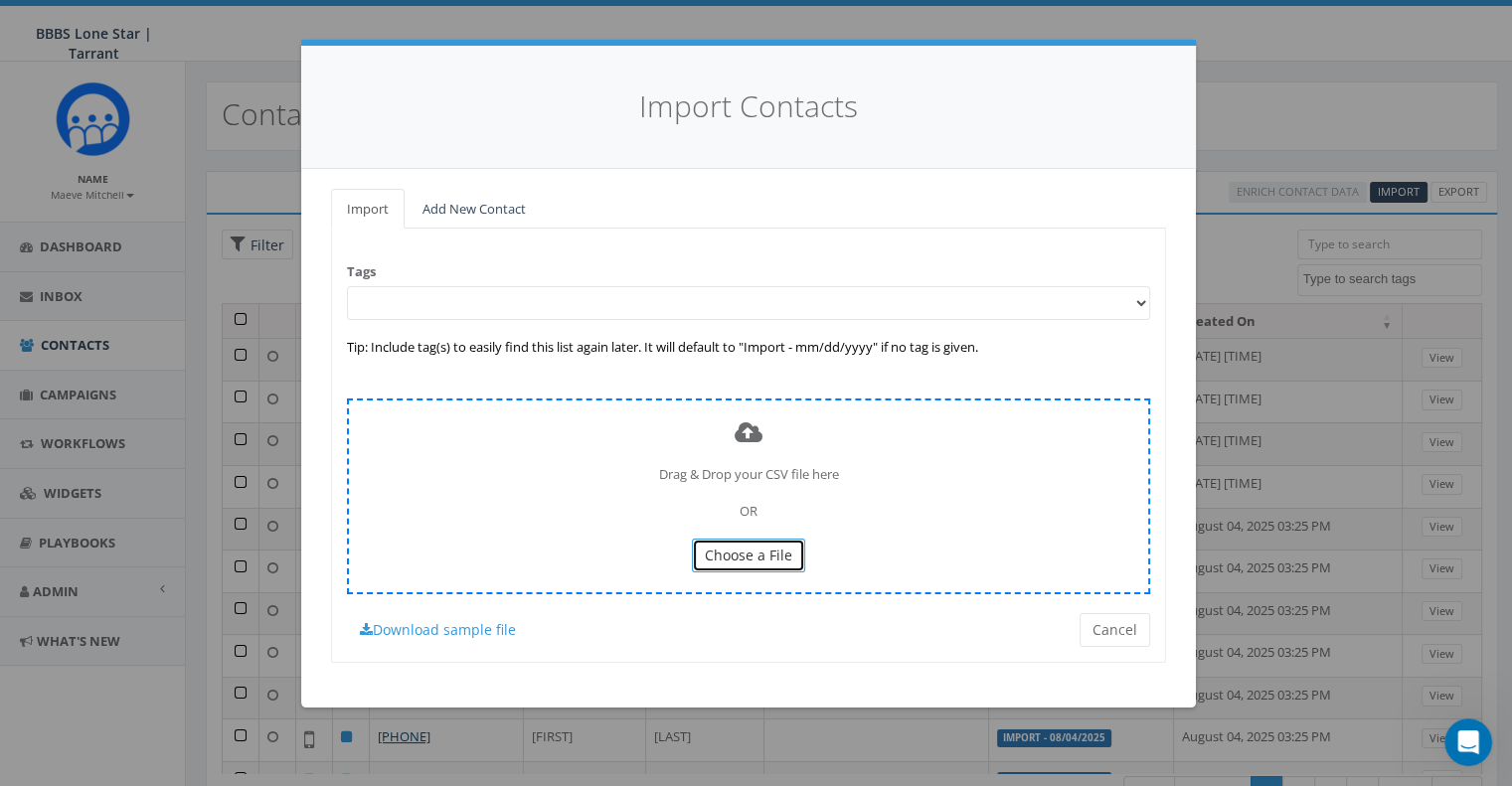click on "Choose a File" at bounding box center [749, 554] 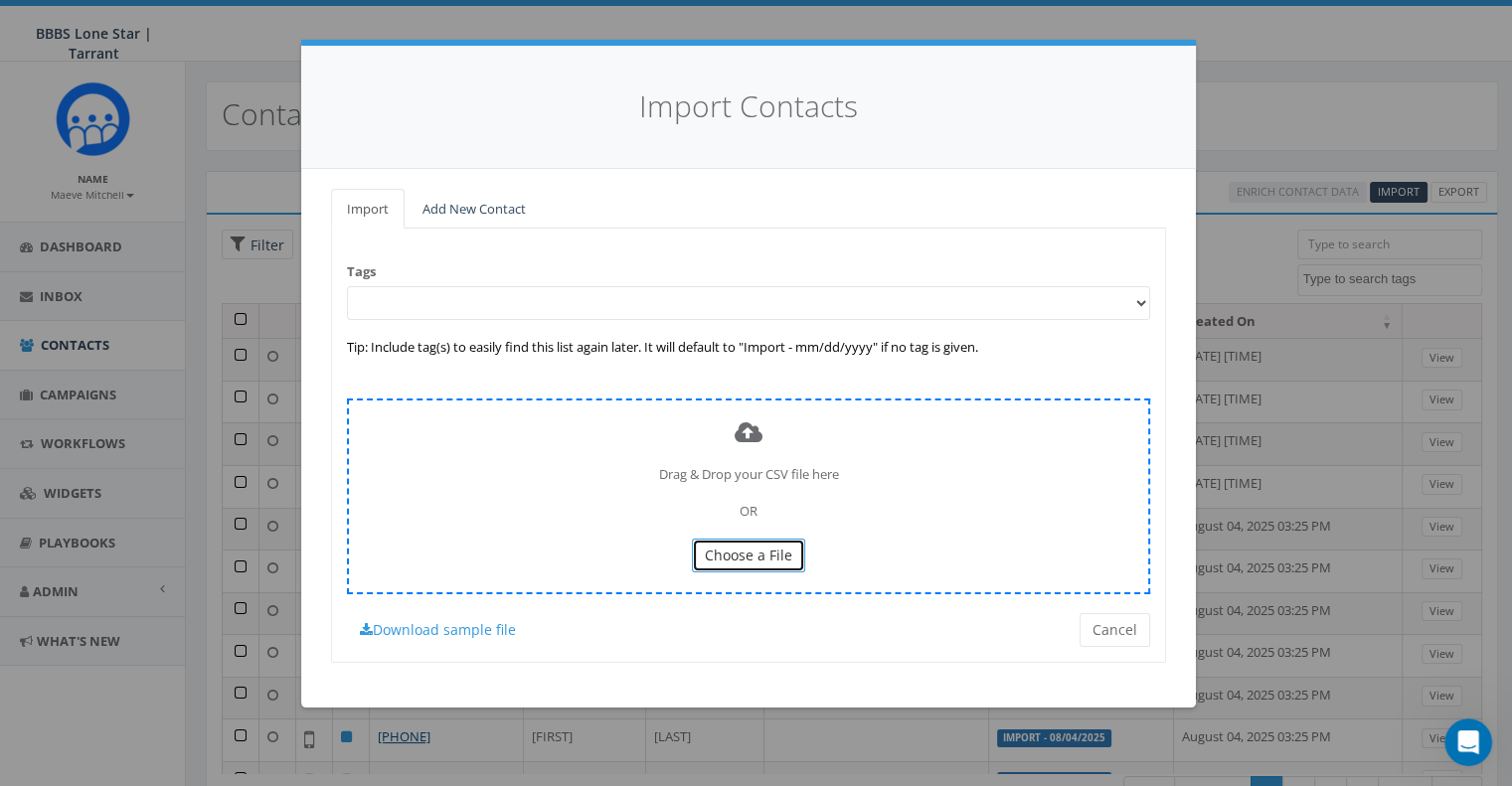 click on "Choose a File" at bounding box center [749, 554] 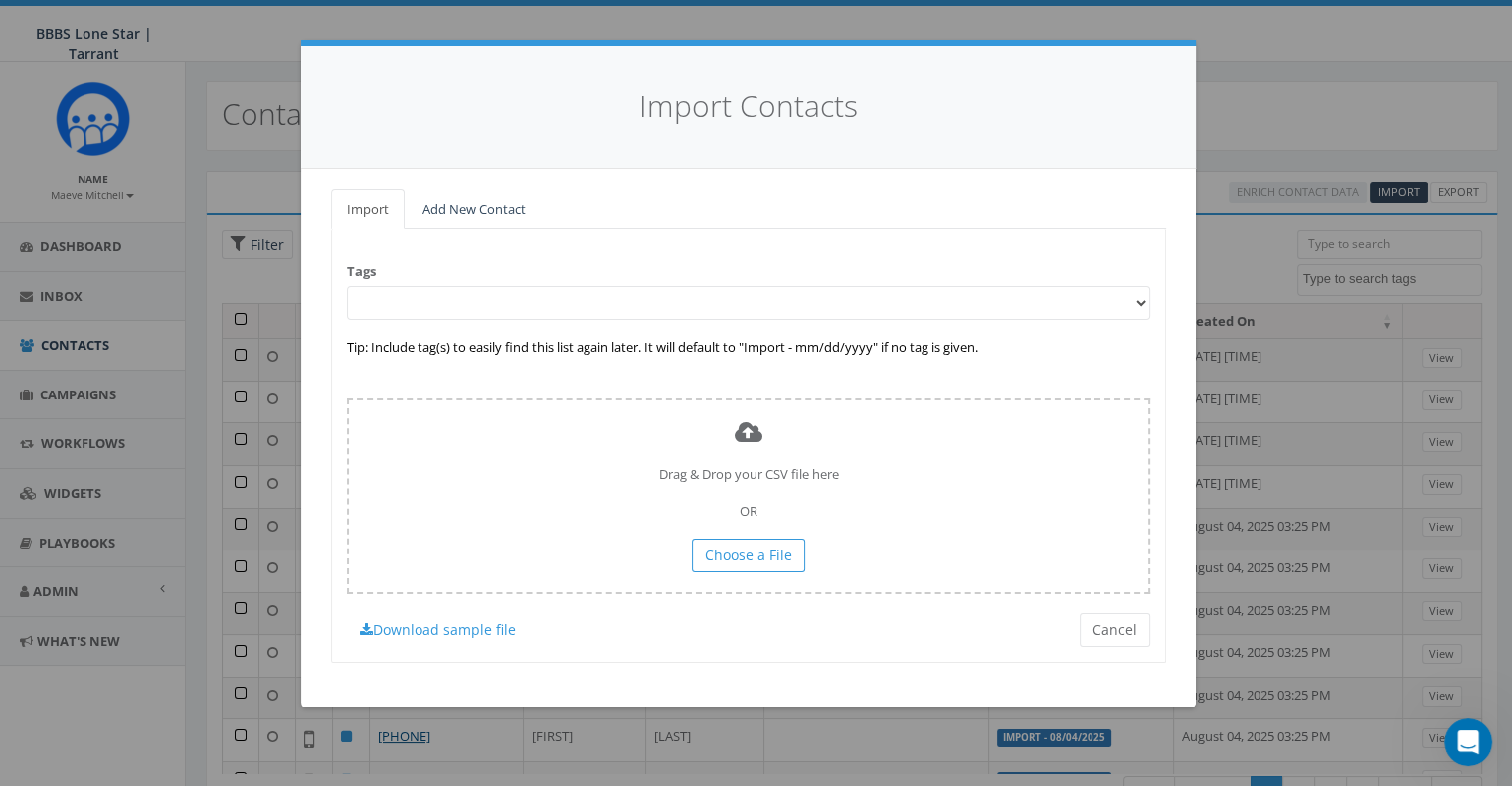 click on "Import Contacts Import Add New Contact Tags Tip: Include tag(s) to easily find this list again later. It will default to "Import - mm/dd/yyyy" if no tag is given. Drag & Drop your CSV file here OR   Choose a File Cancel  Download sample file  *   Phone Number Email Tags First Name Last Name Cancel   Add Contact Loading..." at bounding box center [756, 393] 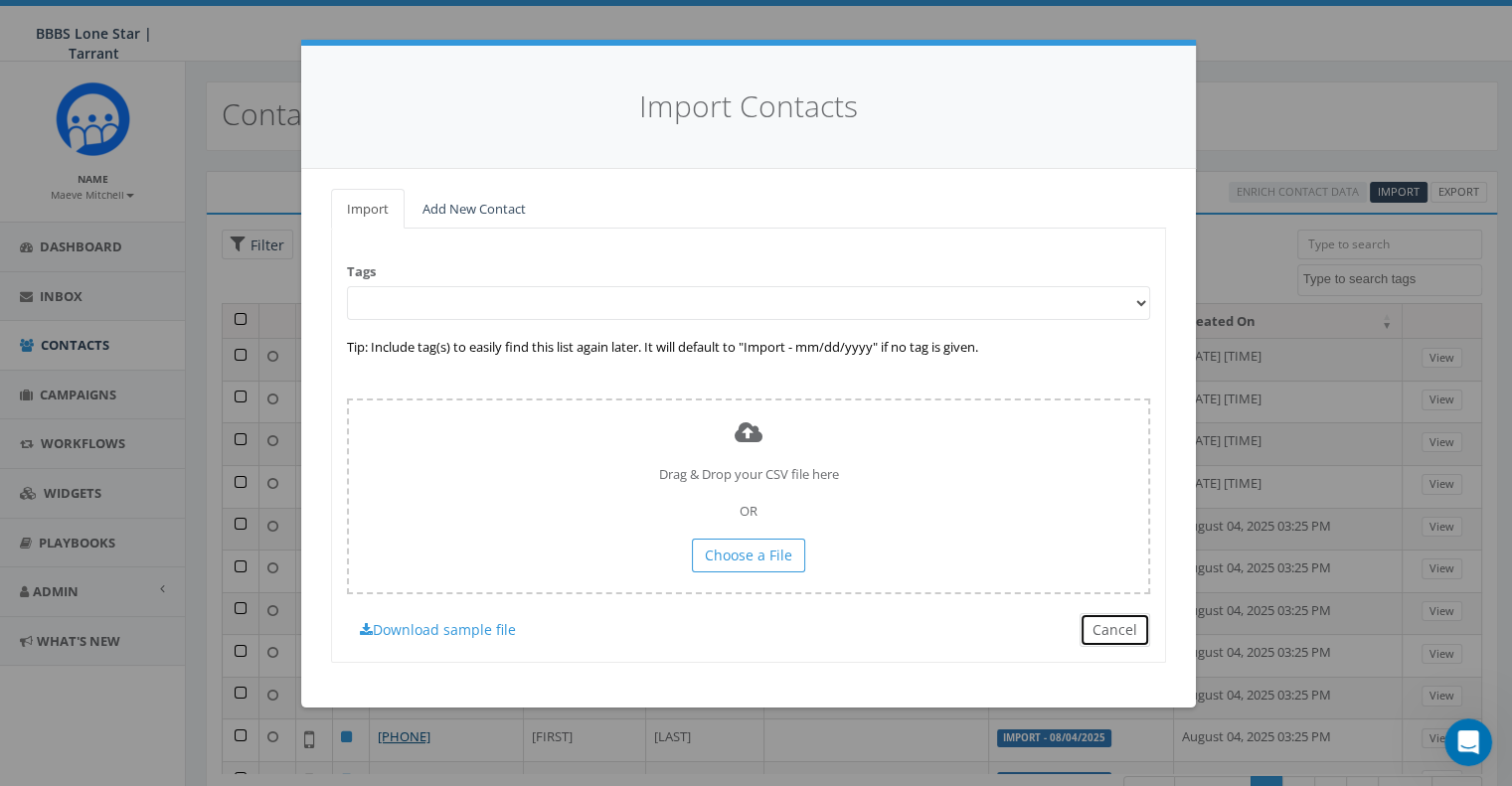 click on "Cancel" at bounding box center [1114, 630] 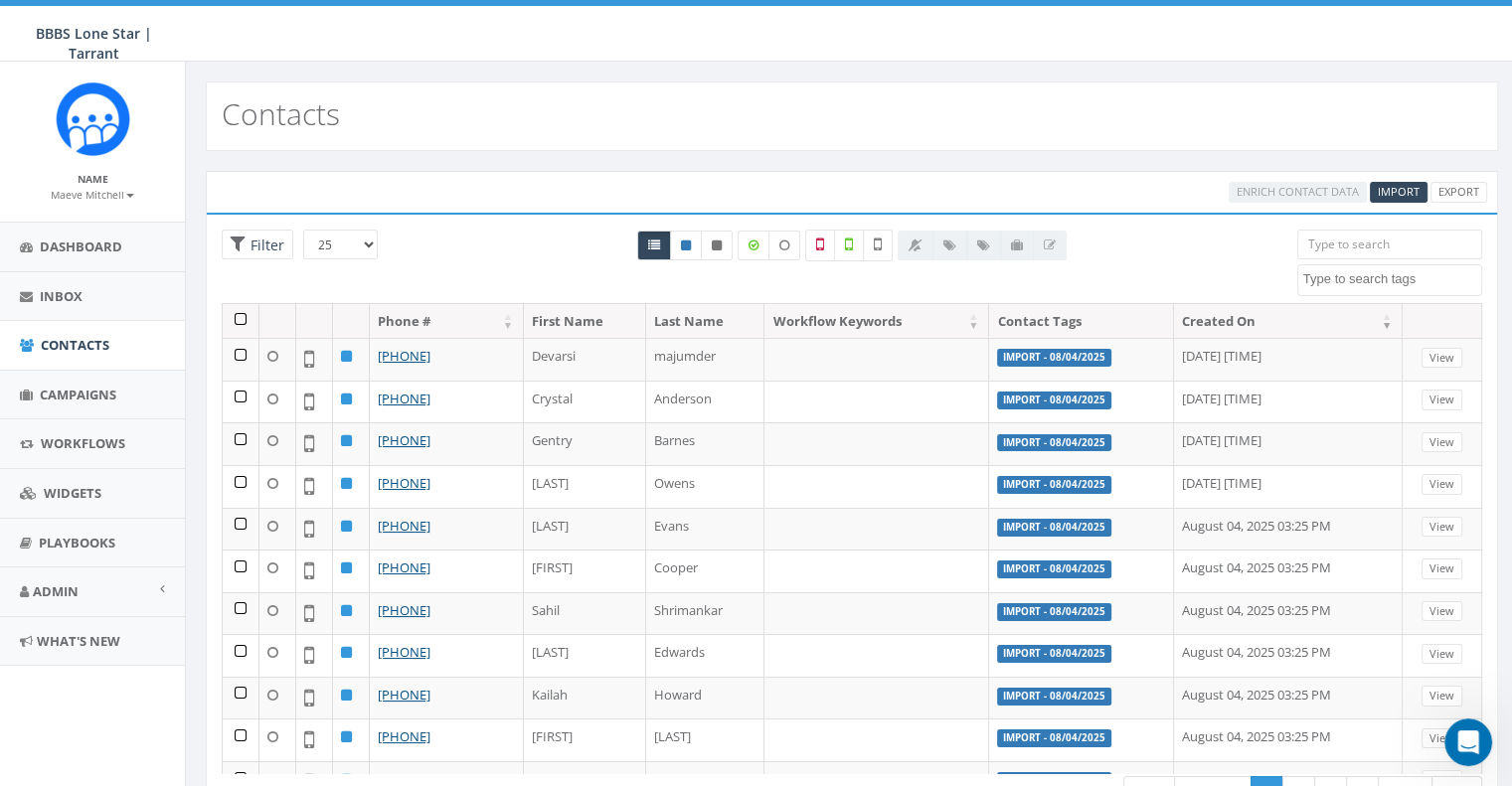 click 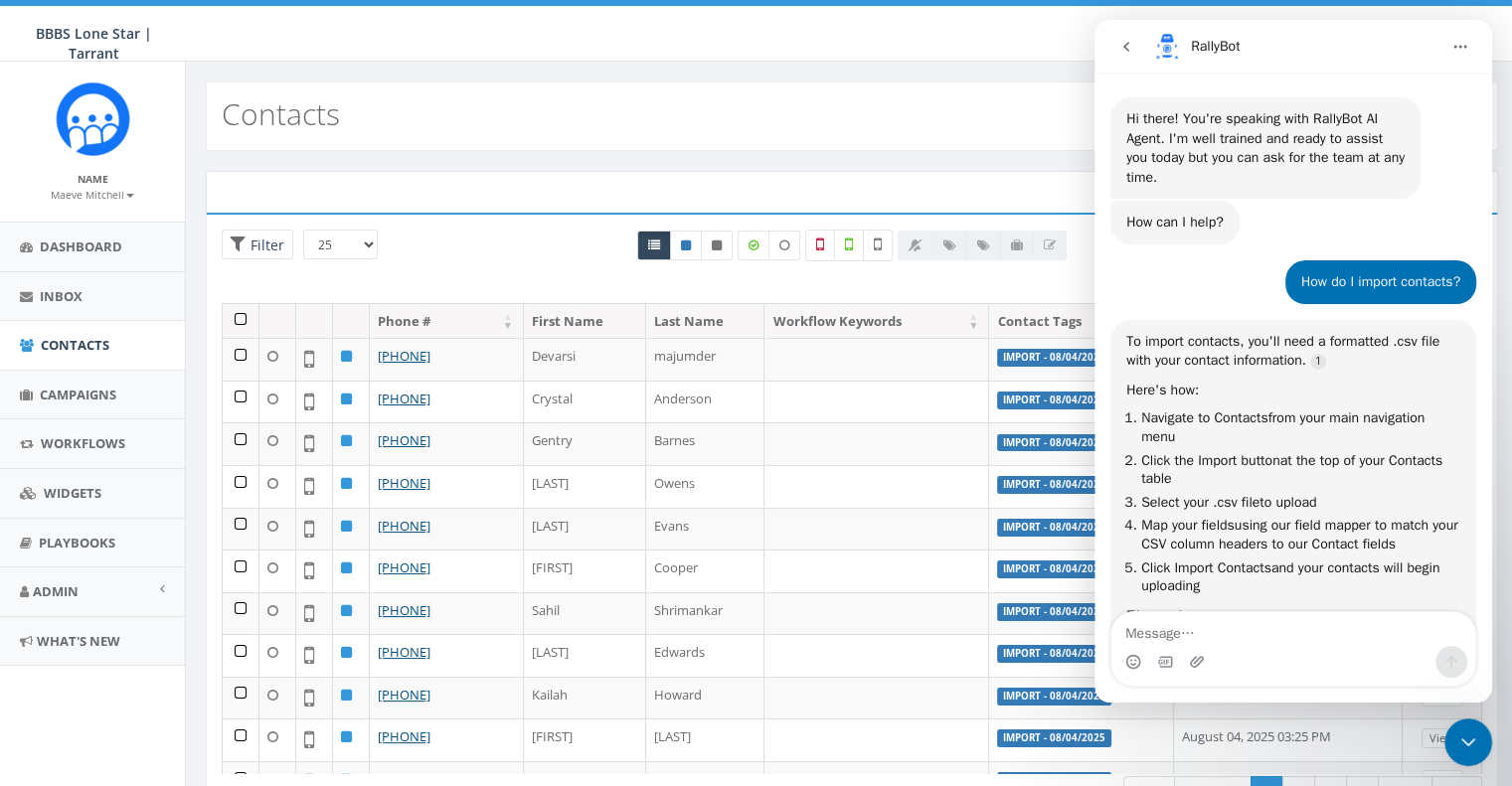 scroll, scrollTop: 209, scrollLeft: 0, axis: vertical 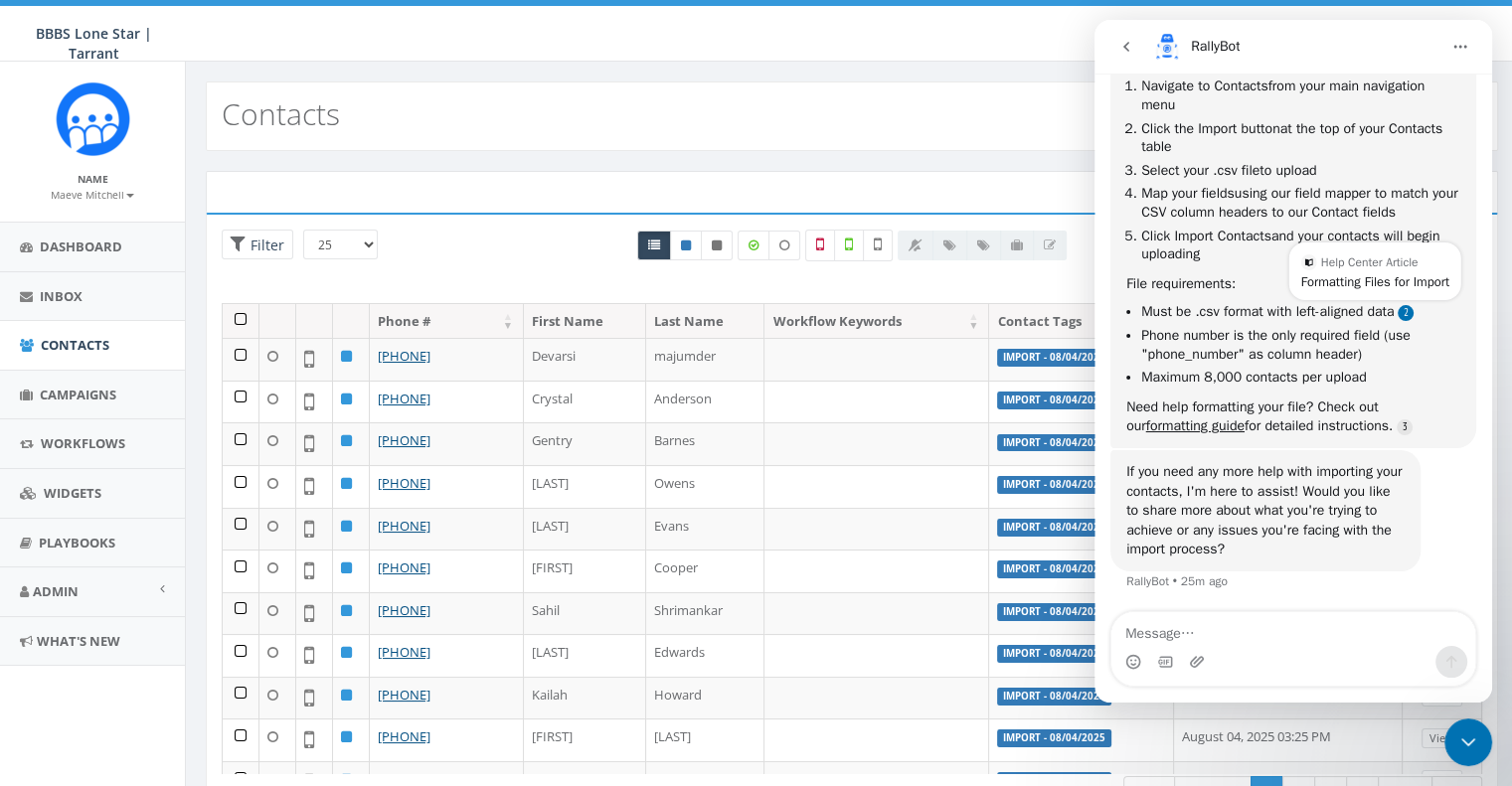 click at bounding box center [1406, 313] 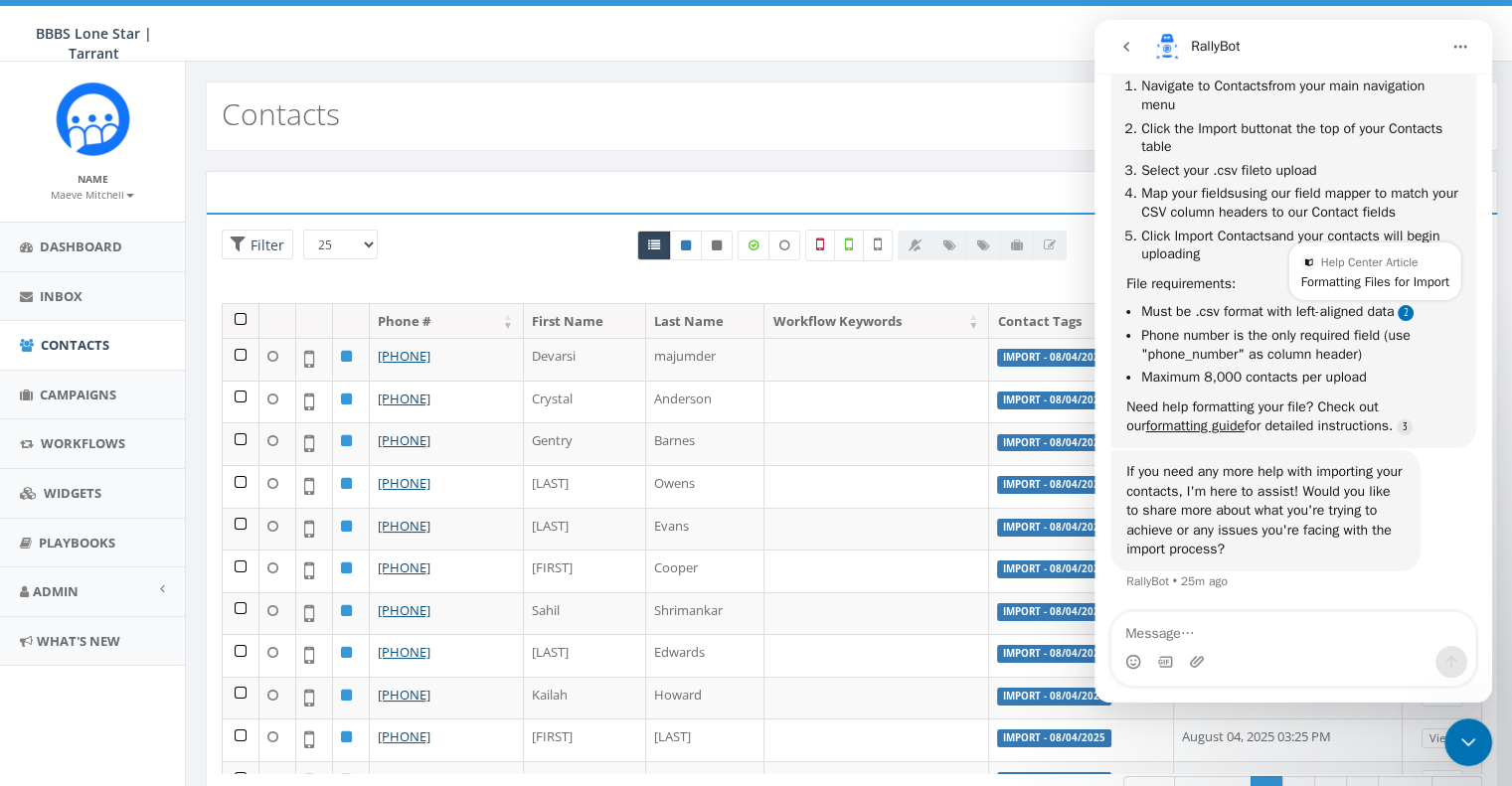 click at bounding box center (1406, 313) 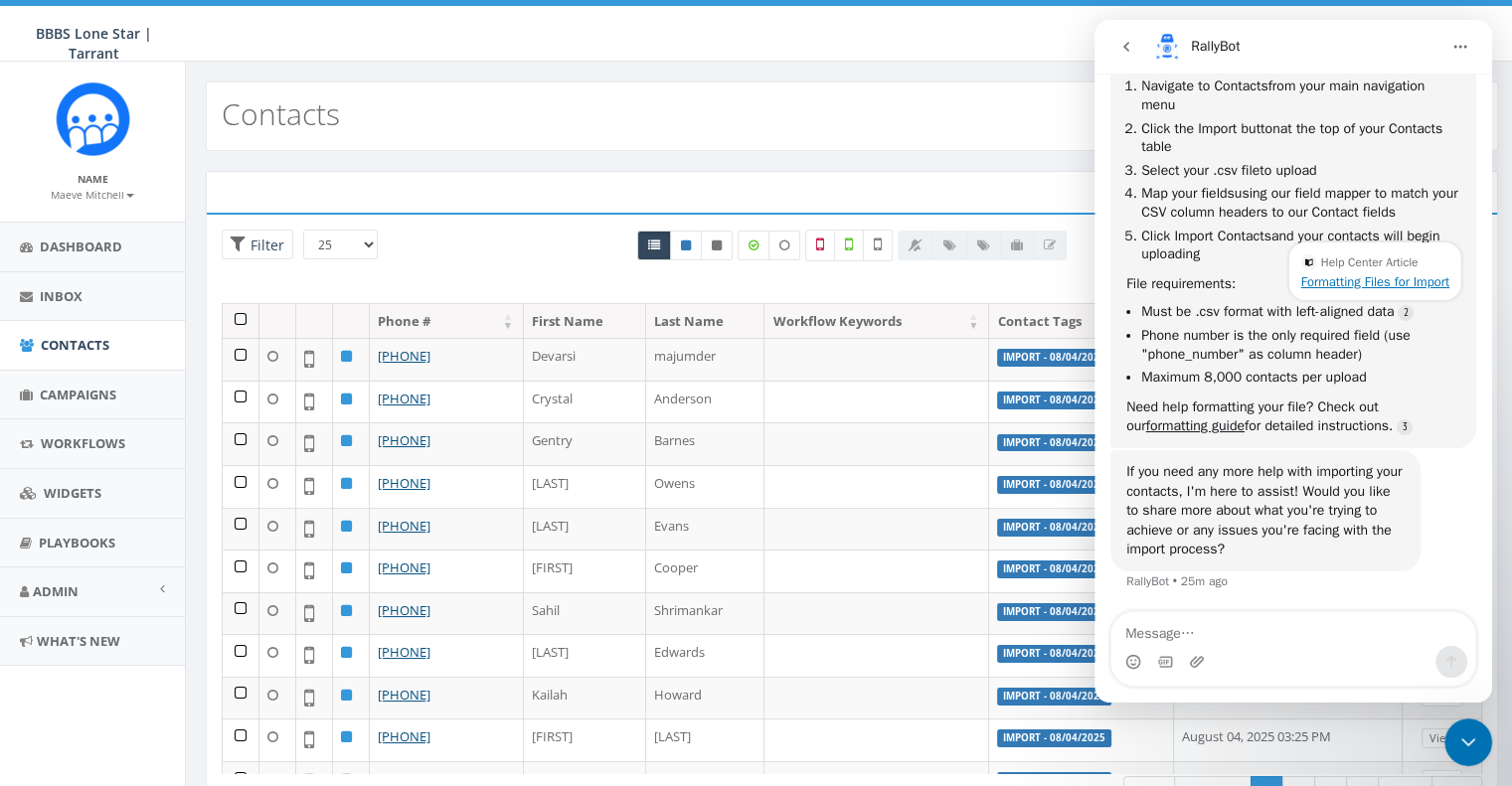 click on "Formatting Files for Import" at bounding box center (1375, 281) 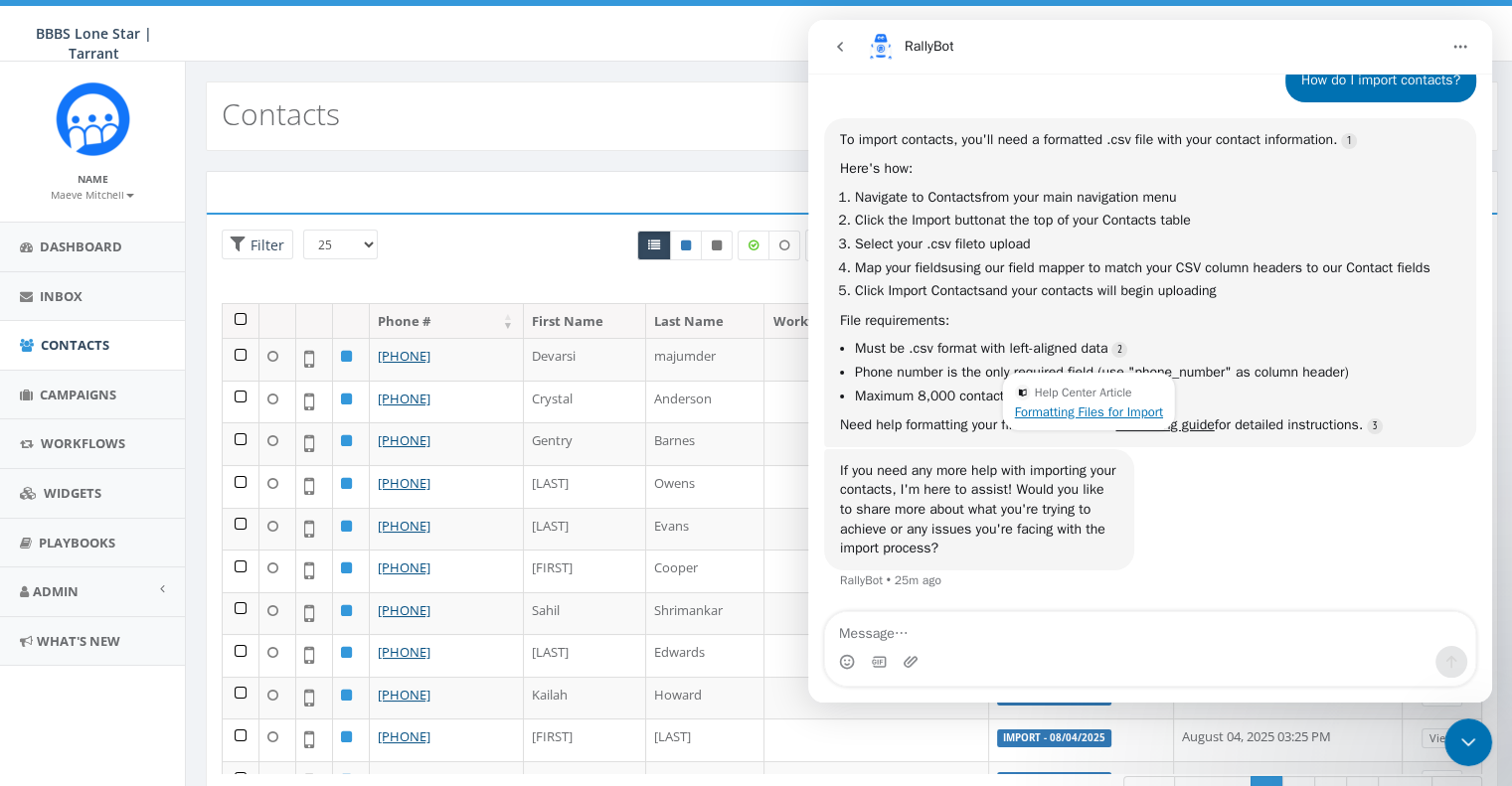 scroll, scrollTop: 0, scrollLeft: 0, axis: both 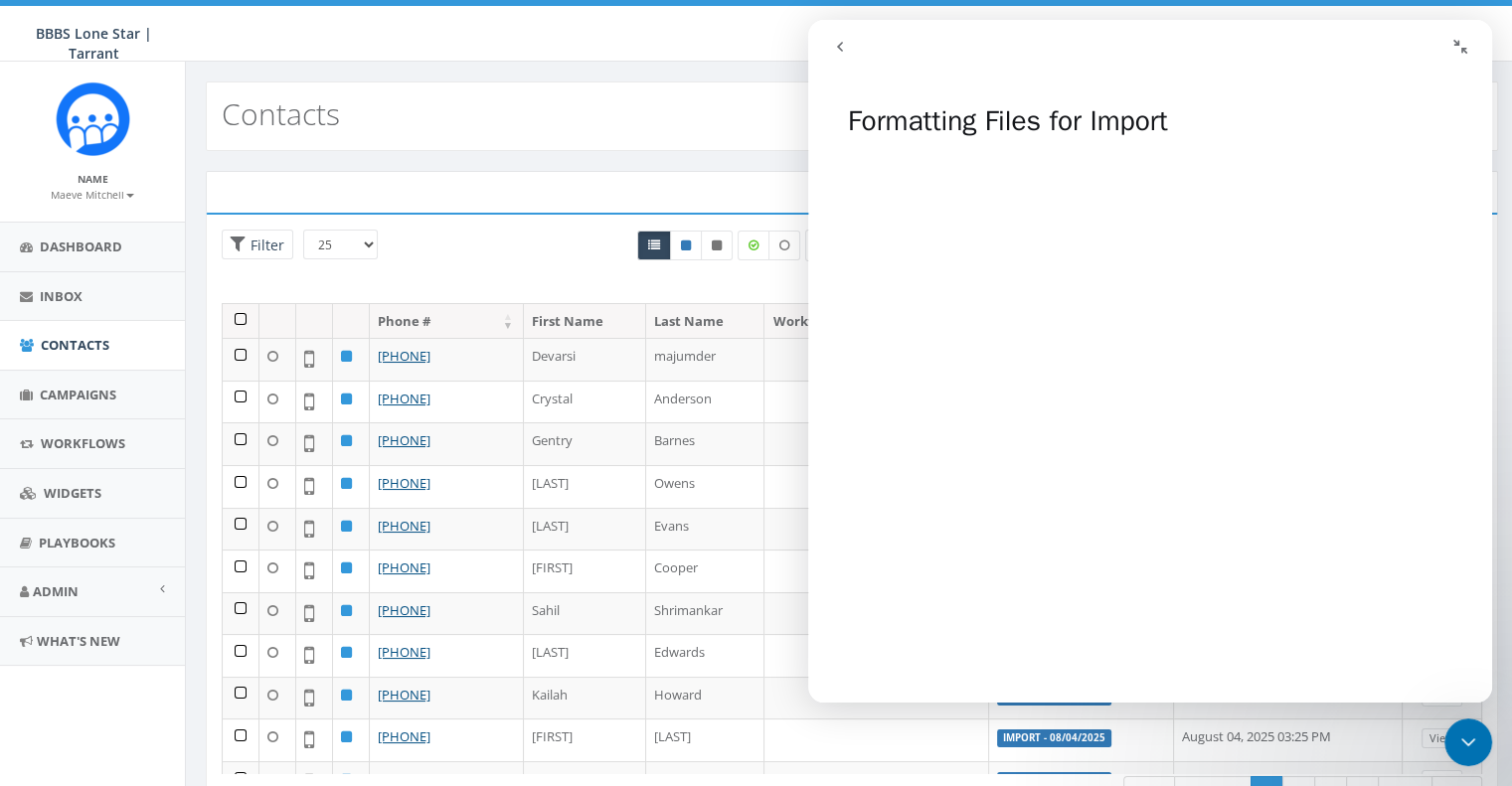 click 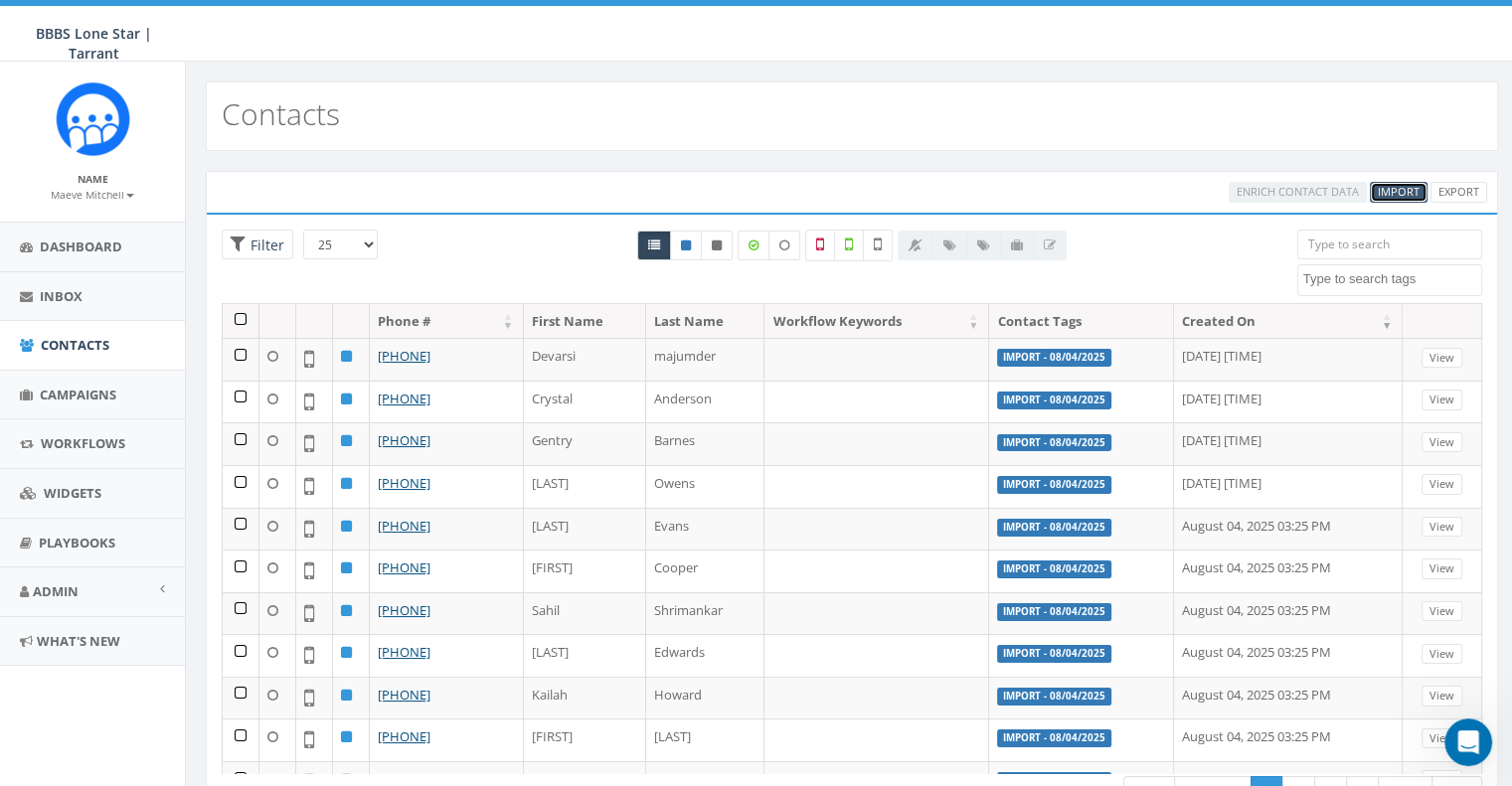 click on "Import" at bounding box center (1399, 191) 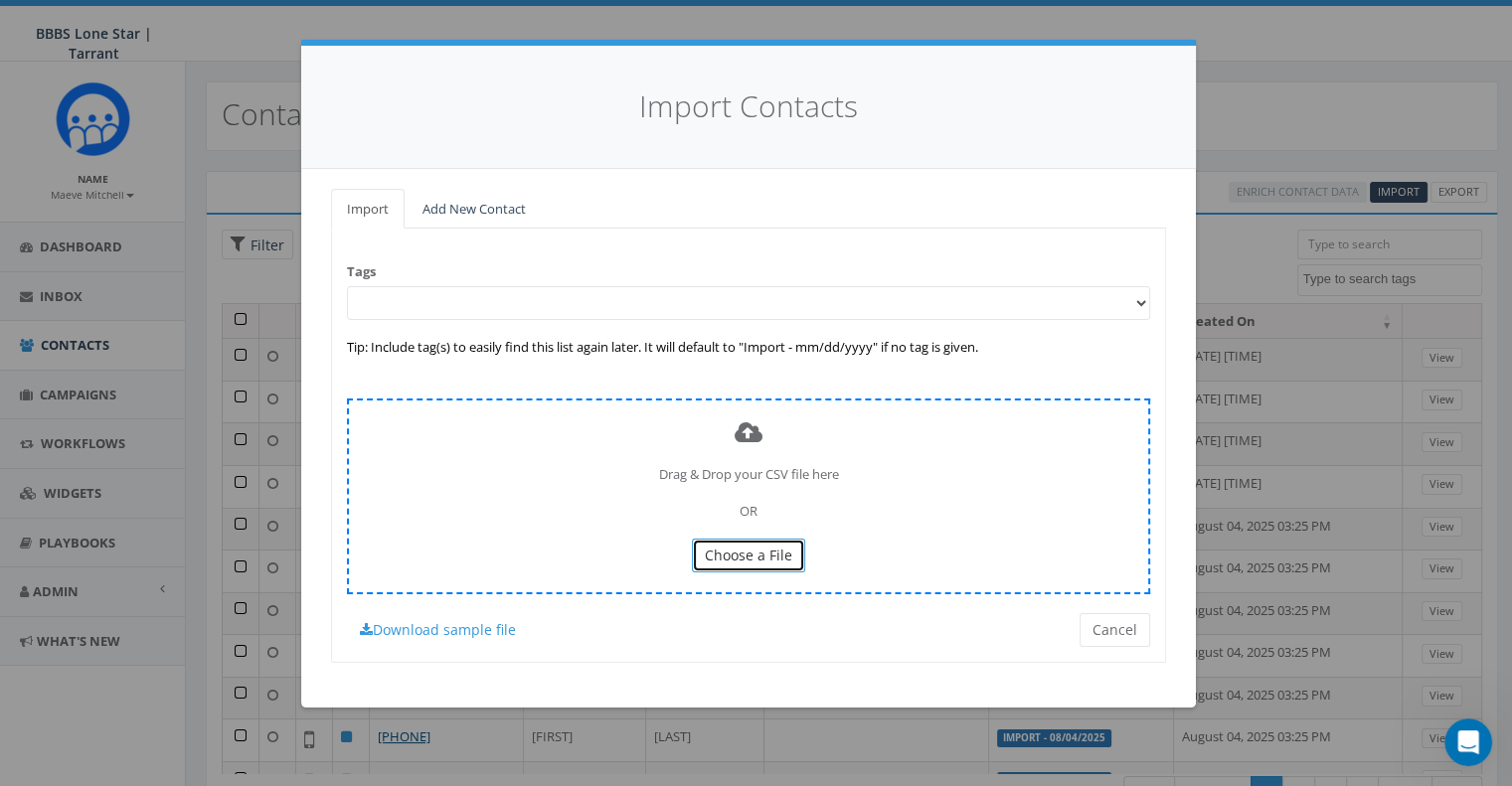 click on "Choose a File" at bounding box center [749, 554] 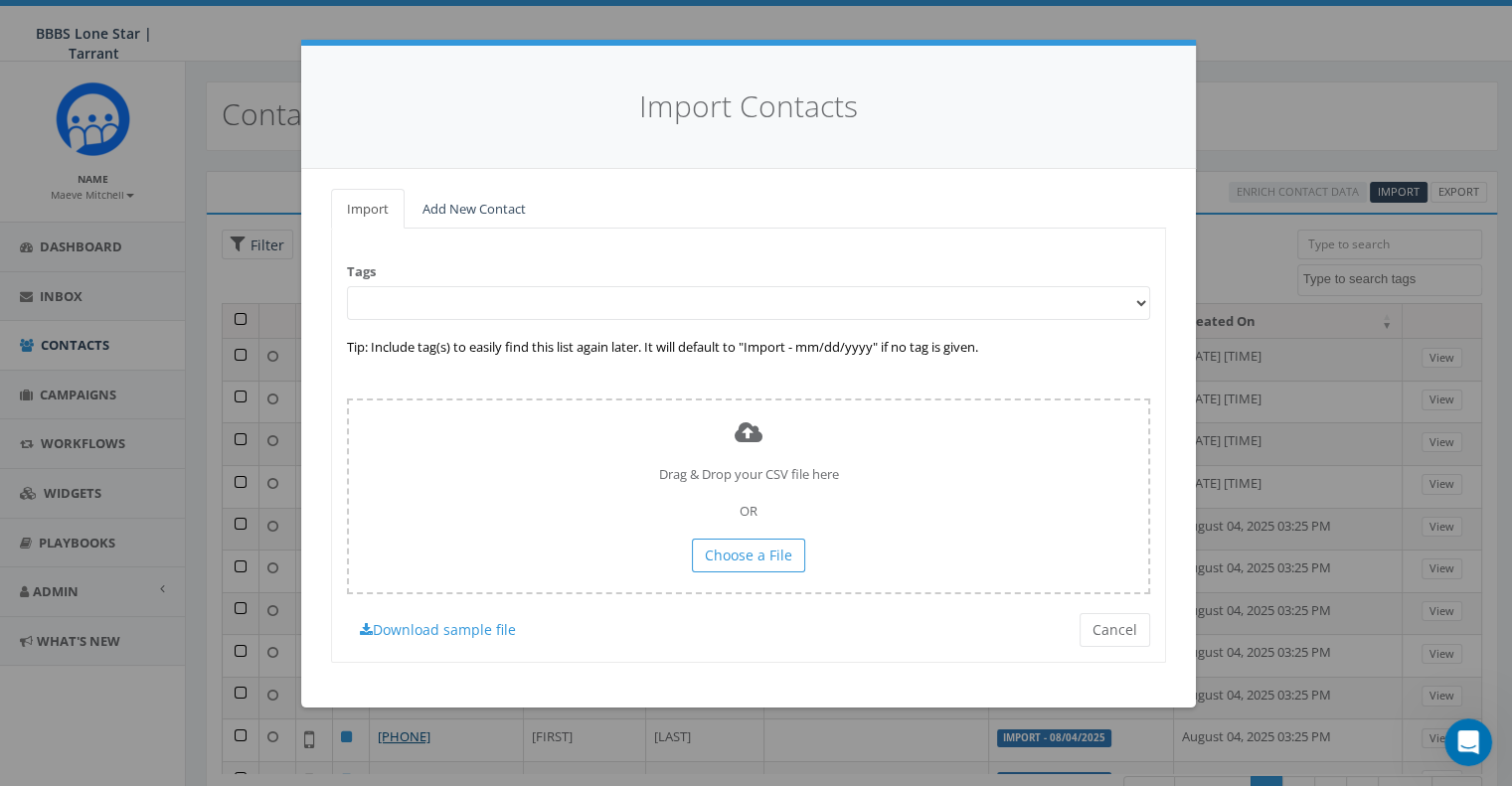 click on "Tags Tip: Include tag(s) to easily find this list again later. It will default to "Import - mm/dd/yyyy" if no tag is given. Drag & Drop your CSV file here OR   Choose a File Cancel  Download sample file" at bounding box center (749, 445) 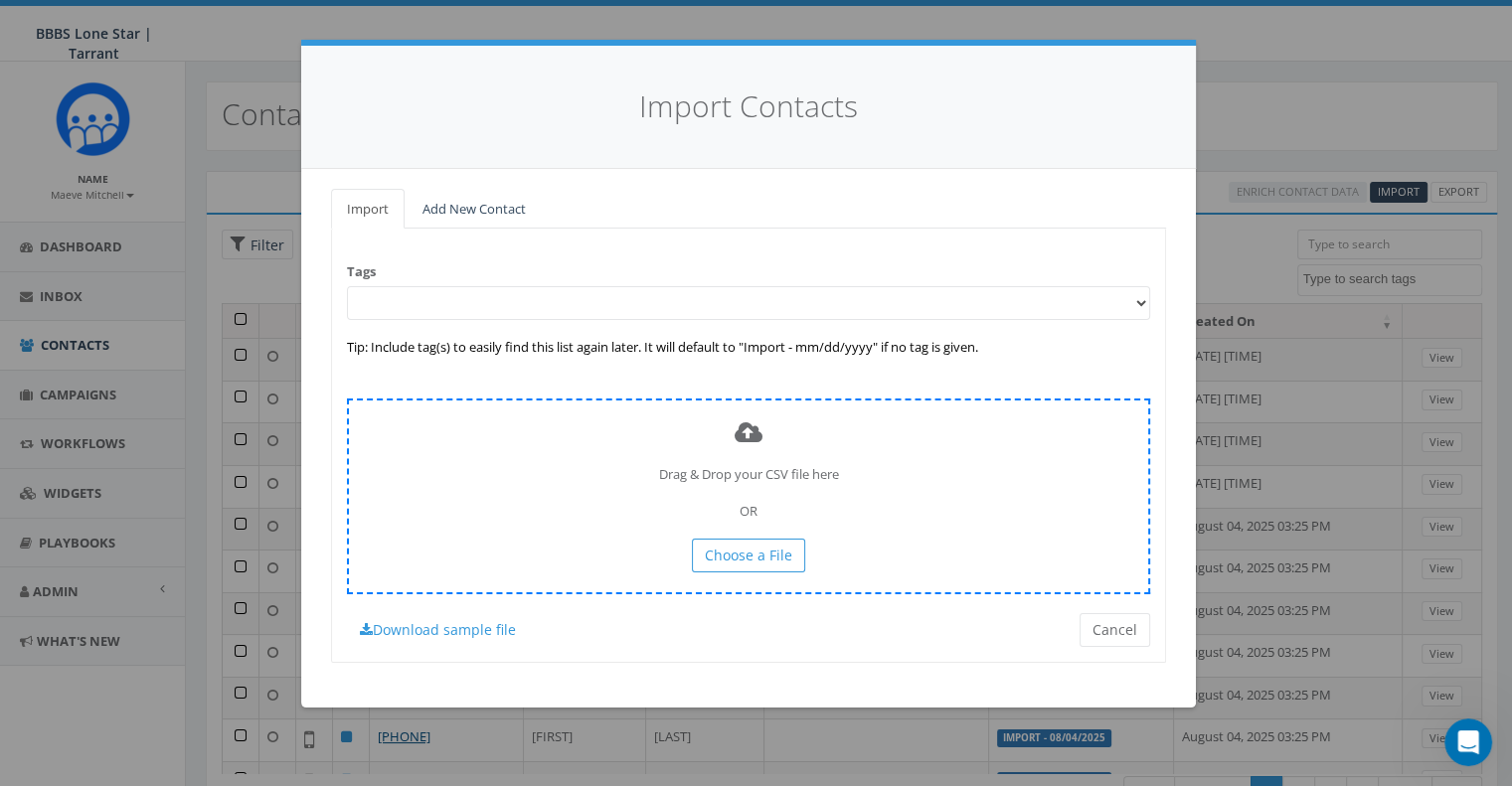click on "Drag & Drop your CSV file here OR   Choose a File" at bounding box center [749, 496] 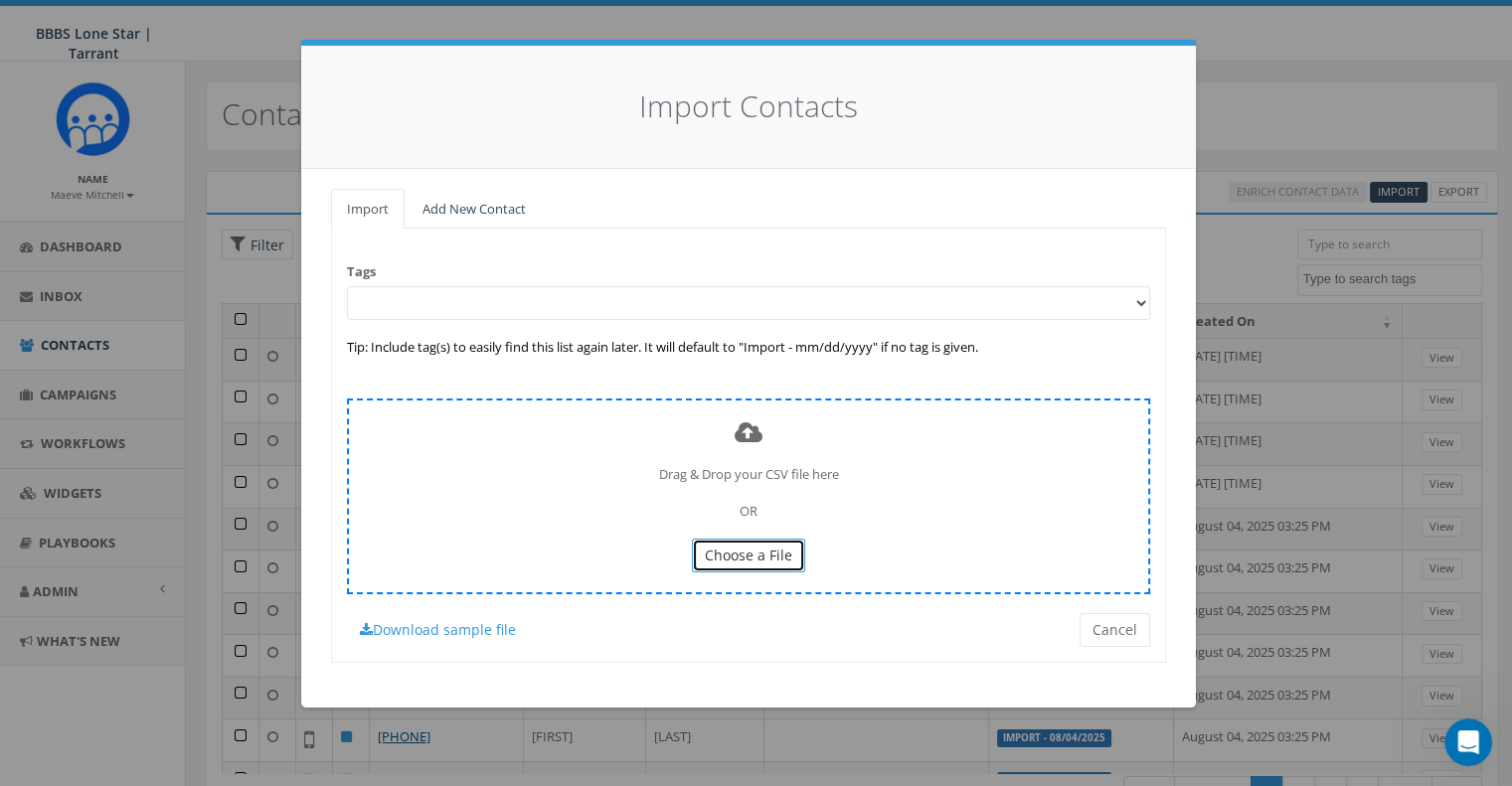 click on "Choose a File" at bounding box center (749, 554) 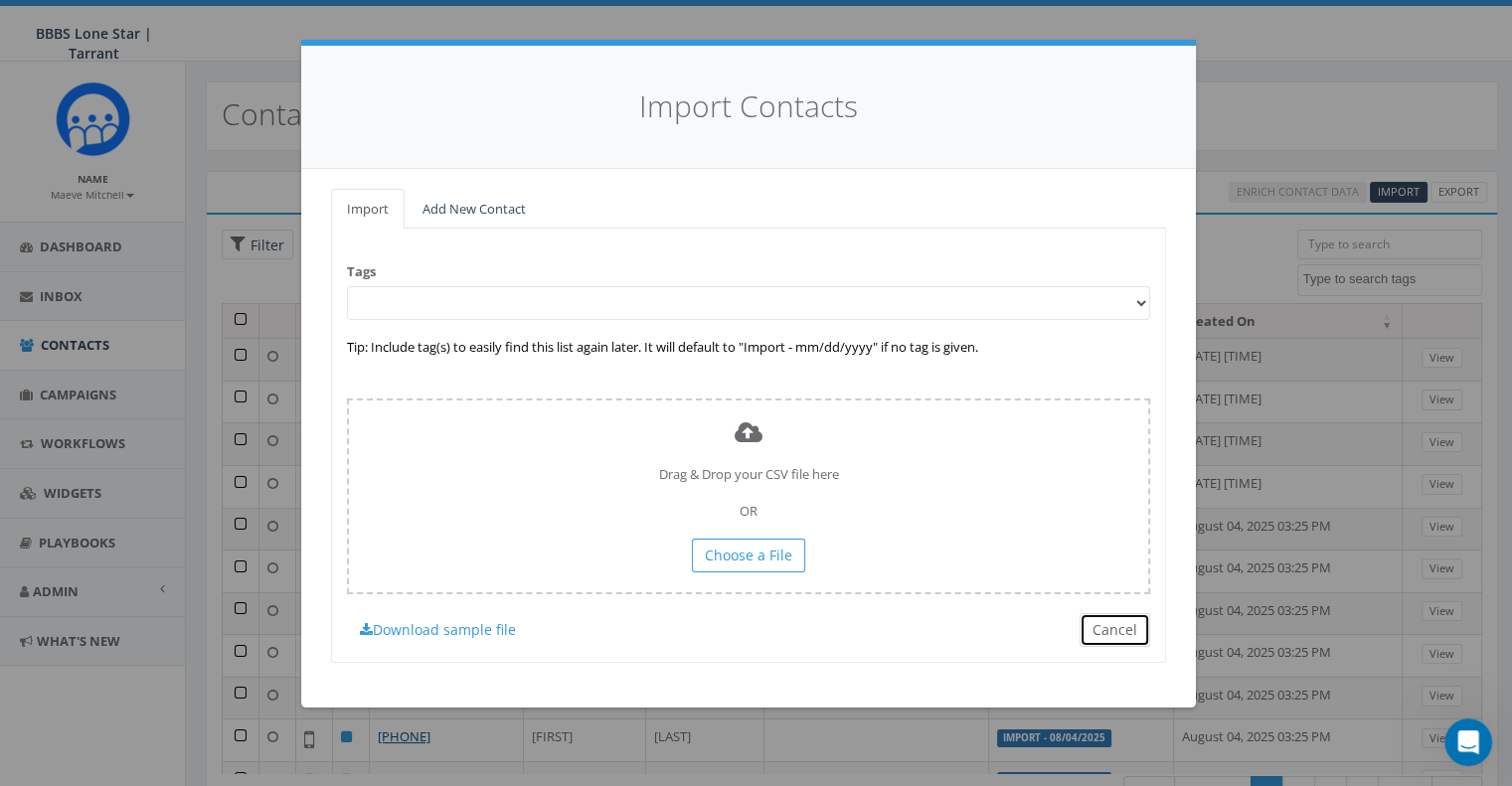 click on "Cancel" at bounding box center (1114, 630) 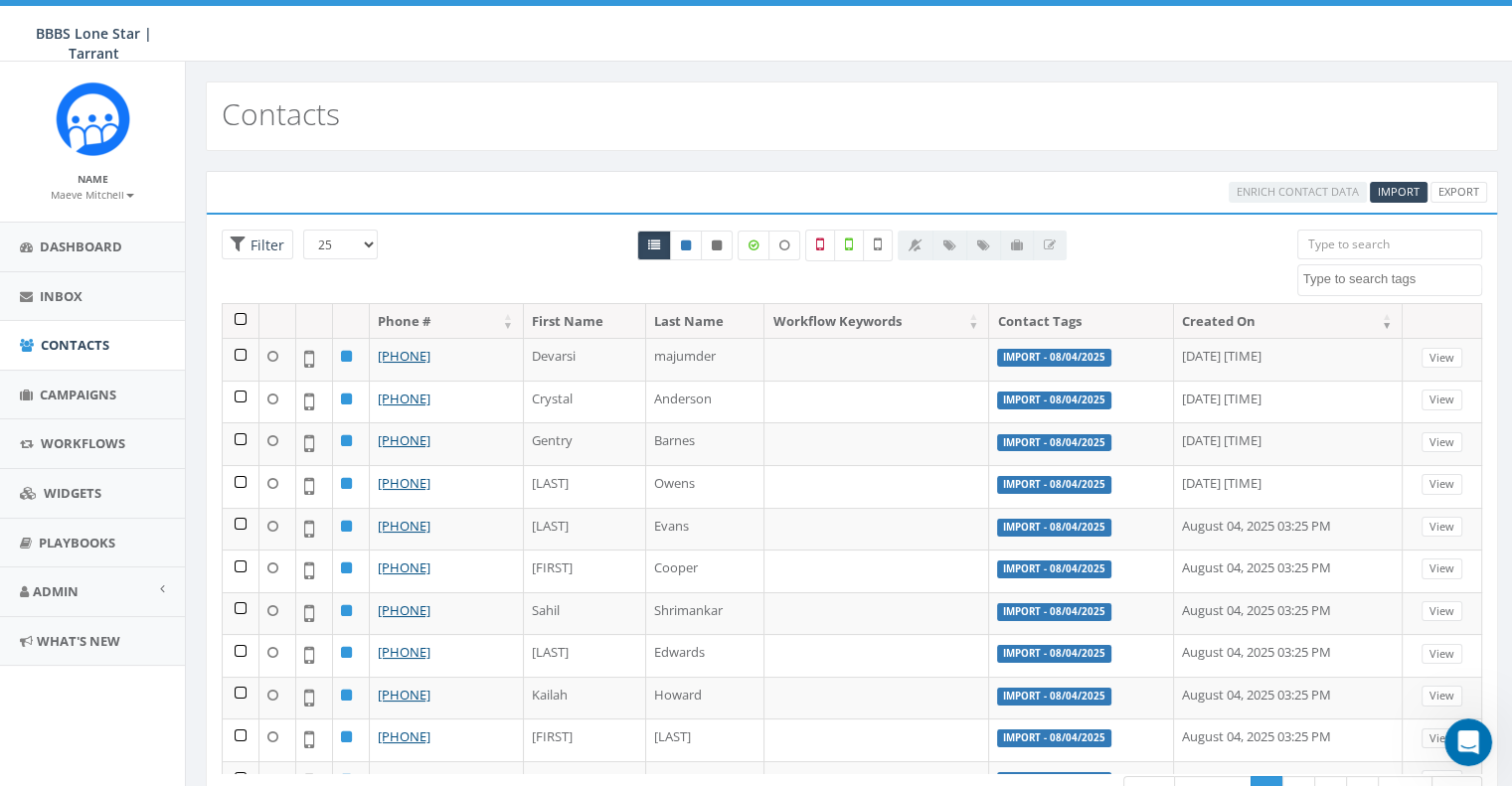 click 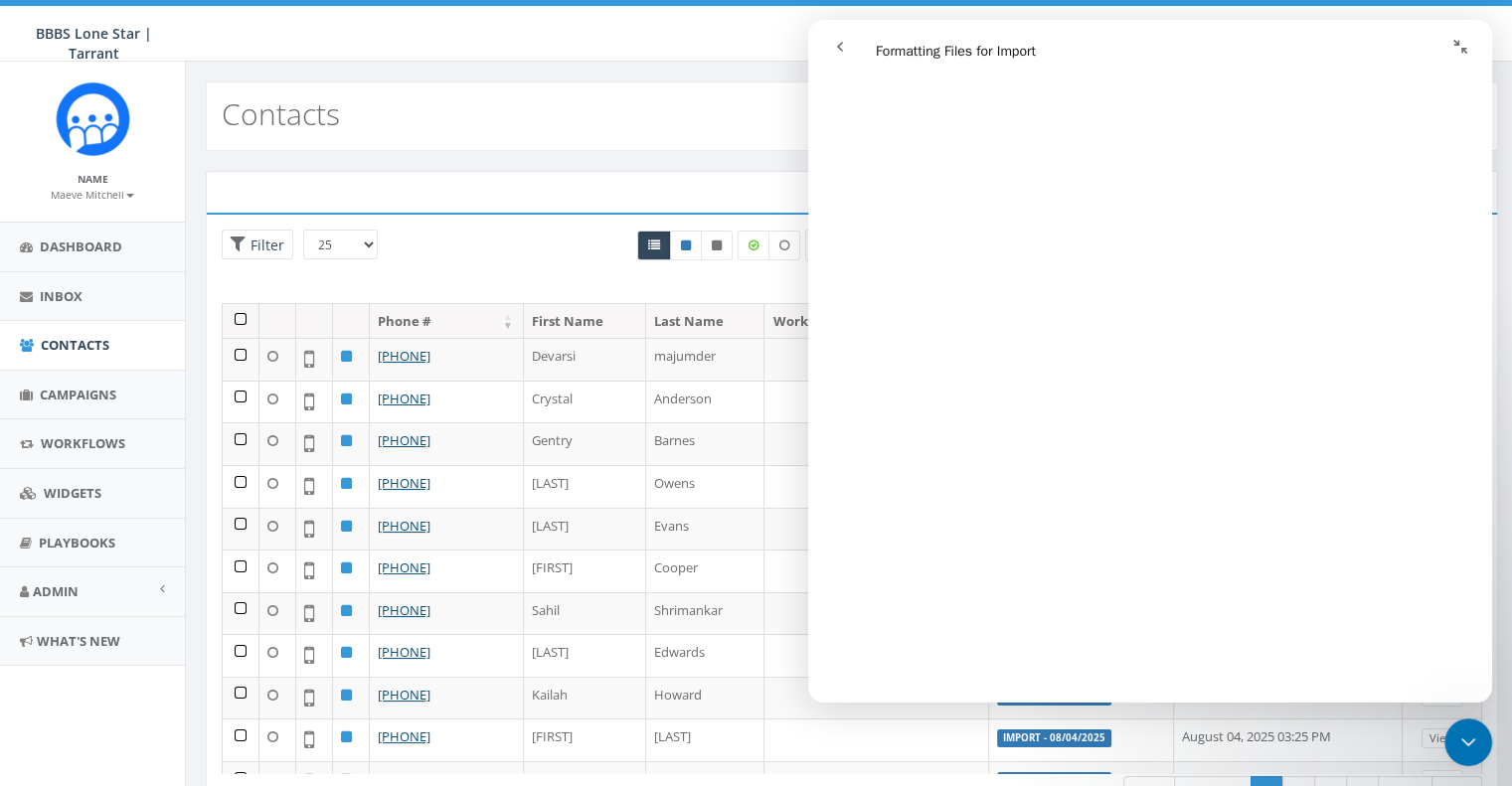 scroll, scrollTop: 0, scrollLeft: 0, axis: both 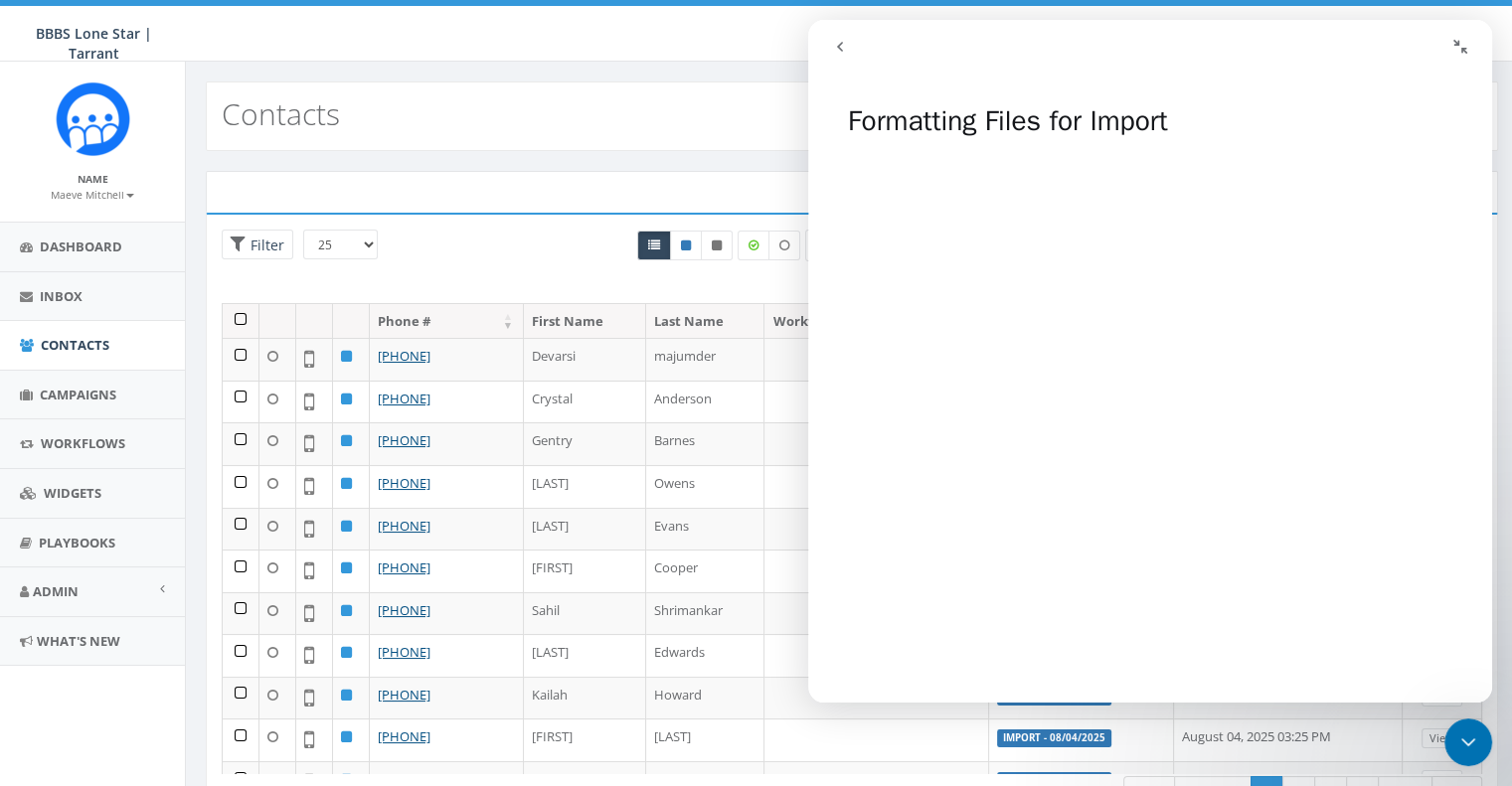click at bounding box center [840, 47] 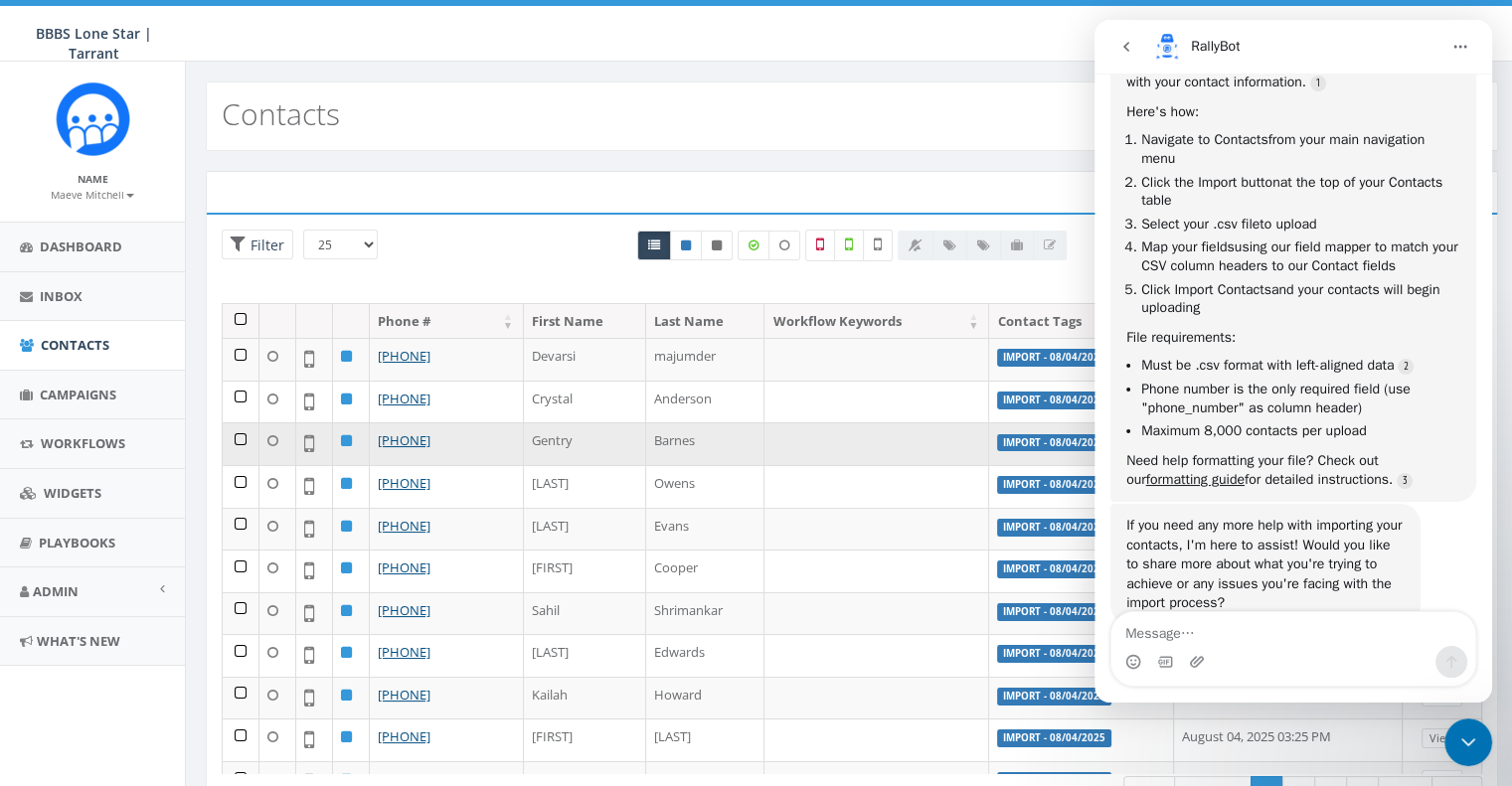 scroll, scrollTop: 332, scrollLeft: 0, axis: vertical 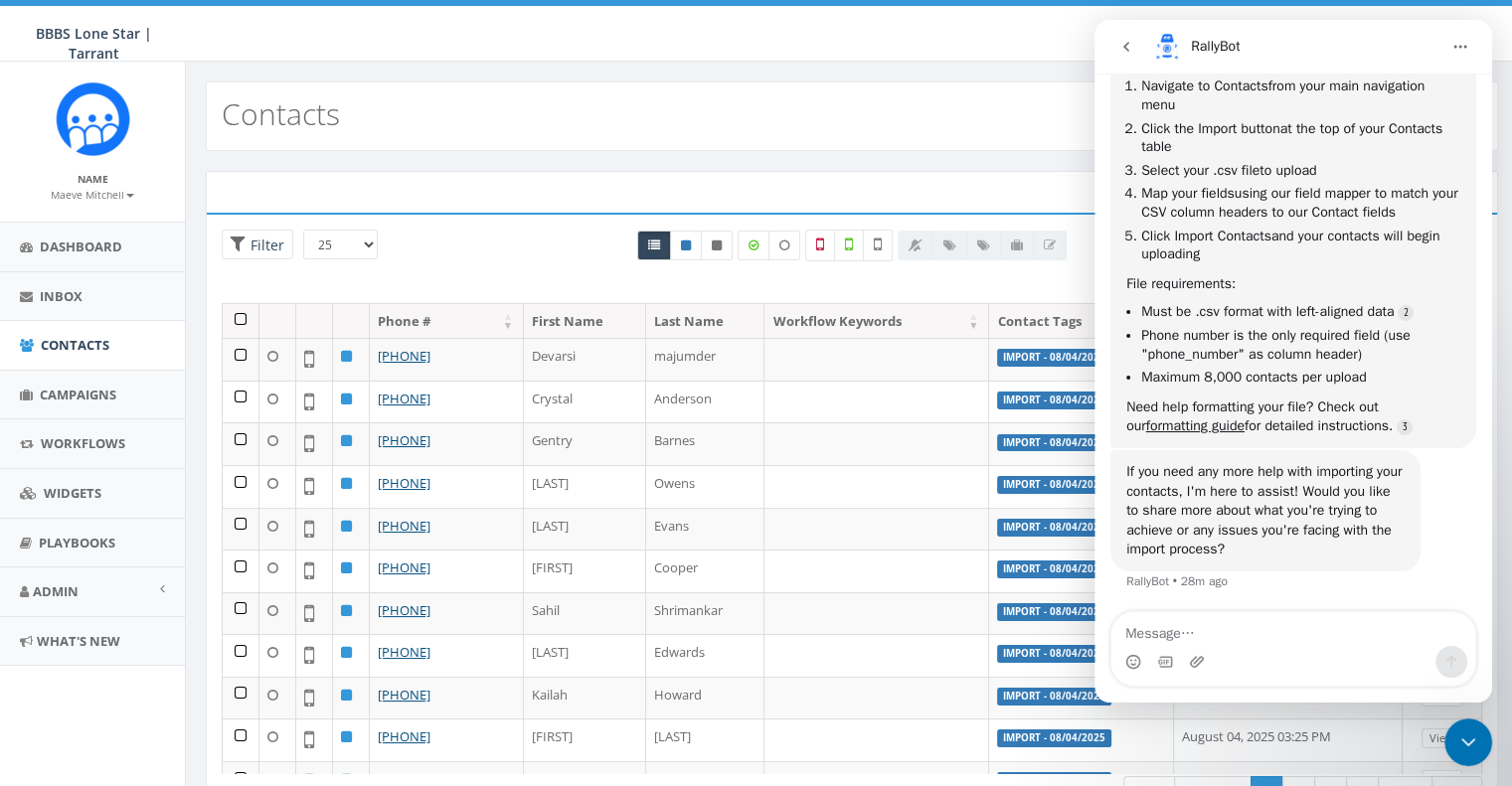 click at bounding box center [1293, 629] 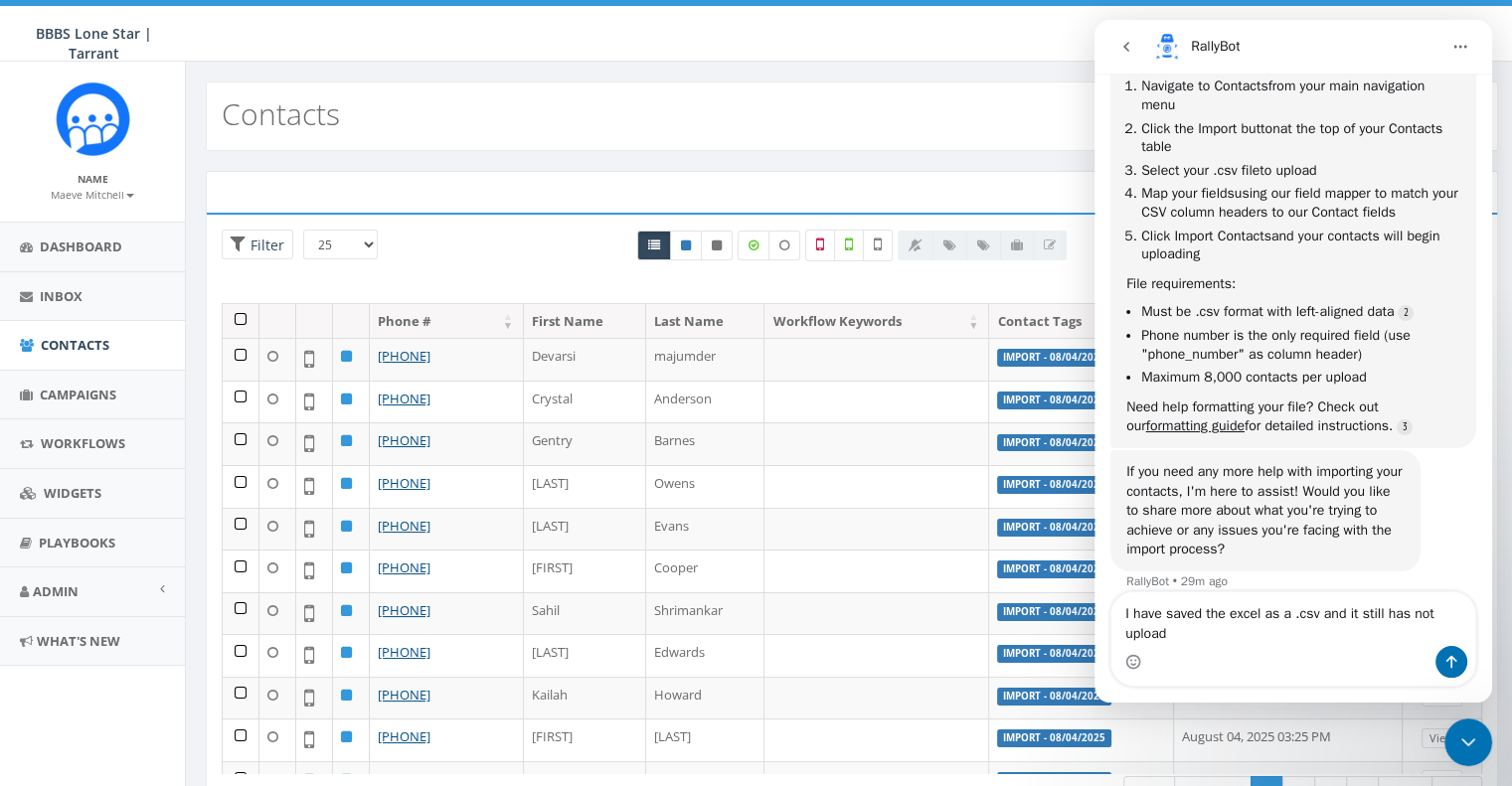 scroll, scrollTop: 352, scrollLeft: 0, axis: vertical 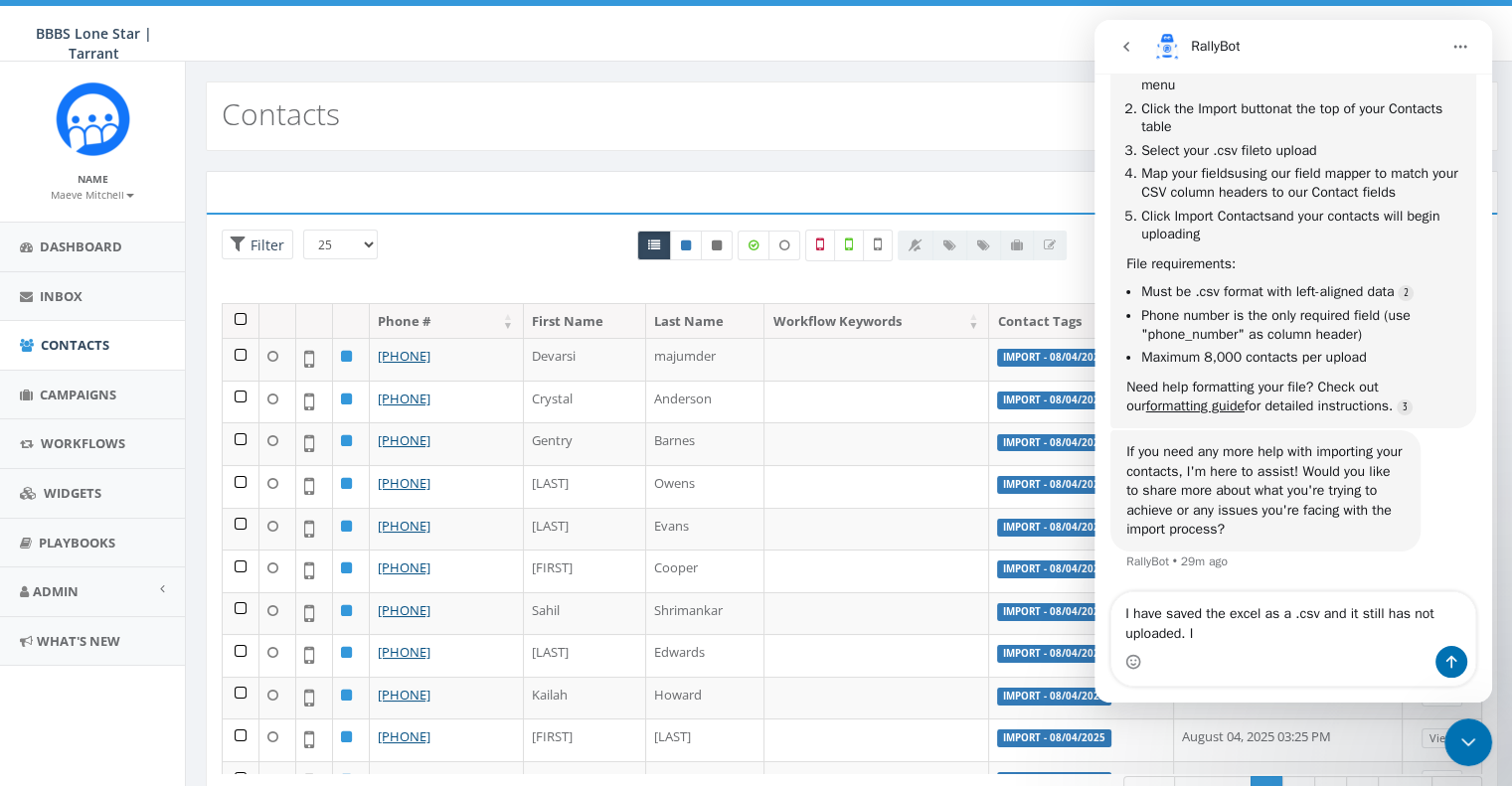 click on "I have saved the excel as a .csv and it still has not uploaded. I" at bounding box center (1293, 619) 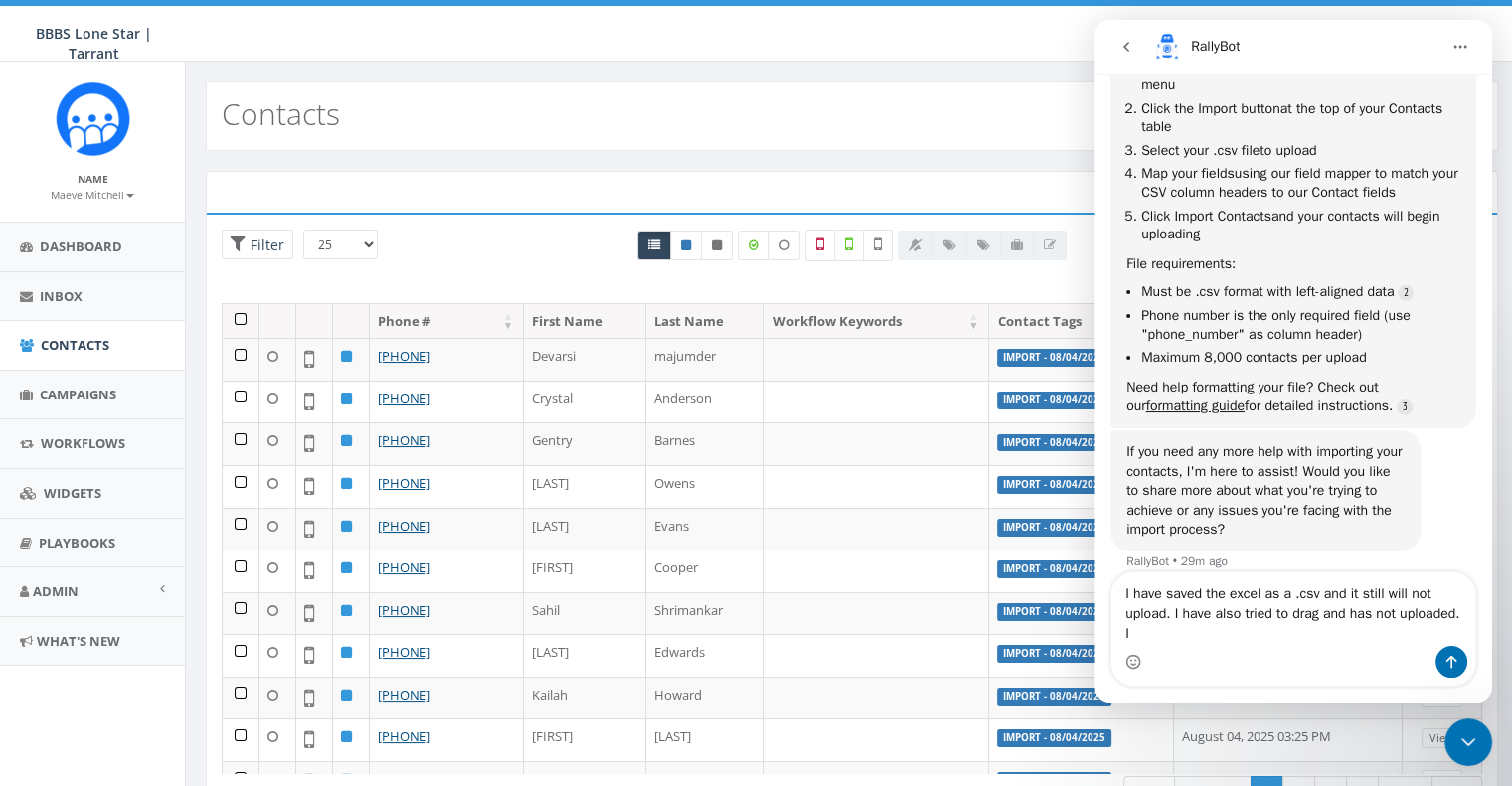 scroll, scrollTop: 372, scrollLeft: 0, axis: vertical 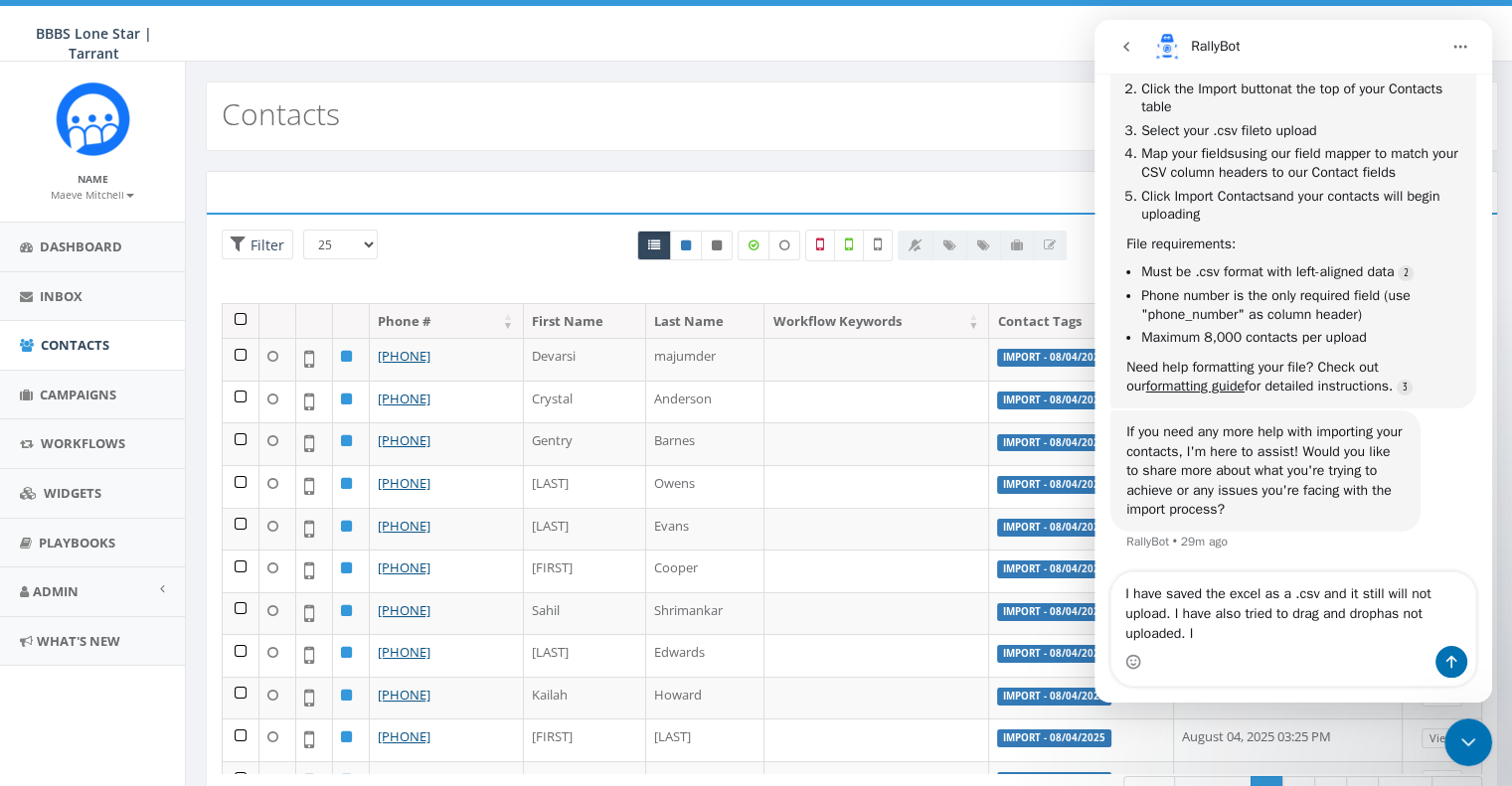 type on "I have saved the excel as a .csv and it still will not upload. I have also tried to drag and drop" 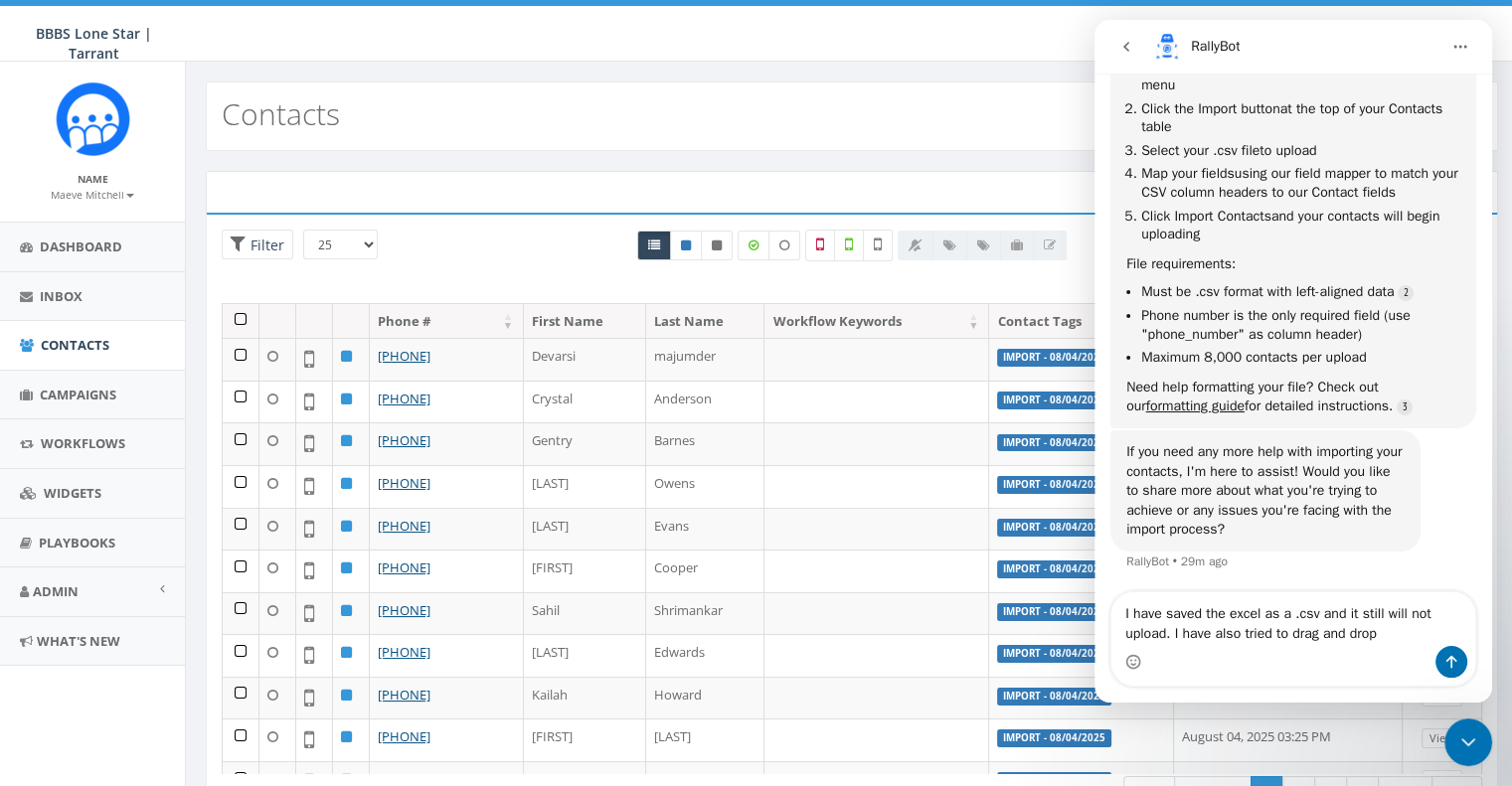 type 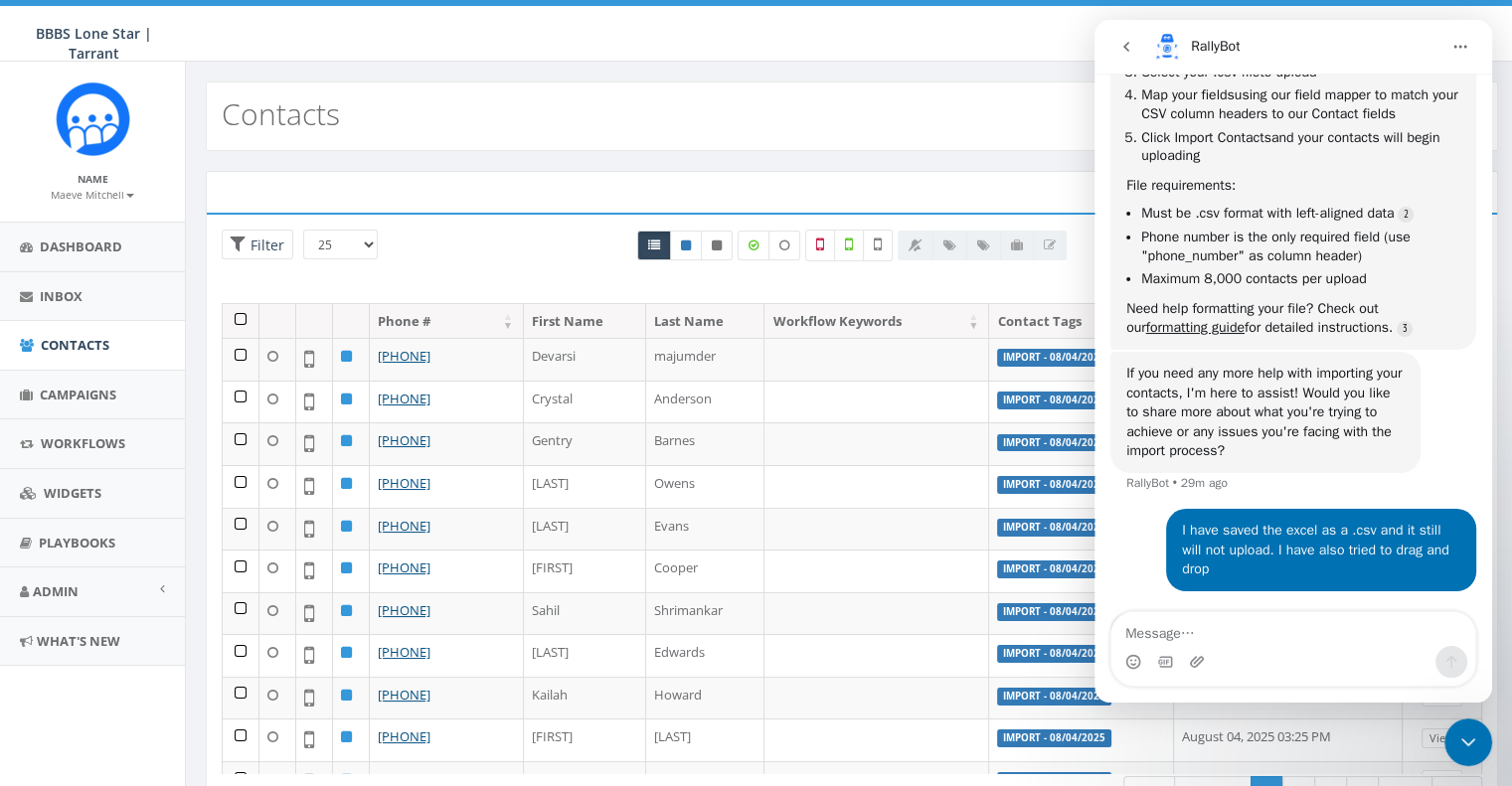 scroll, scrollTop: 495, scrollLeft: 0, axis: vertical 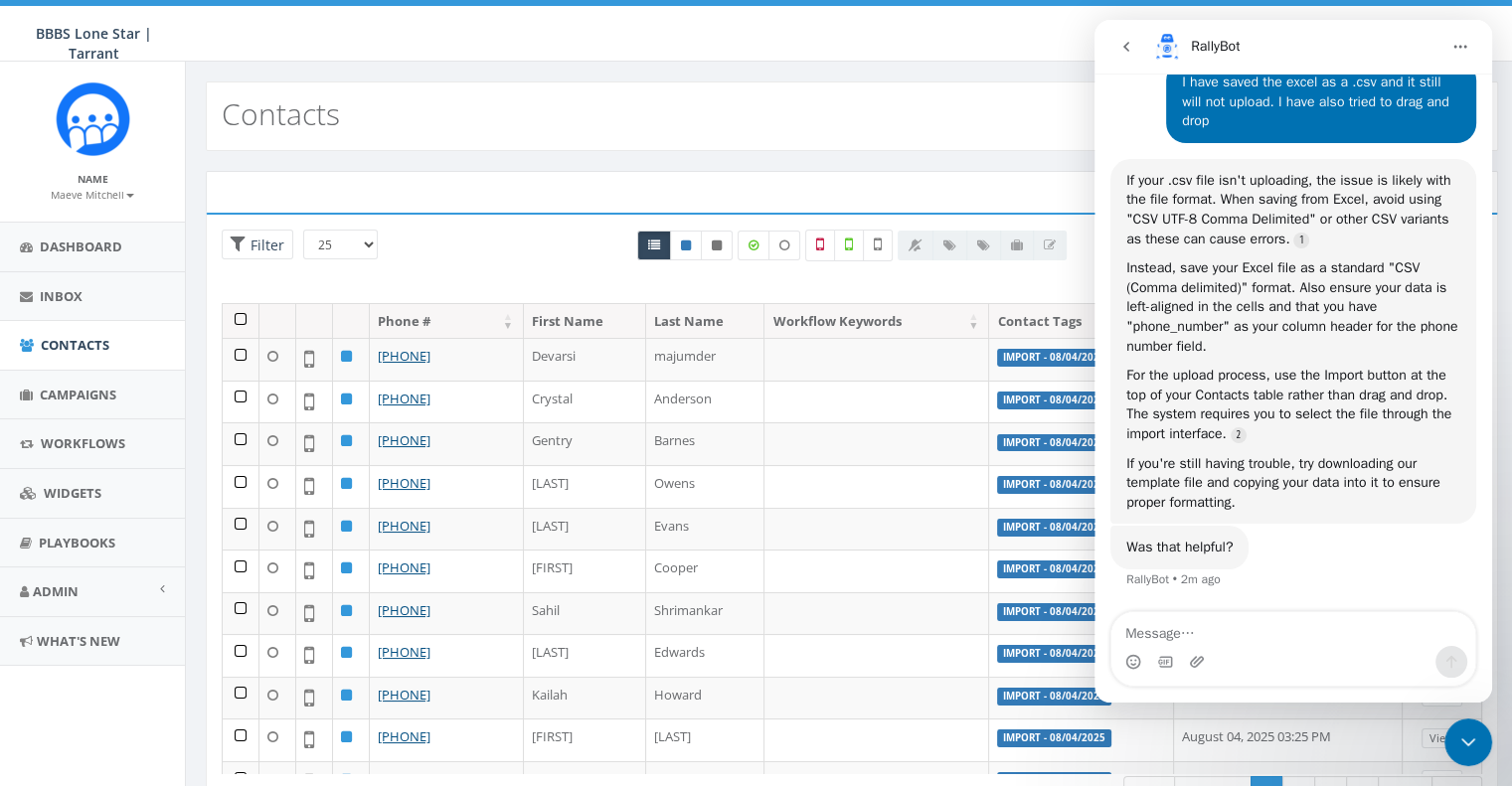 click on "Contacts" at bounding box center [852, 116] 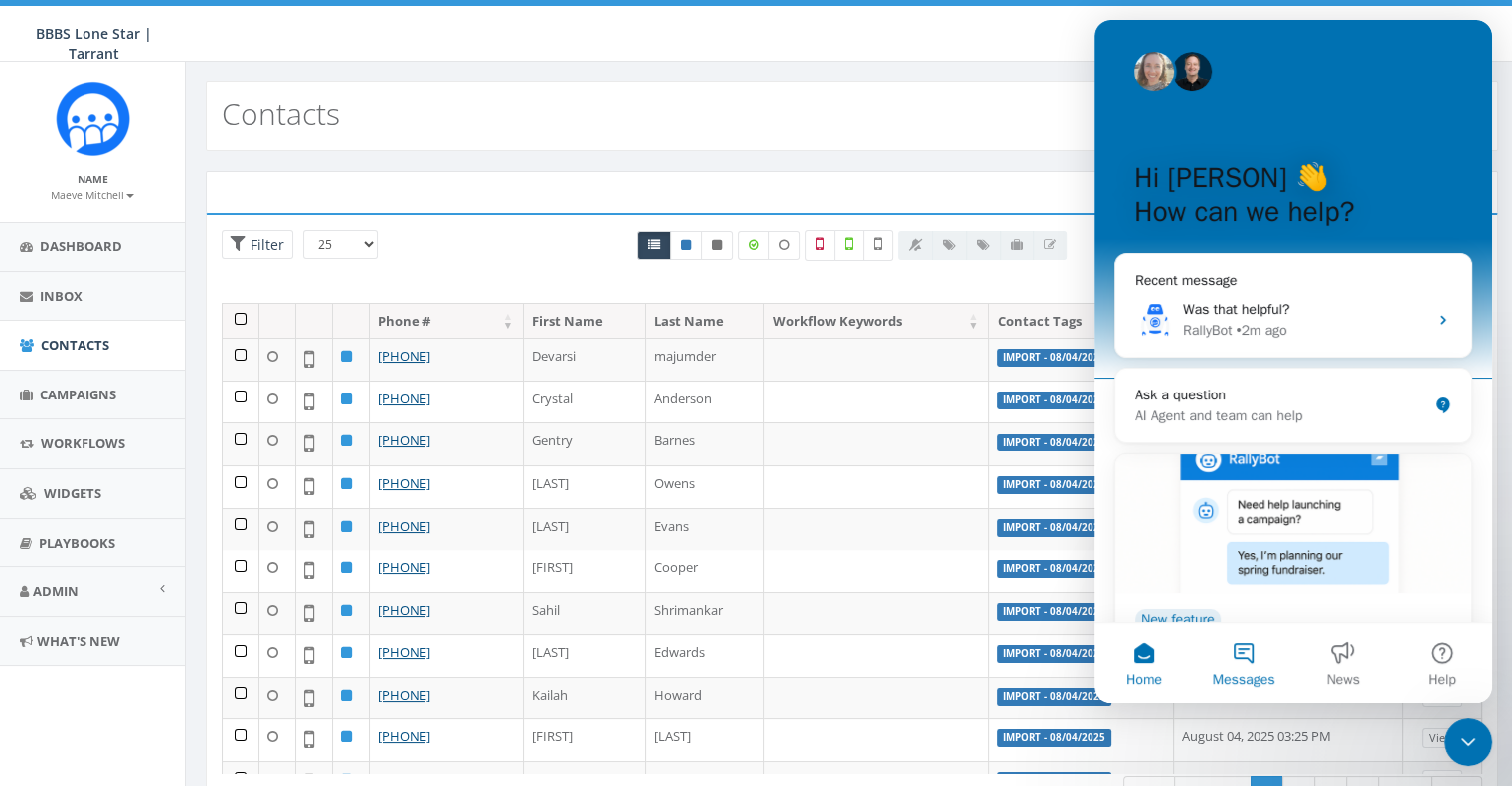 click on "Messages" at bounding box center [1244, 663] 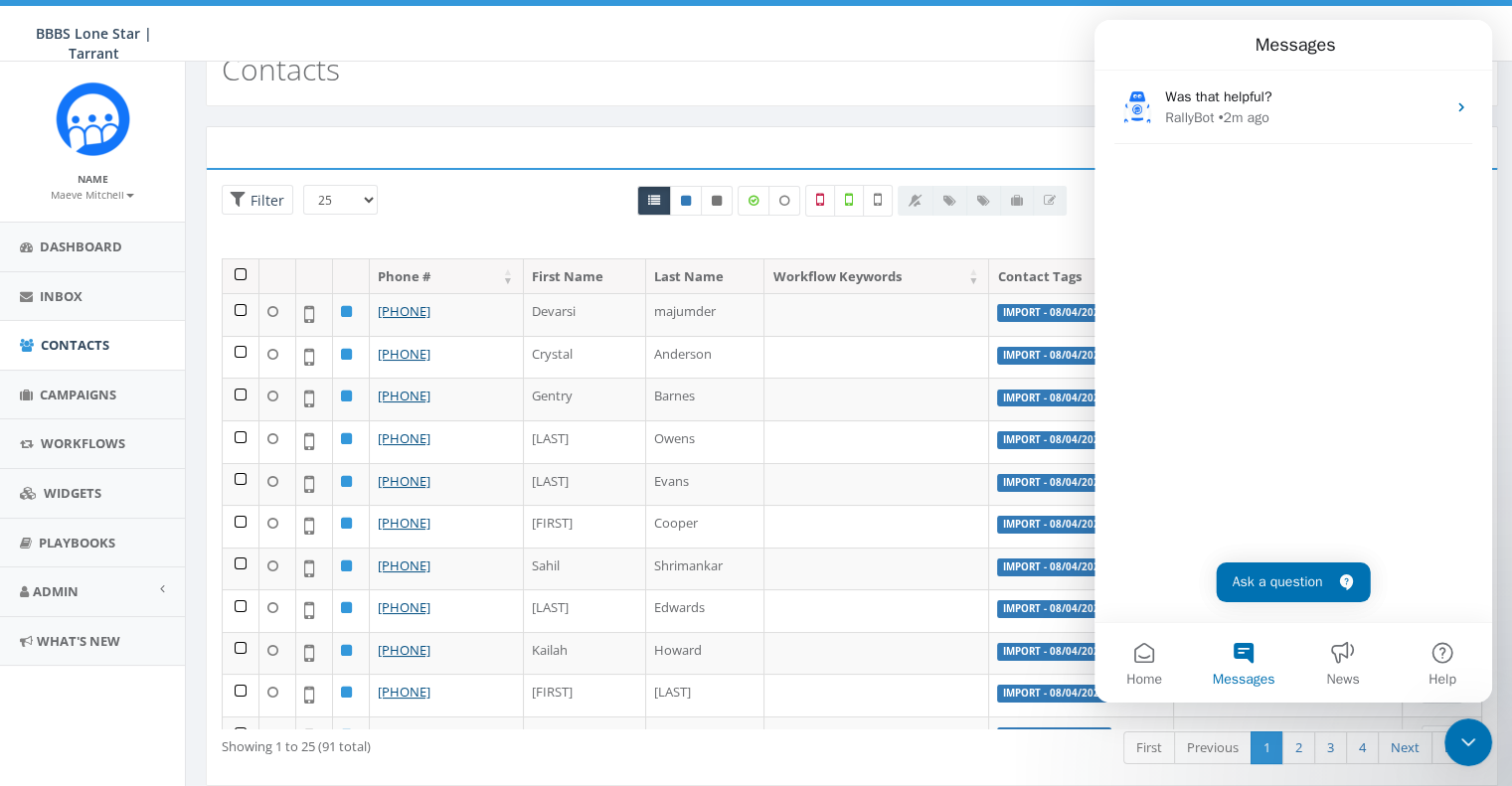 scroll, scrollTop: 87, scrollLeft: 0, axis: vertical 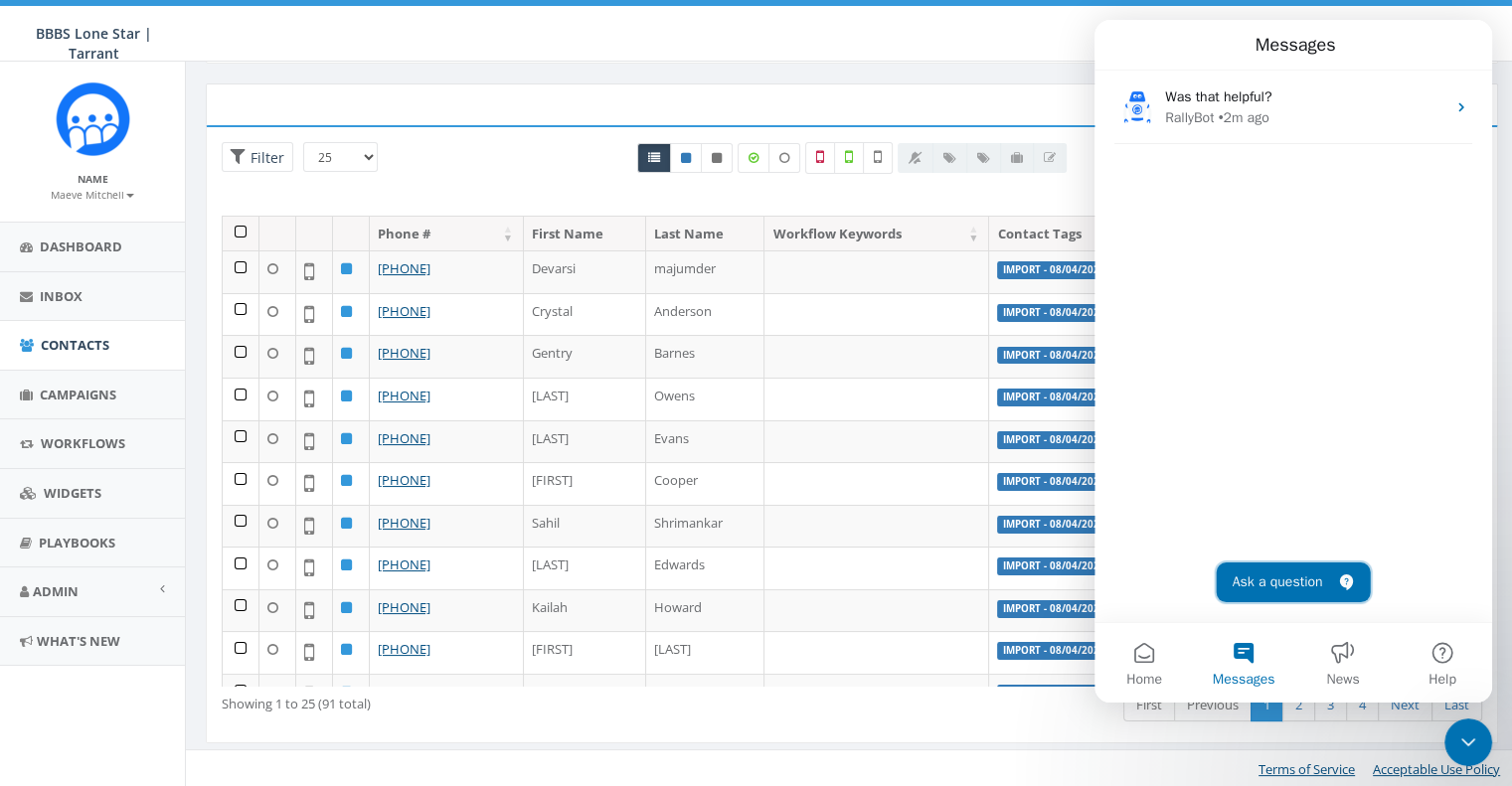 click on "Ask a question" at bounding box center [1293, 582] 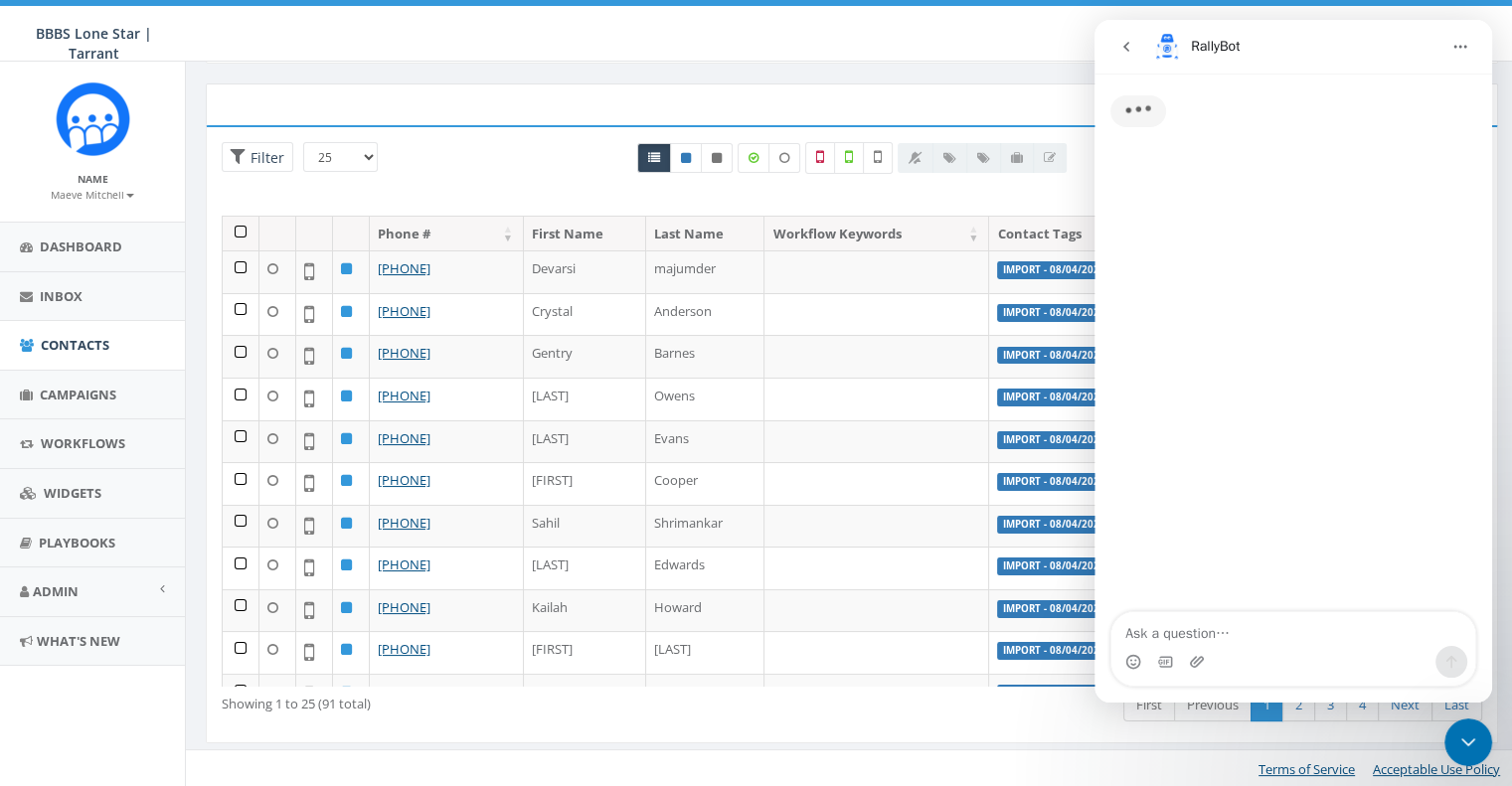 click at bounding box center [1293, 629] 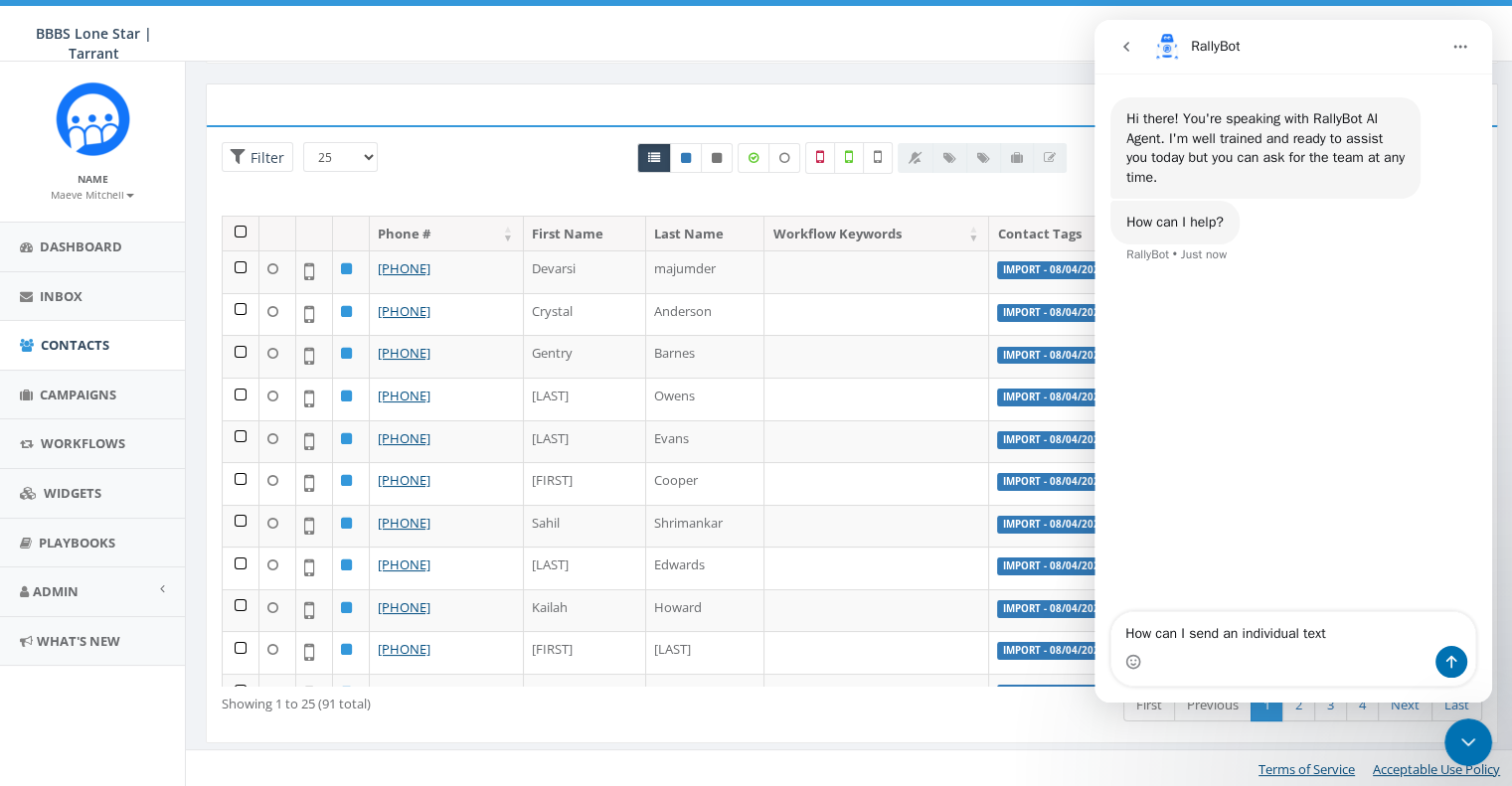 type on "How can I send an individual text?" 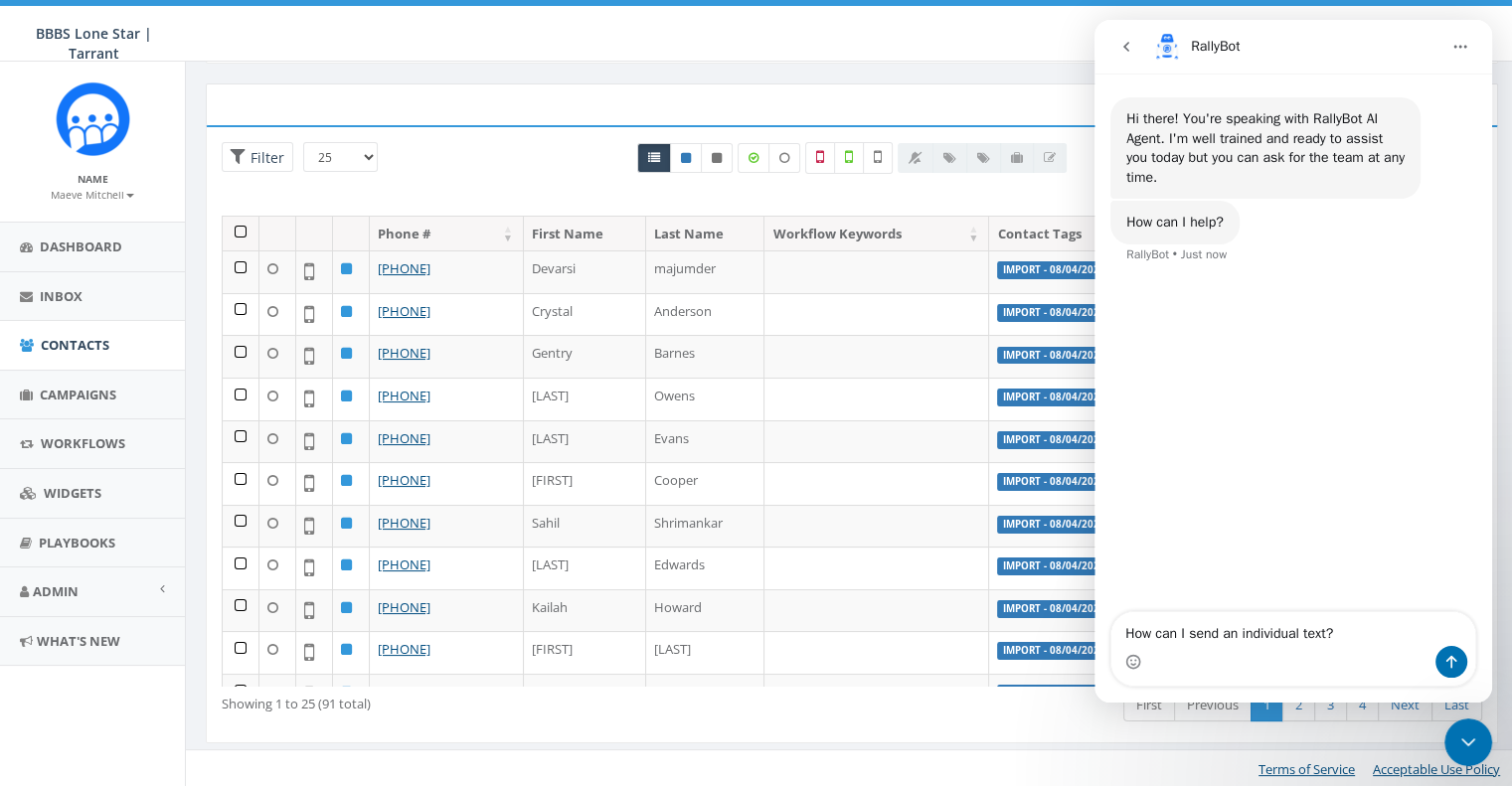type 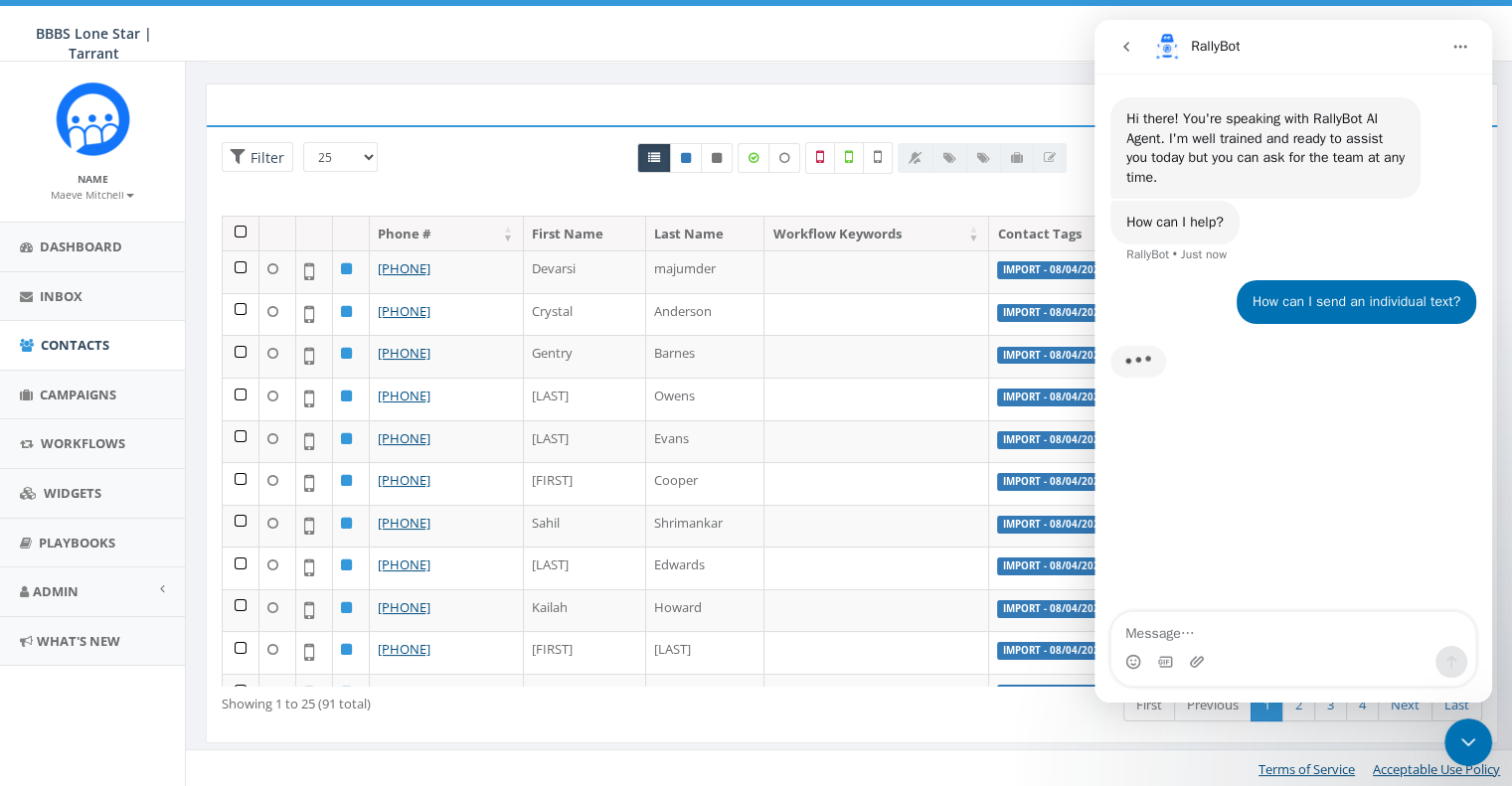 scroll, scrollTop: 3, scrollLeft: 0, axis: vertical 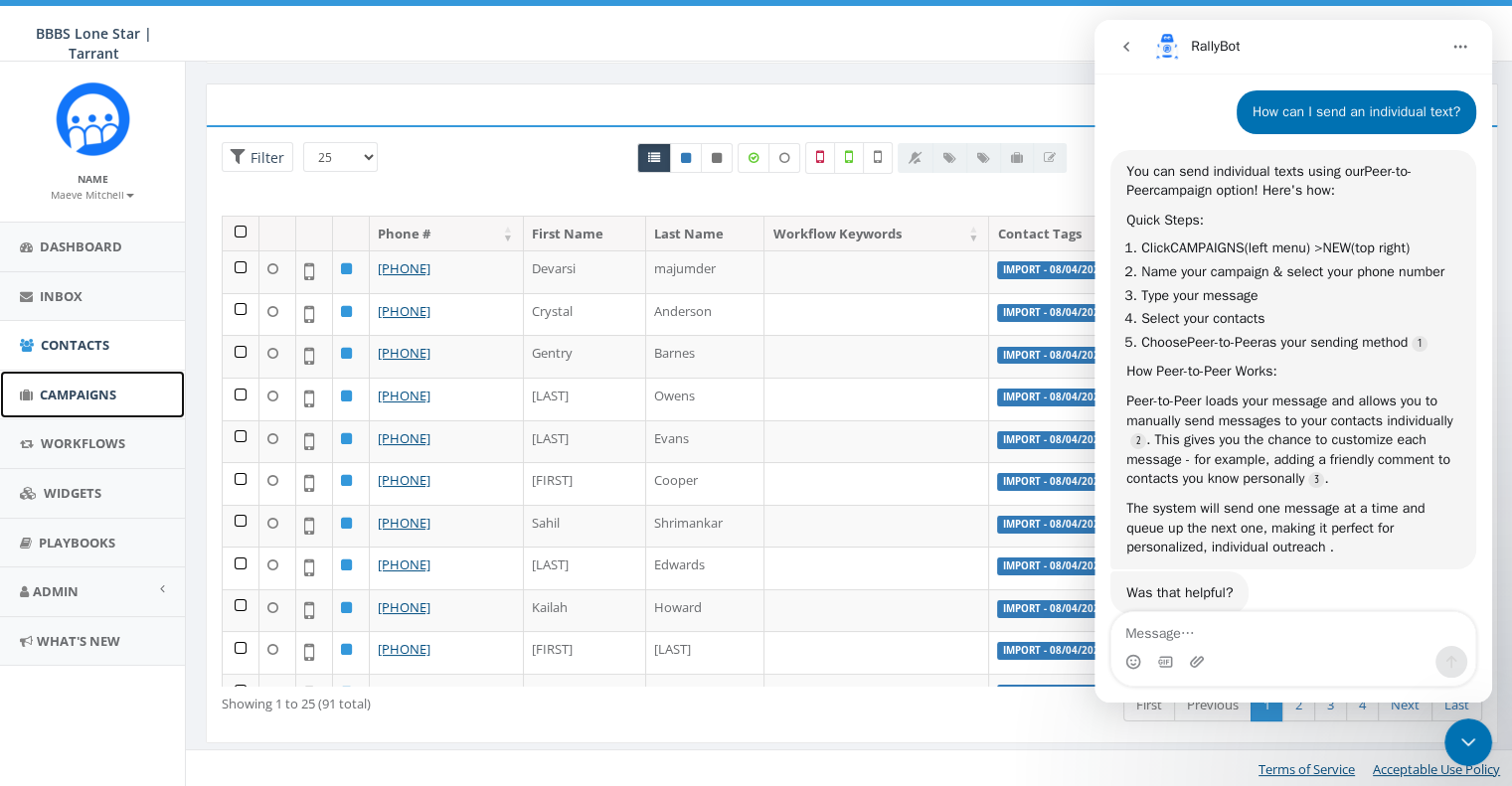 click on "Campaigns" at bounding box center [78, 394] 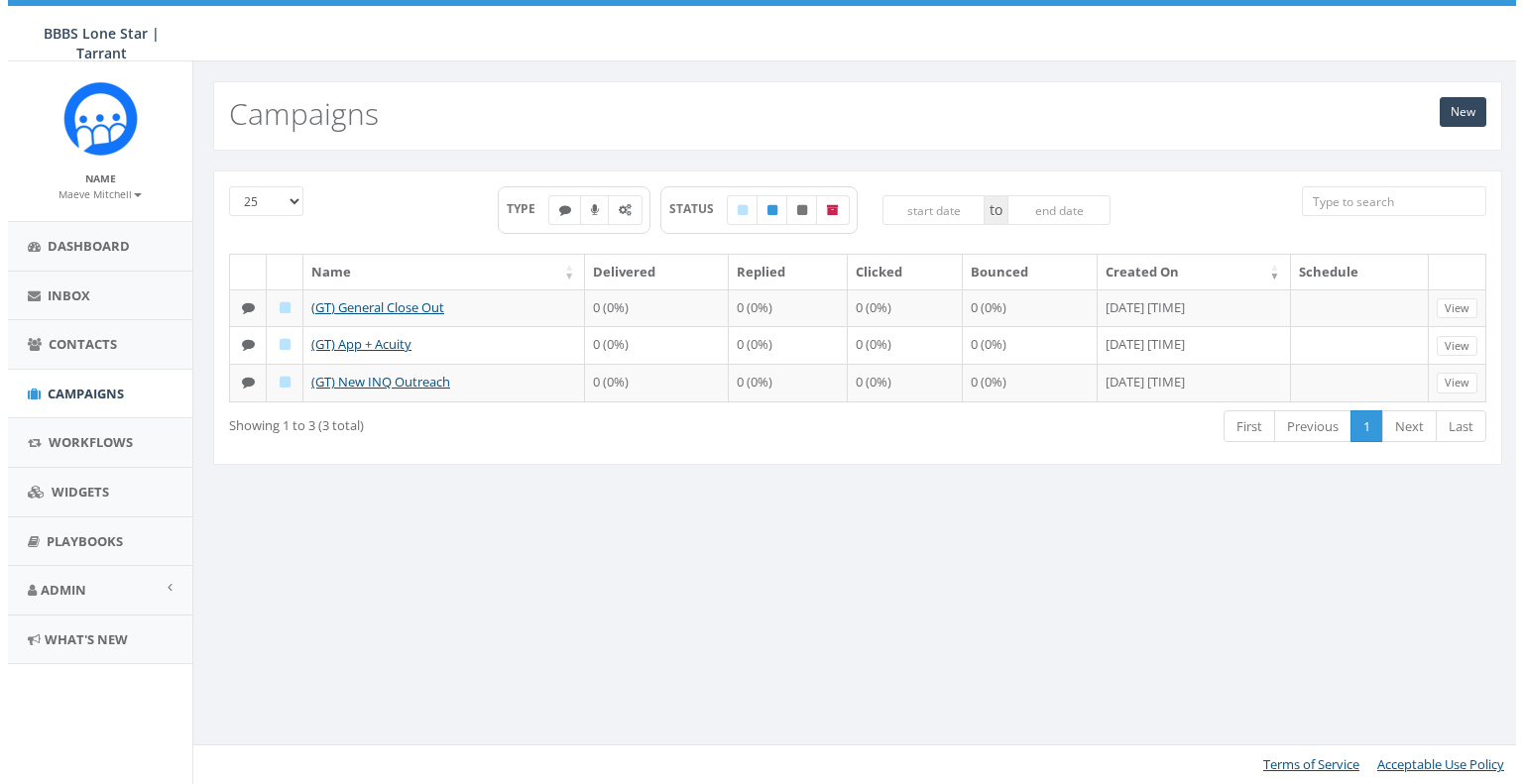 scroll, scrollTop: 0, scrollLeft: 0, axis: both 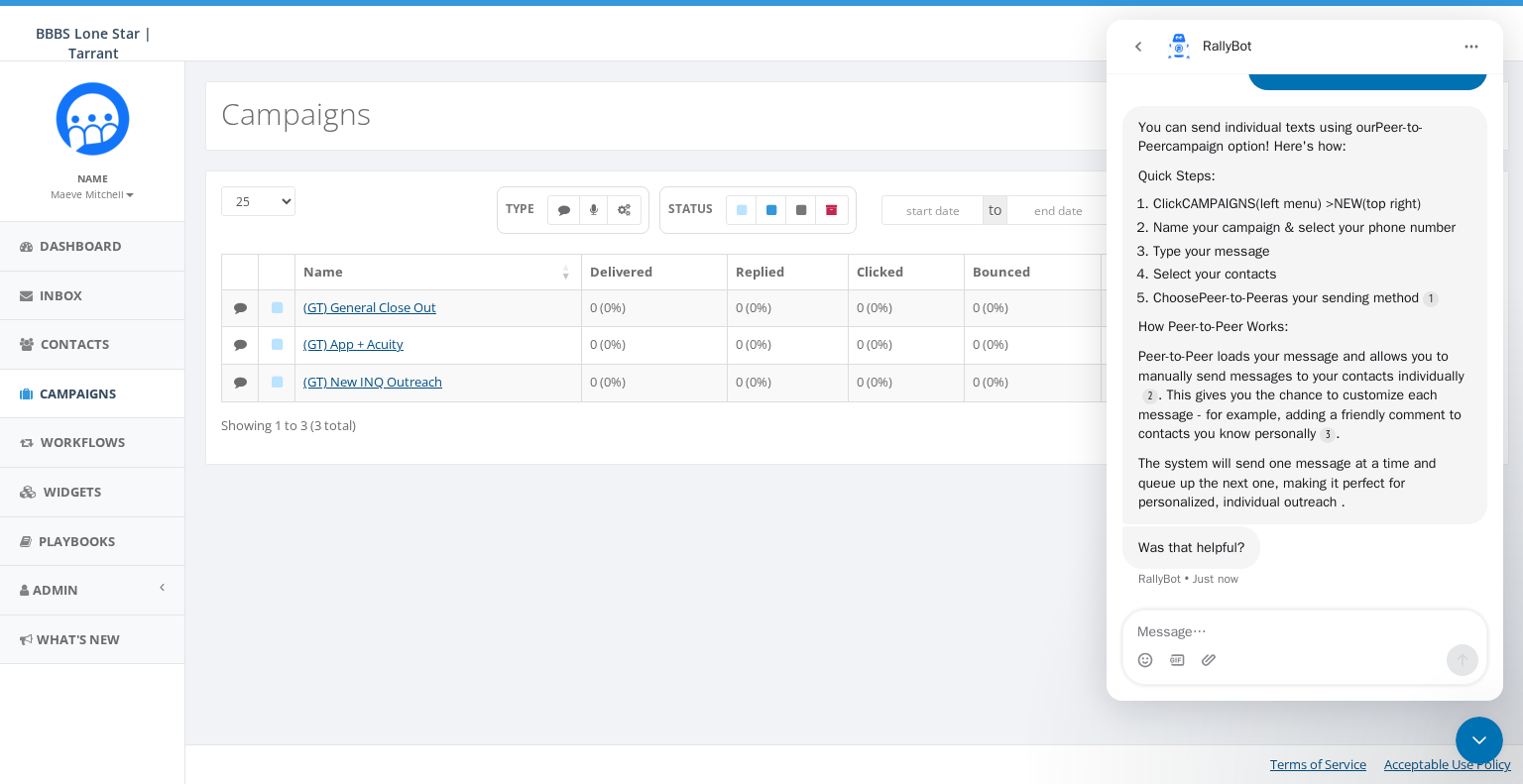 click on "25 50 100 TYPE STATUS     to Name Delivered Replied Clicked Bounced Created On Schedule (GT) General Close Out 0 (0%) 0 (0%) 0 (0%) 0 (0%) August 05, 2025 10:08 AM View (GT) App + Acuity 0 (0%) 0 (0%) 0 (0%) 0 (0%) August 05, 2025 10:05 AM View (GT) New INQ Outreach 0 (0%) 0 (0%) 0 (0%) 0 (0%) August 04, 2025 03:39 PM View Loading... Showing 1 to 3 (3 total)  First Previous 1 Next Last" at bounding box center [857, 317] 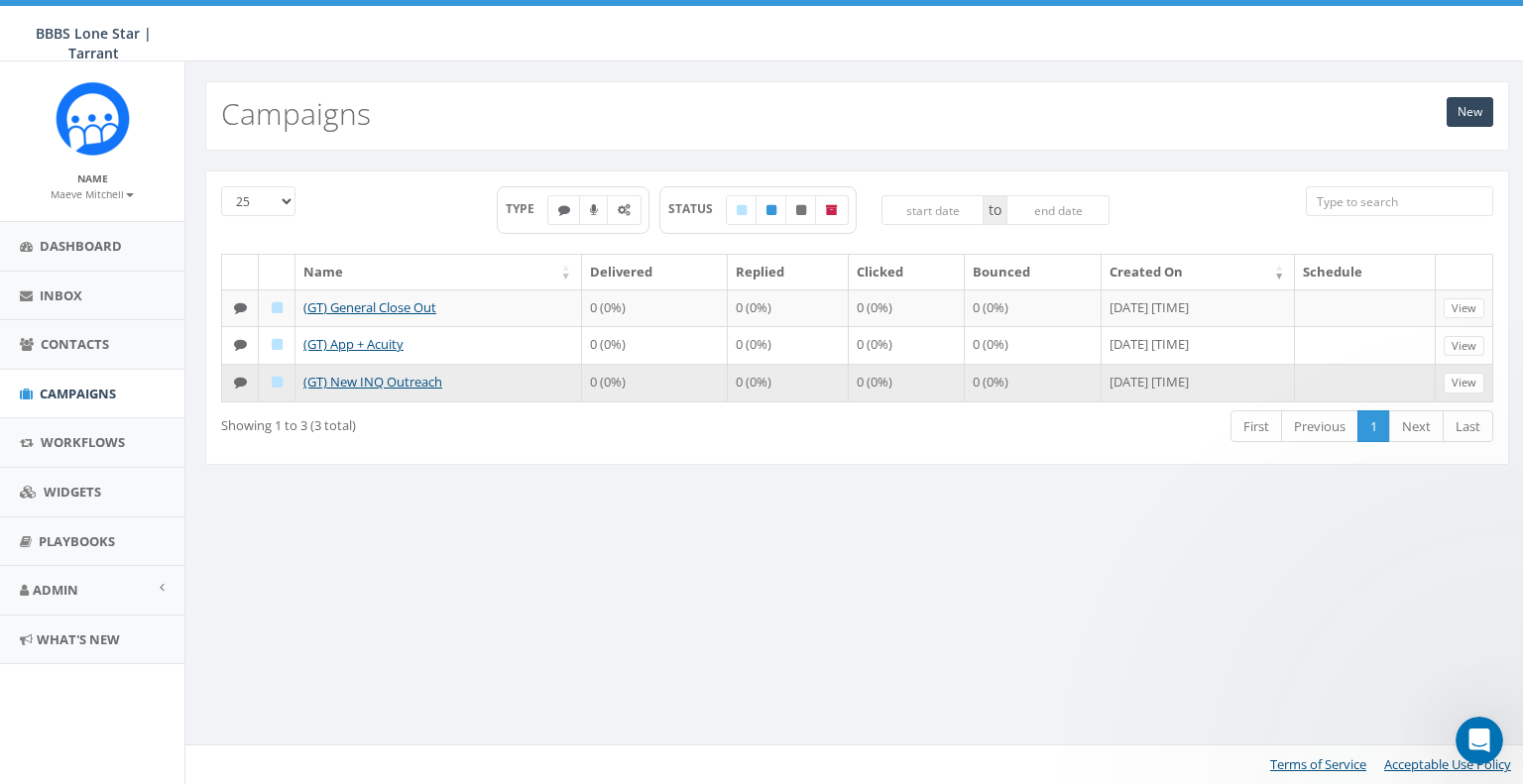 scroll, scrollTop: 0, scrollLeft: 0, axis: both 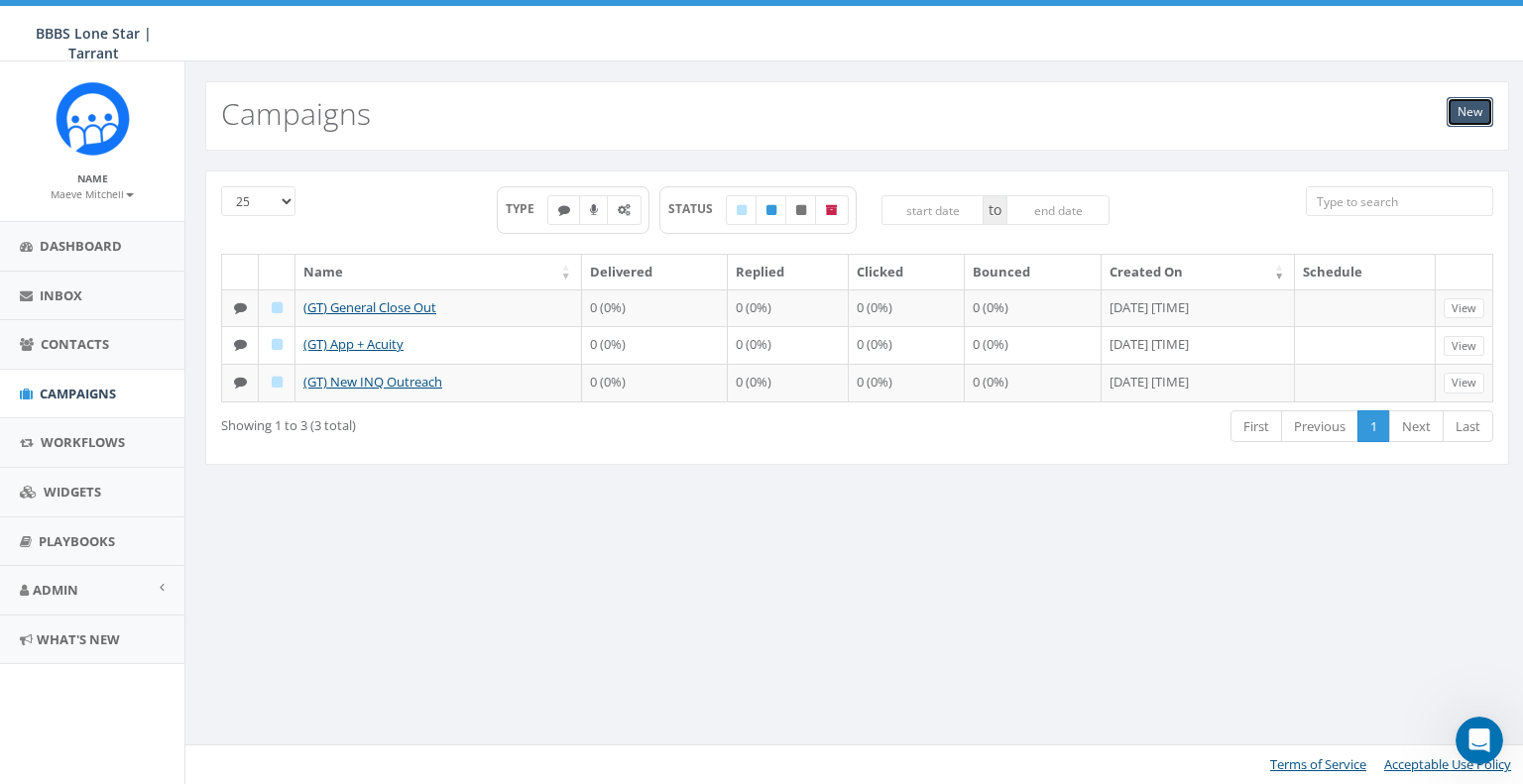 click on "New" at bounding box center [1469, 112] 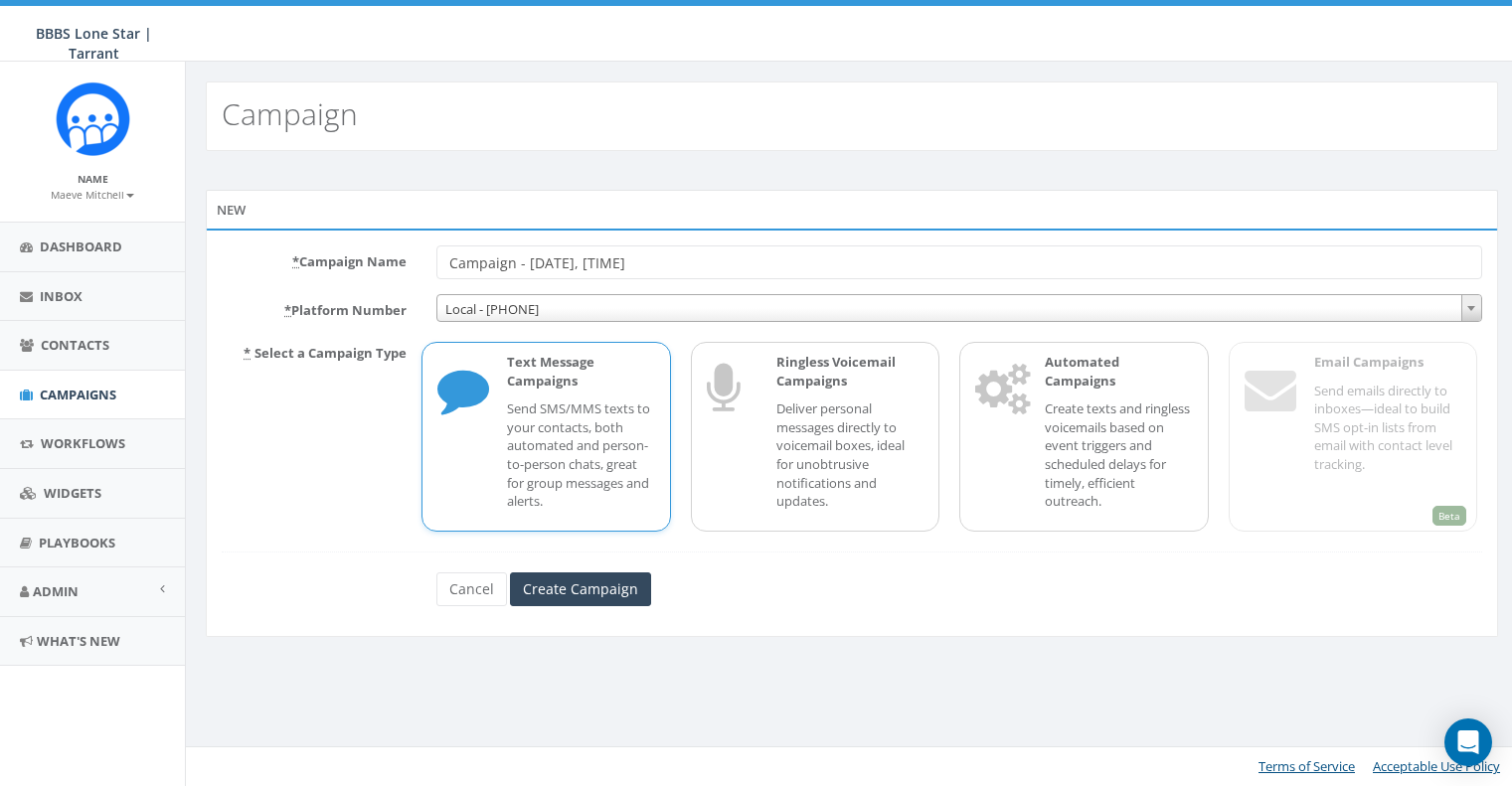 scroll, scrollTop: 0, scrollLeft: 0, axis: both 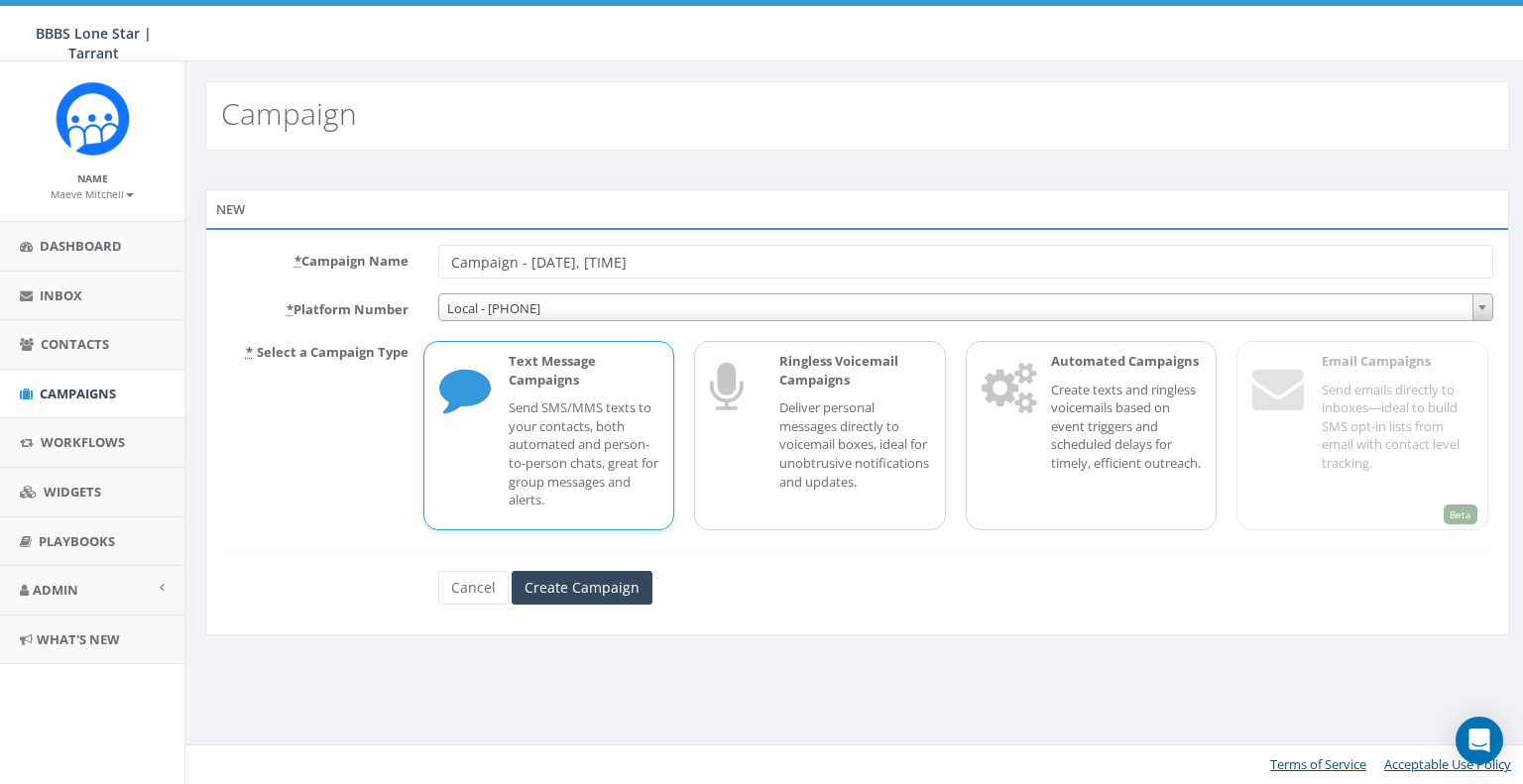 click on "Send SMS/MMS texts to your contacts, both automated and person-to-person chats, great for group messages and alerts." at bounding box center [584, 453] 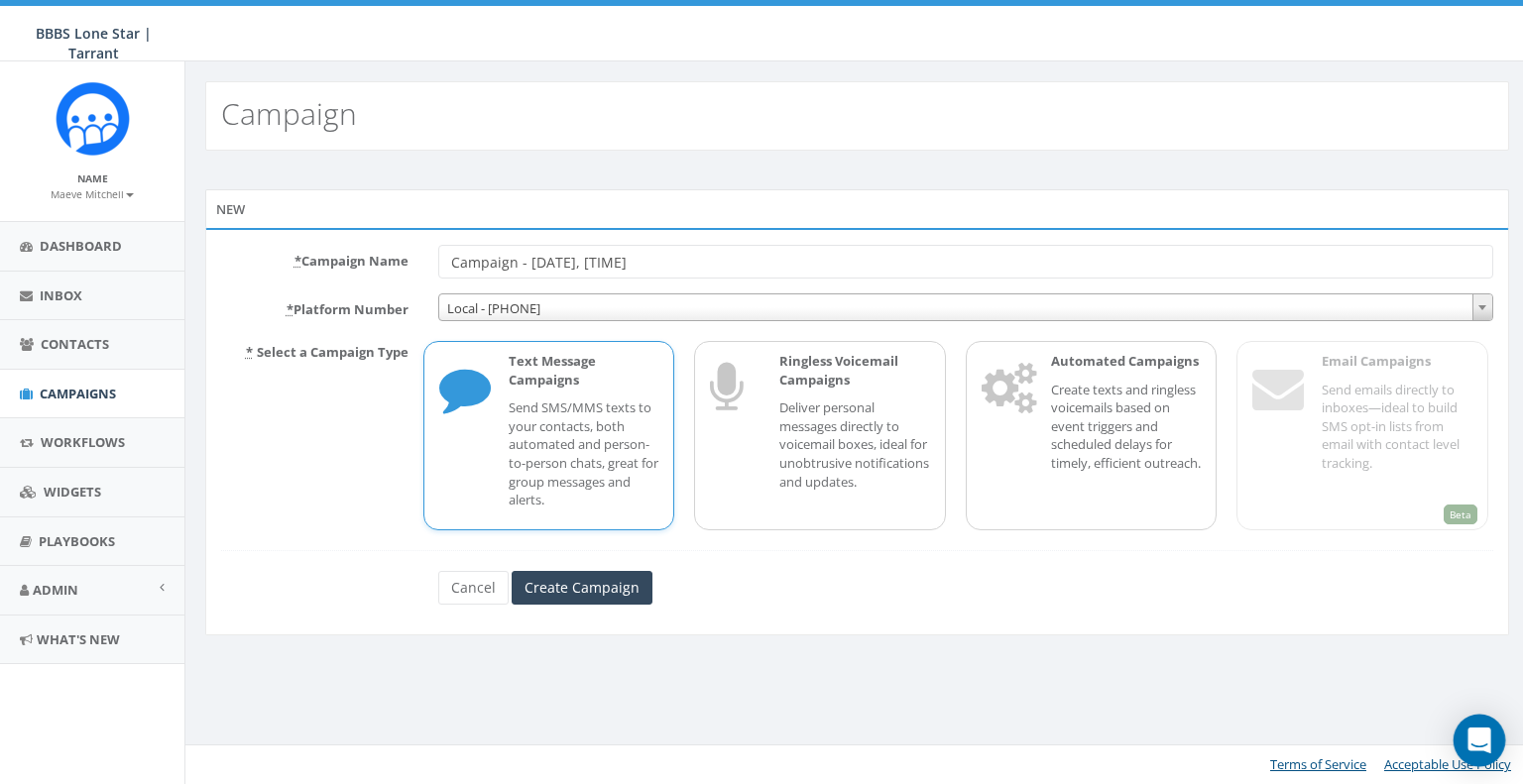 click at bounding box center [1479, 740] 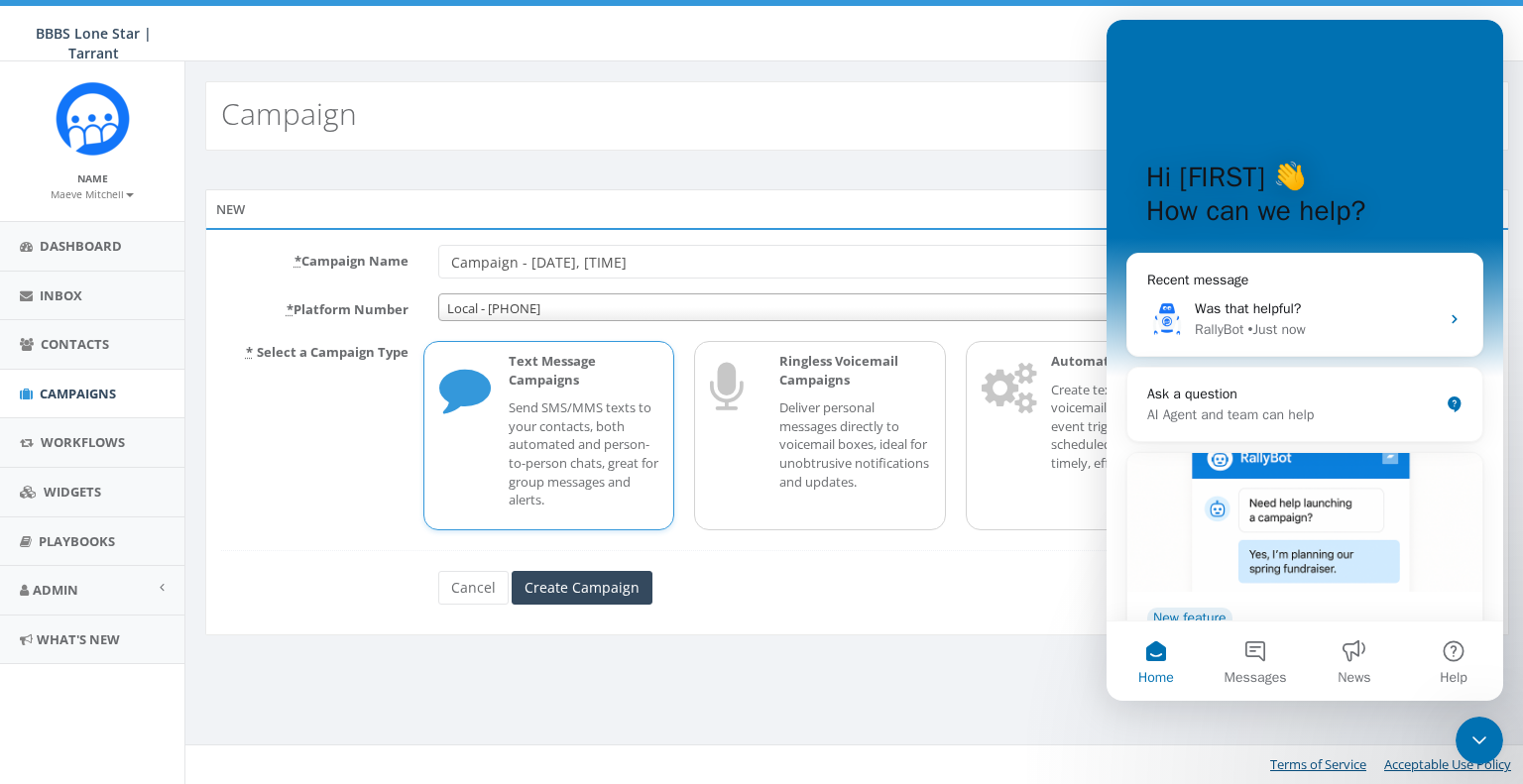 scroll, scrollTop: 0, scrollLeft: 0, axis: both 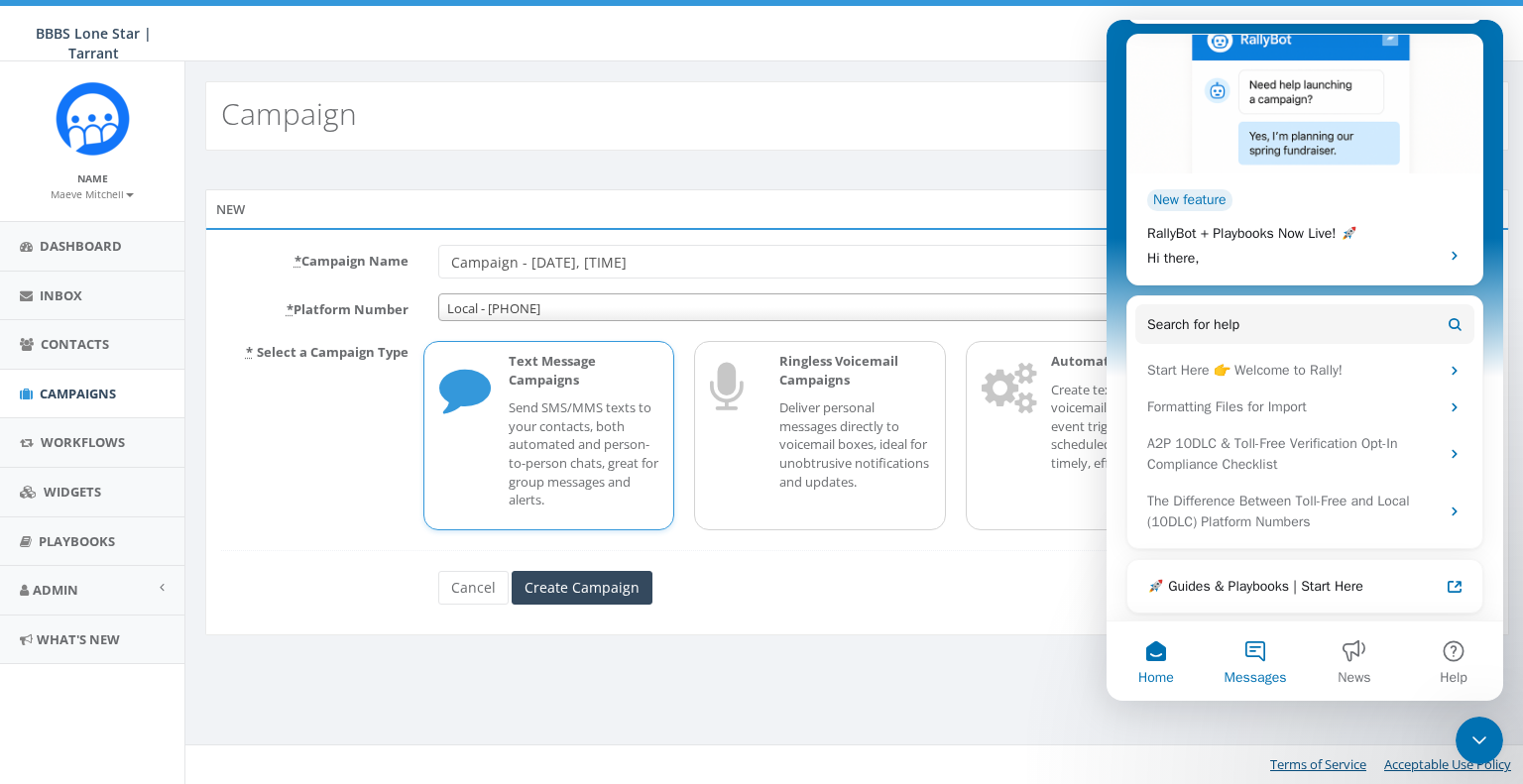 click on "Messages" at bounding box center (1255, 678) 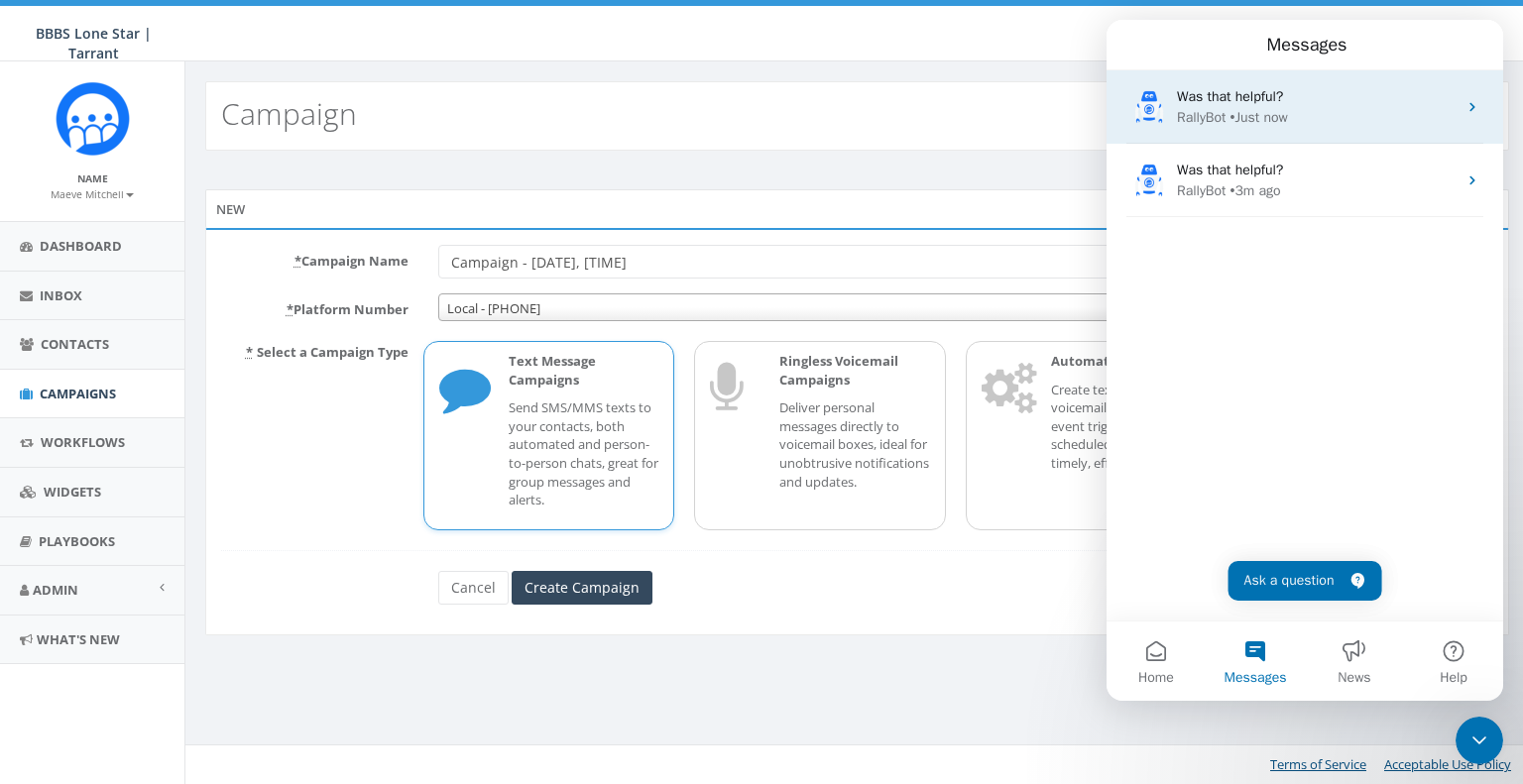 click on "Was that helpful?" at bounding box center [1317, 96] 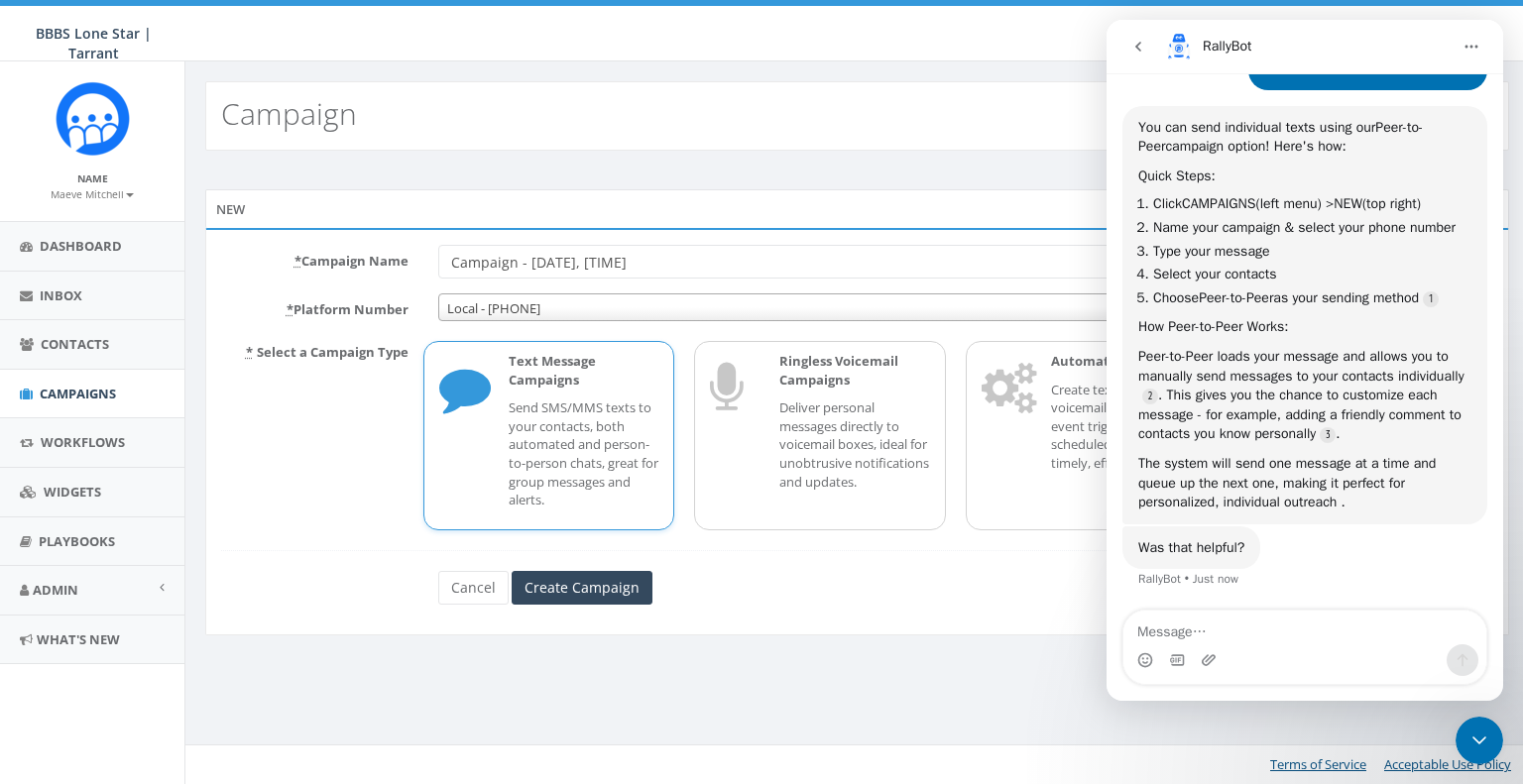 scroll, scrollTop: 250, scrollLeft: 0, axis: vertical 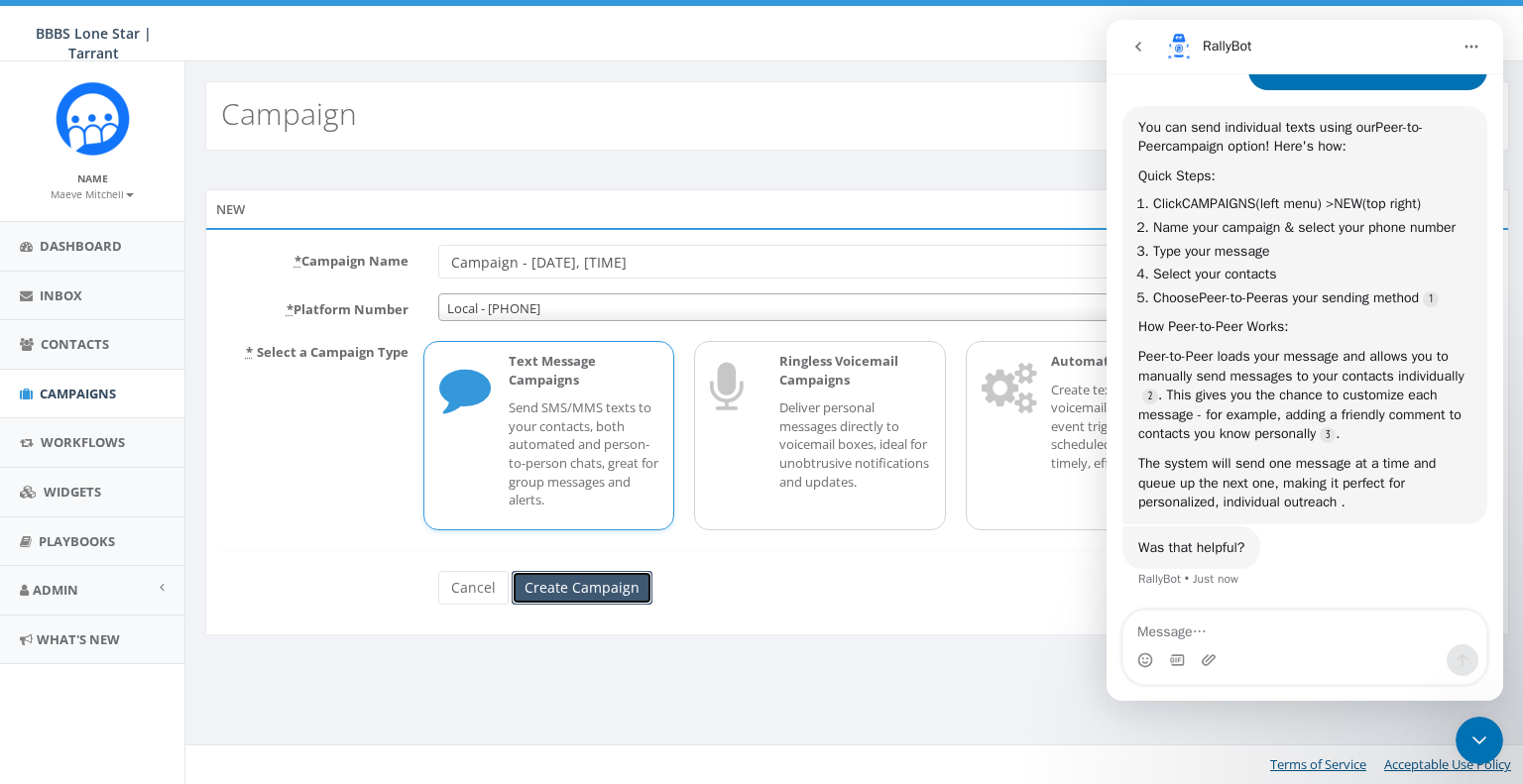 click on "Create Campaign" at bounding box center [582, 588] 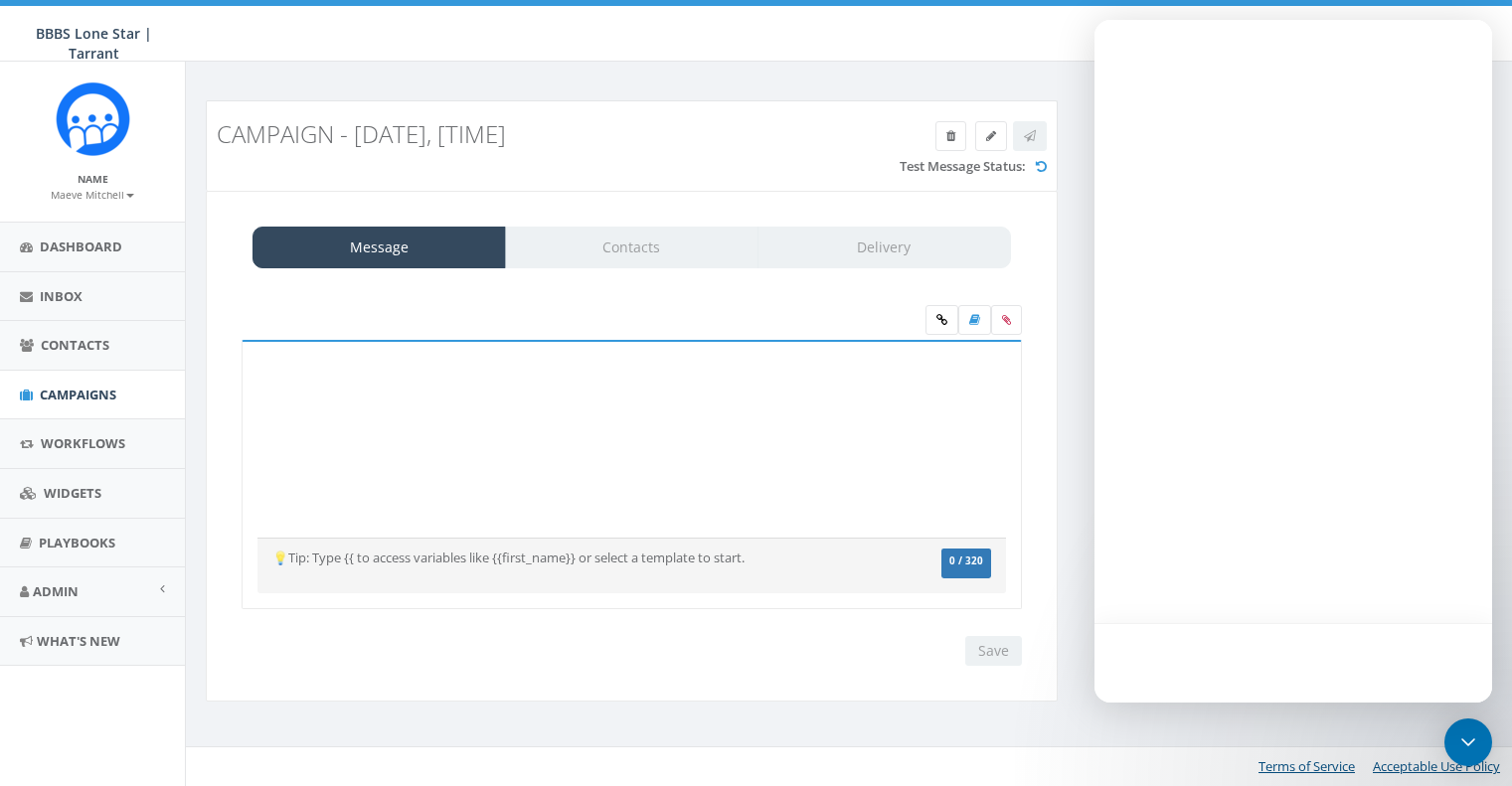 scroll, scrollTop: 0, scrollLeft: 0, axis: both 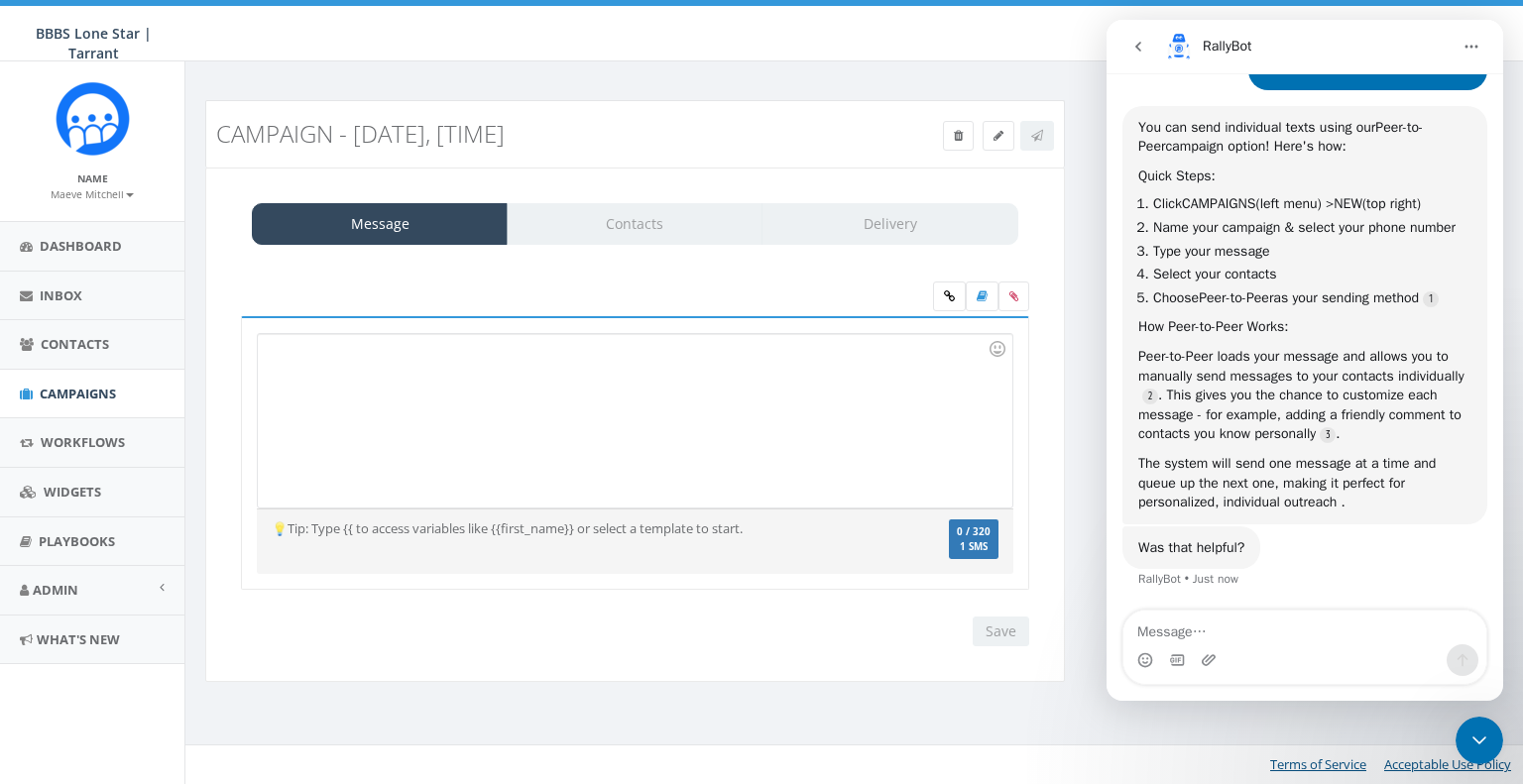 click on "Campaign - [DATE], [TIME]" at bounding box center (527, 134) 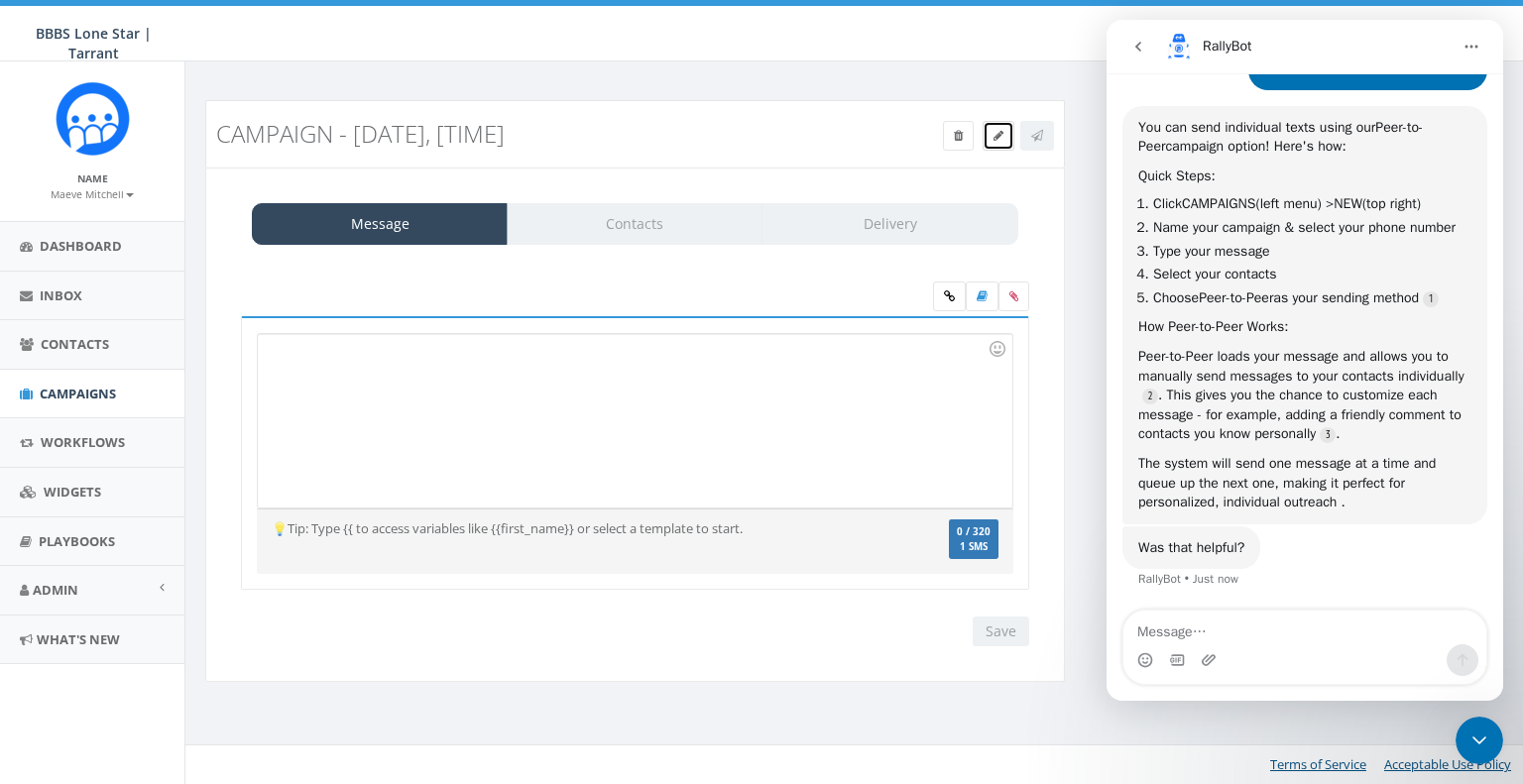 click at bounding box center (998, 136) 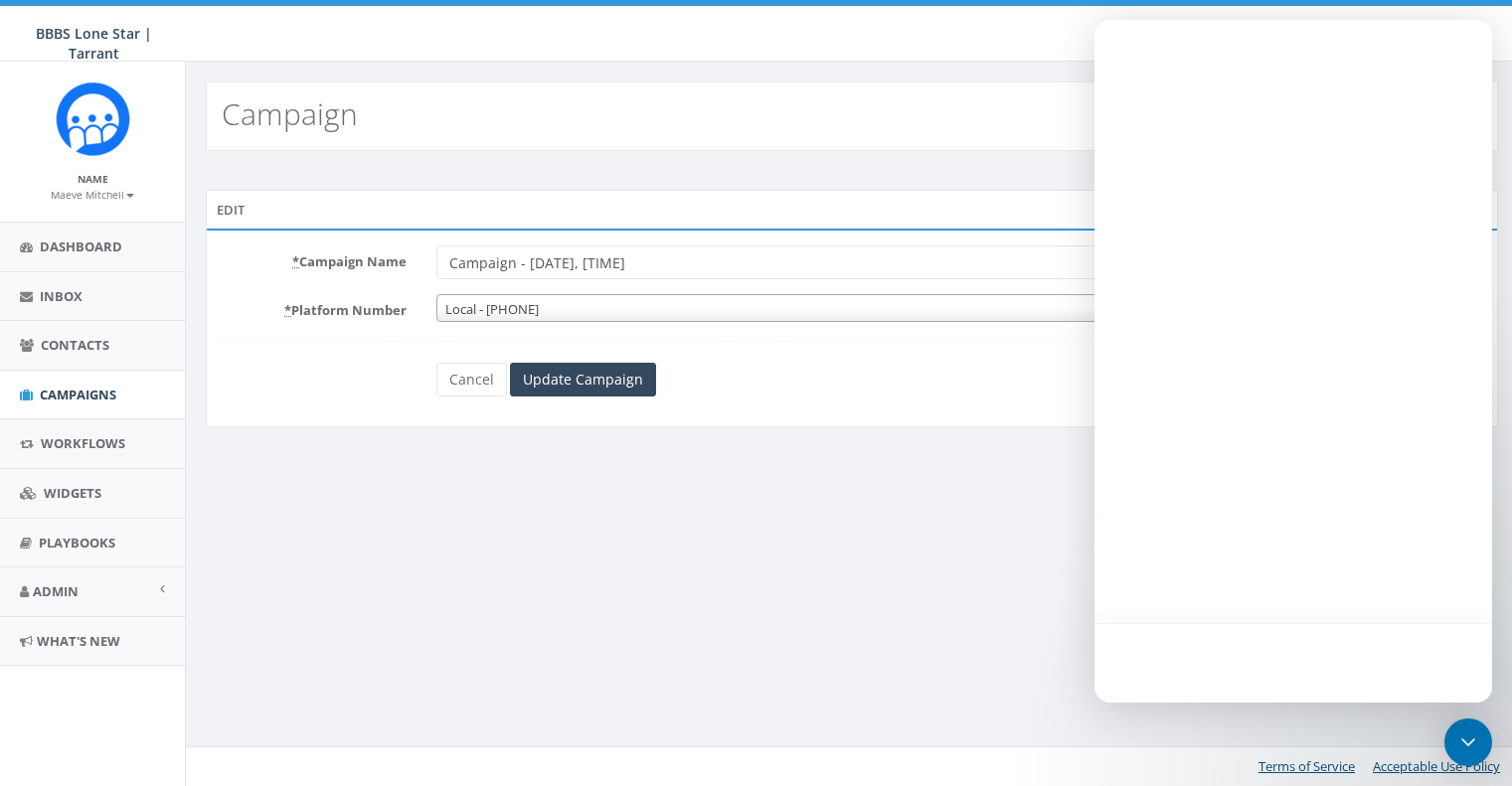 scroll, scrollTop: 0, scrollLeft: 0, axis: both 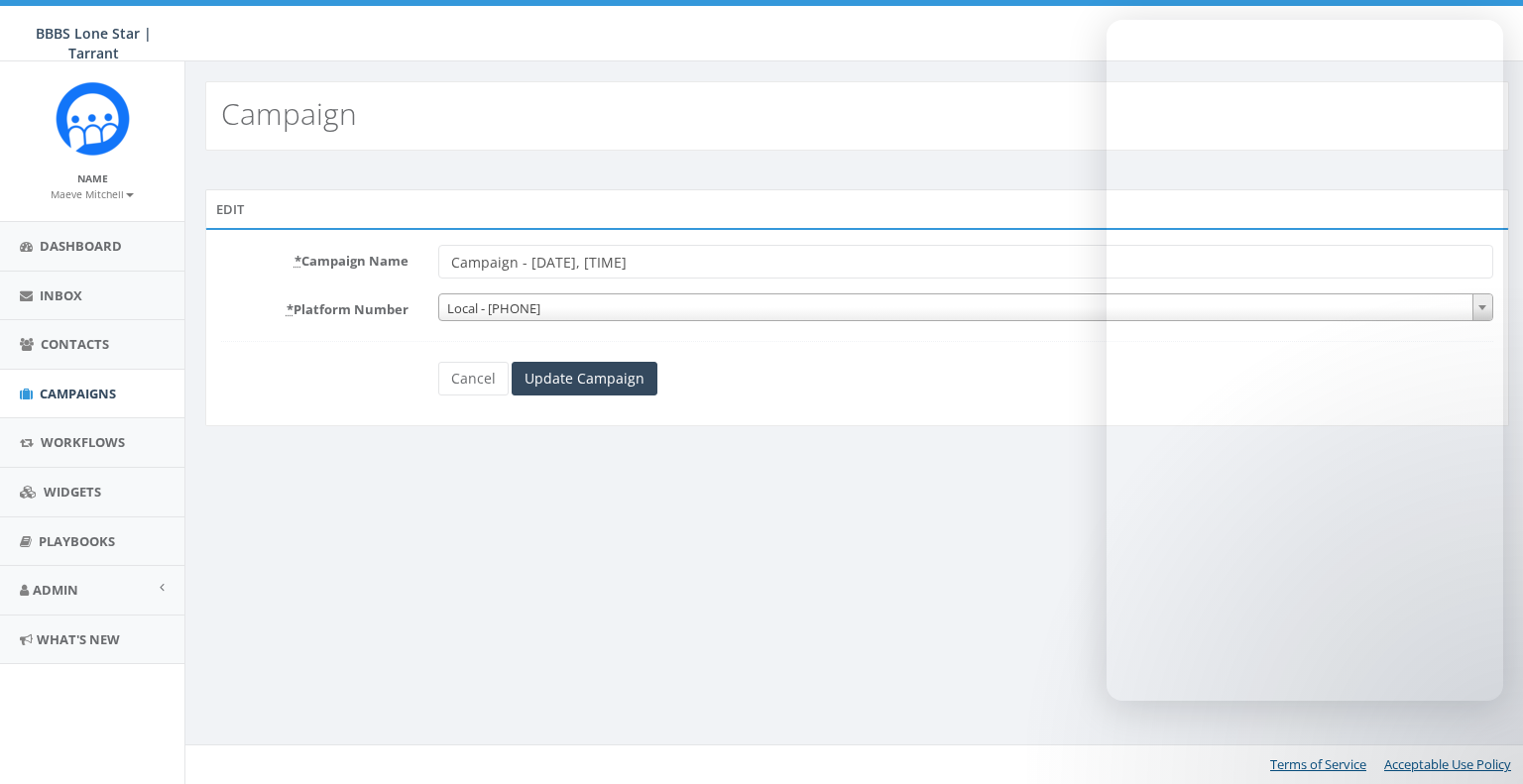 click on "Campaign - [DATE], [TIME]" at bounding box center [966, 262] 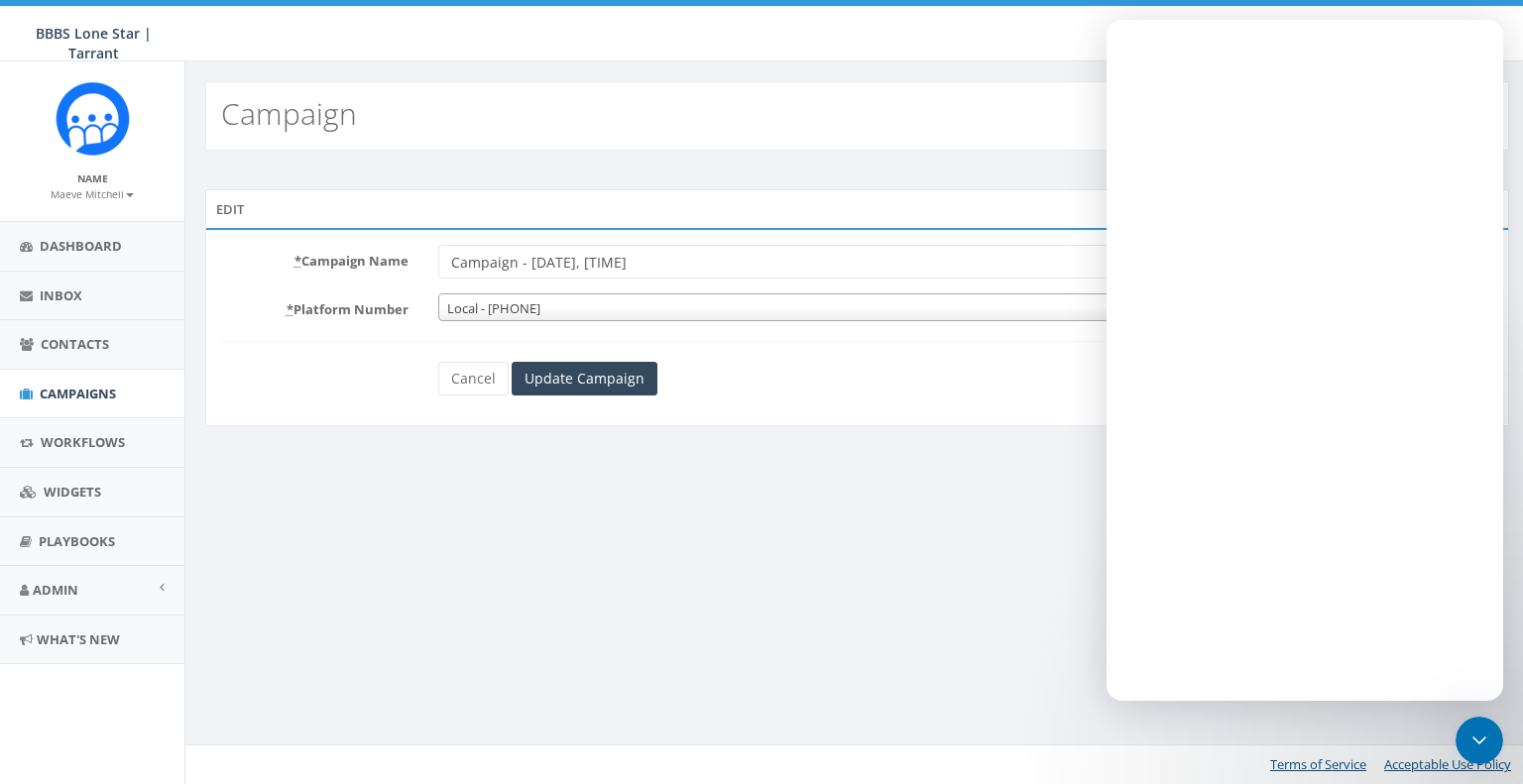 scroll, scrollTop: 0, scrollLeft: 0, axis: both 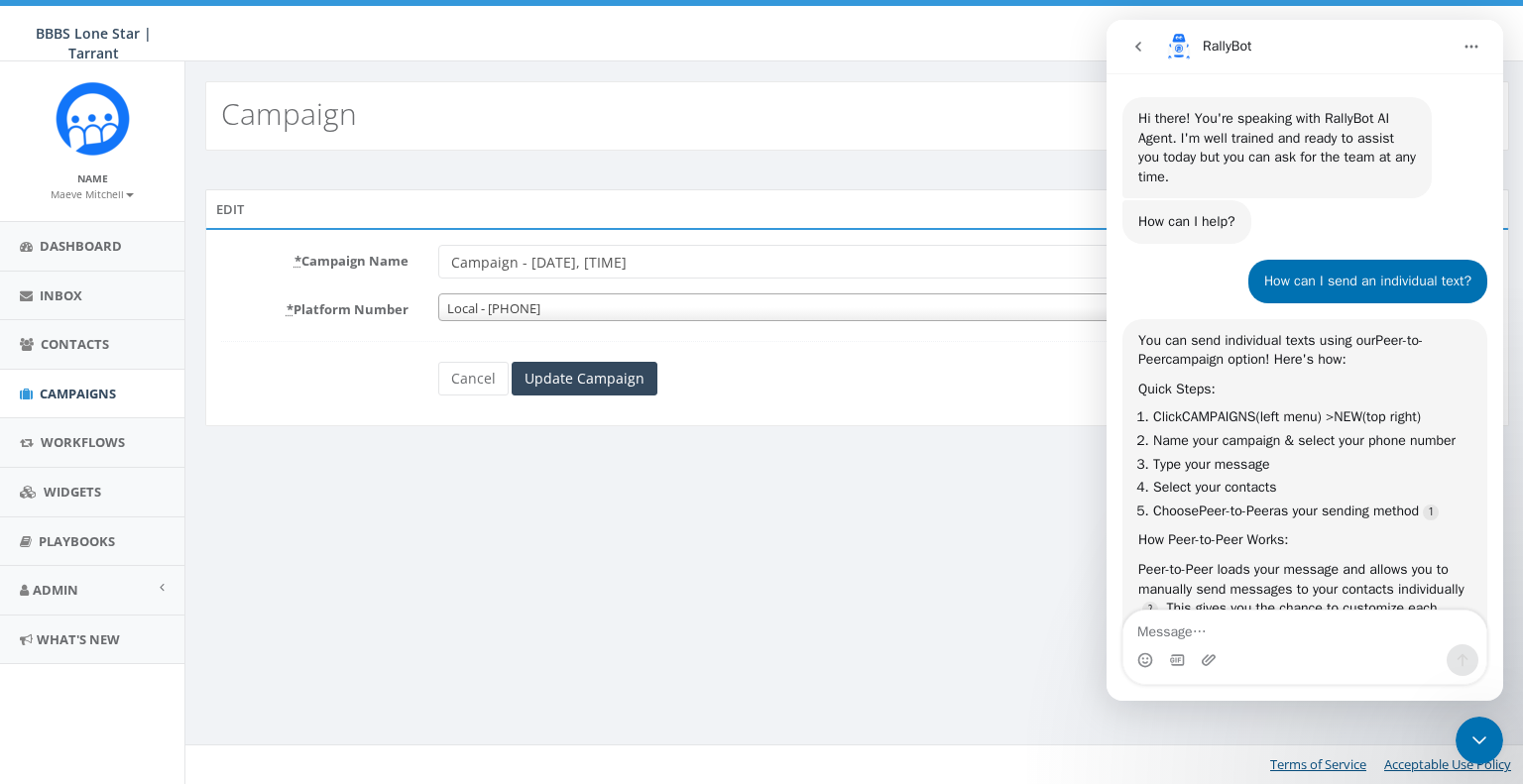 click on "Campaign - [DATE], [TIME]" at bounding box center [966, 262] 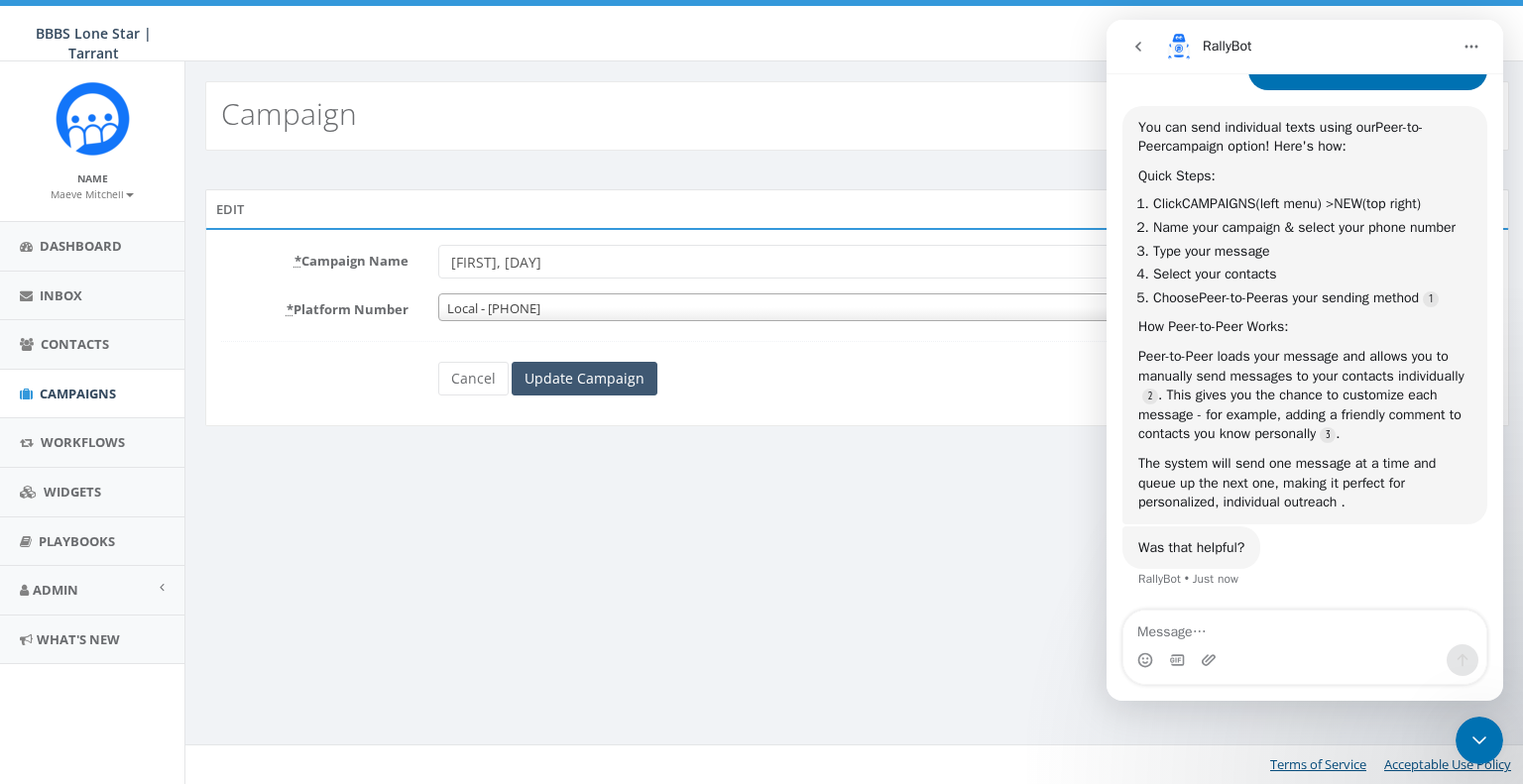 type on "[FIRST], [DAY]" 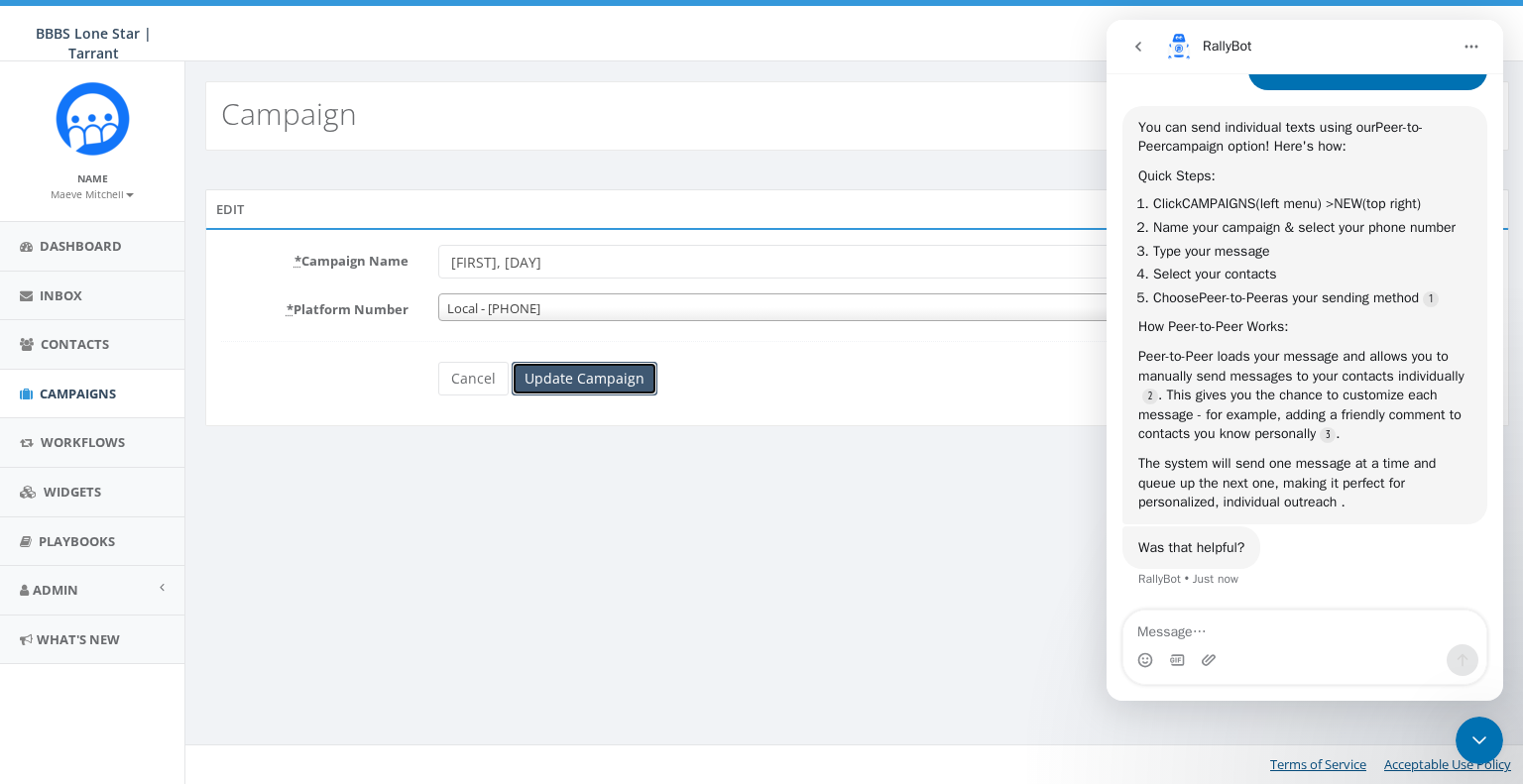 click on "Update Campaign" at bounding box center [584, 379] 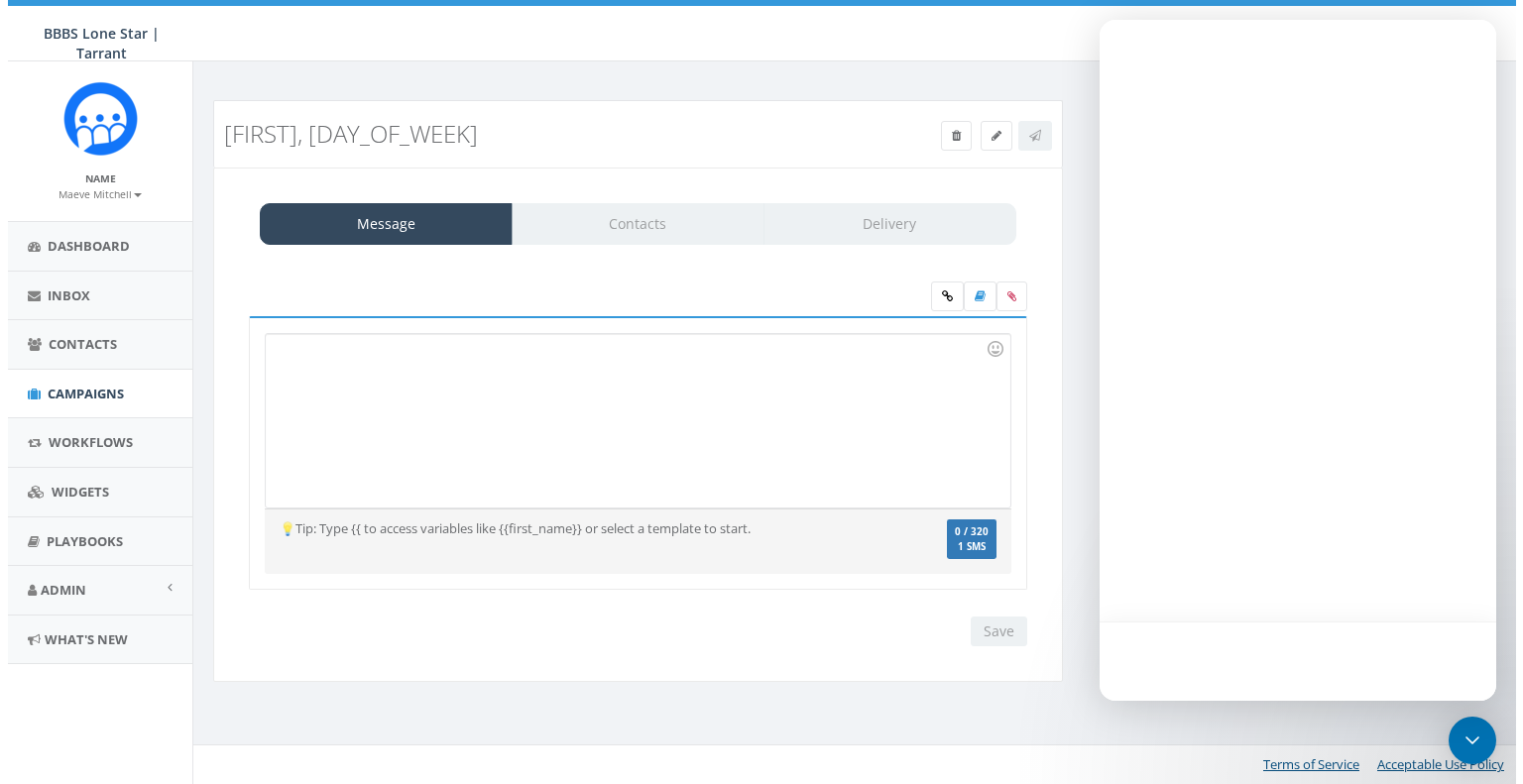 scroll, scrollTop: 0, scrollLeft: 0, axis: both 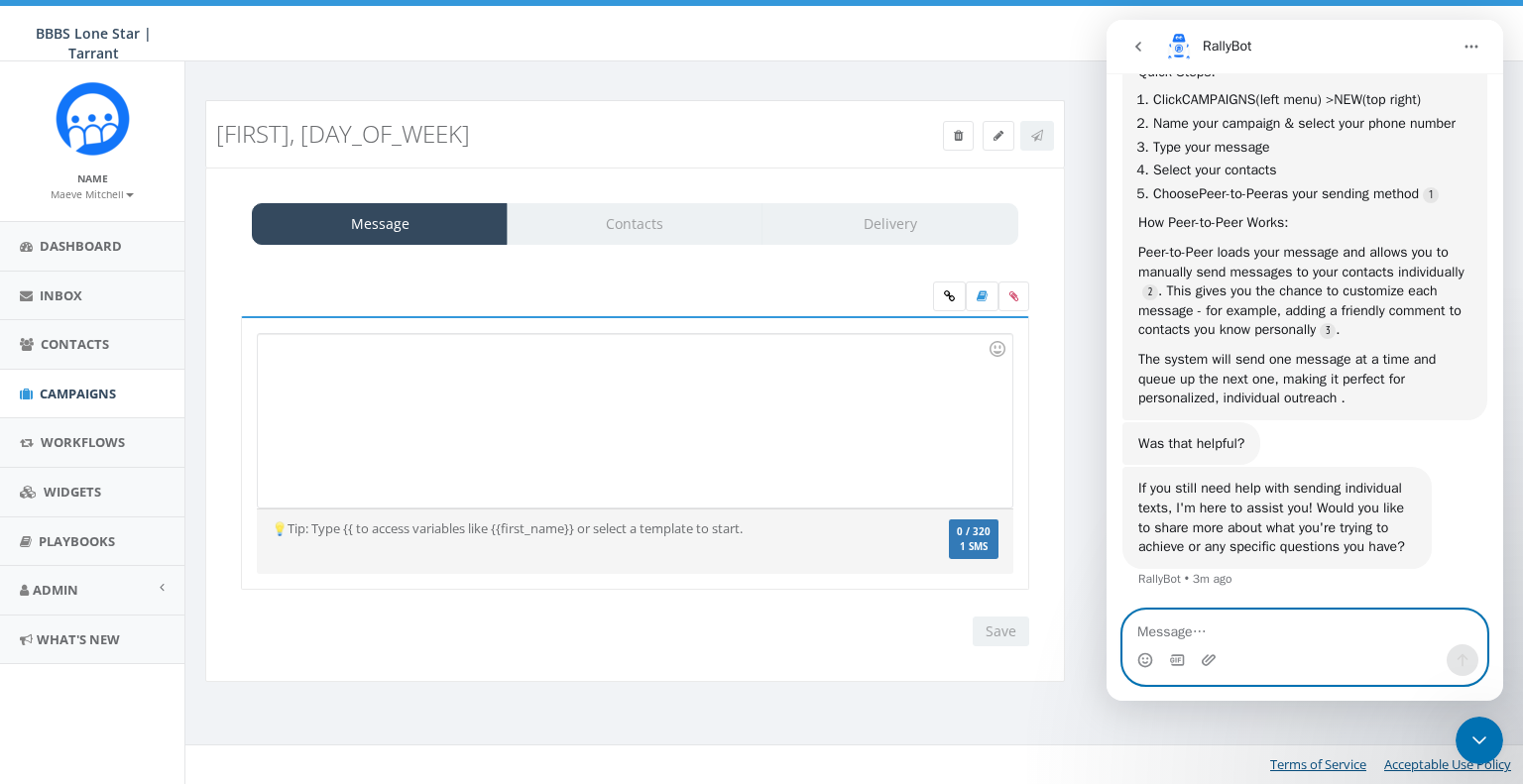 click at bounding box center (1305, 627) 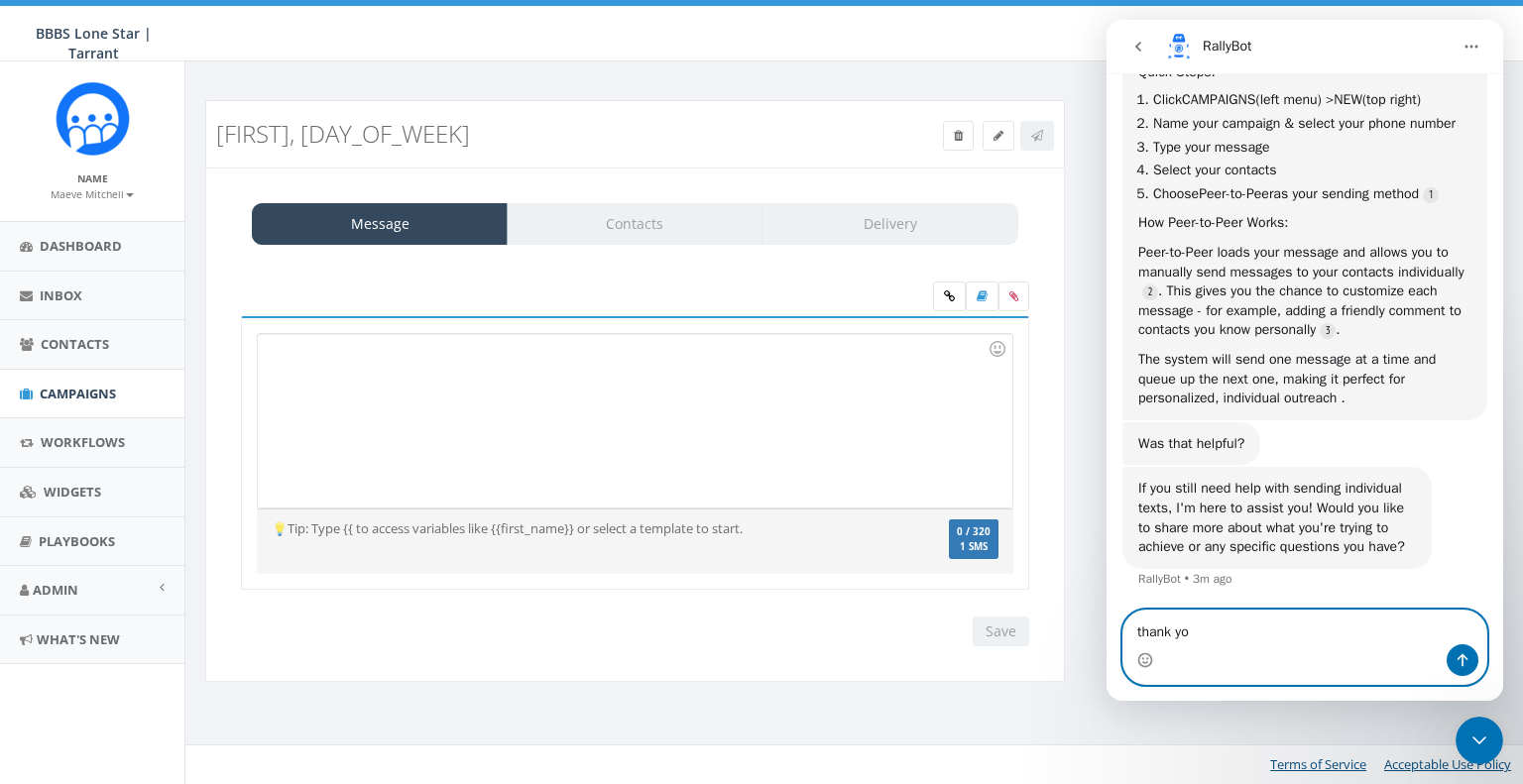 type on "thank you" 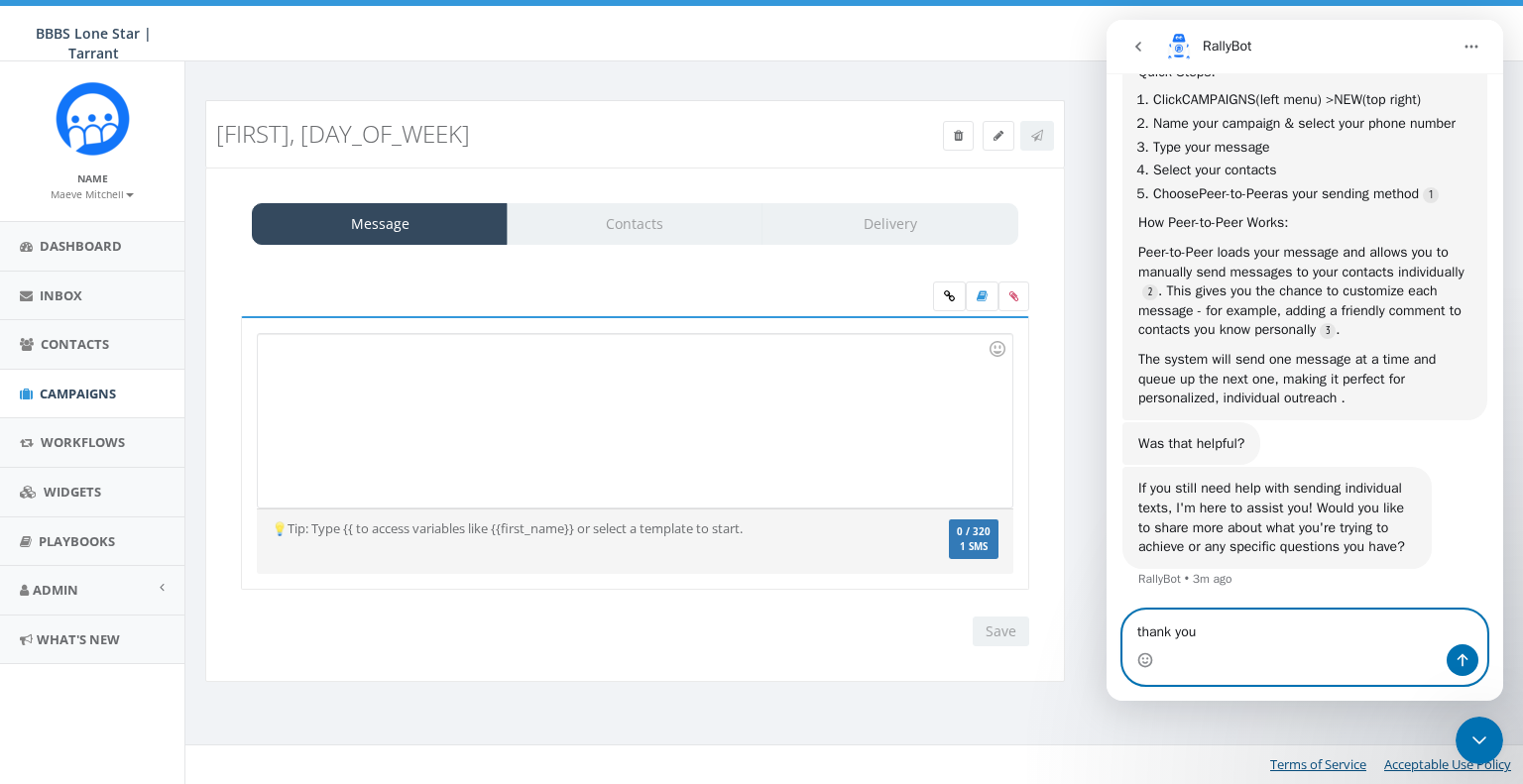 type 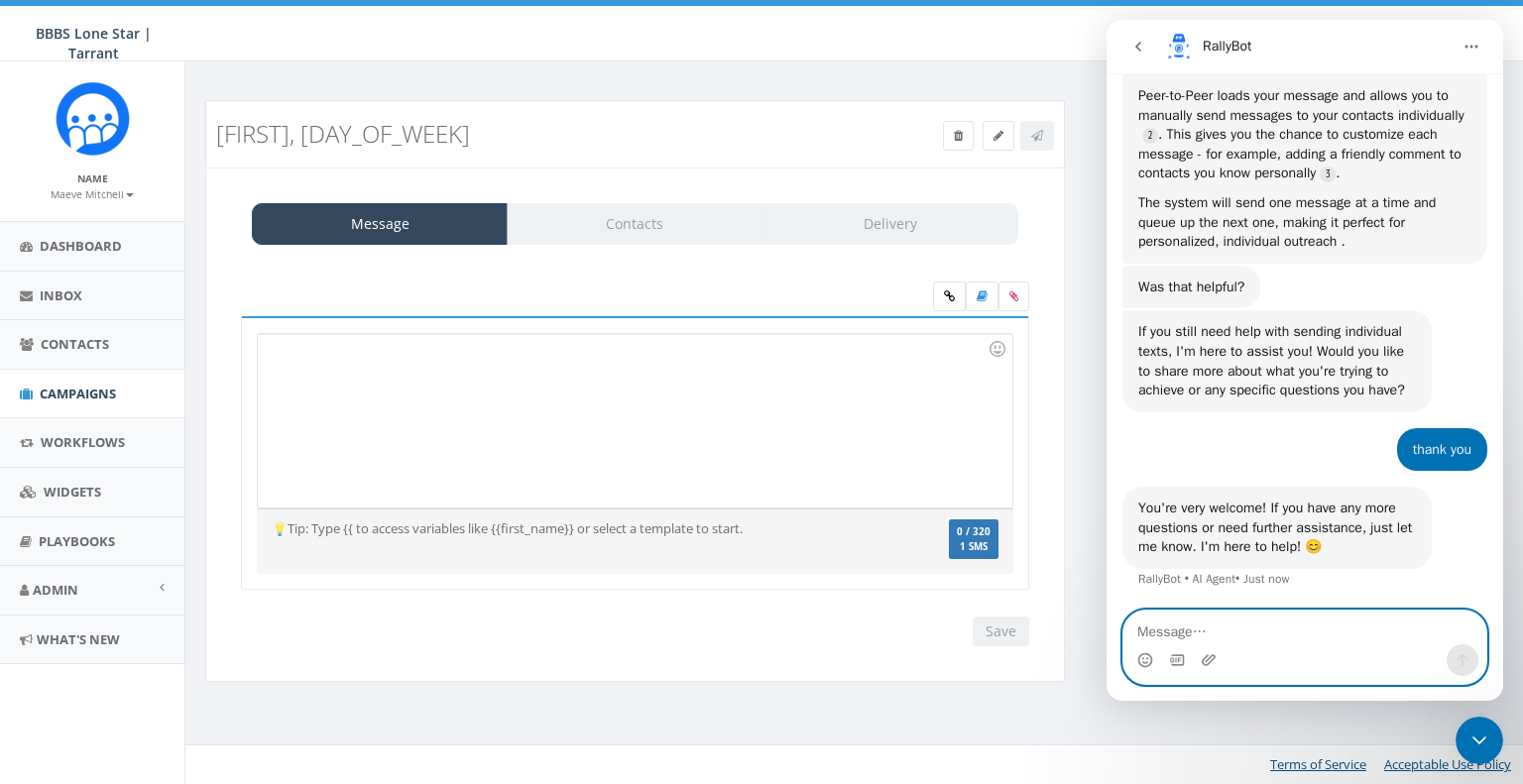 scroll, scrollTop: 511, scrollLeft: 0, axis: vertical 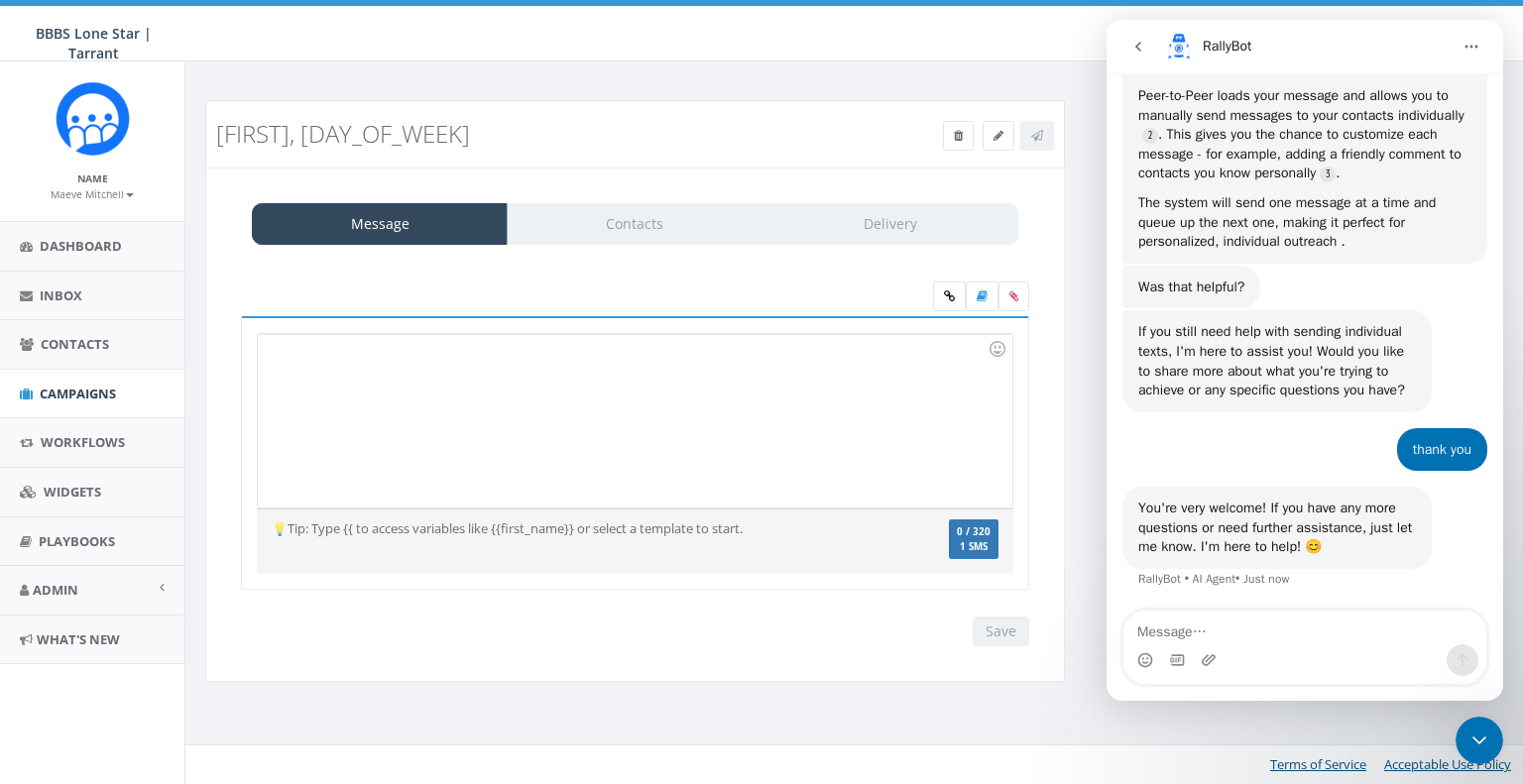 click at bounding box center (1138, 47) 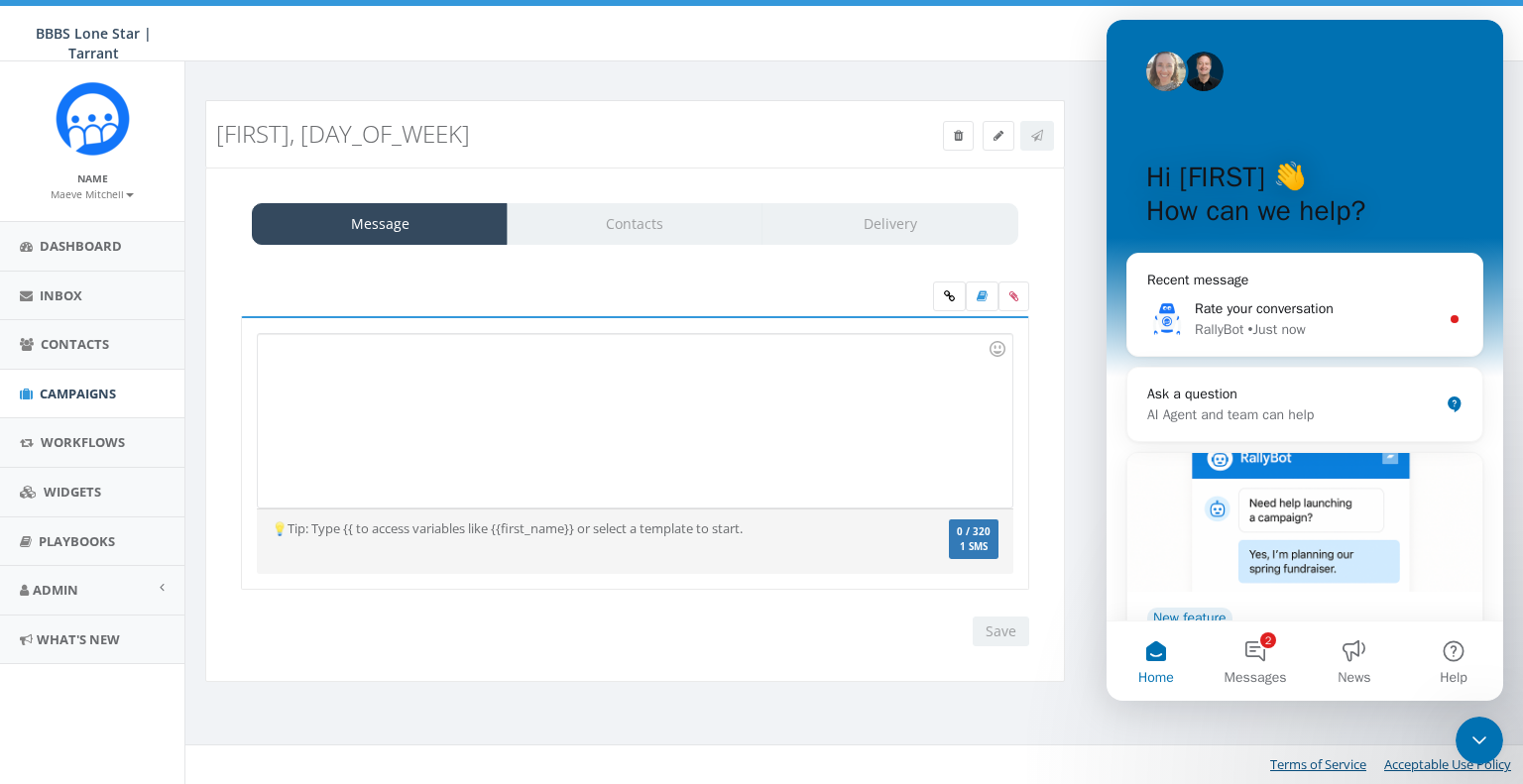 click 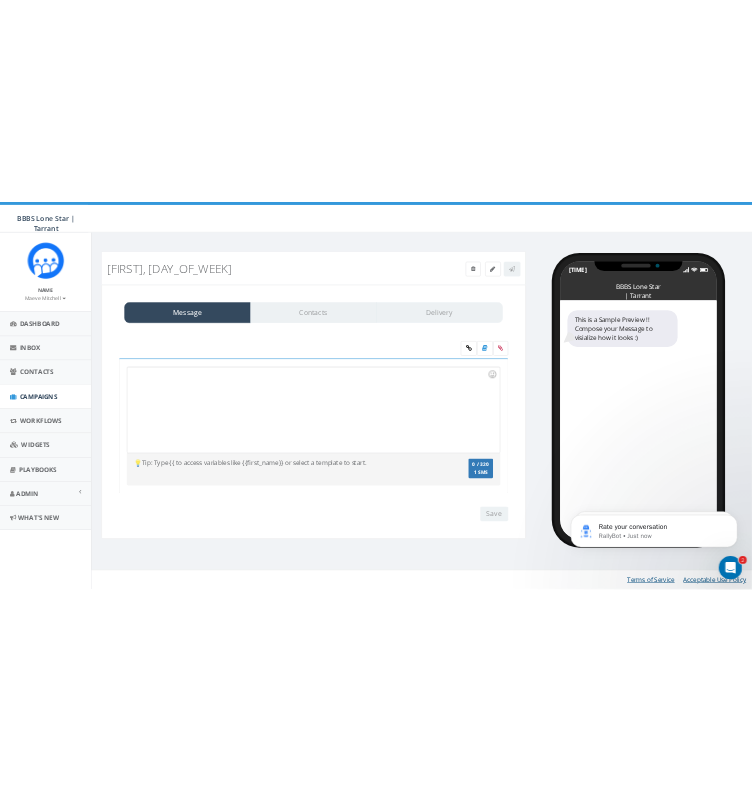 scroll, scrollTop: 0, scrollLeft: 0, axis: both 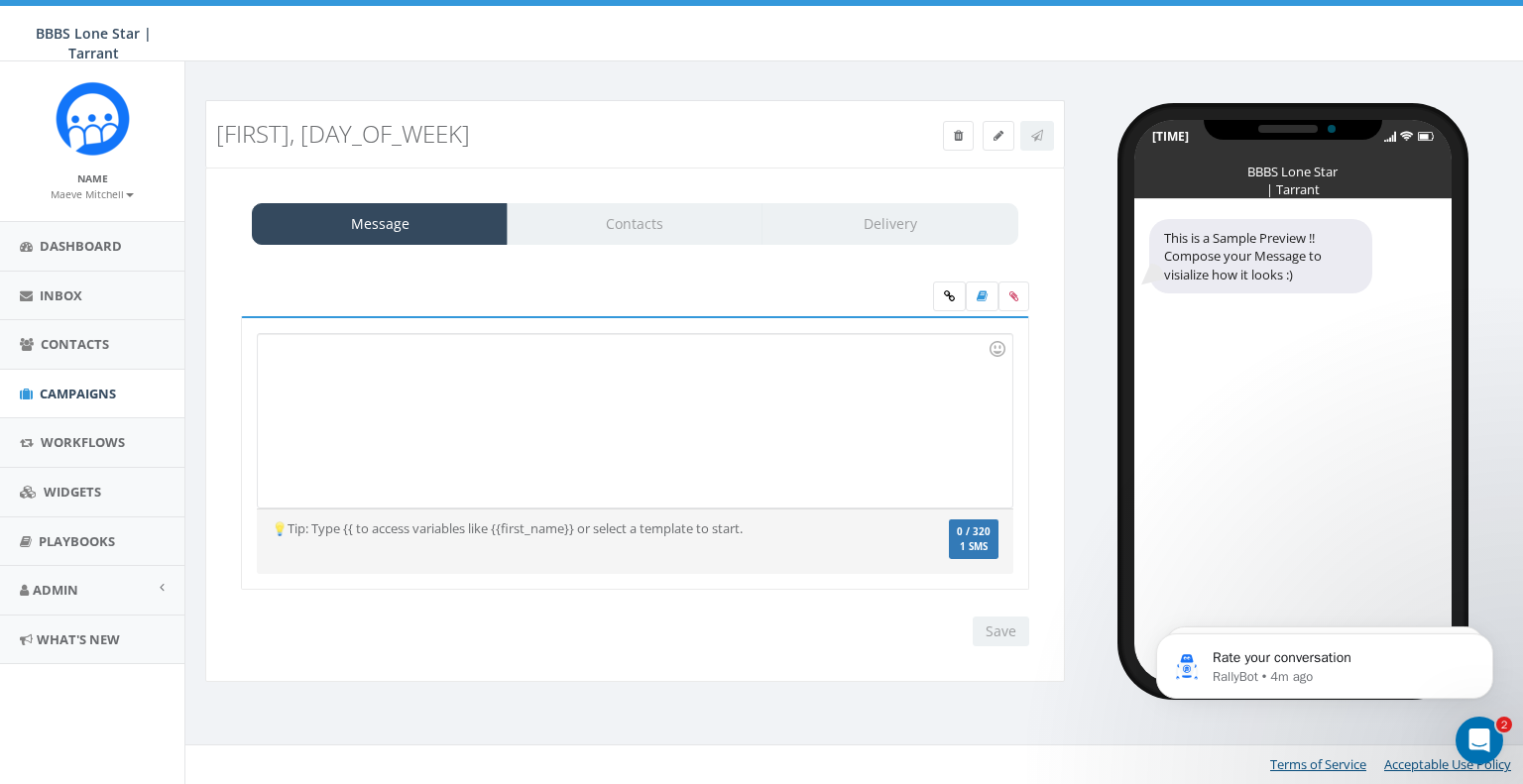 click at bounding box center (635, 420) 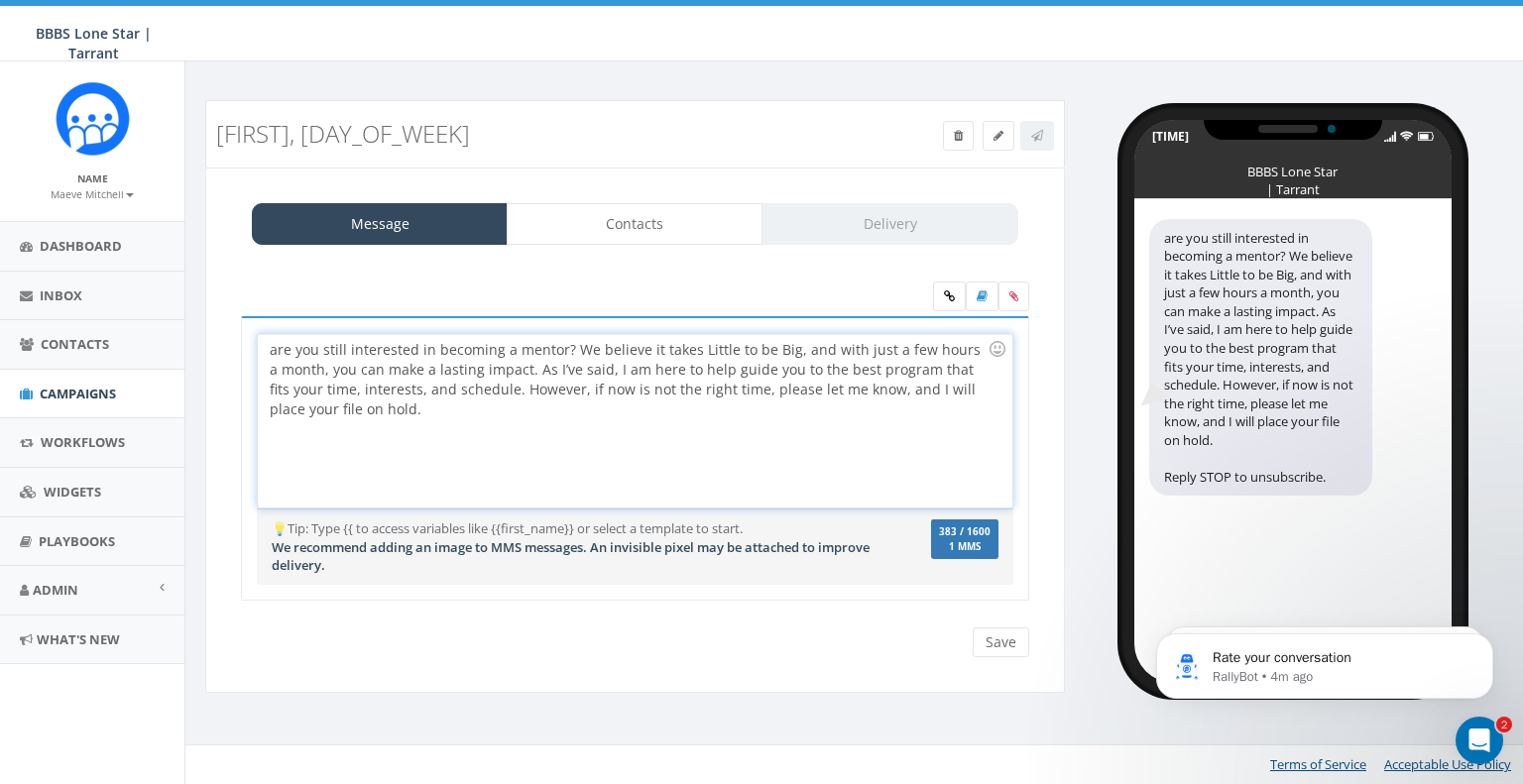 click on "are you still interested in becoming a mentor? We believe it takes Little to be Big, and with just a few hours a month, you can make a lasting impact. As I’ve said, I am here to help guide you to the best program that fits your time, interests, and schedule. However, if now is not the right time, please let me know, and I will place your file on hold." at bounding box center [635, 420] 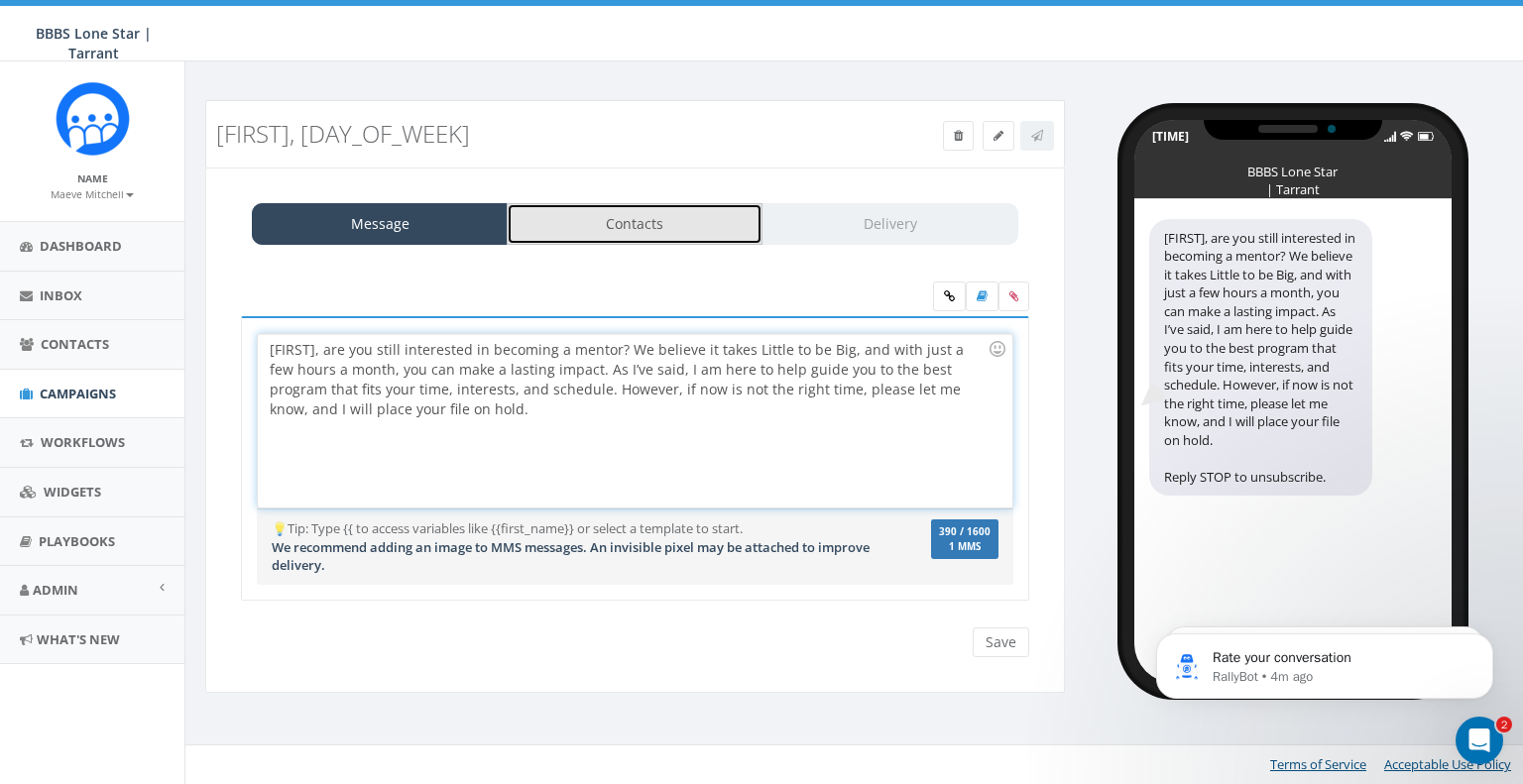 click on "Contacts" at bounding box center [635, 224] 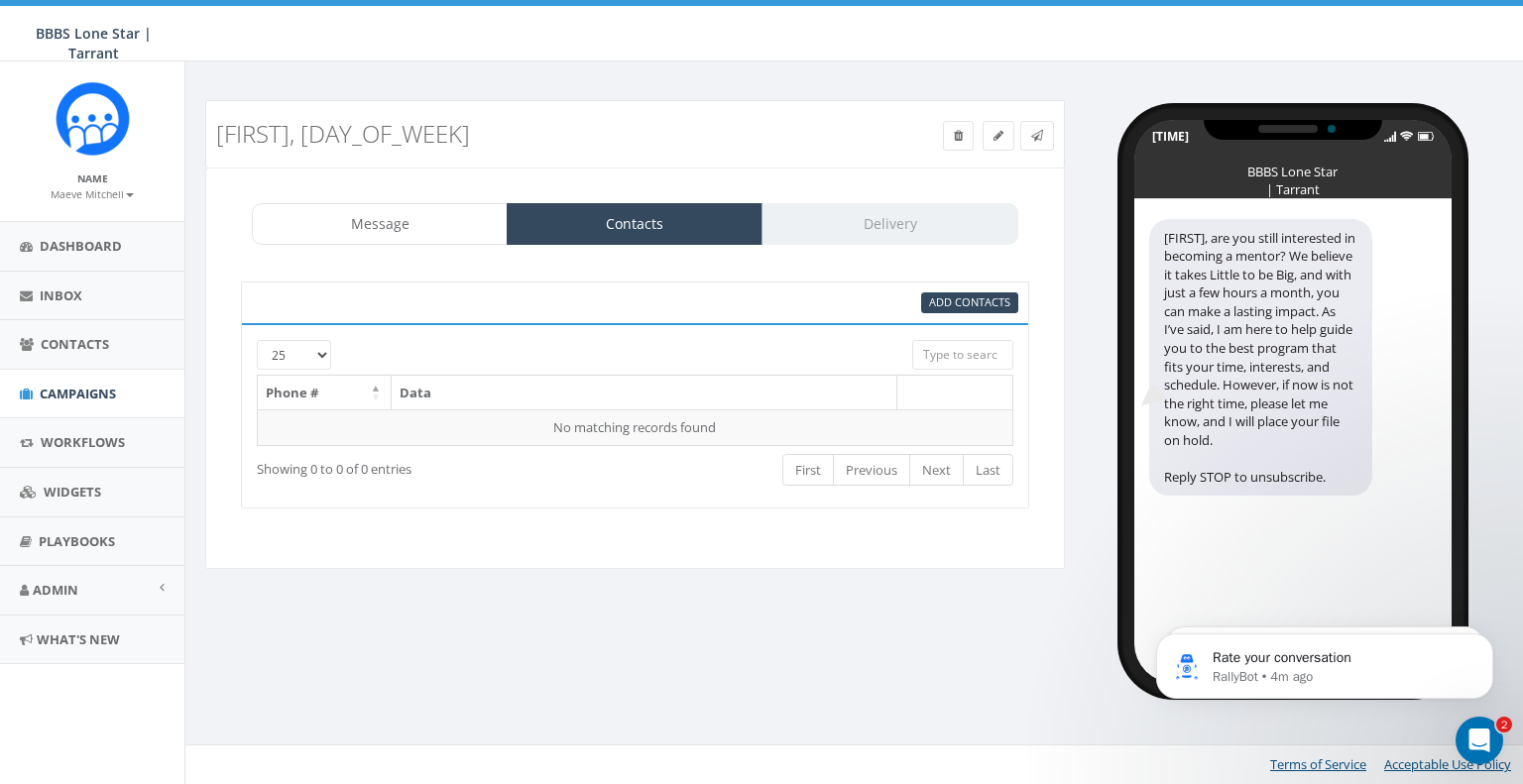 click on "Add Contacts" at bounding box center [767, 302] 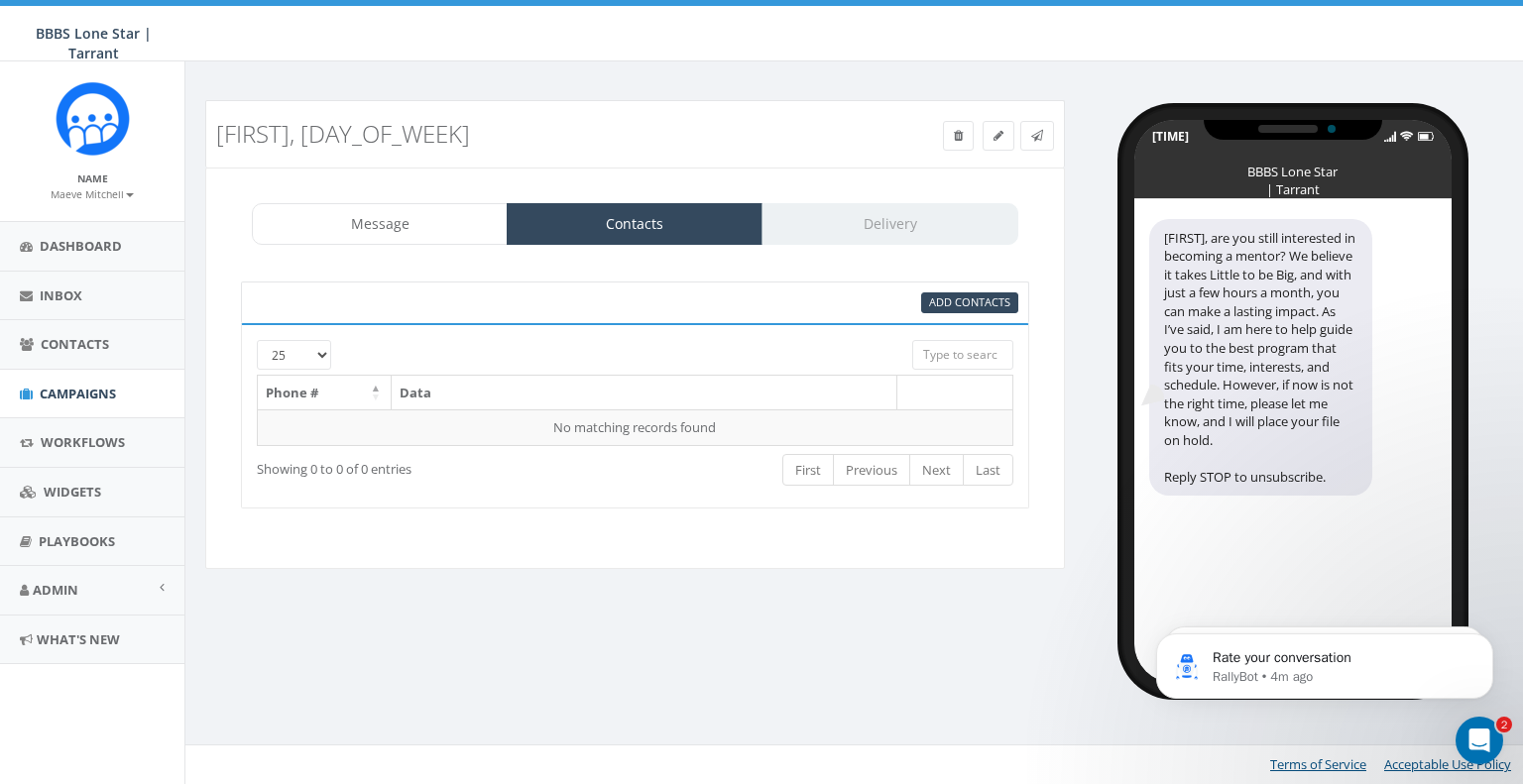 click on "25 50 100" at bounding box center [635, 357] 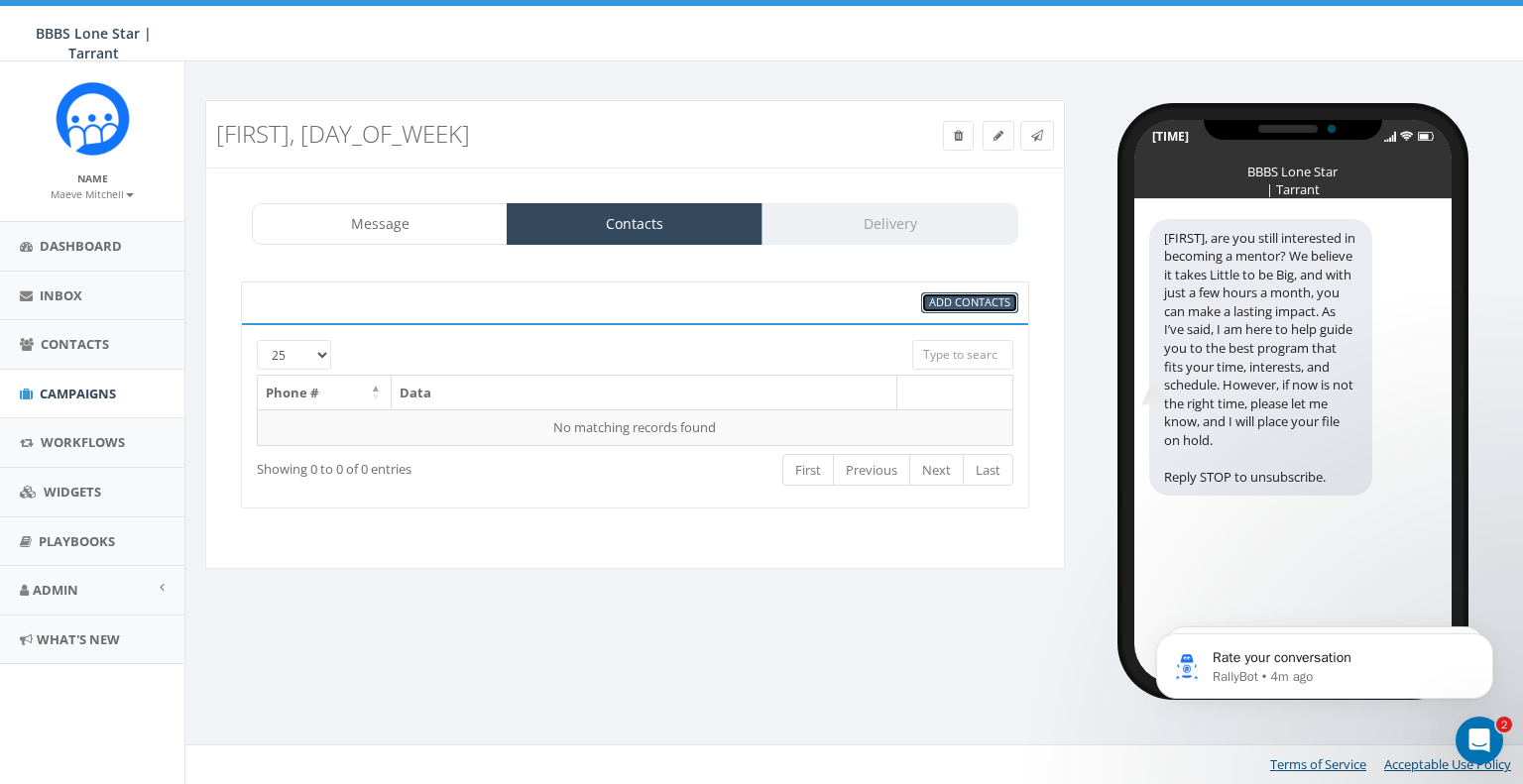 click on "Add Contacts" at bounding box center (970, 301) 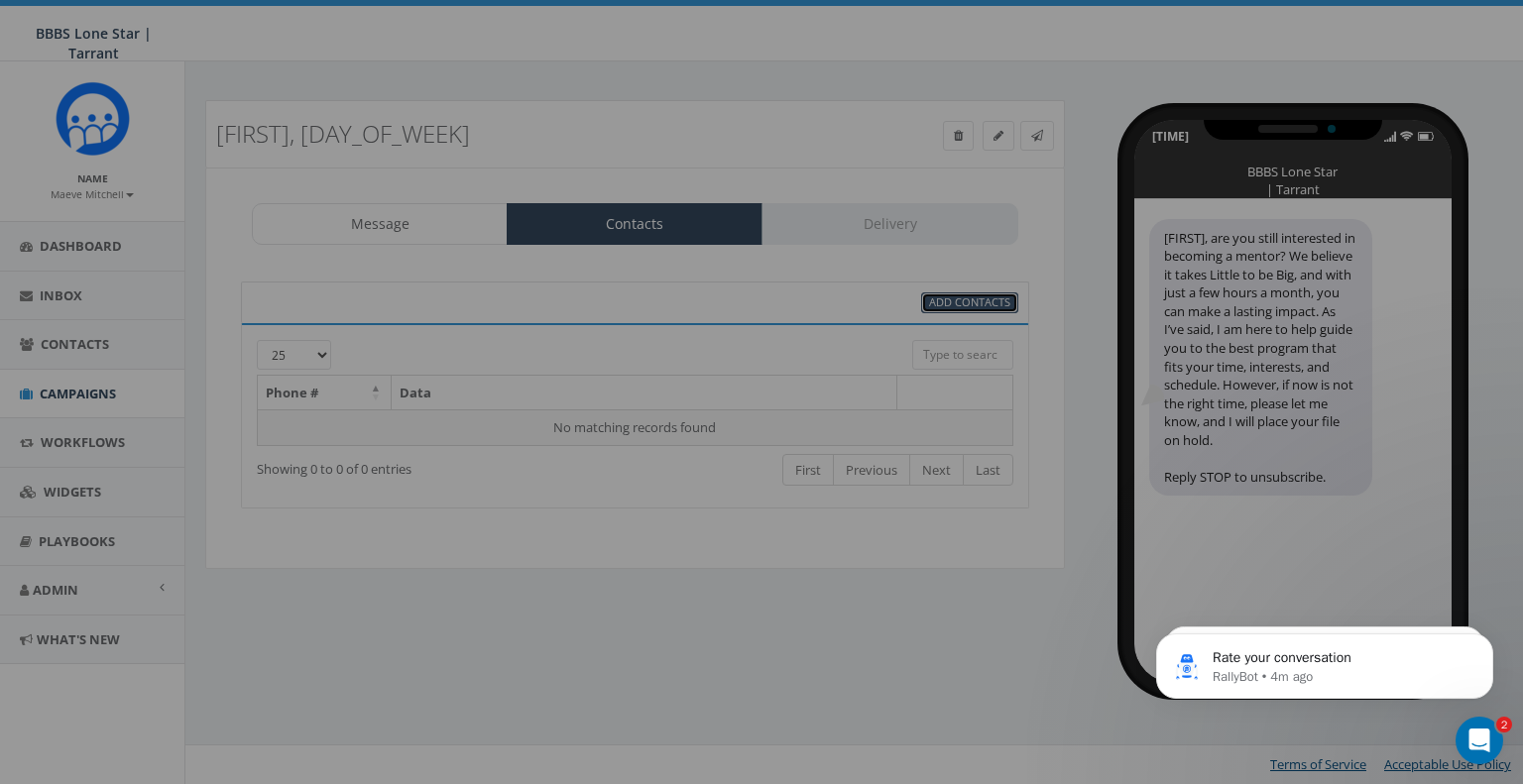select 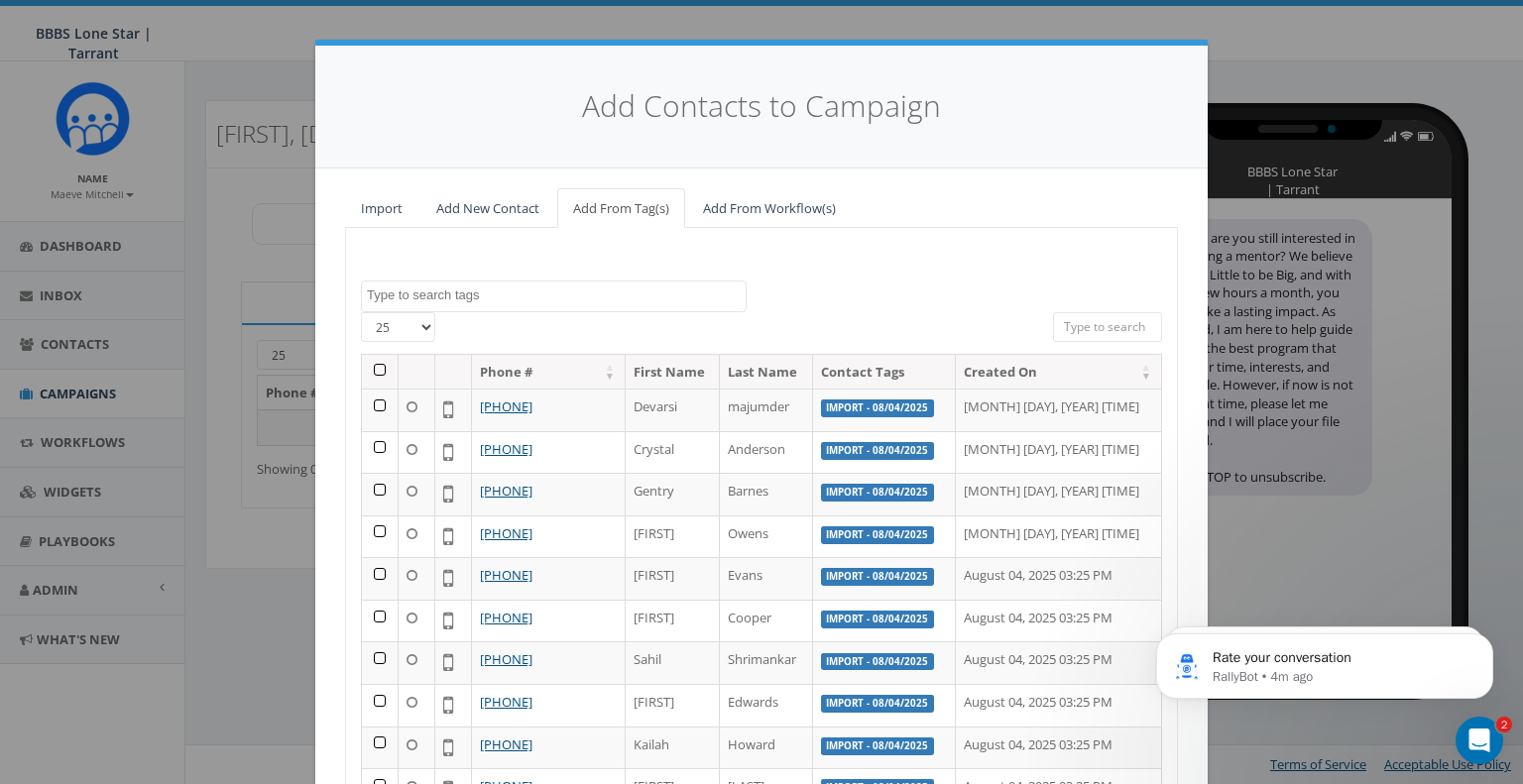 click on "Import - 08/04/2025 25 50 100   Phone # First Name Last Name Contact Tags Created On +1 425-785-1108 Devarsi majumder Import - 08/04/2025 August 04, 2025 03:35 PM +1 817-781-4293 Crystal Anderson Import - 08/04/2025 August 04, 2025 03:35 PM +1 817-395-3018 Gentry Barnes Import - 08/04/2025 August 04, 2025 03:35 PM +1 817-704-9454 Shanika Owens Import - 08/04/2025 August 04, 2025 03:35 PM +1 817-630-8090 Tatyona Evans Import - 08/04/2025 August 04, 2025 03:25 PM +1 945-210-5012 Shani Cooper Import - 08/04/2025 August 04, 2025 03:25 PM +1 214-317-3559 Sahil Shrimankar Import - 08/04/2025 August 04, 2025 03:25 PM +1 817-404-7213 Ashlynn Edwards Import - 08/04/2025 August 04, 2025 03:25 PM +1 804-506-0308 Kailah Howard Import - 08/04/2025 August 04, 2025 03:25 PM +1 817-716-3164 Tonii Jackson Import - 08/04/2025 August 04, 2025 03:25 PM +1 817-820-9404 Joshua Juarez Import - 08/04/2025 August 04, 2025 03:25 PM +1 682-309-8933 Zyan George Import - 08/04/2025 August 04, 2025 03:25 PM +1 714-604-6426 Jacob Long Pena" at bounding box center [762, 571] 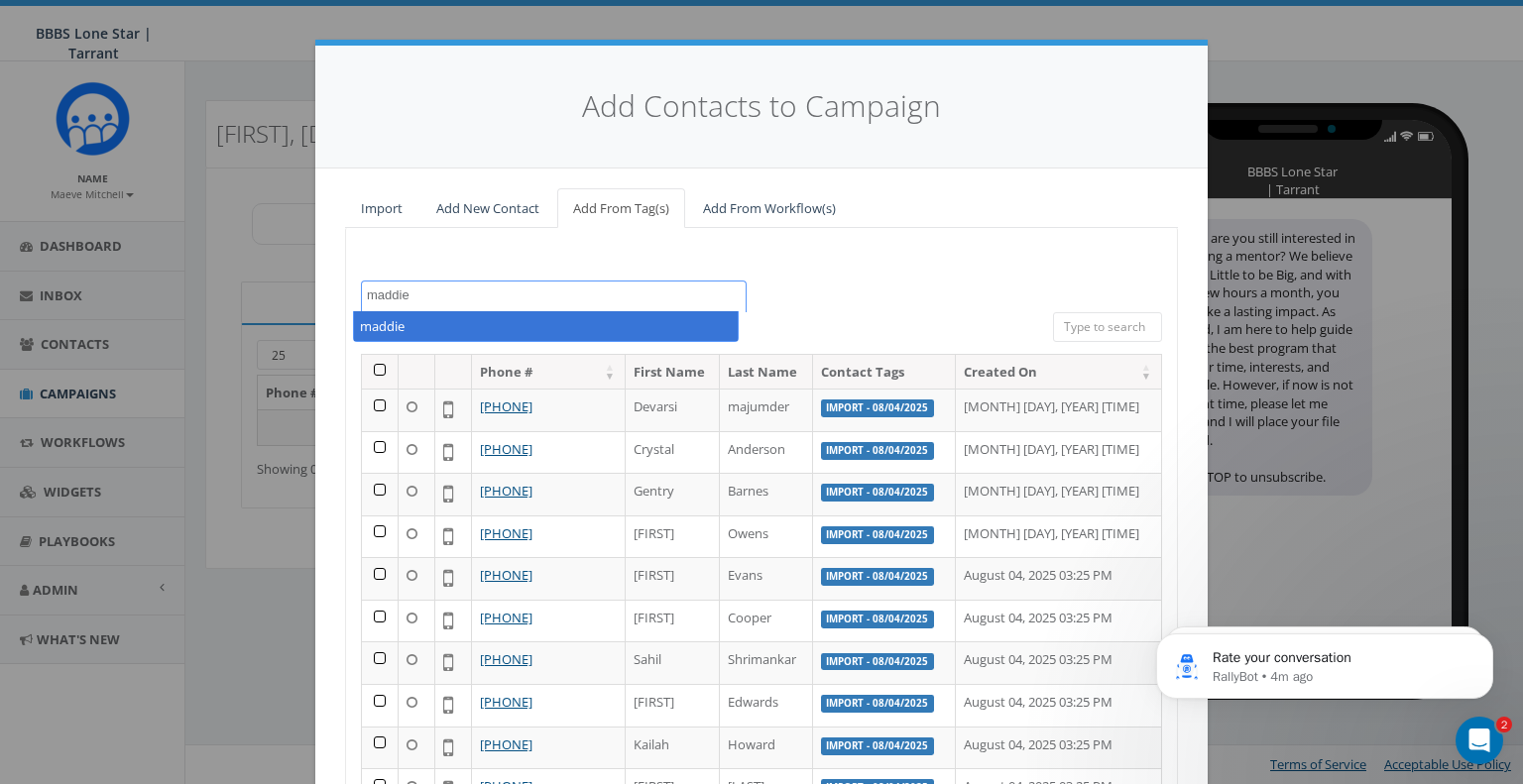 type on "maddie" 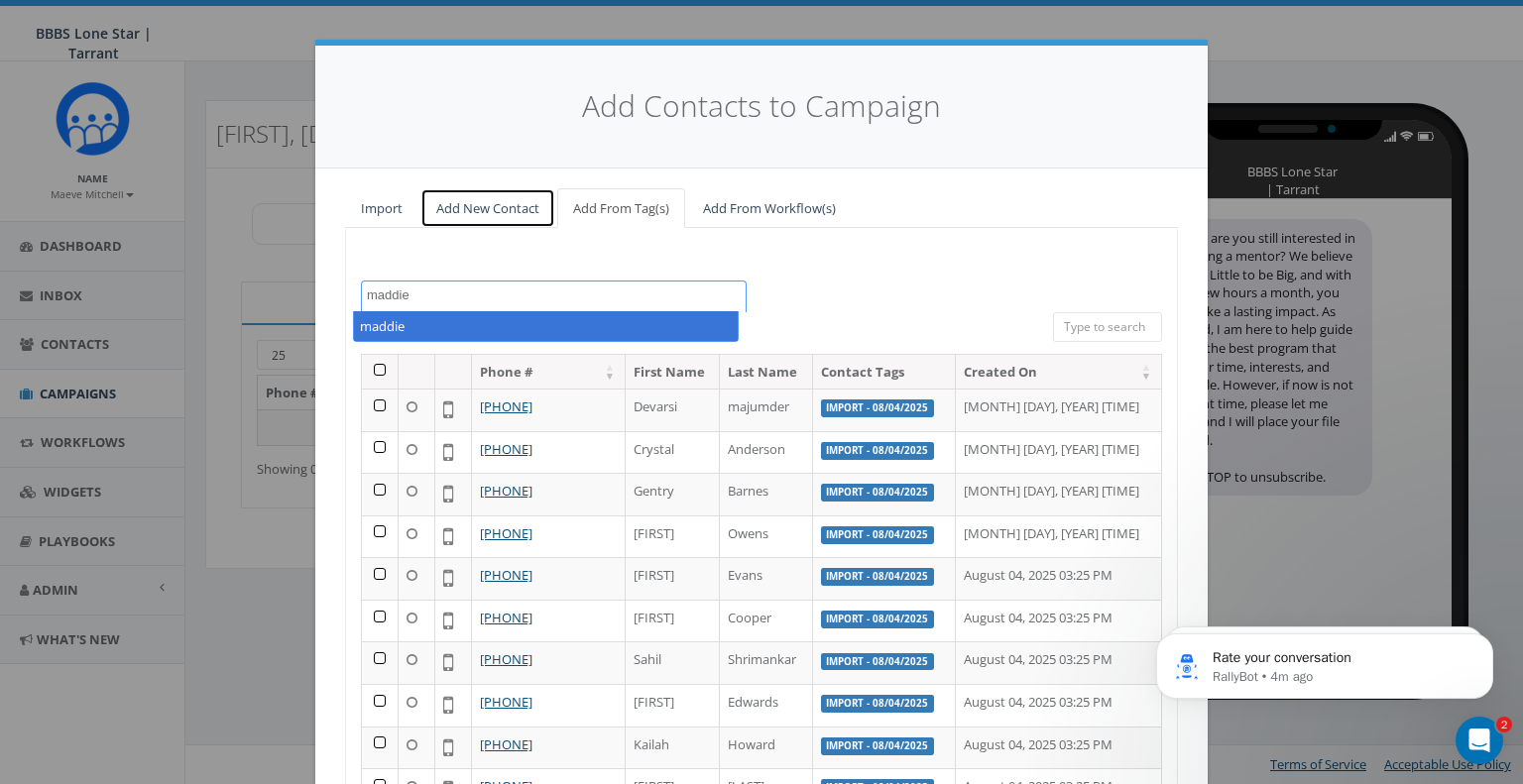 type 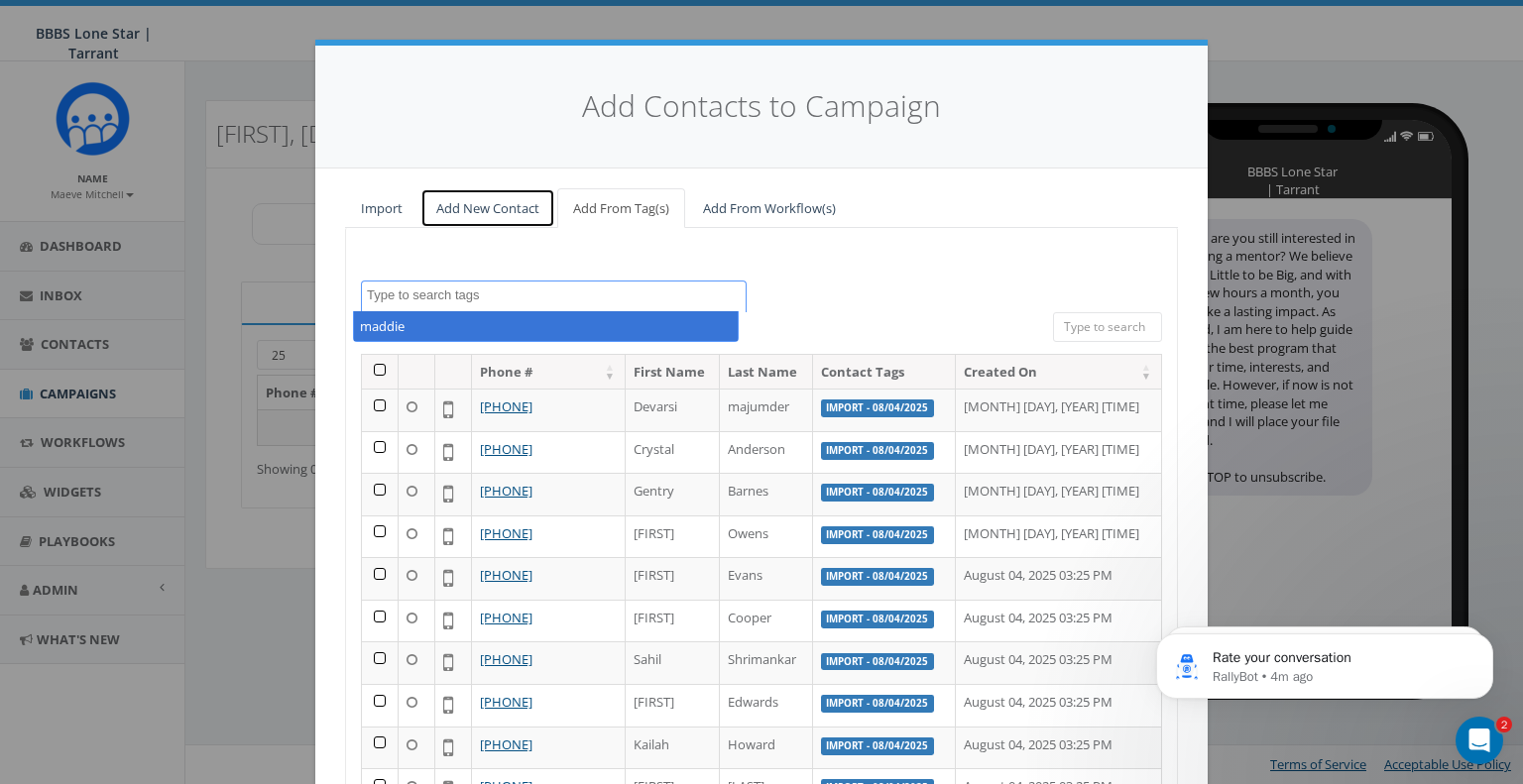 click on "Add New Contact" at bounding box center (488, 208) 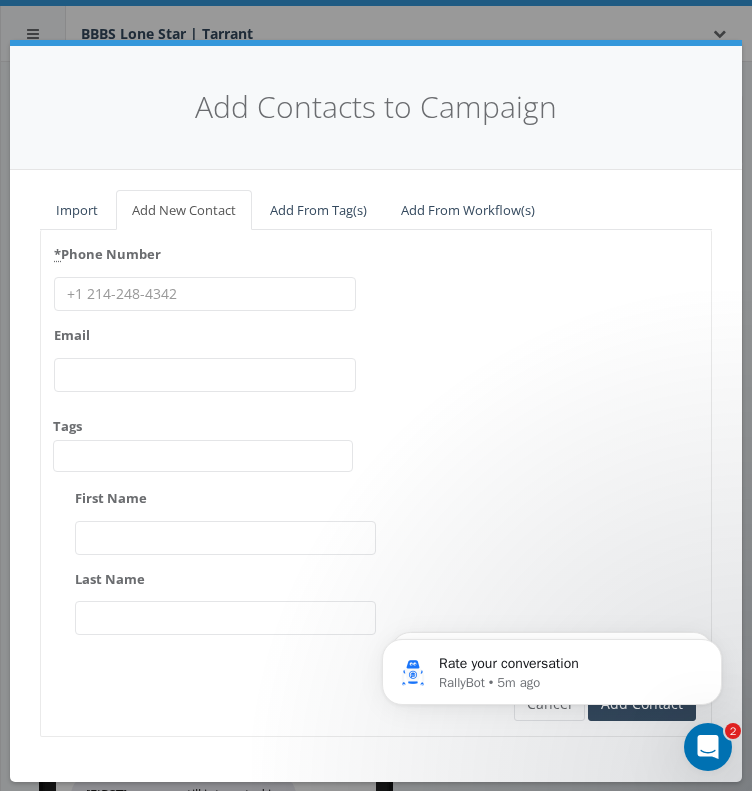 click on "*   Phone Number" at bounding box center [205, 294] 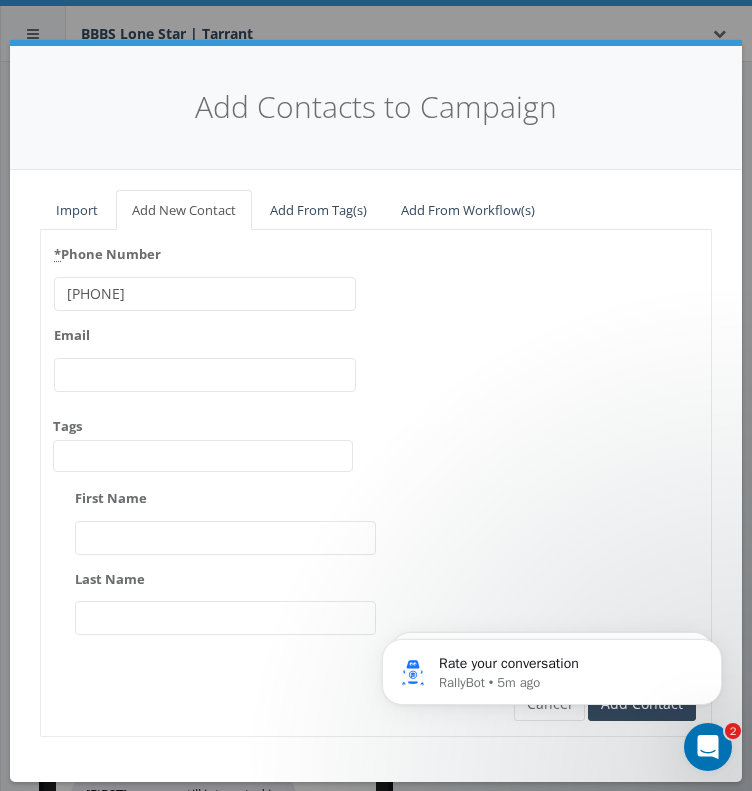 type on "305-987-3083" 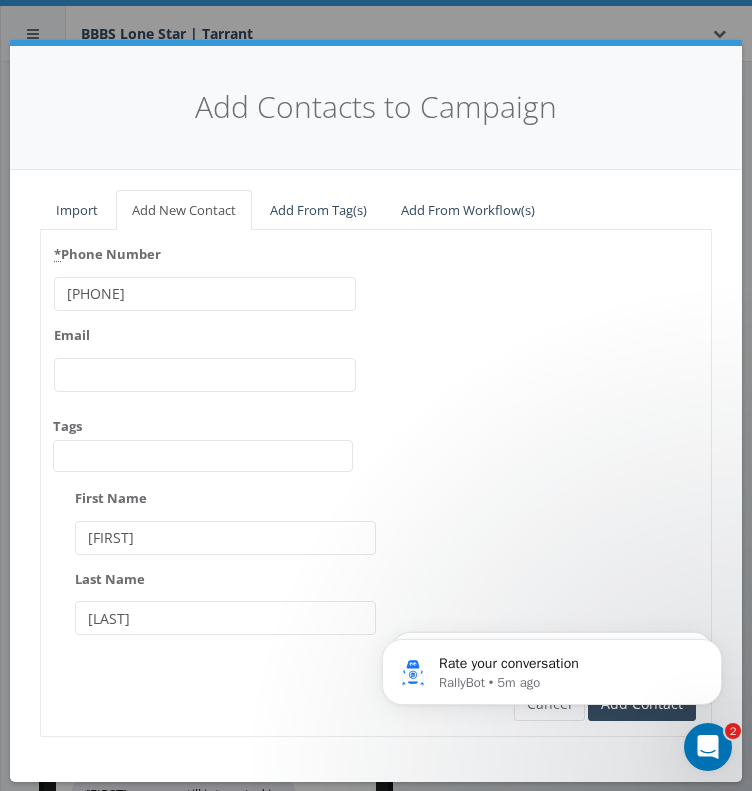 click on "*   Phone Number 305-987-3083 Email Tags Import - 08/04/2025 First Name Maddie Last Name Vandiver" at bounding box center (376, 447) 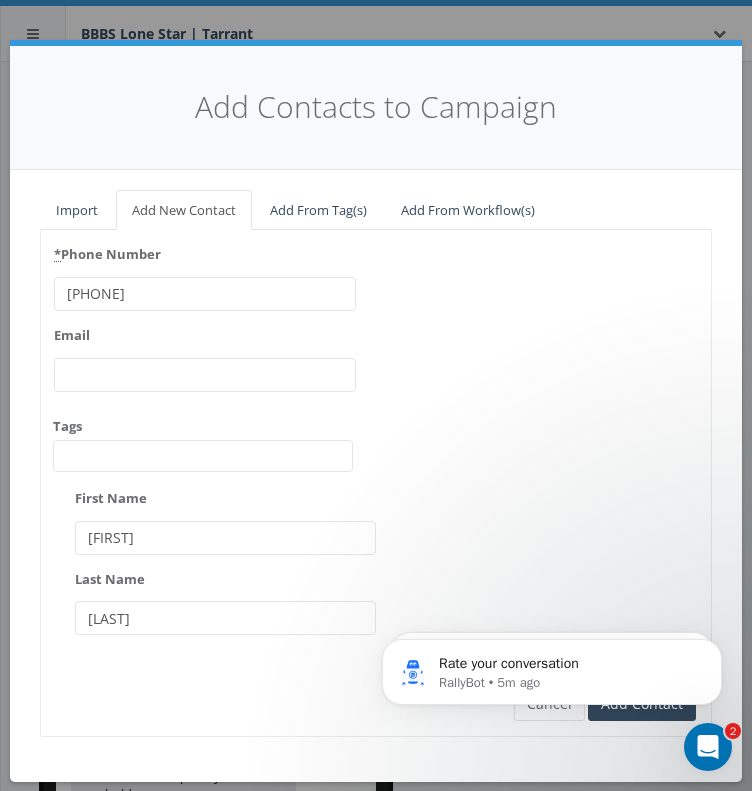 scroll, scrollTop: 206, scrollLeft: 0, axis: vertical 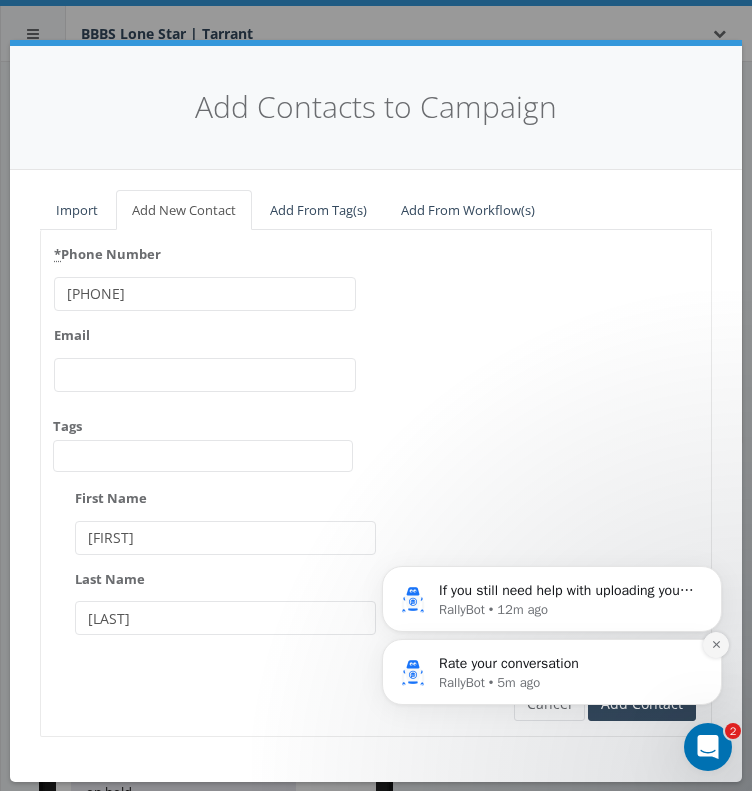 click at bounding box center (716, 645) 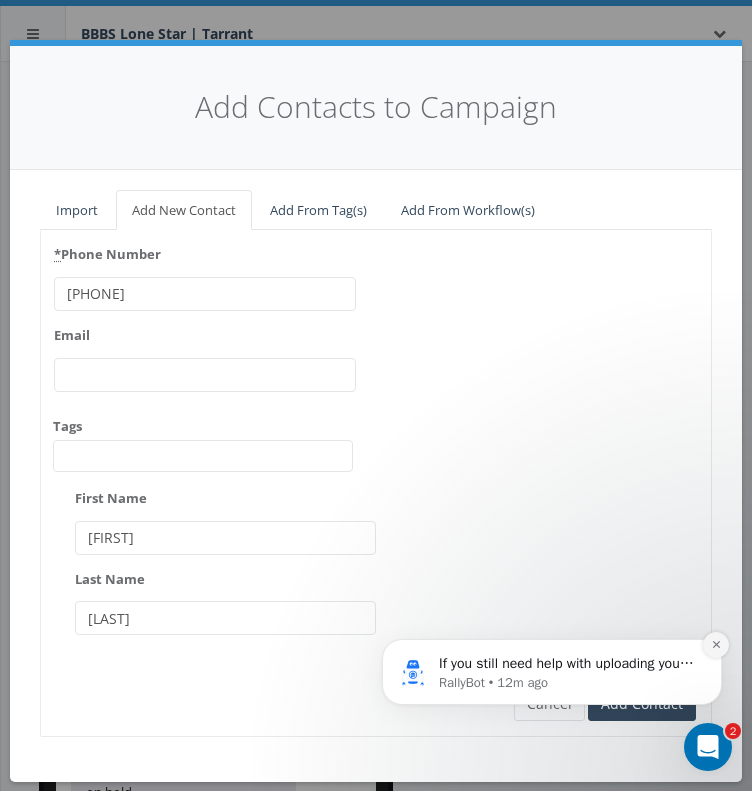 drag, startPoint x: 722, startPoint y: 708, endPoint x: 722, endPoint y: 642, distance: 66 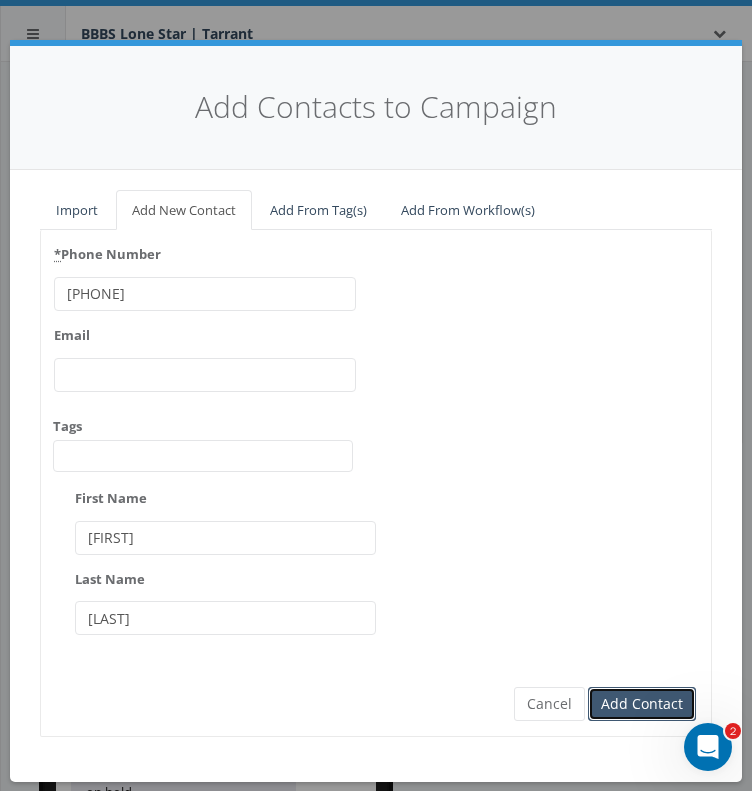 click on "Add Contact" at bounding box center [642, 704] 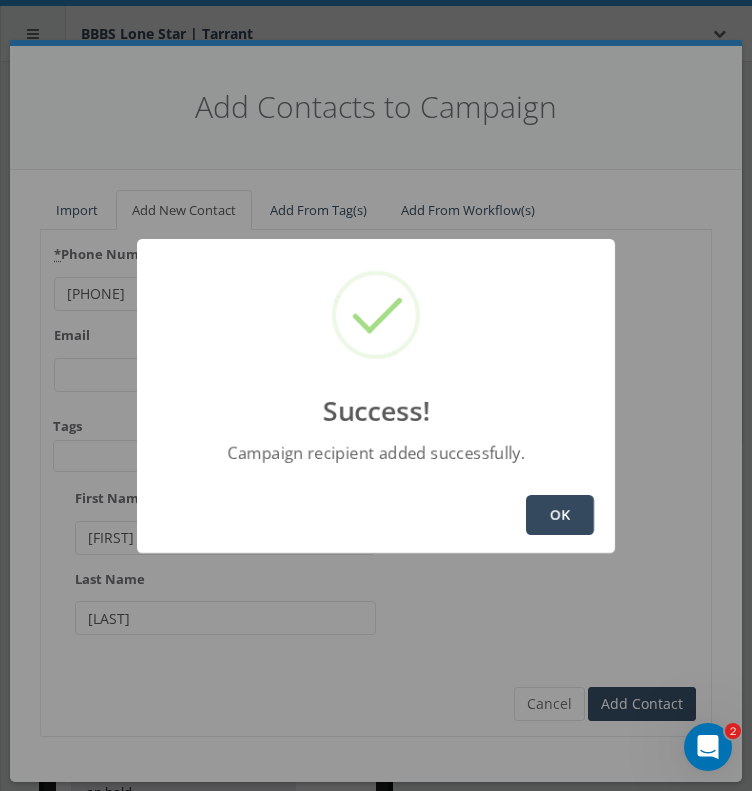 click on "OK" at bounding box center [560, 515] 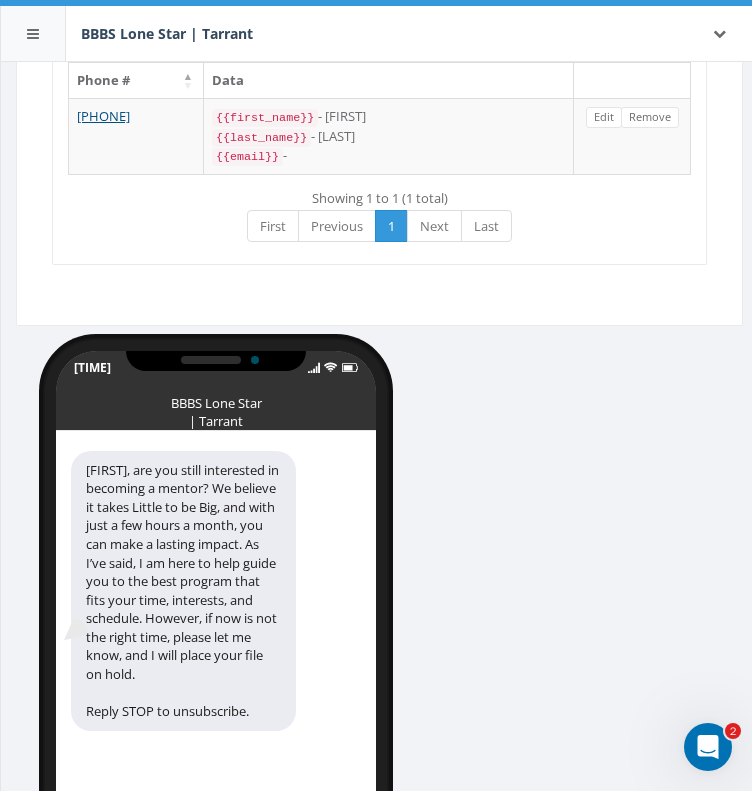scroll, scrollTop: 0, scrollLeft: 0, axis: both 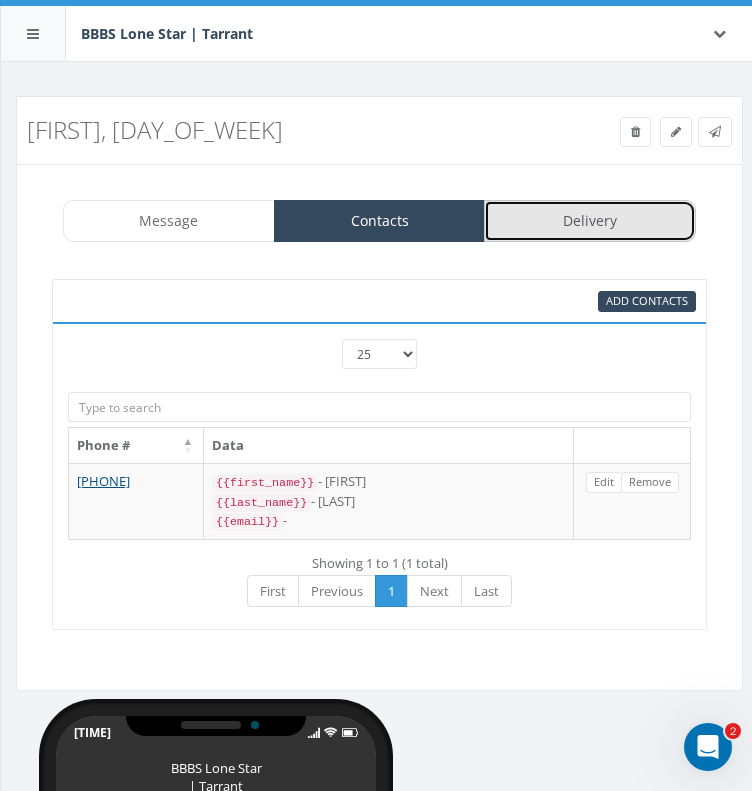 click on "Delivery" at bounding box center (590, 221) 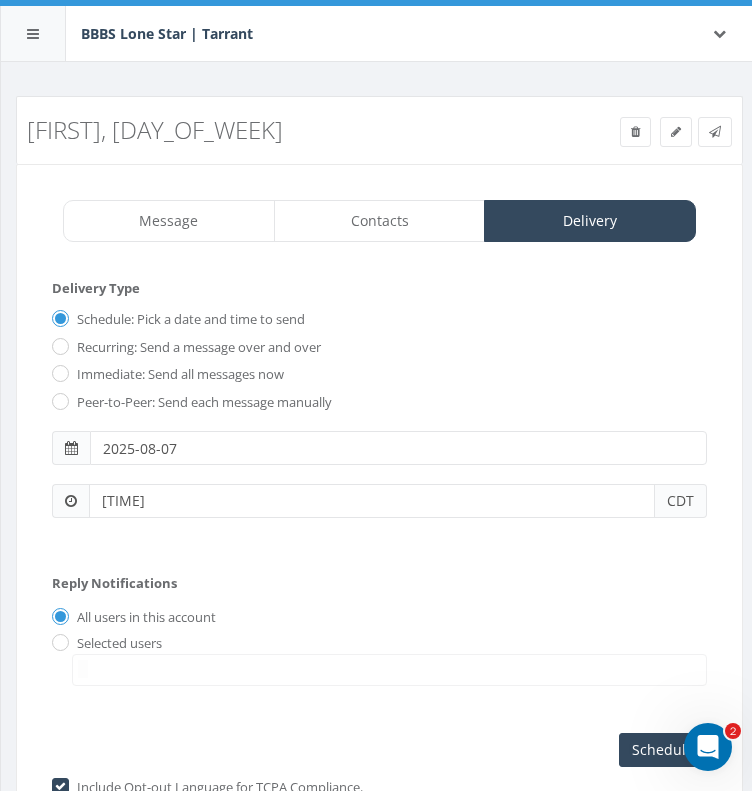 click on "Immediate: Send all messages now" at bounding box center [178, 375] 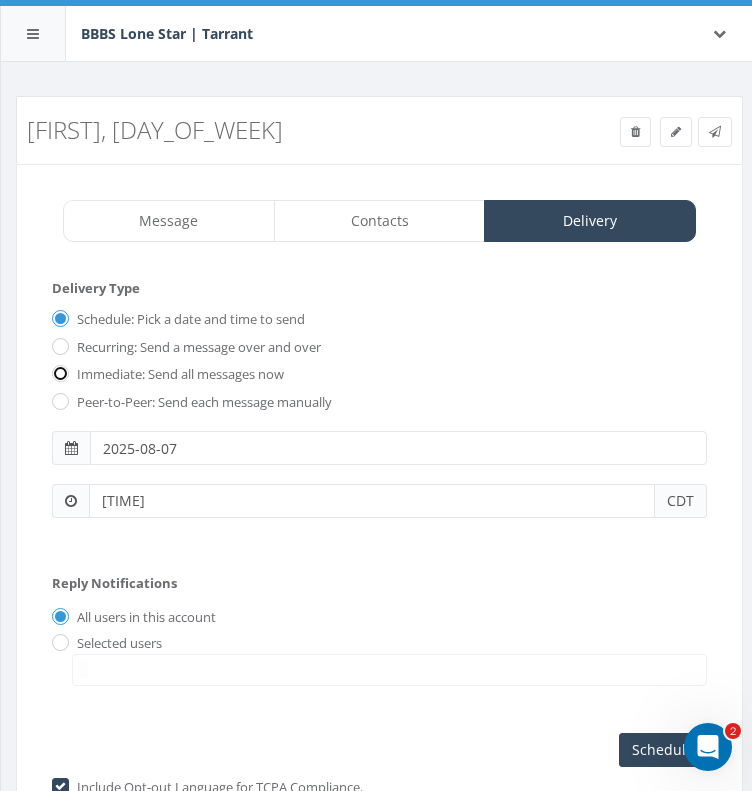 click on "Immediate: Send all messages now" at bounding box center (58, 375) 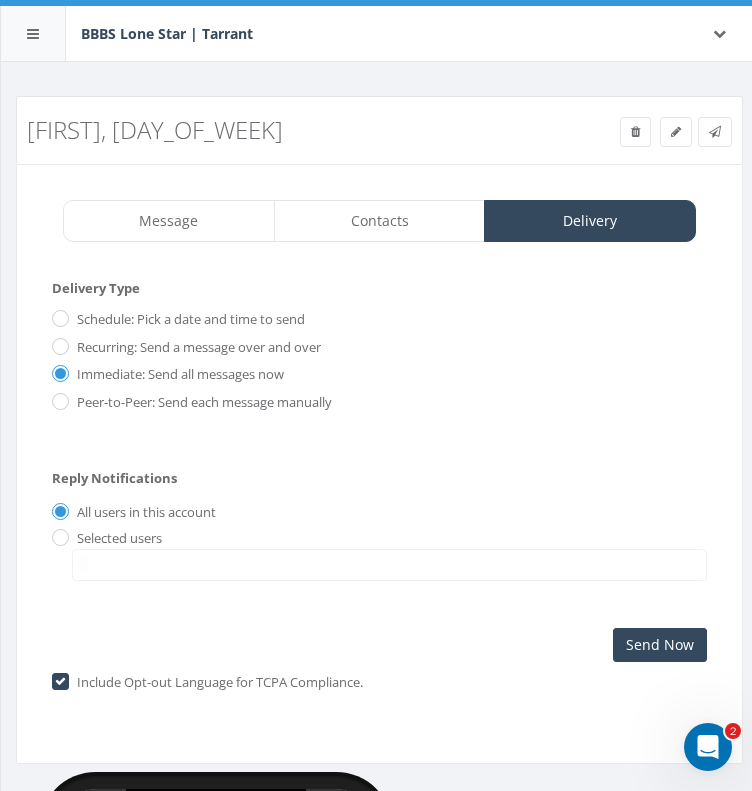 click on "Selected users tolszewski@bbbstx.org mmitchell@bbbstx.org lejohnson@bbbstx.org" at bounding box center (379, 554) 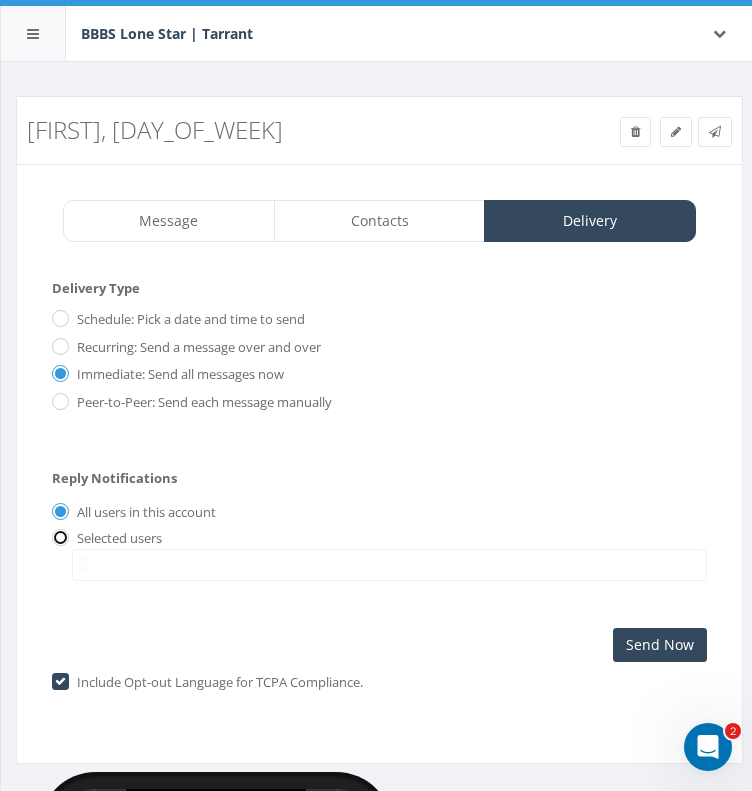 click at bounding box center [58, 538] 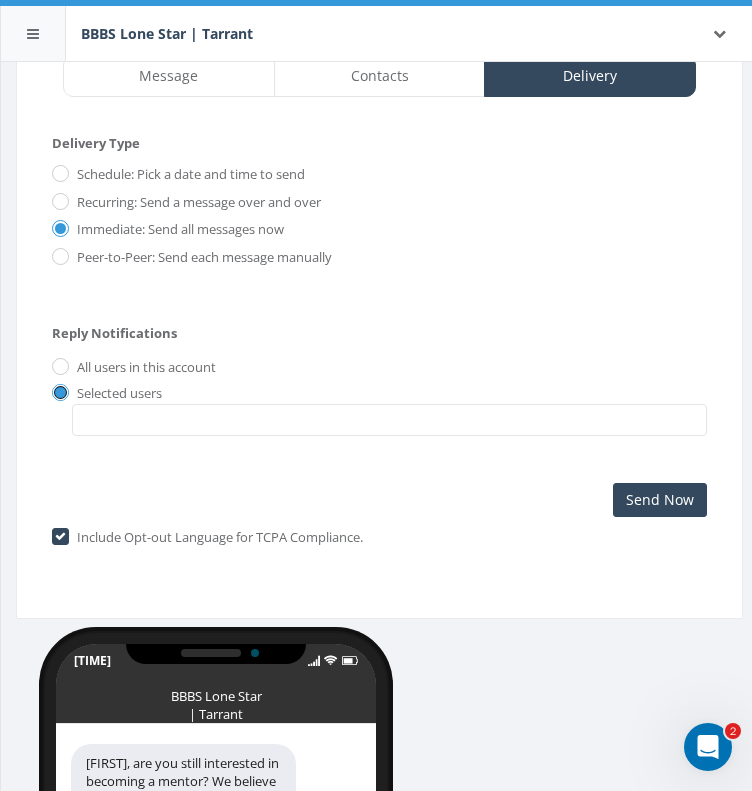 scroll, scrollTop: 333, scrollLeft: 0, axis: vertical 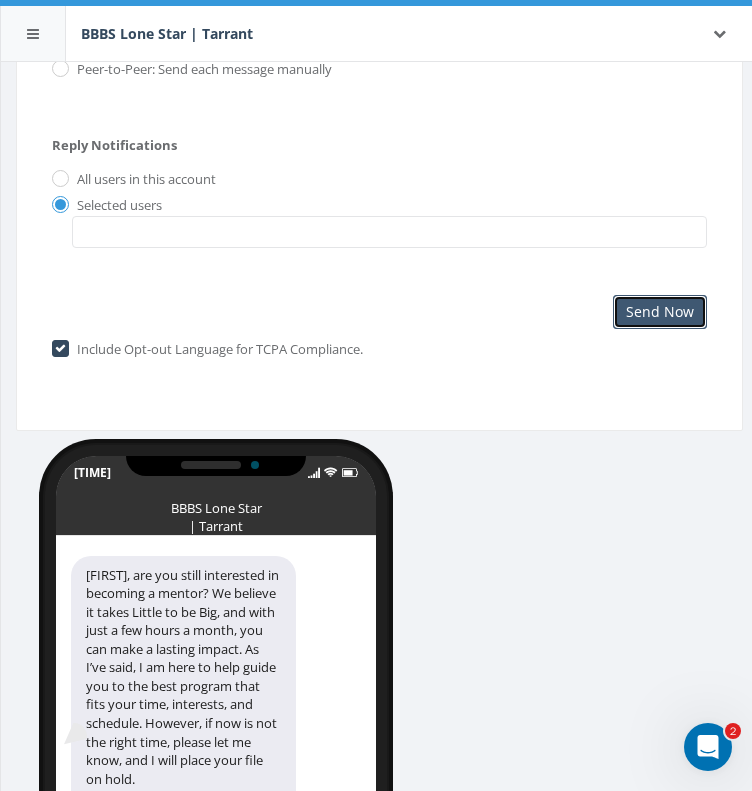 click on "Send Now" at bounding box center [660, 312] 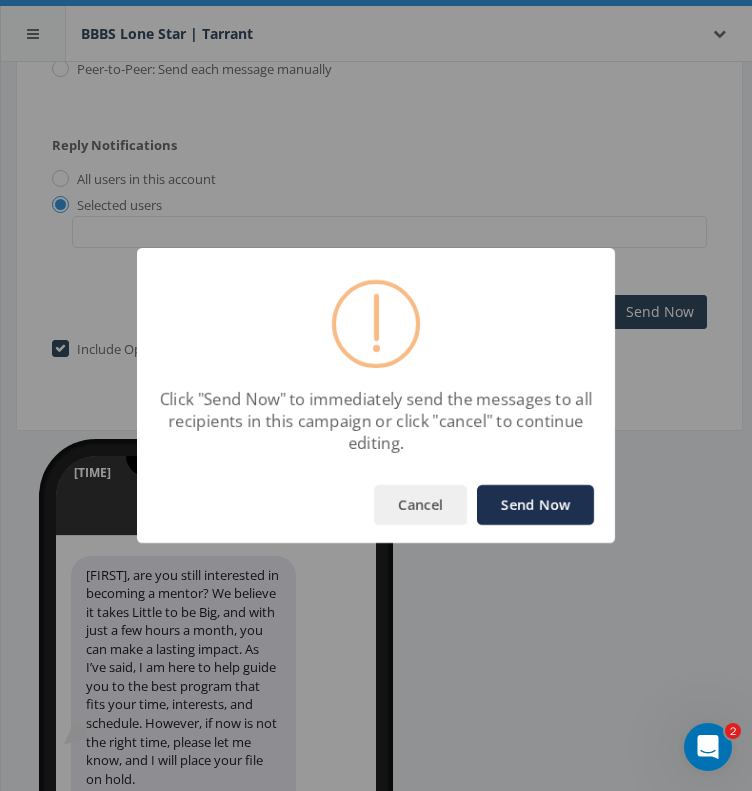 click on "Send Now" at bounding box center (535, 505) 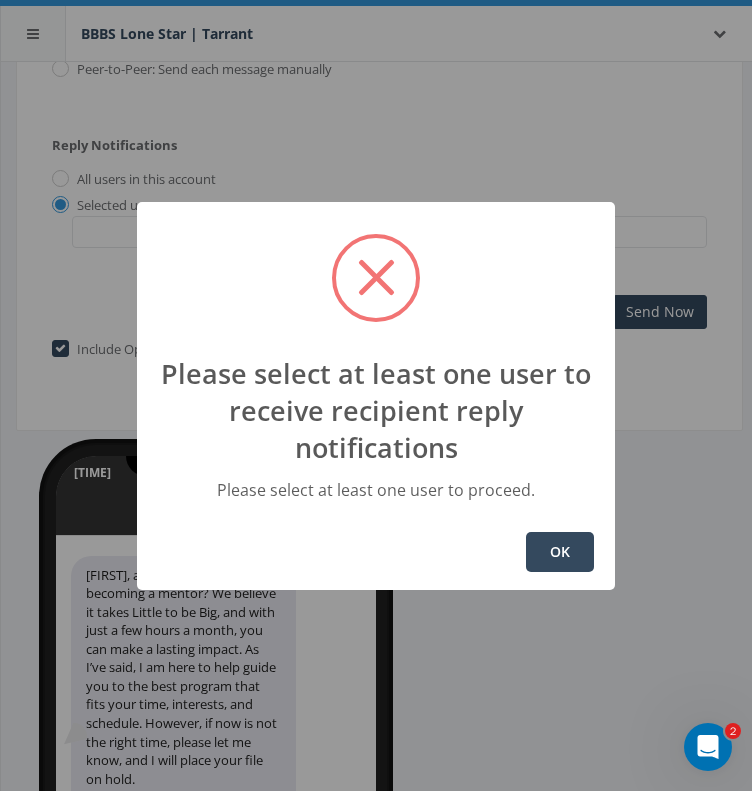 click on "OK" at bounding box center [560, 552] 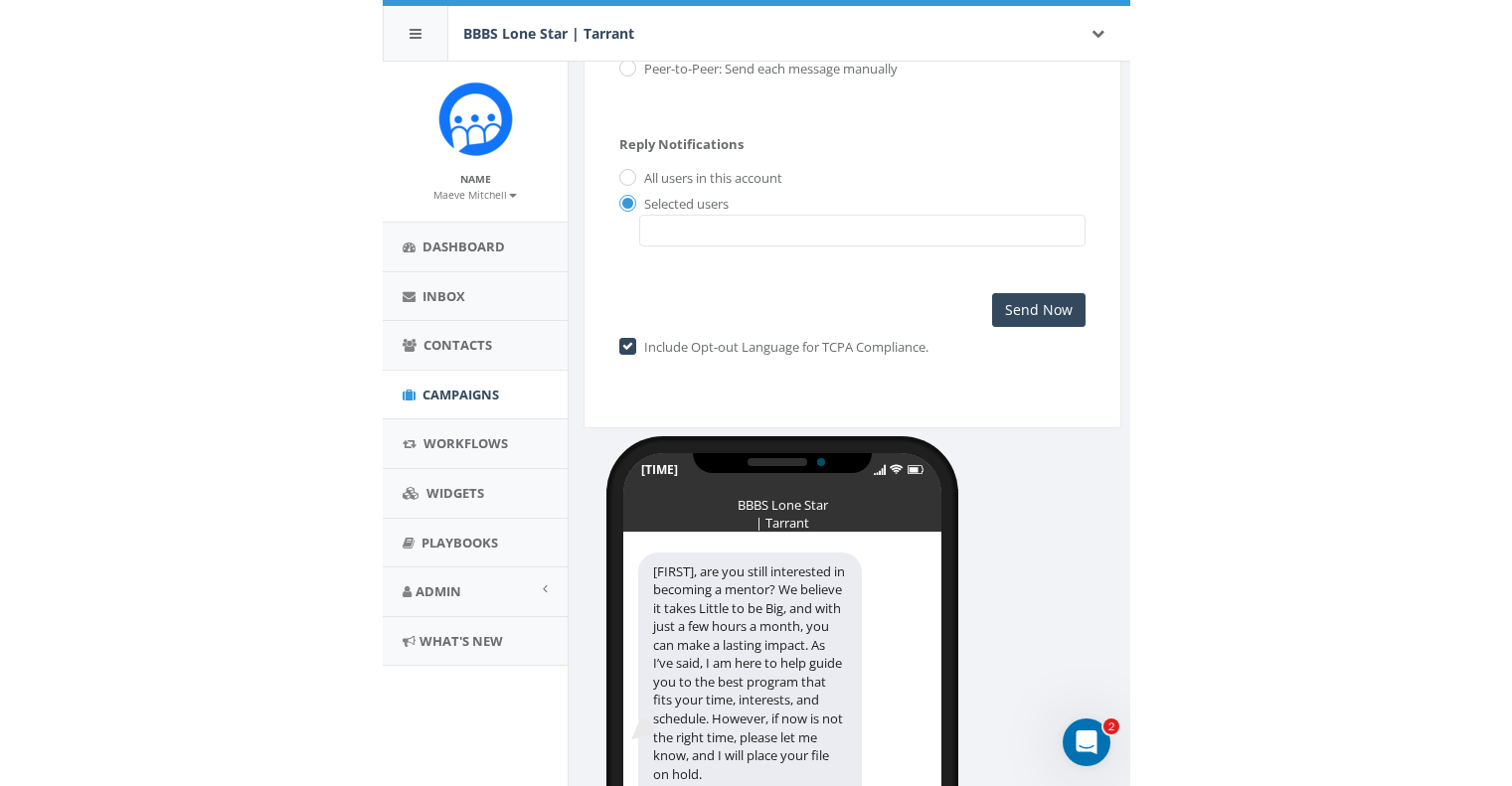scroll, scrollTop: 18, scrollLeft: 0, axis: vertical 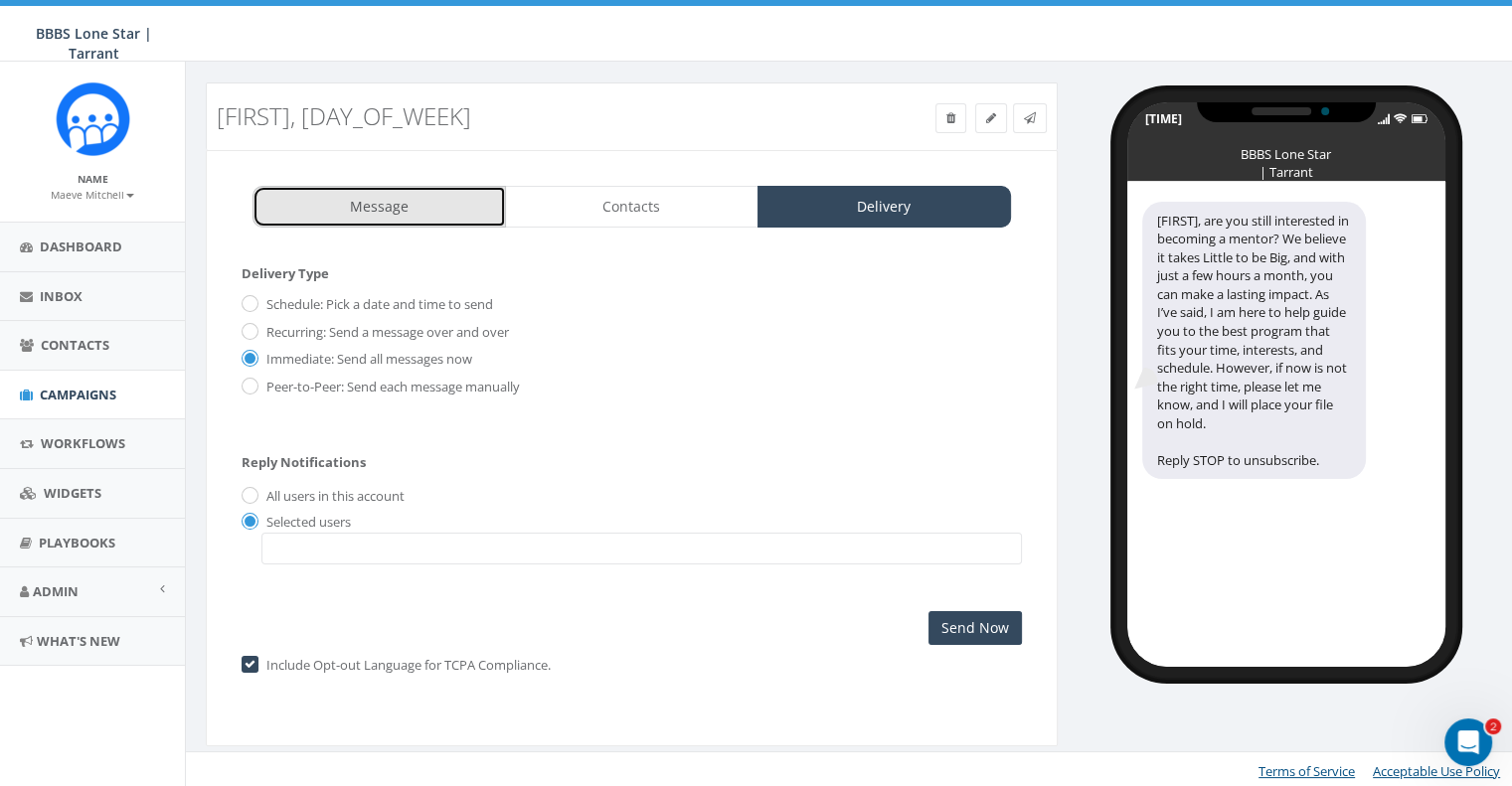 click on "Message" at bounding box center [379, 207] 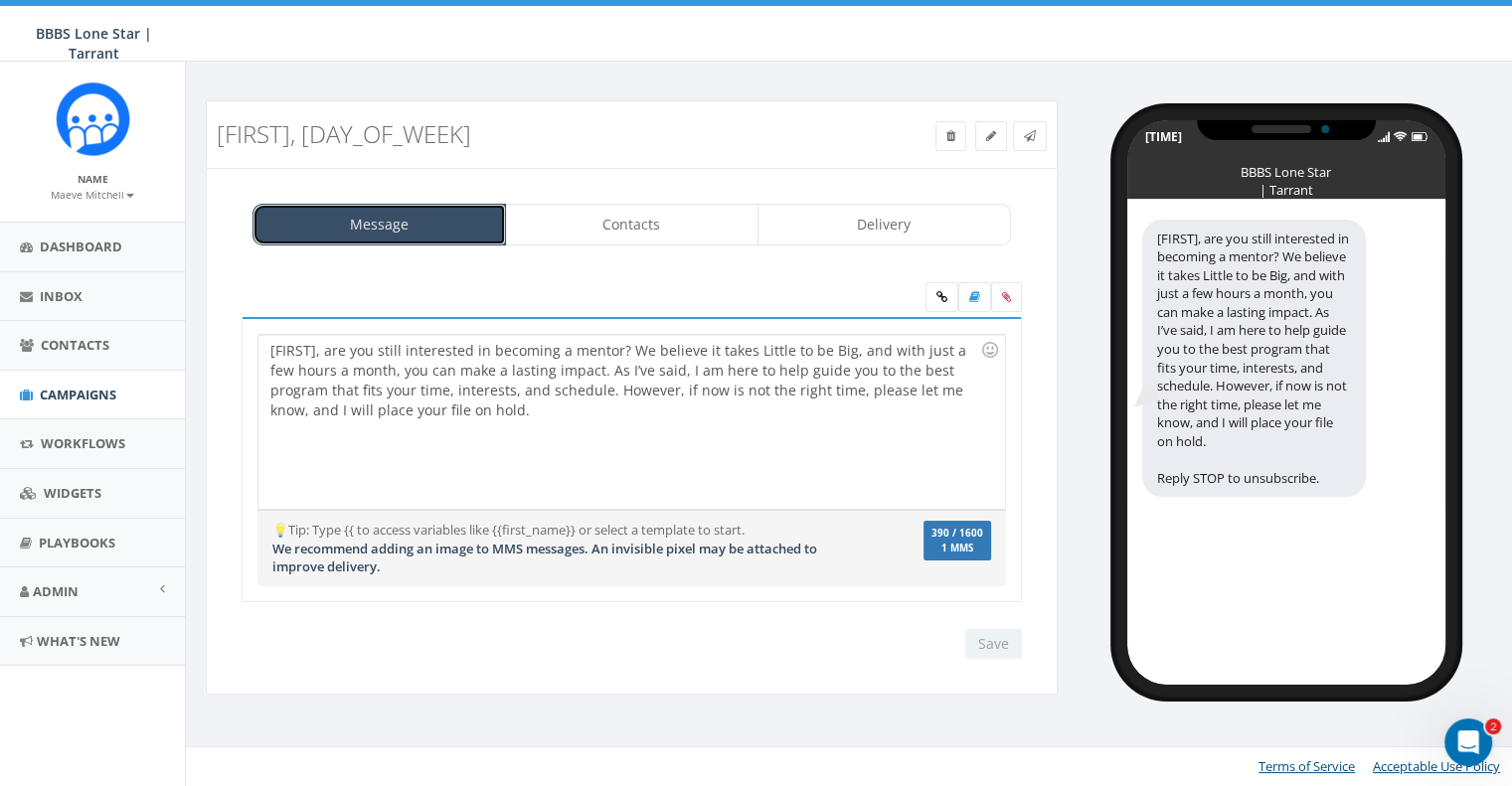 scroll, scrollTop: 0, scrollLeft: 0, axis: both 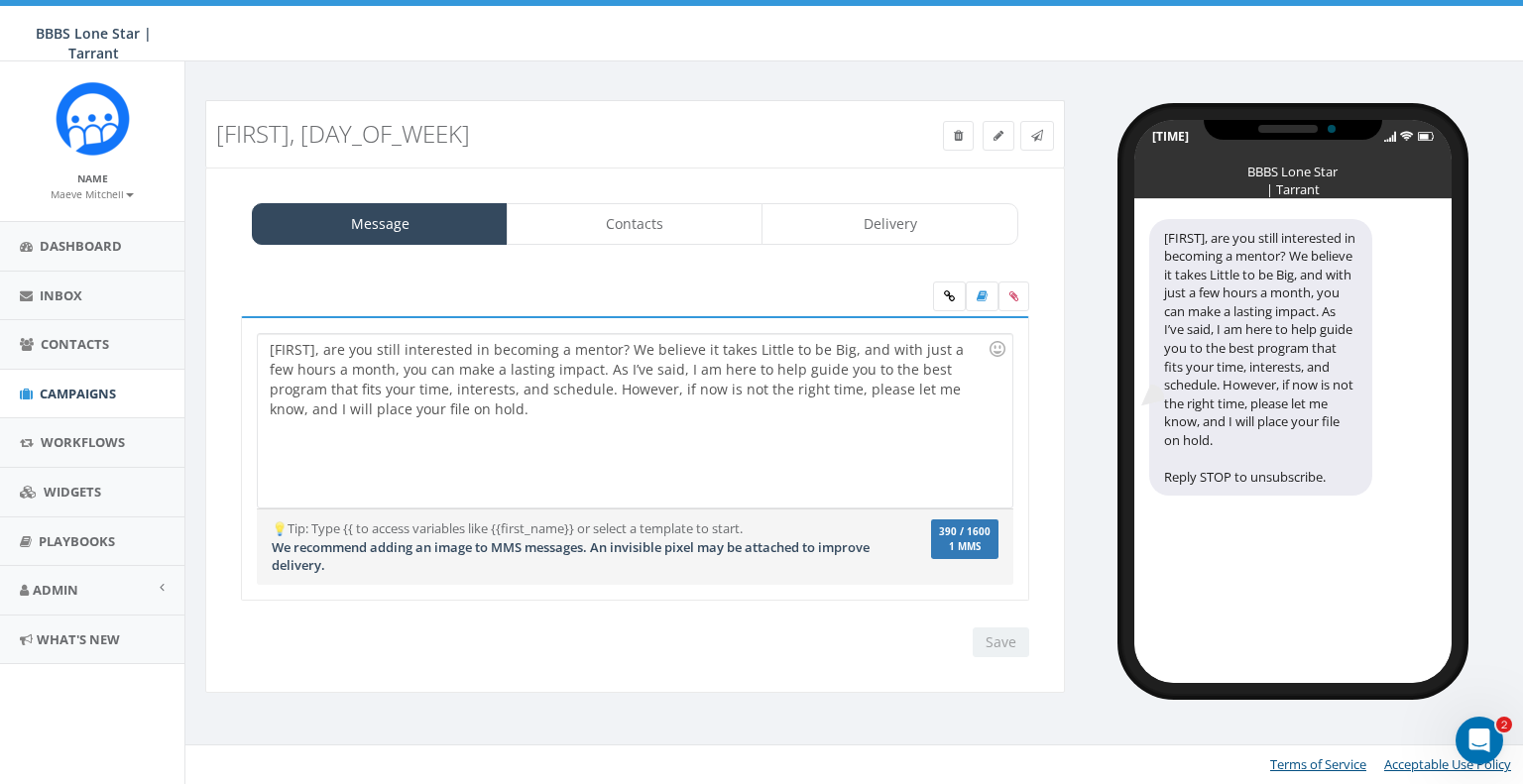 click on "Maddie, are you still interested in becoming a mentor? We believe it takes Little to be Big, and with just a few hours a month, you can make a lasting impact. As I’ve said, I am here to help guide you to the best program that fits your time, interests, and schedule. However, if now is not the right time, please let me know, and I will place your file on hold. Maddie, are you still interested in becoming a mentor? We believe it takes Little to be Big, and with just a few hours a month, you can make a lasting impact. As I’ve said, I am here to help guide you to the best program that fits your time, interests, and schedule. However, if now is not the right time, please let me know, and I will place your file on hold.  Recent Smileys & People Animals & Nature Food & Drink Activity Travel & Places Objects Symbols Flags Diversity Diversity Diversity Diversity Diversity 💡Tip: Type {{ to access variables like {{first_name}} or select a template to start. 390 / 1600 1 MMS This message will be sent as MMS. Save" at bounding box center (635, 469) 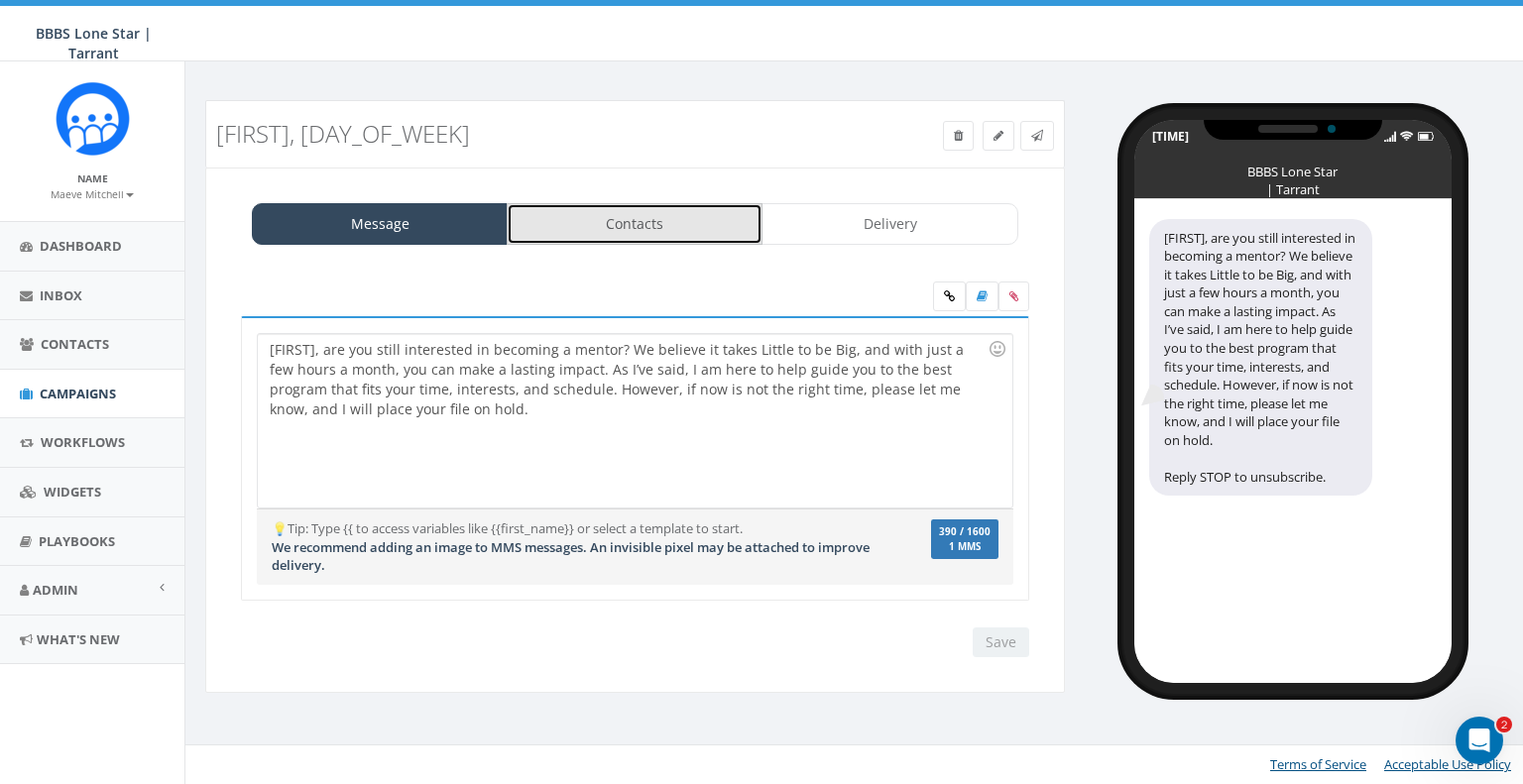 click on "Contacts" at bounding box center (635, 224) 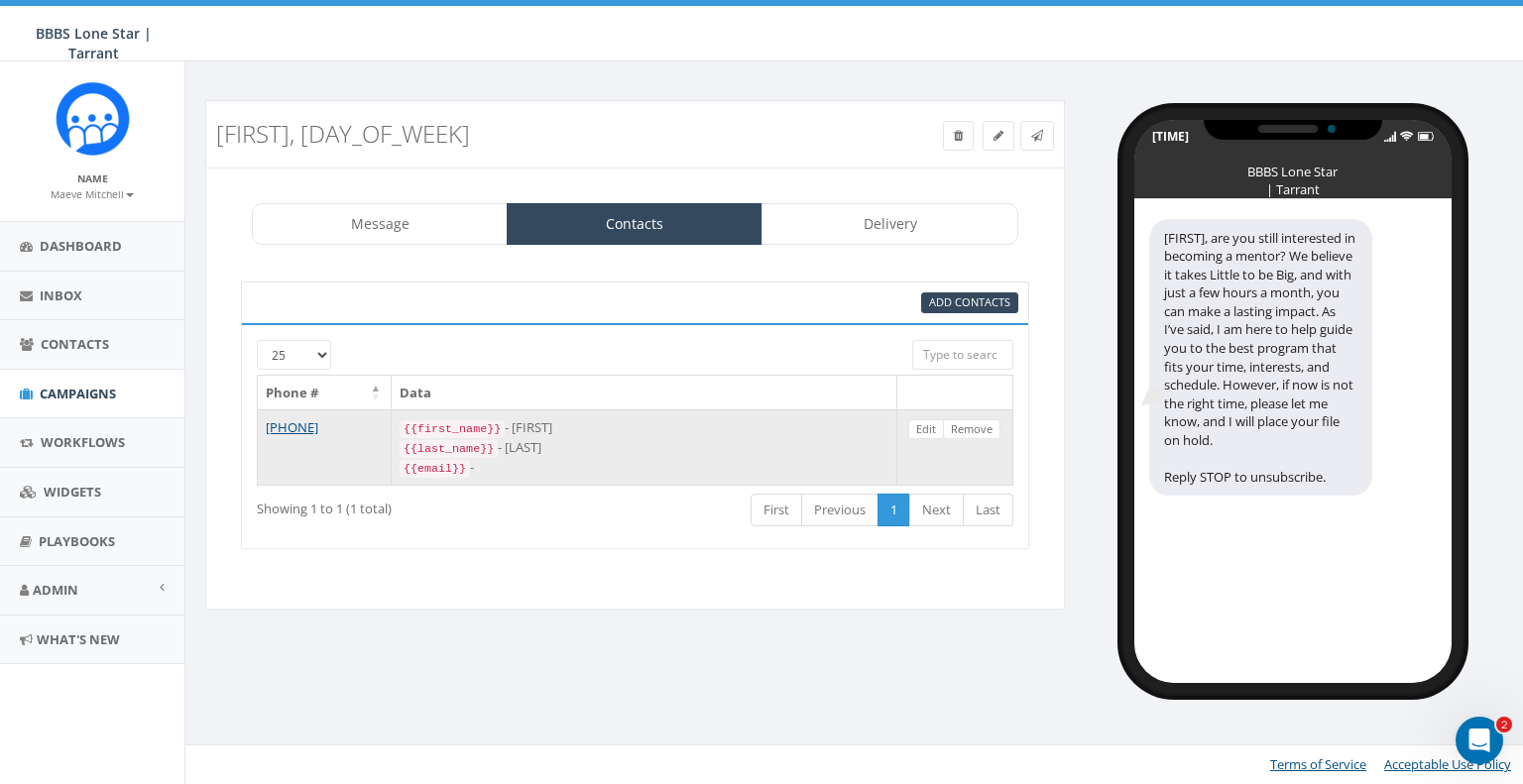 click on "{{last_name}}  - Vandiver" at bounding box center (644, 448) 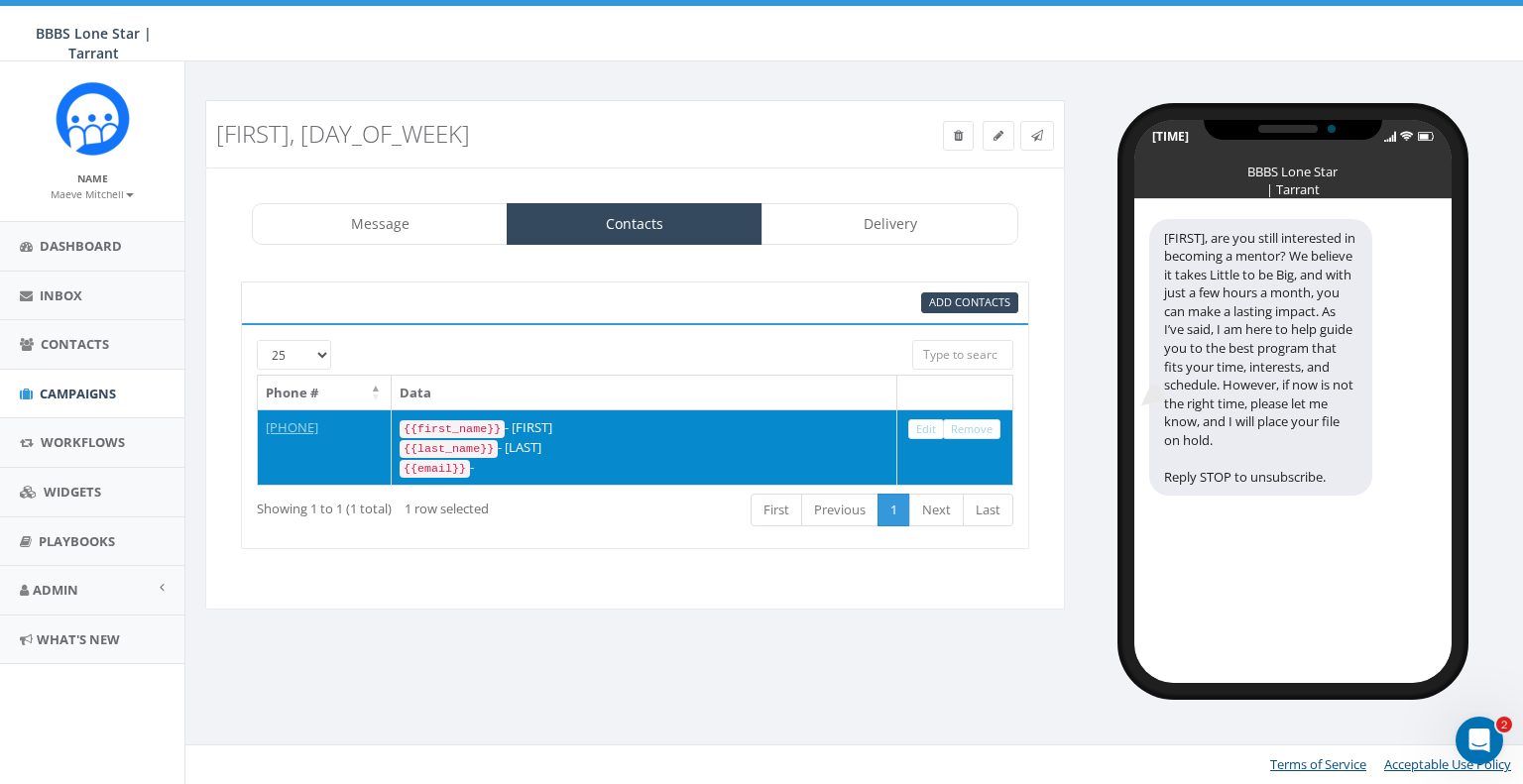 click on "{{last_name}}  - Vandiver" at bounding box center (644, 448) 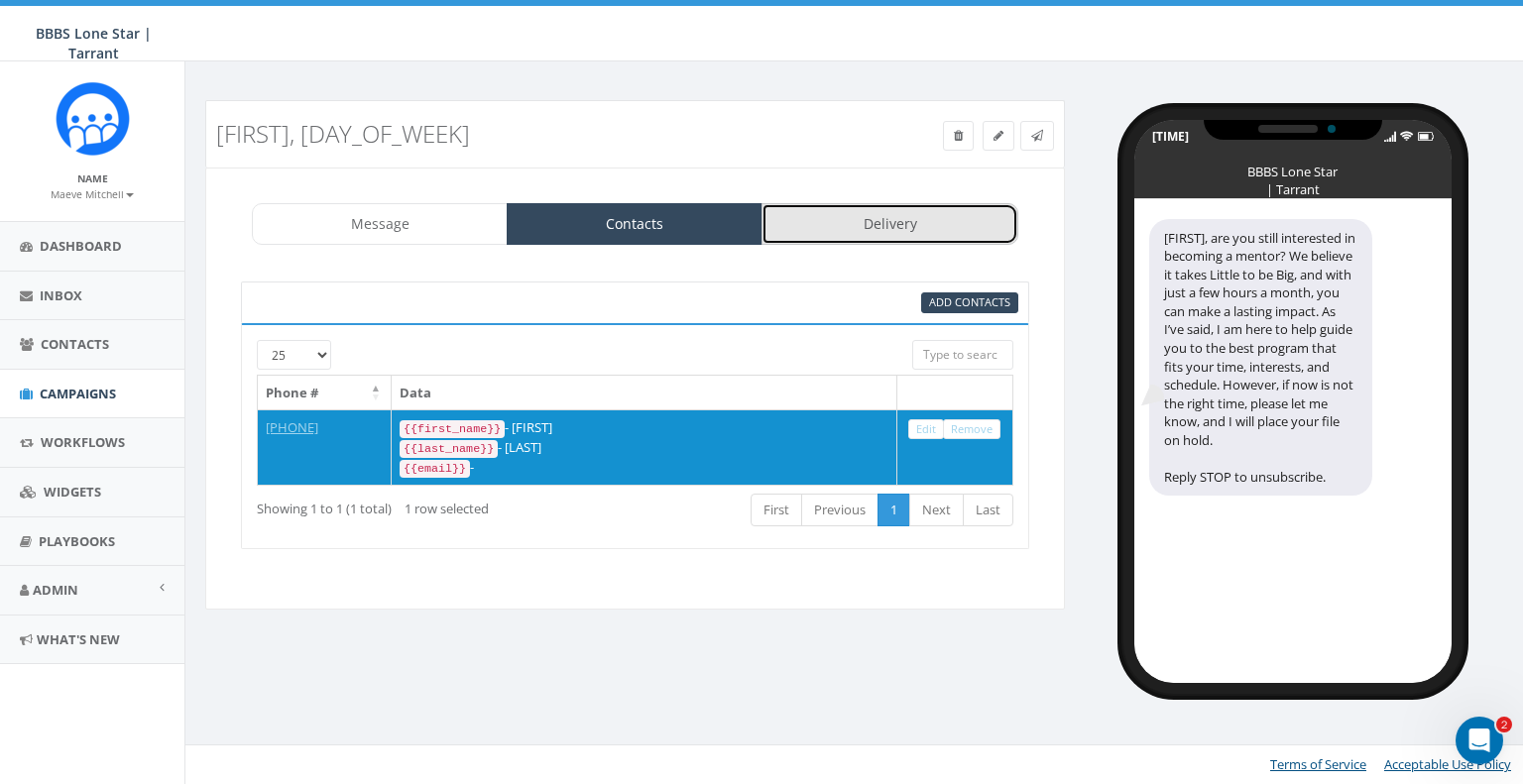 click on "Delivery" at bounding box center [889, 224] 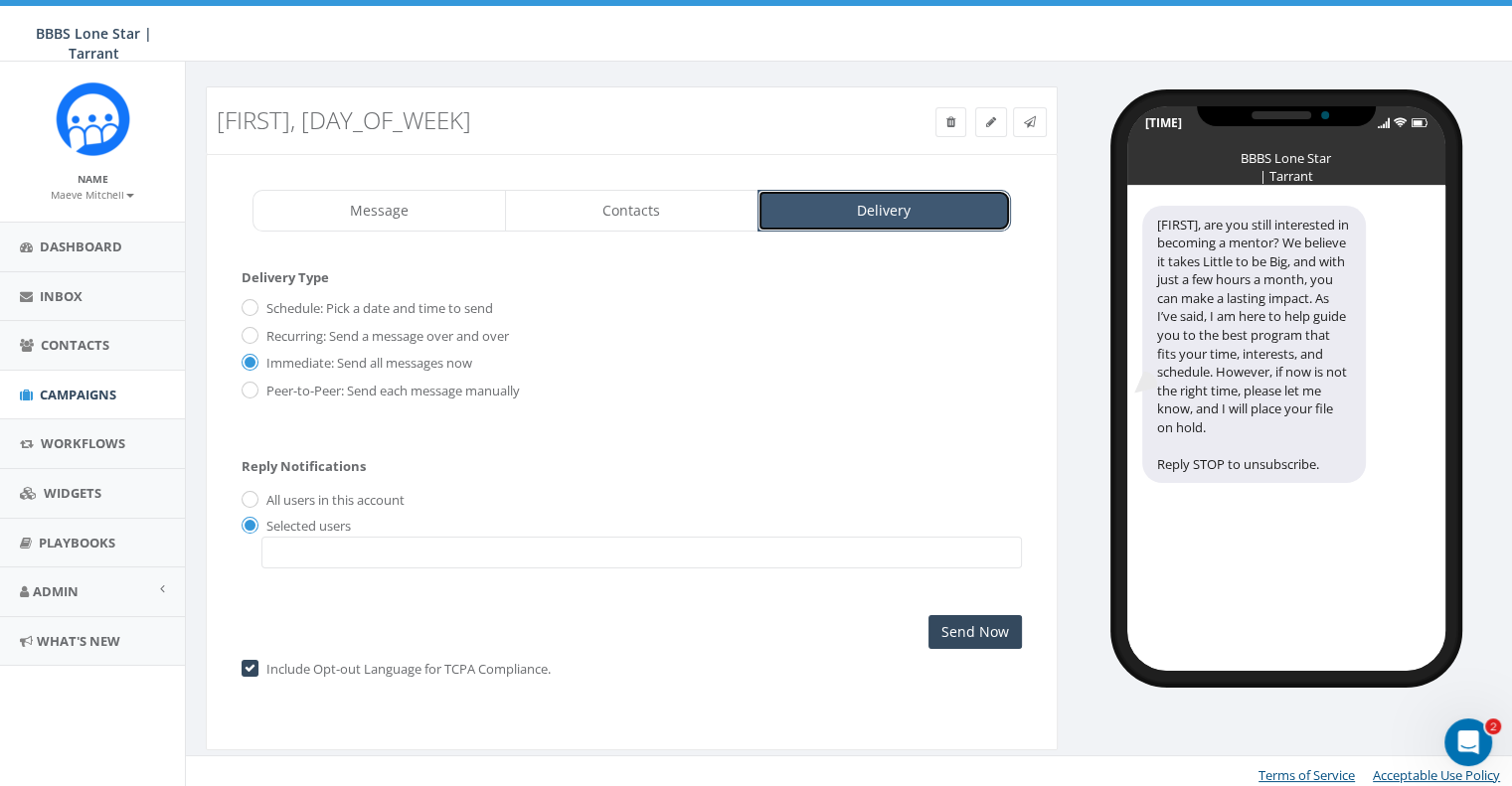scroll, scrollTop: 18, scrollLeft: 0, axis: vertical 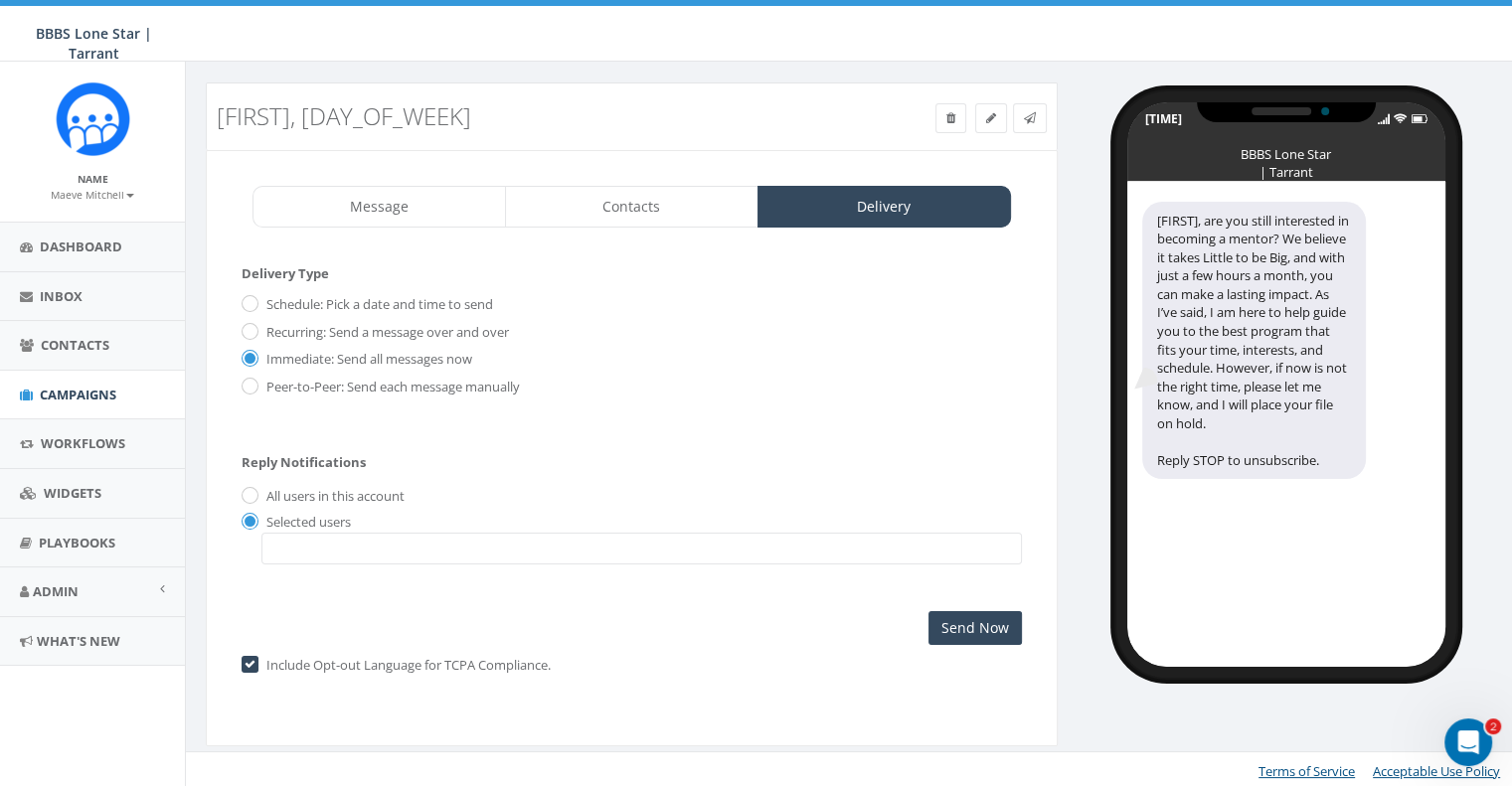 click on "All users in this account" at bounding box center [333, 497] 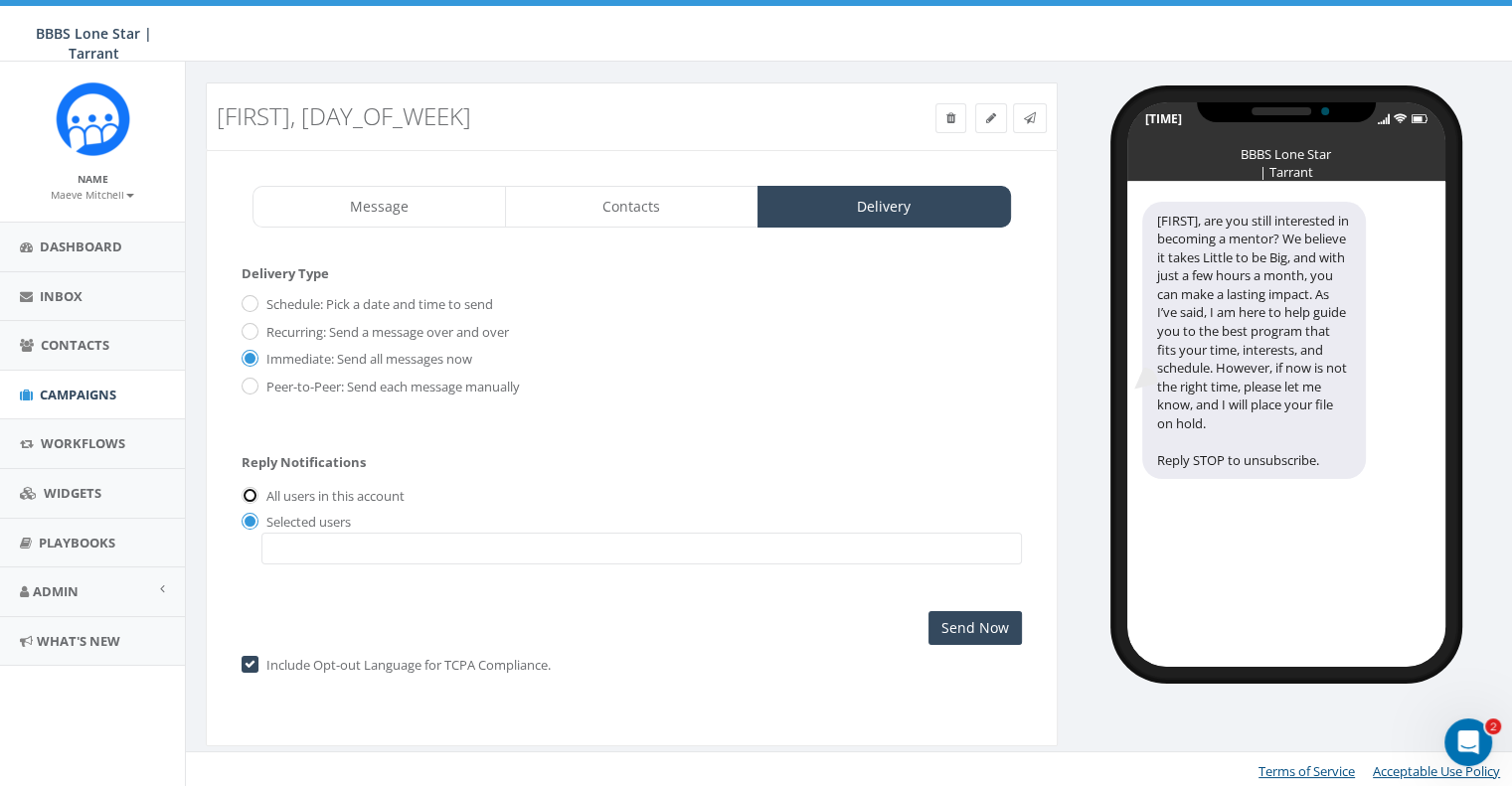 click on "All users in this account" at bounding box center [248, 497] 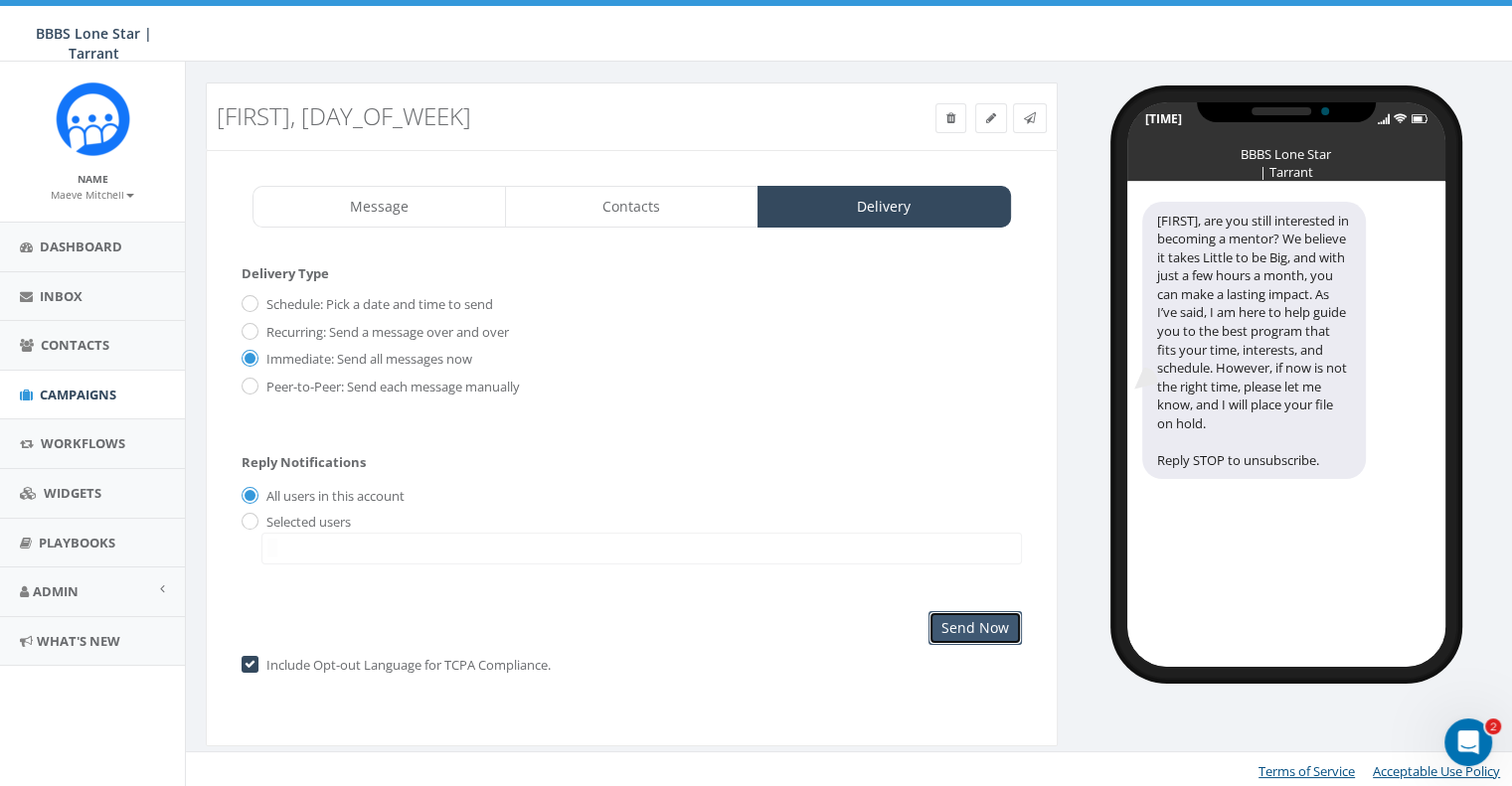 click on "Send Now" at bounding box center [975, 628] 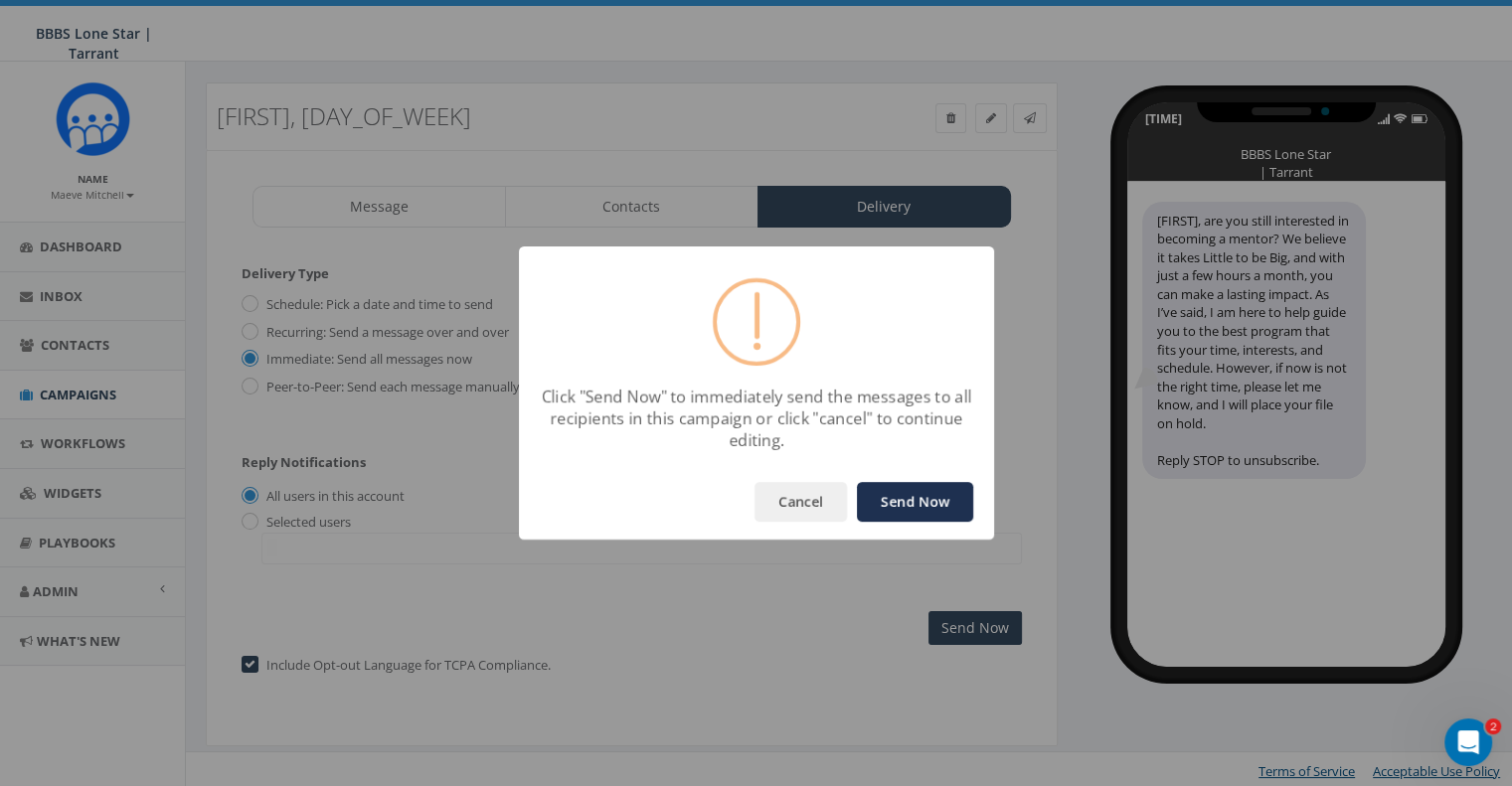 click on "Send Now" at bounding box center (915, 502) 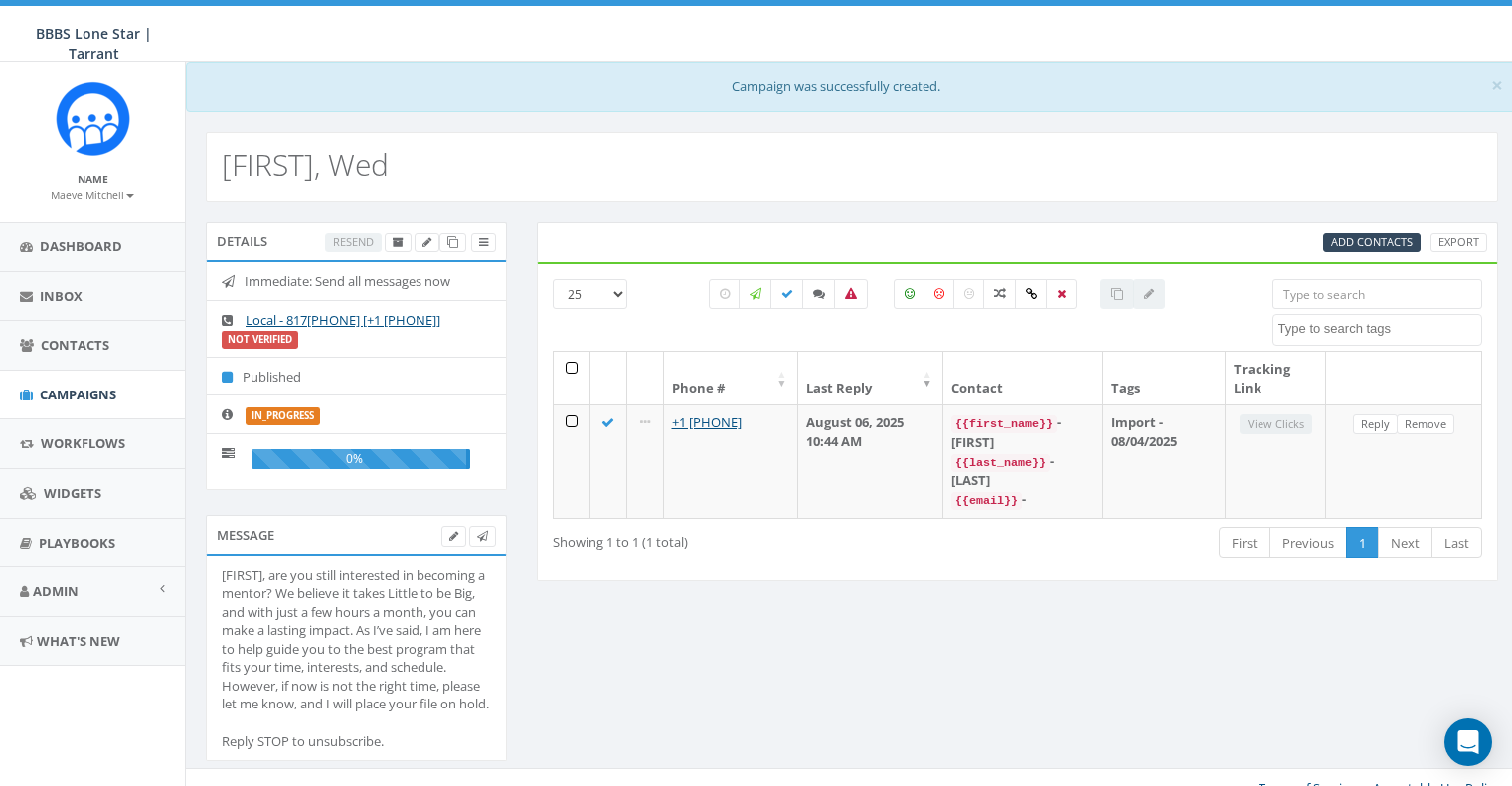 select 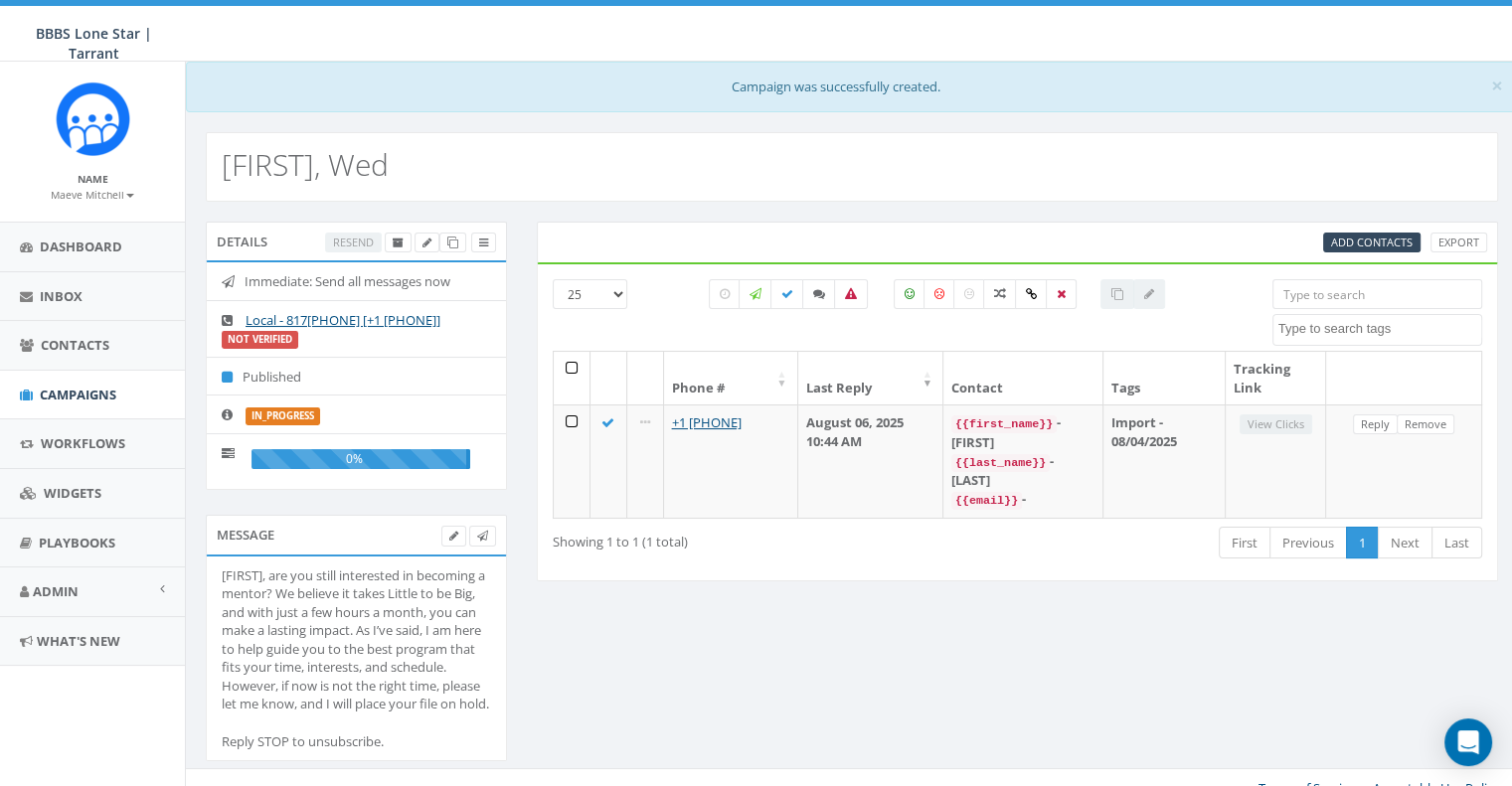 scroll, scrollTop: 0, scrollLeft: 0, axis: both 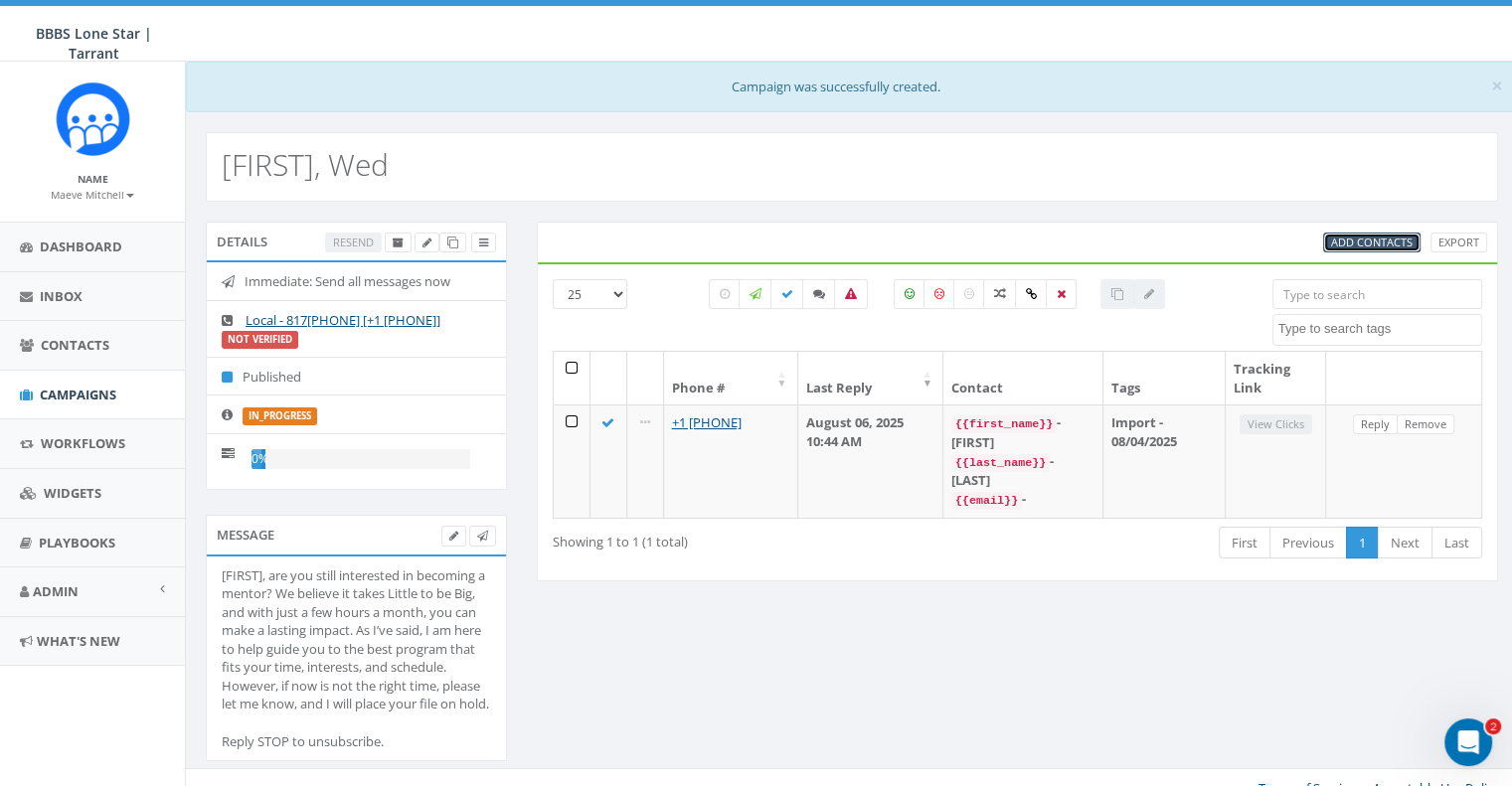 click on "Add Contacts" at bounding box center [1372, 241] 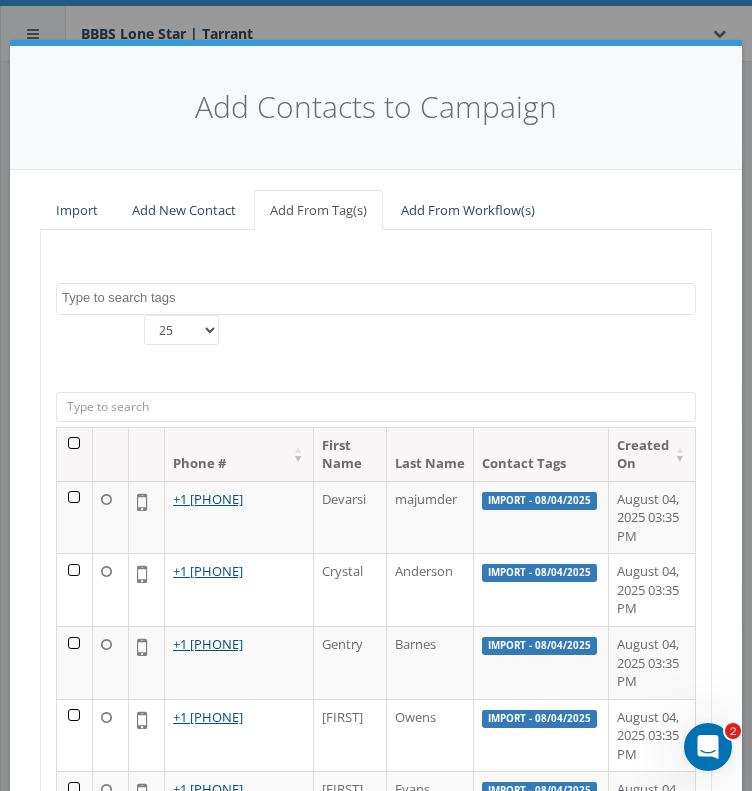 click at bounding box center (378, 298) 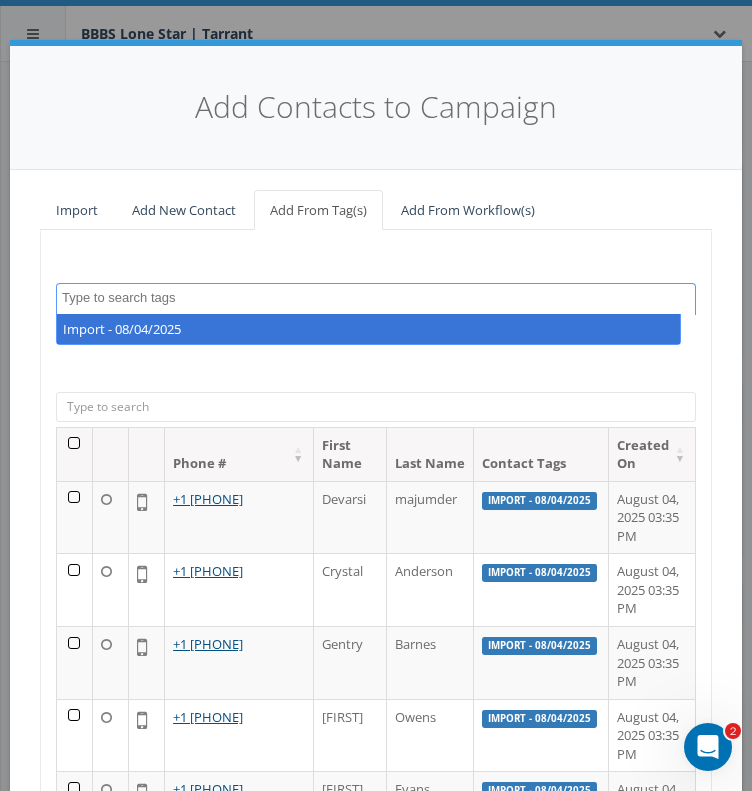 click at bounding box center [378, 298] 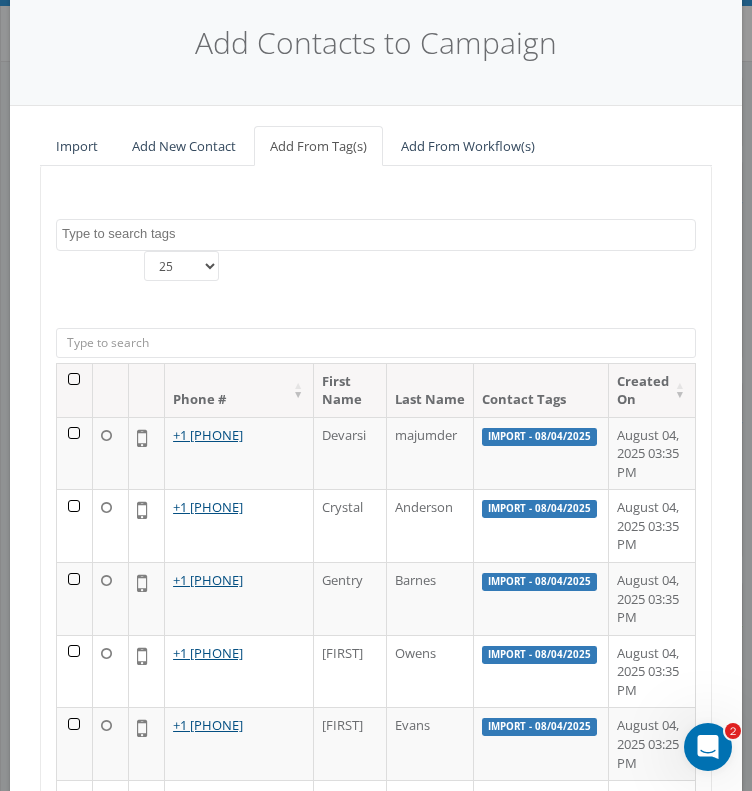 scroll, scrollTop: 133, scrollLeft: 0, axis: vertical 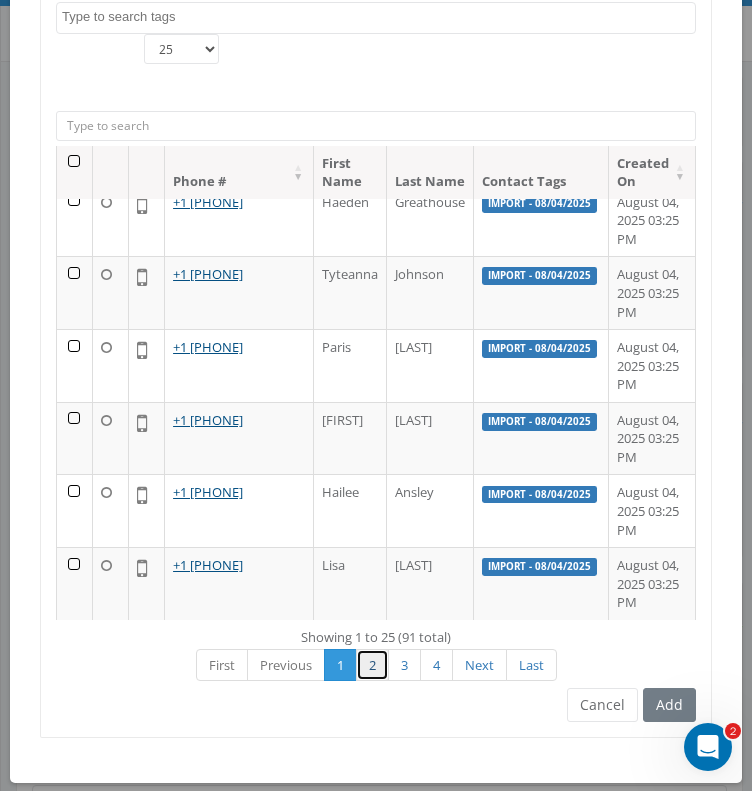 click on "2" at bounding box center (372, 665) 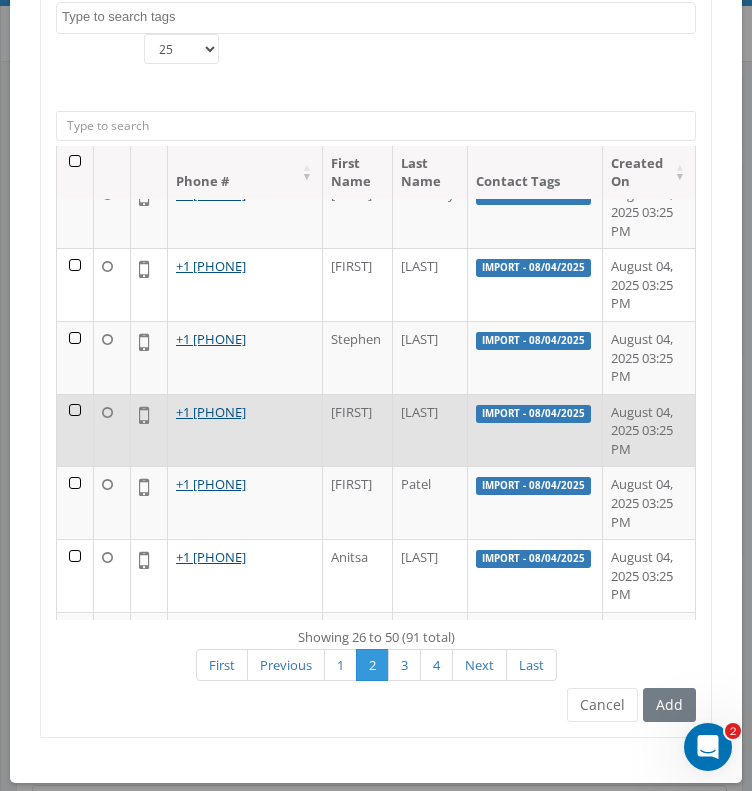 scroll, scrollTop: 0, scrollLeft: 0, axis: both 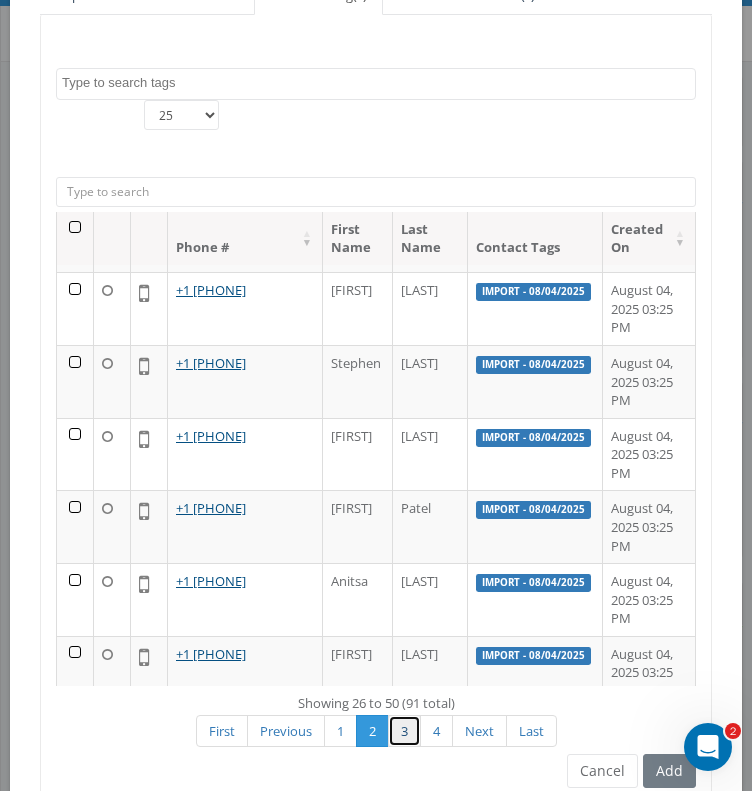 click on "3" at bounding box center (404, 731) 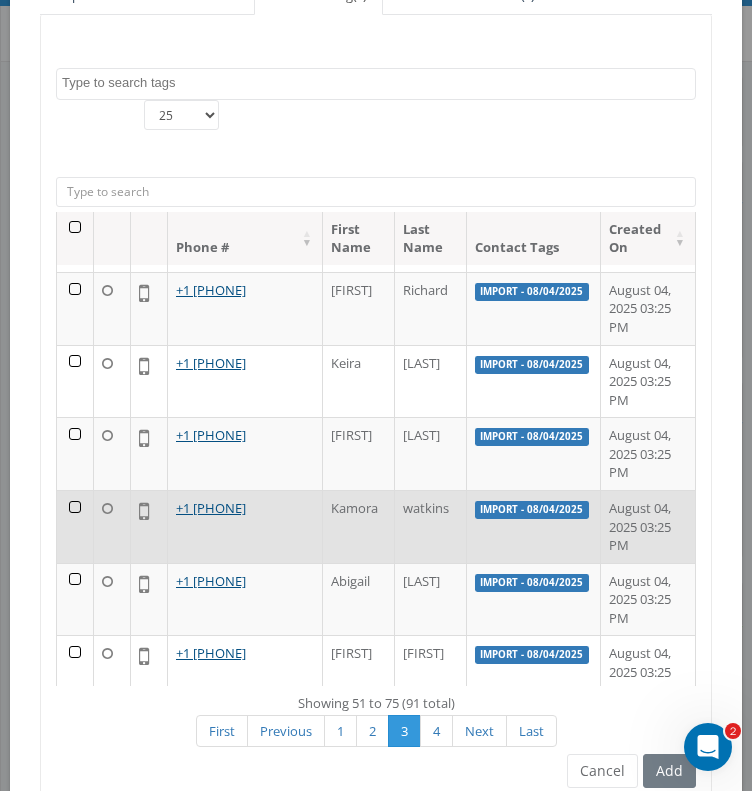 scroll, scrollTop: 933, scrollLeft: 0, axis: vertical 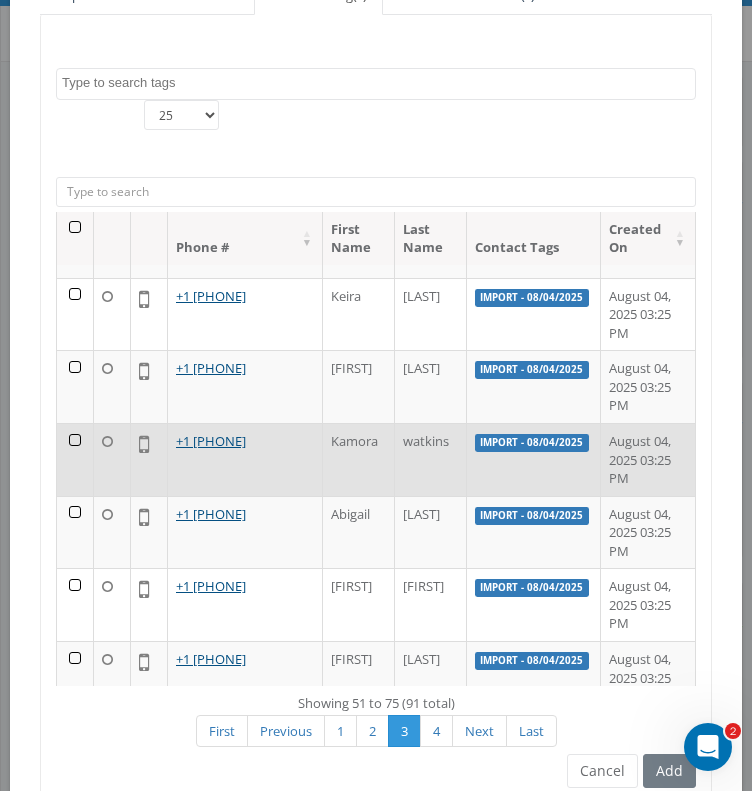 click on "Kamora" at bounding box center (359, 459) 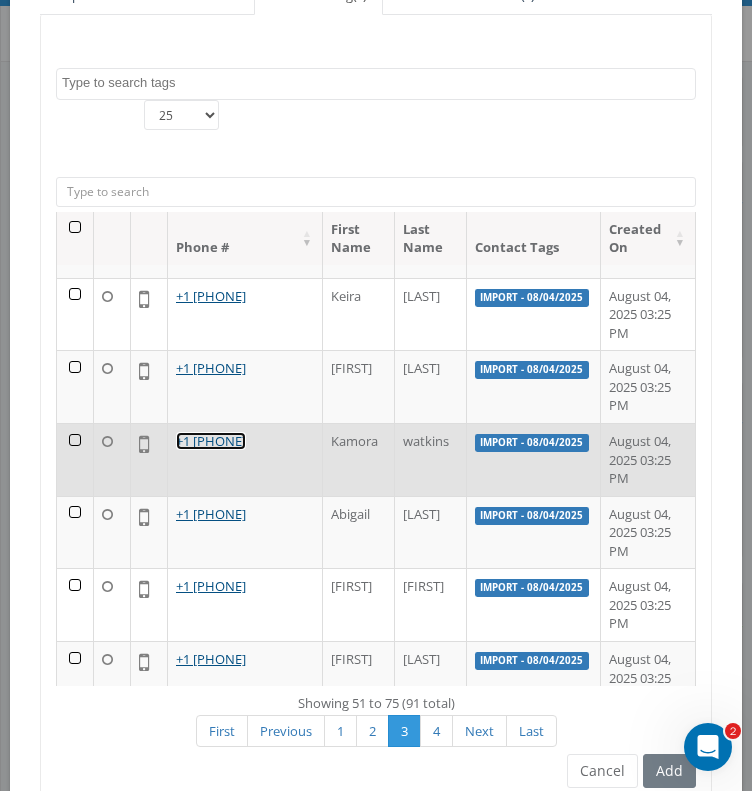 click on "+1 [PHONE]" at bounding box center [211, 441] 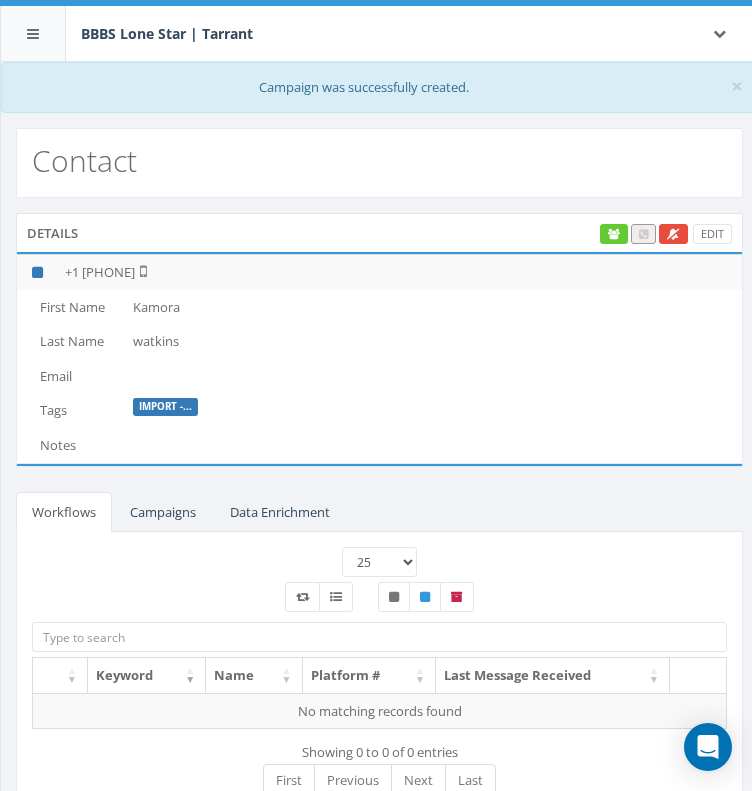 scroll, scrollTop: 0, scrollLeft: 0, axis: both 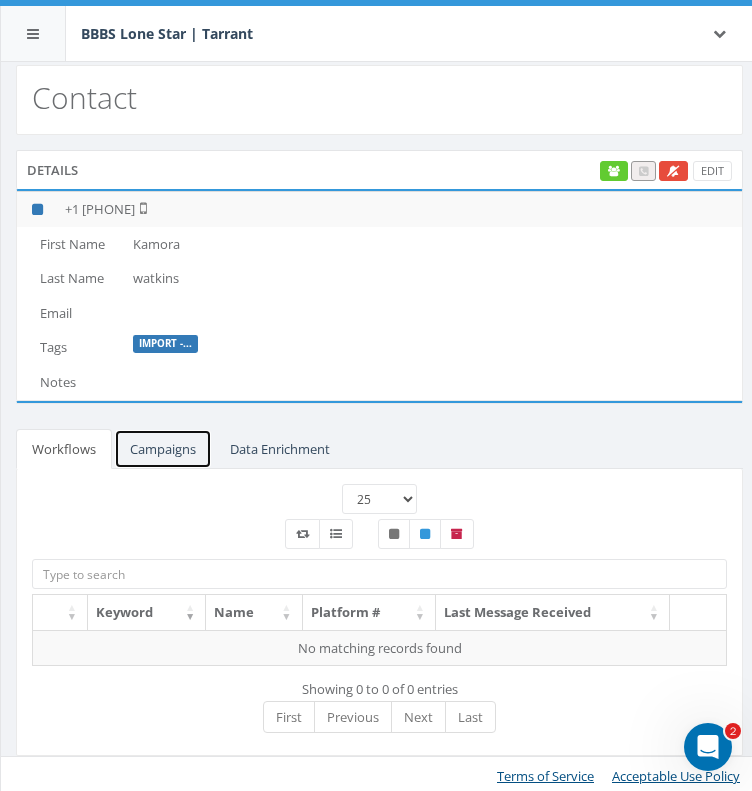 click on "Campaigns" at bounding box center (163, 449) 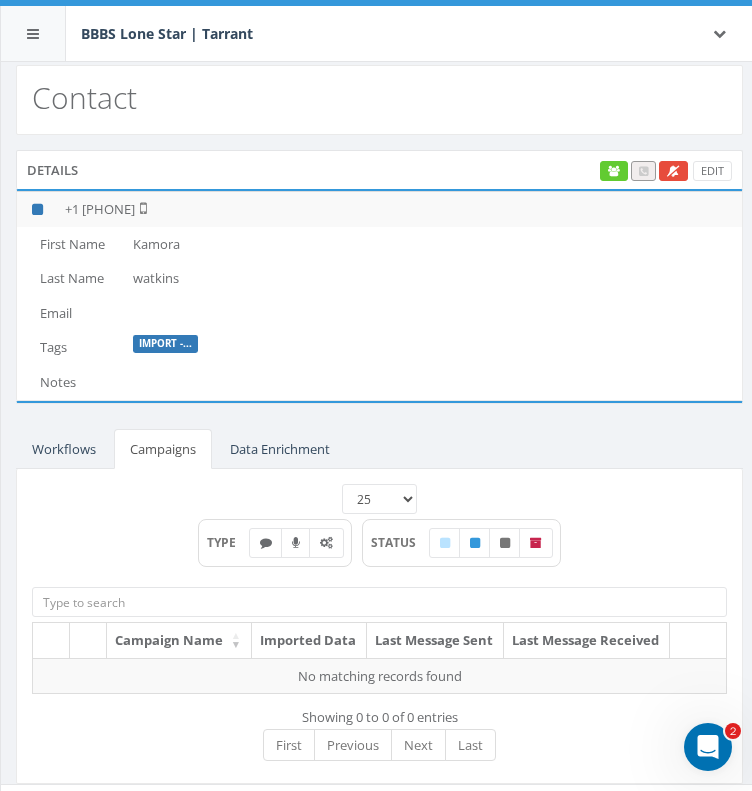 scroll, scrollTop: 91, scrollLeft: 0, axis: vertical 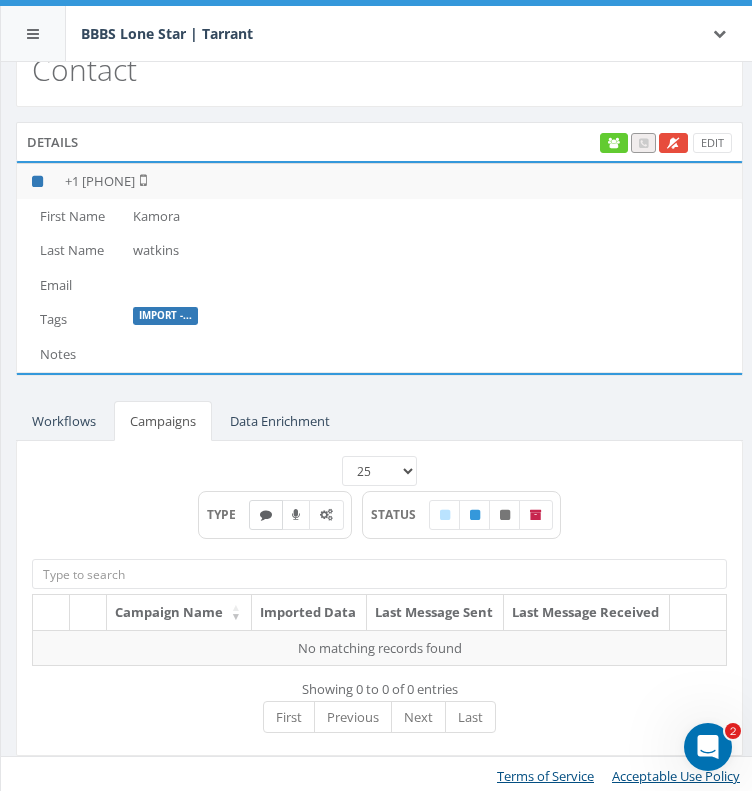 click at bounding box center (266, 515) 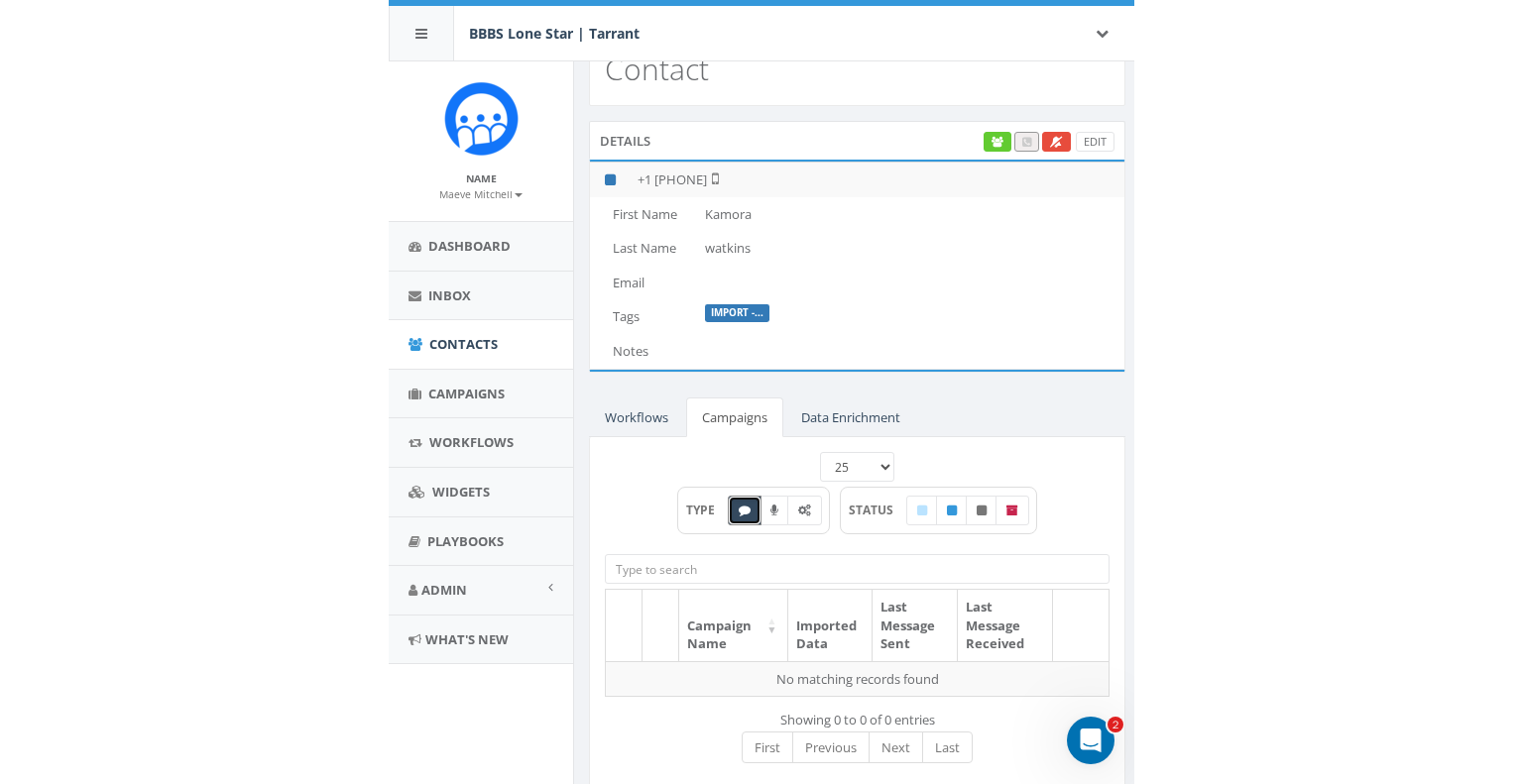 scroll, scrollTop: 0, scrollLeft: 0, axis: both 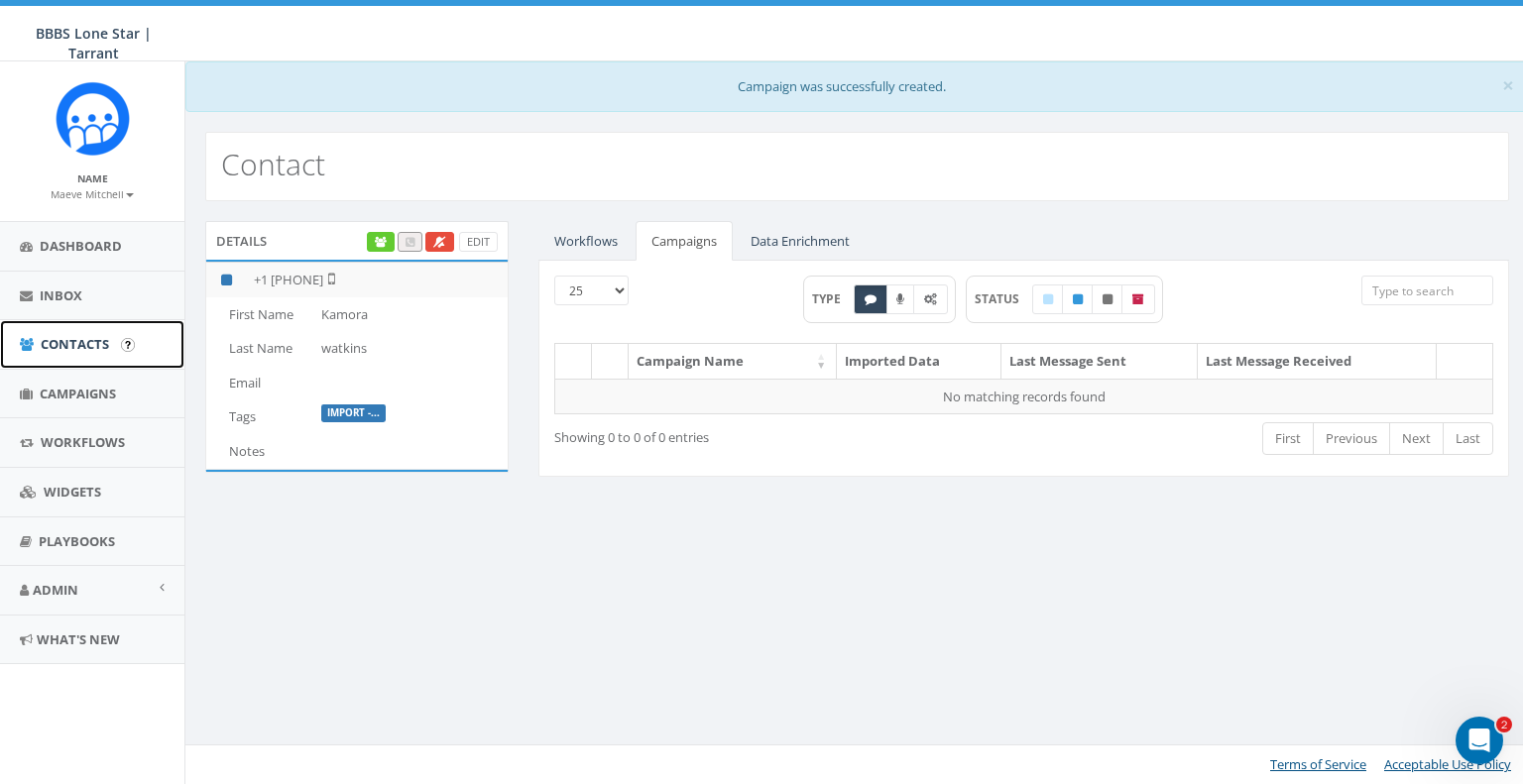 click on "Contacts" at bounding box center [74, 344] 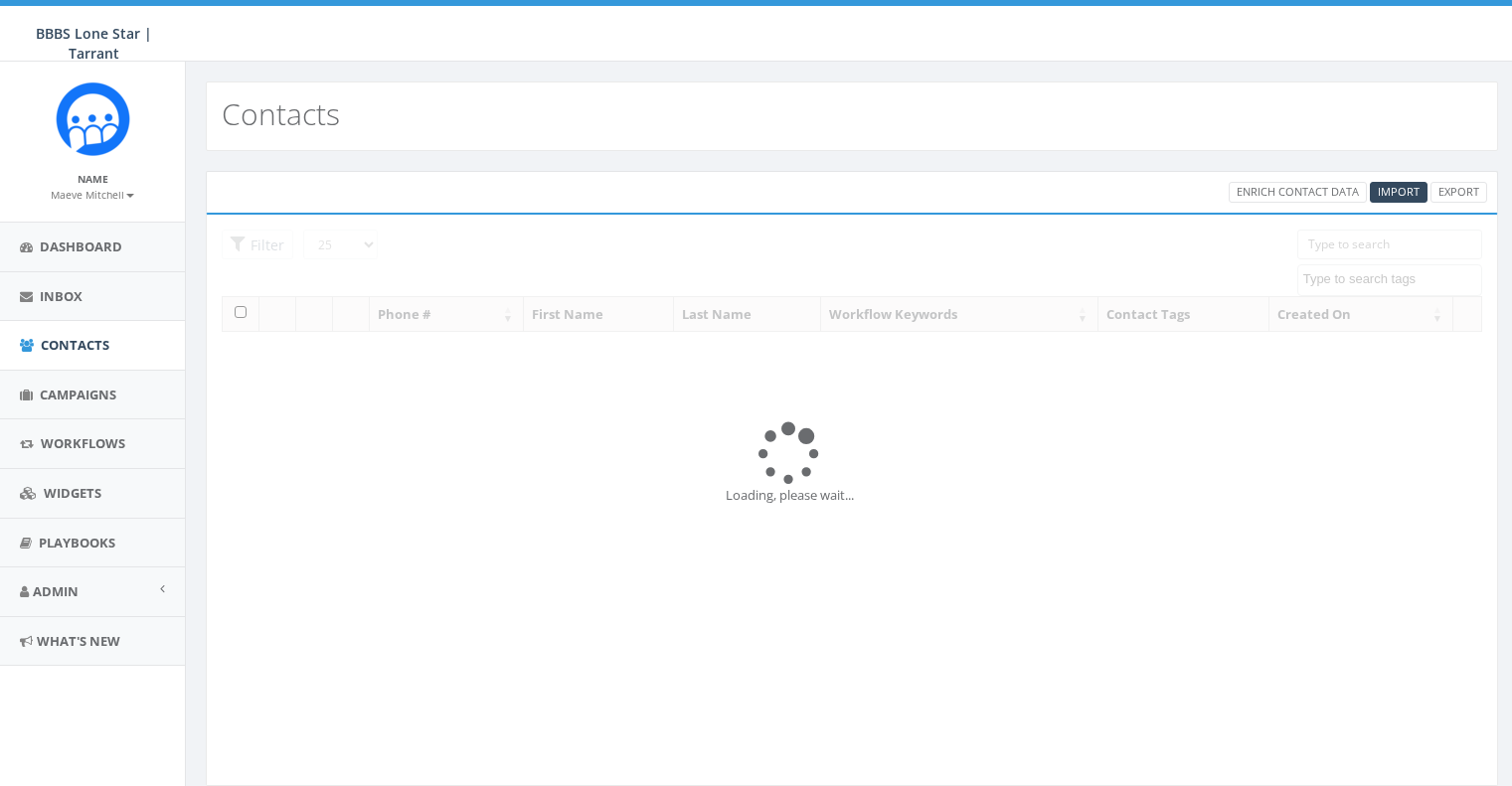 select 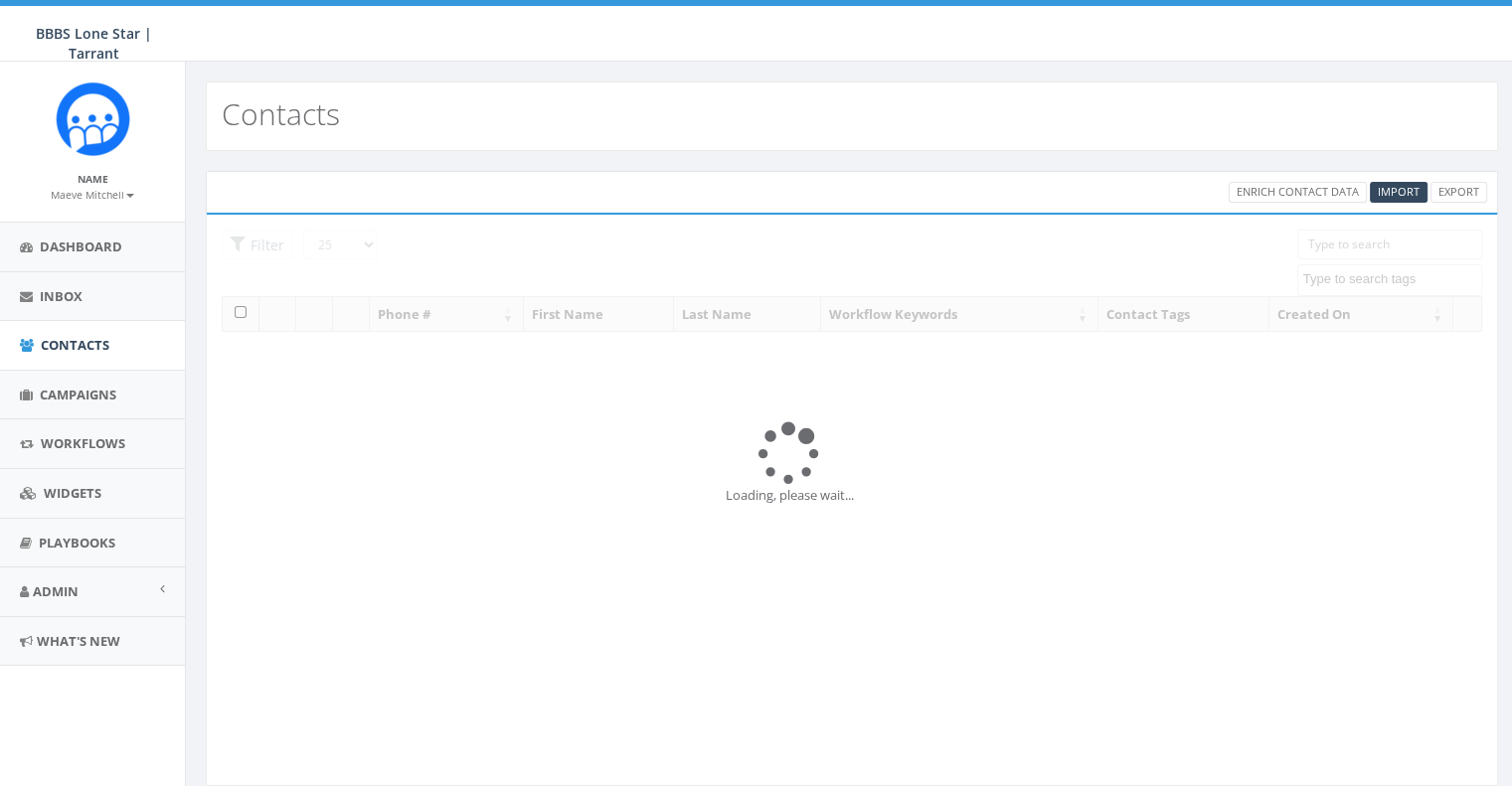 scroll, scrollTop: 0, scrollLeft: 0, axis: both 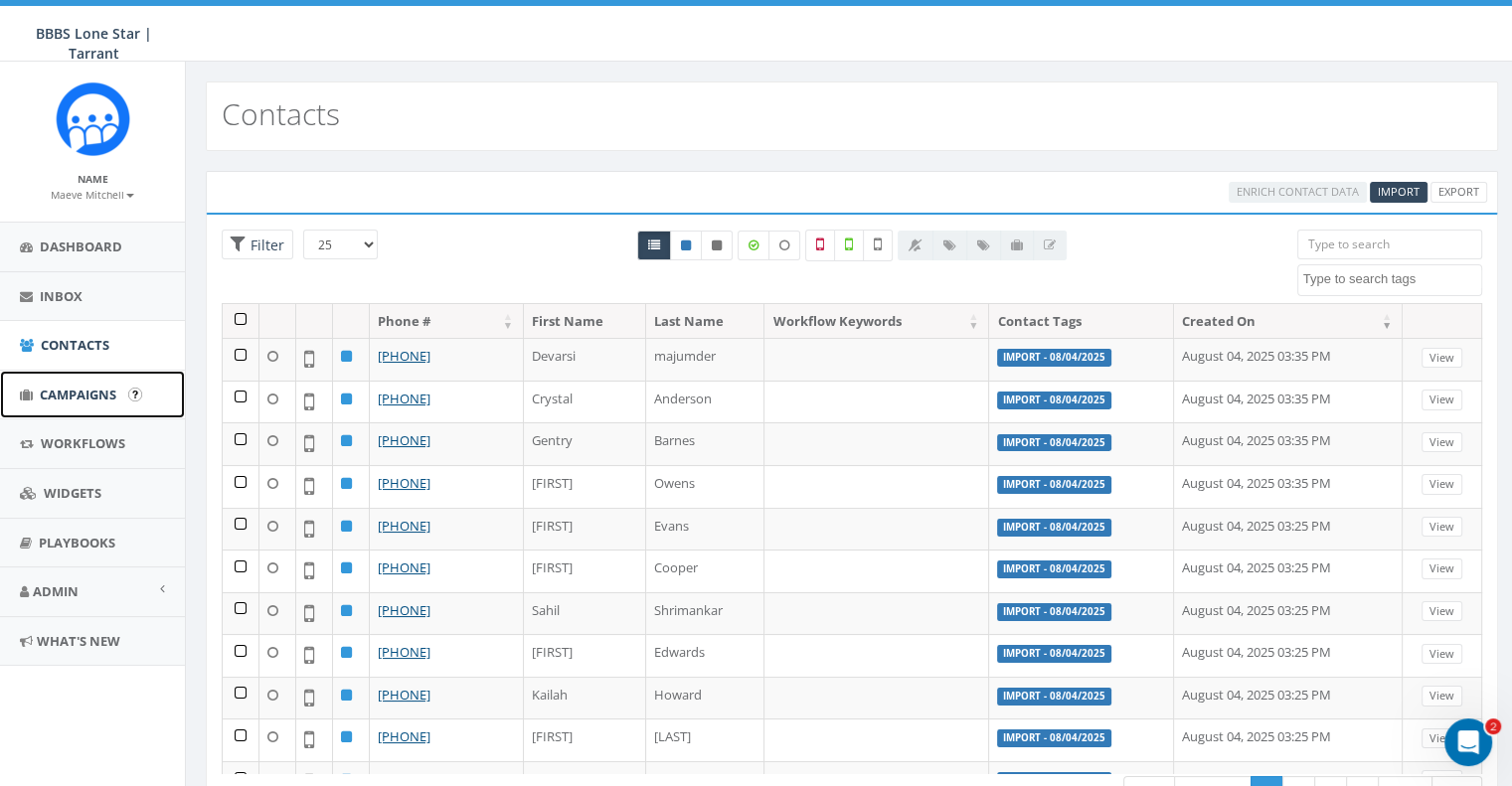 click on "Campaigns" at bounding box center [92, 394] 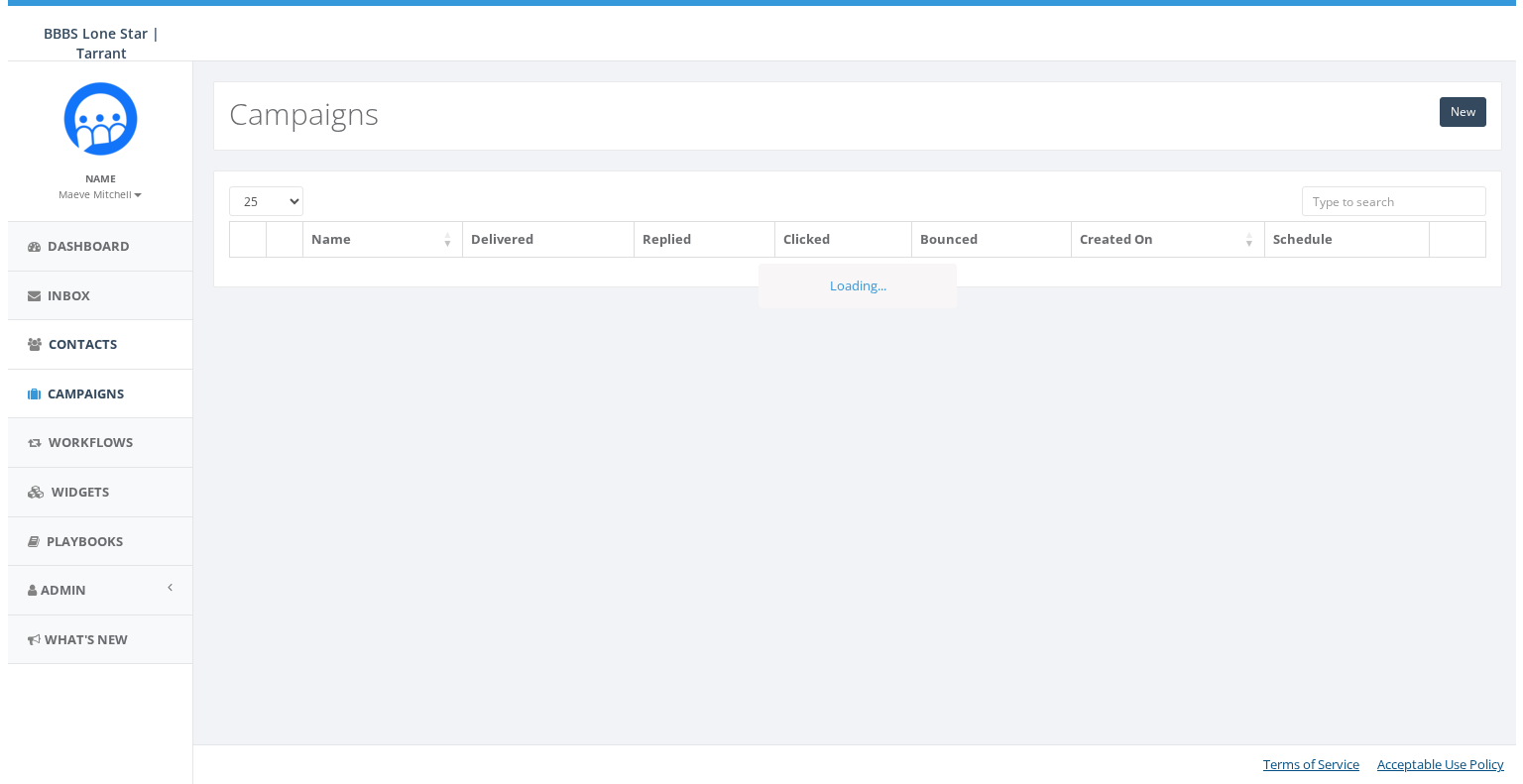scroll, scrollTop: 0, scrollLeft: 0, axis: both 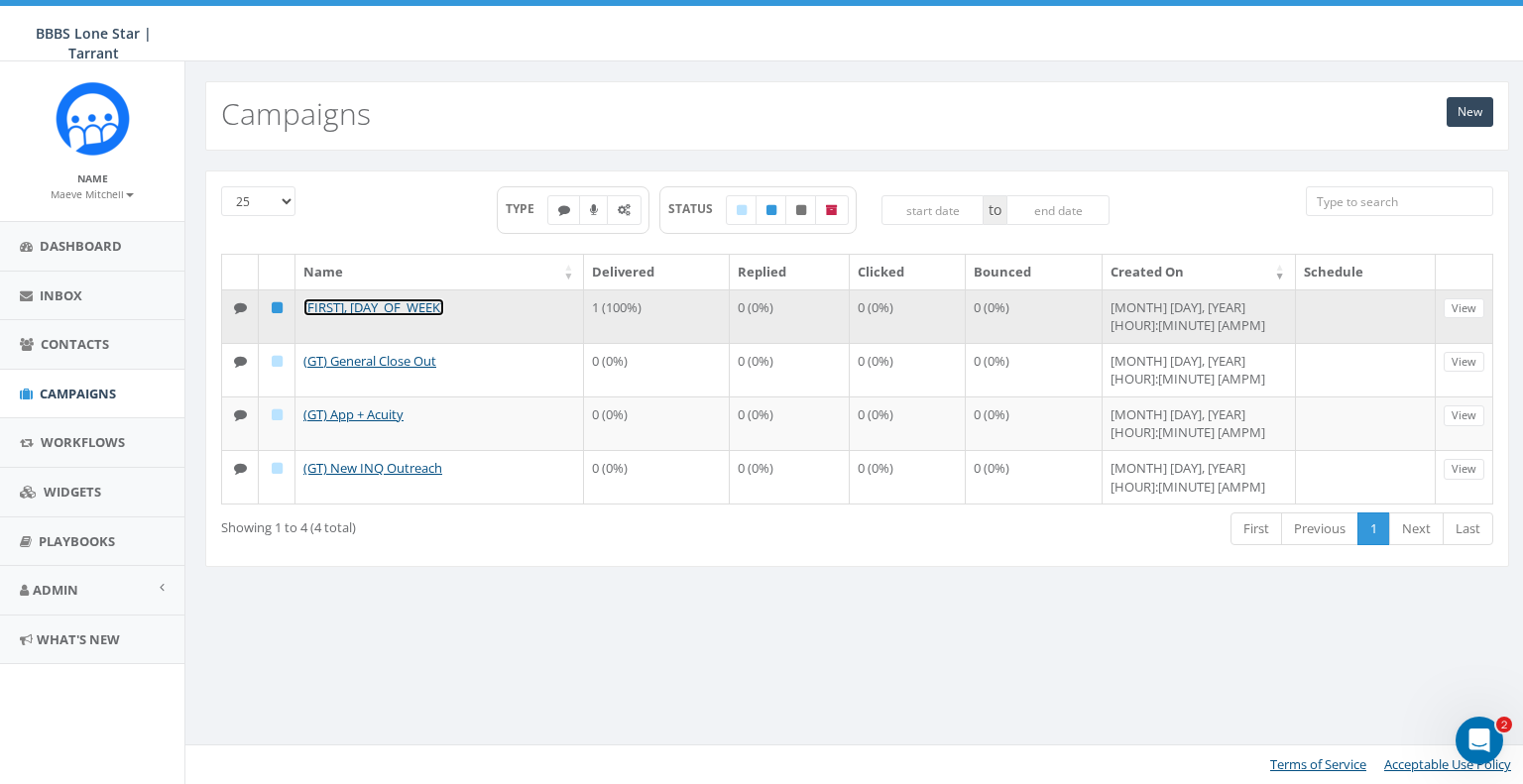 click on "[FIRST], [DAY_OF_WEEK]" at bounding box center (374, 307) 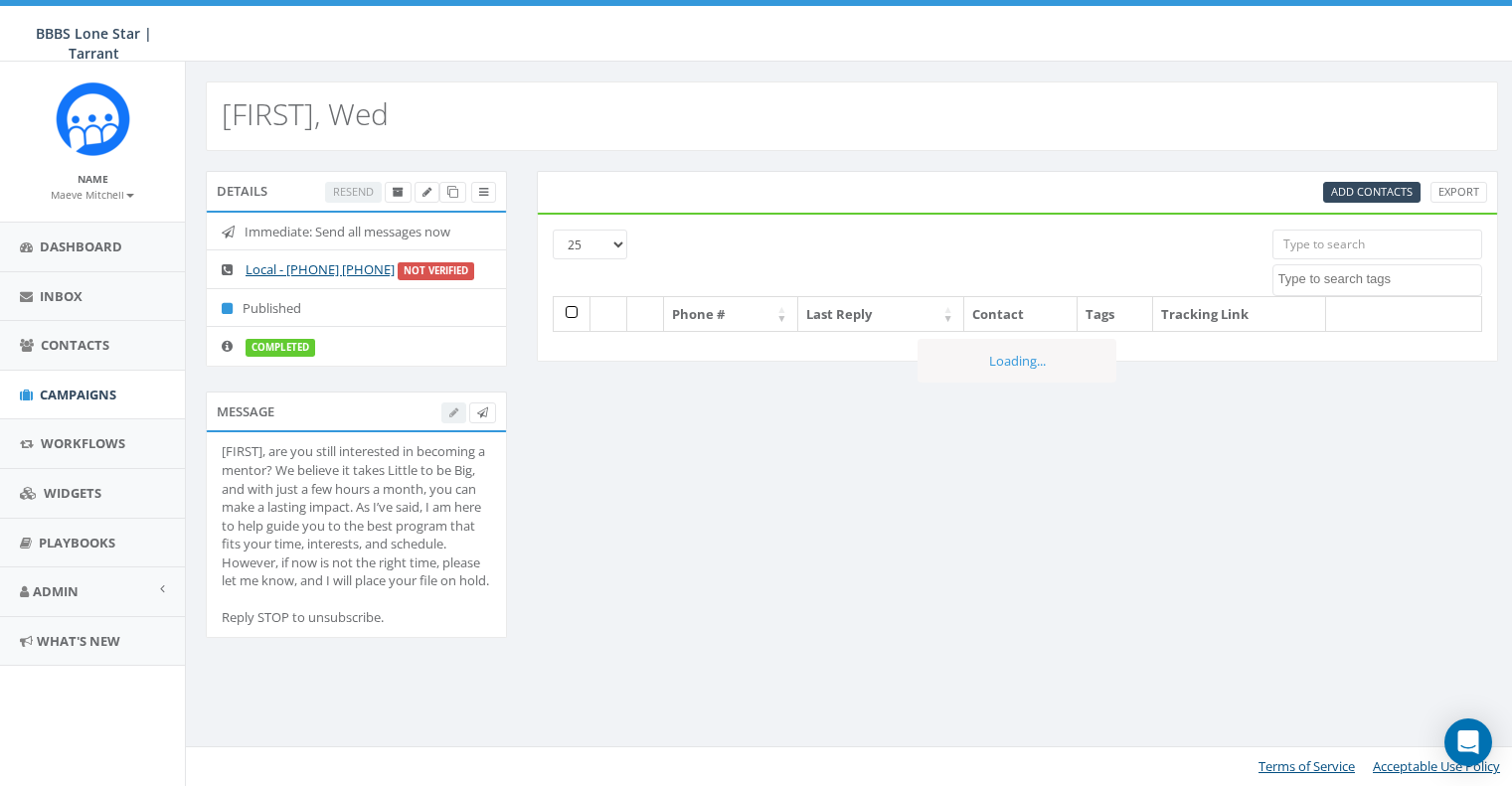 select 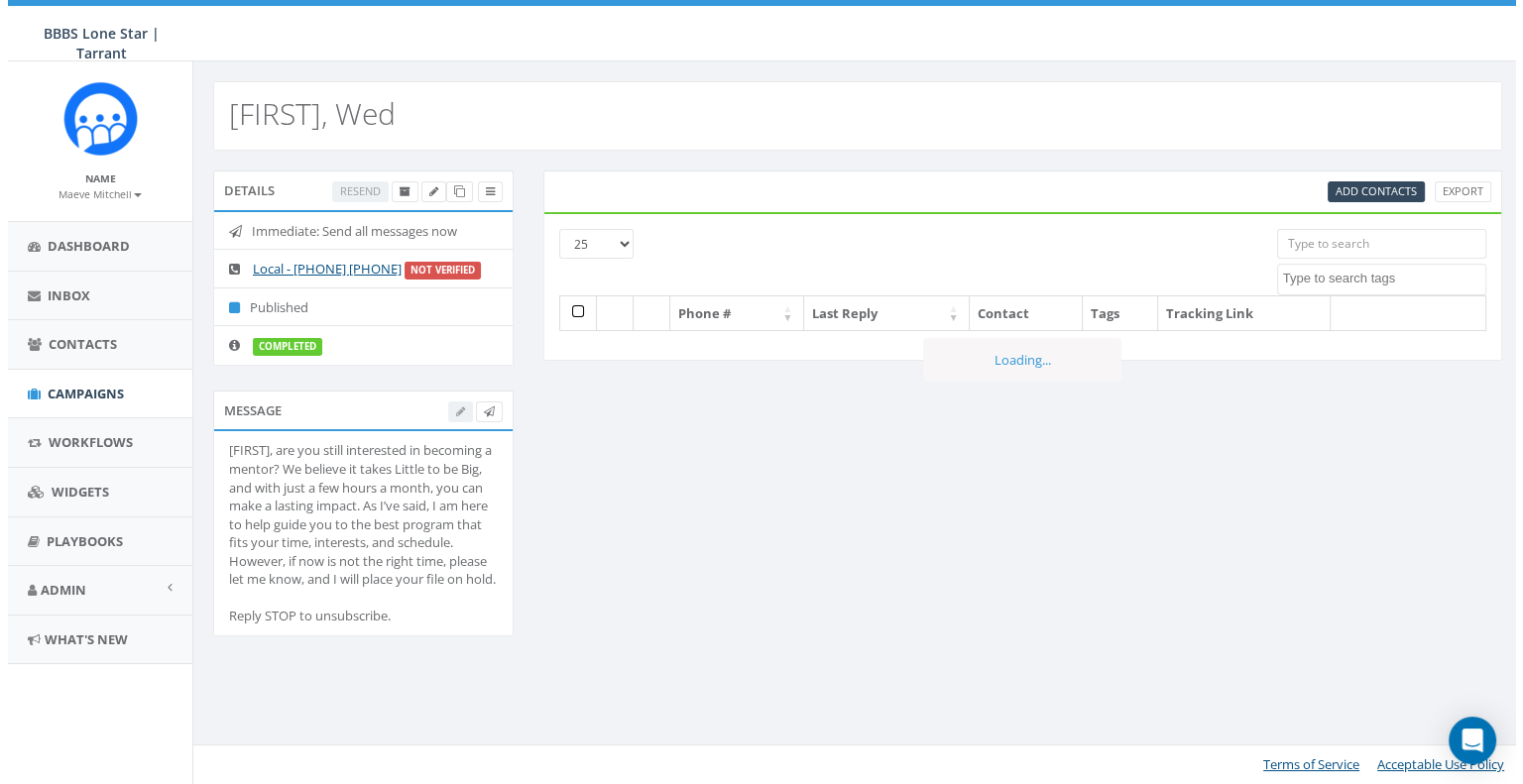 scroll, scrollTop: 0, scrollLeft: 0, axis: both 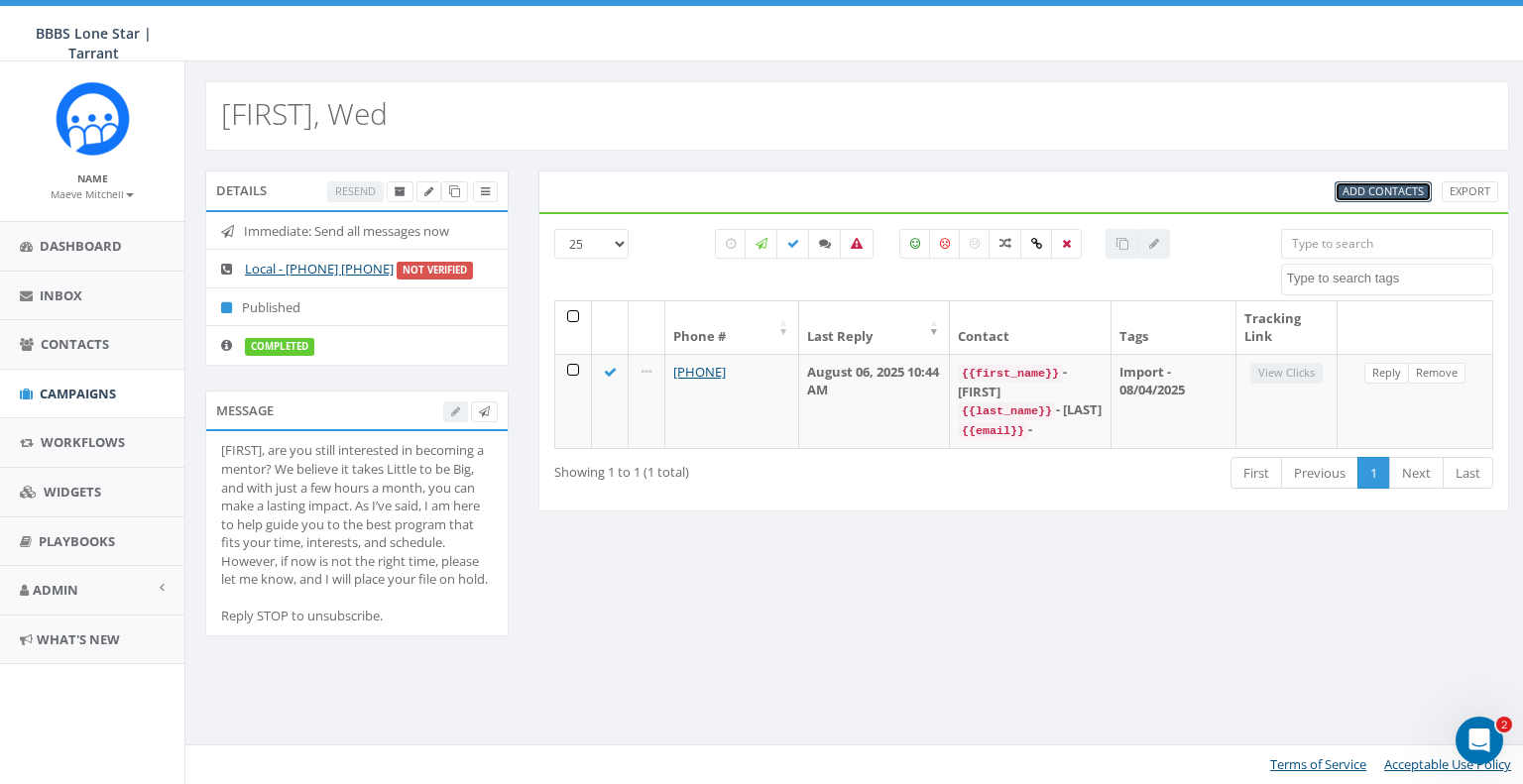 click on "Add Contacts" at bounding box center (1383, 190) 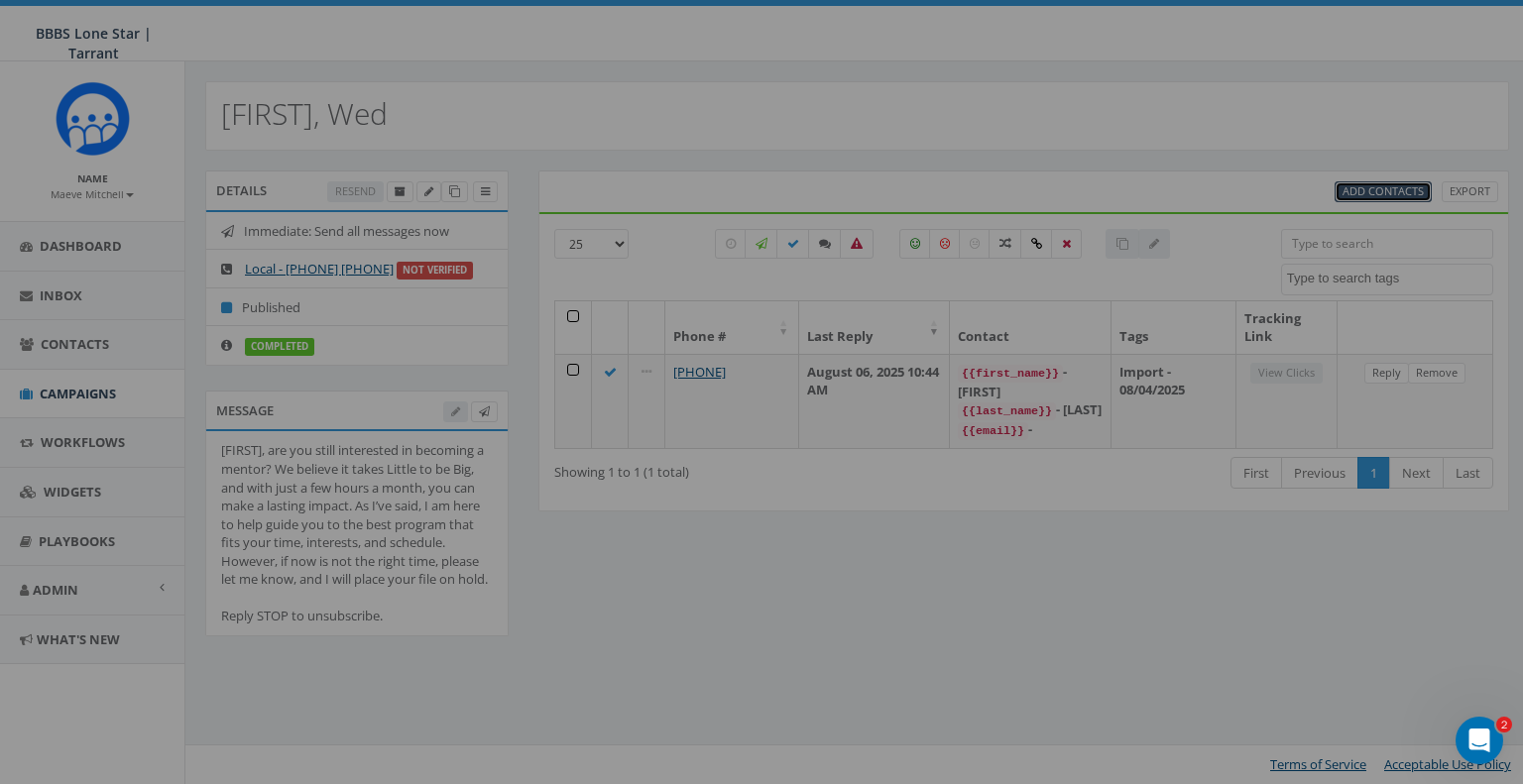select 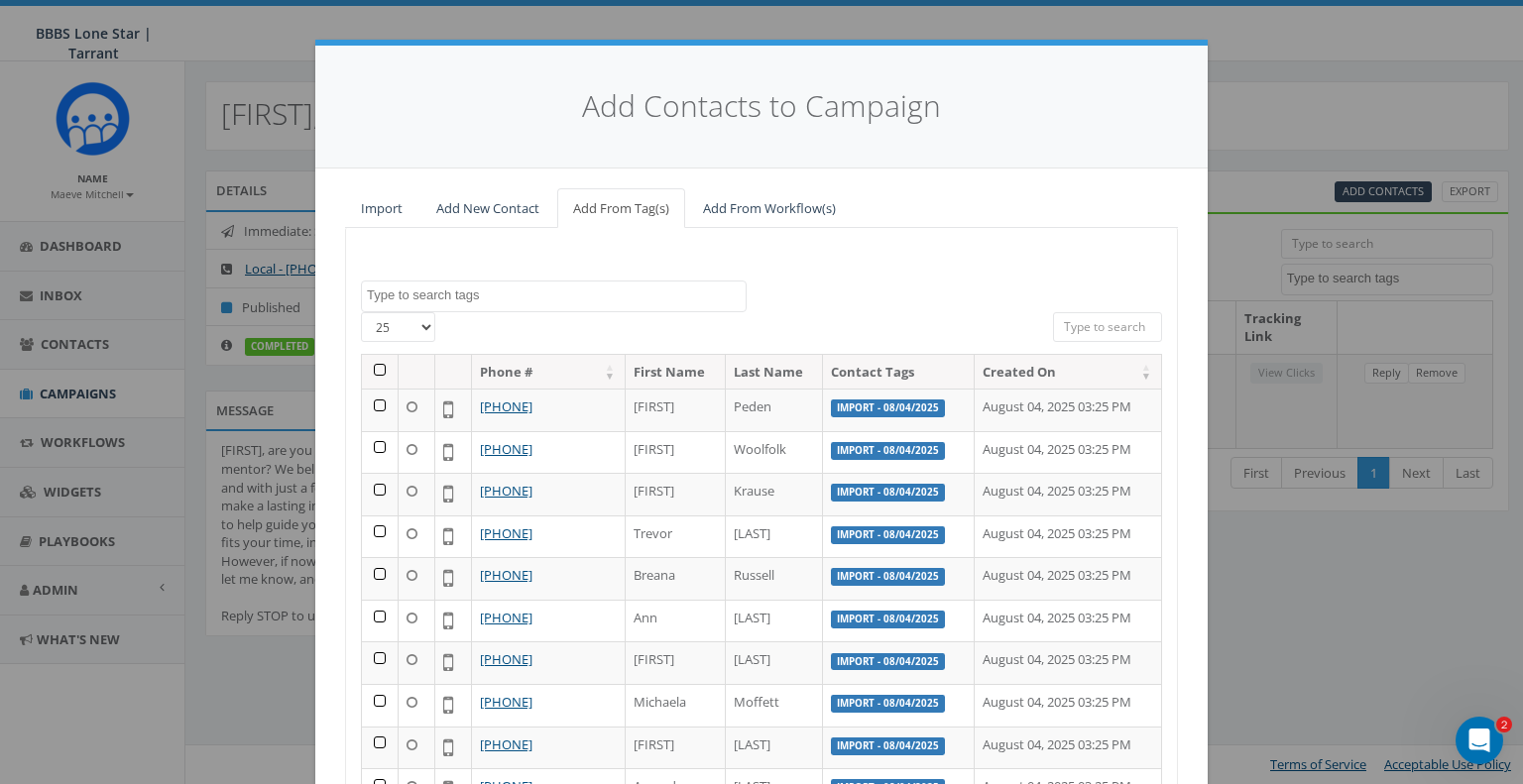 click at bounding box center (556, 295) 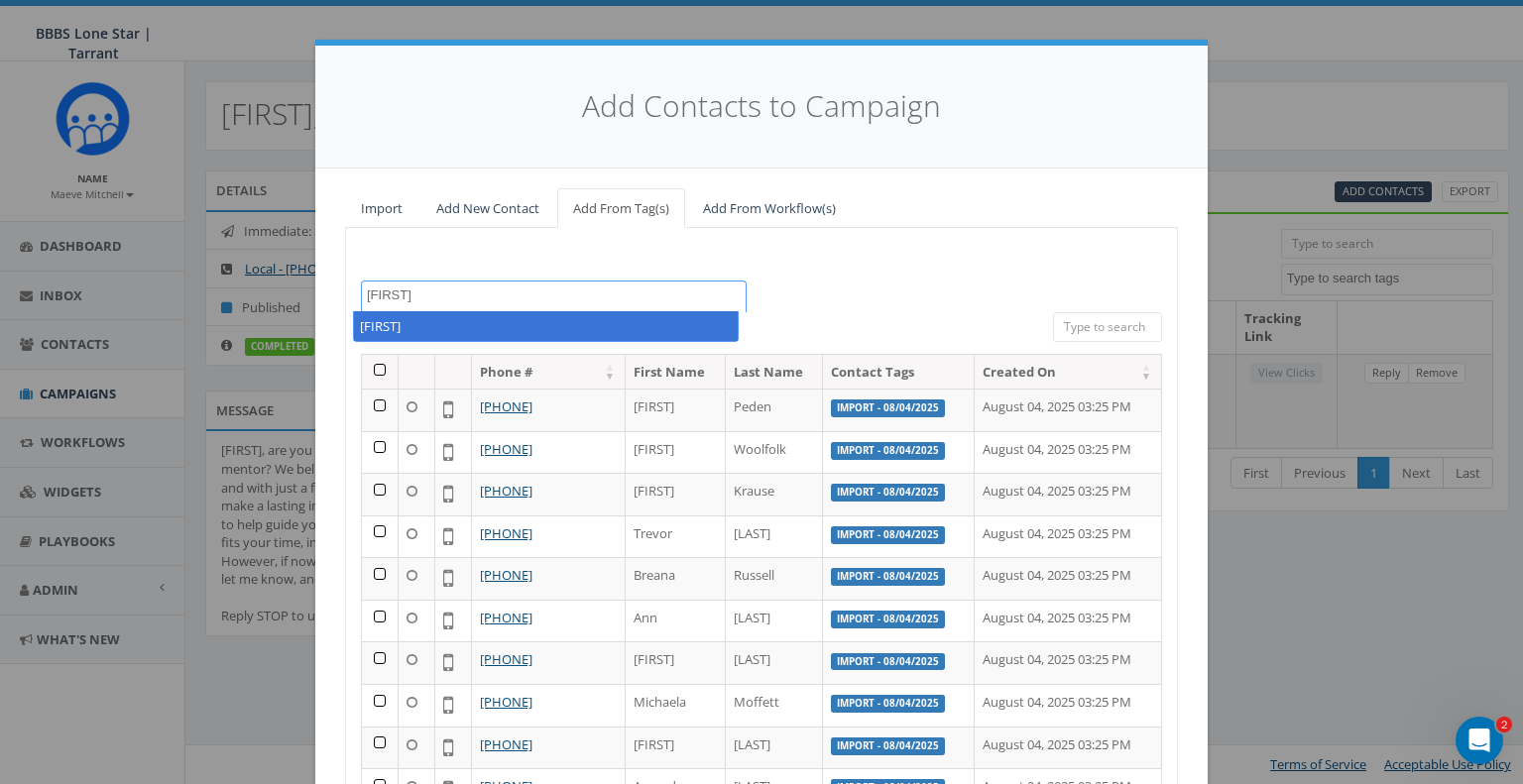 type on "kamora" 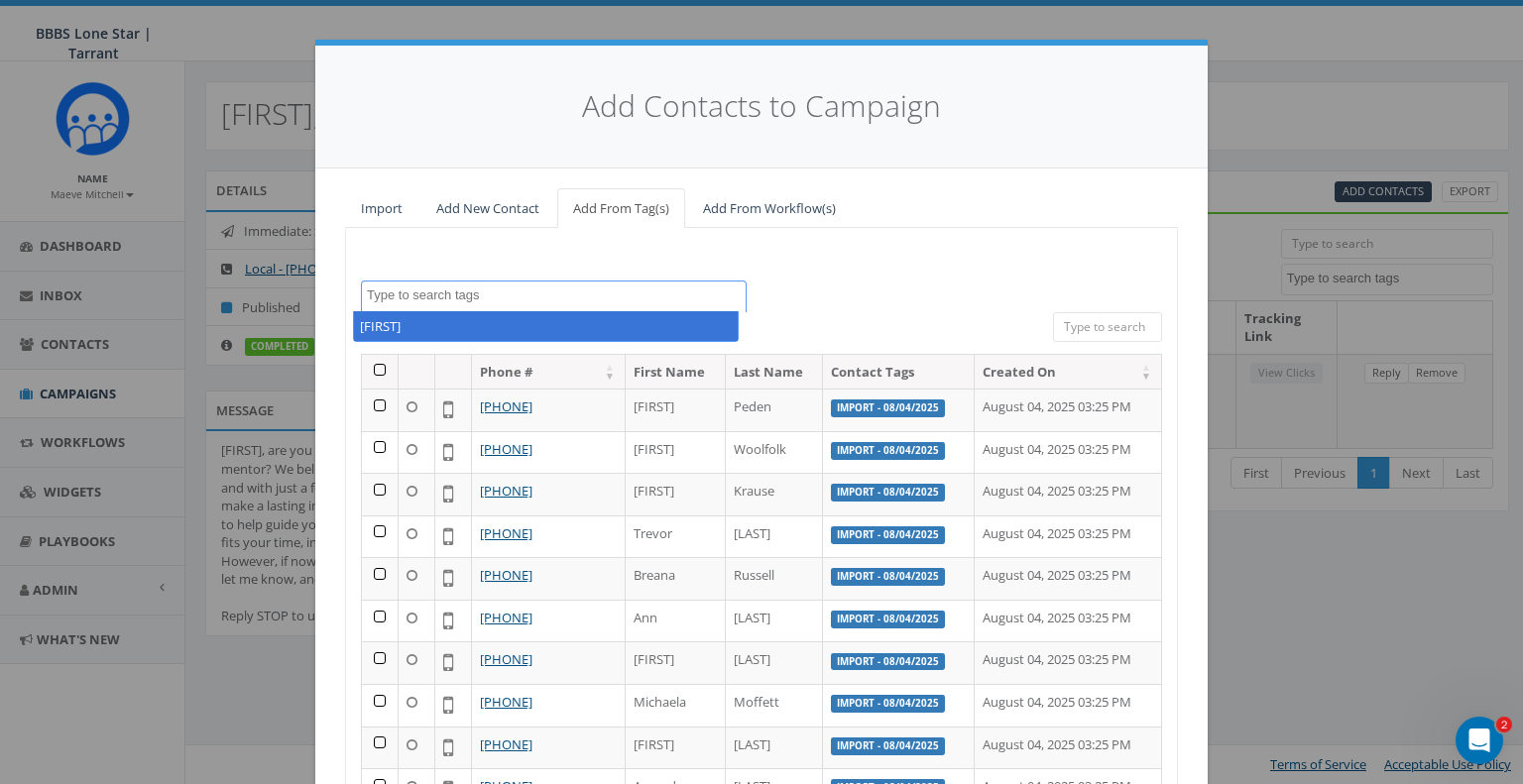 click on "Import - 08/04/2025 kamora 25 50 100   Phone # First Name Last Name Contact Tags Created On +1 972-697-1914 Annette Peden Import - 08/04/2025 August 04, 2025 03:25 PM +1 214-251-2789 Donald Woolfolk Import - 08/04/2025 August 04, 2025 03:25 PM +1 817-914-4649 Dawn Krause Import - 08/04/2025 August 04, 2025 03:25 PM +1 972-998-9943 Trevor Hoelting Import - 08/04/2025 August 04, 2025 03:25 PM +1 608-239-2196 Breana Russell Import - 08/04/2025 August 04, 2025 03:25 PM +1 913-306-1697 Ann Hinds Import - 08/04/2025 August 04, 2025 03:25 PM +1 214-813-8590 Devontre Washington Import - 08/04/2025 August 04, 2025 03:25 PM +1 972-282-7406 Michaela Moffett Import - 08/04/2025 August 04, 2025 03:25 PM +1 682-371-5153 Jordyn Mackey Import - 08/04/2025 August 04, 2025 03:25 PM +1 682-313-9773 Amanda Perez Import - 08/04/2025 August 04, 2025 03:25 PM +1 682-472-6786 Maika Truong Import - 08/04/2025 August 04, 2025 03:25 PM +1 682-786-1485 Alexius Clark Import - 08/04/2025 August 04, 2025 03:25 PM +1 817-247-3600 Regina 1 2" at bounding box center [762, 571] 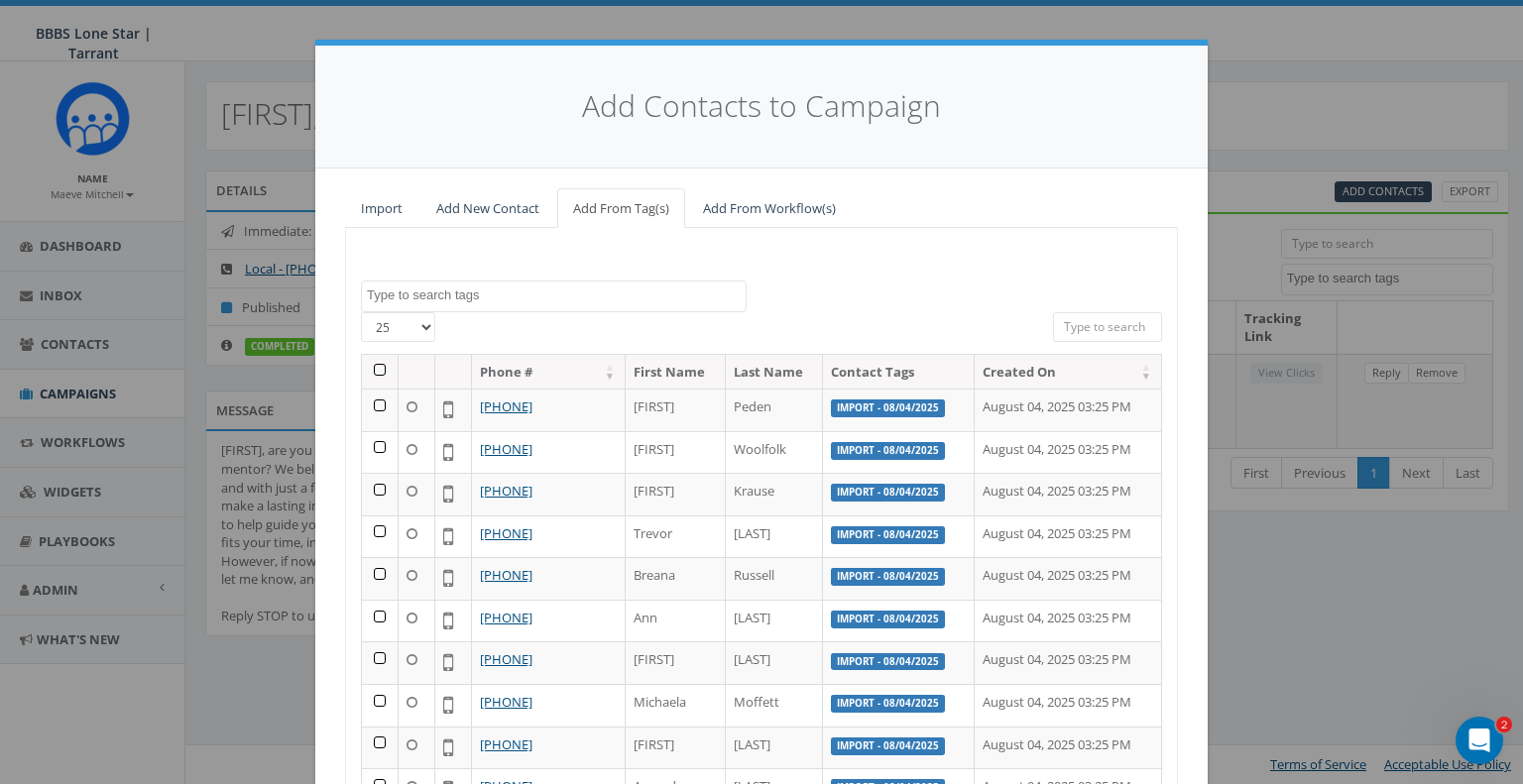 click at bounding box center (1108, 327) 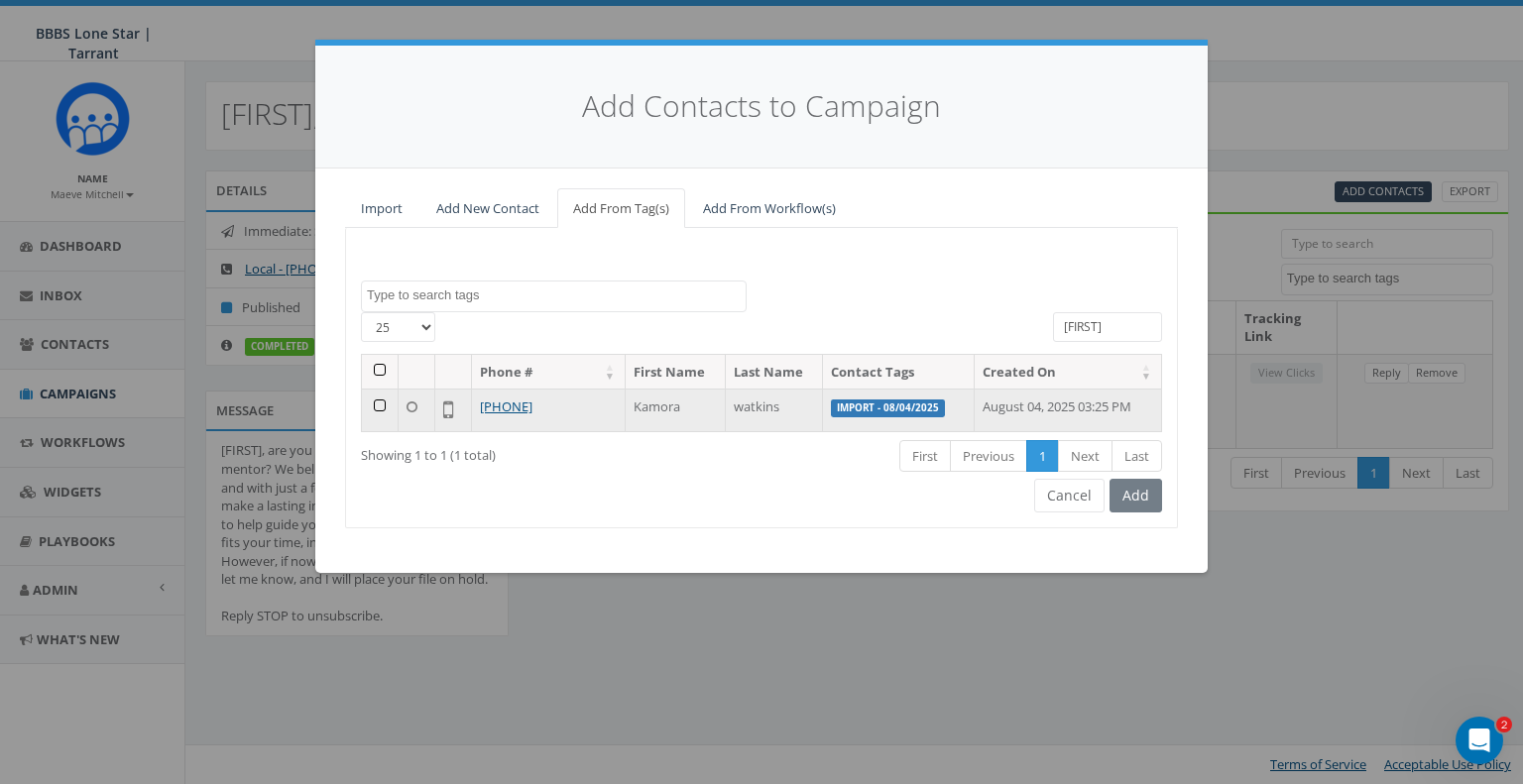 type on "kamora" 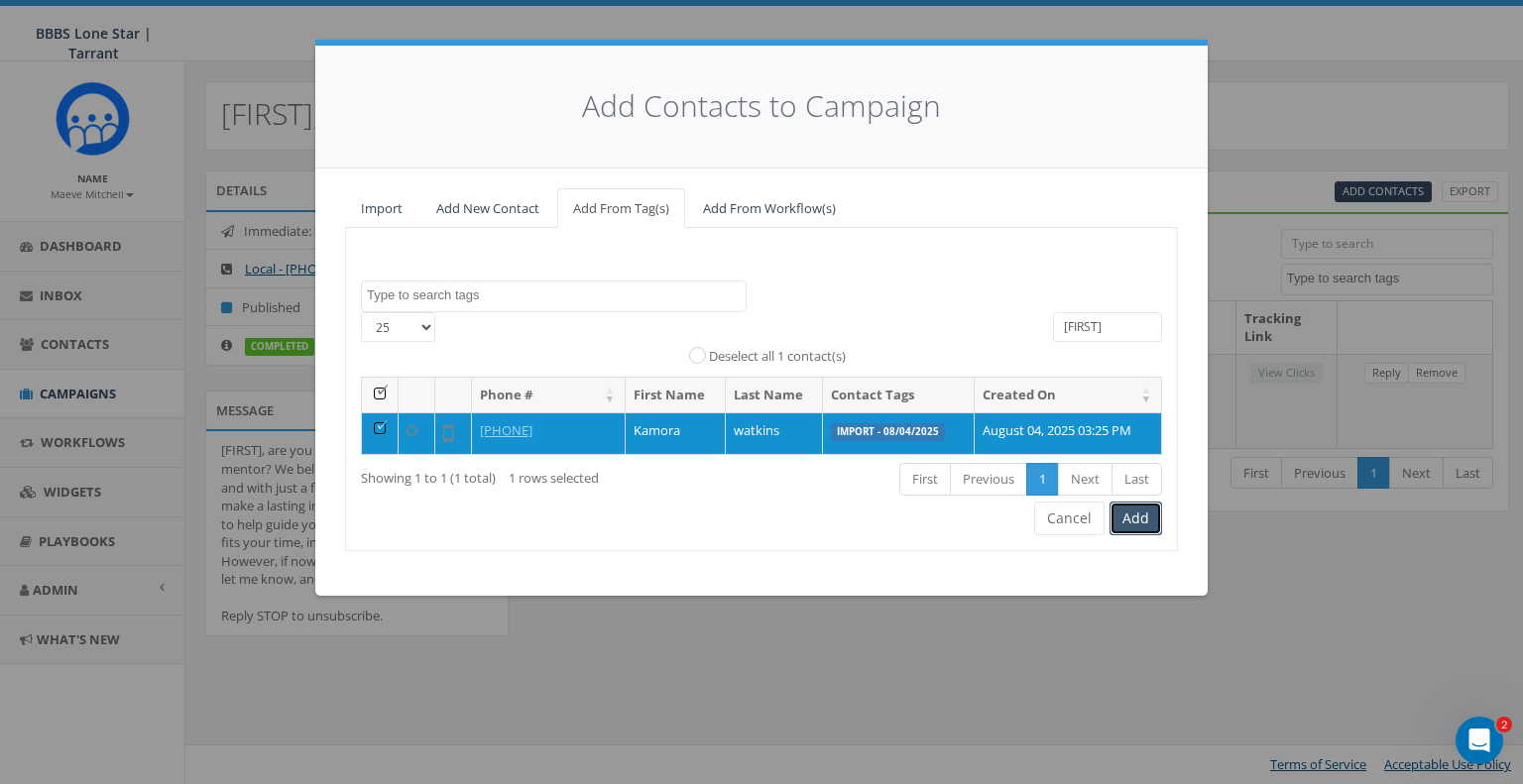 click on "Add" at bounding box center (1135, 518) 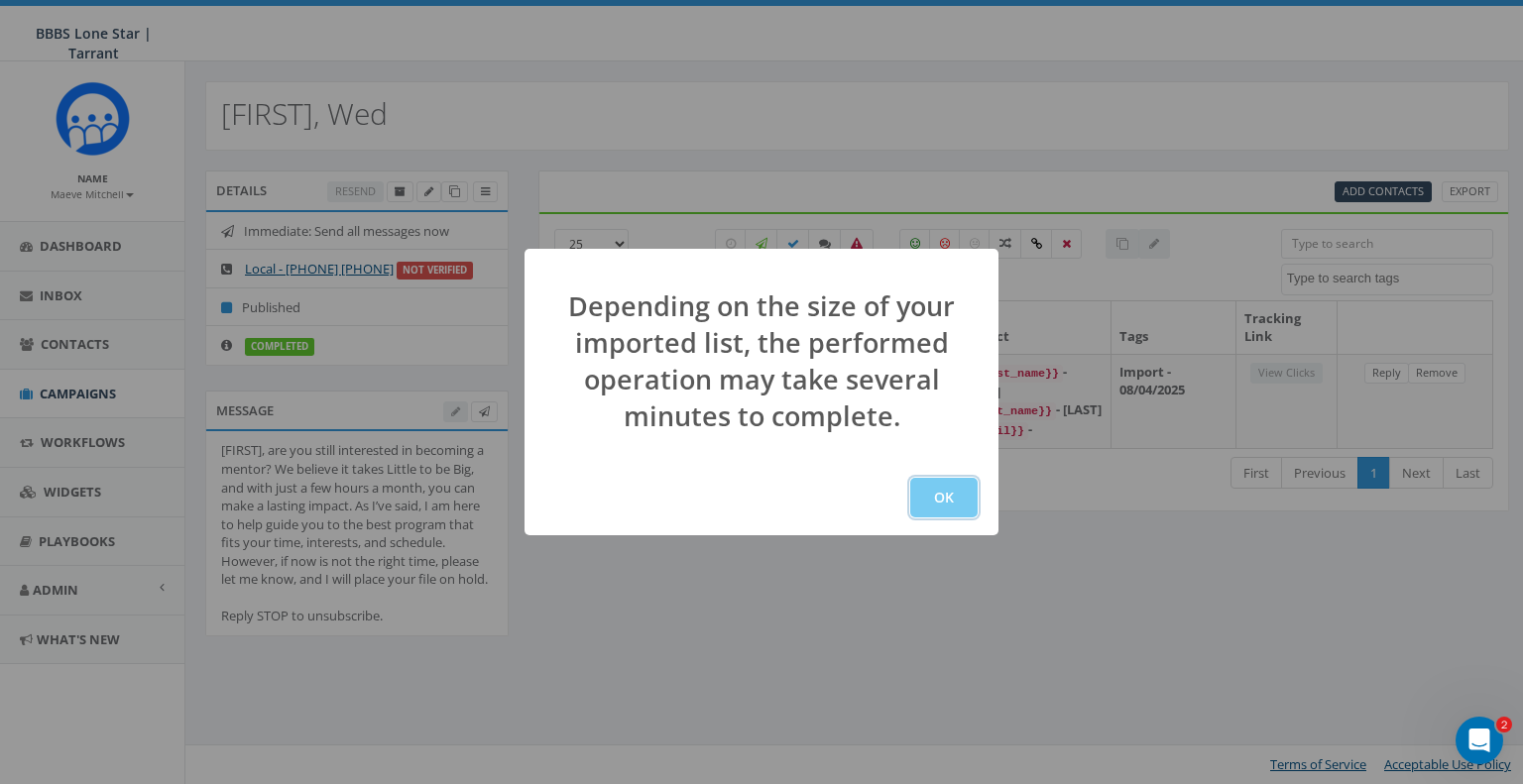 click on "OK" at bounding box center (944, 498) 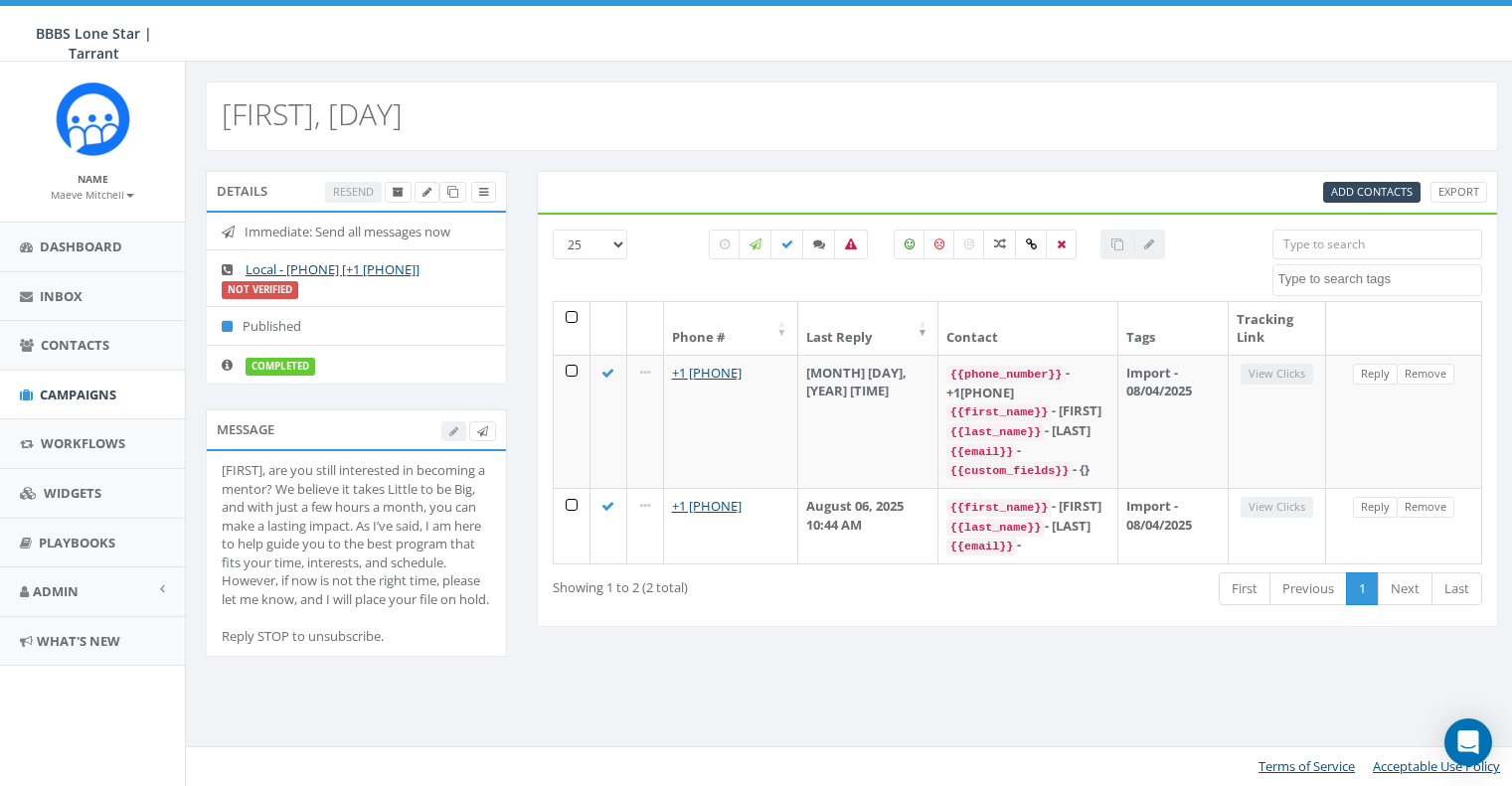 select 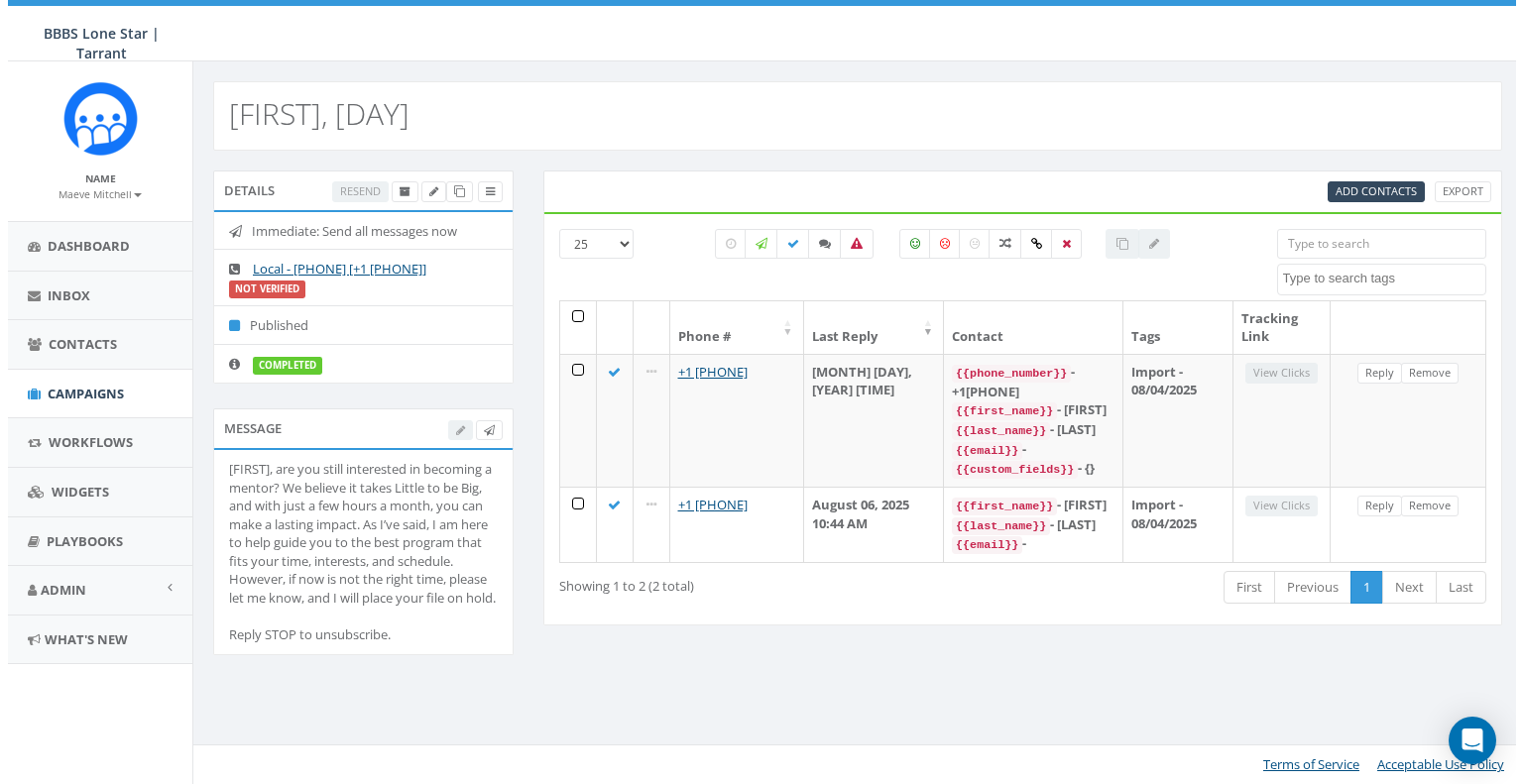 scroll, scrollTop: 0, scrollLeft: 0, axis: both 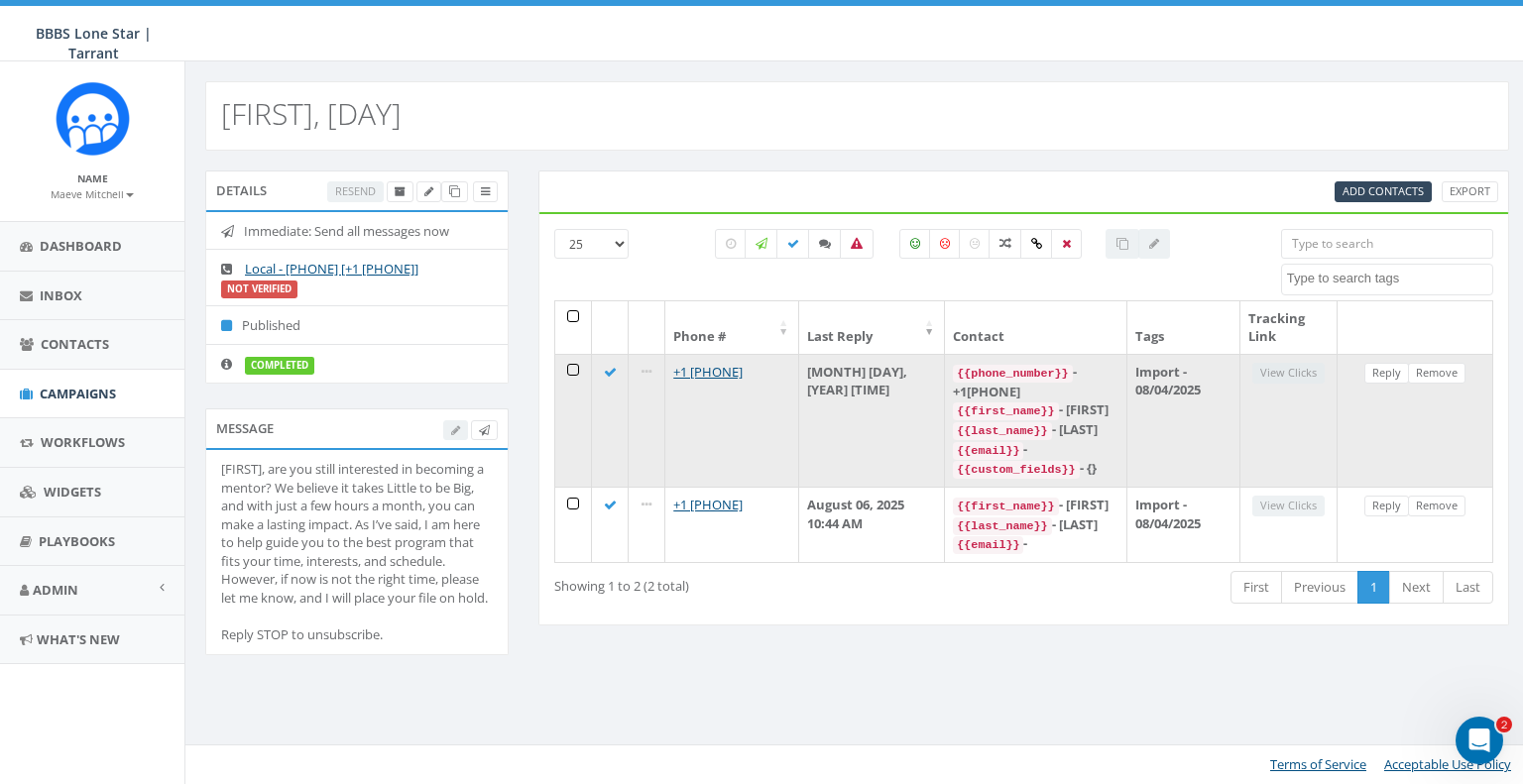 click on "[MONTH] [DAY], [YEAR] [TIME]" at bounding box center (872, 420) 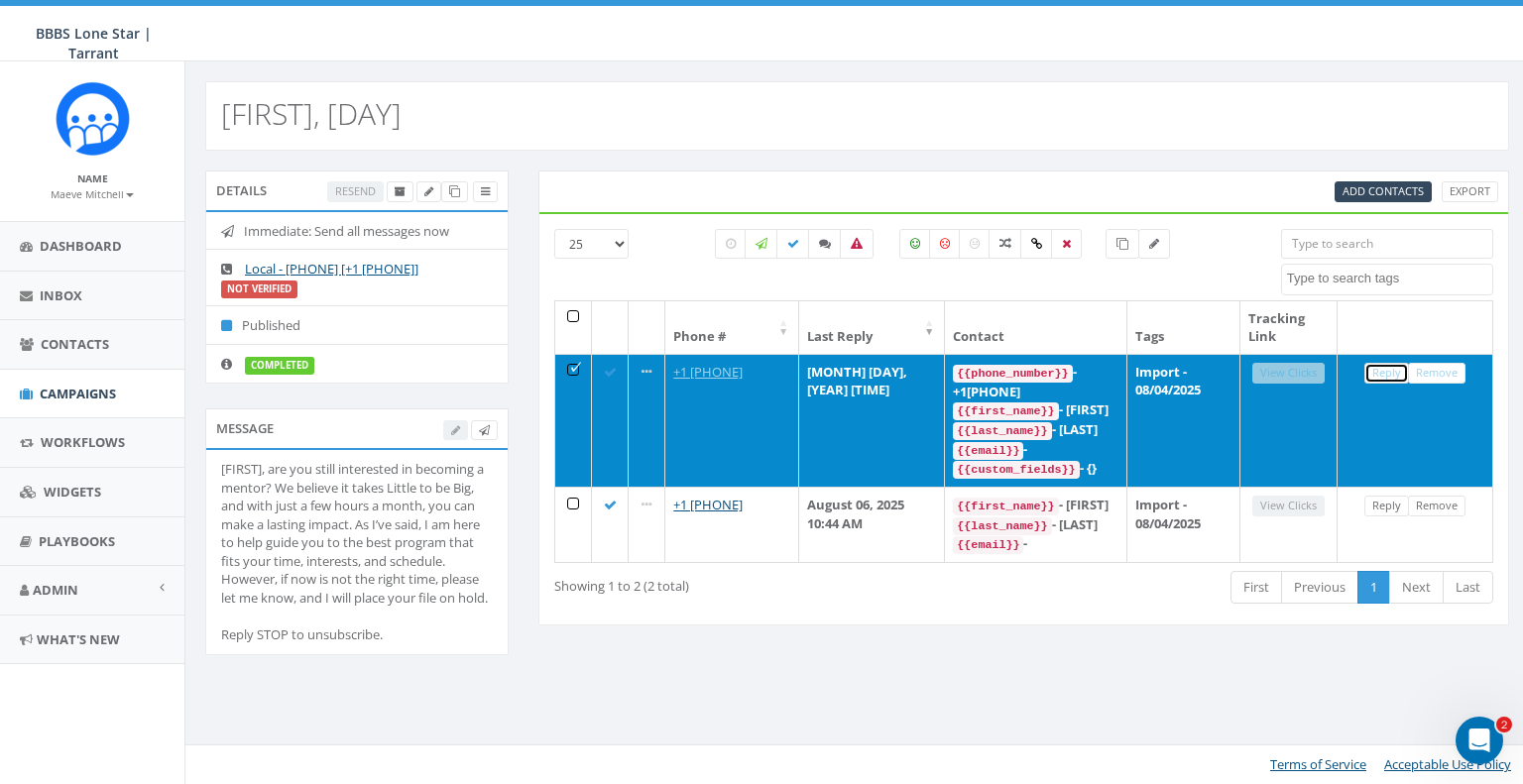 click on "Reply" at bounding box center [1386, 373] 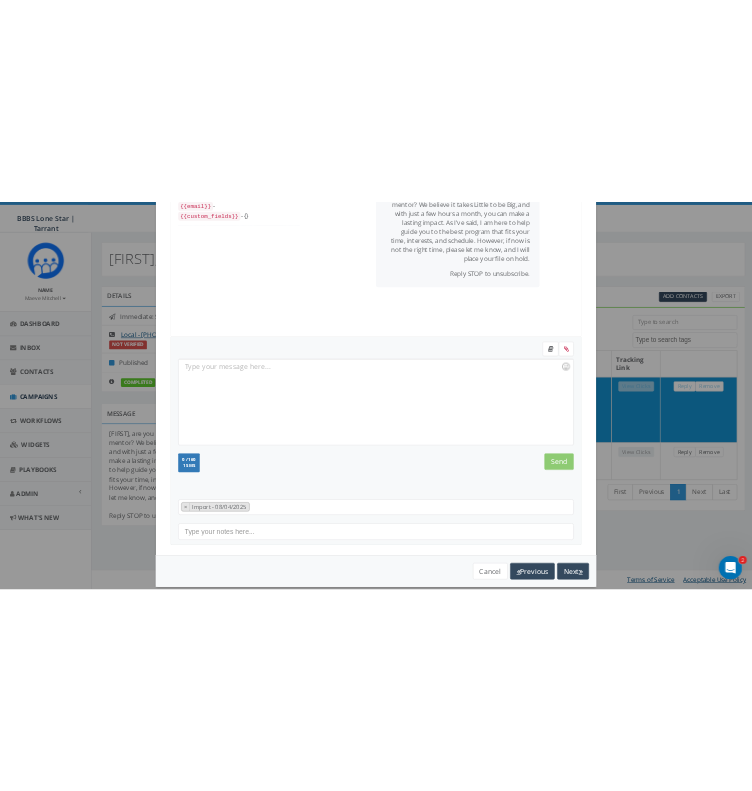 scroll, scrollTop: 207, scrollLeft: 0, axis: vertical 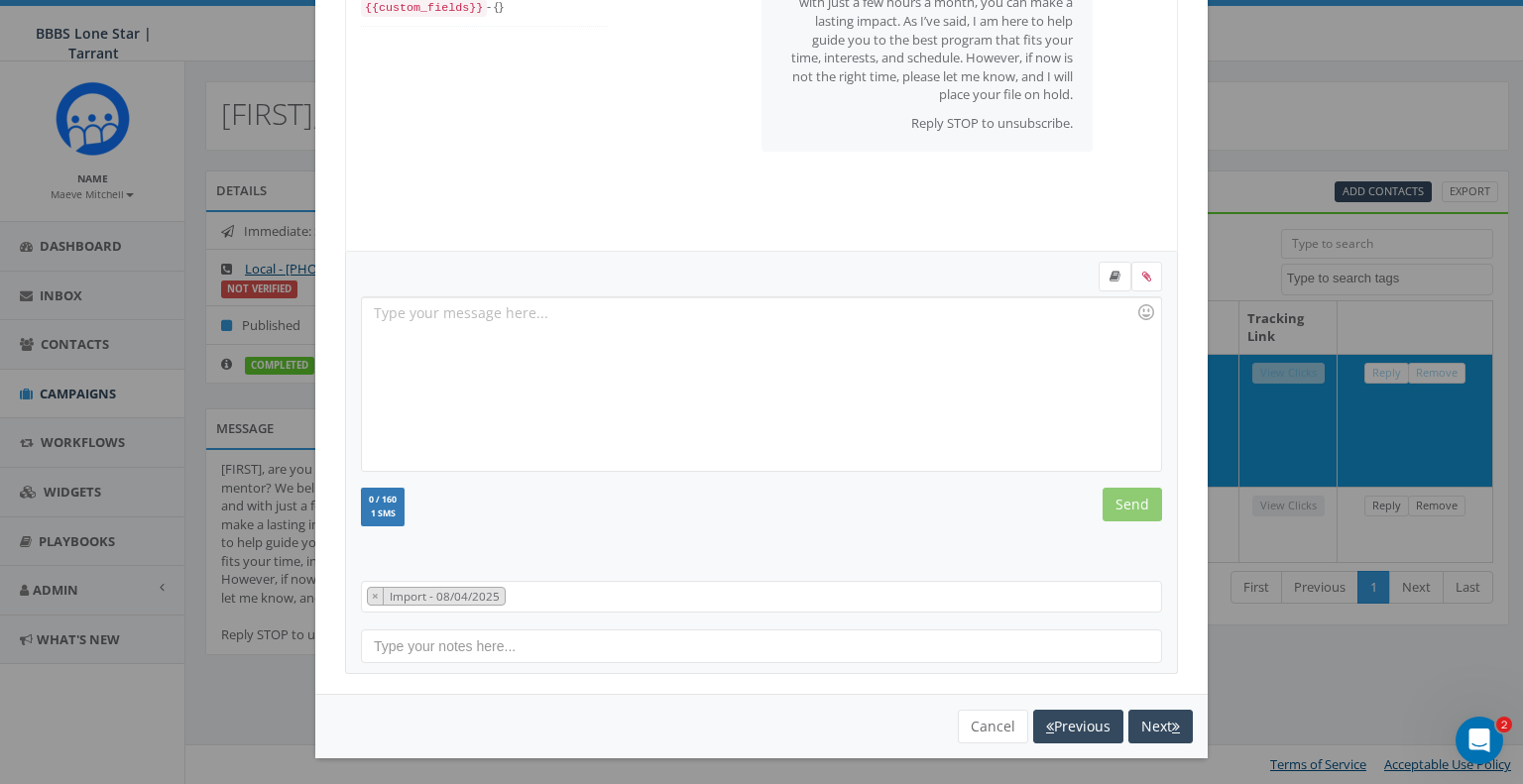 click on "+1 [PHONE]     All Messages {{phone_number}}  - +1[PHONE] {{first_name}}  - [FIRST] {{last_name}}  - [LAST] {{email}}  -  {{custom_fields}}  - {} +1[PHONE] : [FIRST]  [LAST]   [MONTH] [DAY], [YEAR] [TIME] [FIRST], are you still interested in becoming a mentor? We believe it takes Little to be Big, and with just a few hours a month, you can make a lasting impact. As I’ve said, I am here to help guide you to the best program that fits your time, interests, and schedule. However, if now is not the right time, please let me know, and I will place your file on hold.
Reply STOP to unsubscribe. Recent Smileys & People Animals & Nature Food & Drink Activity Travel & Places Objects Symbols Flags Diversity Diversity Diversity Diversity Diversity 0 / 160 1 SMS   We recommend adding an image to MMS messages. An invisible pixel may be attached to improve delivery. Send Import - 08/04/2025 Import - 08/04/2025 × Import - 08/04/2025
Cancel  Previous Next  Loading..." at bounding box center [762, 392] 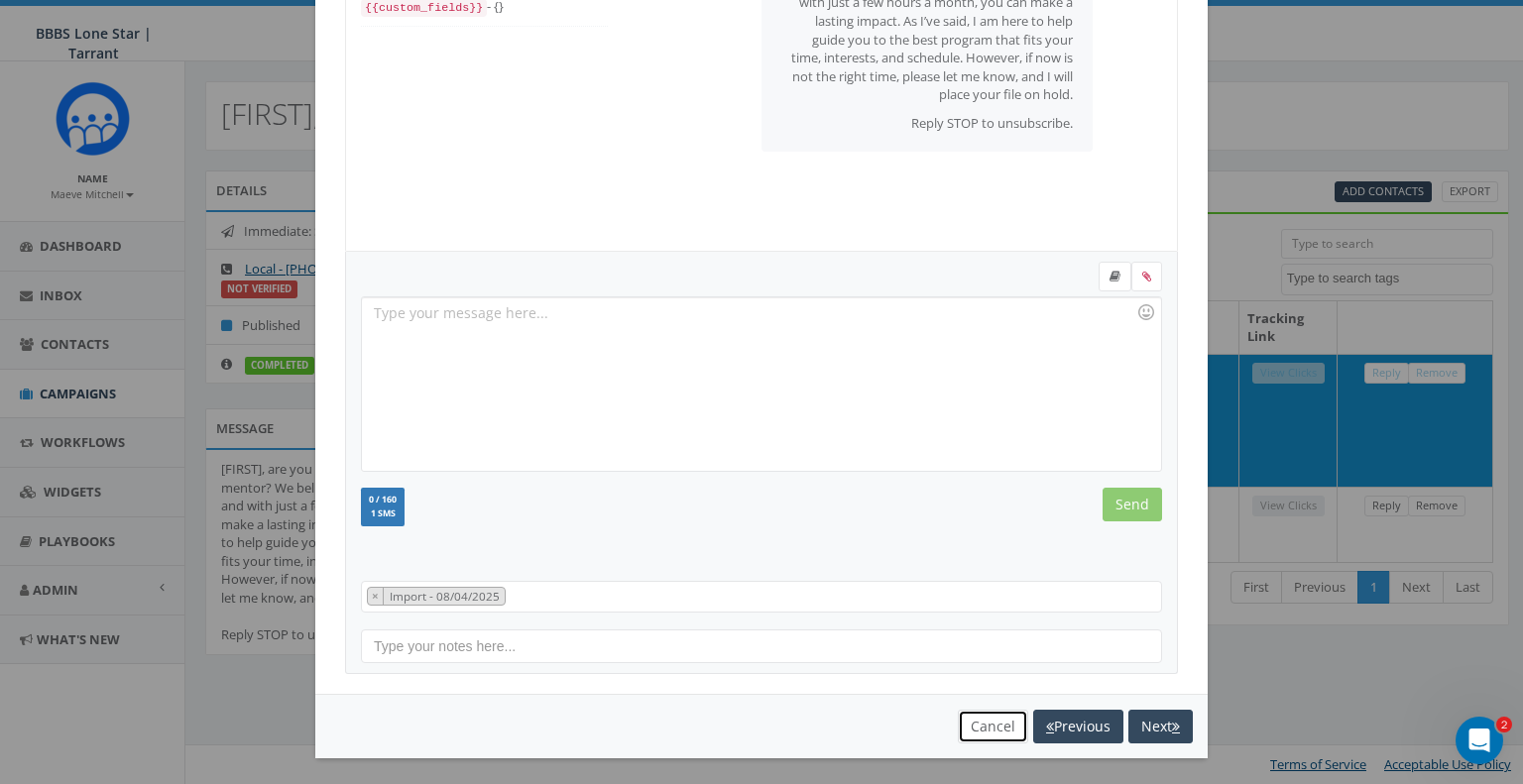 click on "Cancel" at bounding box center (993, 727) 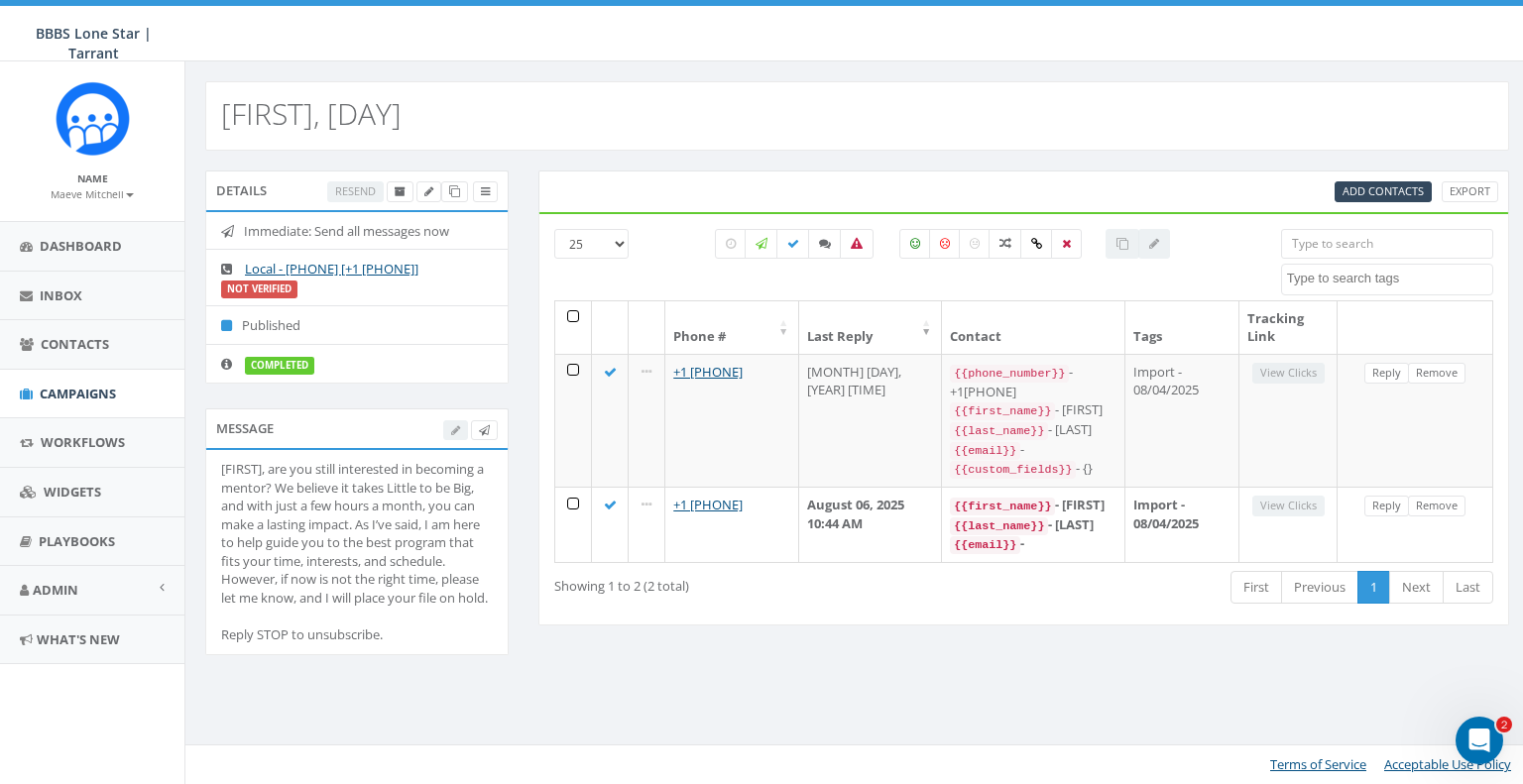 click on "Details     Resend      Immediate: Send all messages now   Local - 8174096392  [+1 817-409-6392]    Not Verified    Published   completed Message   Maddie, are you still interested in becoming a mentor? We believe it takes Little to be Big, and with just a few hours a month, you can make a lasting impact. As I’ve said, I am here to help guide you to the best program that fits your time, interests, and schedule. However, if now is not the right time, please let me know, and I will place your file on hold.
Reply STOP to unsubscribe. Test Message Status:   Add Contacts Export 25 50 100   All 0 contact(s) on current page All 2 contact(s) filtered Import - 08/04/2025 Phone # Last Reply Contact Tags Tracking Link +1 682-390-1096 August 06, 2025 10:47 AM {{phone_number}}  - +16823901096 {{first_name}}  - Kamora {{last_name}}  - watkins {{email}}  -  {{custom_fields}}  - {} Import - 08/04/2025 View Clicks Reply Remove +1 305-987-3083 August 06, 2025 10:44 AM {{first_name}}  - Maddie {{last_name}}  - Vandiver  -" at bounding box center (857, 425) 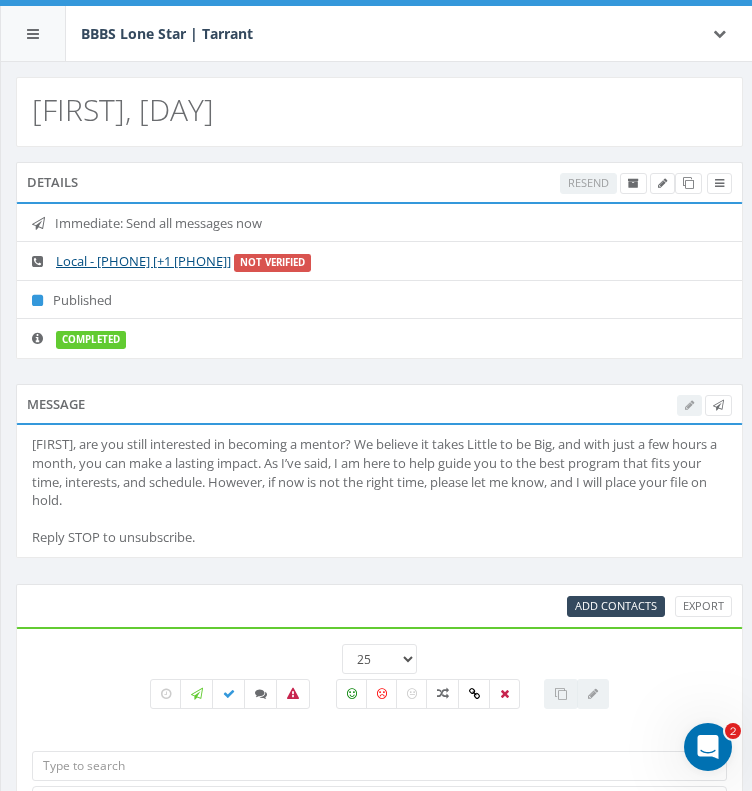 click on "Maddie, are you still interested in becoming a mentor? We believe it takes Little to be Big, and with just a few hours a month, you can make a lasting impact. As I’ve said, I am here to help guide you to the best program that fits your time, interests, and schedule. However, if now is not the right time, please let me know, and I will place your file on hold.
Reply STOP to unsubscribe." at bounding box center (379, 490) 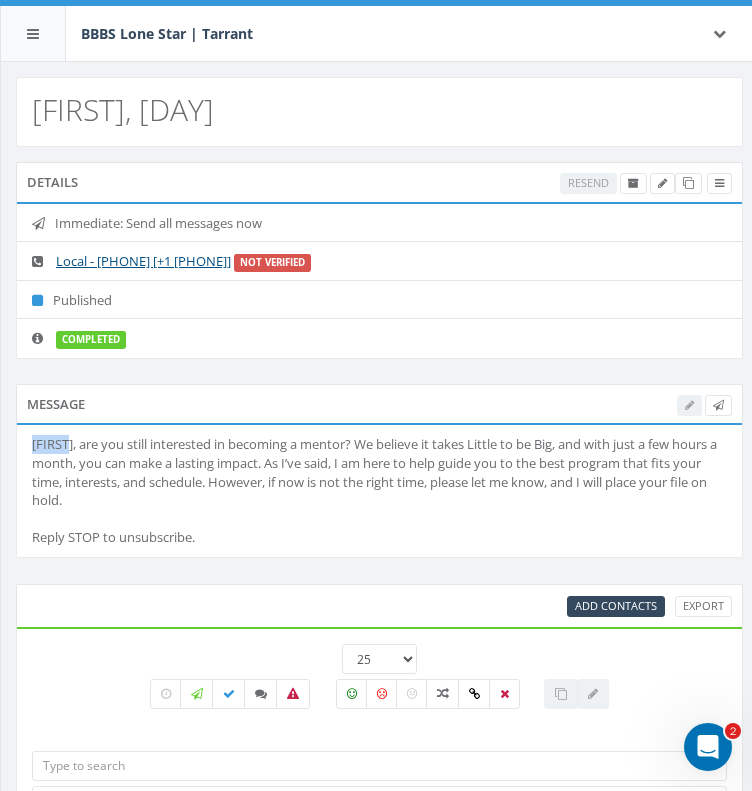 click on "Maddie, are you still interested in becoming a mentor? We believe it takes Little to be Big, and with just a few hours a month, you can make a lasting impact. As I’ve said, I am here to help guide you to the best program that fits your time, interests, and schedule. However, if now is not the right time, please let me know, and I will place your file on hold.
Reply STOP to unsubscribe." at bounding box center (379, 490) 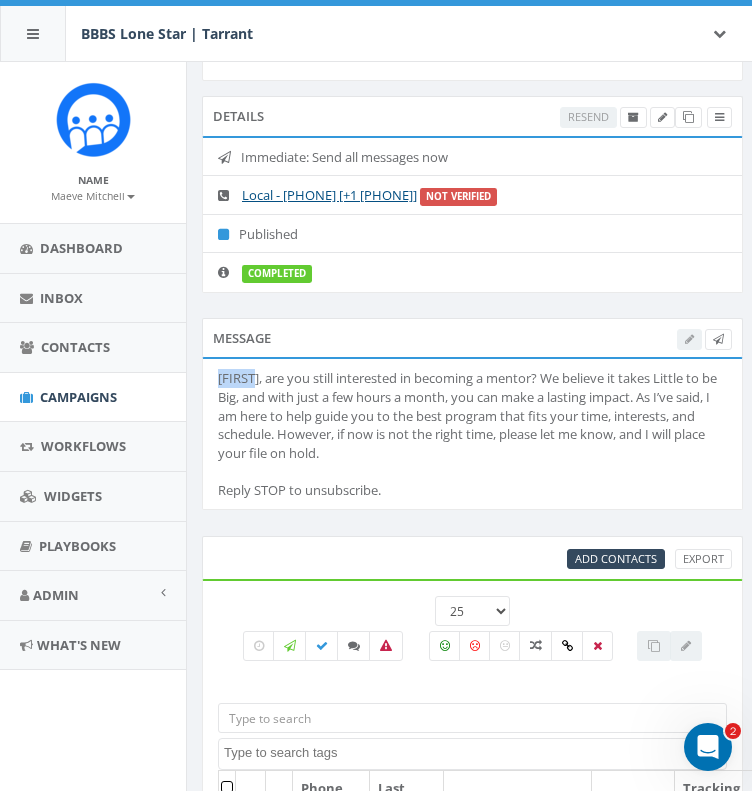 scroll, scrollTop: 0, scrollLeft: 0, axis: both 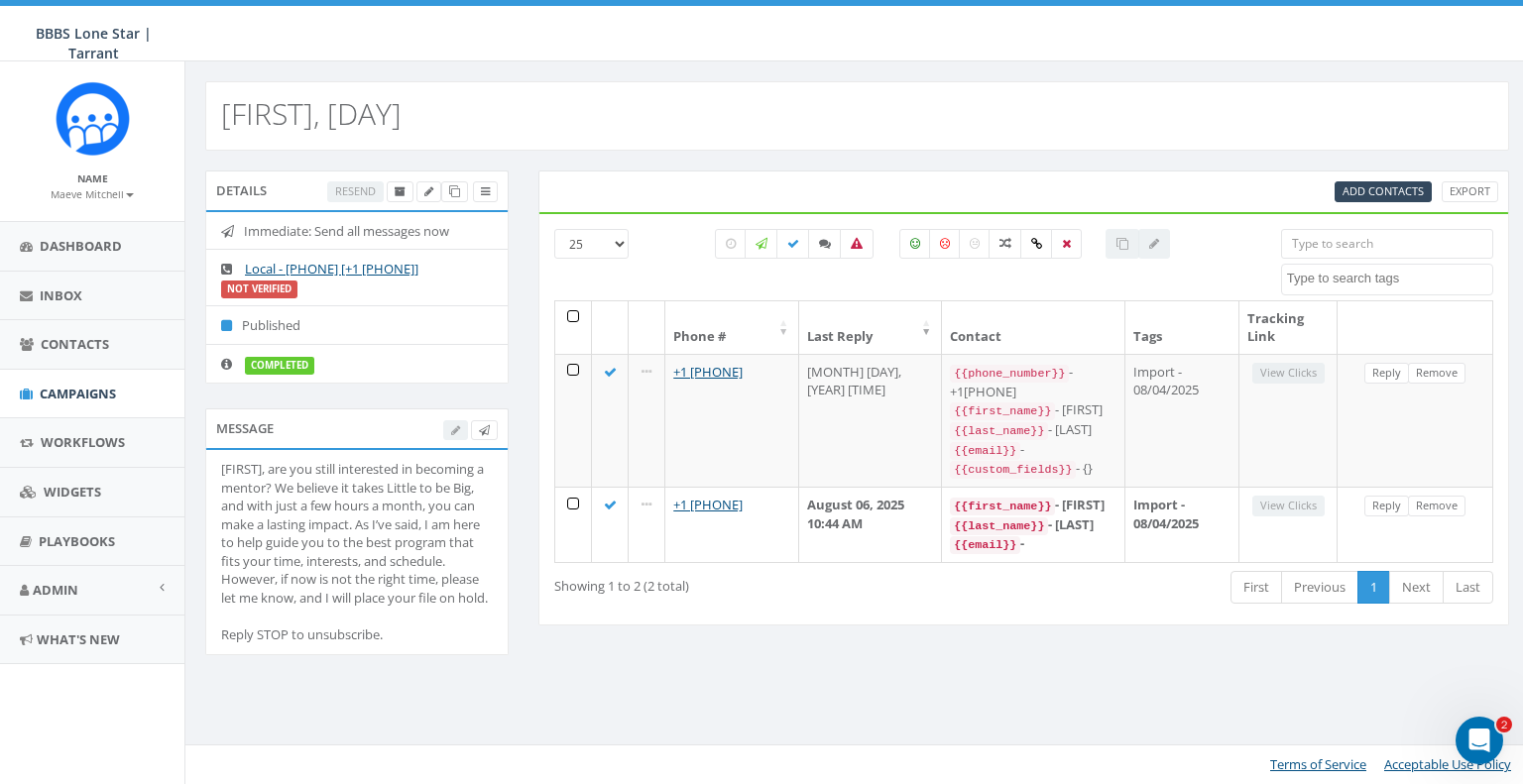 click on "Maddie, are you still interested in becoming a mentor? We believe it takes Little to be Big, and with just a few hours a month, you can make a lasting impact. As I’ve said, I am here to help guide you to the best program that fits your time, interests, and schedule. However, if now is not the right time, please let me know, and I will place your file on hold.
Reply STOP to unsubscribe." at bounding box center [357, 552] 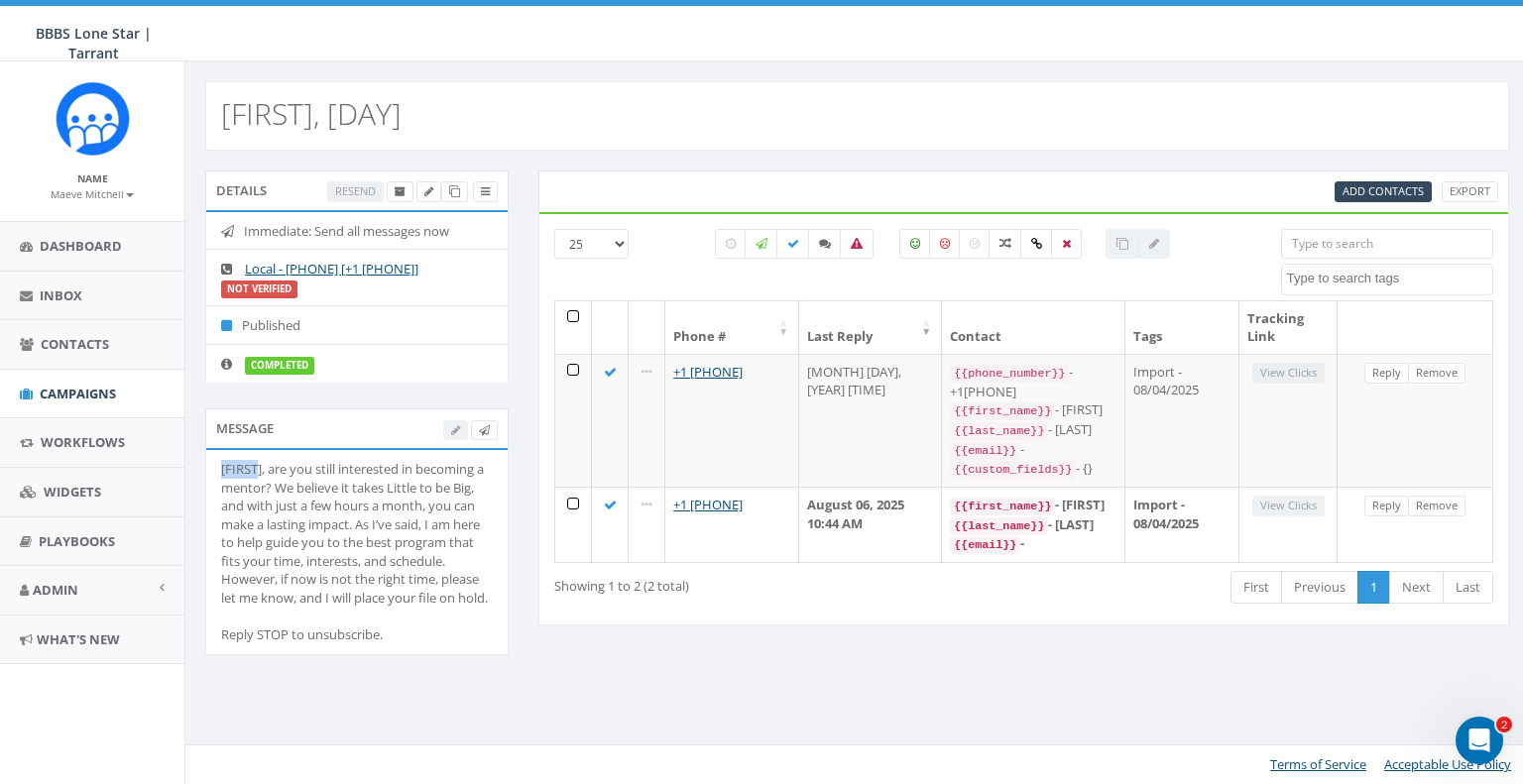 click on "Maddie, are you still interested in becoming a mentor? We believe it takes Little to be Big, and with just a few hours a month, you can make a lasting impact. As I’ve said, I am here to help guide you to the best program that fits your time, interests, and schedule. However, if now is not the right time, please let me know, and I will place your file on hold.
Reply STOP to unsubscribe." at bounding box center [357, 552] 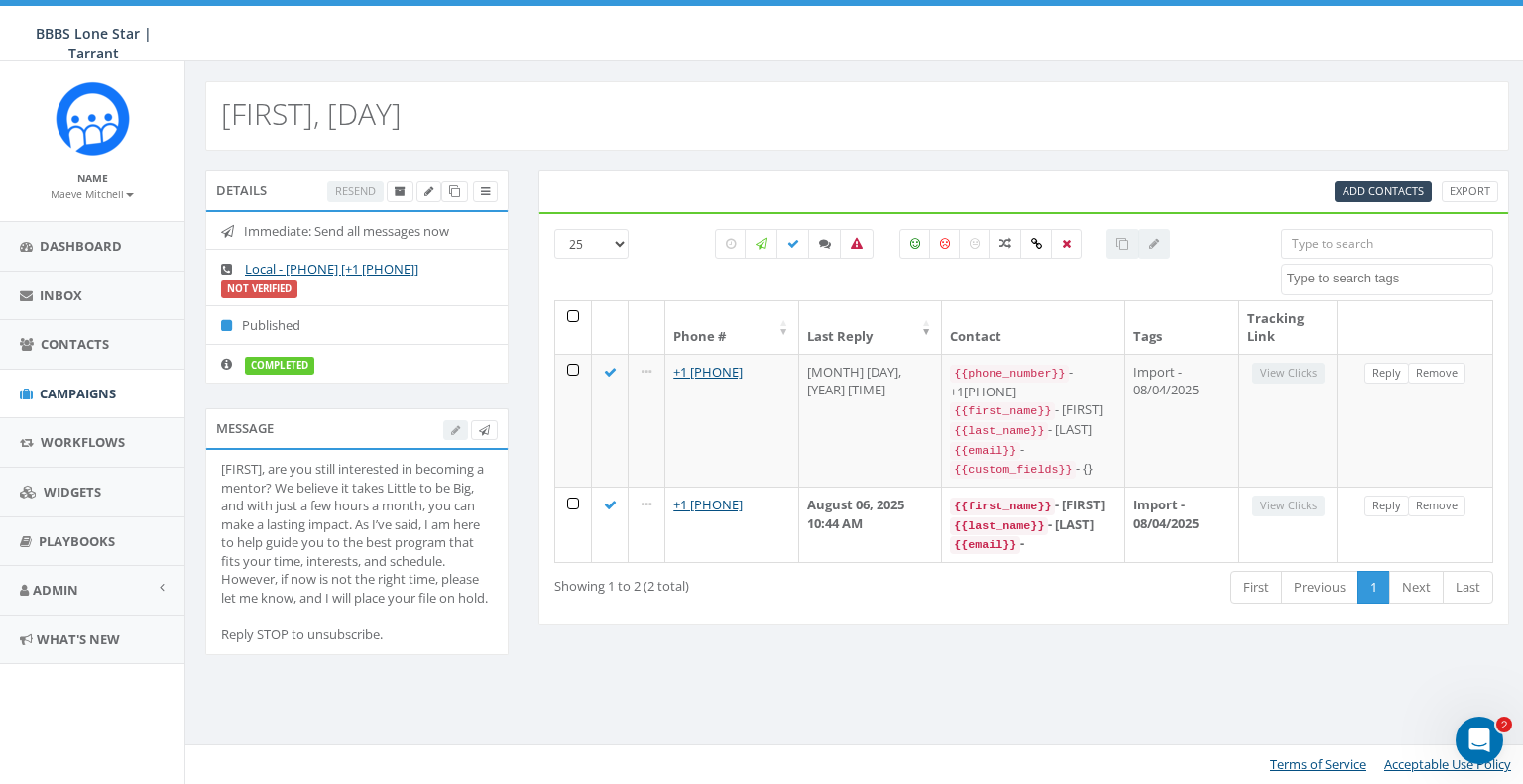 click at bounding box center (470, 429) 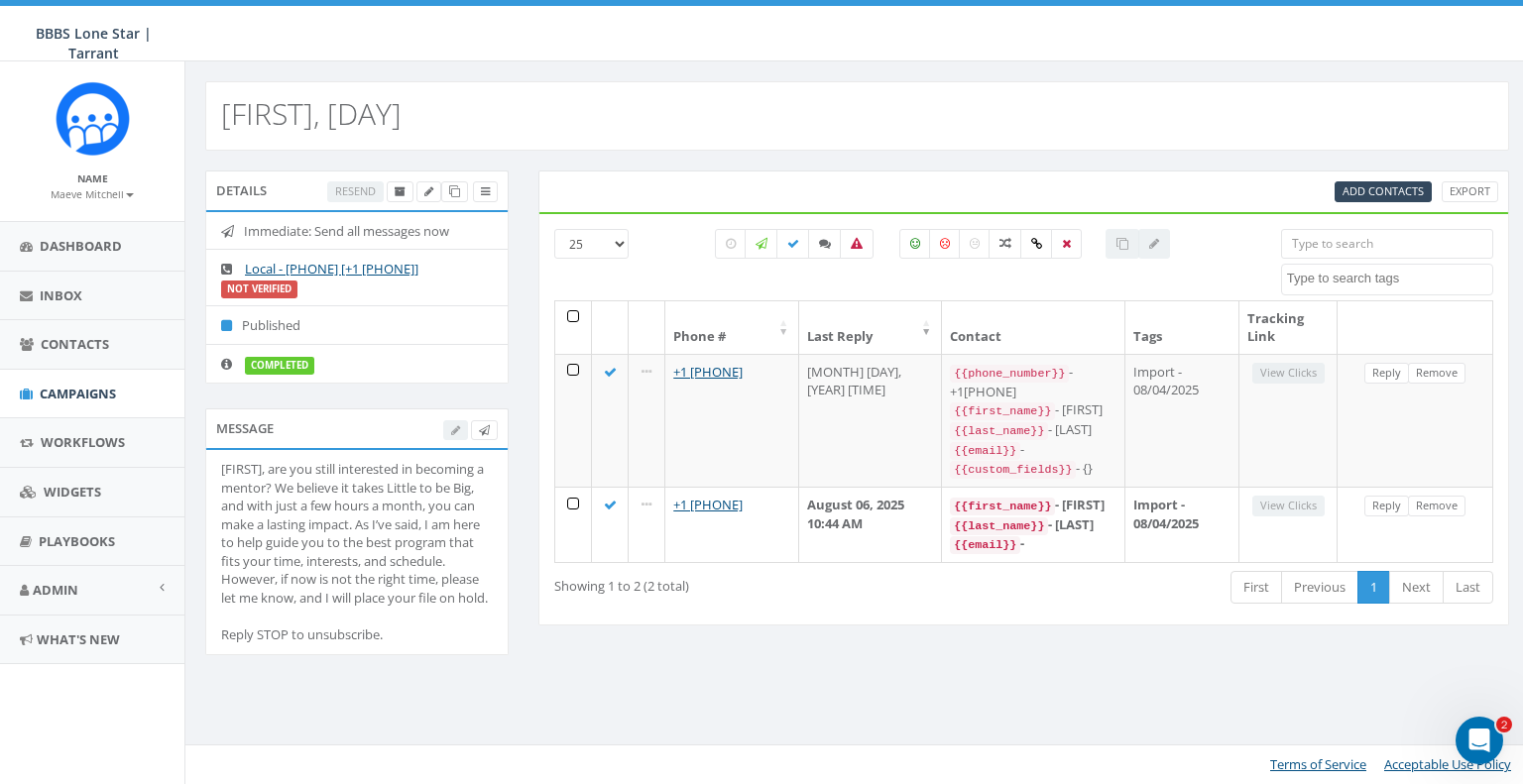 click on "Immediate: Send all messages now" at bounding box center (357, 231) 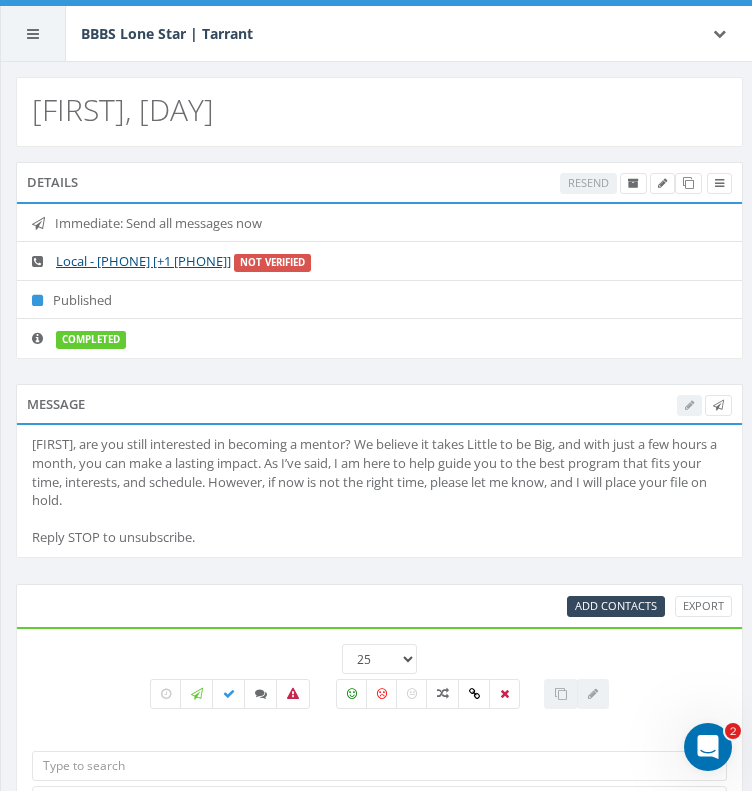 click at bounding box center [33, 33] 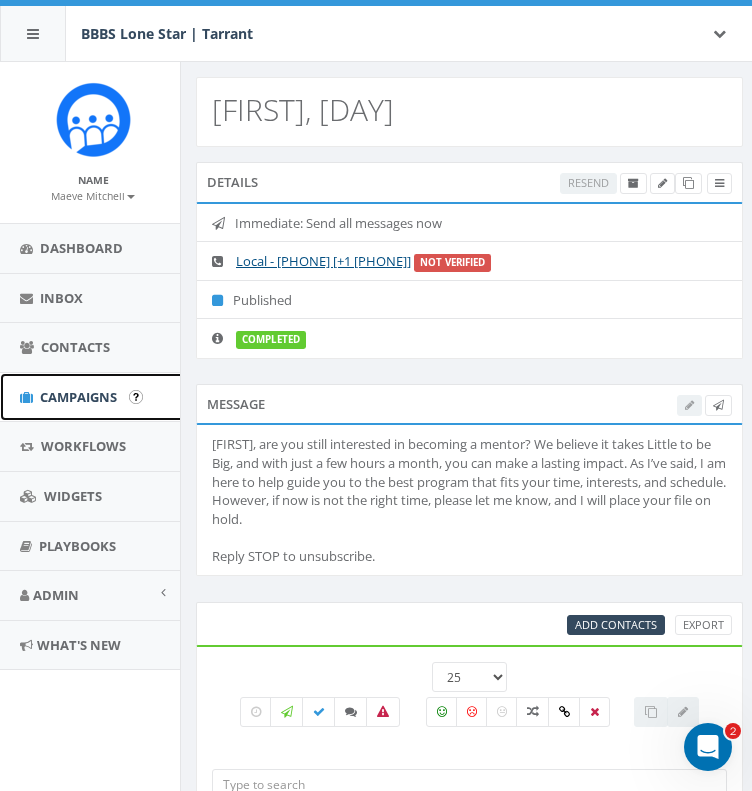 click on "Campaigns" at bounding box center [78, 397] 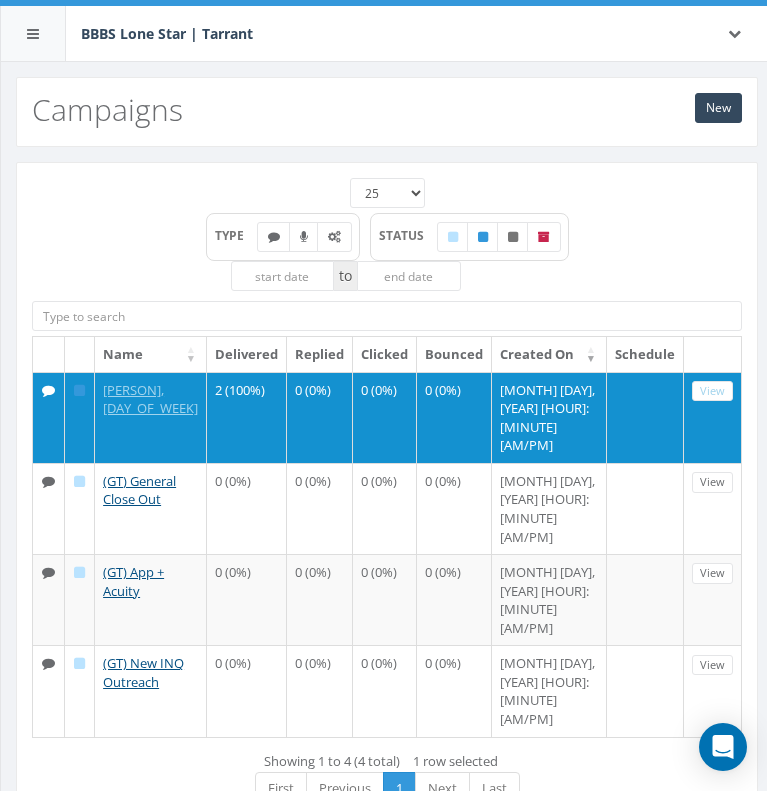 scroll, scrollTop: 0, scrollLeft: 0, axis: both 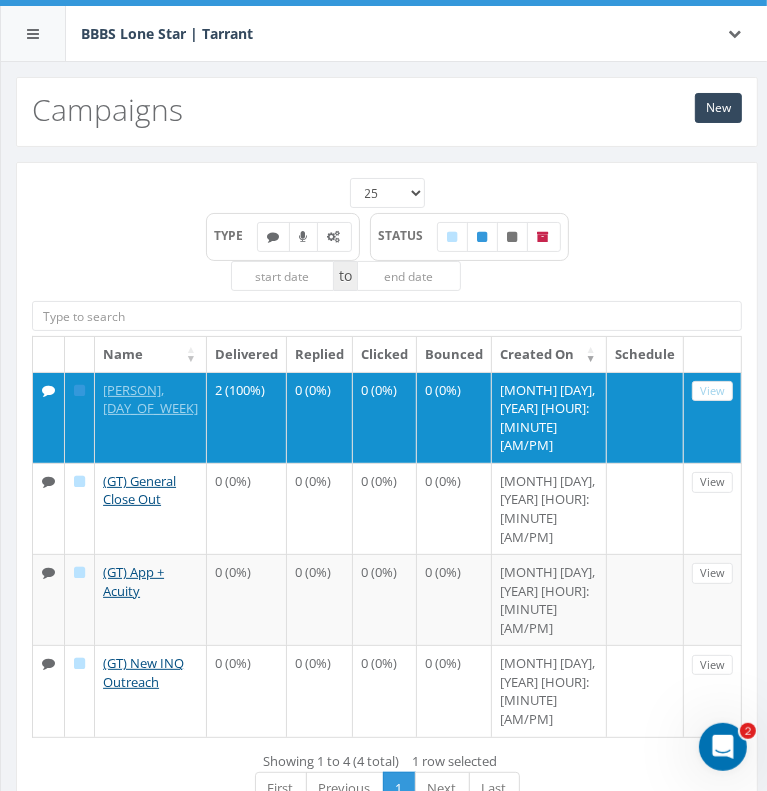 drag, startPoint x: 213, startPoint y: 624, endPoint x: 239, endPoint y: 724, distance: 103.32473 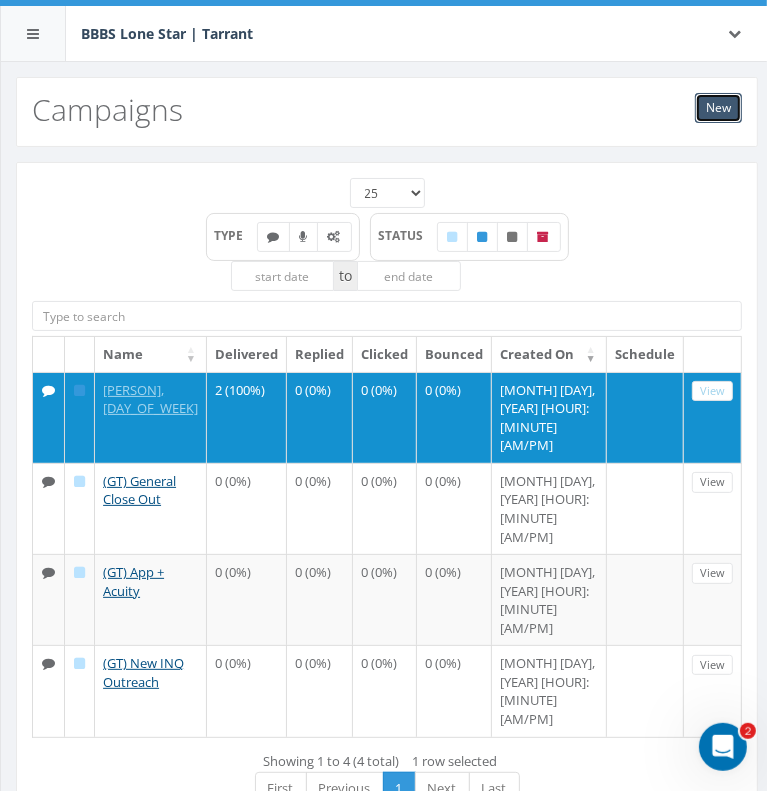 click on "New" at bounding box center [718, 108] 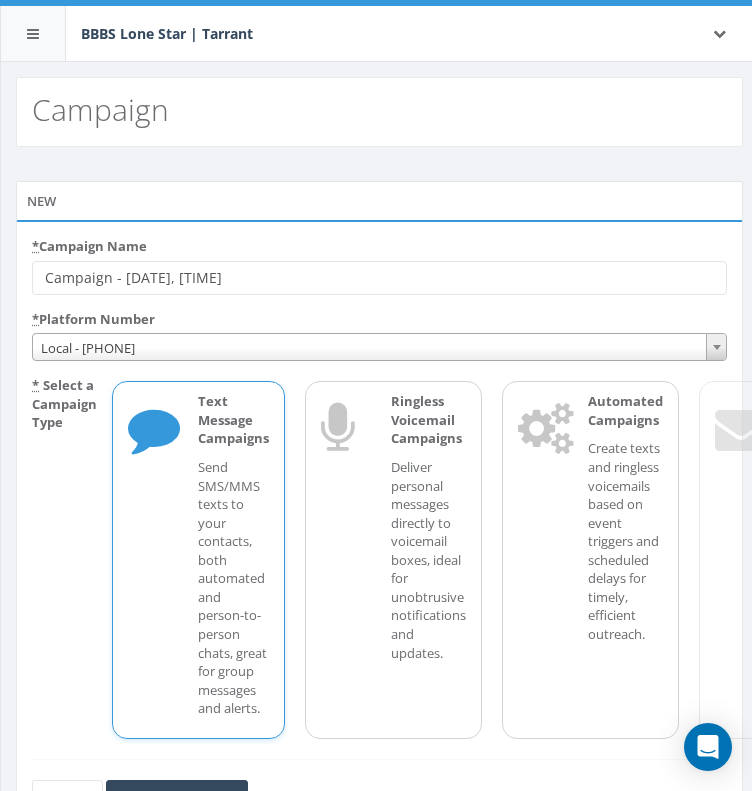 scroll, scrollTop: 0, scrollLeft: 0, axis: both 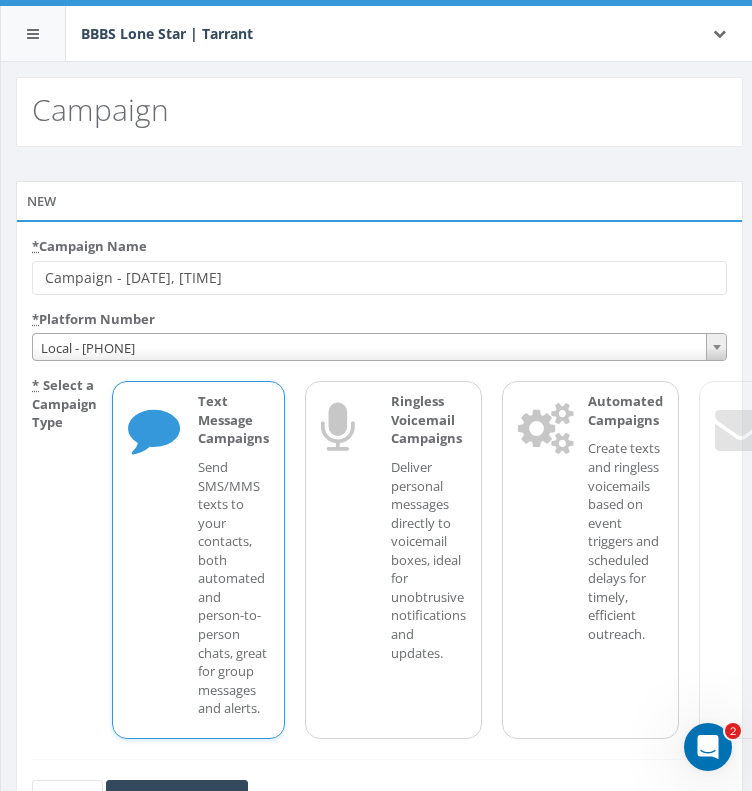 click on "Campaign - 08/06/2025, 08:50:13" at bounding box center [379, 278] 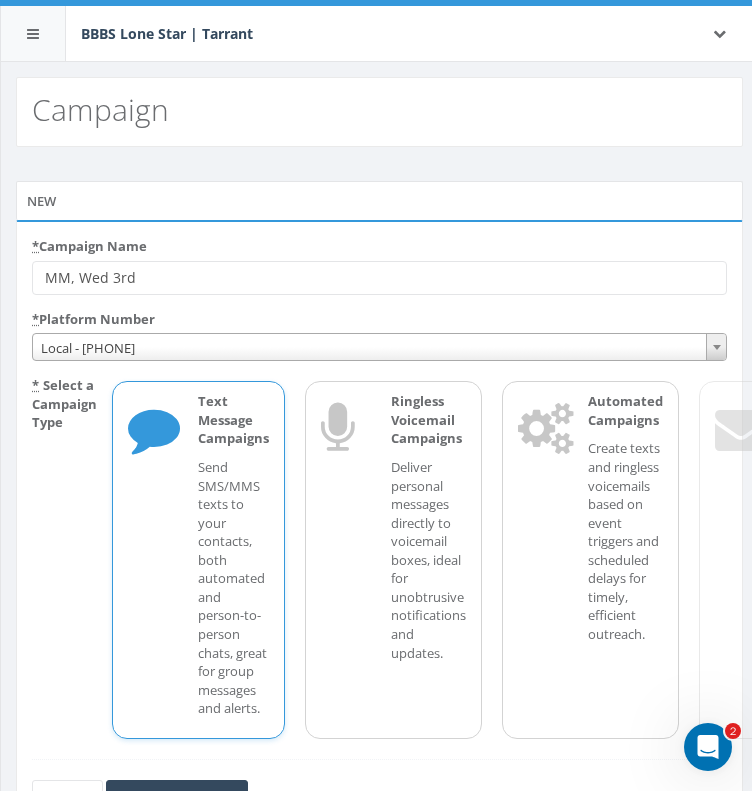 type on "MM, Wed 3rd" 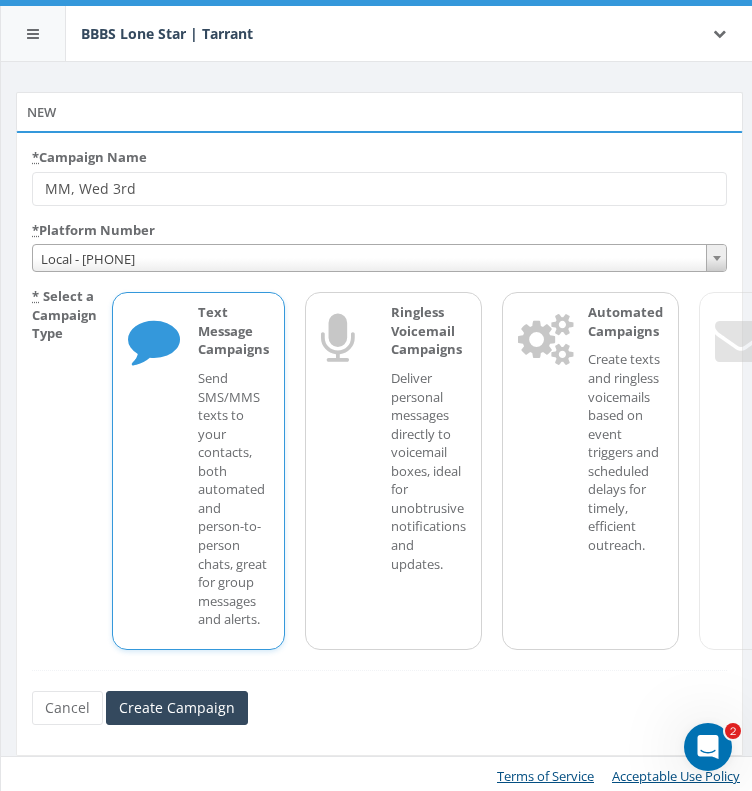scroll, scrollTop: 92, scrollLeft: 0, axis: vertical 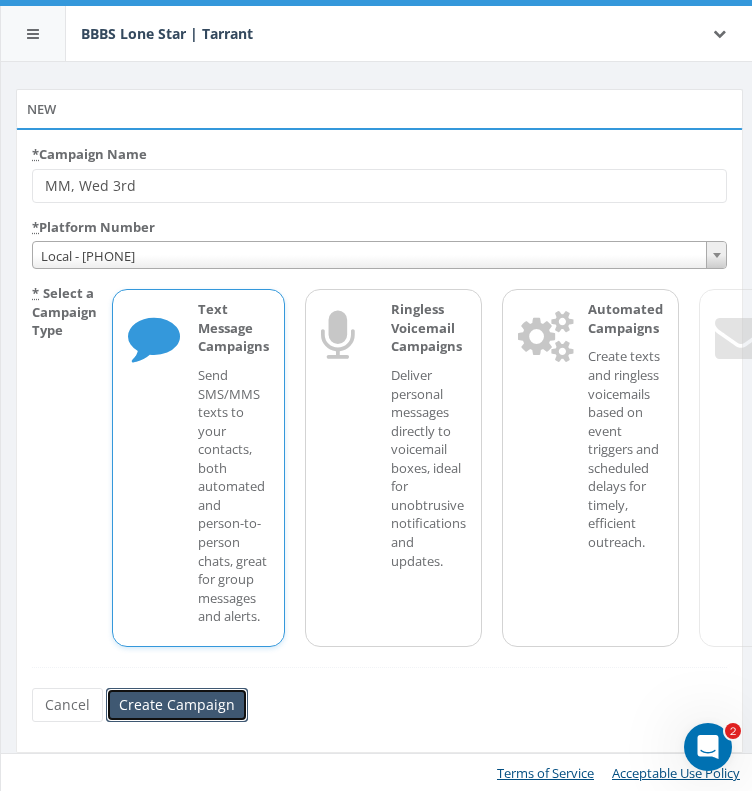click on "Create Campaign" at bounding box center [177, 705] 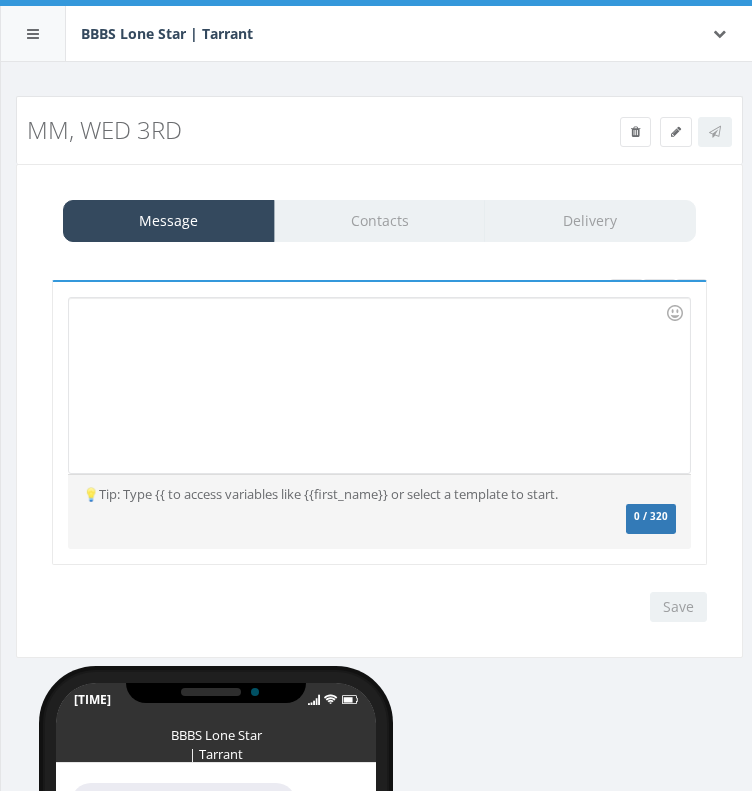 scroll, scrollTop: 0, scrollLeft: 0, axis: both 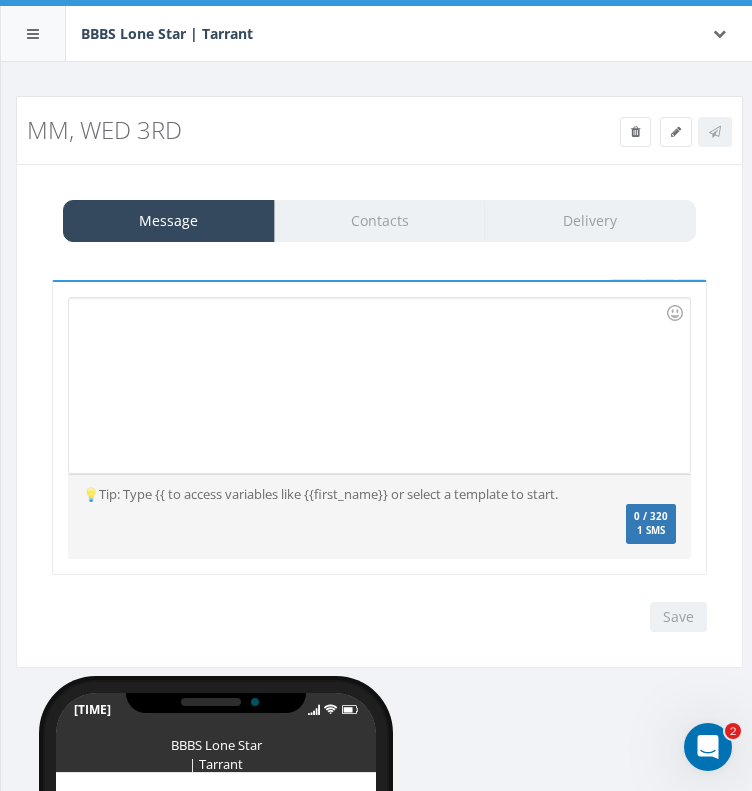 click at bounding box center [339, 385] 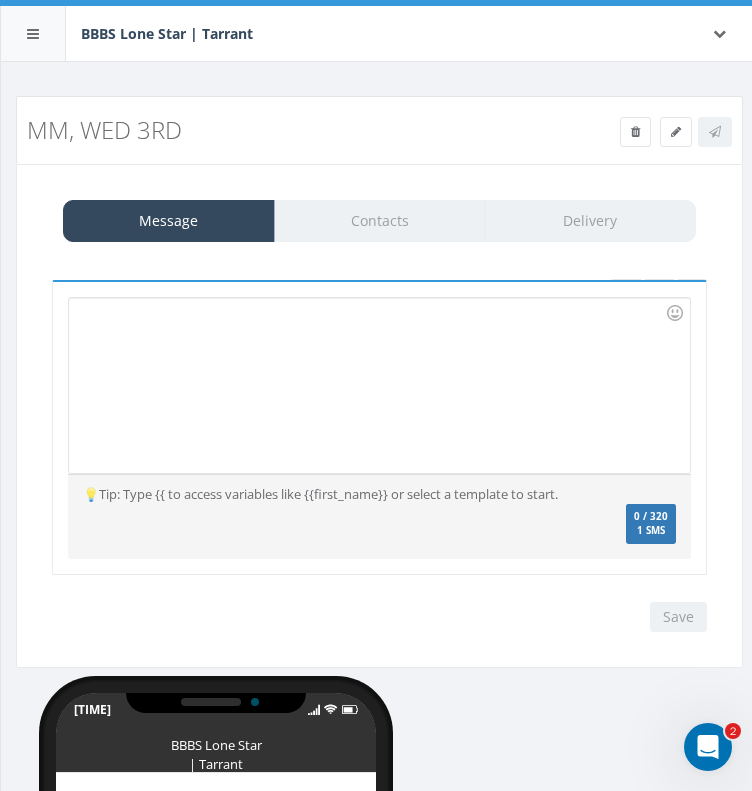 click on "💡Tip: Type {{ to access variables like {{first_name}} or select a template to start. We recommend adding an image to MMS messages. An invisible pixel may be attached to improve delivery." at bounding box center [379, 494] 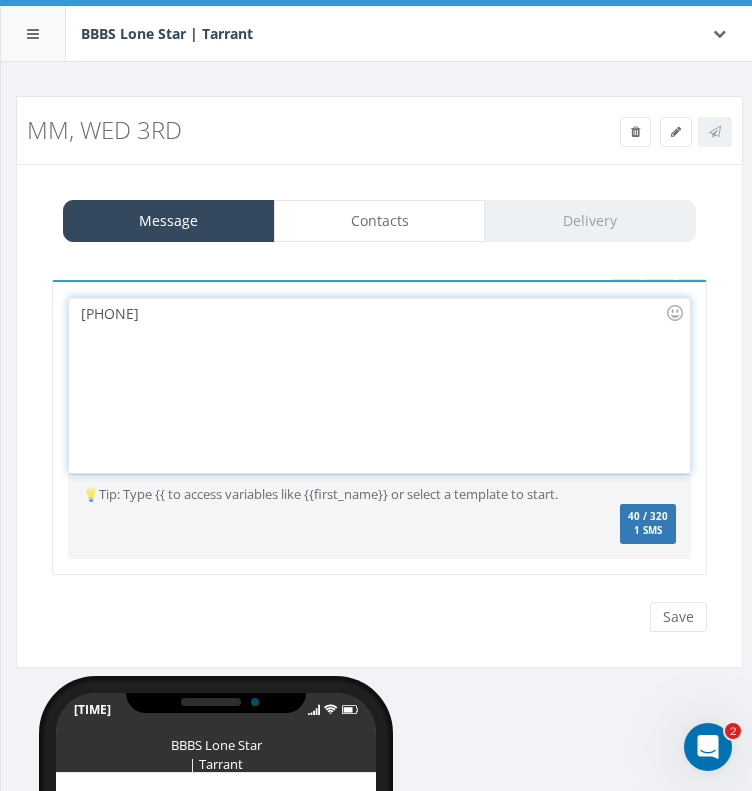click on "305-987-3083" at bounding box center [339, 385] 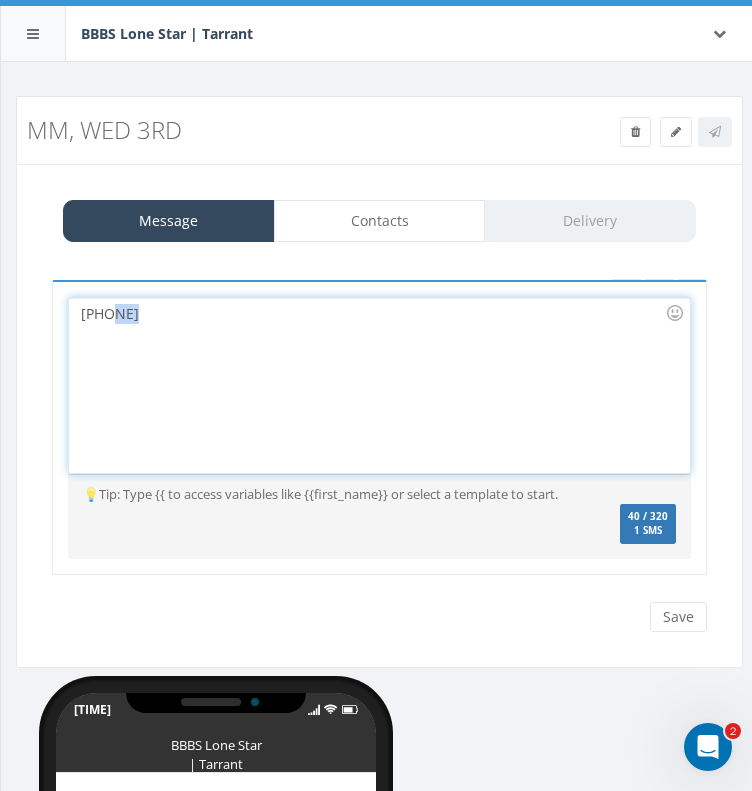 click on "305-987-3083" at bounding box center [339, 385] 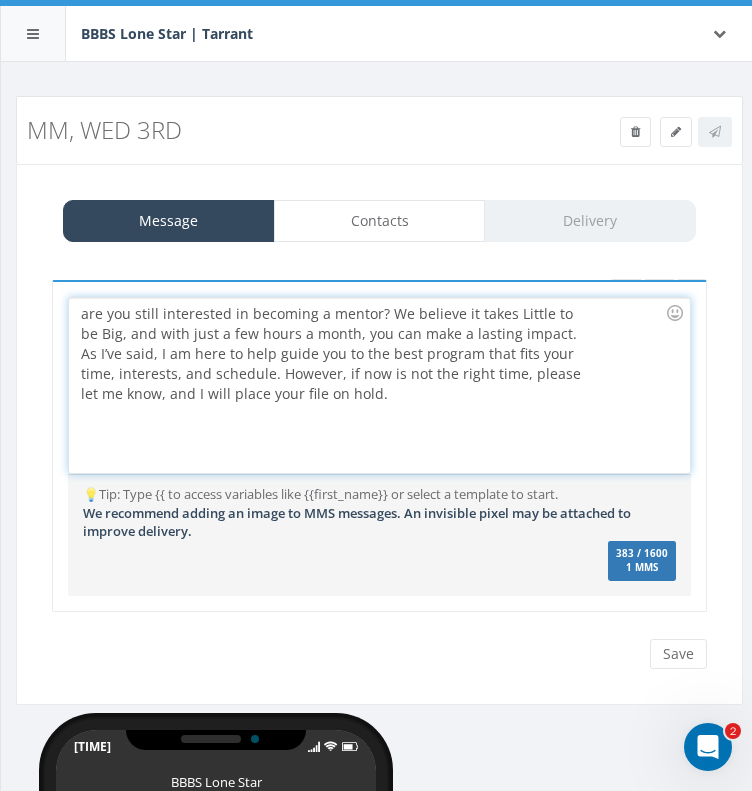 click on "are you still interested in becoming a mentor? We believe it takes Little to be Big, and with just a few hours a month, you can make a lasting impact. As I’ve said, I am here to help guide you to the best program that fits your time, interests, and schedule. However, if now is not the right time, please let me know, and I will place your file on hold." at bounding box center [339, 385] 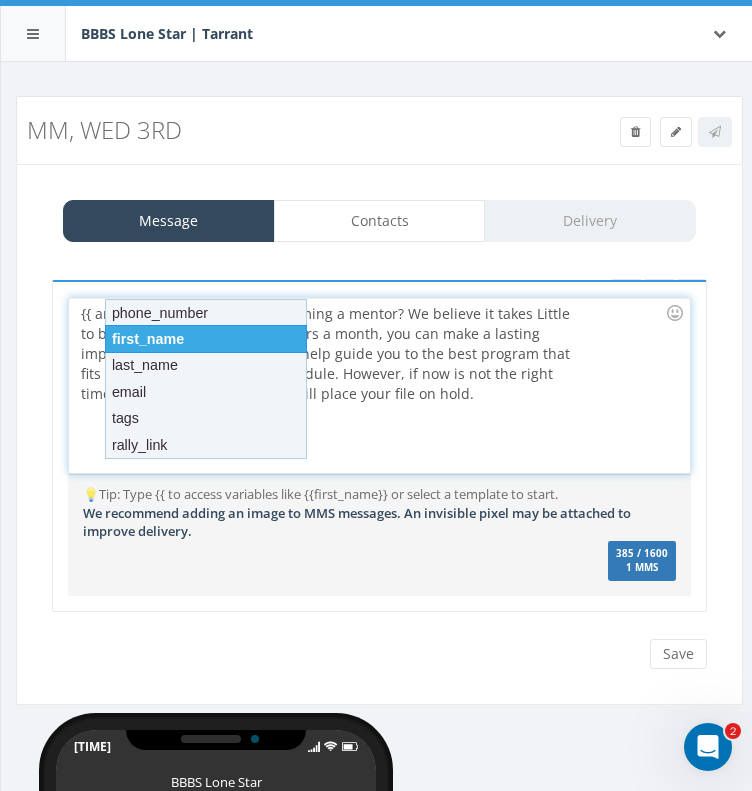 click on "first_name" at bounding box center (206, 339) 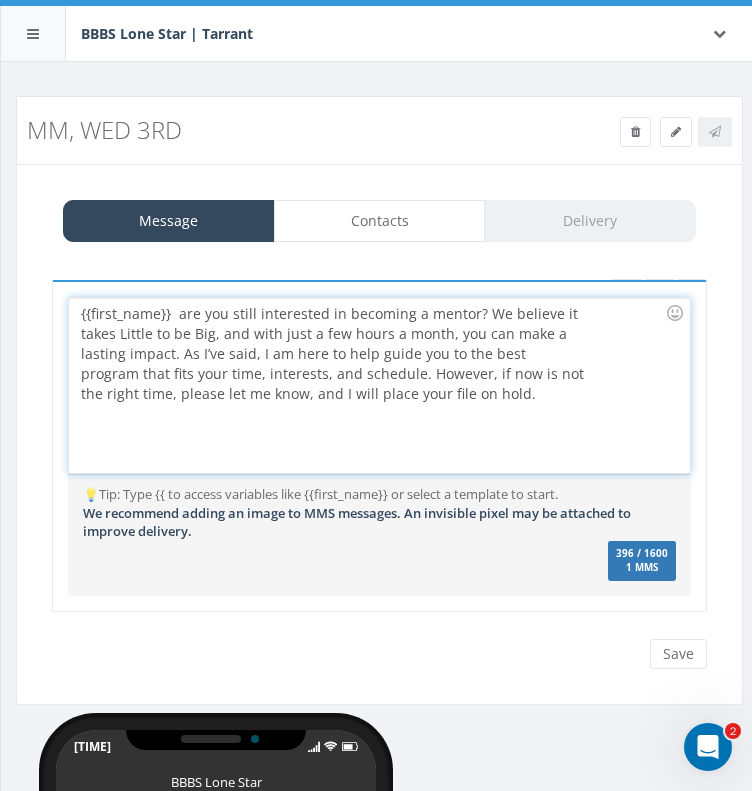 click on "{{first_name}}  are you still interested in becoming a mentor? We believe it takes Little to be Big, and with just a few hours a month, you can make a lasting impact. As I’ve said, I am here to help guide you to the best program that fits your time, interests, and schedule. However, if now is not the right time, please let me know, and I will place your file on hold." at bounding box center [339, 385] 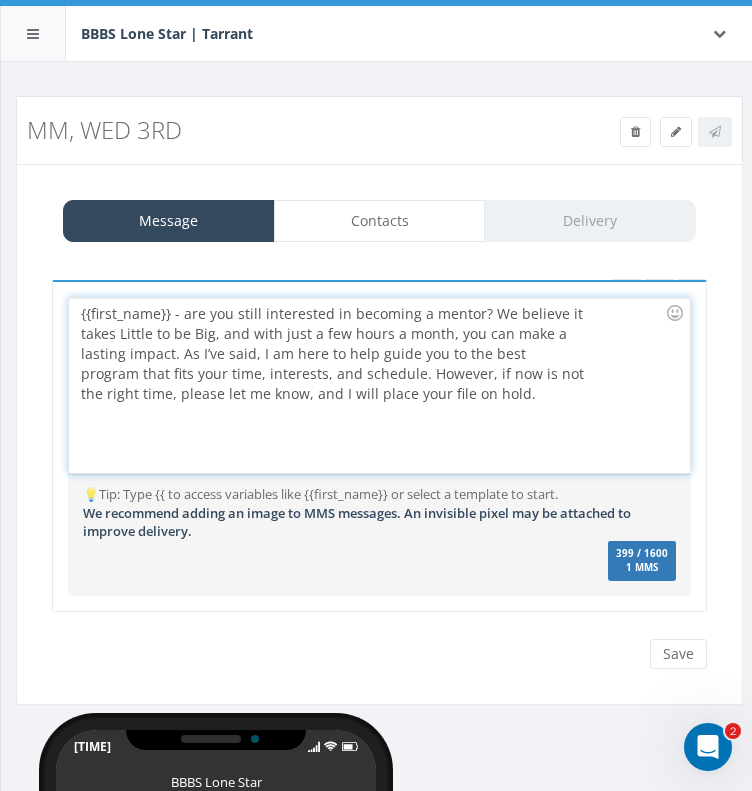 click on "{{first_name}} - are you still interested in becoming a mentor? We believe it takes Little to be Big, and with just a few hours a month, you can make a lasting impact. As I’ve said, I am here to help guide you to the best program that fits your time, interests, and schedule. However, if now is not the right time, please let me know, and I will place your file on hold." at bounding box center (339, 385) 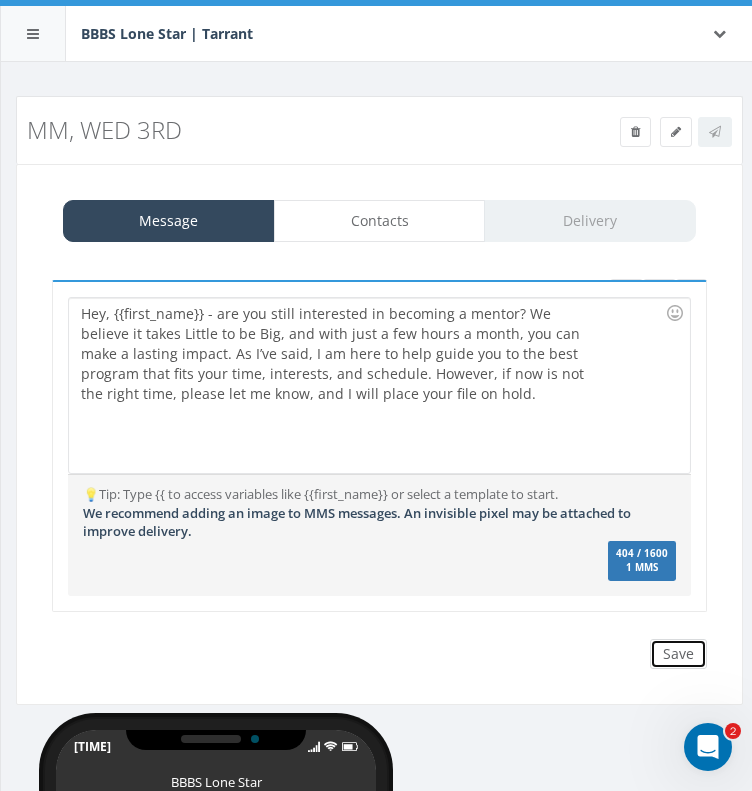 click on "Save" at bounding box center [678, 654] 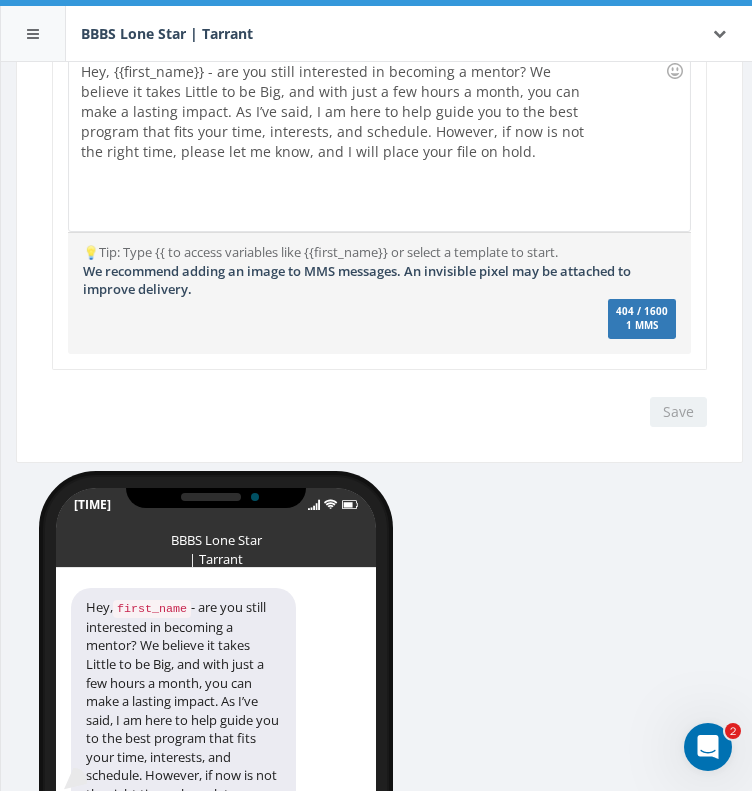 scroll, scrollTop: 200, scrollLeft: 0, axis: vertical 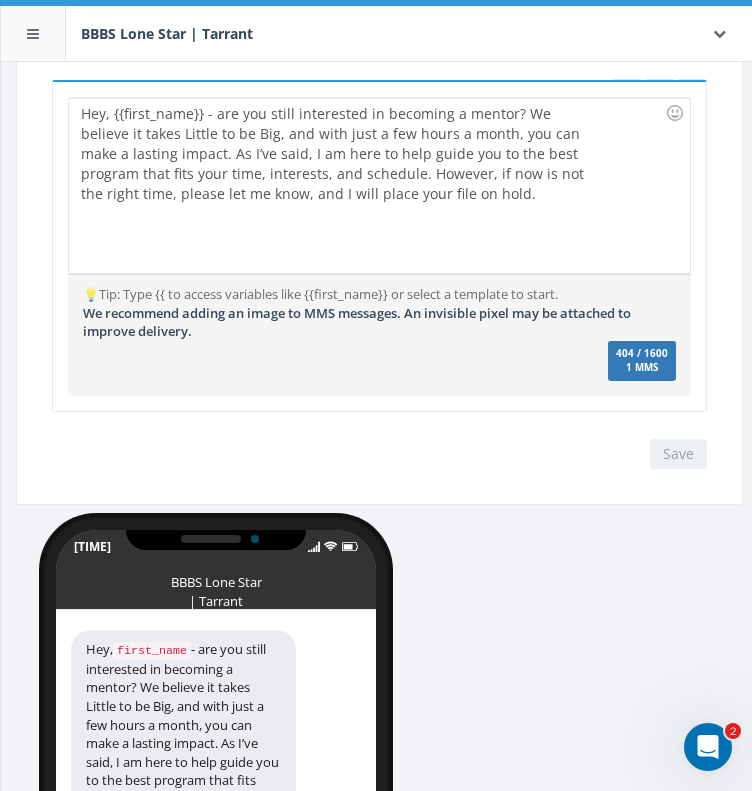 click on "Hey, {{first_name}} - are you still interested in becoming a mentor? We believe it takes Little to be Big, and with just a few hours a month, you can make a lasting impact. As I’ve said, I am here to help guide you to the best program that fits your time, interests, and schedule. However, if now is not the right time, please let me know, and I will place your file on hold." at bounding box center [339, 185] 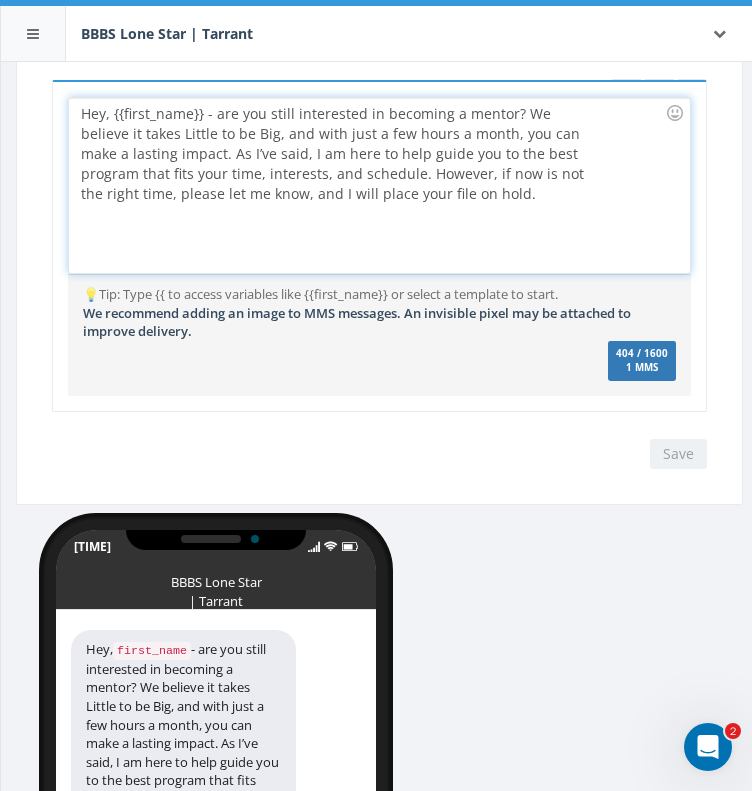 scroll, scrollTop: 133, scrollLeft: 0, axis: vertical 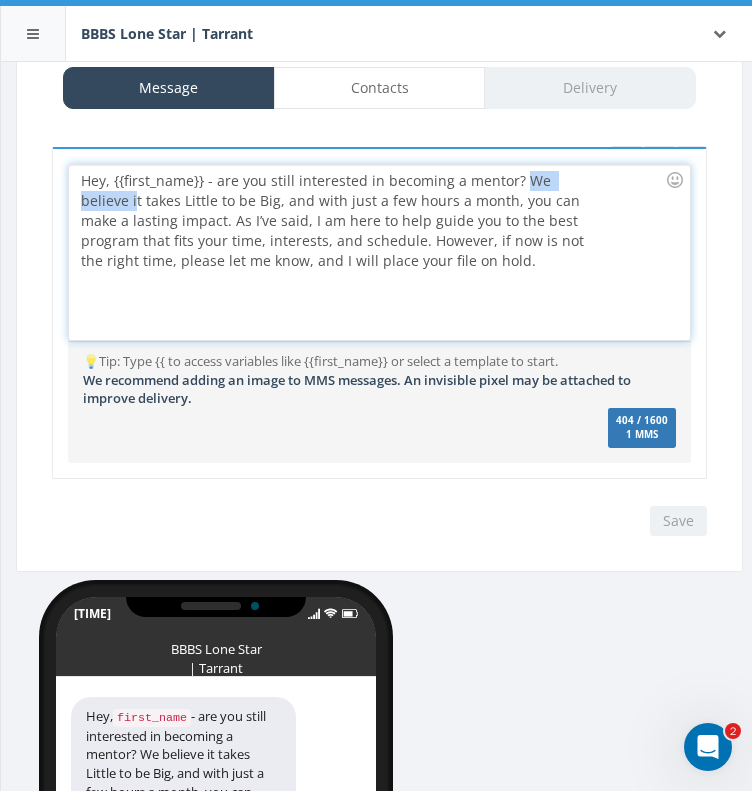 drag, startPoint x: 132, startPoint y: 197, endPoint x: 516, endPoint y: 168, distance: 385.0935 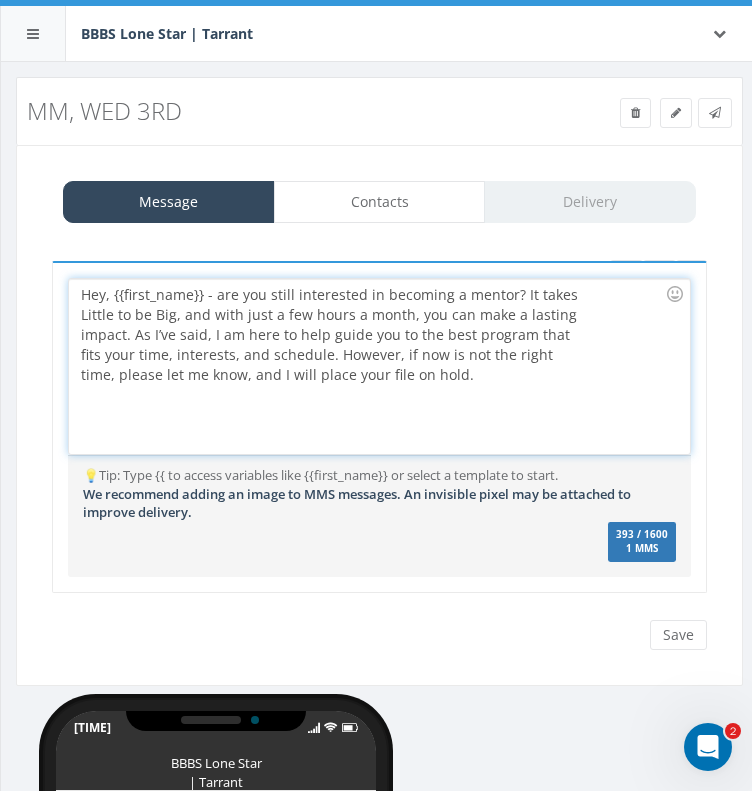 scroll, scrollTop: 0, scrollLeft: 0, axis: both 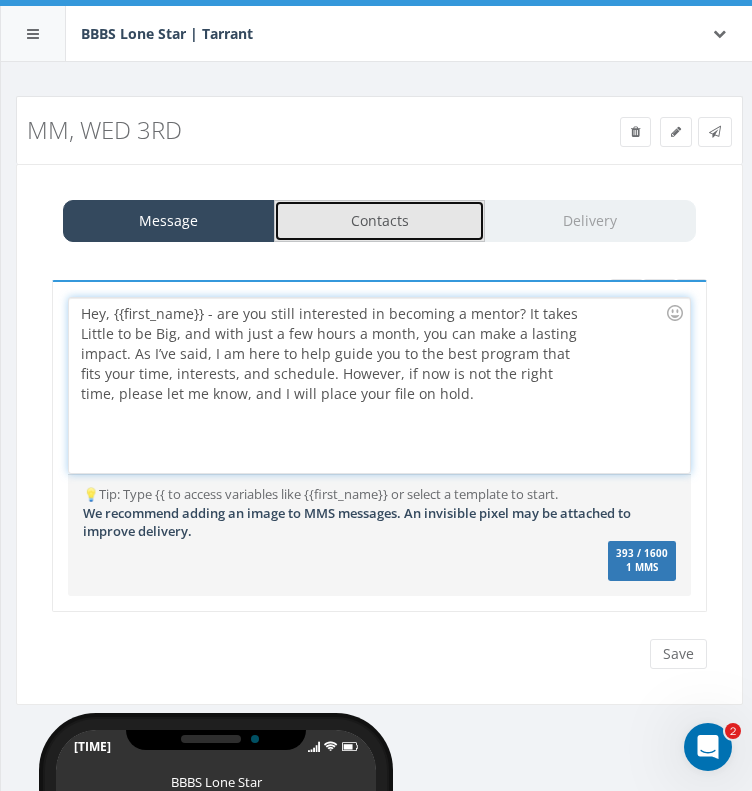 click on "Contacts" at bounding box center (380, 221) 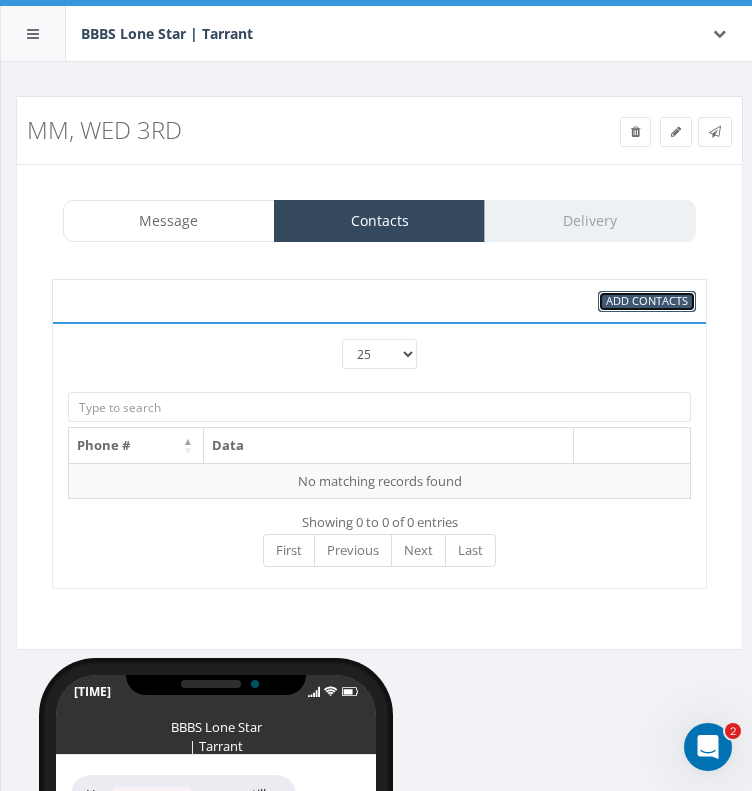 click on "Add Contacts" at bounding box center [647, 300] 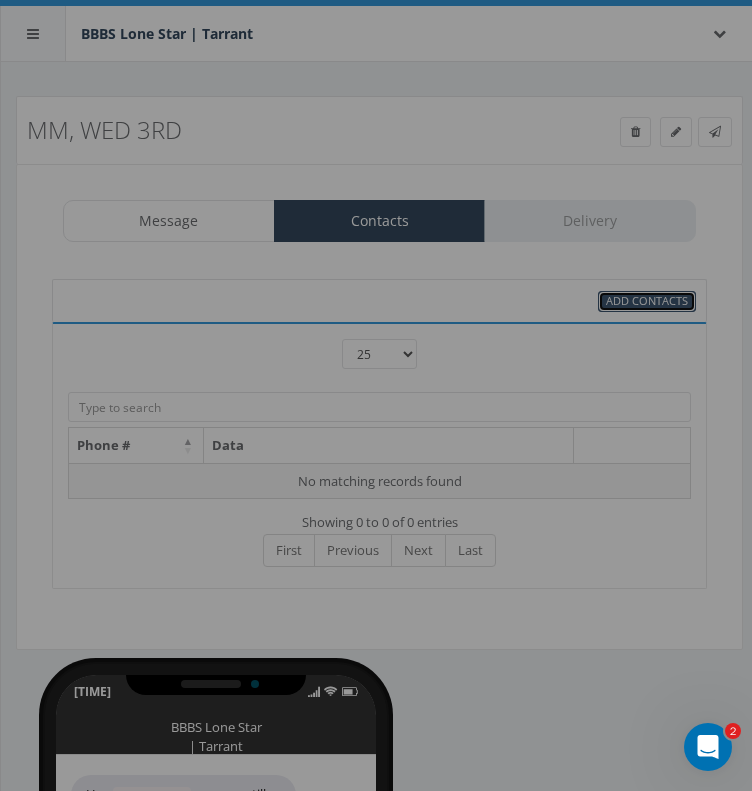 select 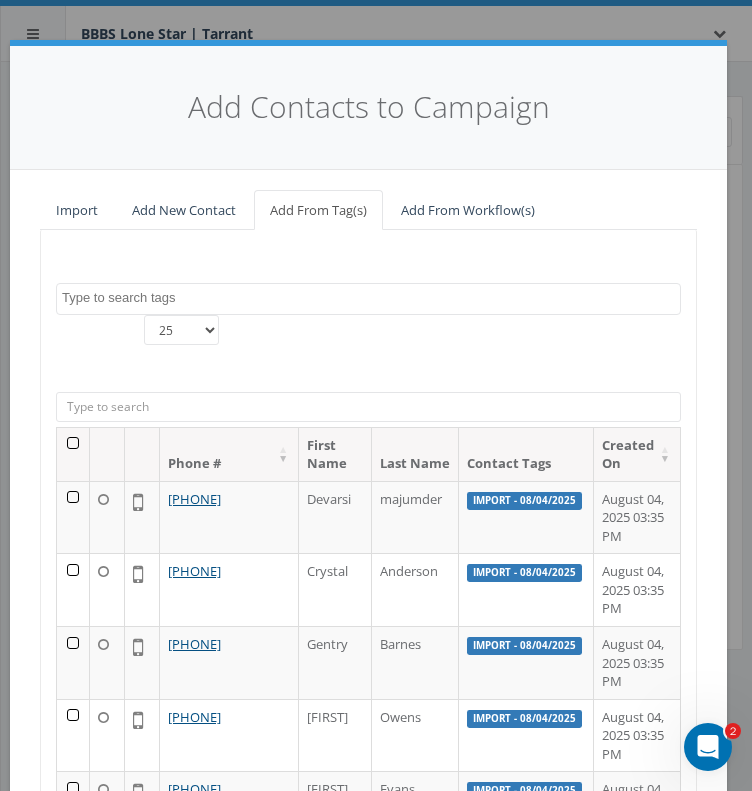 click at bounding box center (368, 407) 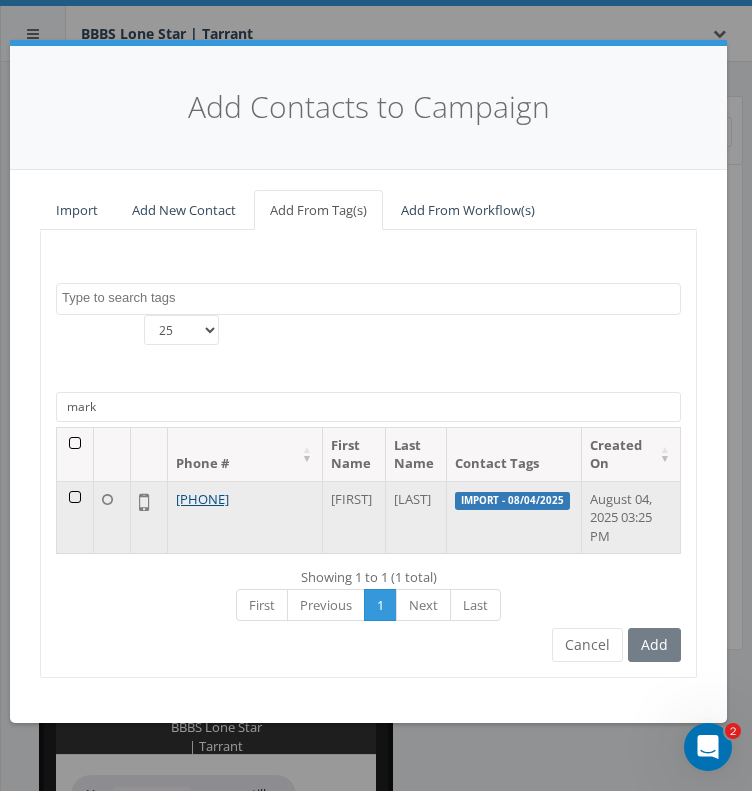 click at bounding box center [75, 517] 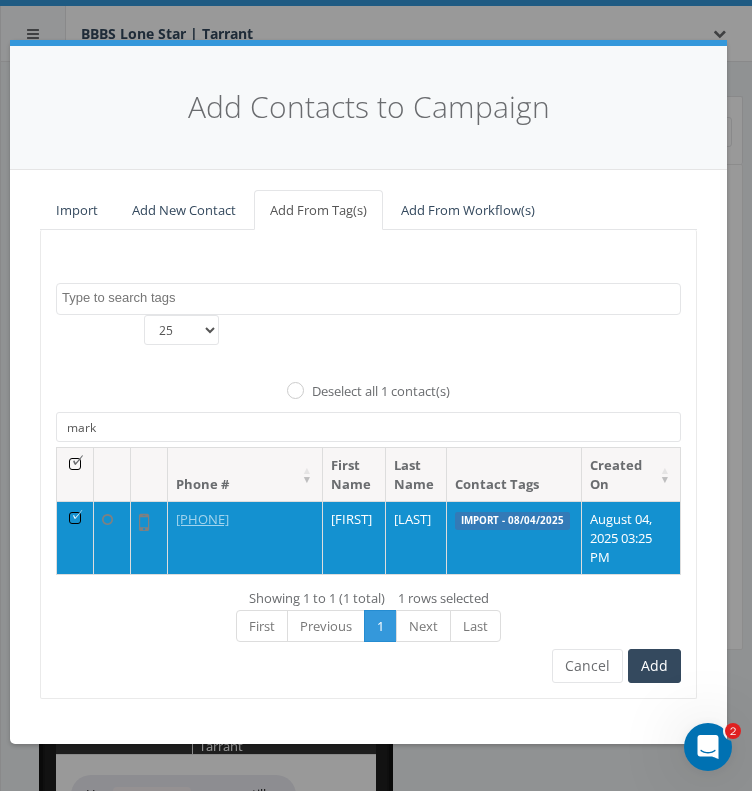 click on "mark" at bounding box center [368, 427] 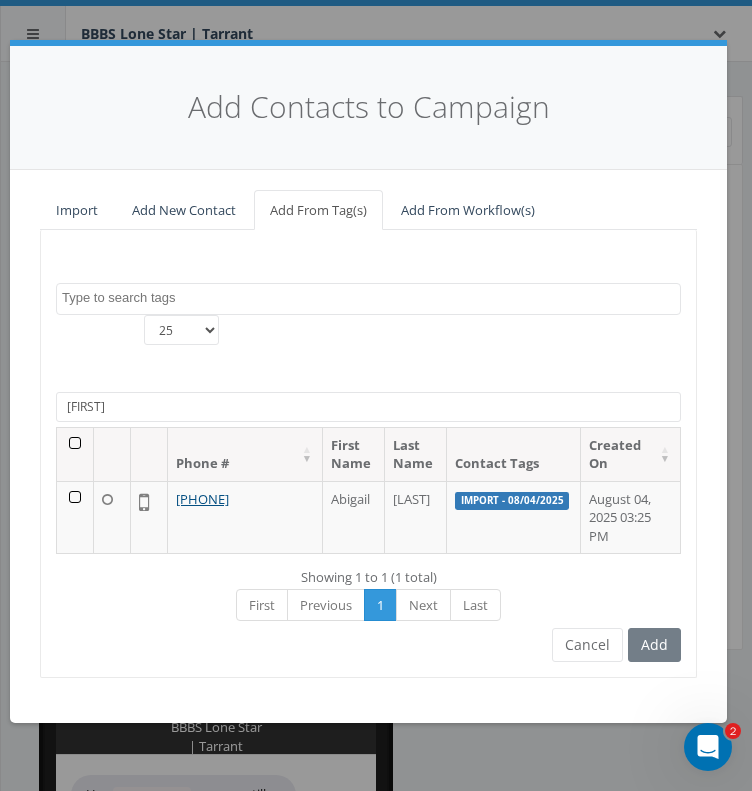 type on "abig" 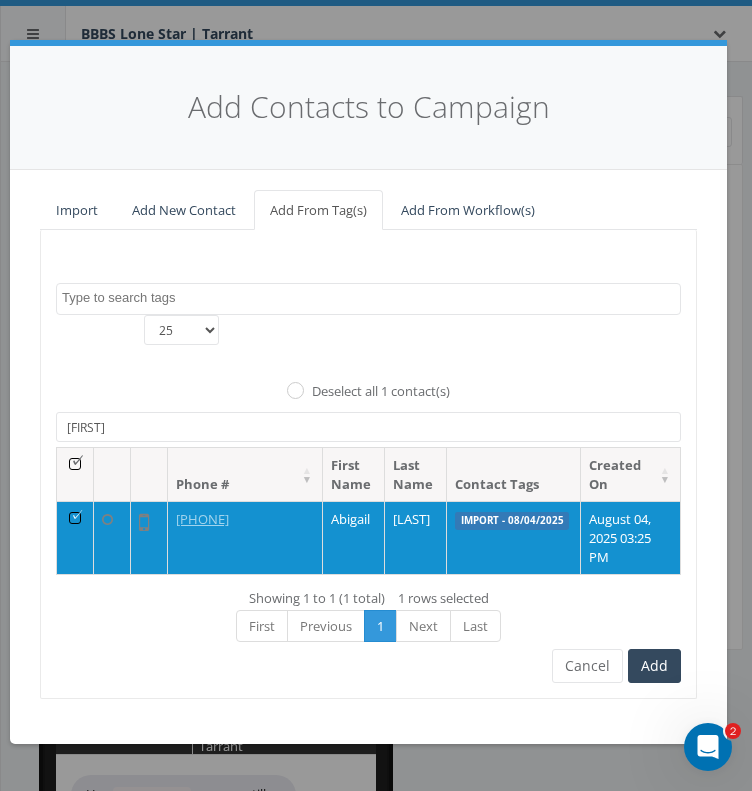 click on "Import - 08/04/2025 25 50 100   All 1 contact(s) on current page All 1 contact(s) filtered Deselect all 1 contact(s) abig Phone # First Name Last Name Contact Tags Created On +1 385-463-4145 Abigail Rose Import - 08/04/2025 August 04, 2025 03:25 PM Loading... Showing 1 to 1 (1 total)  1 rows selected First Previous 1 Next Last Loading, please wait... Add     Cancel" at bounding box center [368, 464] 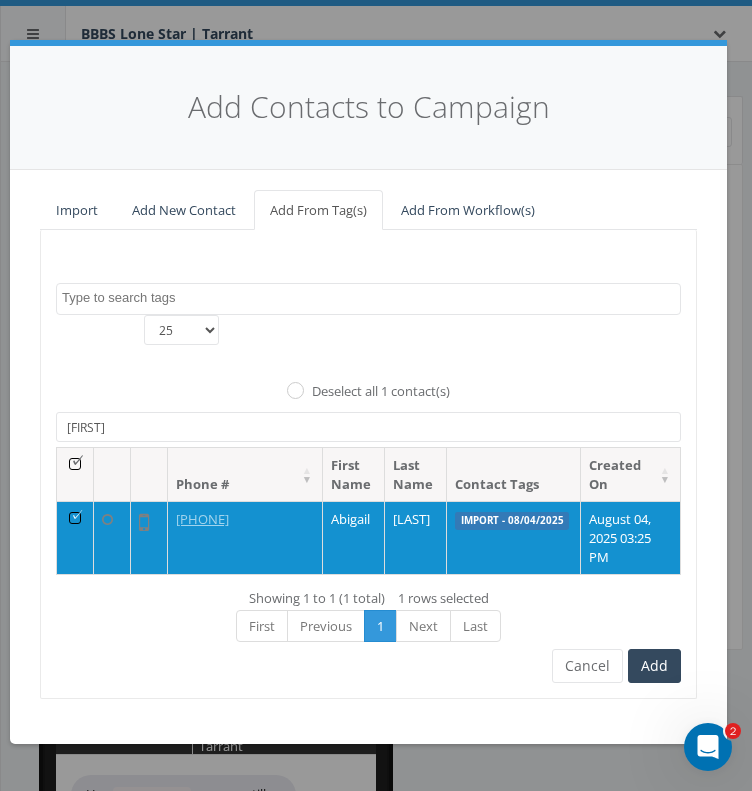 click on "abig" at bounding box center [368, 427] 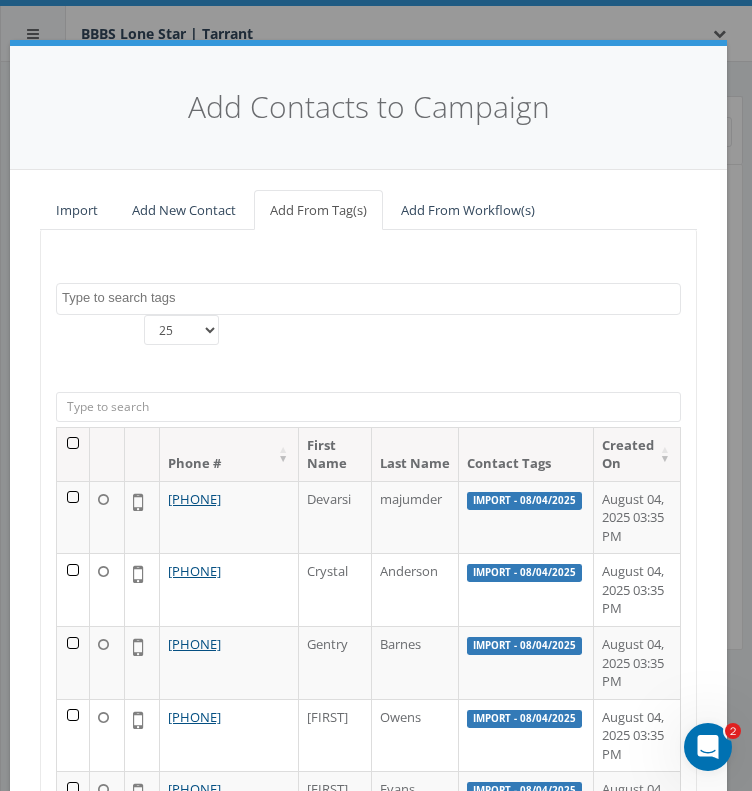 type 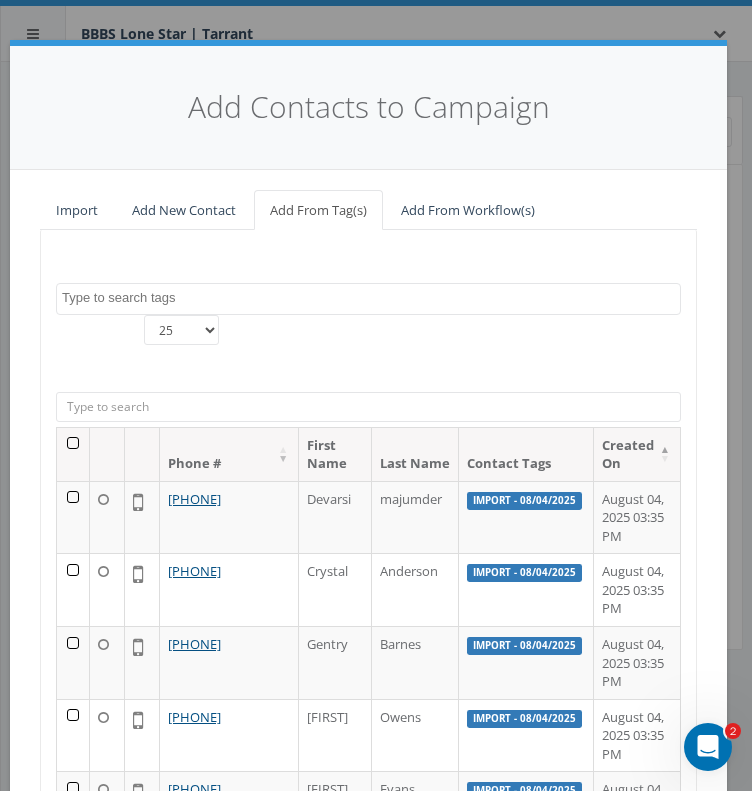 click on "Created On" at bounding box center [637, 454] 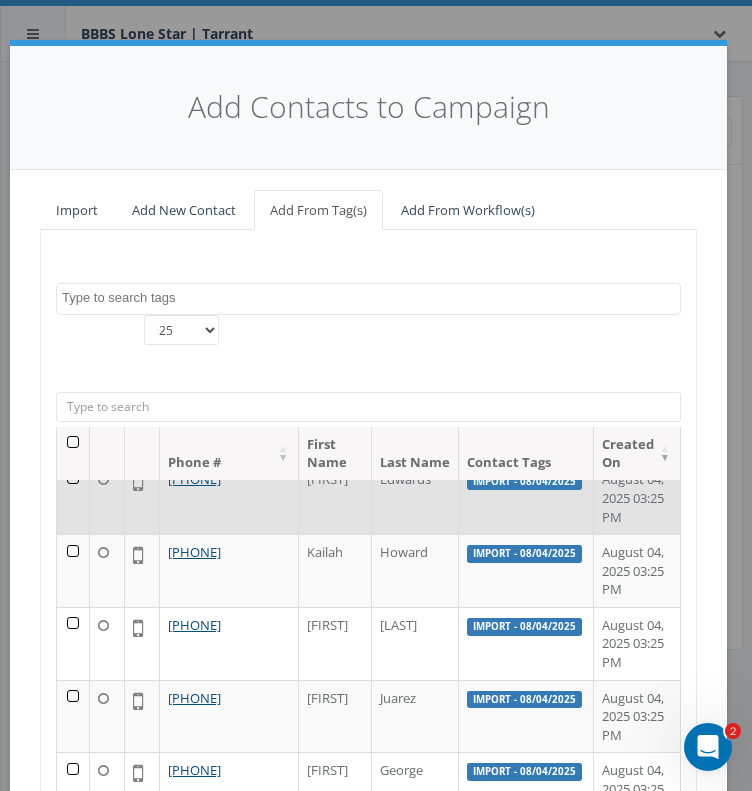 scroll, scrollTop: 533, scrollLeft: 0, axis: vertical 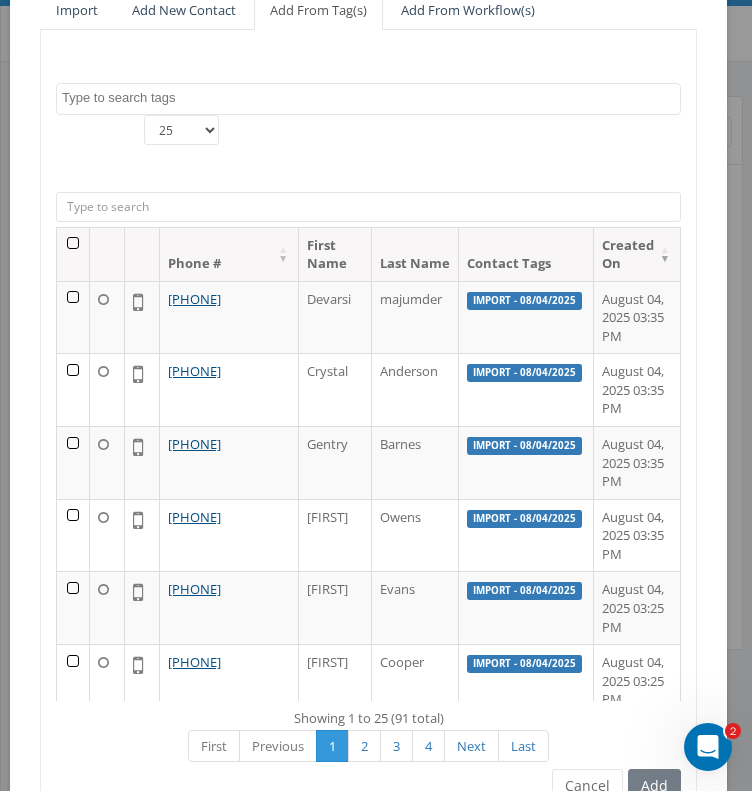 click on "25 50 100" at bounding box center [181, 130] 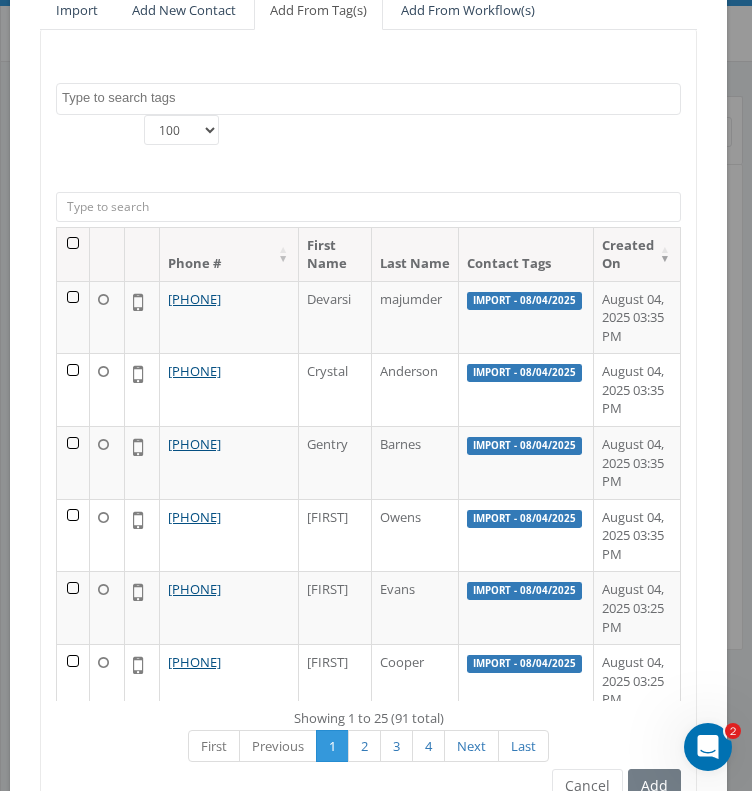 click on "25 50 100" at bounding box center (181, 130) 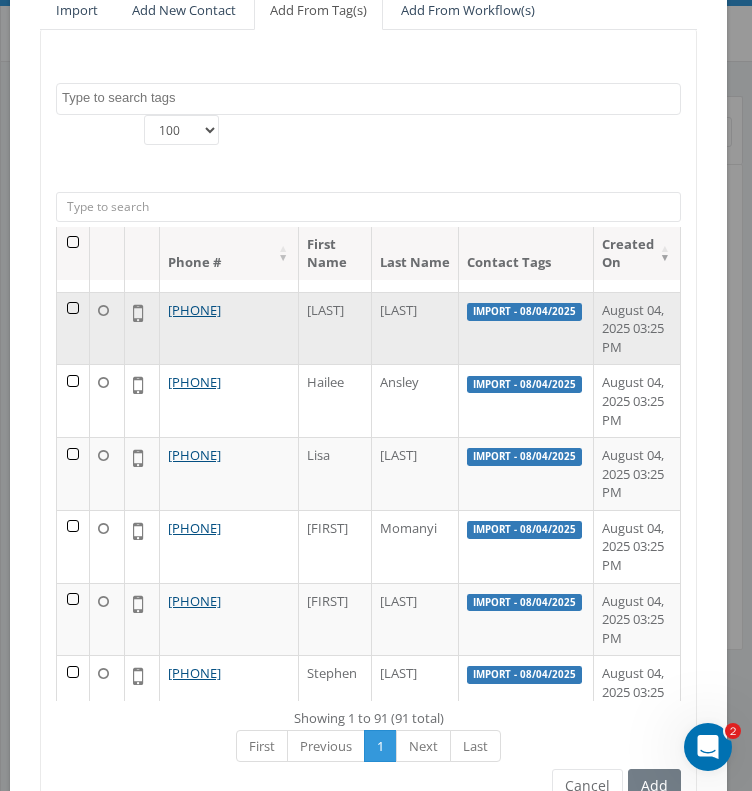 scroll, scrollTop: 1600, scrollLeft: 0, axis: vertical 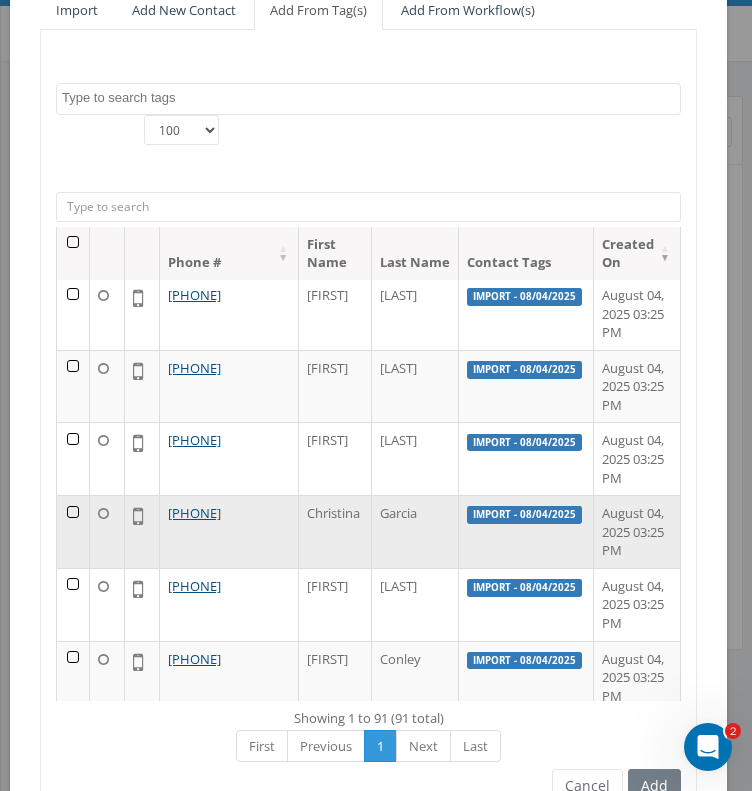 click at bounding box center (73, 531) 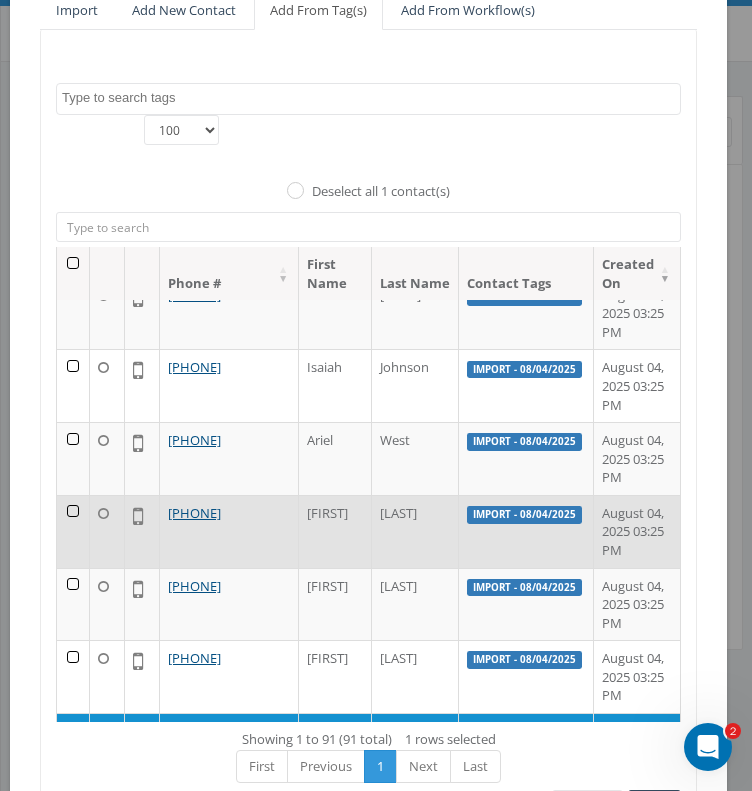 scroll, scrollTop: 5982, scrollLeft: 0, axis: vertical 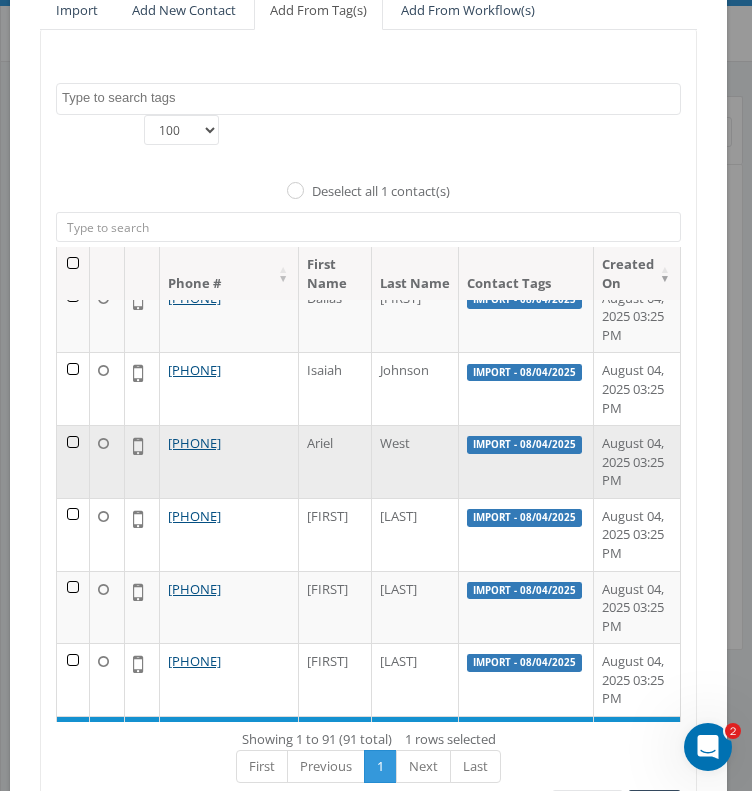 click at bounding box center (73, 461) 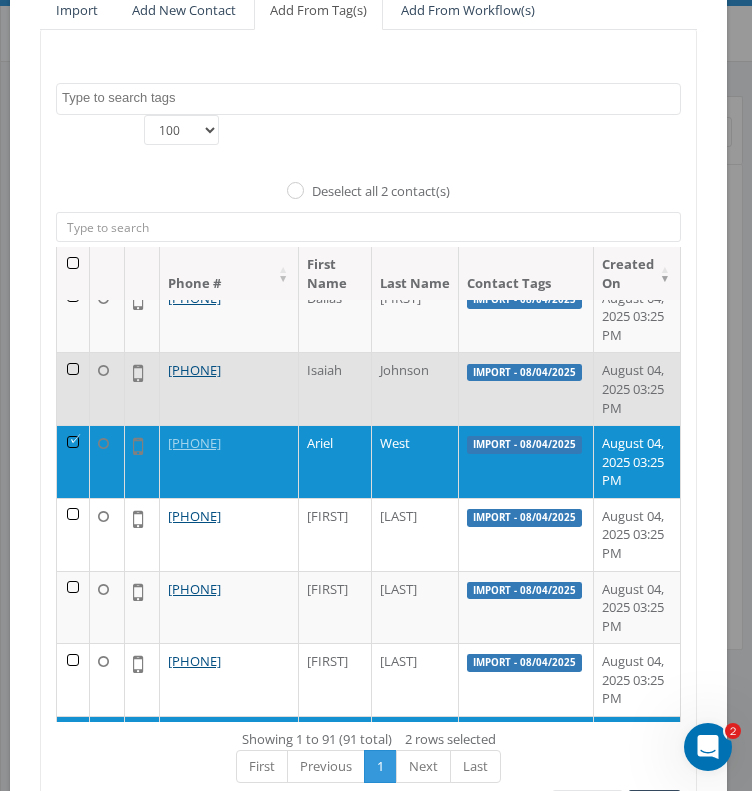 click at bounding box center (73, 388) 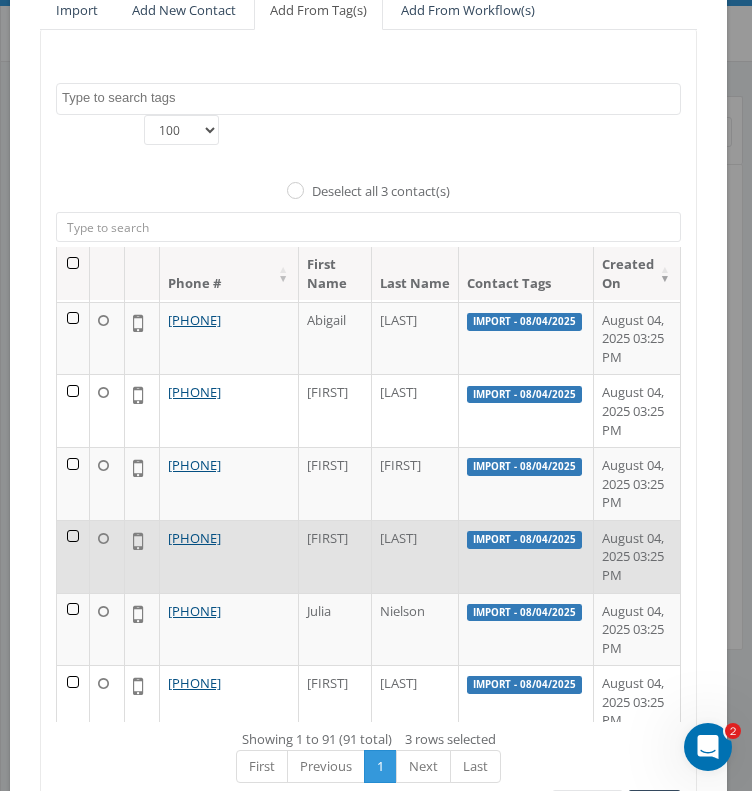 scroll, scrollTop: 4782, scrollLeft: 0, axis: vertical 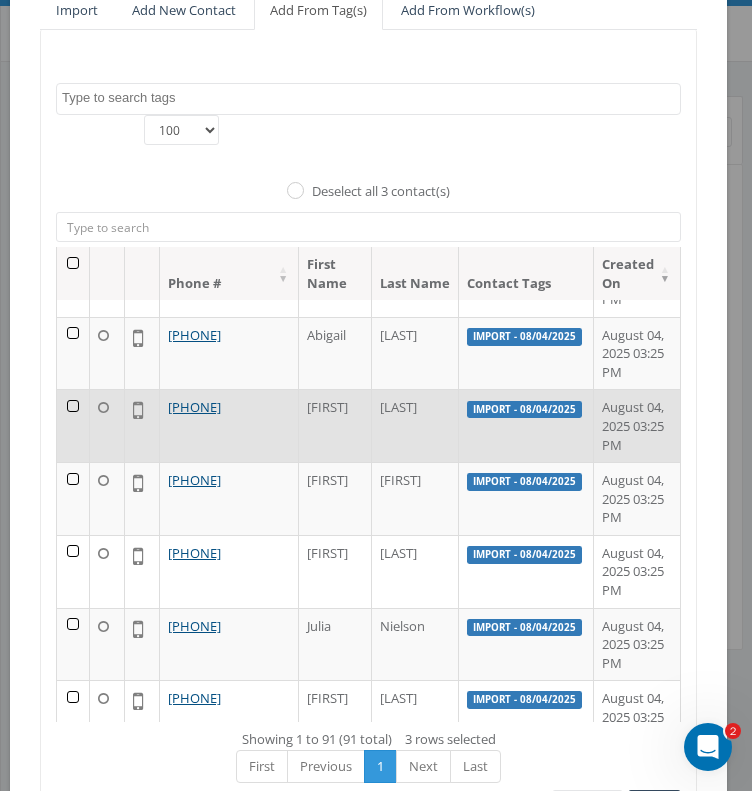click at bounding box center [73, 425] 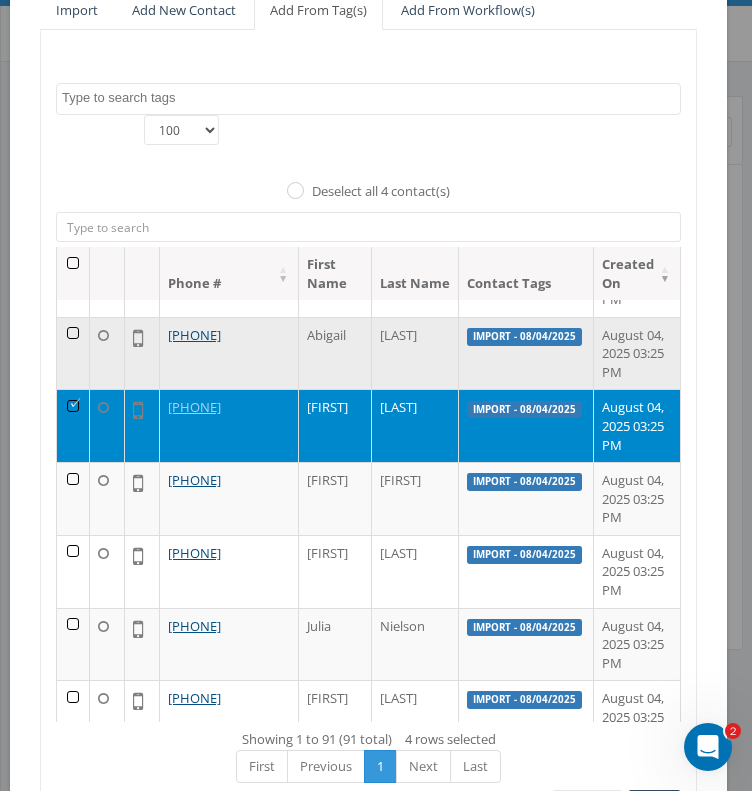 click at bounding box center (73, 353) 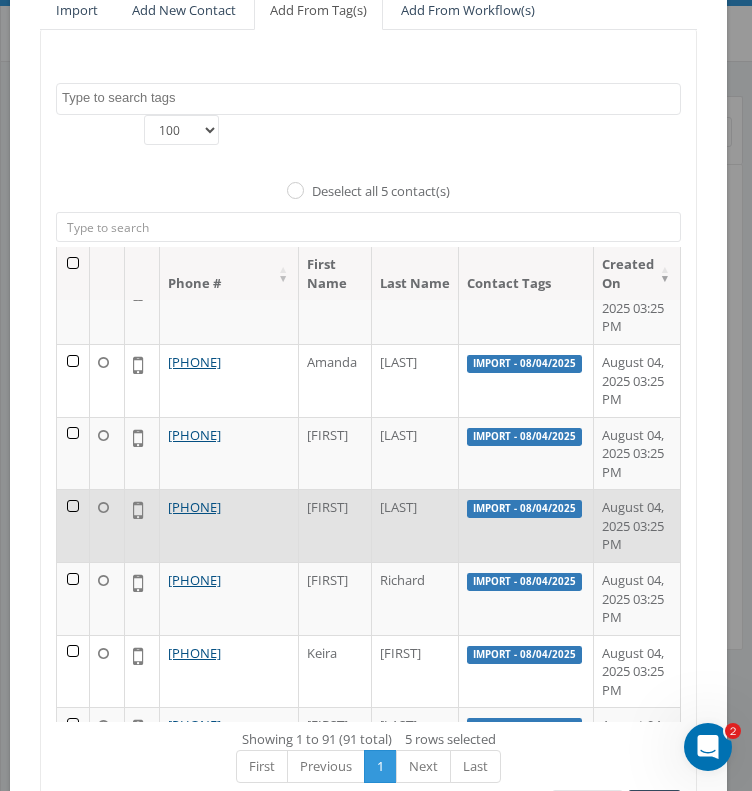 scroll, scrollTop: 4182, scrollLeft: 0, axis: vertical 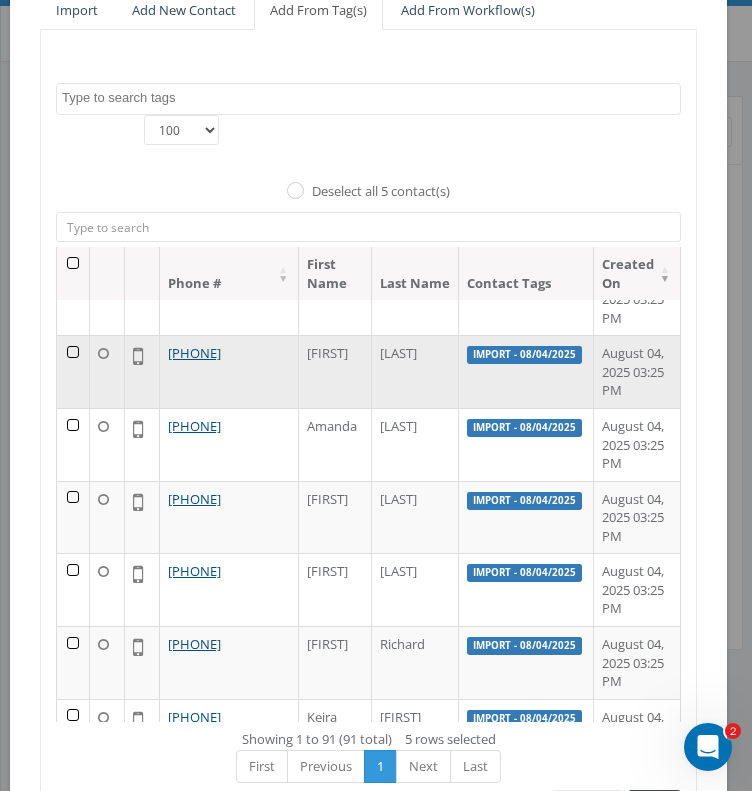 click at bounding box center [73, 371] 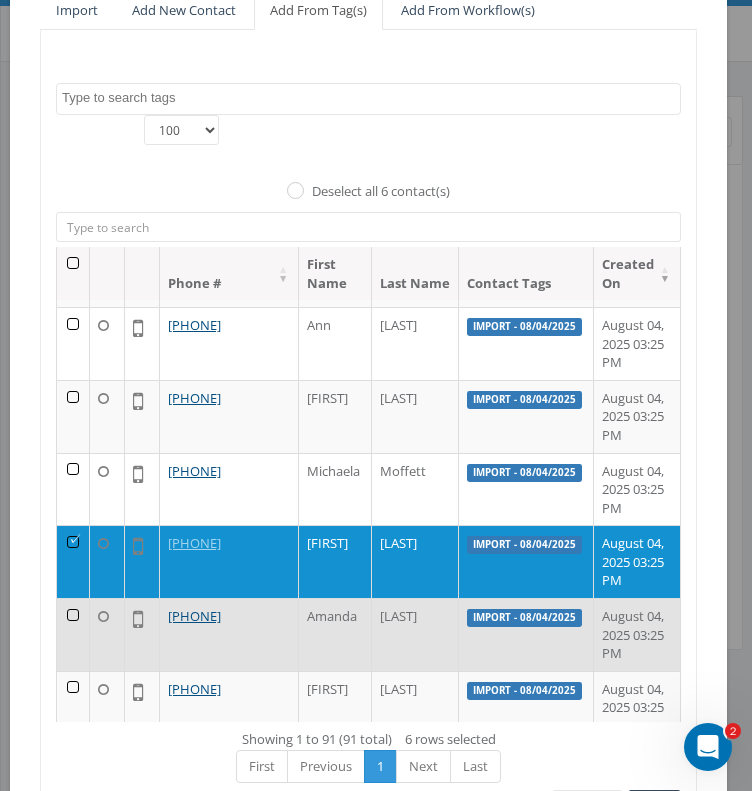 scroll, scrollTop: 3982, scrollLeft: 0, axis: vertical 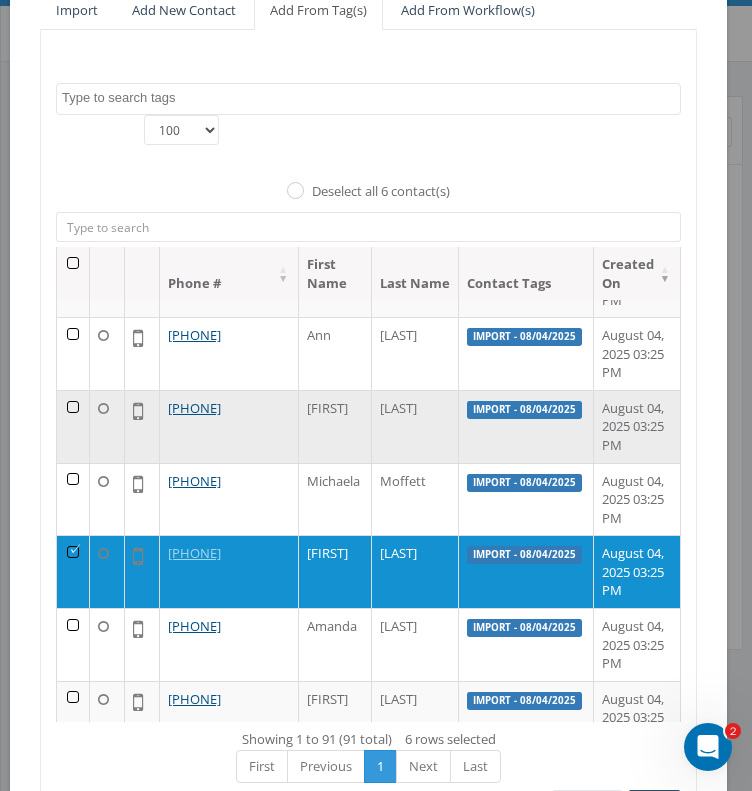 click at bounding box center (73, 426) 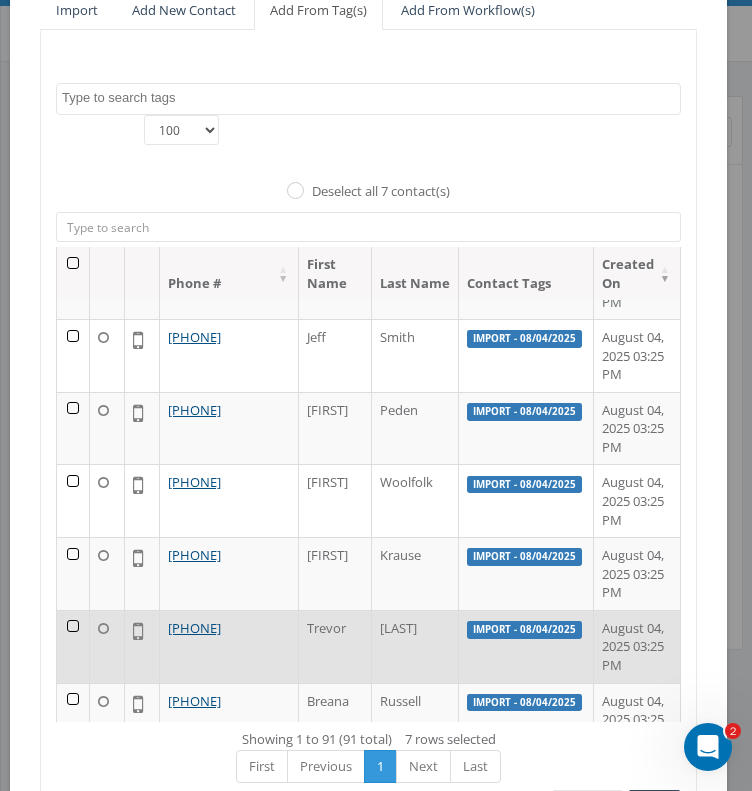 scroll, scrollTop: 3516, scrollLeft: 0, axis: vertical 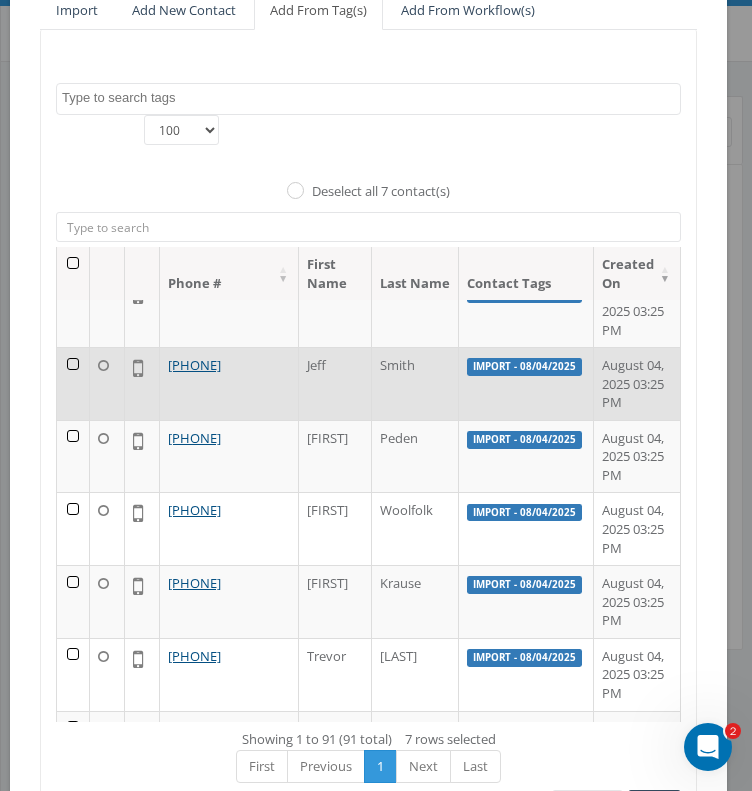 click at bounding box center (73, 383) 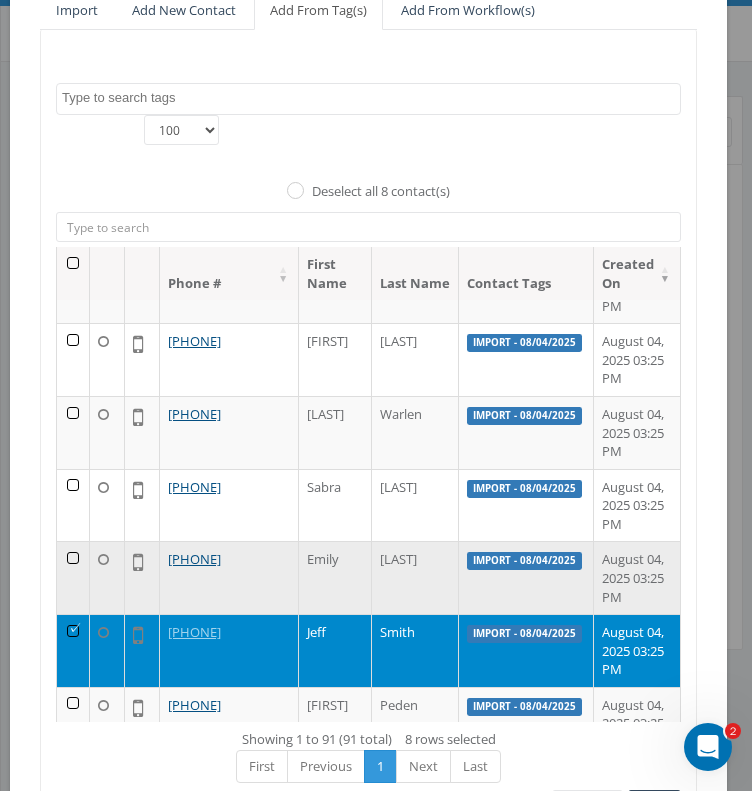 scroll, scrollTop: 3248, scrollLeft: 0, axis: vertical 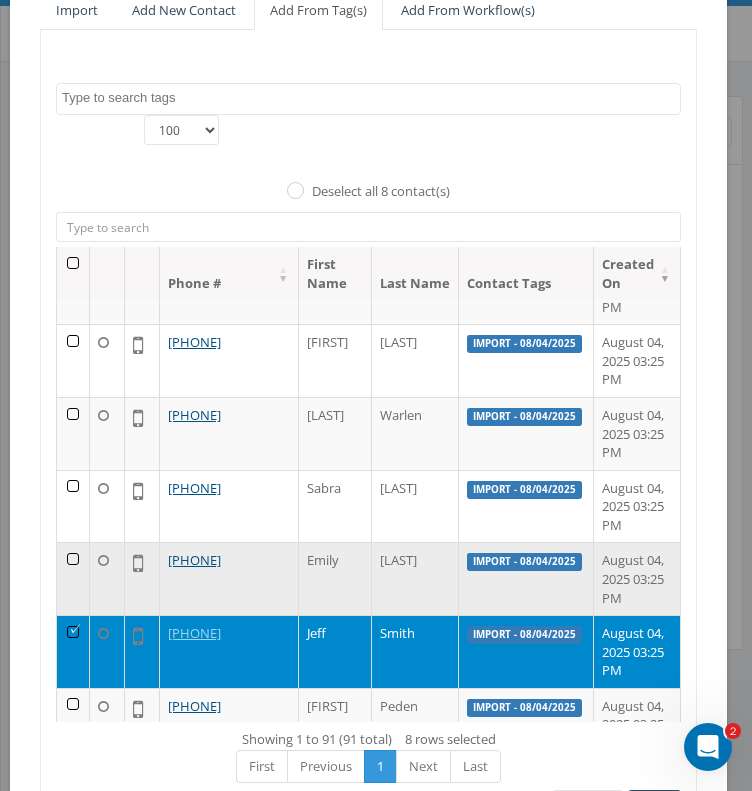 click at bounding box center [73, 578] 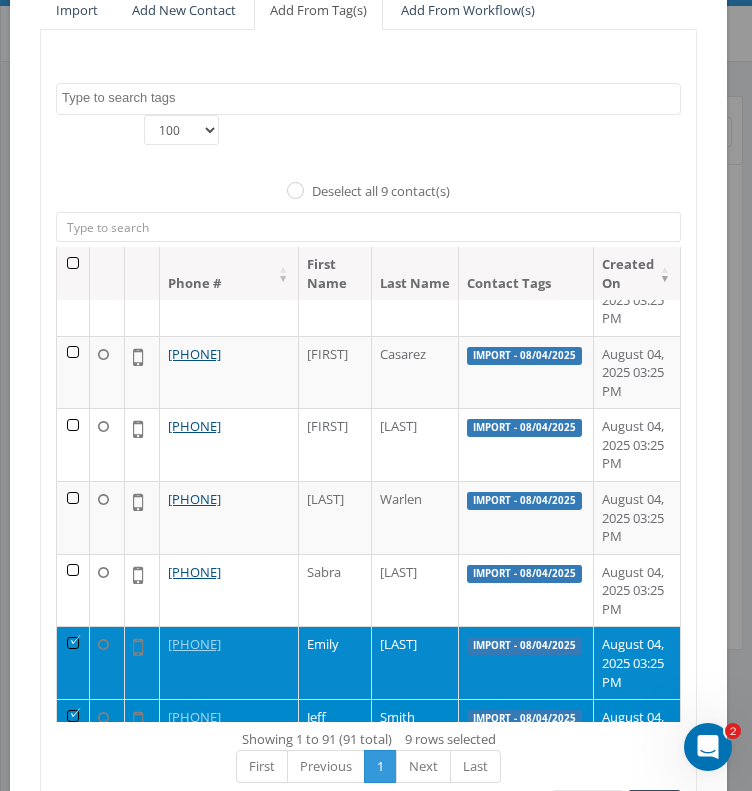 scroll, scrollTop: 3116, scrollLeft: 0, axis: vertical 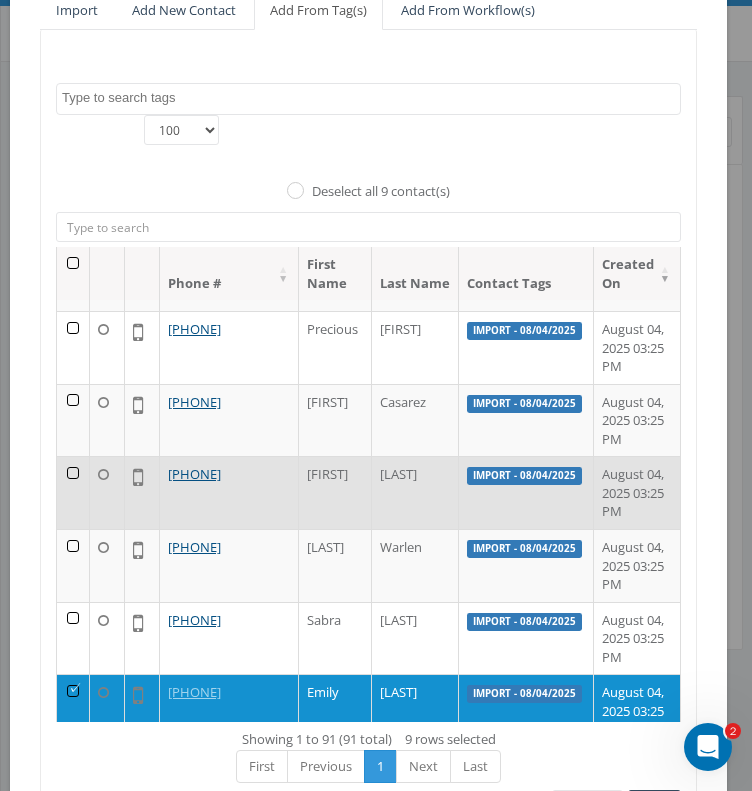 click at bounding box center (73, 492) 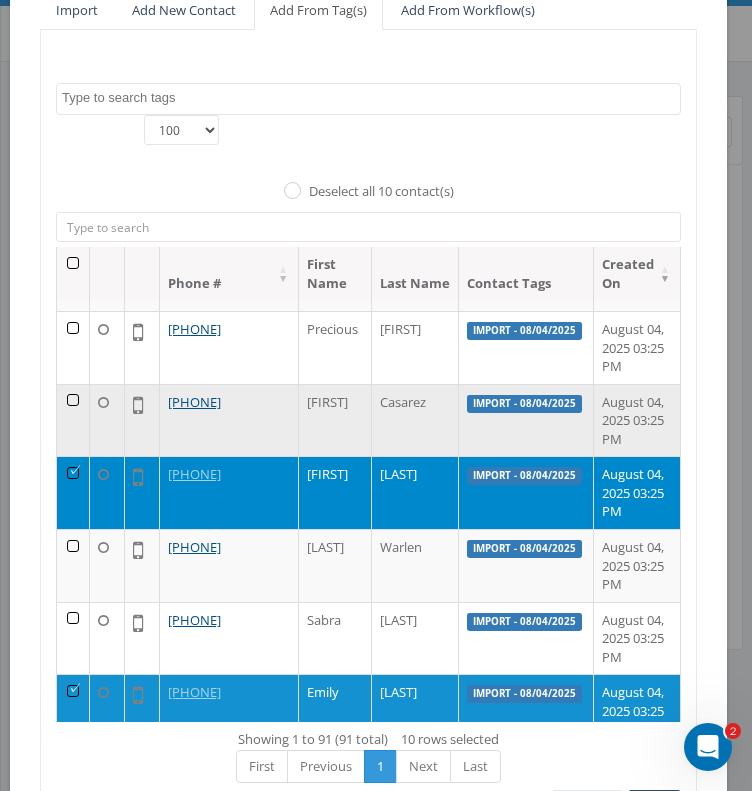 click at bounding box center [73, 420] 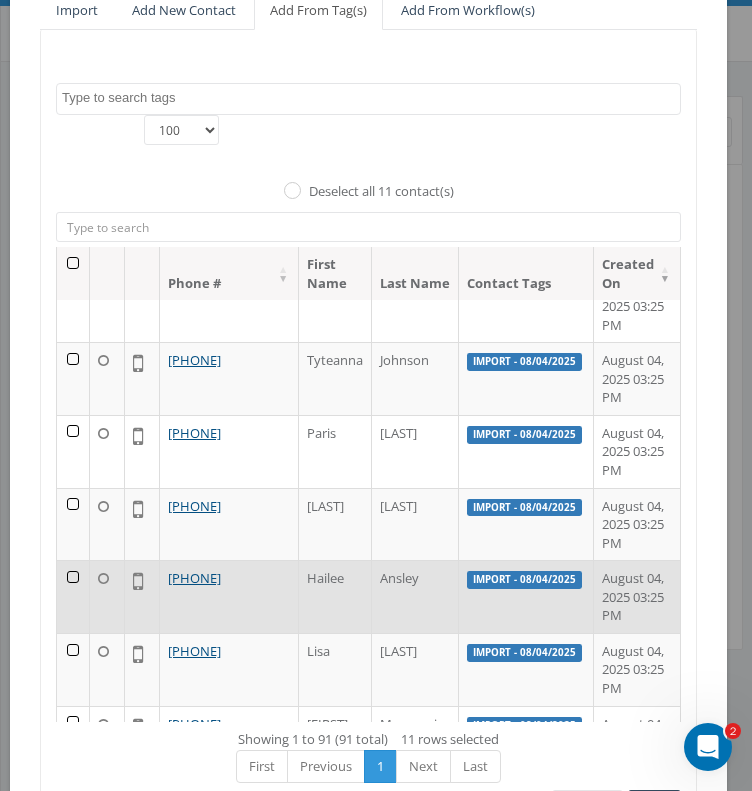 scroll, scrollTop: 1382, scrollLeft: 0, axis: vertical 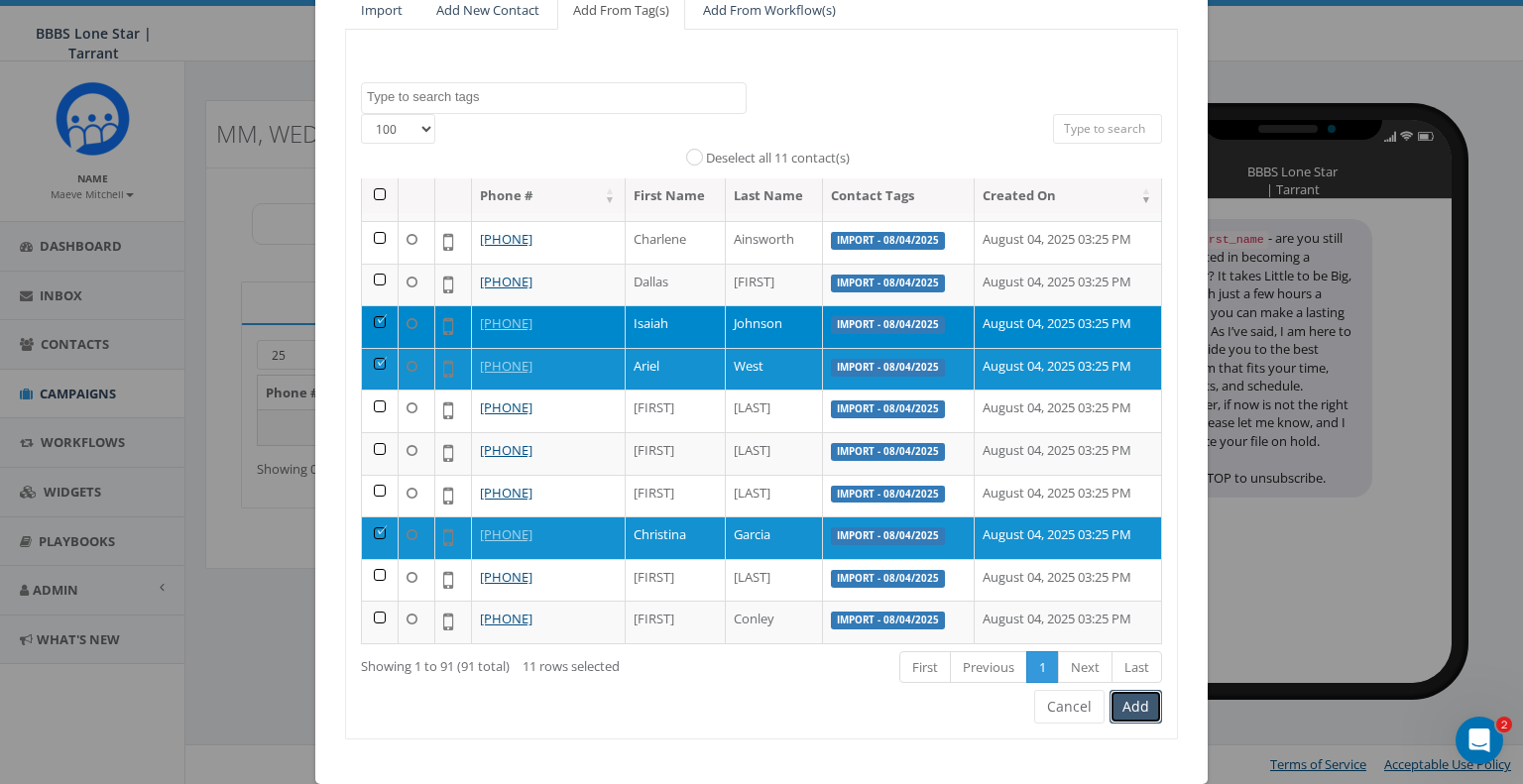 click on "Add" at bounding box center [1135, 707] 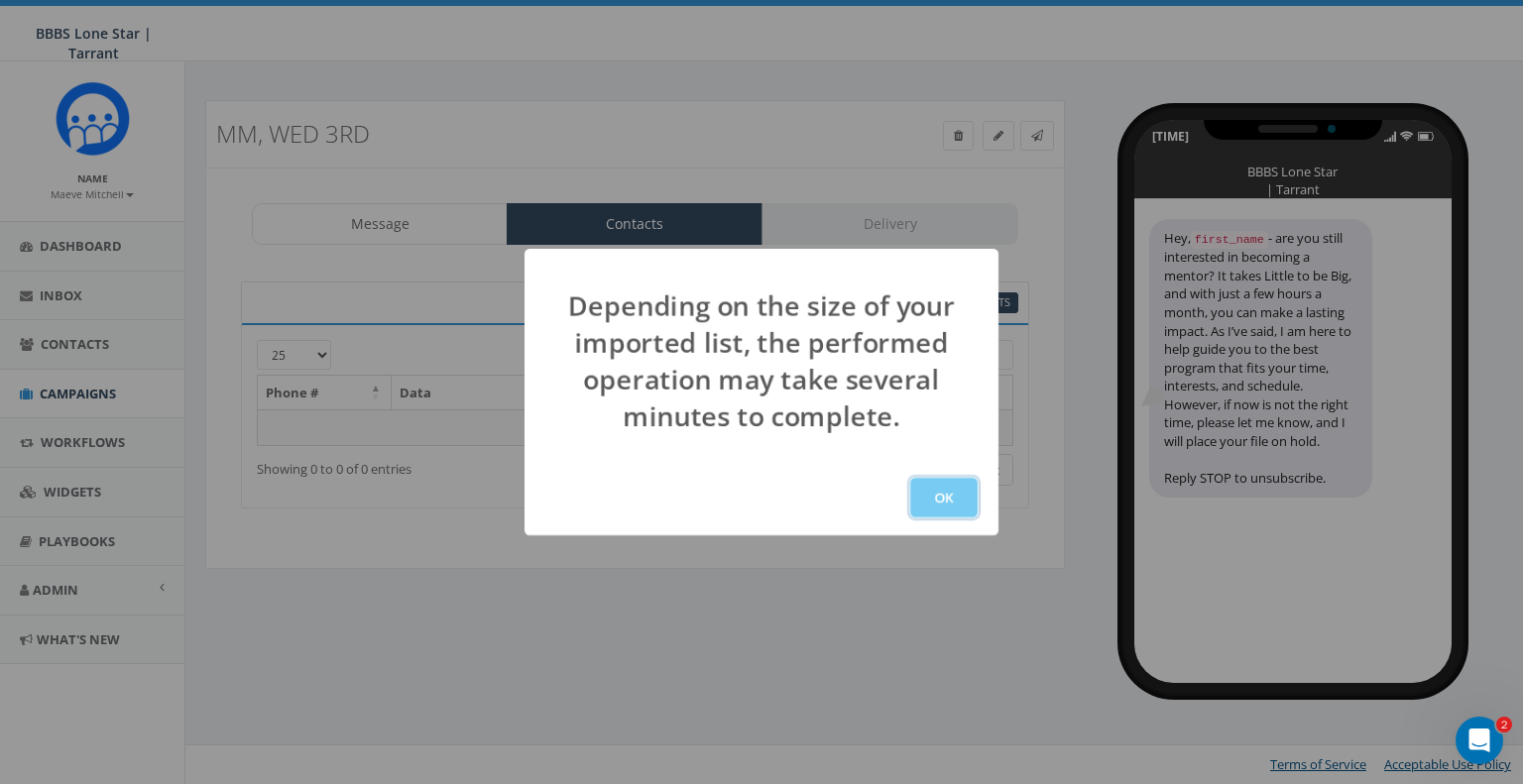 click on "OK" at bounding box center (944, 498) 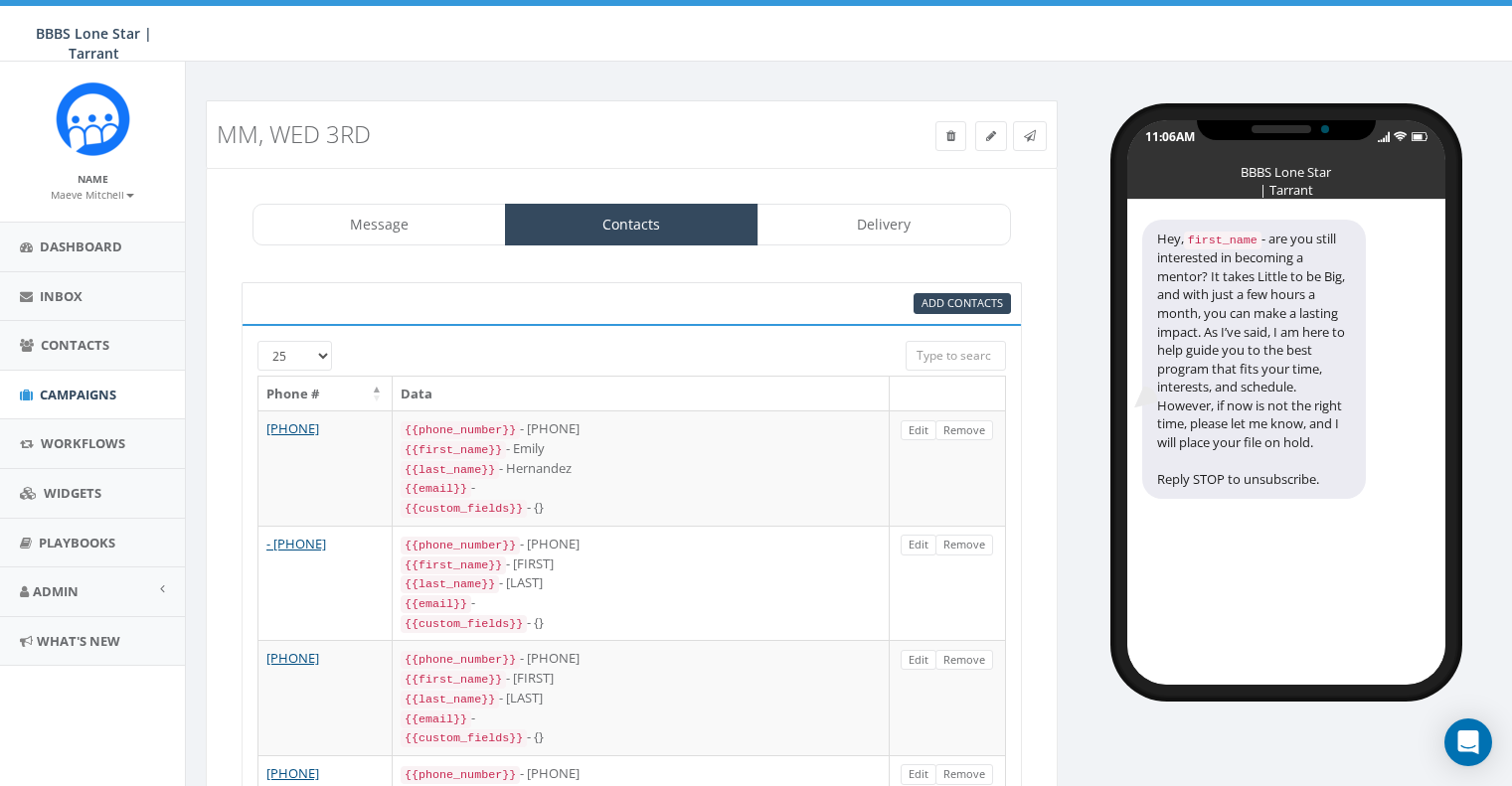 scroll, scrollTop: 0, scrollLeft: 0, axis: both 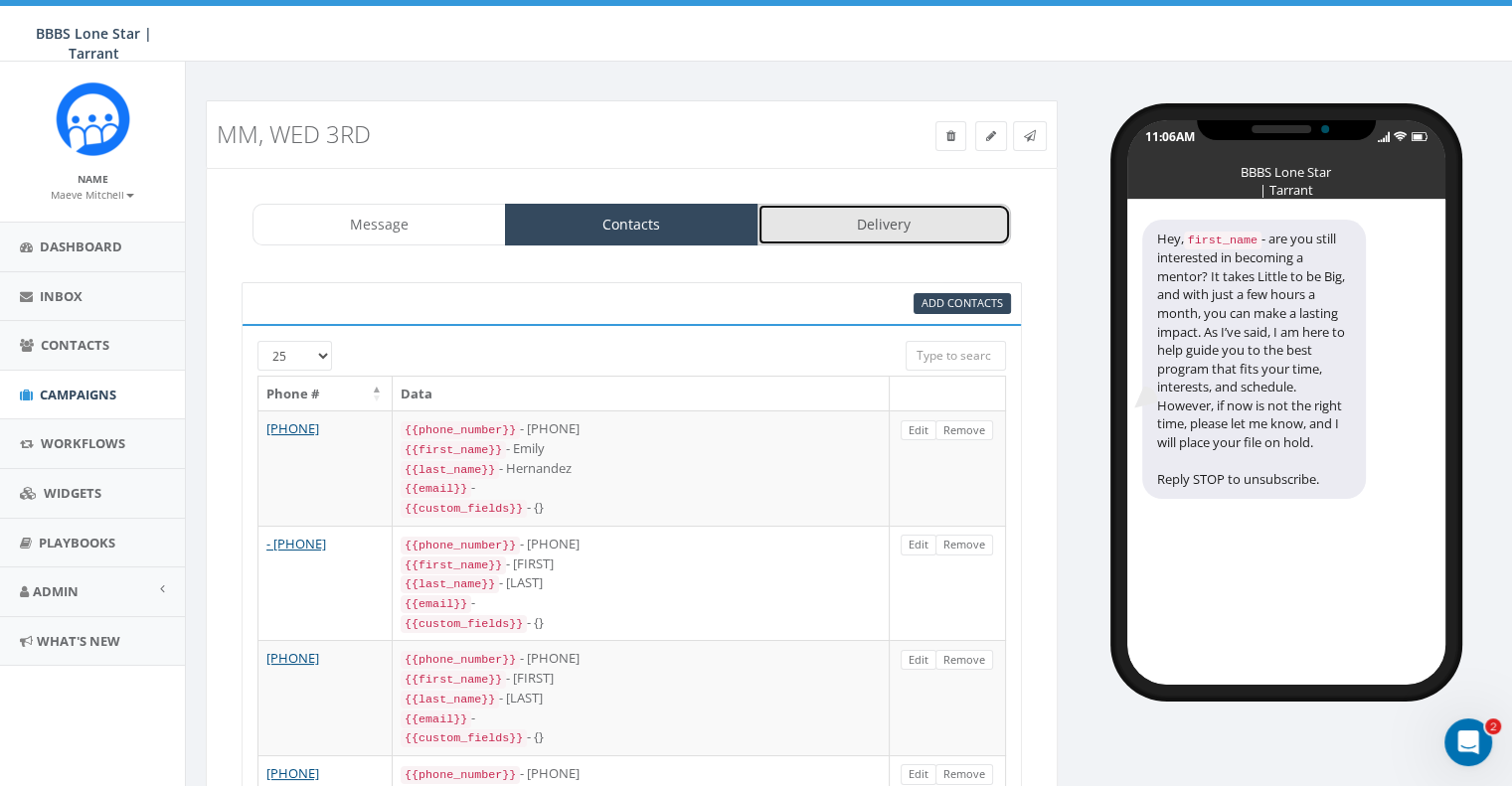 click on "Delivery" at bounding box center (884, 225) 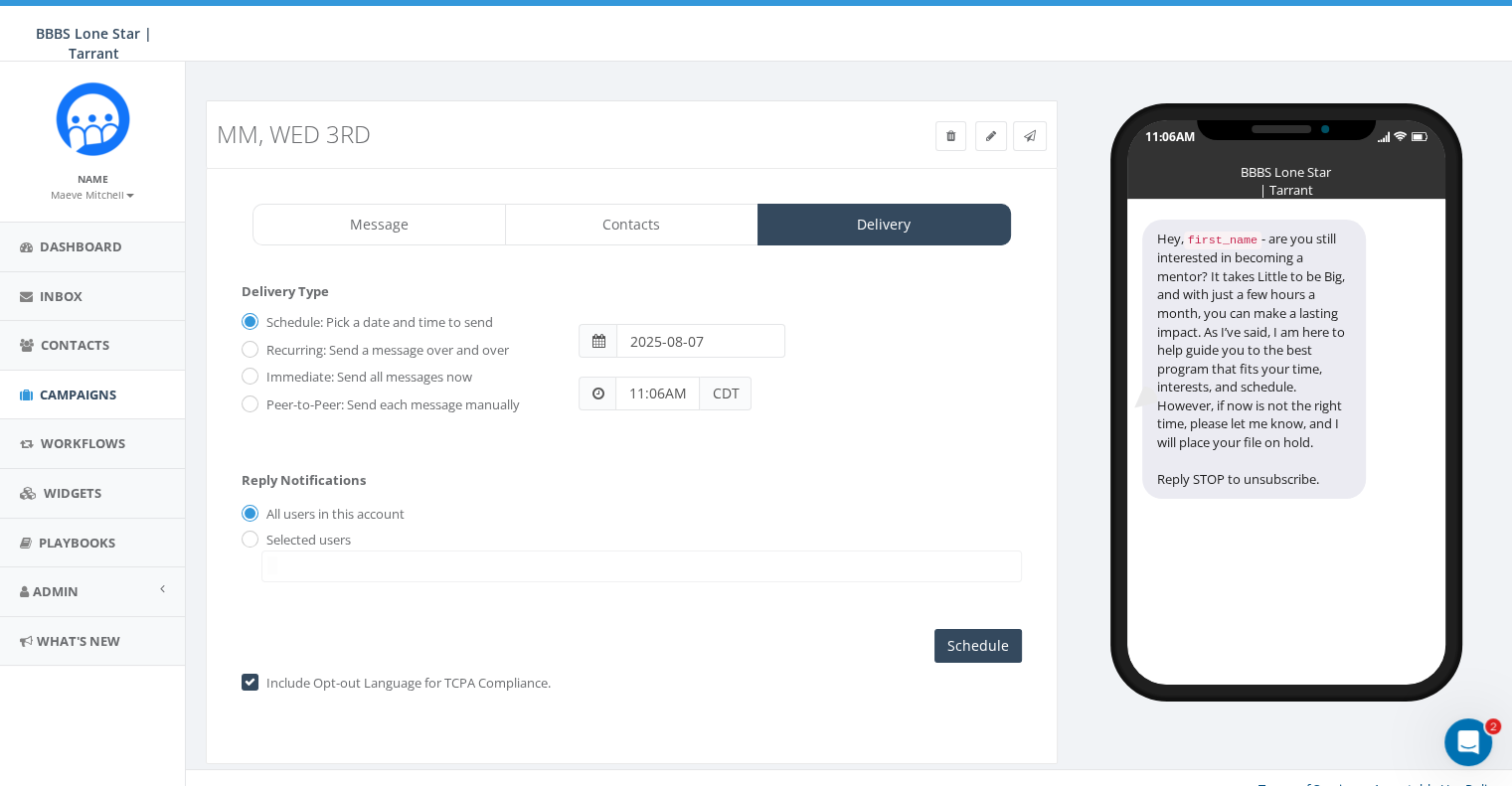 click on "Immediate: Send all messages now" at bounding box center (367, 378) 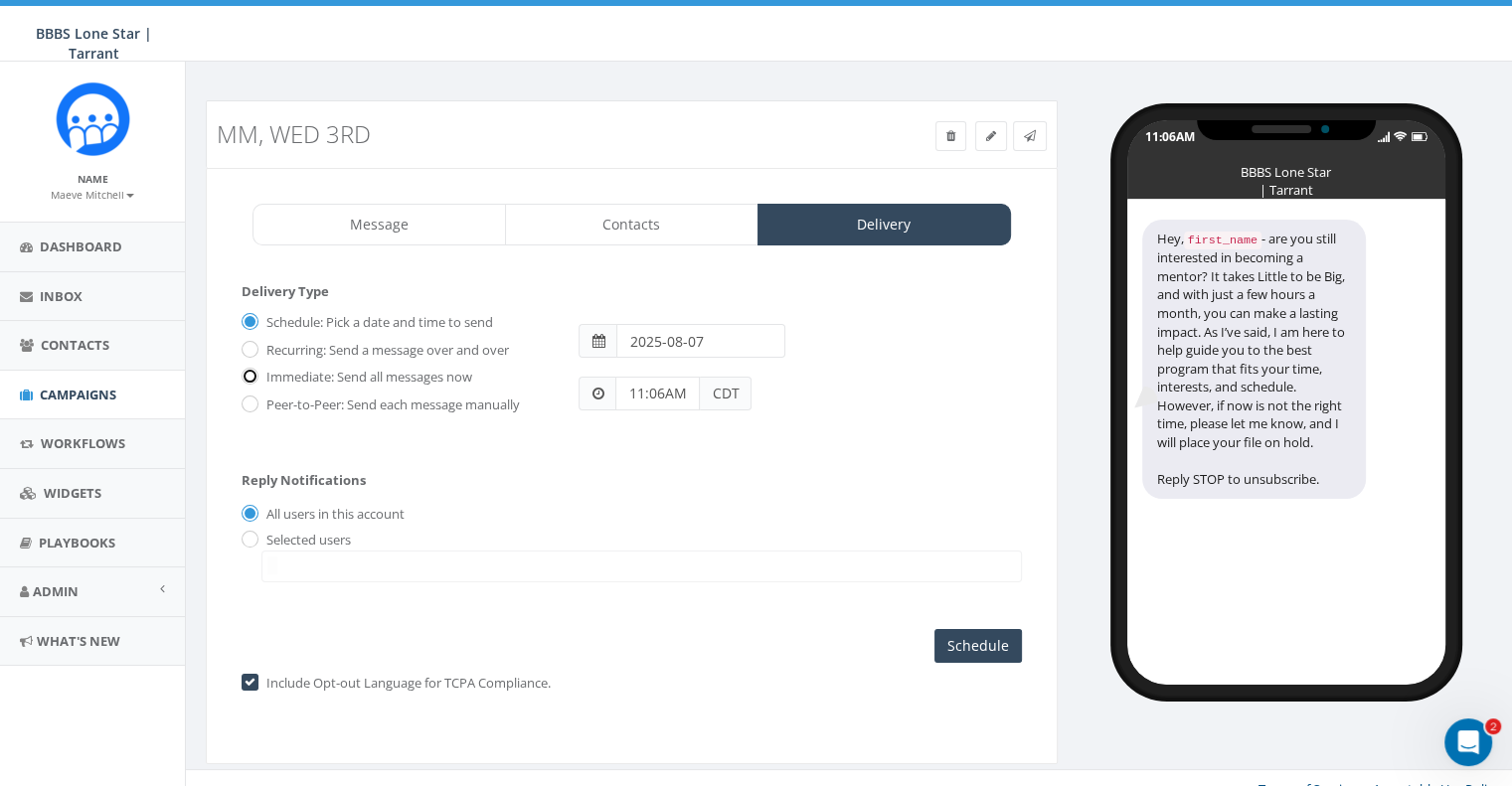 click on "Immediate: Send all messages now" at bounding box center [248, 378] 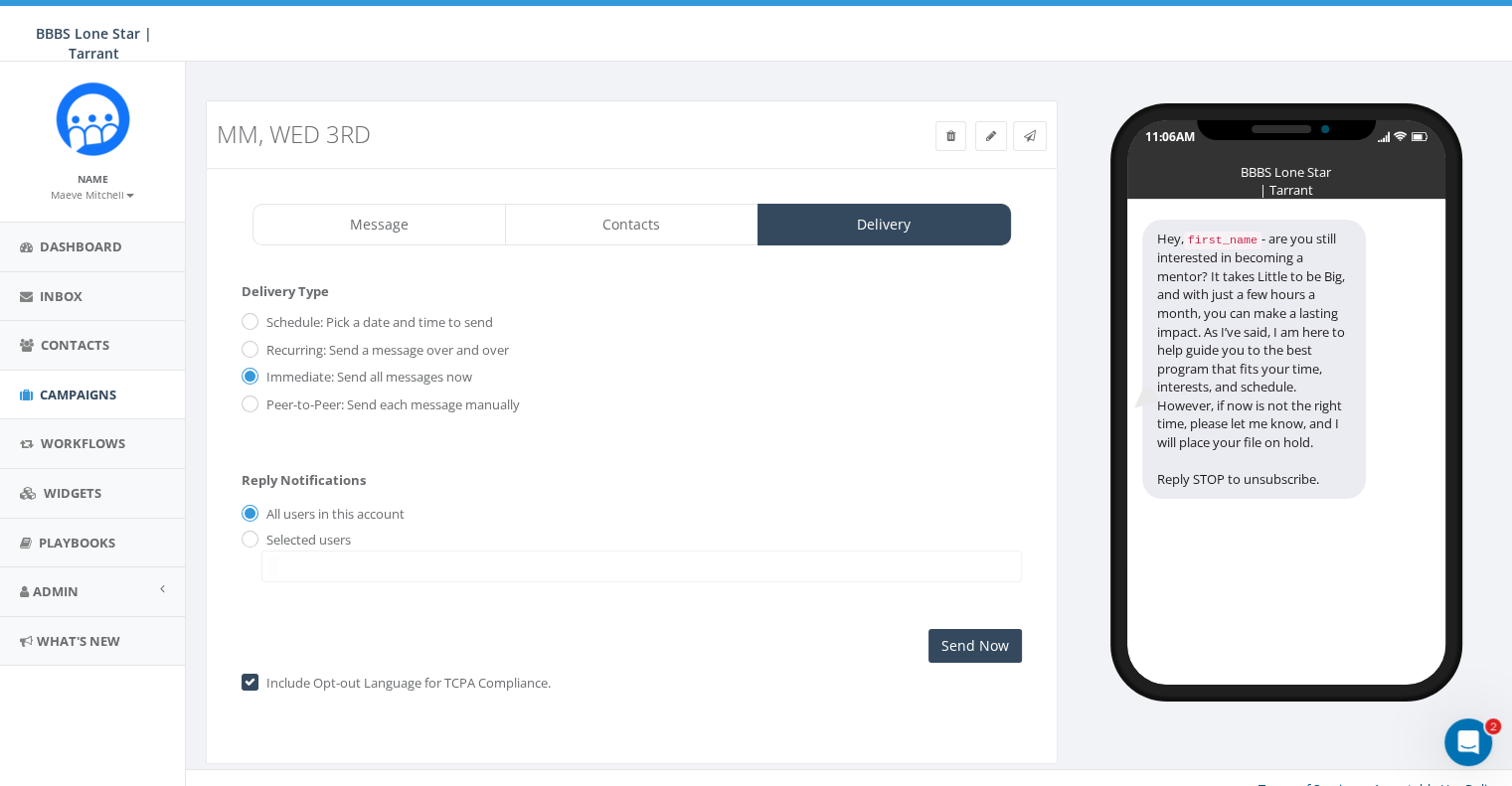 click on "Peer-to-Peer: Send each message manually" at bounding box center (391, 405) 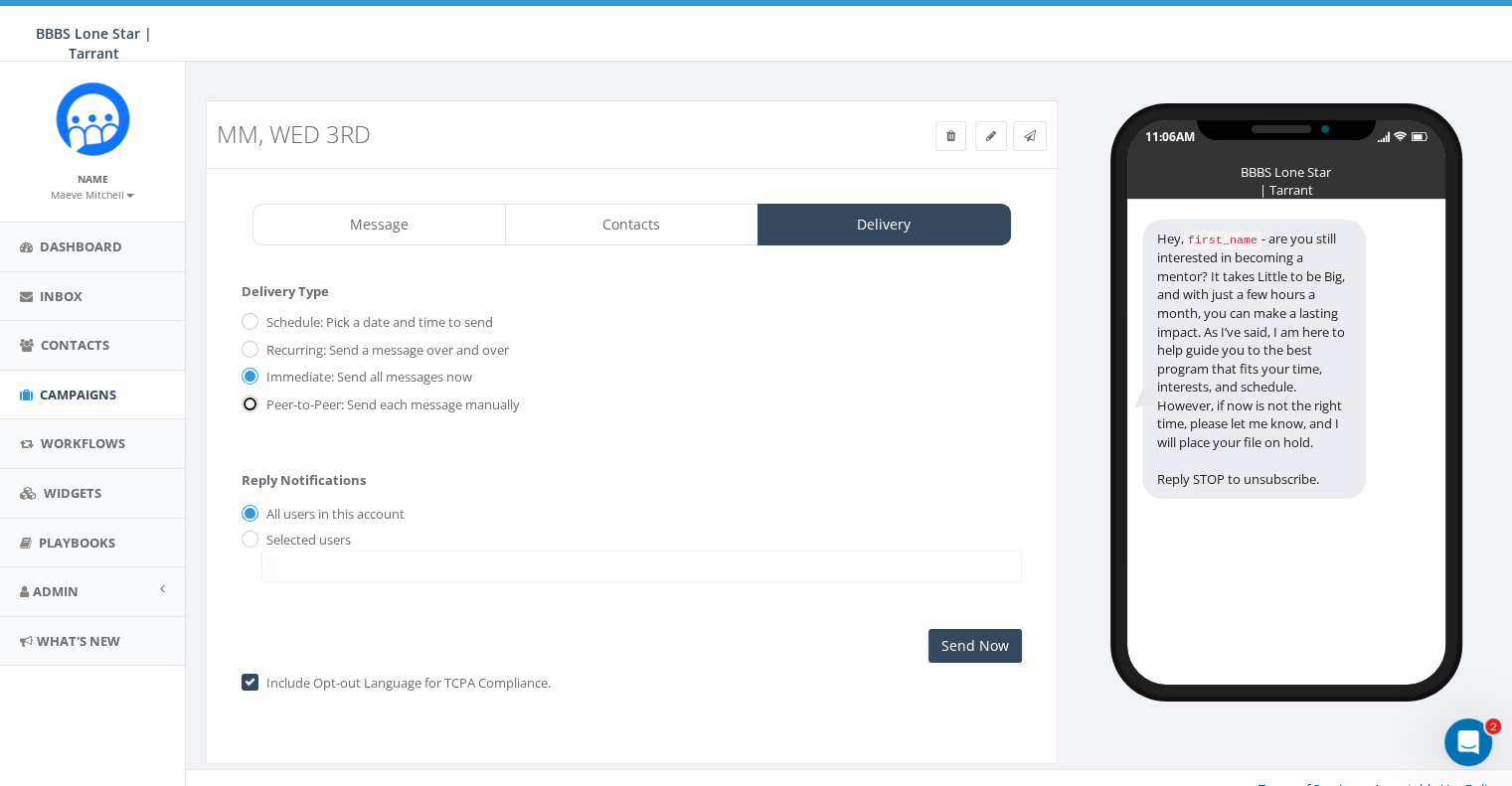click on "Peer-to-Peer: Send each message manually" at bounding box center (248, 404) 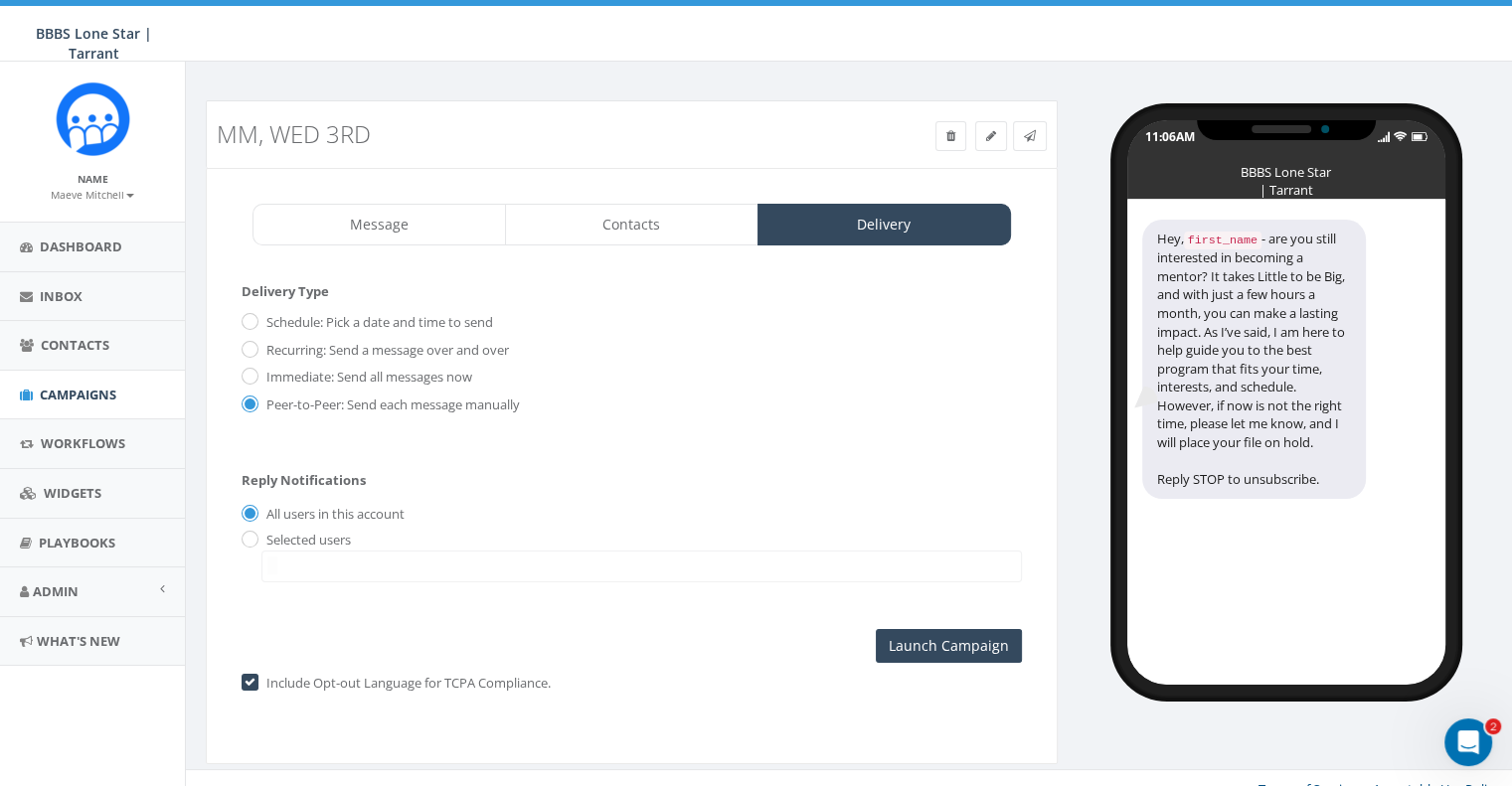 click on "Immediate: Send all messages now" at bounding box center (367, 378) 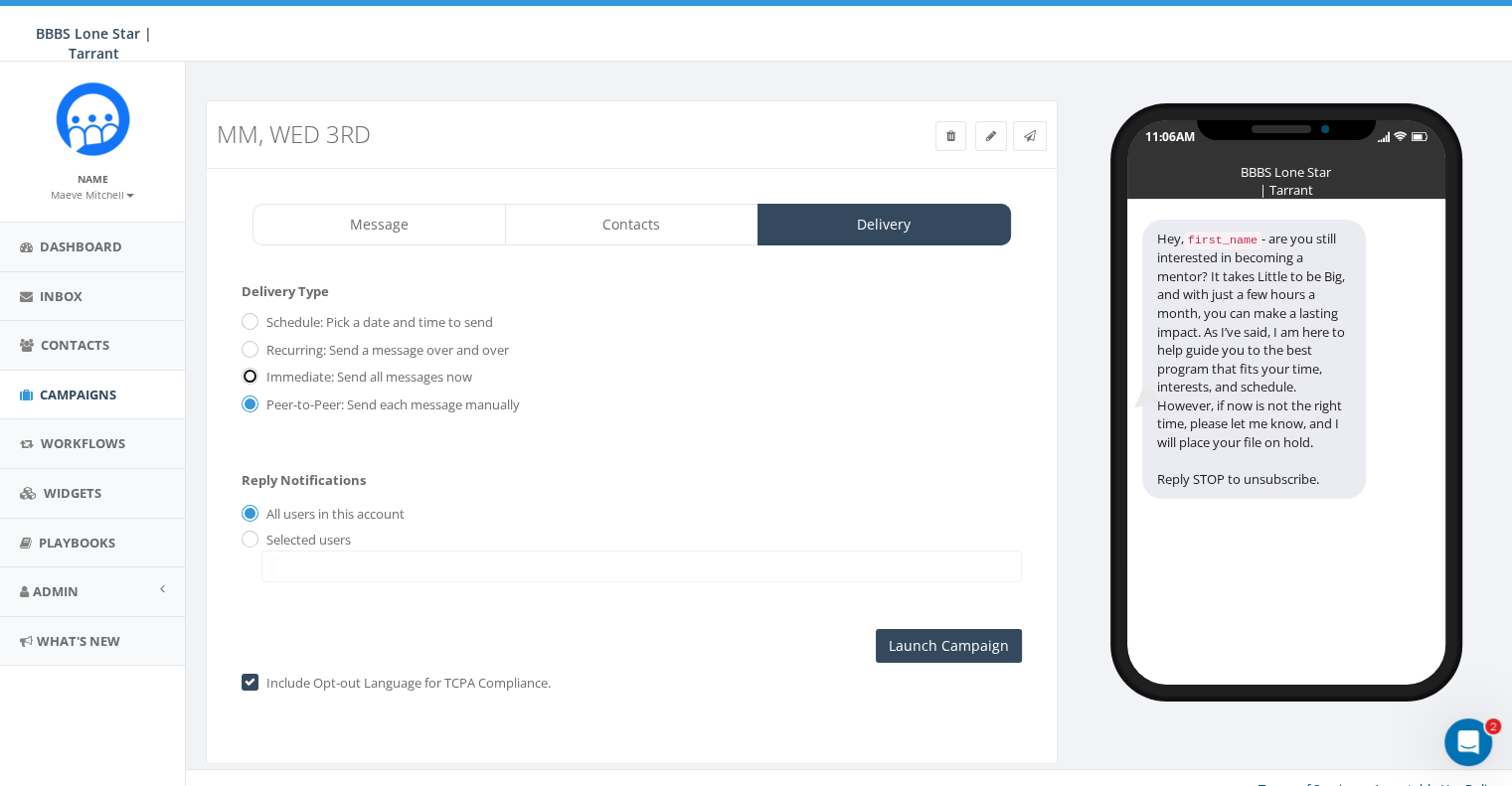 click on "Immediate: Send all messages now" at bounding box center (248, 378) 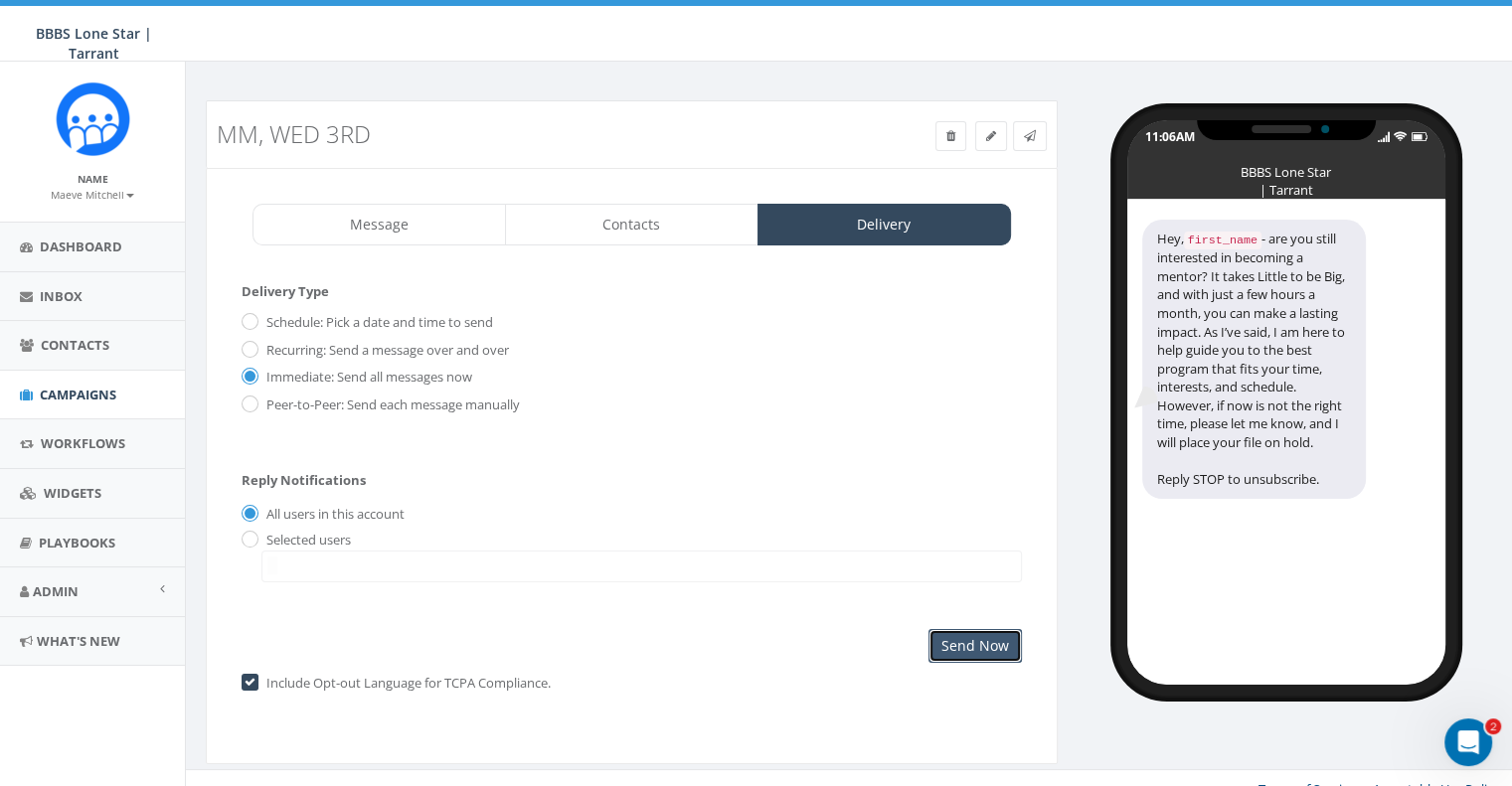 click on "Send Now" at bounding box center [975, 646] 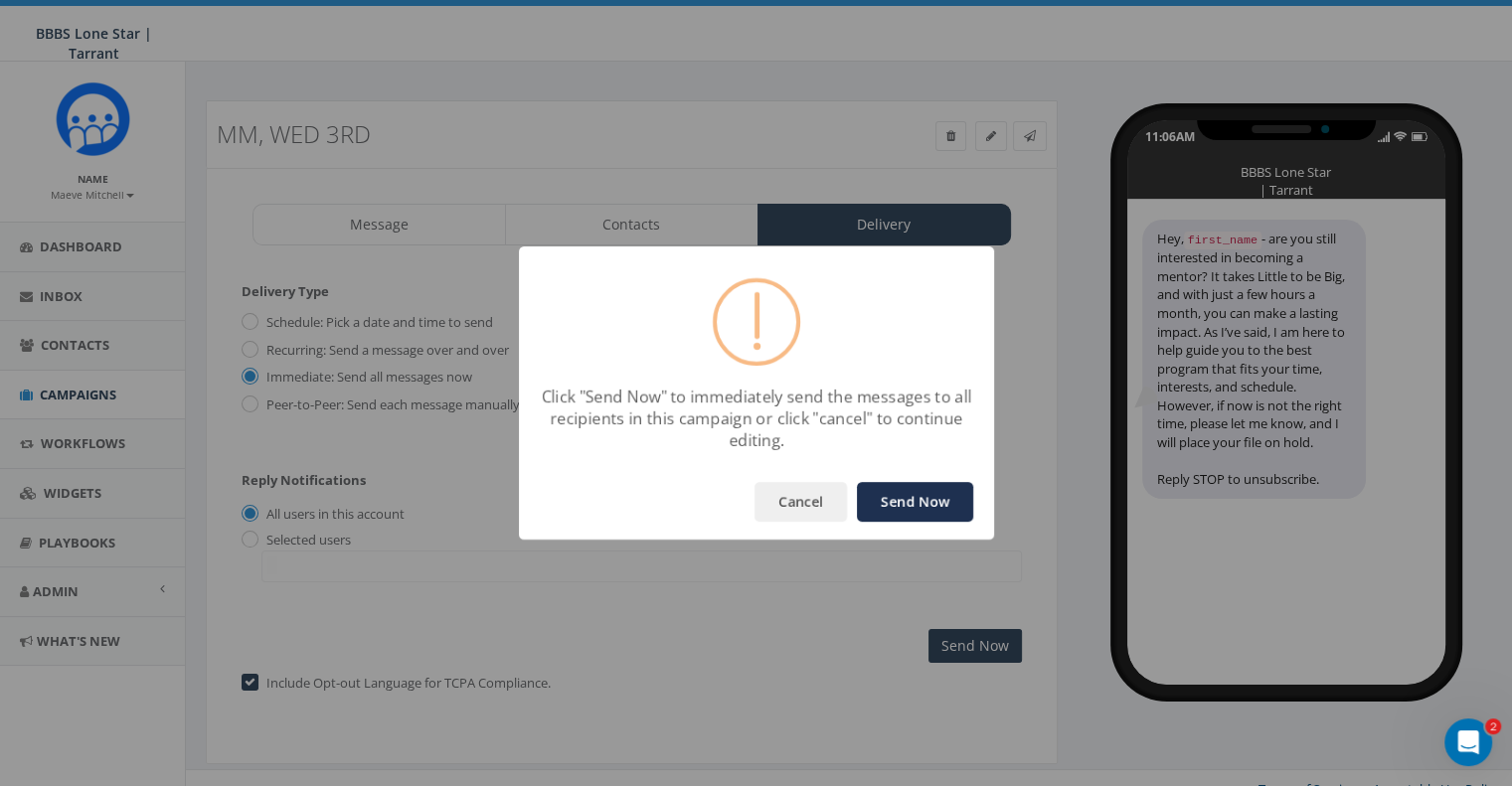 click on "Send Now" at bounding box center [915, 502] 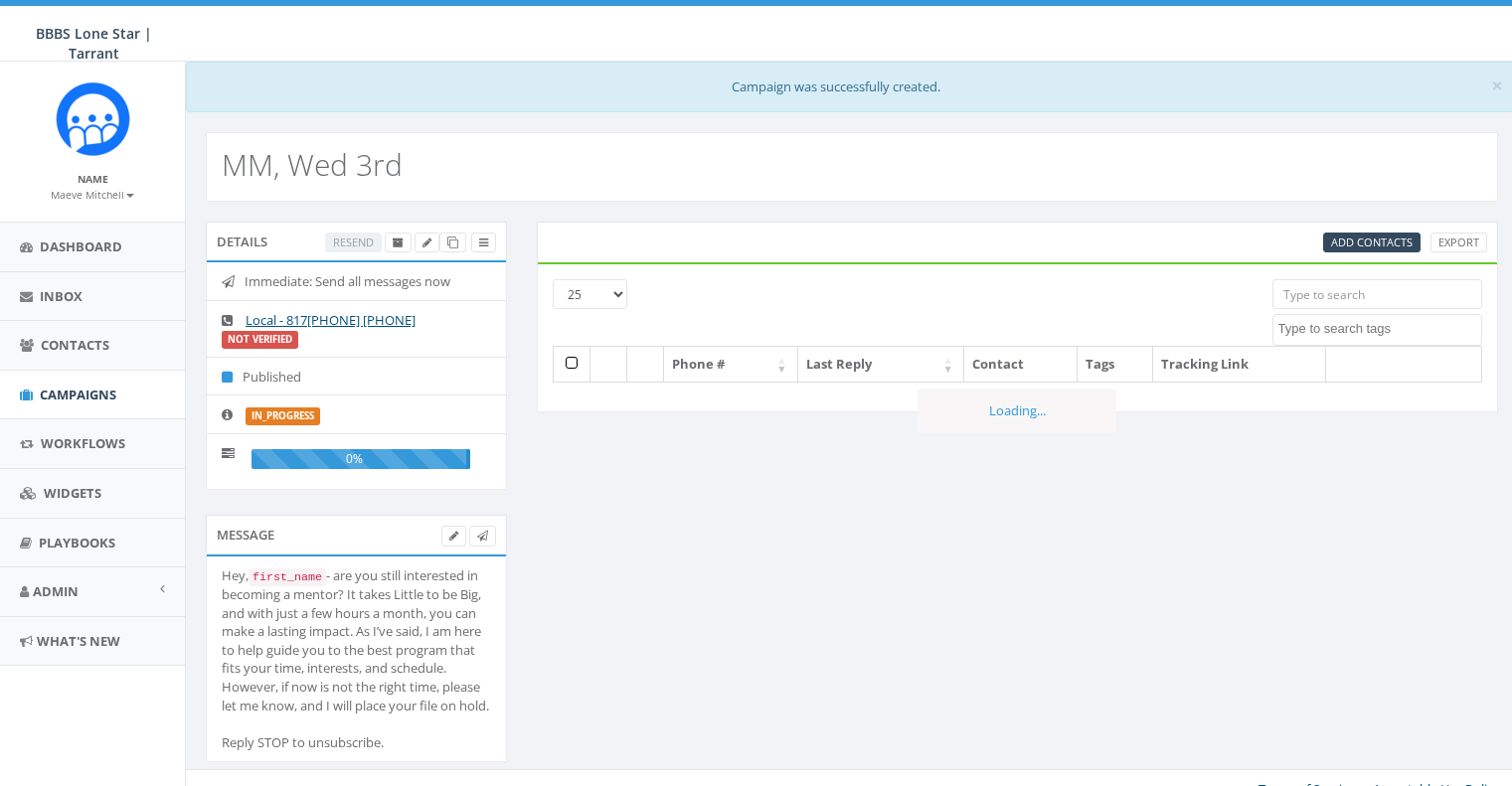 select 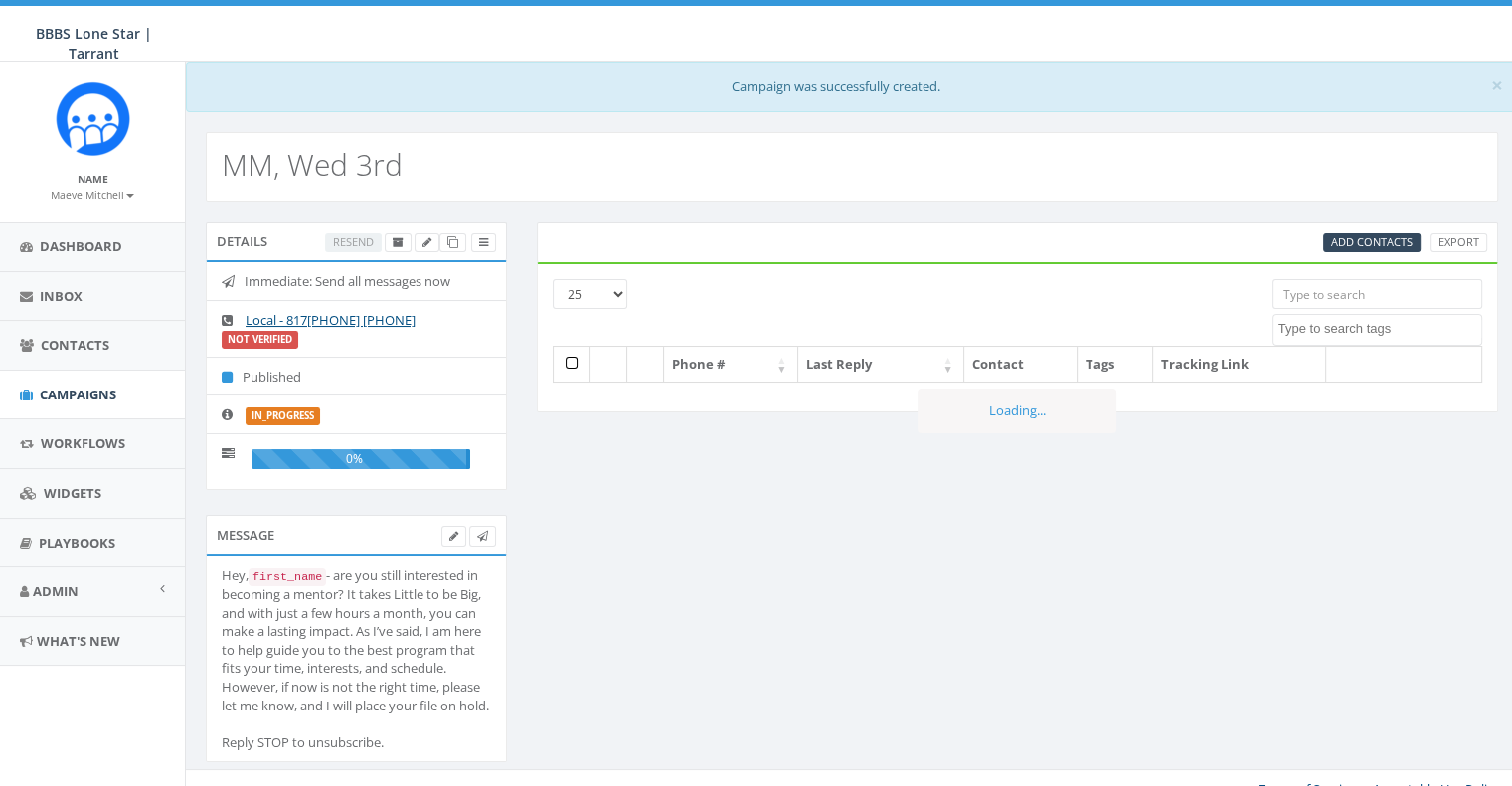 scroll, scrollTop: 0, scrollLeft: 0, axis: both 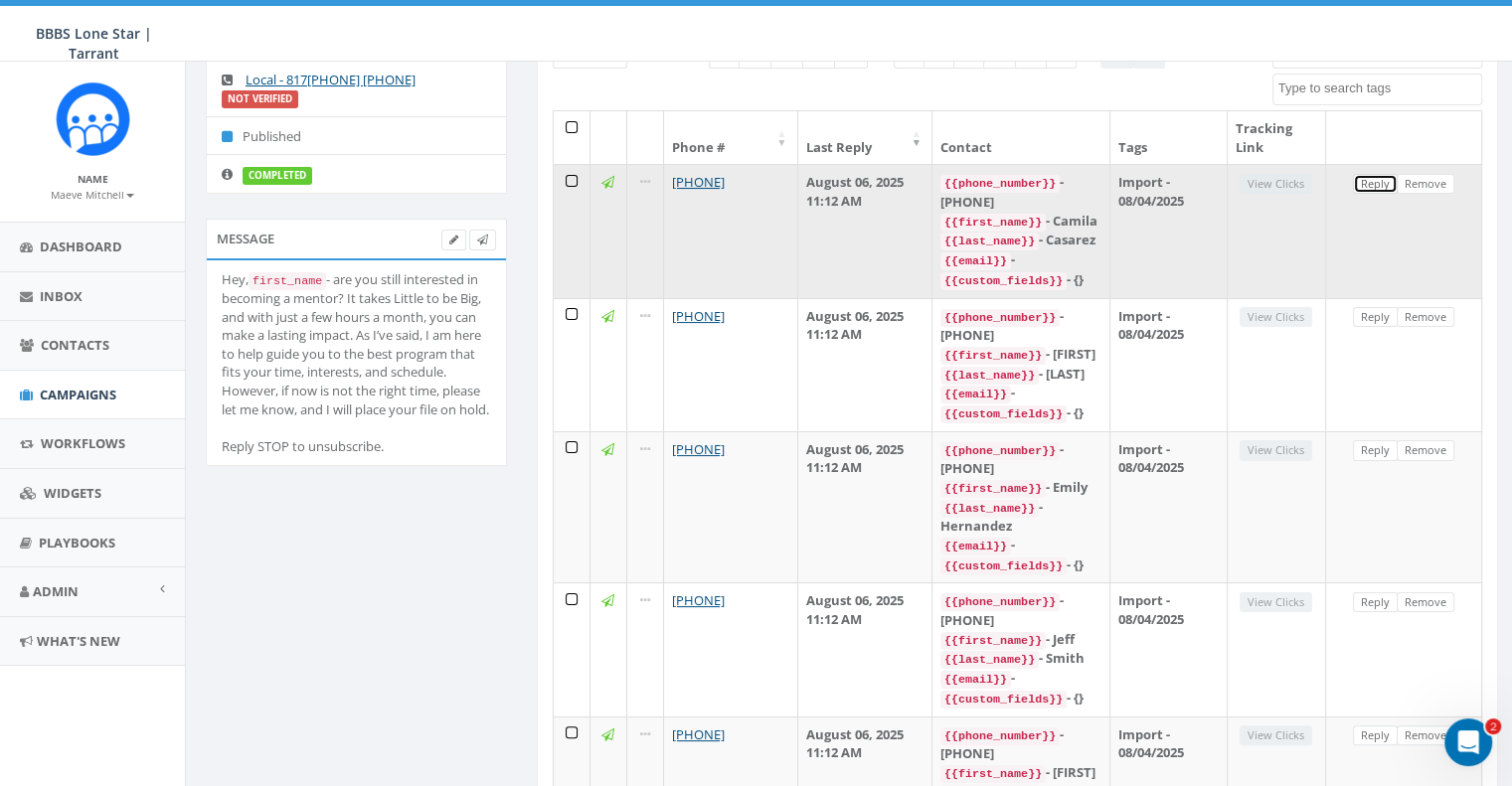 click on "Reply" at bounding box center (1375, 184) 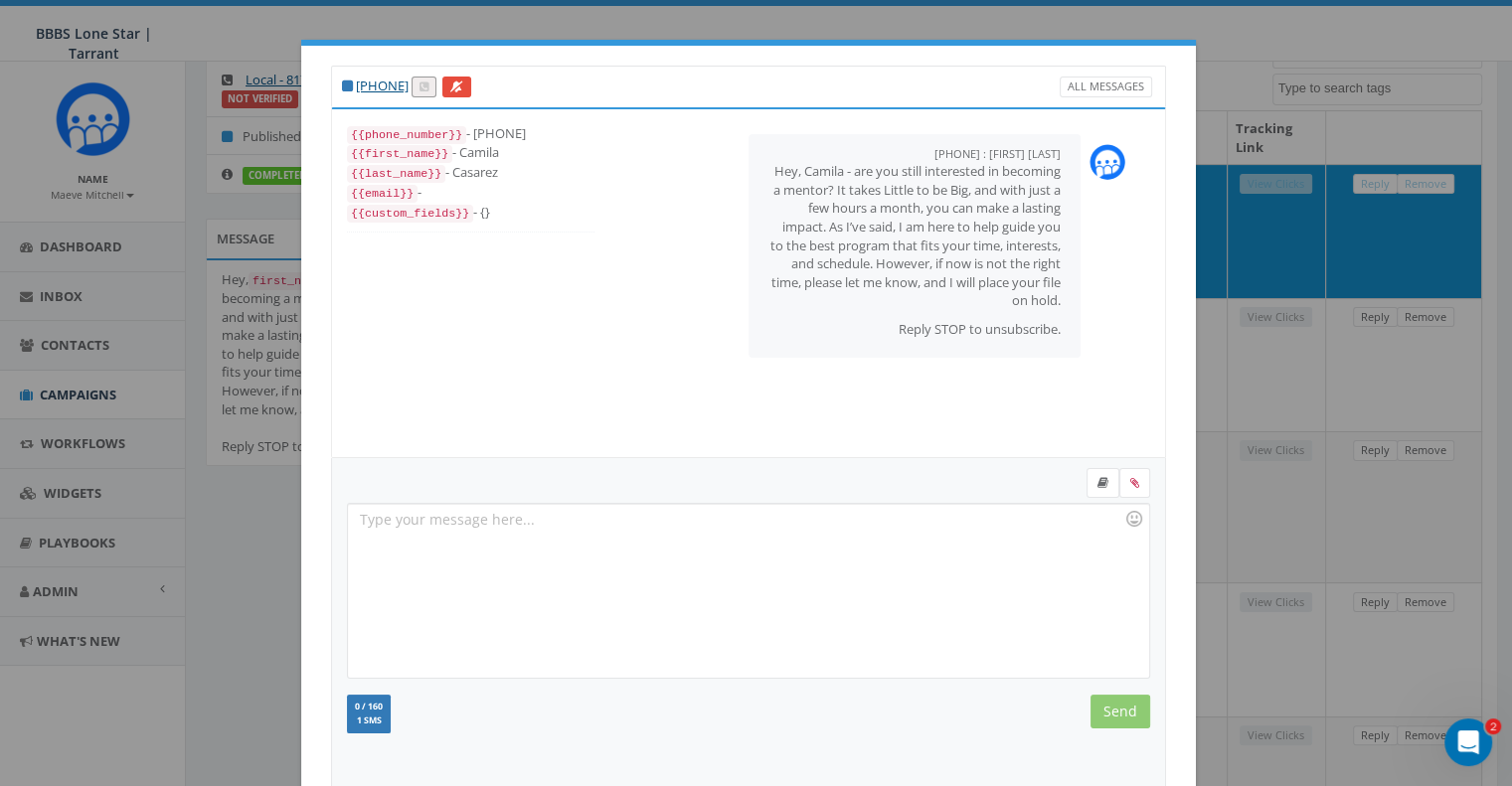 click at bounding box center [749, 485] 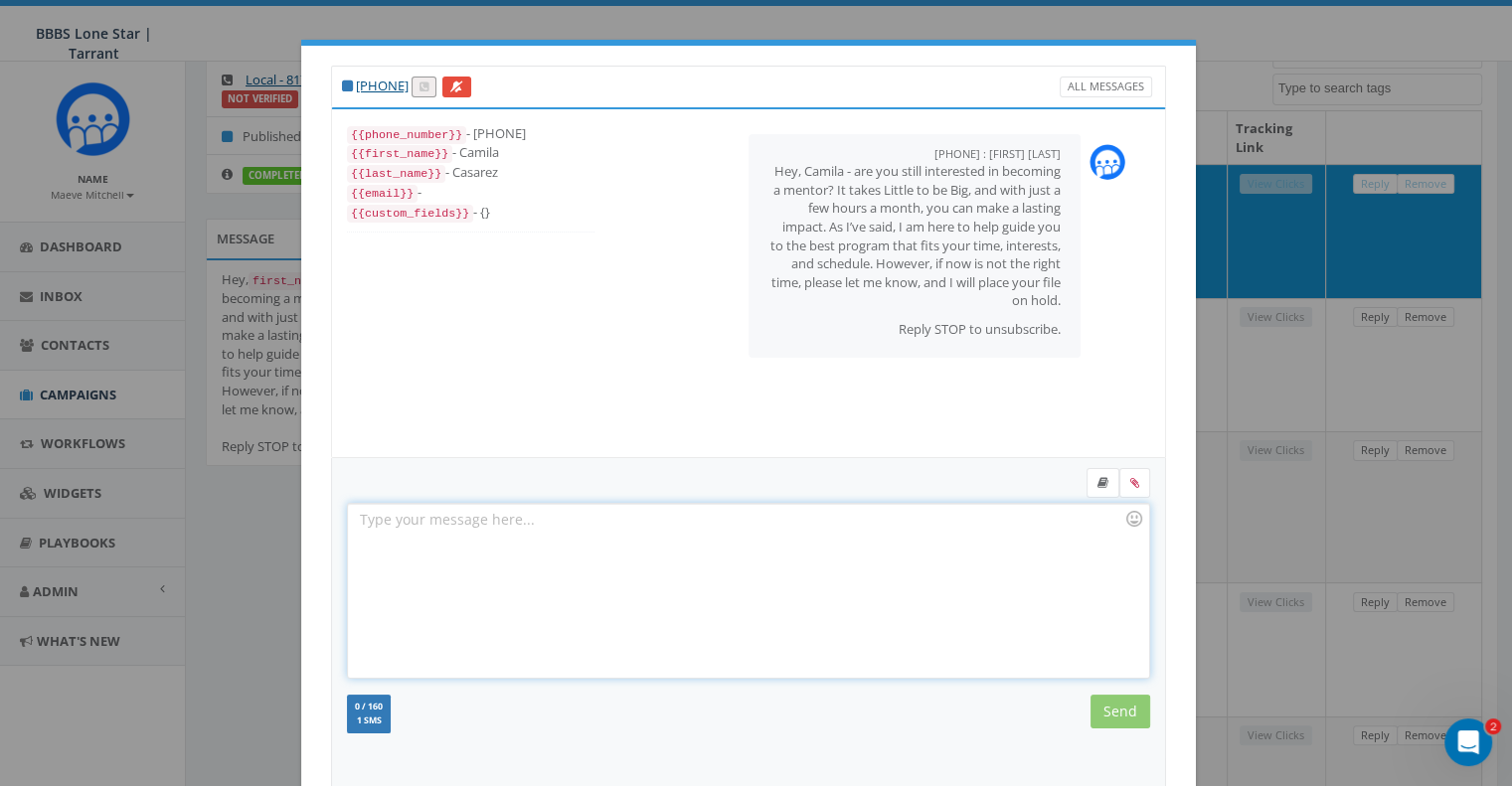 type 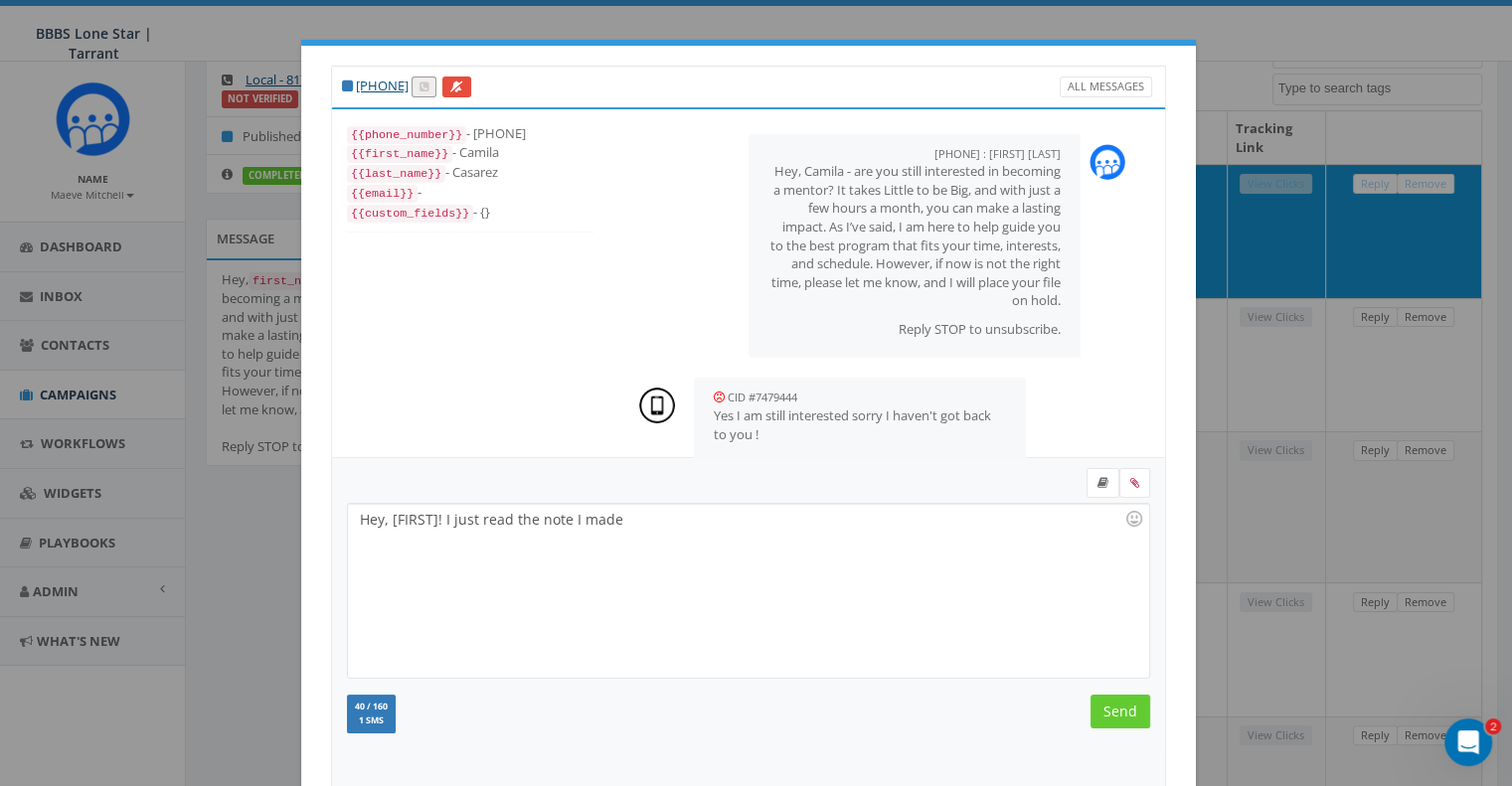 scroll, scrollTop: 31, scrollLeft: 0, axis: vertical 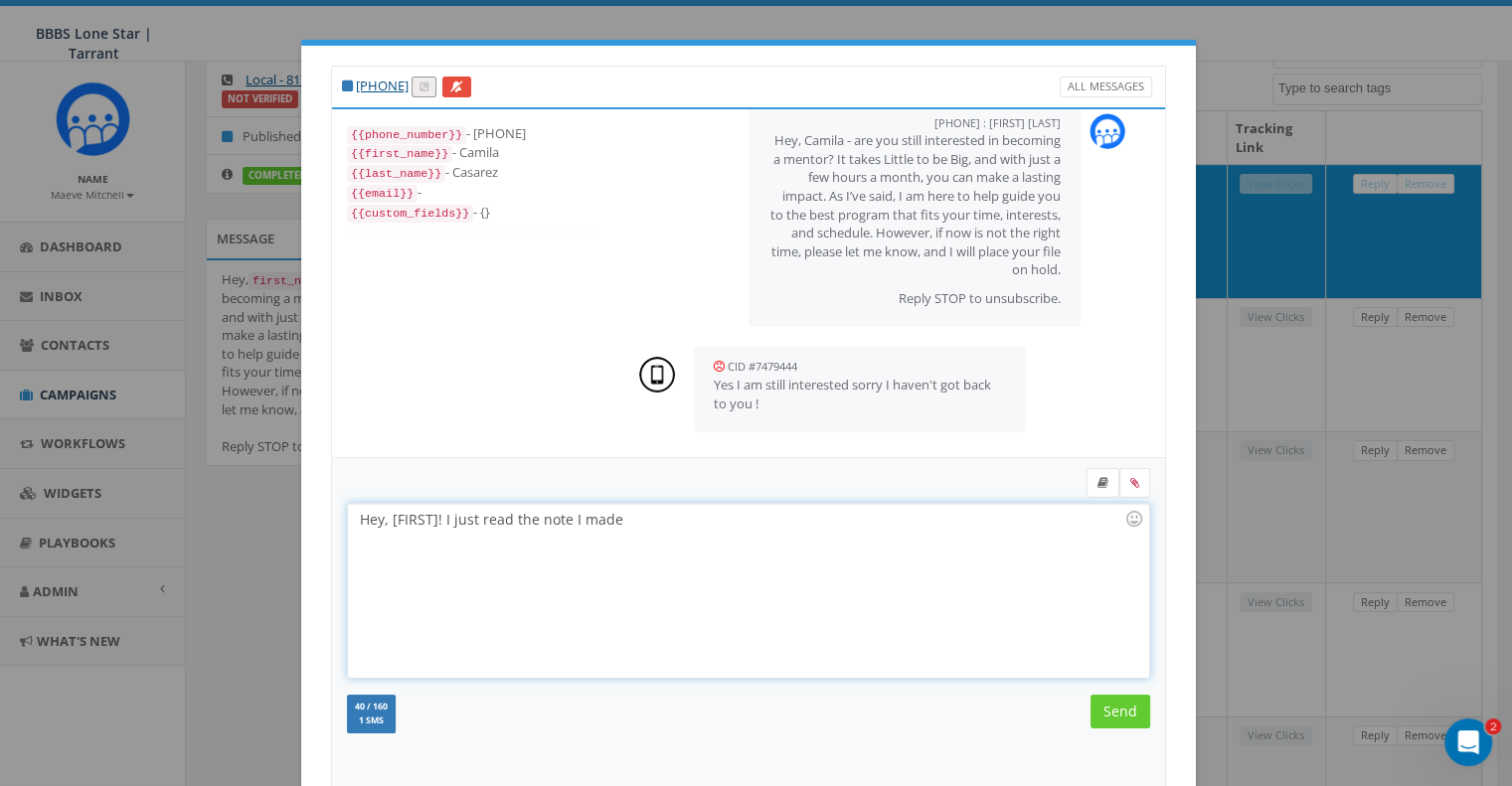 click on "Hey, [FIRST]! I just read the note I made" at bounding box center [748, 590] 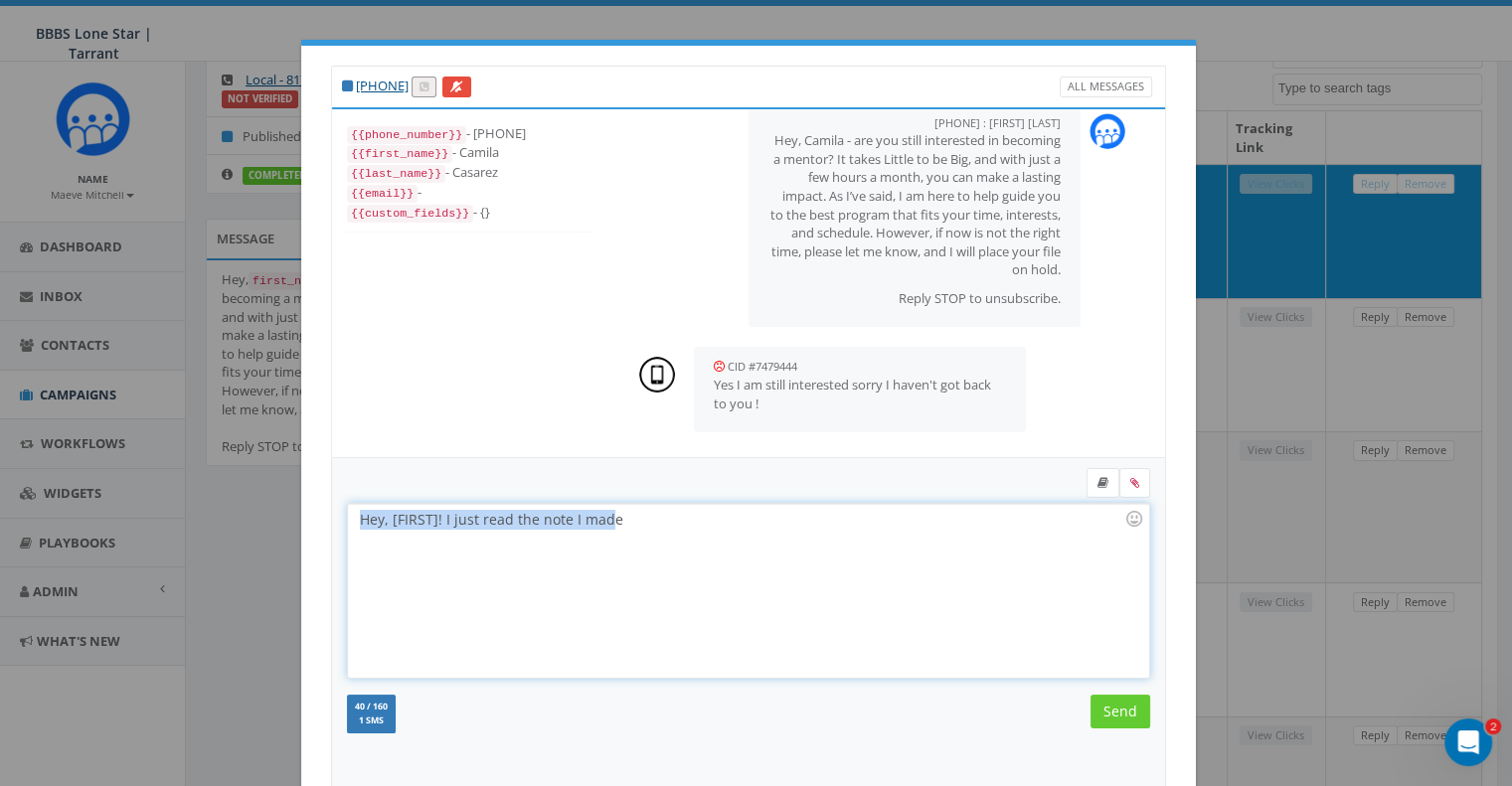 click on "Hey, [FIRST]! I just read the note I made" at bounding box center [748, 590] 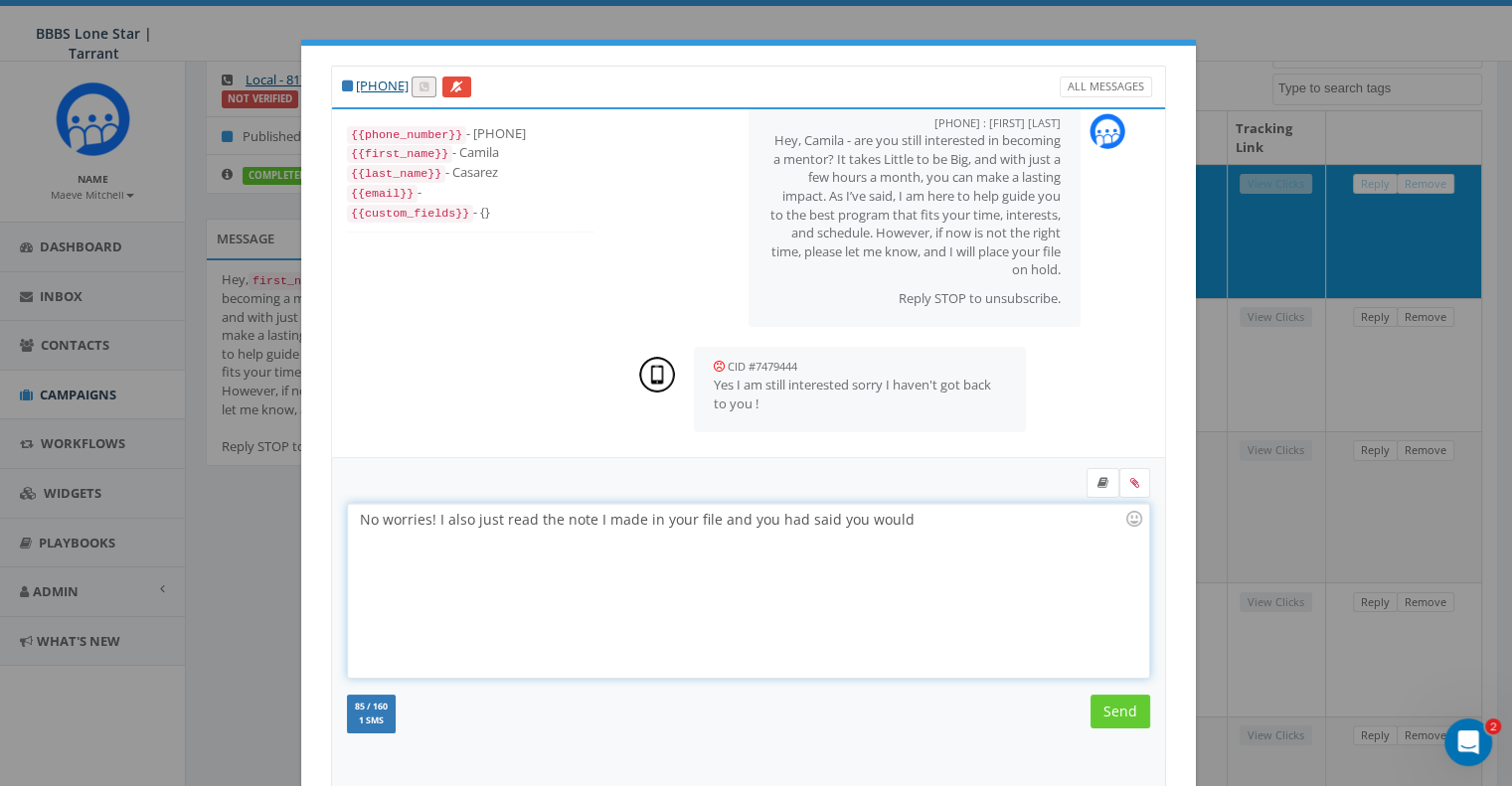 click on "No worries! I also just read the note I made in your file and you had said you would" at bounding box center (748, 590) 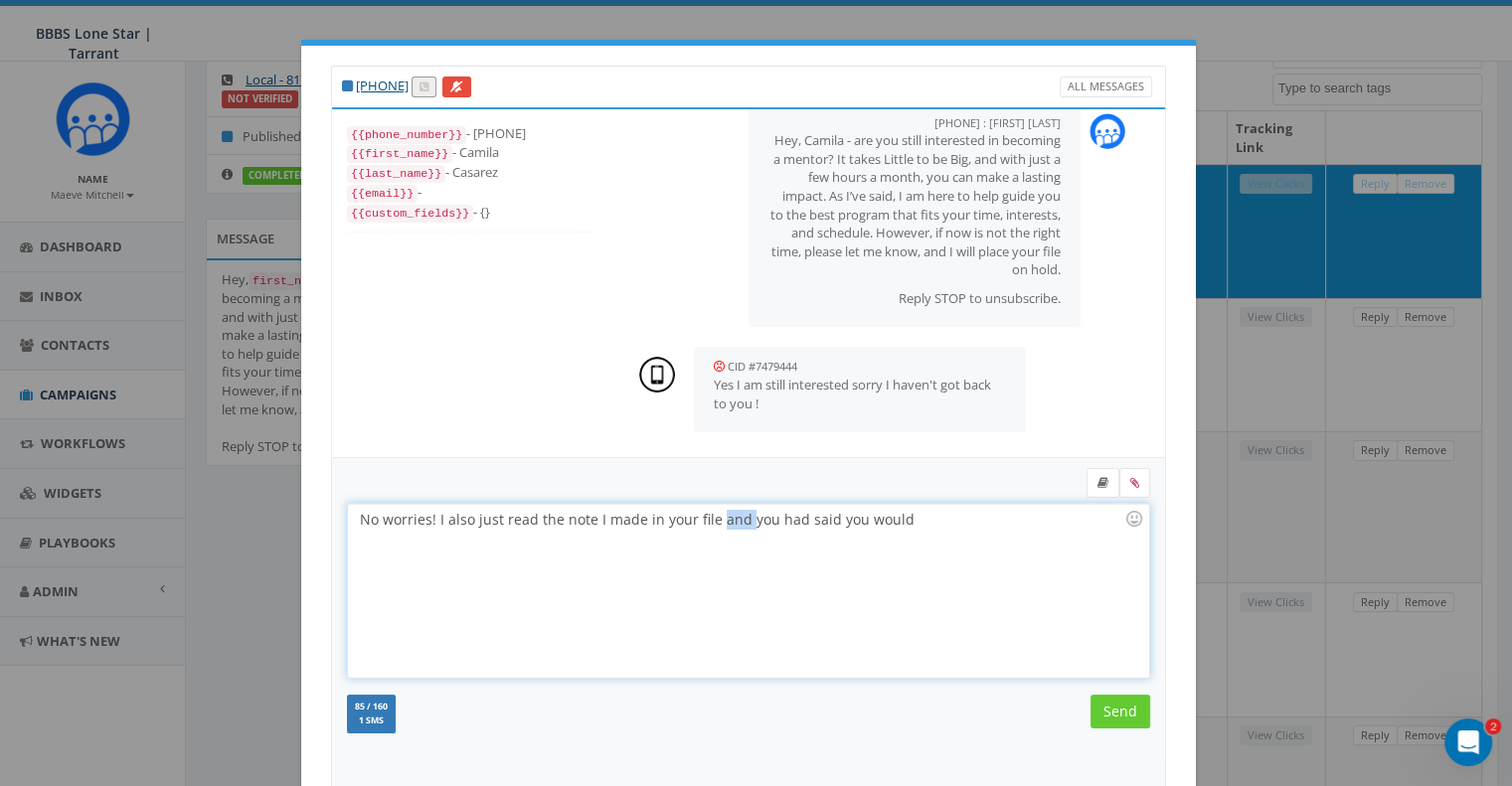 click on "No worries! I also just read the note I made in your file and you had said you would" at bounding box center (748, 590) 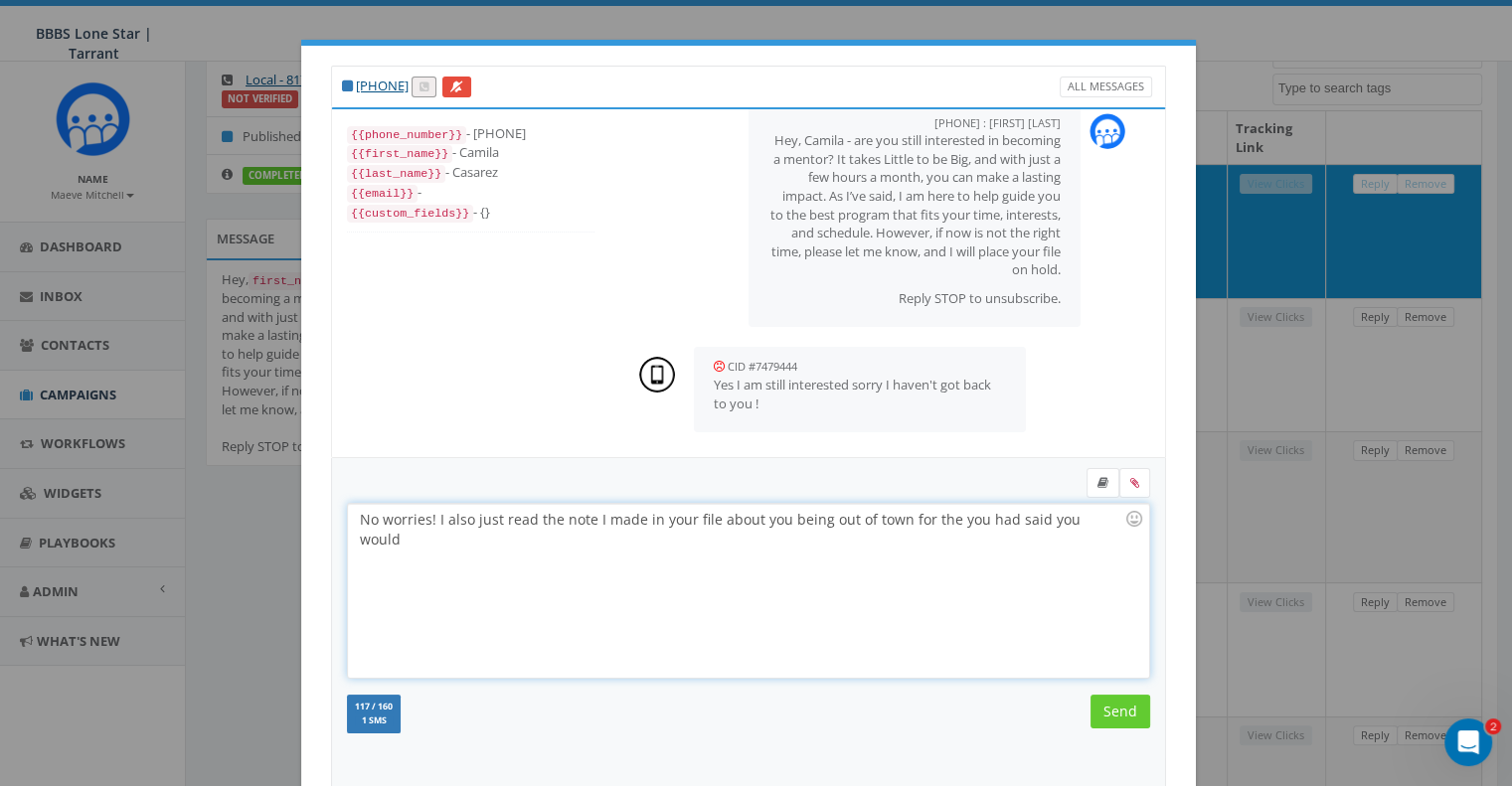 click on "No worries! I also just read the note I made in your file about you being out of town for the you had said you would" at bounding box center [748, 590] 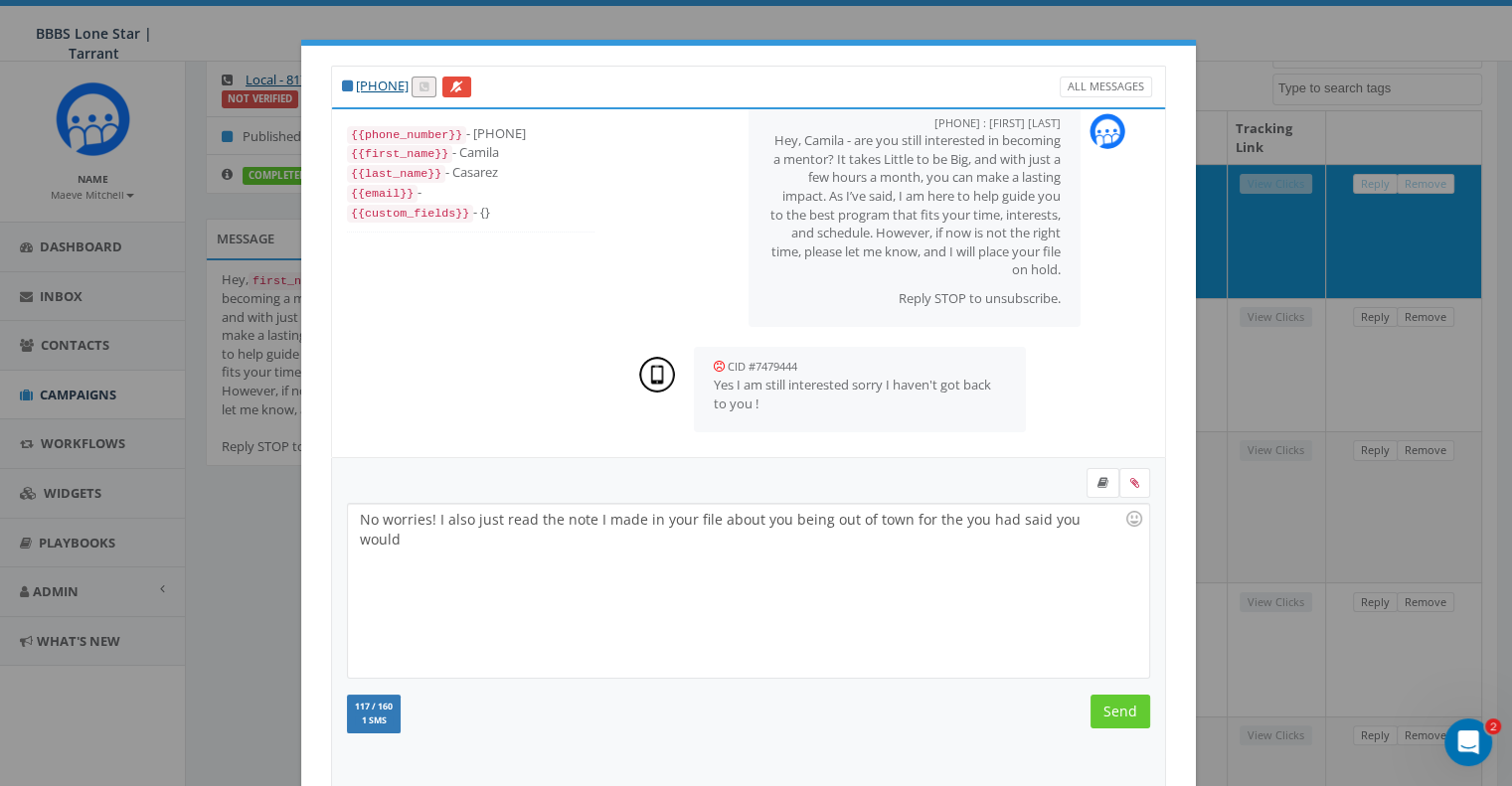 click on "No worries! I also just read the note I made in your file about you being out of town for the you had said you would" at bounding box center [748, 590] 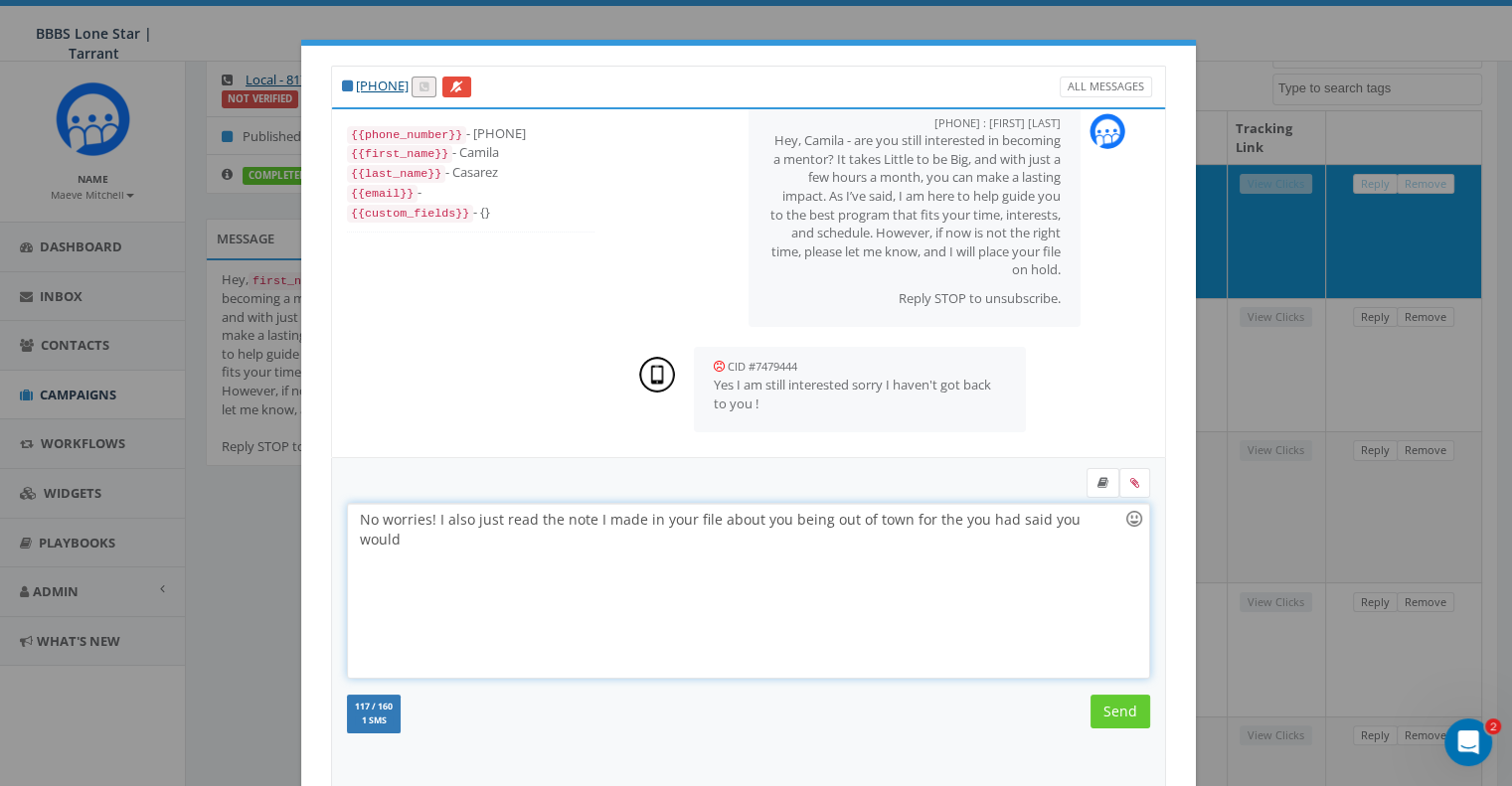 drag, startPoint x: 893, startPoint y: 516, endPoint x: 1126, endPoint y: 515, distance: 233.00215 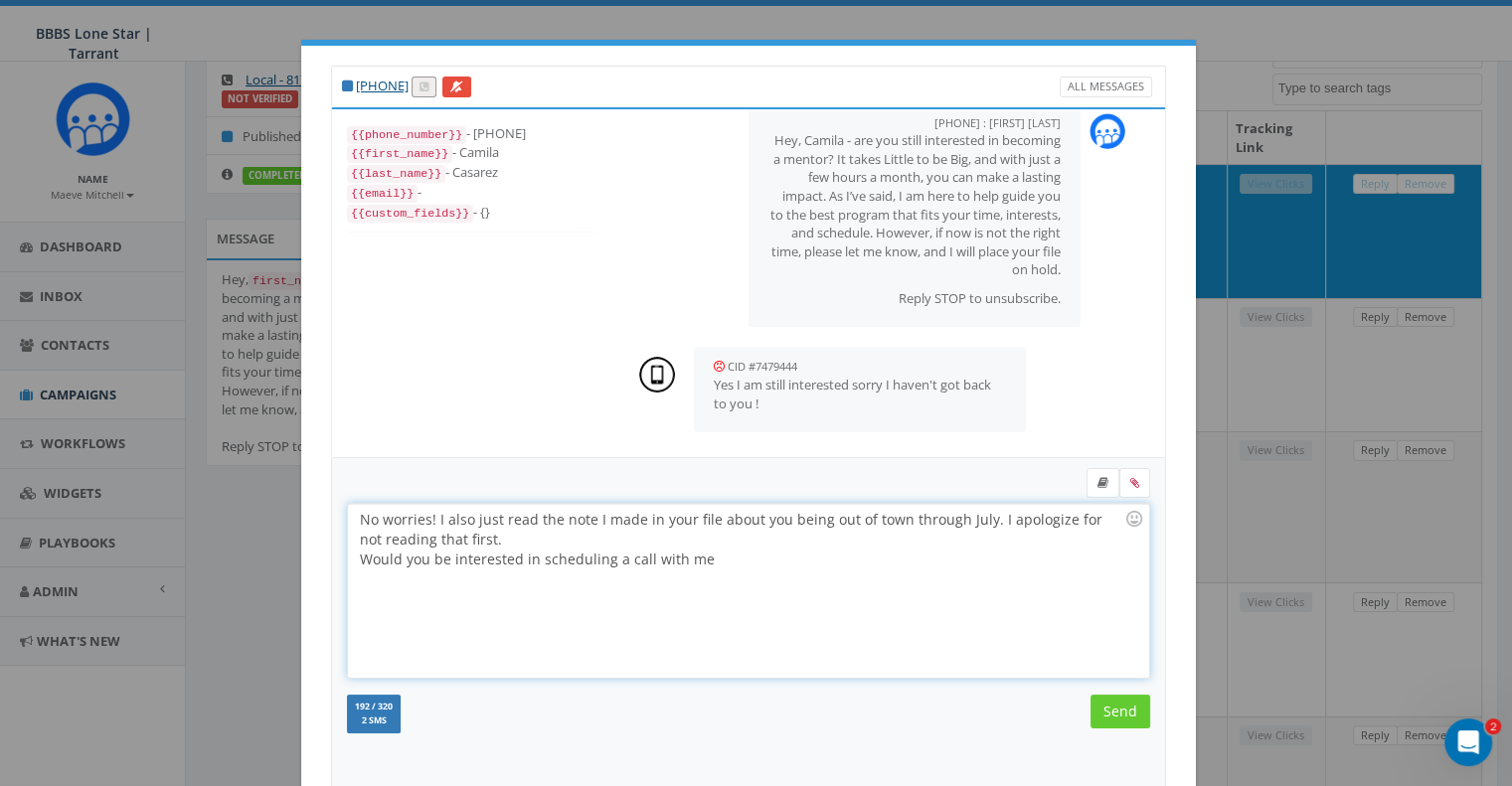 click on "No worries! I also just read the note I made in your file about you being out of town through July. I apologize for not reading that first. Would you be interested in scheduling a call with me" at bounding box center [748, 590] 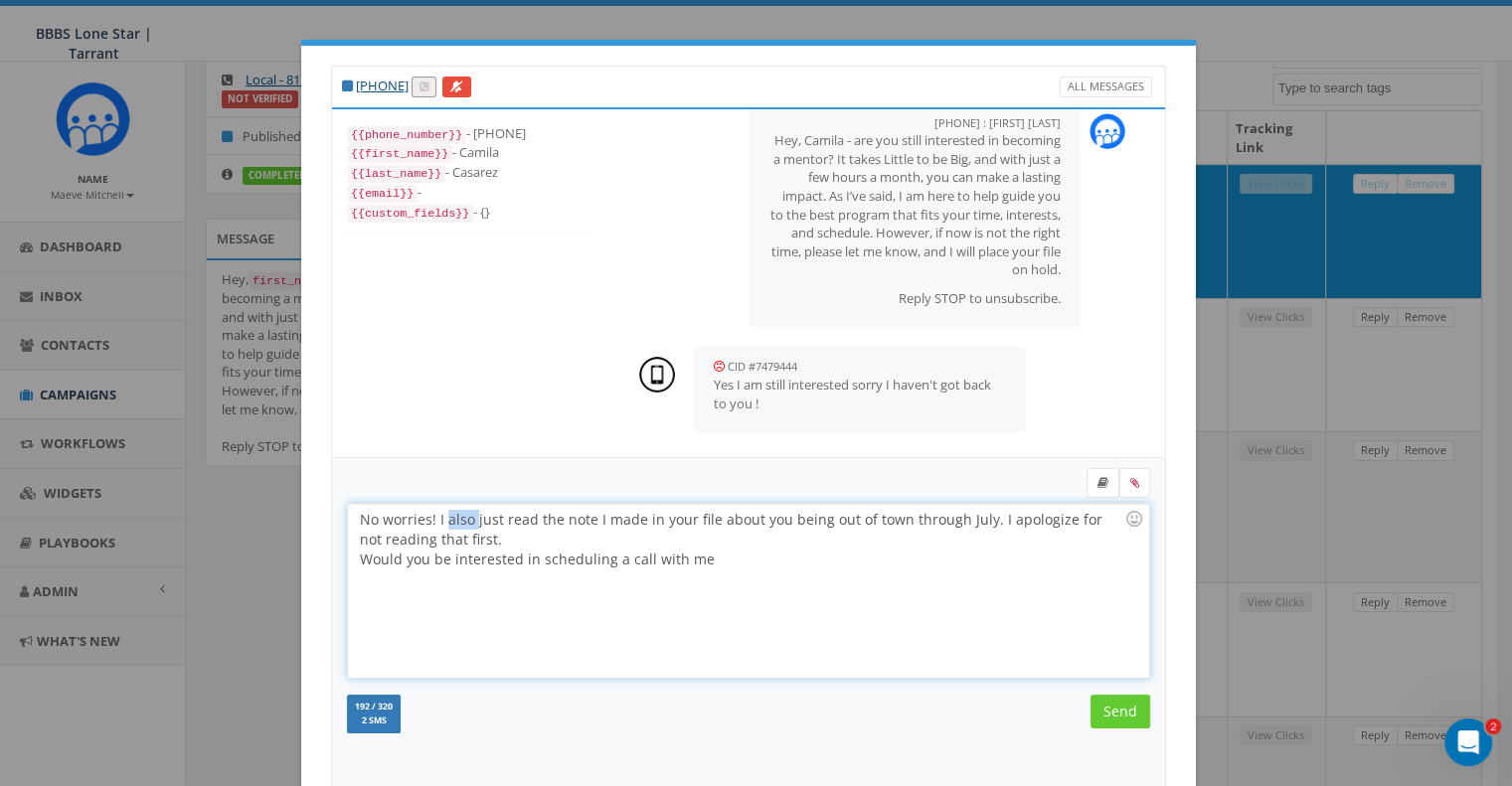 click on "No worries! I also just read the note I made in your file about you being out of town through July. I apologize for not reading that first. Would you be interested in scheduling a call with me" at bounding box center [748, 590] 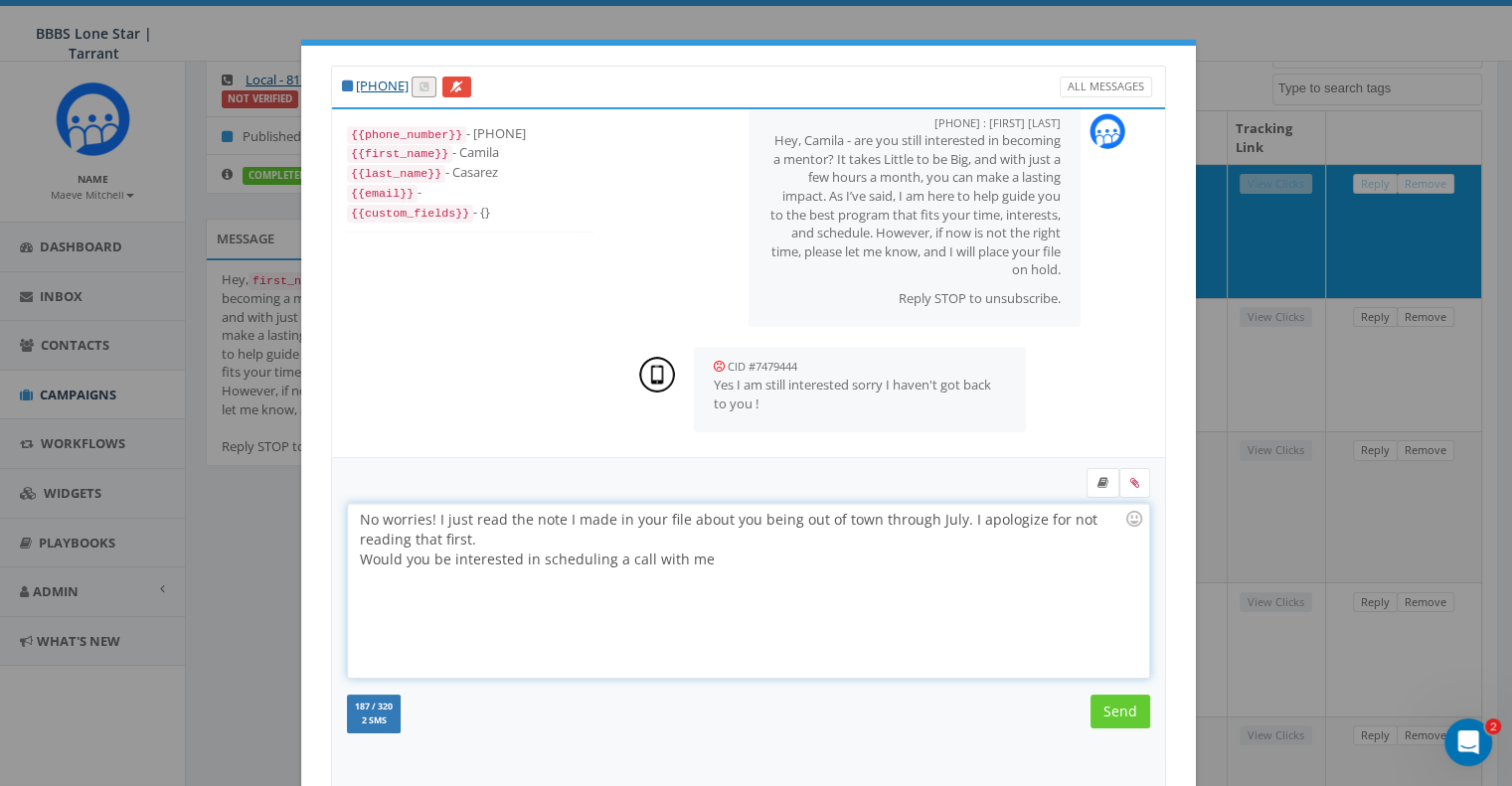 click on "Would you be interested in scheduling a call with me" at bounding box center (742, 559) 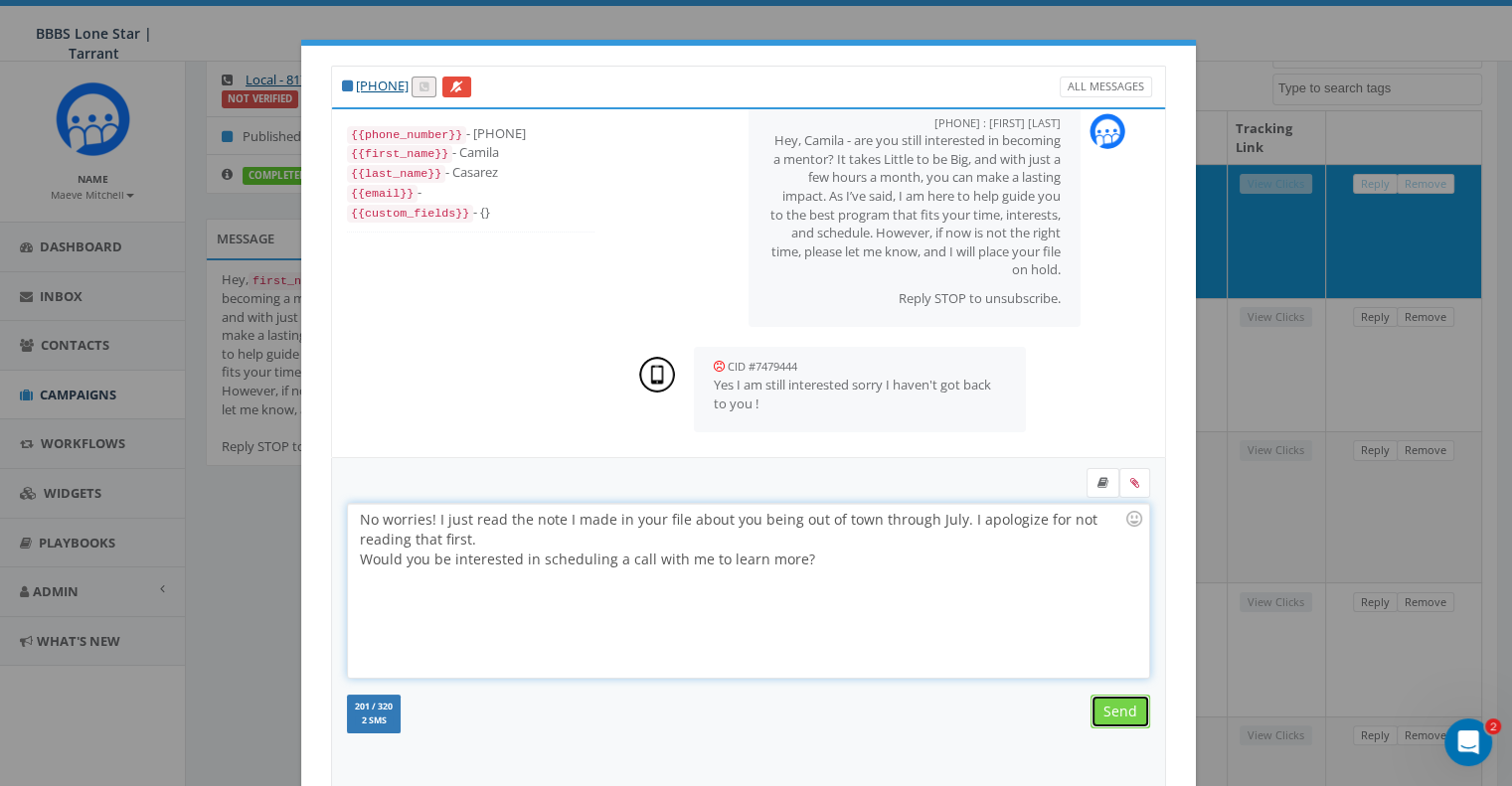 click on "Send" at bounding box center [1120, 711] 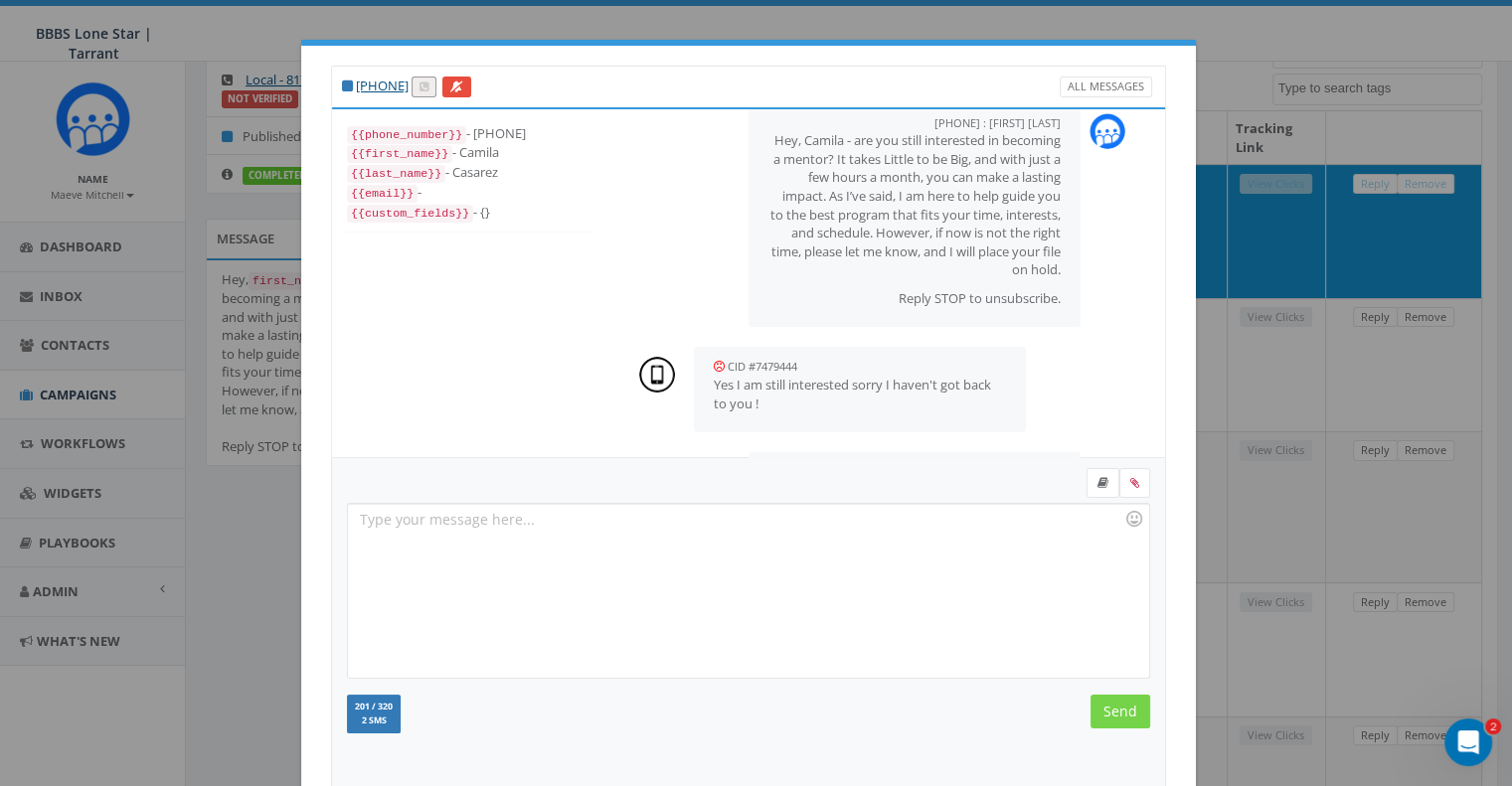 scroll, scrollTop: 191, scrollLeft: 0, axis: vertical 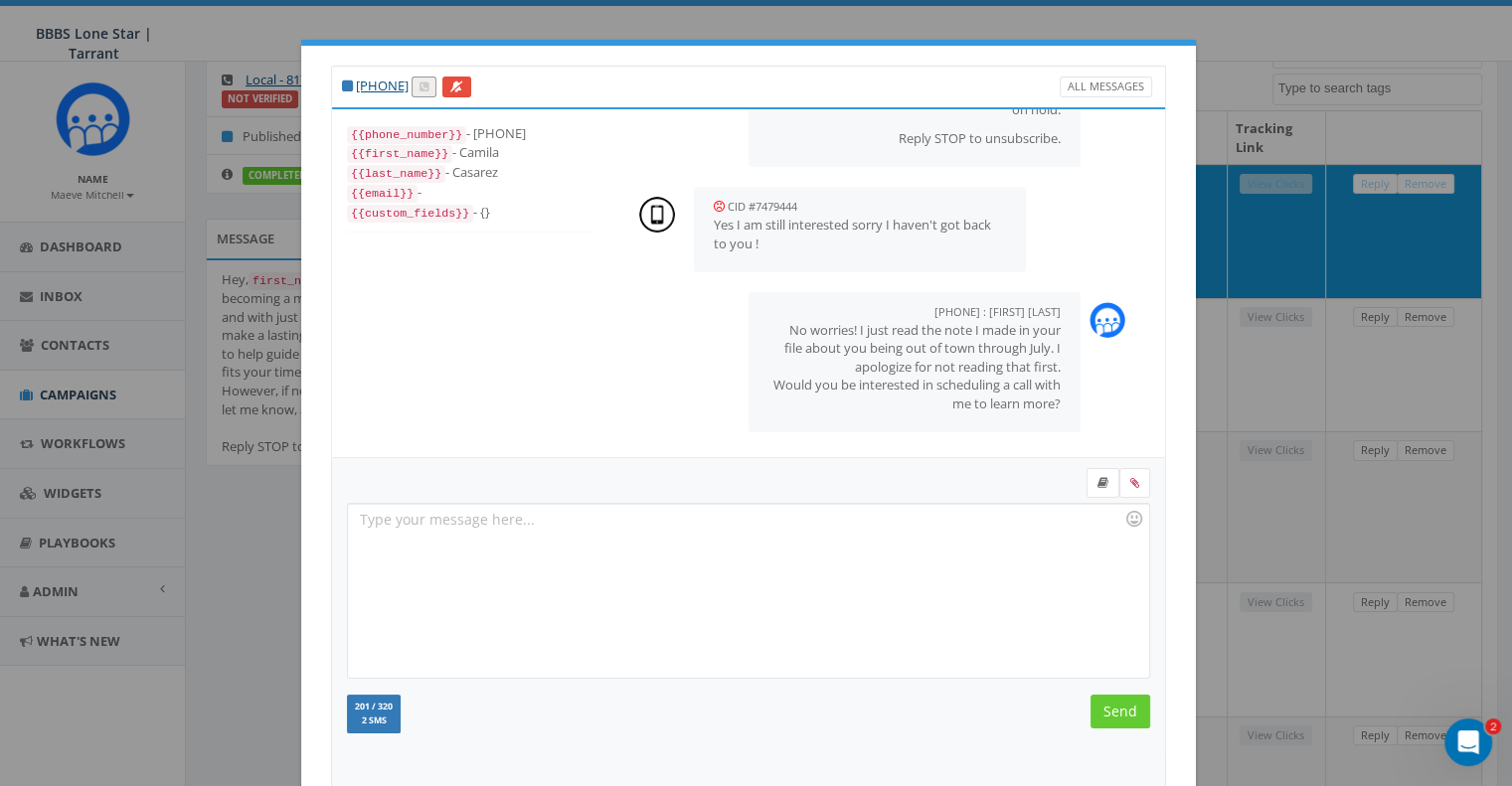 click on "+1 806-346-0665     All Messages {{phone_number}}  - +18063460665 {{first_name}}  - Camila {{last_name}}  - Casarez {{email}}  -  {{custom_fields}}  - {} +18174096392 : Maeve  Mitchell   August 06, 2025 11:12 AM Hey, Camila - are you still interested in becoming a mentor? It takes Little to be Big, and with just a few hours a month, you can make a lasting impact. As I’ve said, I am here to help guide you to the best program that fits your time, interests, and schedule. However, if now is not the right time, please let me know, and I will place your file on hold.
Reply STOP to unsubscribe.   CID #7479444 August 06, 2025 11:21 AM Yes I am still interested sorry I haven't got back to you !  +18174096392 : Maeve  Mitchell   August 06, 2025 11:23 AM No worries! I just read the note I made in your file about you being out of town through July. I apologize for not reading that first.
Would you be interested in scheduling a call with me to learn more? Recent Smileys & People Animals & Nature Food & Drink SMS" at bounding box center (756, 393) 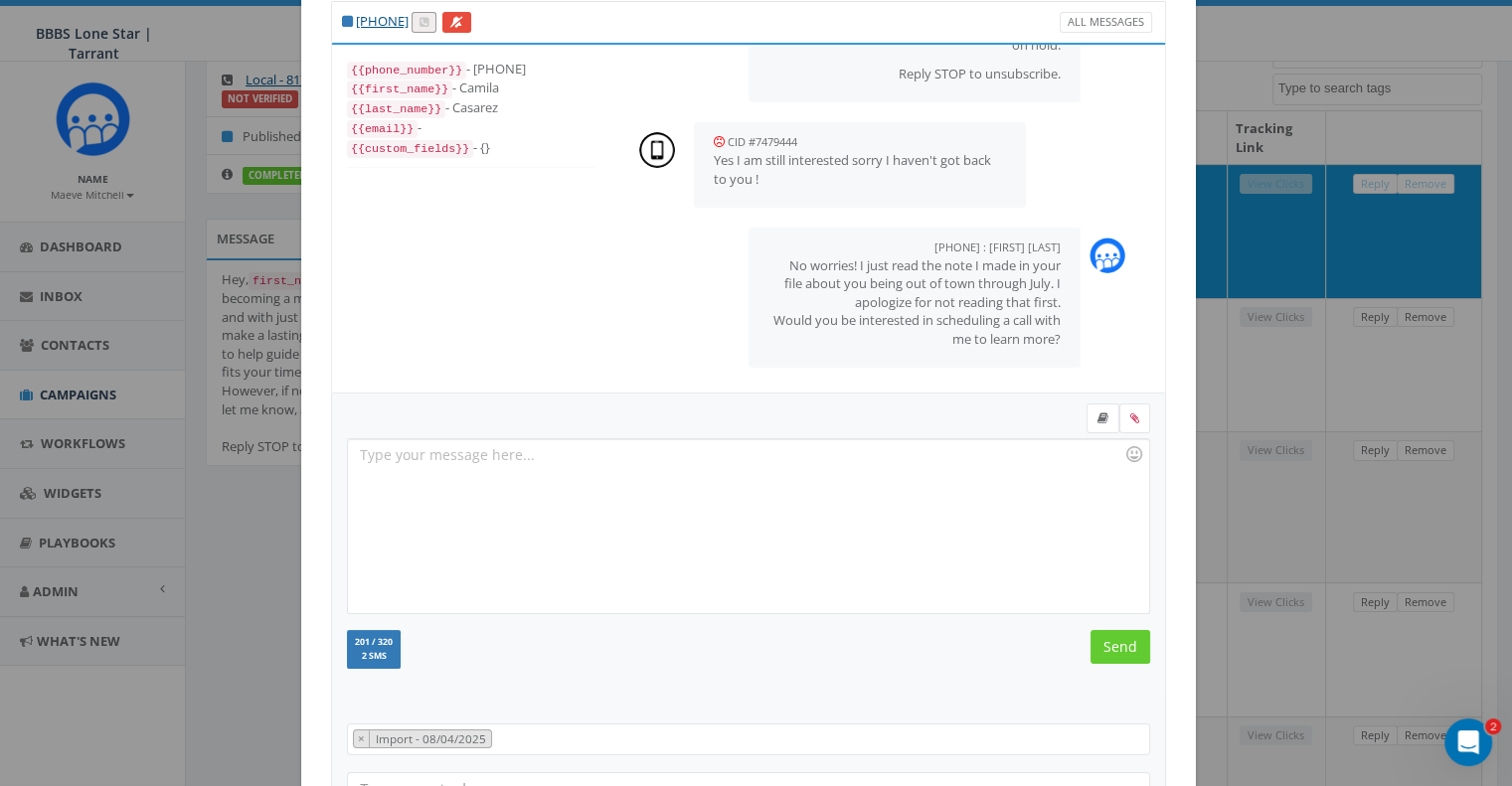 scroll, scrollTop: 206, scrollLeft: 0, axis: vertical 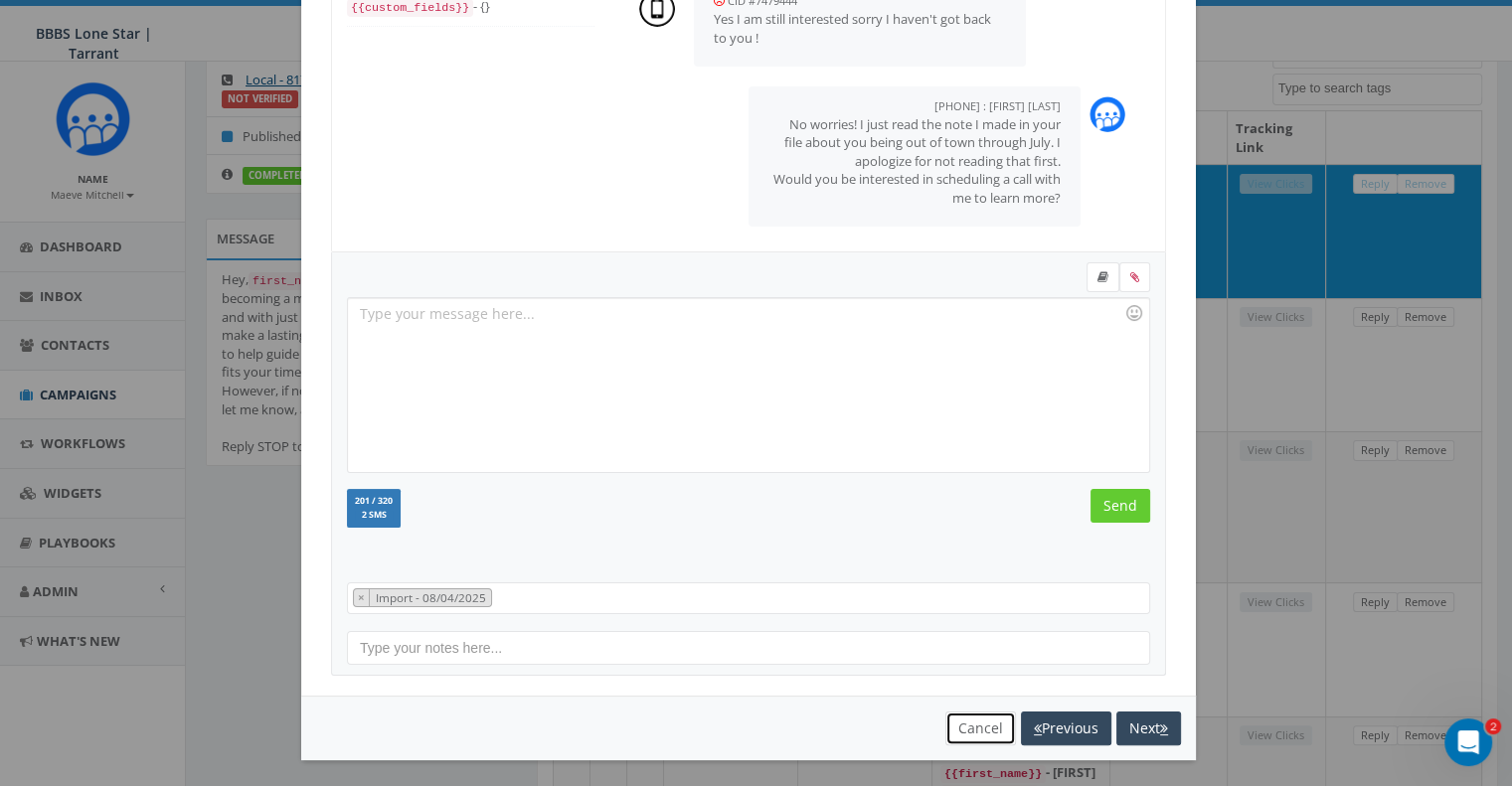 click on "Cancel" at bounding box center [980, 728] 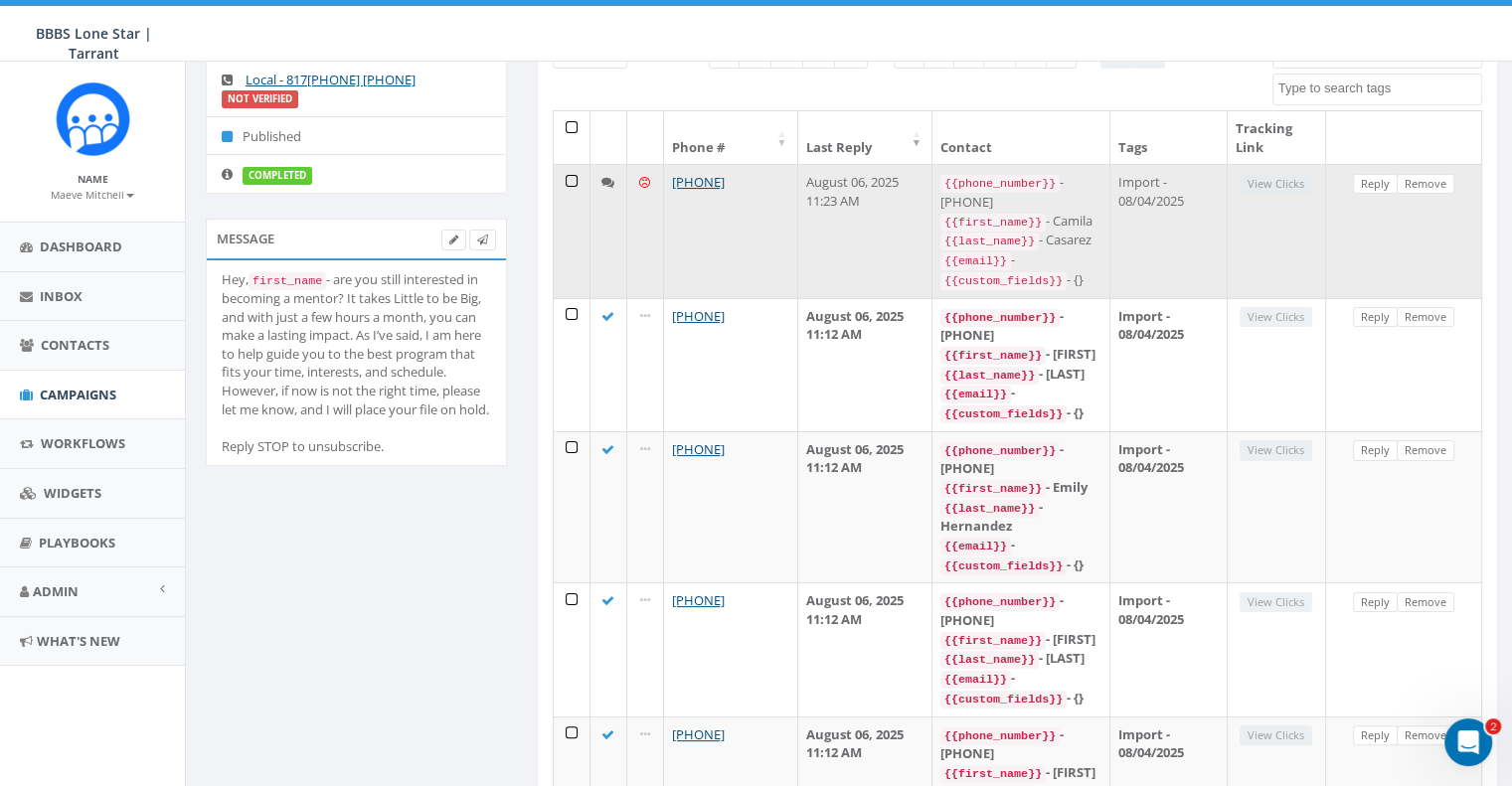 click at bounding box center (644, 182) 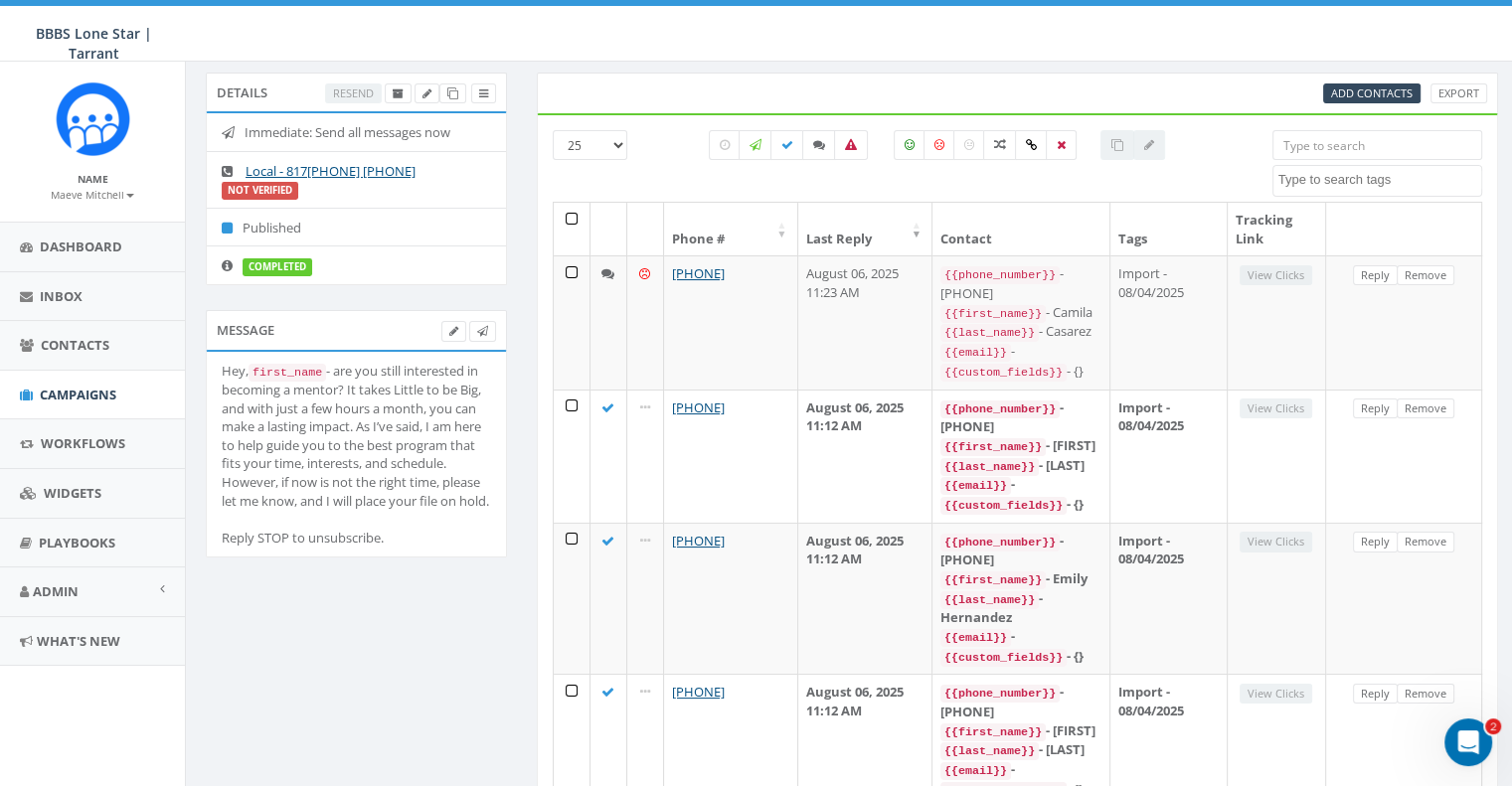 scroll, scrollTop: 0, scrollLeft: 0, axis: both 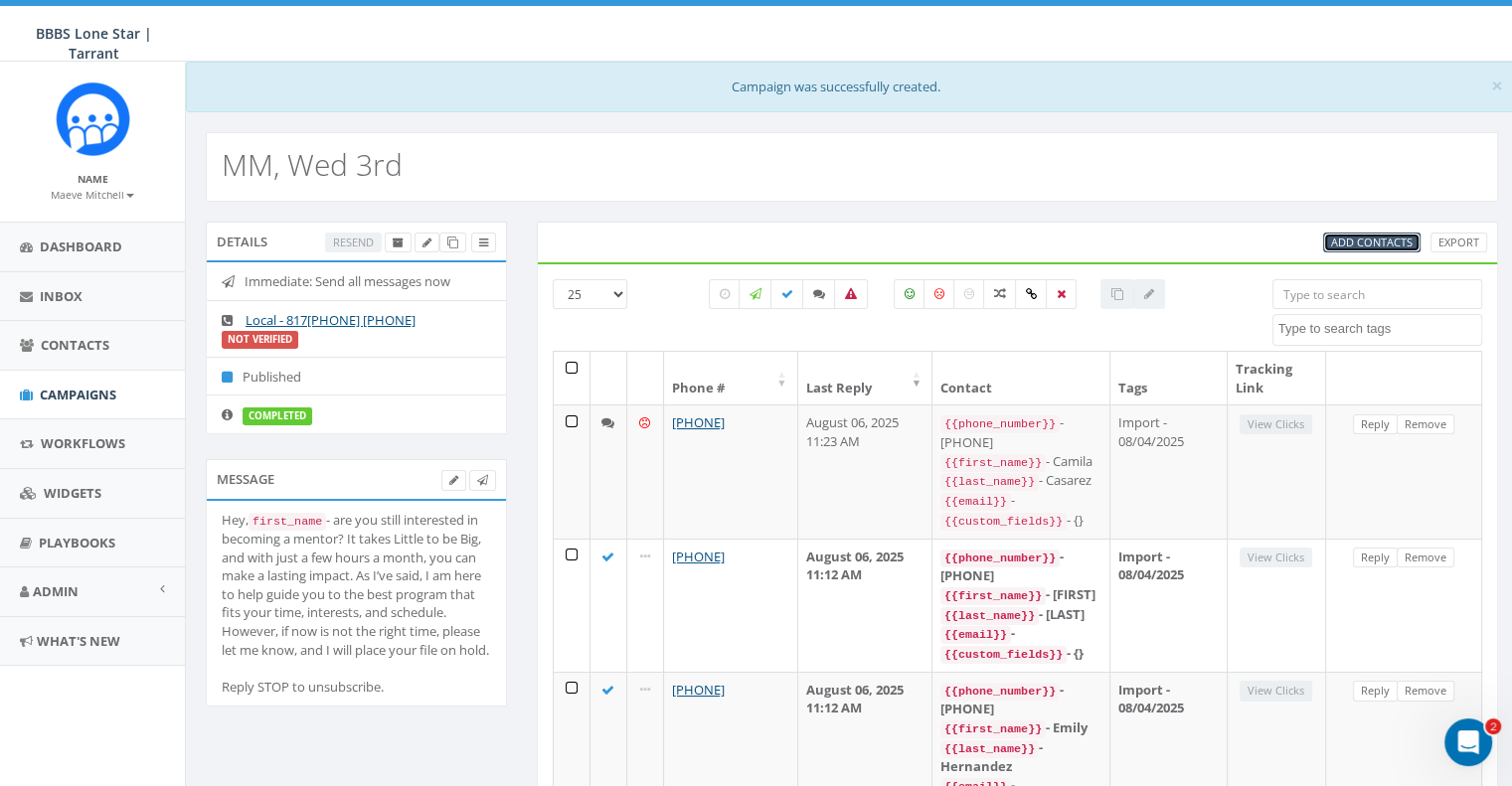 click on "Add Contacts" at bounding box center (1372, 241) 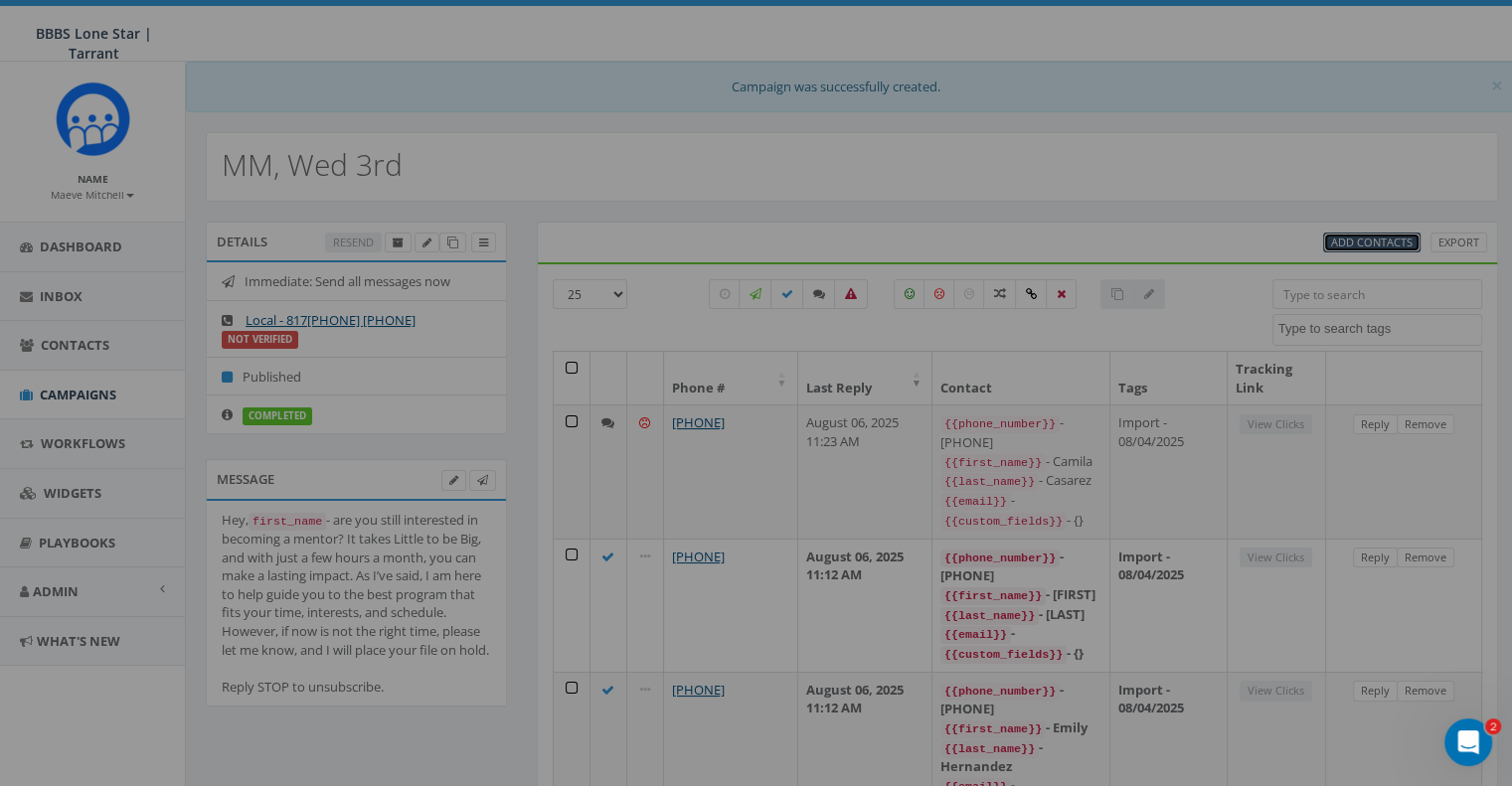 select 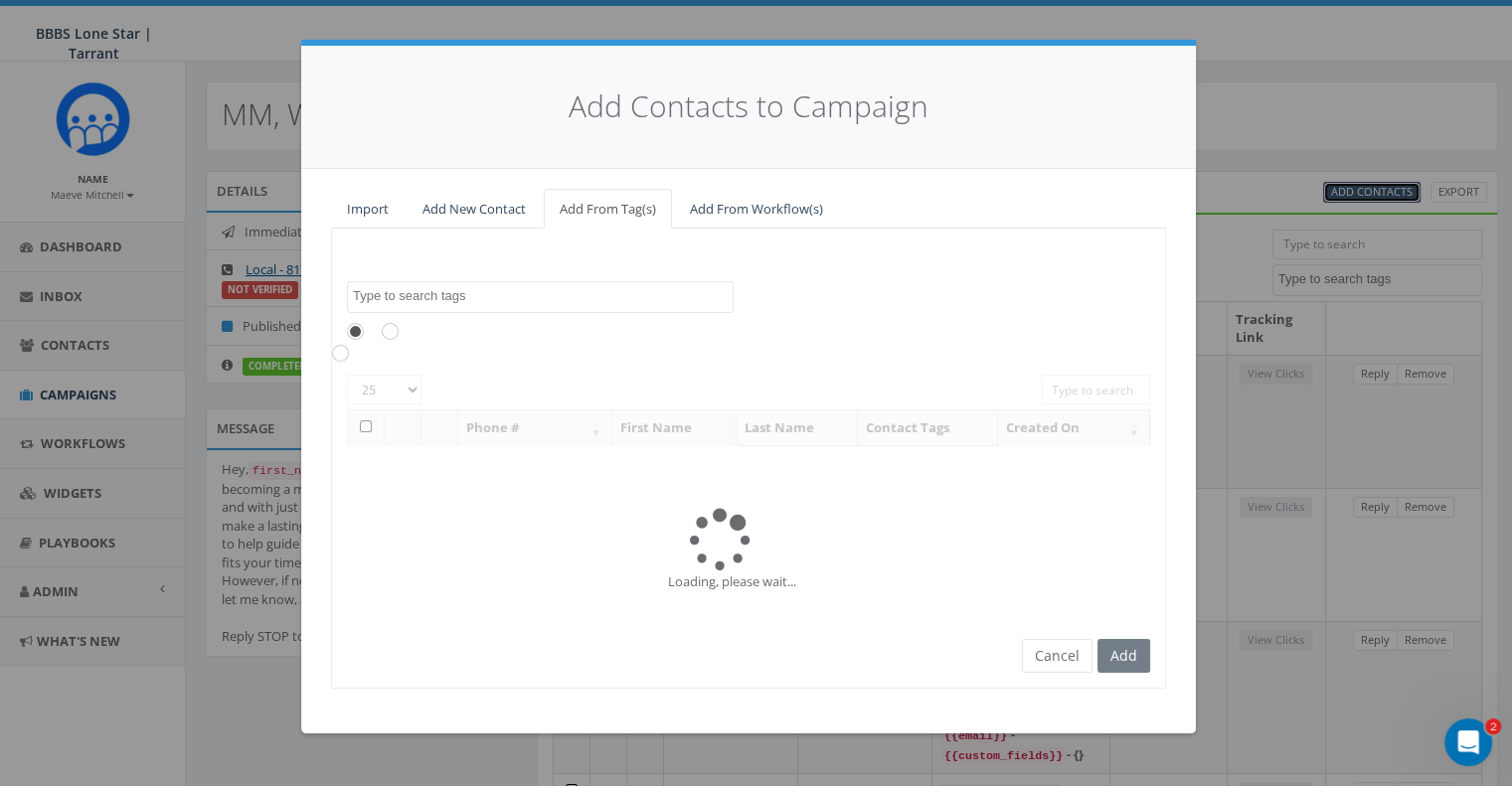 scroll, scrollTop: 0, scrollLeft: 0, axis: both 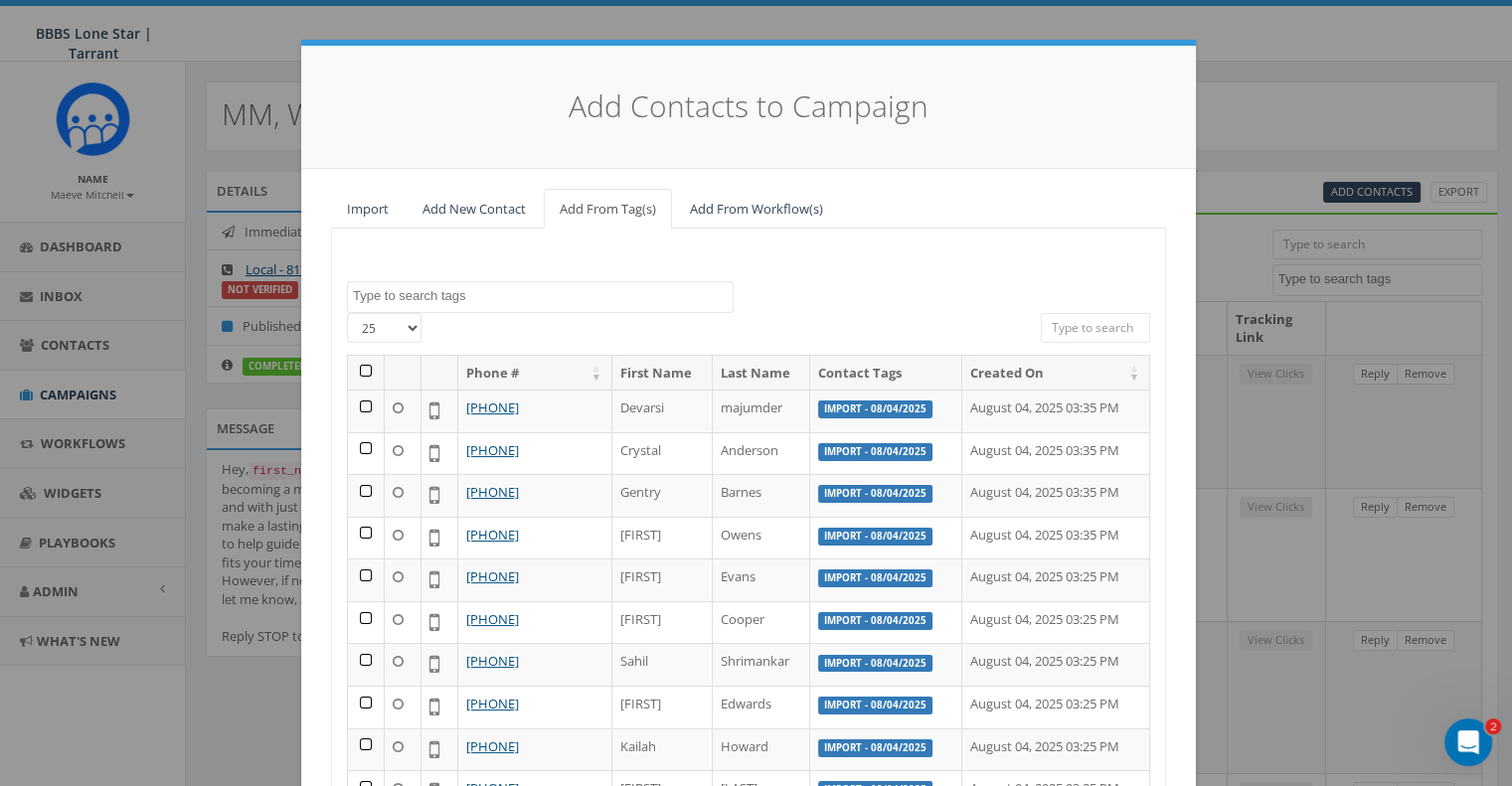 click at bounding box center (1095, 328) 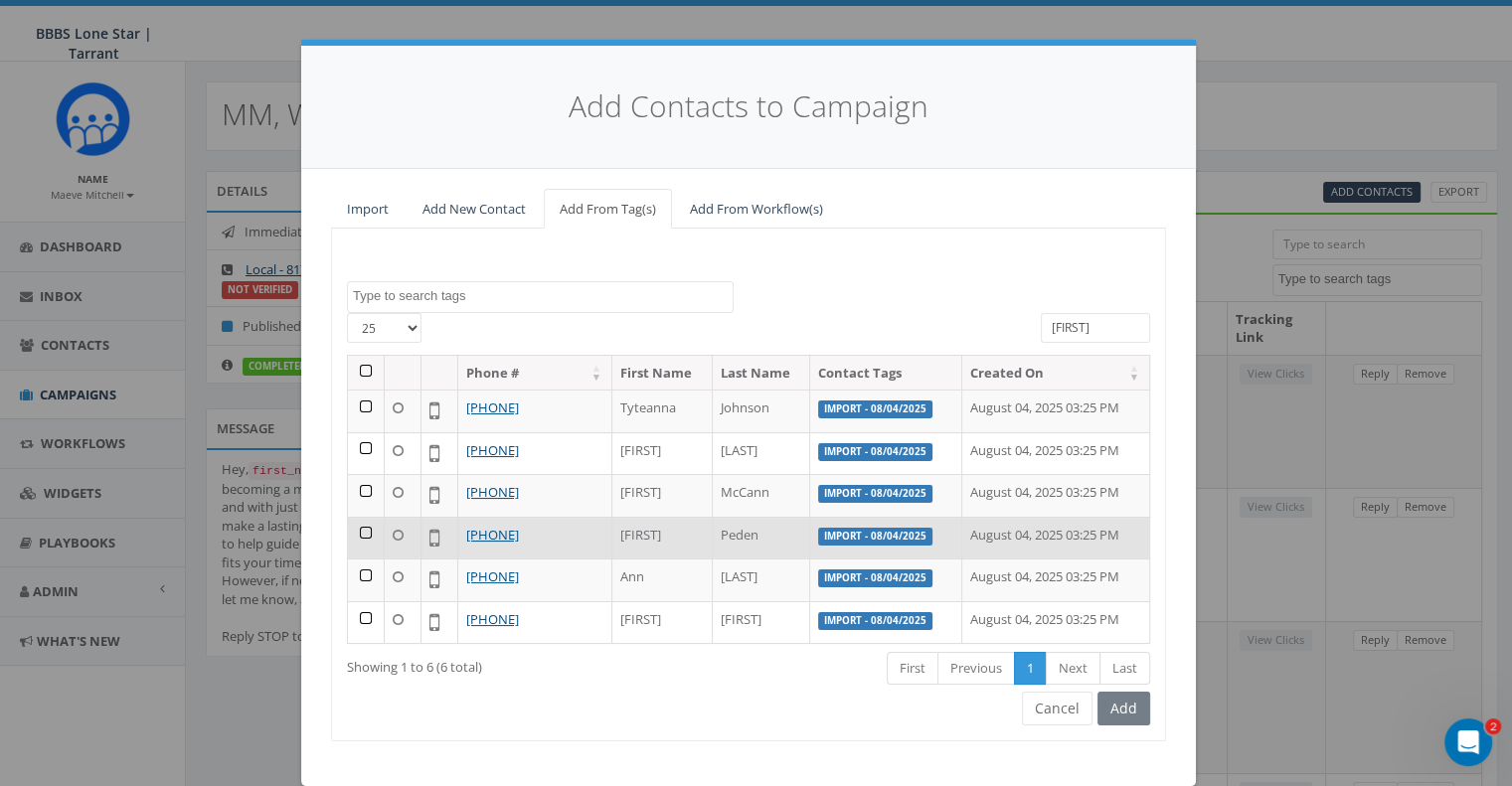 type on "ann" 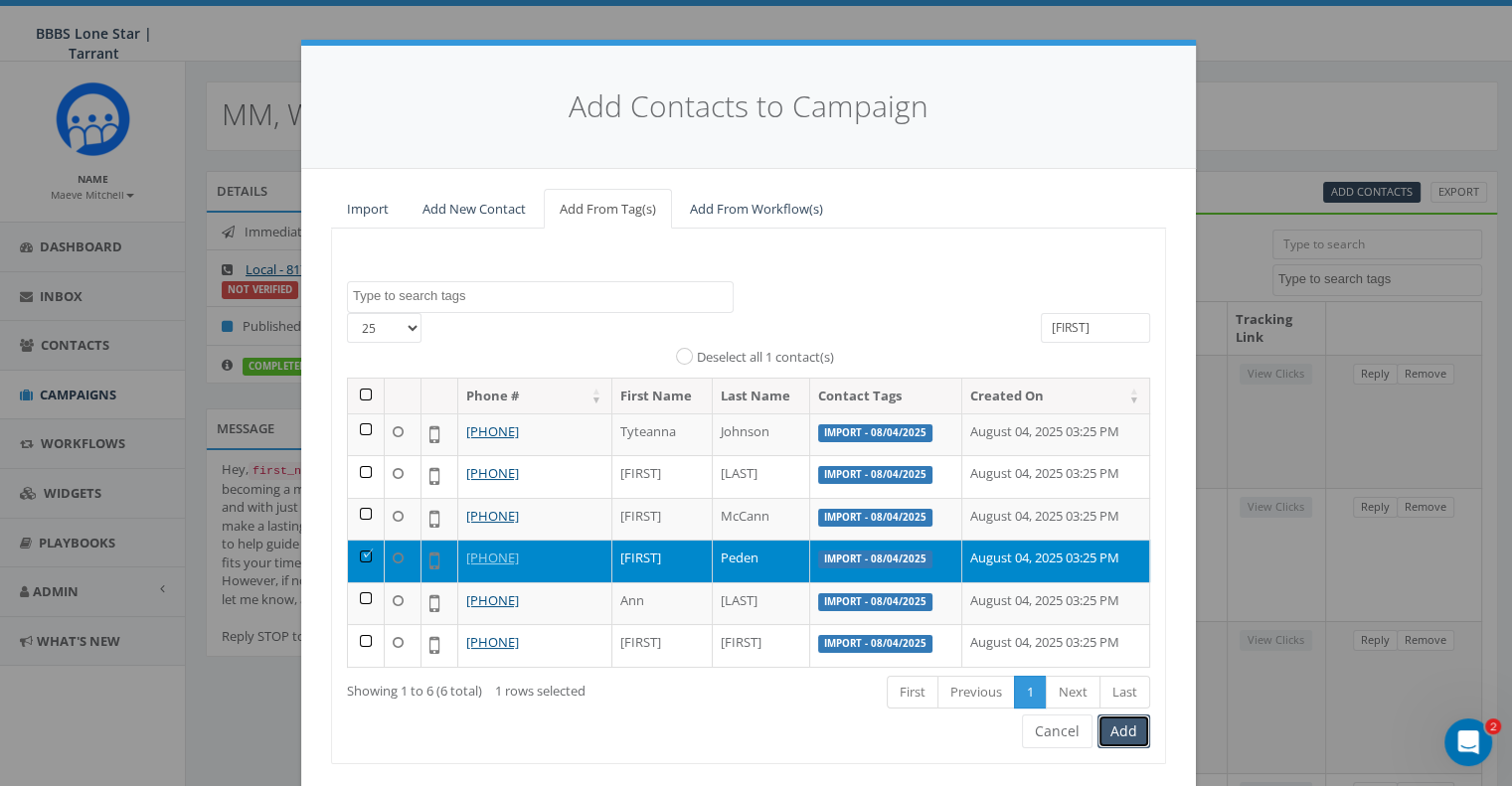 click on "Add" at bounding box center (1123, 731) 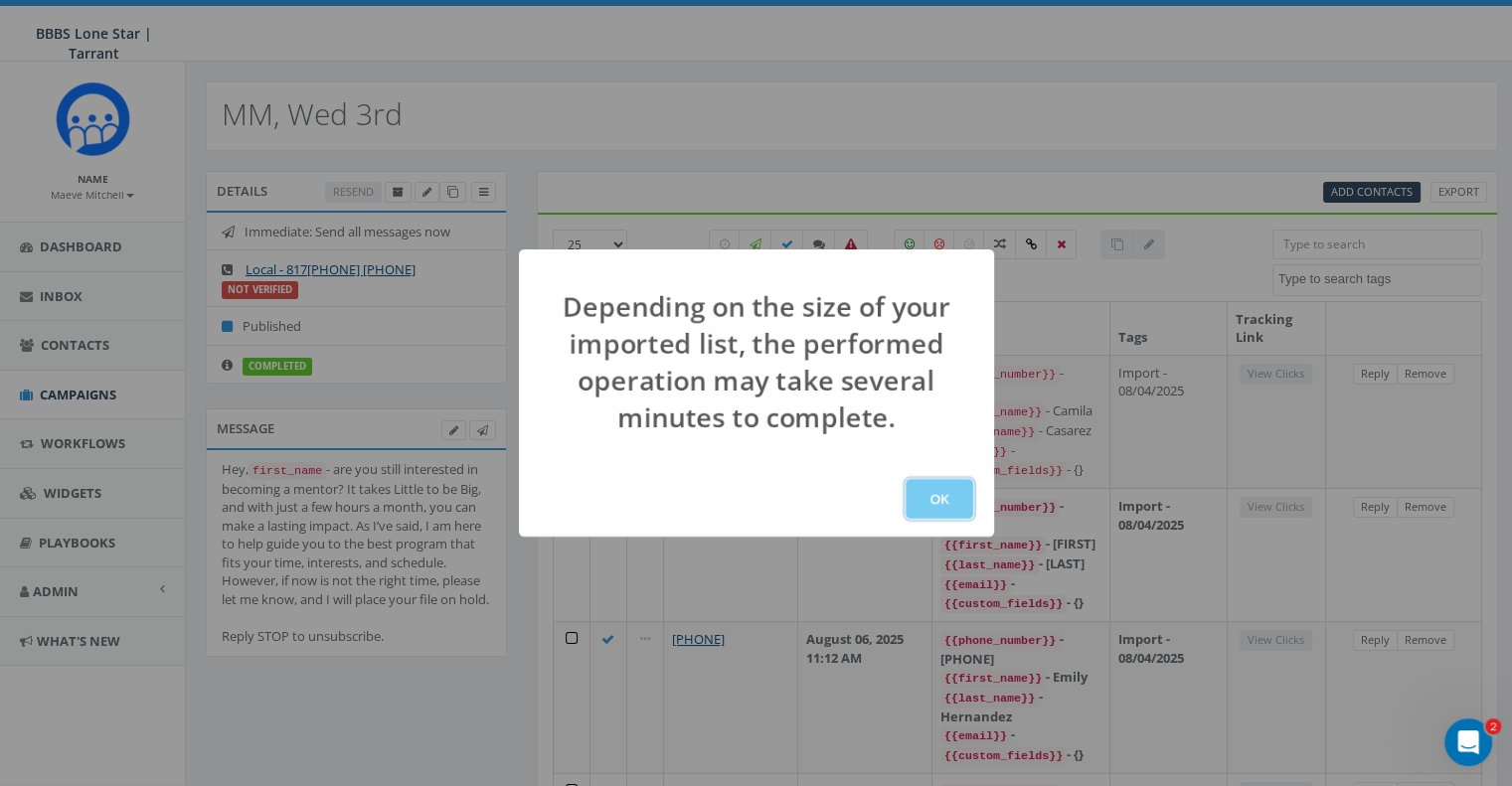 click on "OK" at bounding box center [939, 499] 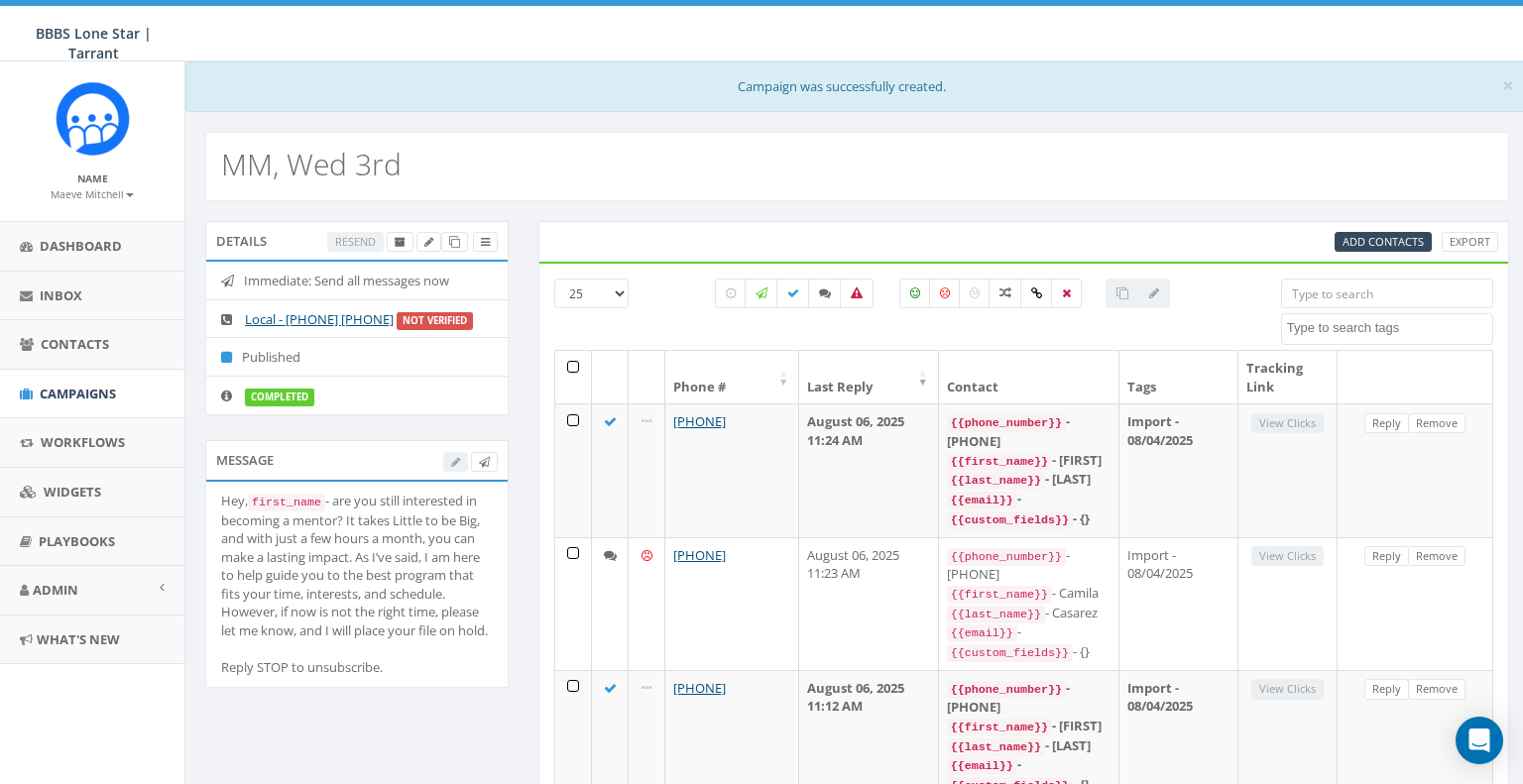 select 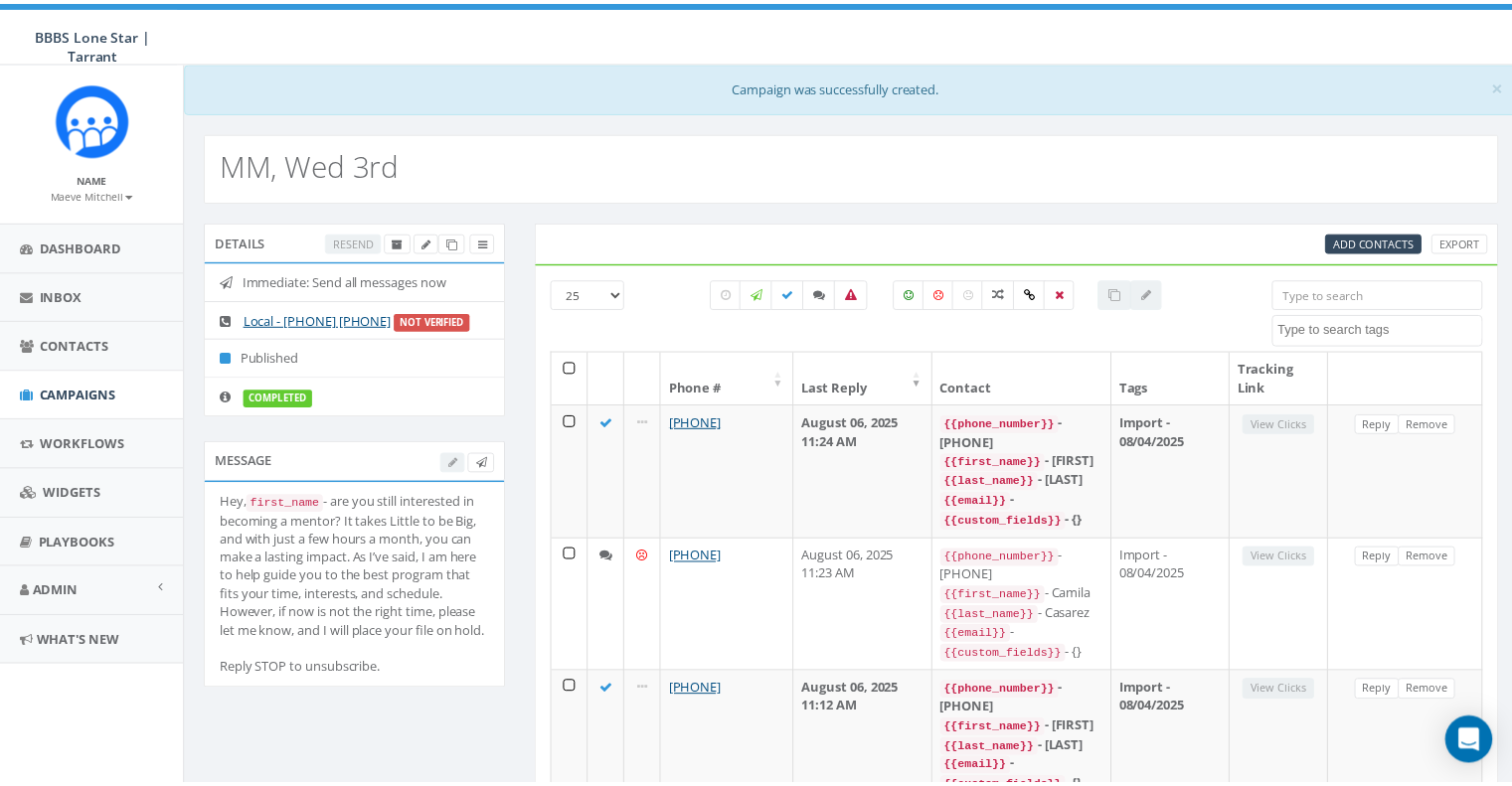 scroll, scrollTop: 0, scrollLeft: 0, axis: both 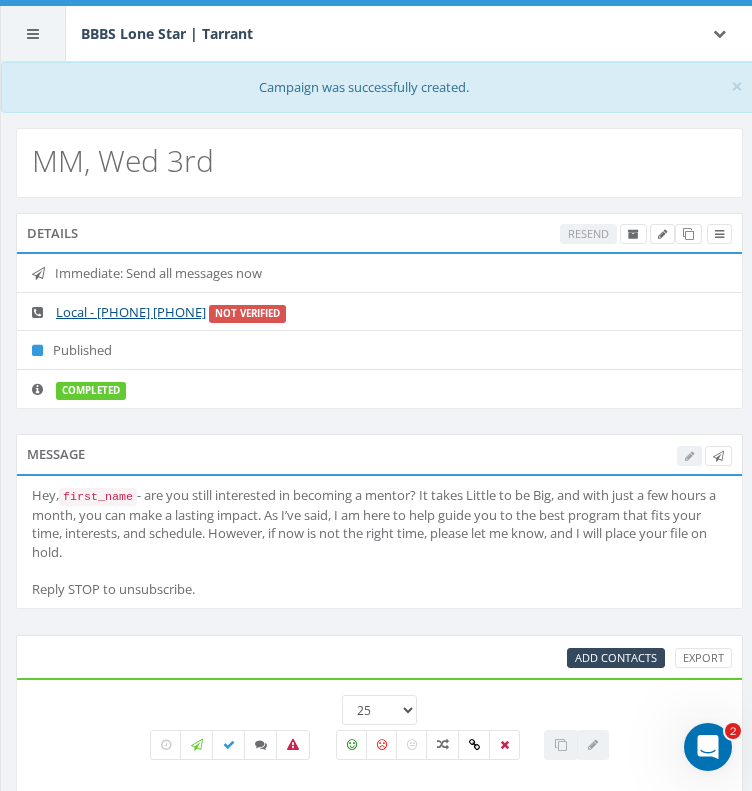 click at bounding box center [33, 33] 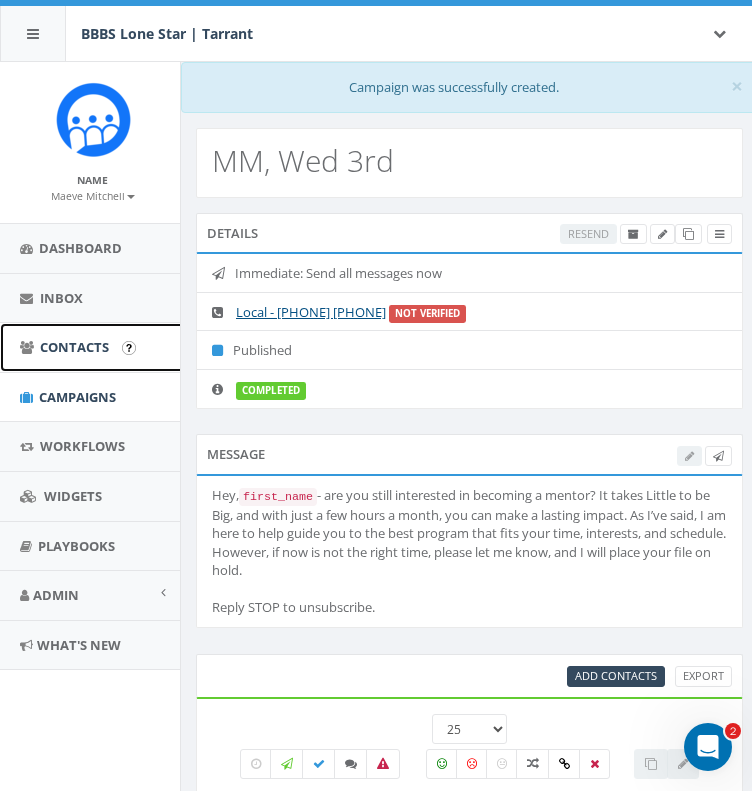 click on "Contacts" at bounding box center [75, 347] 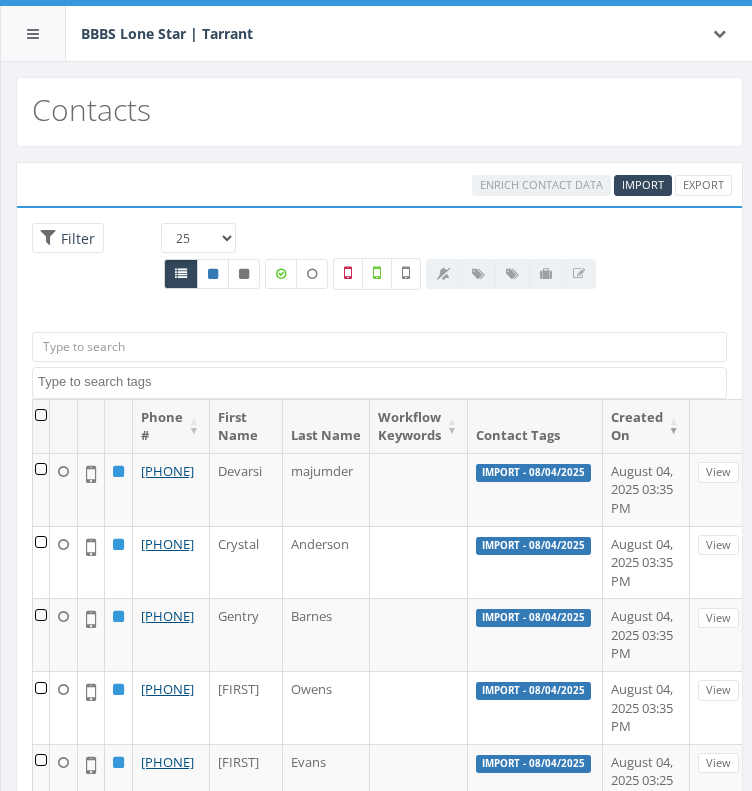 select 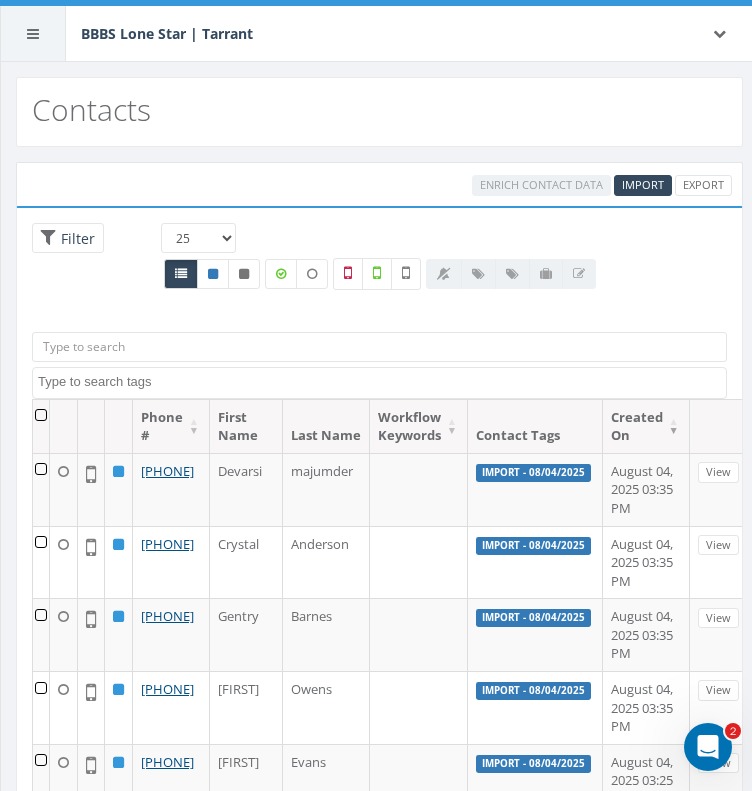 scroll, scrollTop: 0, scrollLeft: 0, axis: both 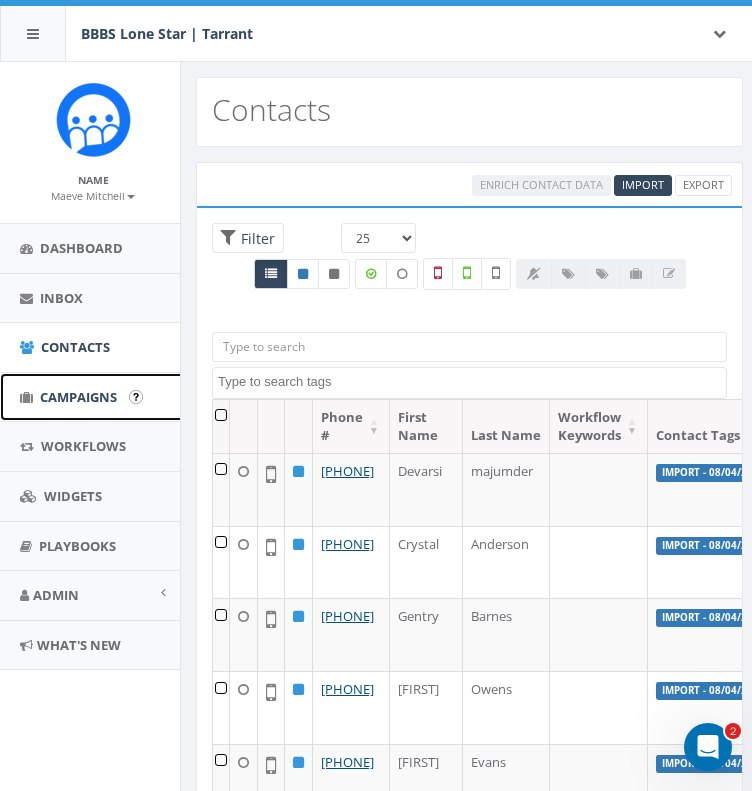 click on "Campaigns" at bounding box center [78, 397] 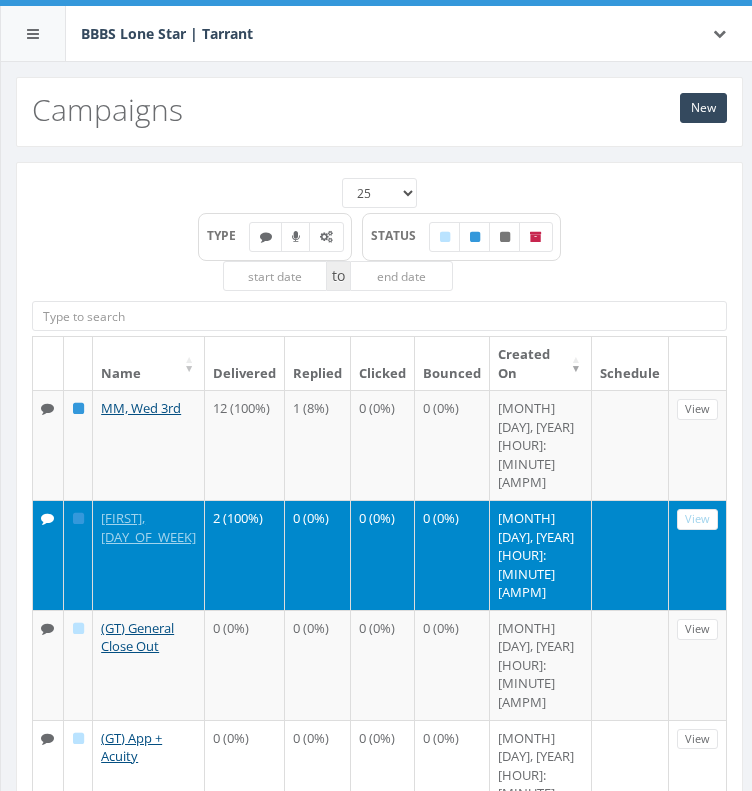 scroll, scrollTop: 0, scrollLeft: 0, axis: both 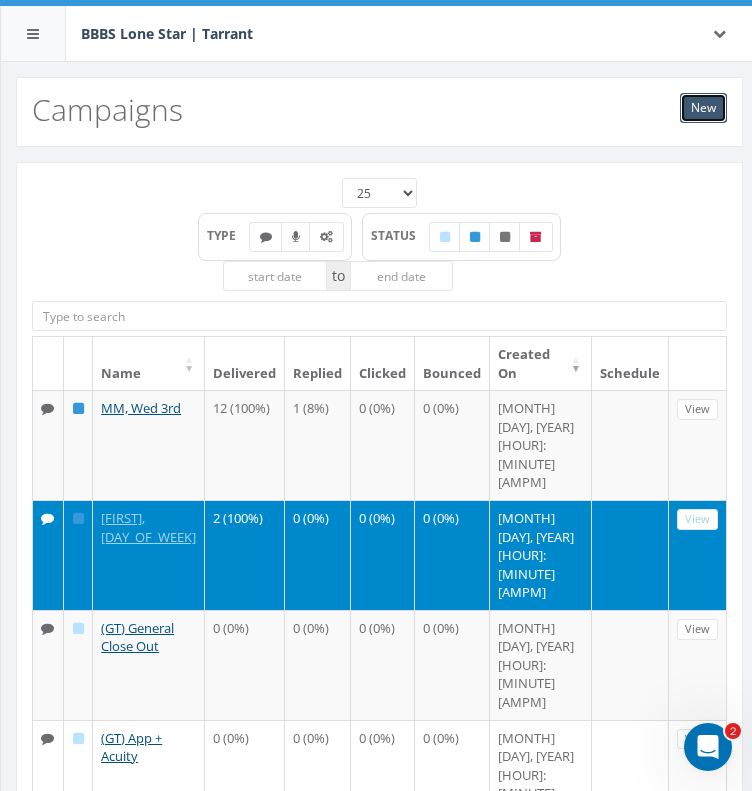 click on "New" at bounding box center [703, 108] 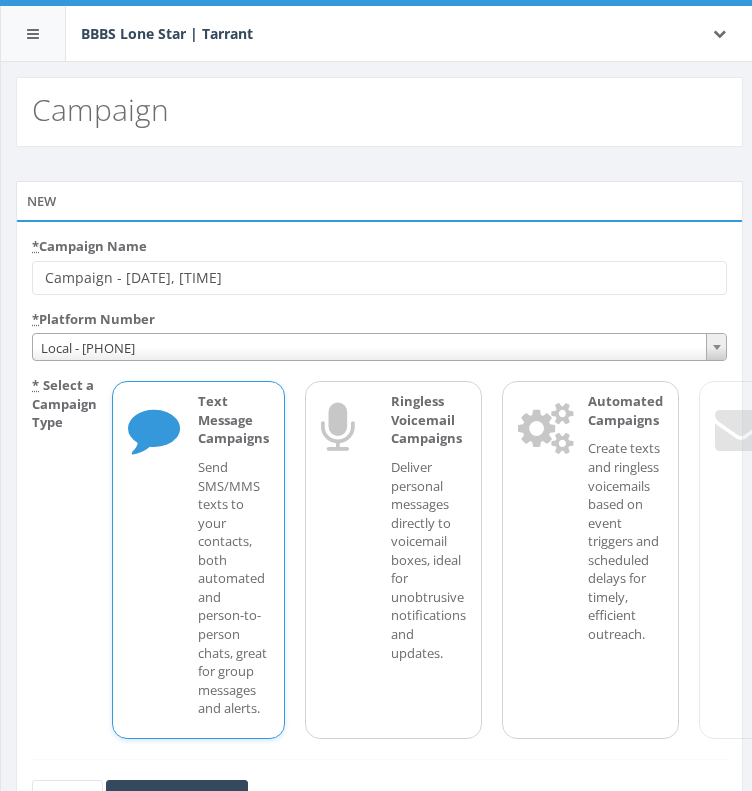 scroll, scrollTop: 0, scrollLeft: 0, axis: both 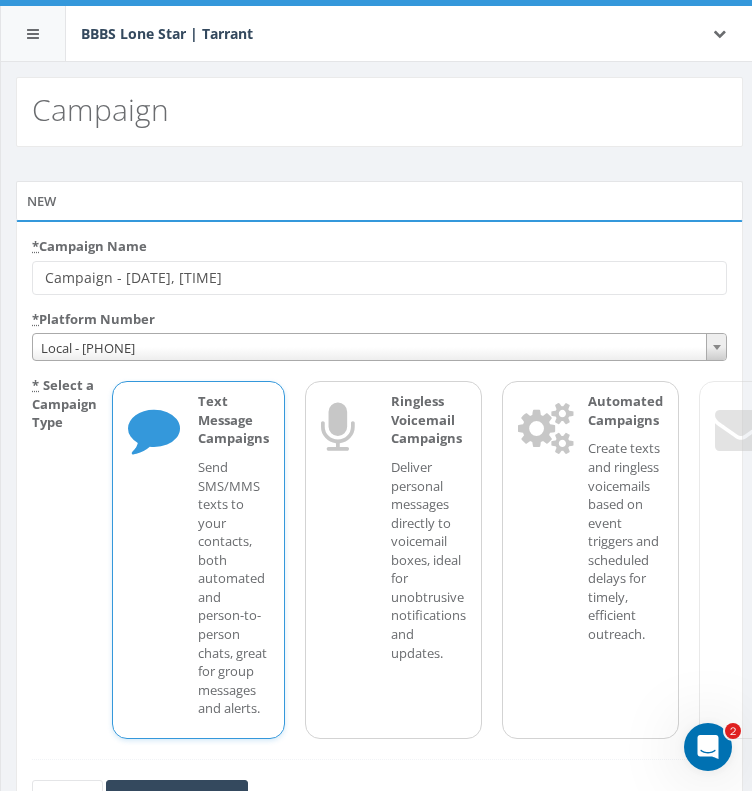 click on "Campaign - [DATE], [TIME]" at bounding box center (379, 278) 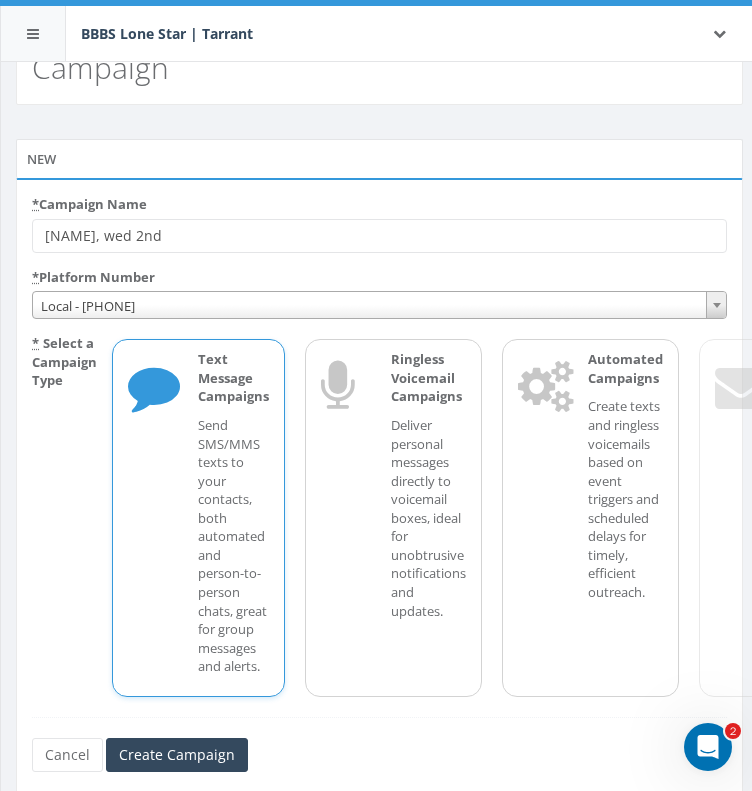 scroll, scrollTop: 92, scrollLeft: 0, axis: vertical 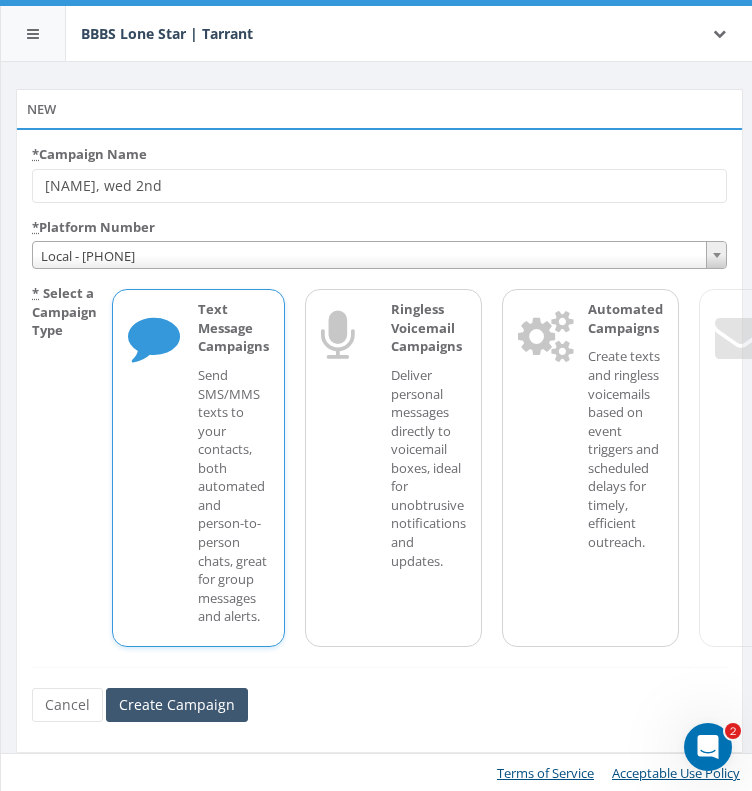 type on "[NAME], wed 2nd" 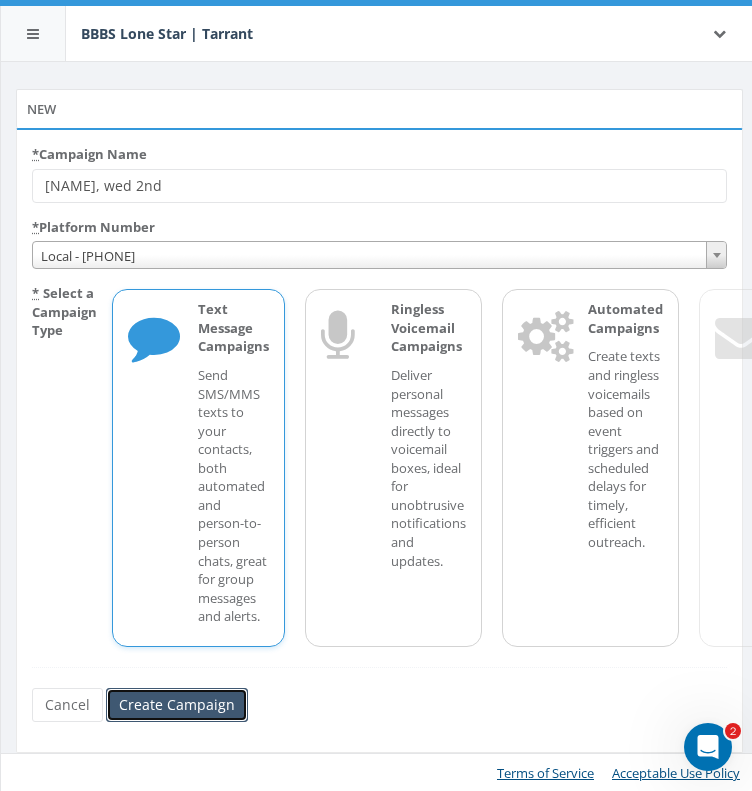 click on "Create Campaign" at bounding box center [177, 705] 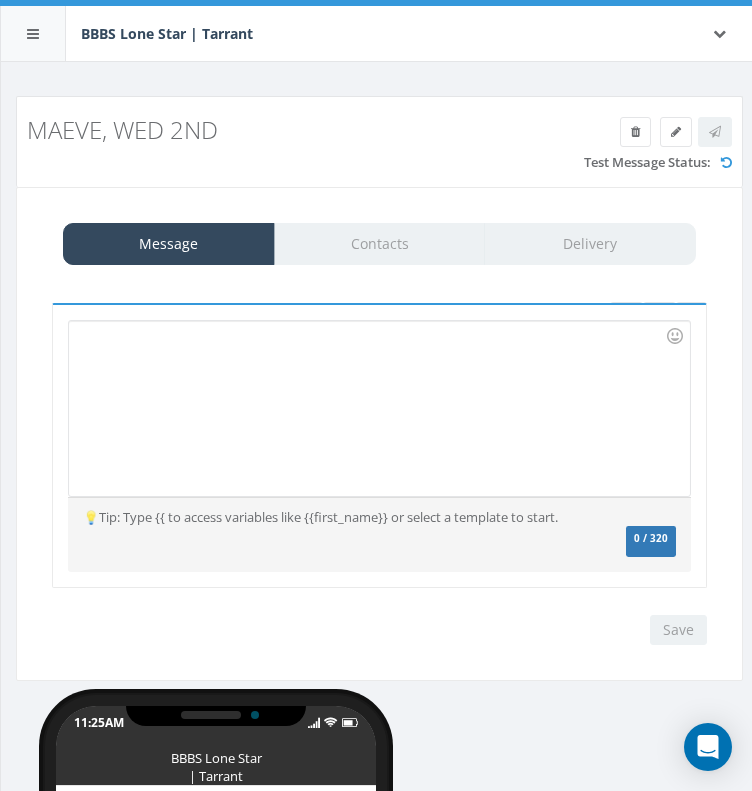 scroll, scrollTop: 0, scrollLeft: 0, axis: both 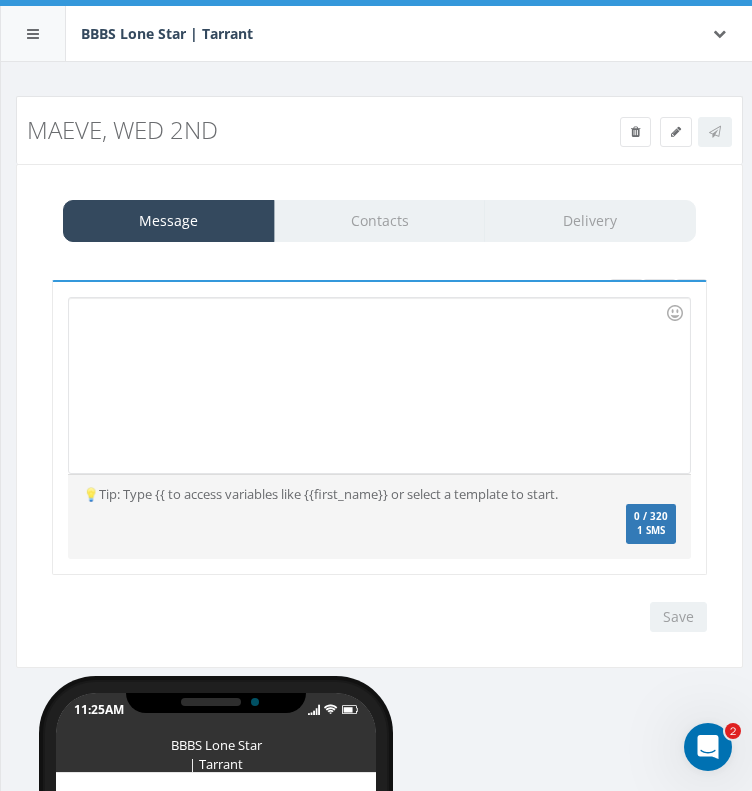 click at bounding box center [339, 385] 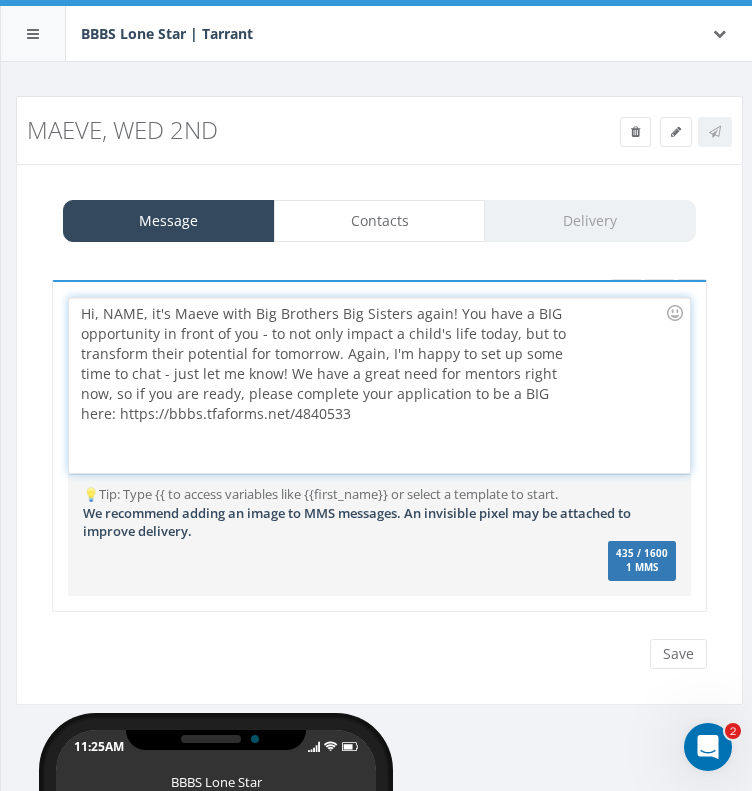 click on "Hi, NAME, it's Maeve with Big Brothers Big Sisters again! You have a BIG opportunity in front of you - to not only impact a child's life today, but to transform their potential for tomorrow. Again, I'm happy to set up some time to chat - just let me know! We have a great need for mentors right now, so if you are ready, please complete your application to be a BIG here: https://bbbs.tfaforms.net/4840533" at bounding box center [339, 385] 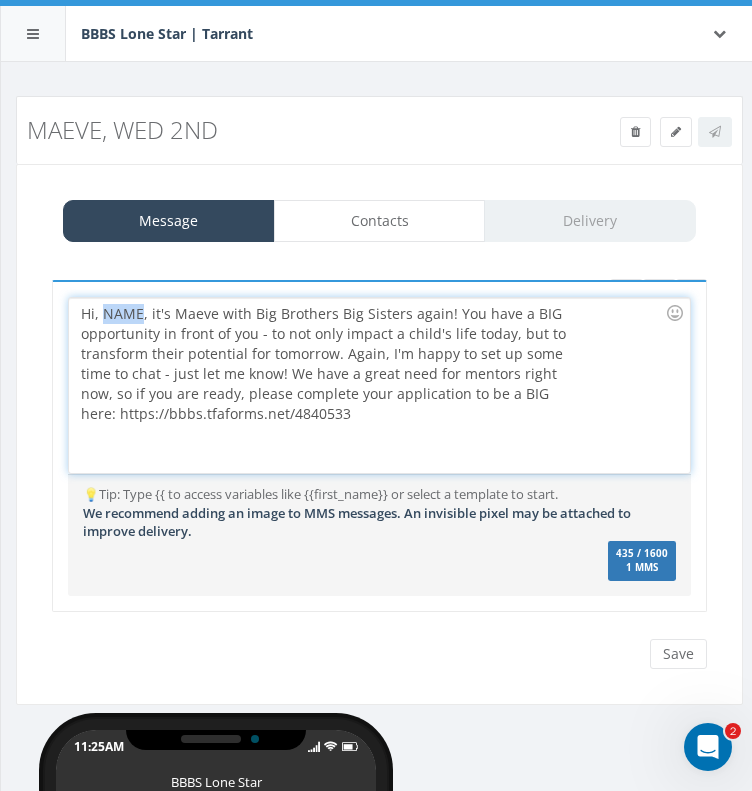 click on "Hi, NAME, it's Maeve with Big Brothers Big Sisters again! You have a BIG opportunity in front of you - to not only impact a child's life today, but to transform their potential for tomorrow. Again, I'm happy to set up some time to chat - just let me know! We have a great need for mentors right now, so if you are ready, please complete your application to be a BIG here: https://bbbs.tfaforms.net/4840533" at bounding box center [339, 385] 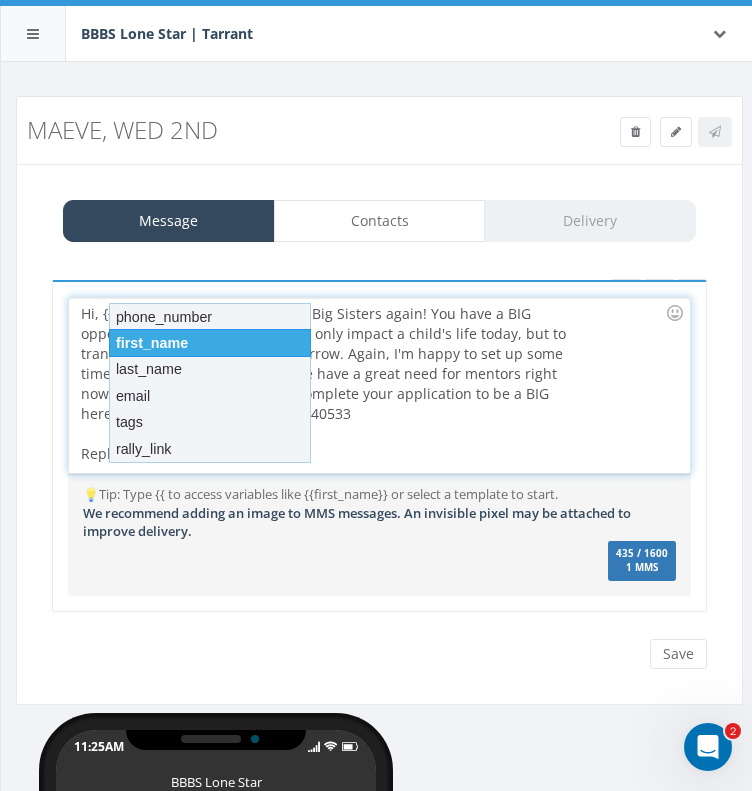 click on "first_name" at bounding box center [210, 343] 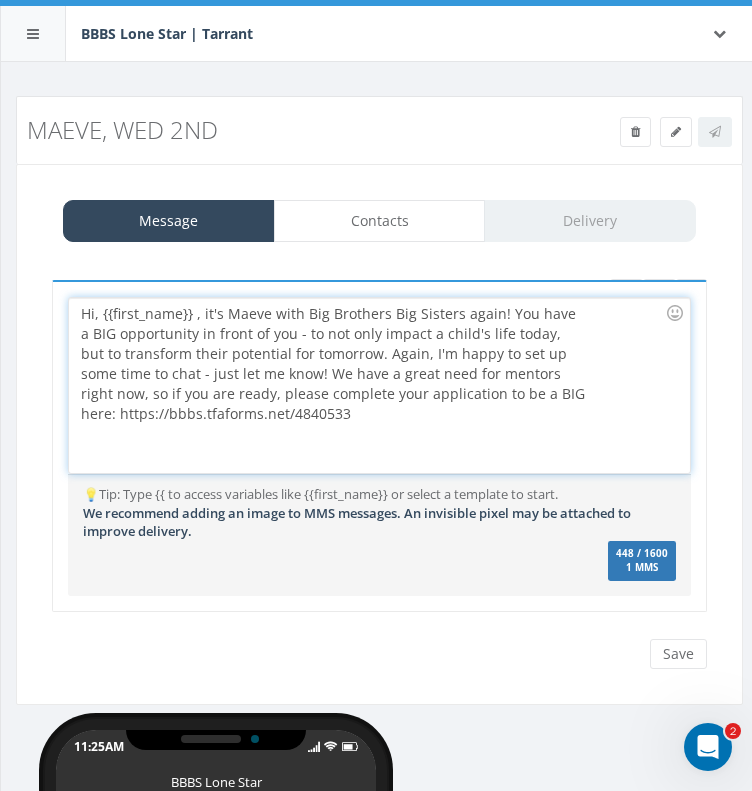 click on "Hi, {{first_name}} , it's Maeve with Big Brothers Big Sisters again! You have a BIG opportunity in front of you - to not only impact a child's life today, but to transform their potential for tomorrow. Again, I'm happy to set up some time to chat - just let me know! We have a great need for mentors right now, so if you are ready, please complete your application to be a BIG here: https://bbbs.tfaforms.net/4840533" at bounding box center [339, 385] 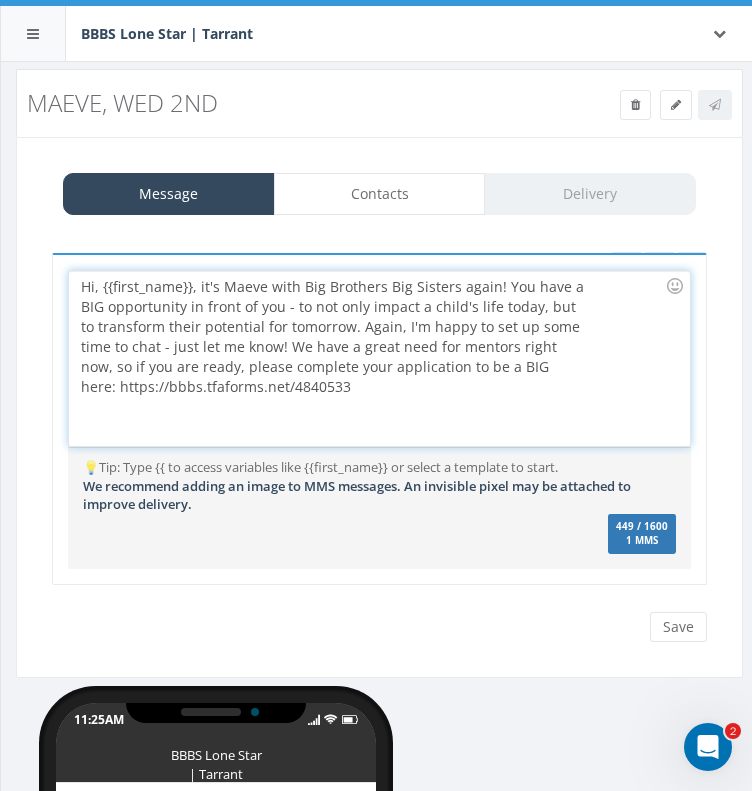 scroll, scrollTop: 0, scrollLeft: 0, axis: both 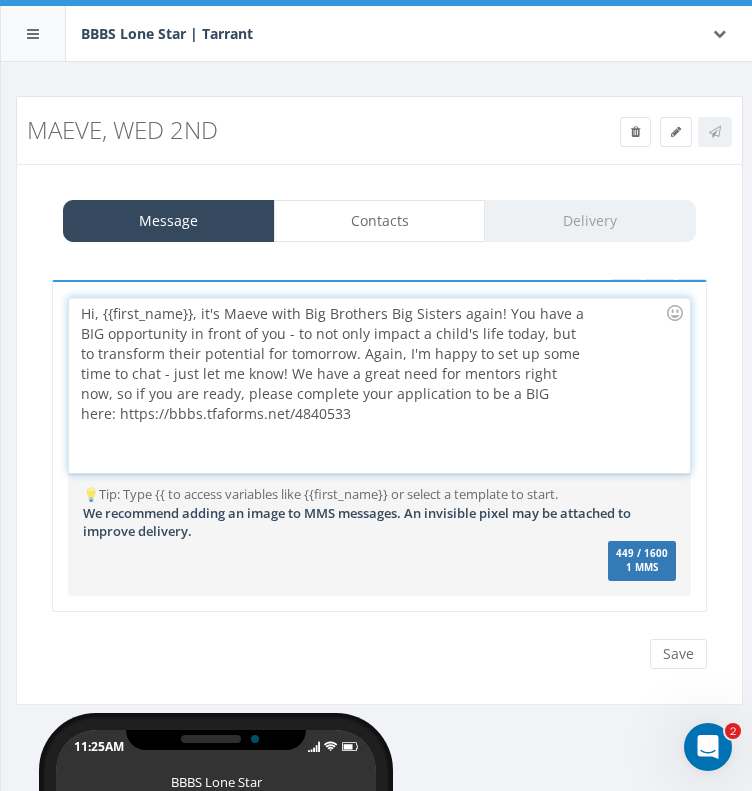 click on "449 / 1600 1 MMS" at bounding box center (642, 561) 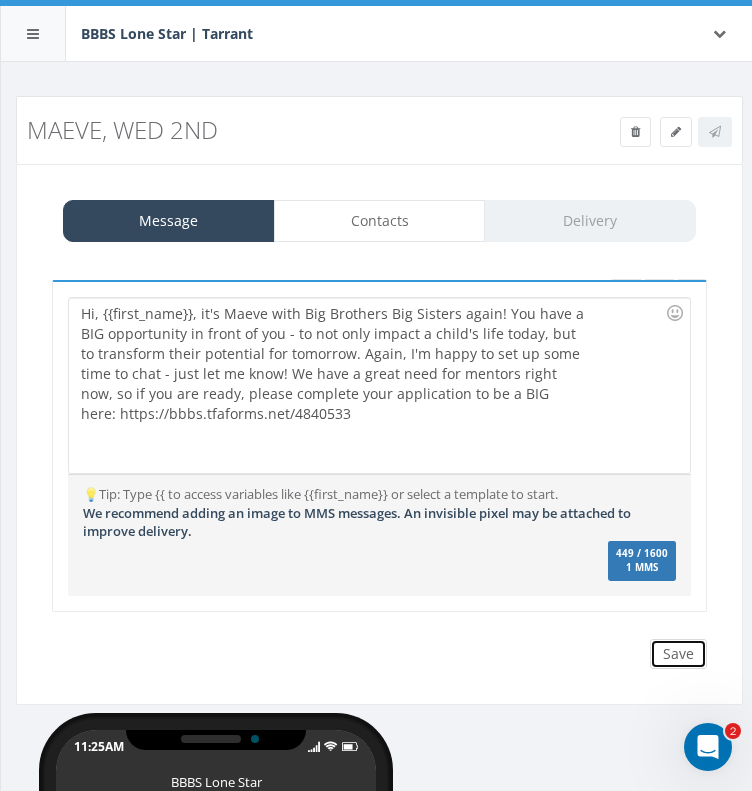 click on "Save" at bounding box center (678, 654) 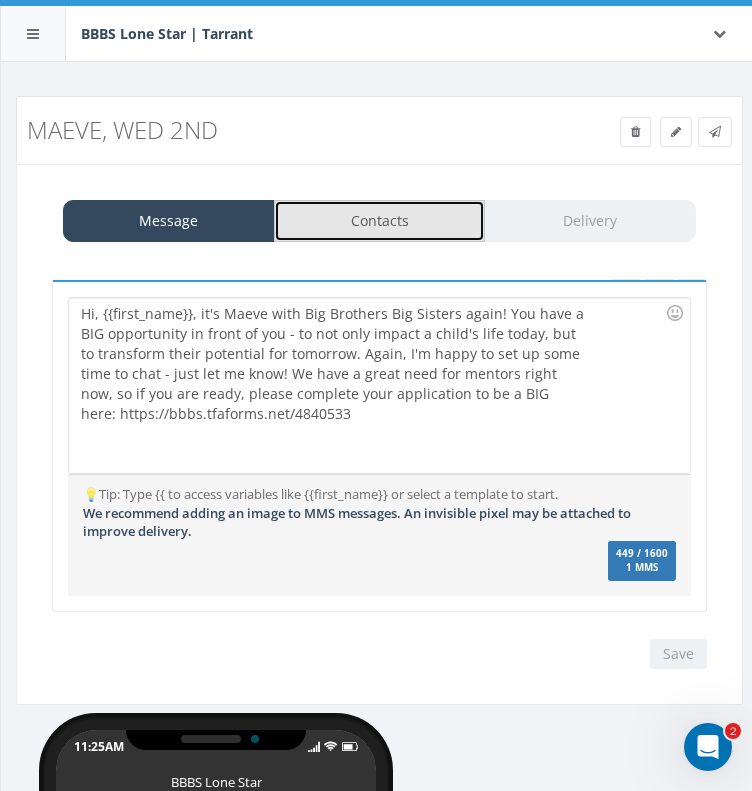 click on "Contacts" at bounding box center [380, 221] 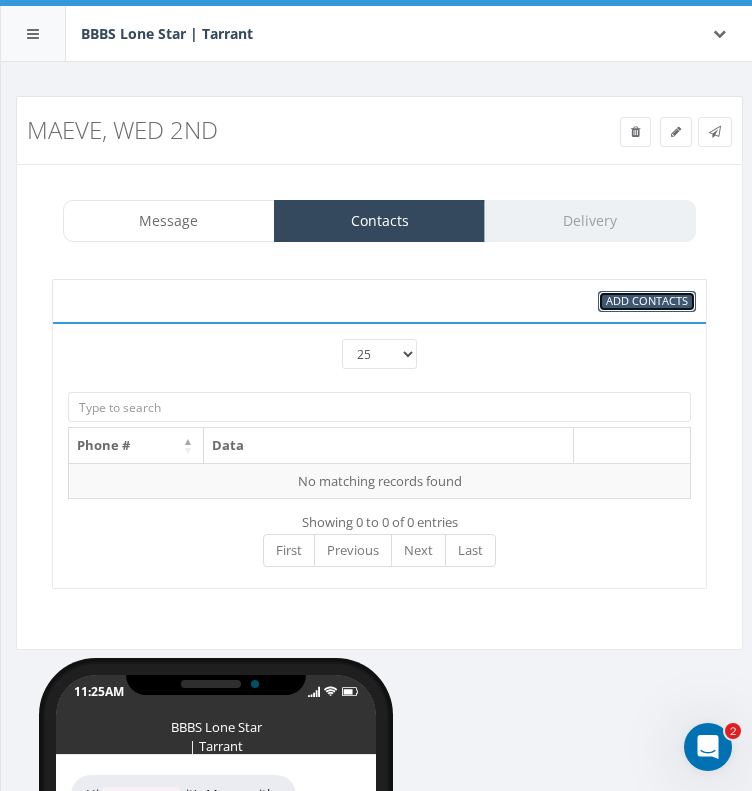 click on "Add Contacts" at bounding box center (647, 301) 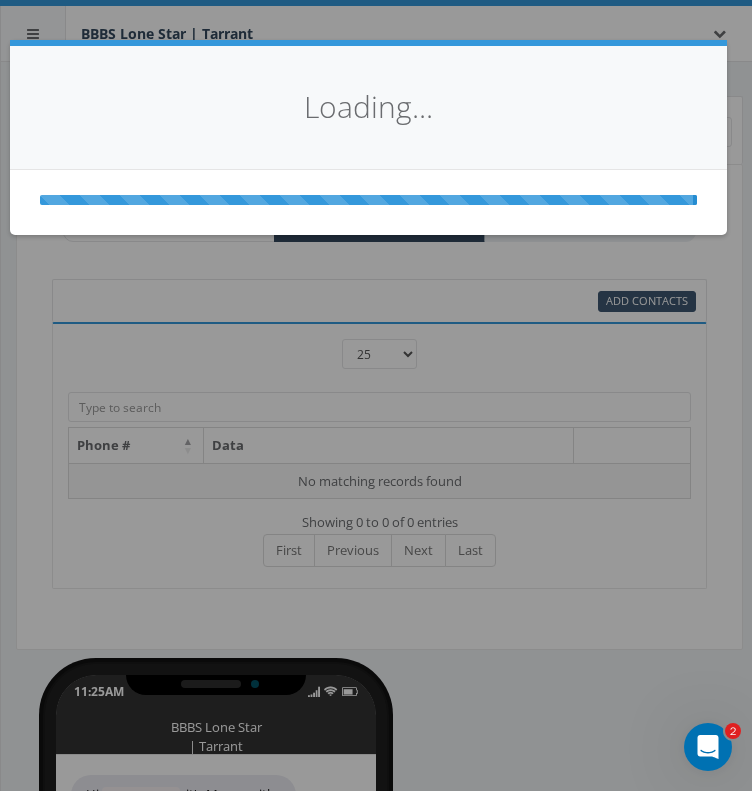 select 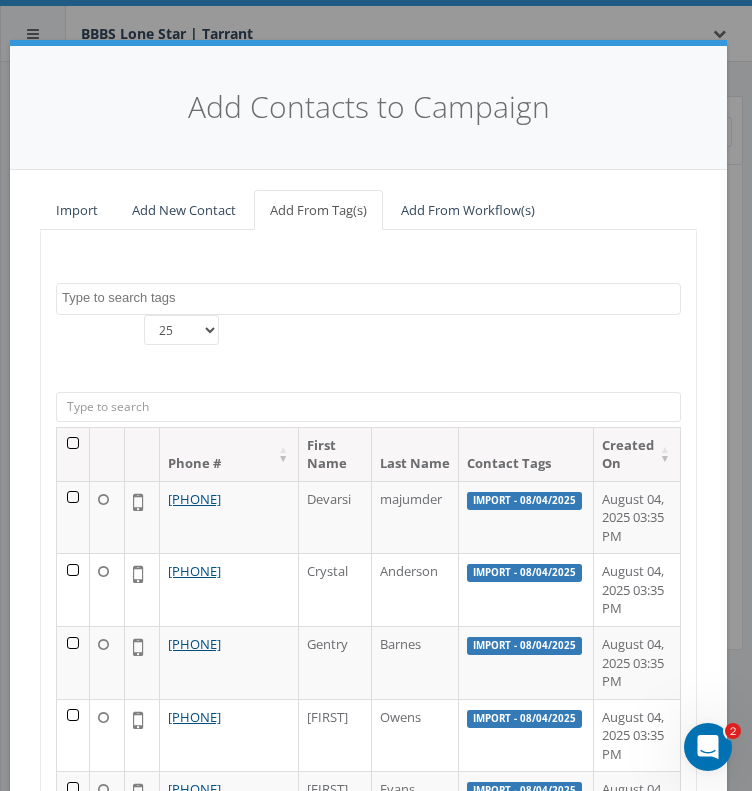 click at bounding box center [368, 407] 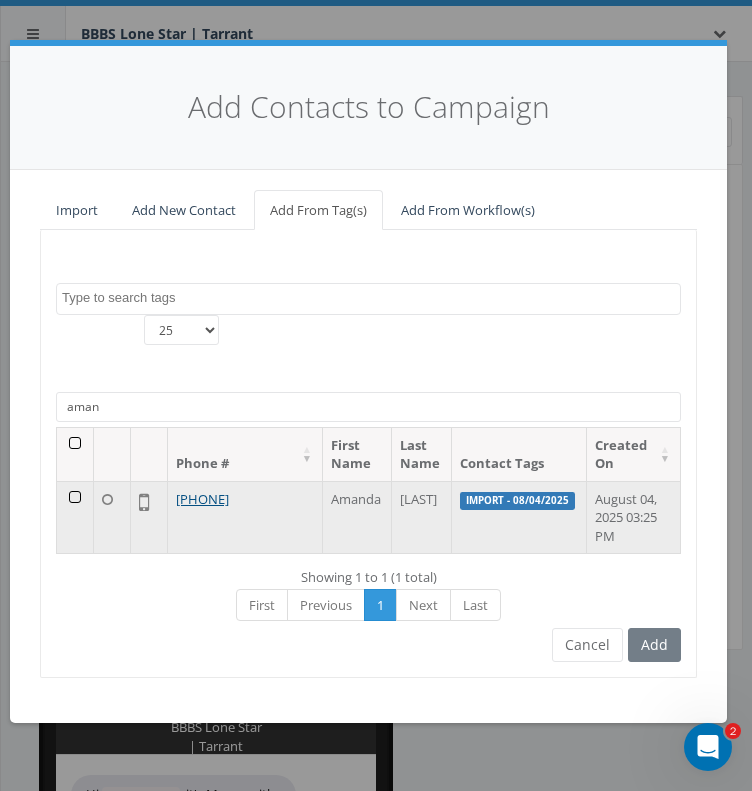 click at bounding box center (75, 517) 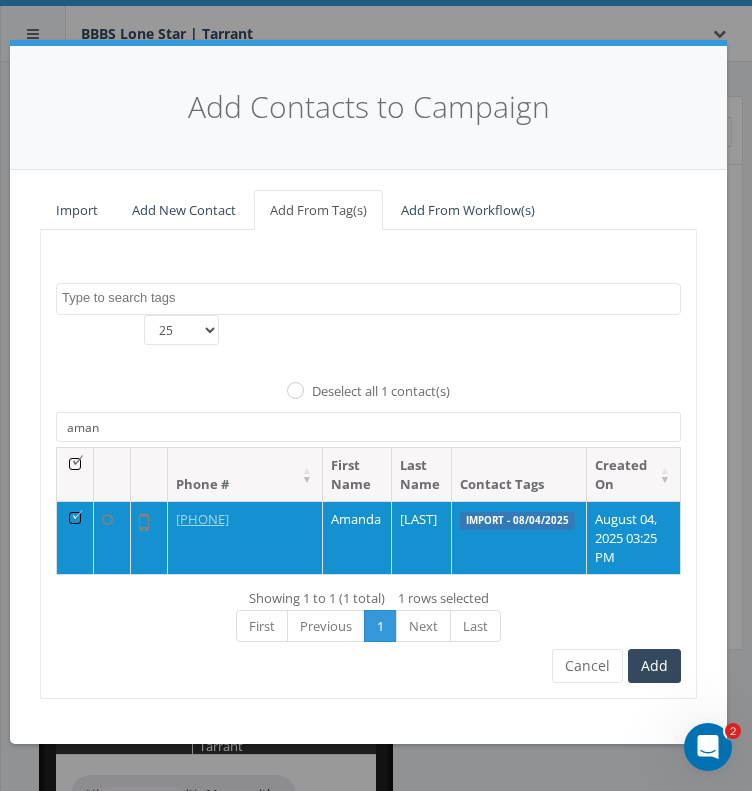 click on "Import - 08/04/2025 25 50 100   All 1 contact(s) on current page All 1 contact(s) filtered Deselect all 1 contact(s) aman Phone # First Name Last Name Contact Tags Created On +1 682-313-9773 Amanda Perez Import - 08/04/2025 August 04, 2025 03:25 PM Loading... Showing 1 to 1 (1 total)  1 rows selected First Previous 1 Next Last Loading, please wait... Add     Cancel" at bounding box center [368, 464] 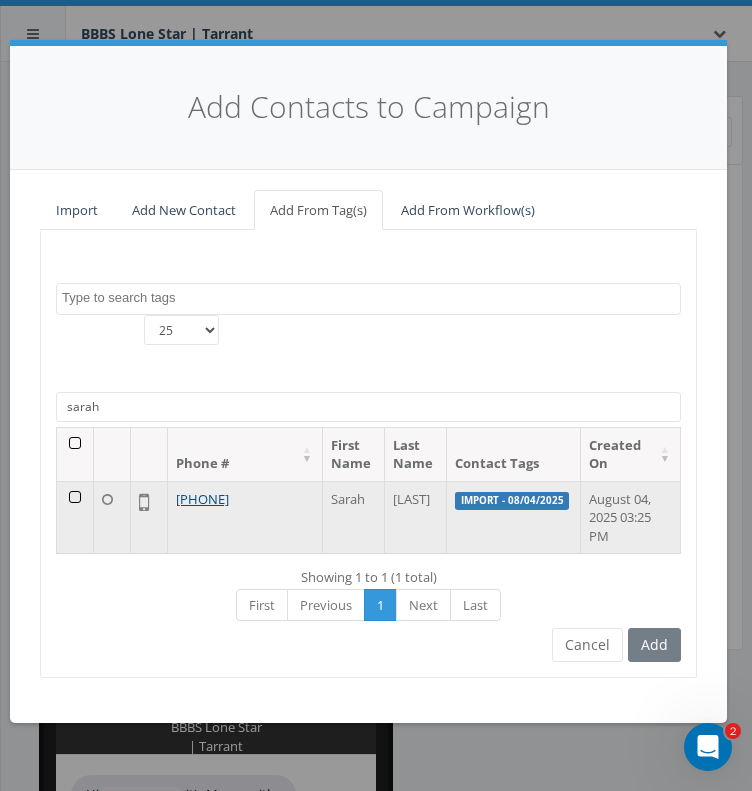 type on "sarah" 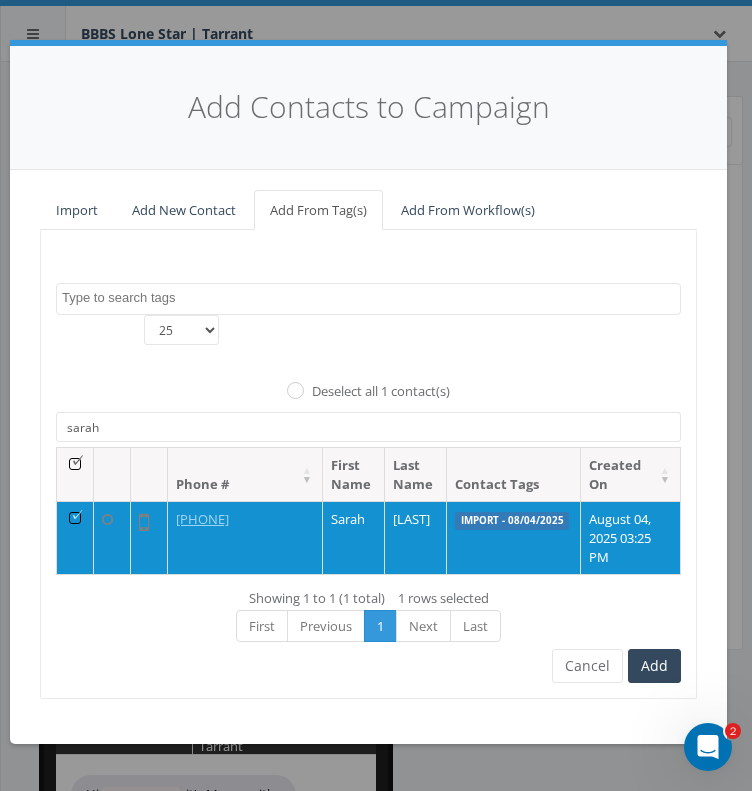 click on "All 1 contact(s) on current page All 1 contact(s) filtered Deselect all 1 contact(s)" at bounding box center (368, 381) 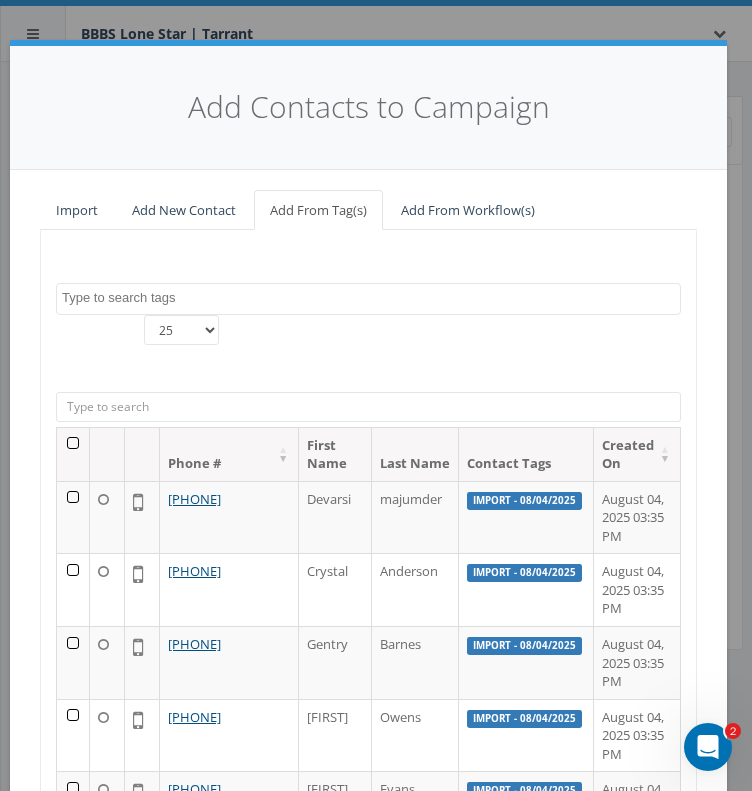 scroll, scrollTop: 200, scrollLeft: 0, axis: vertical 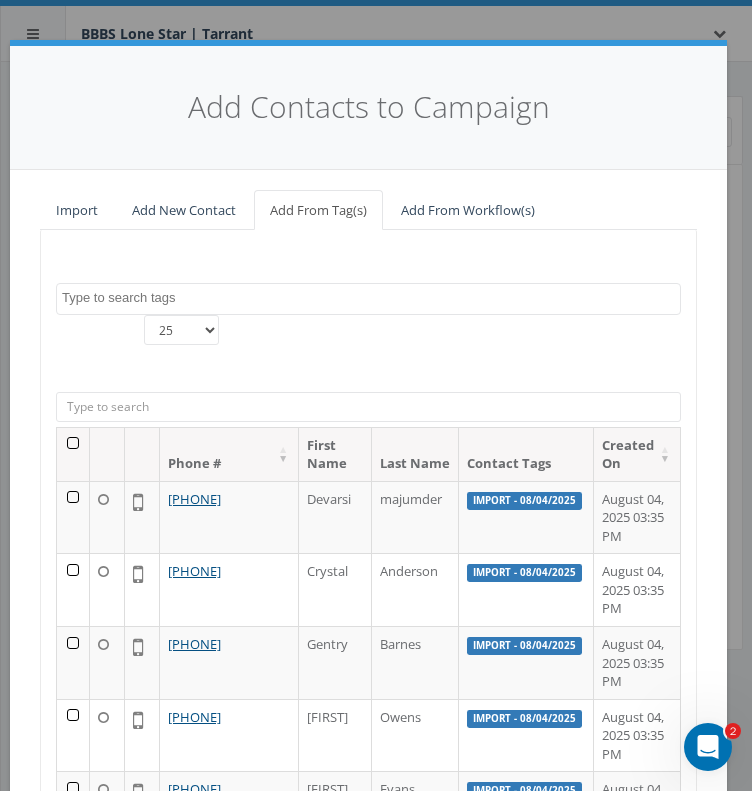 type 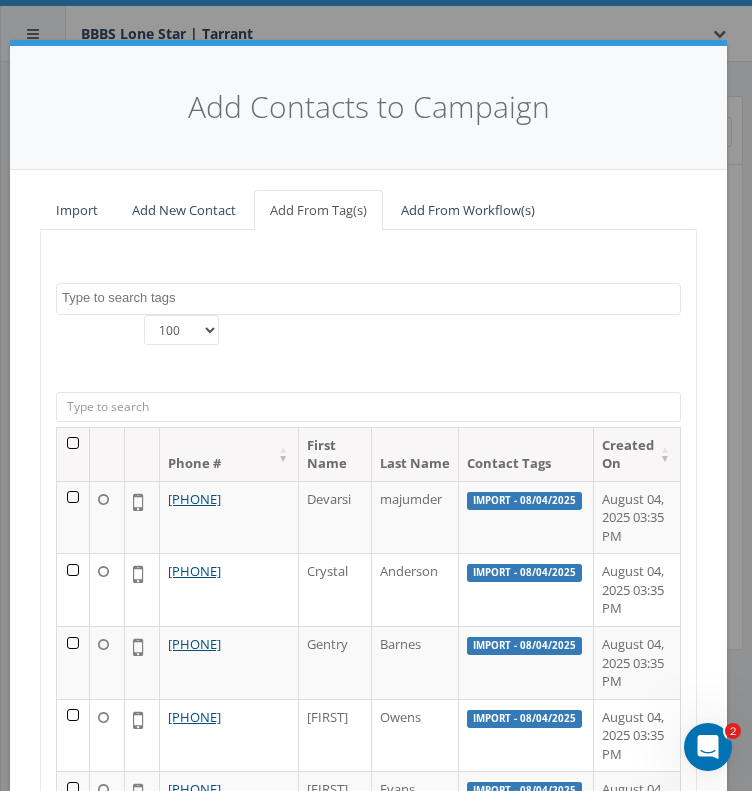 click on "25 50 100" at bounding box center [181, 330] 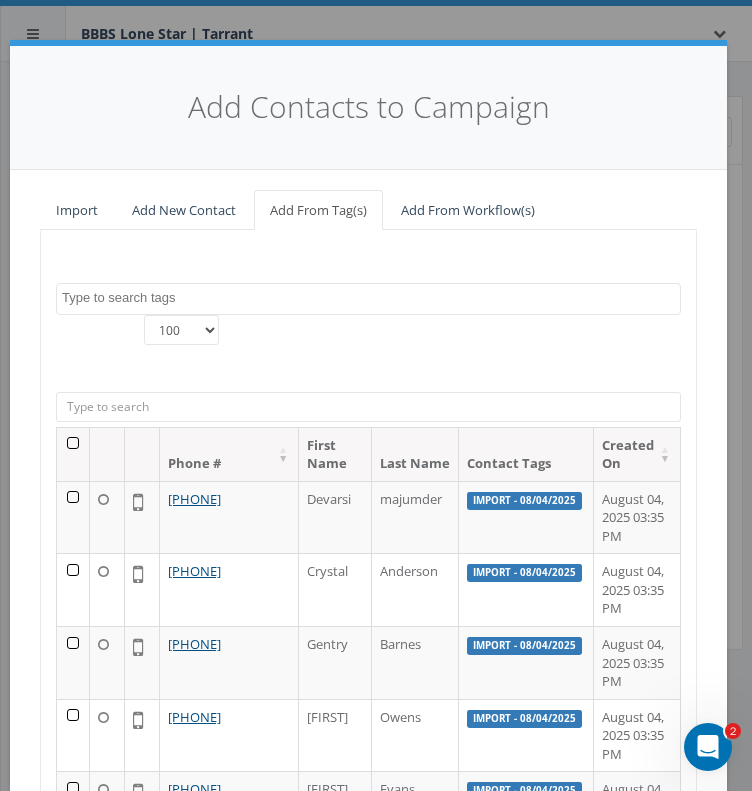 click at bounding box center [368, 407] 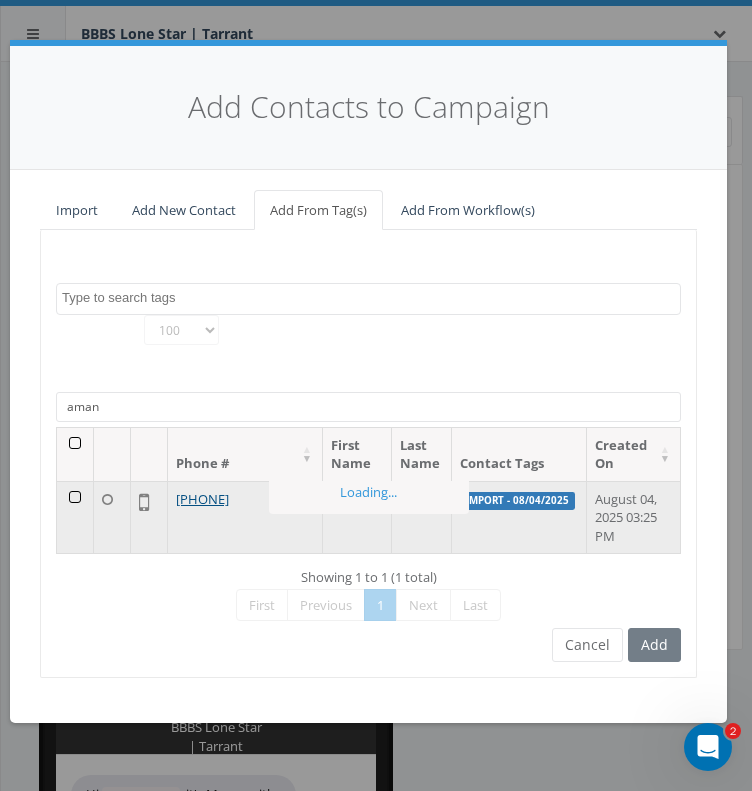 type on "aman" 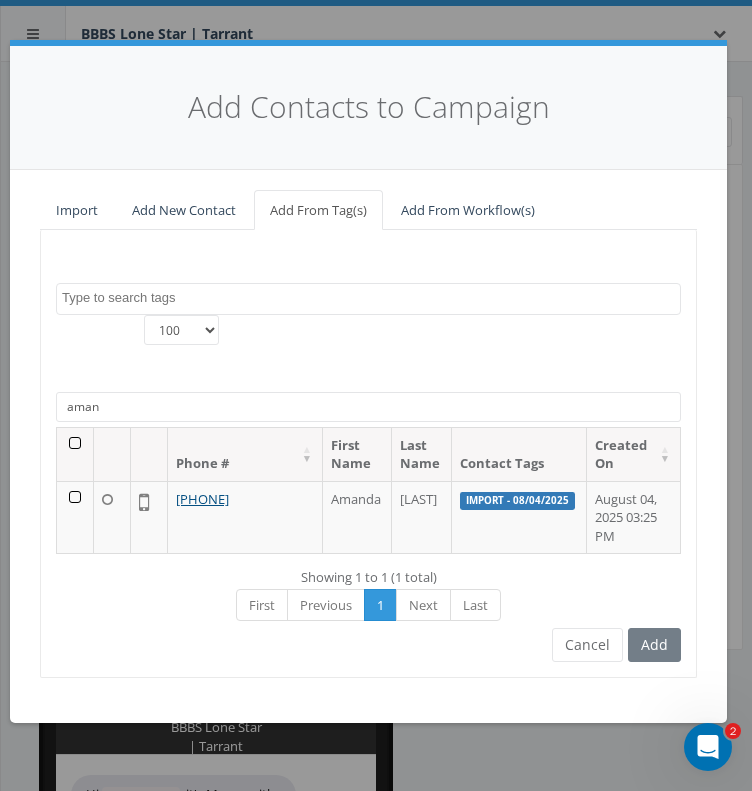 click at bounding box center (75, 517) 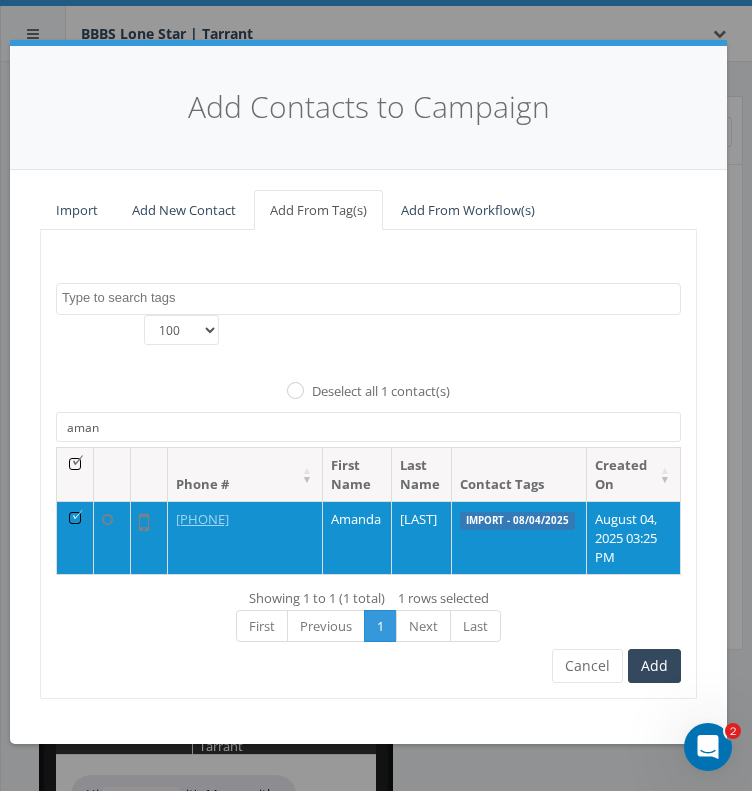 click on "aman" at bounding box center (368, 427) 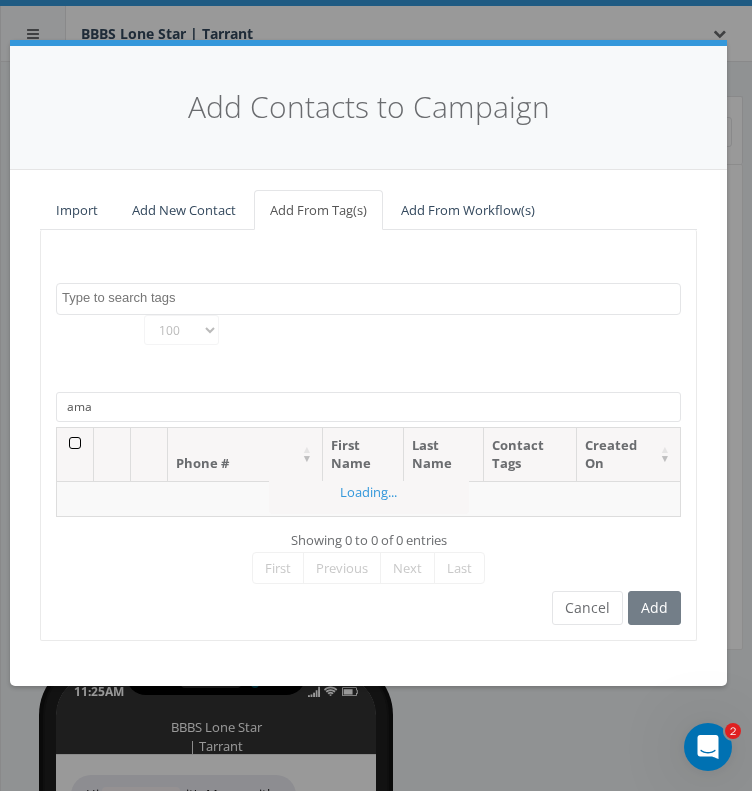 type on "aman" 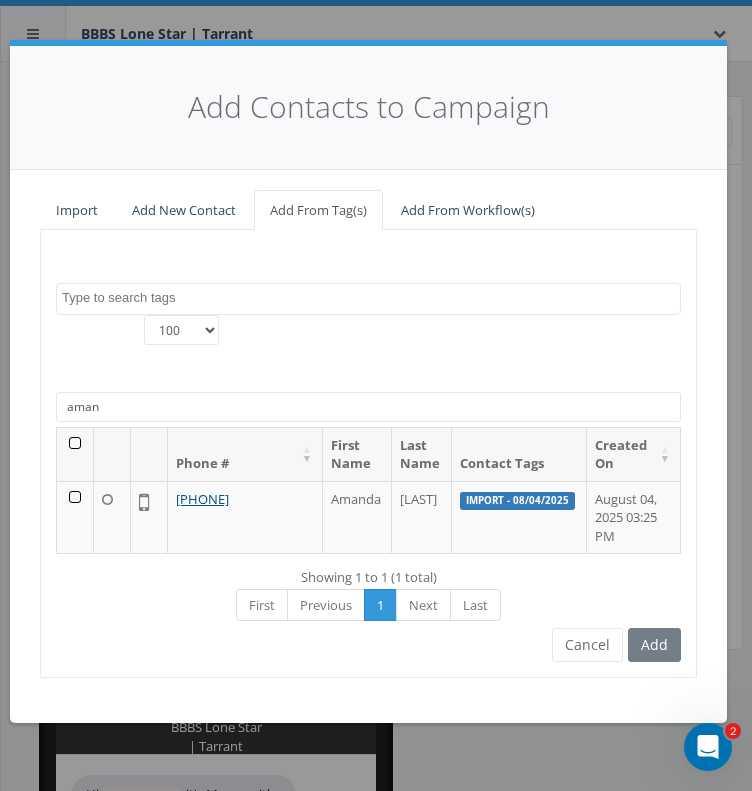 click at bounding box center (75, 517) 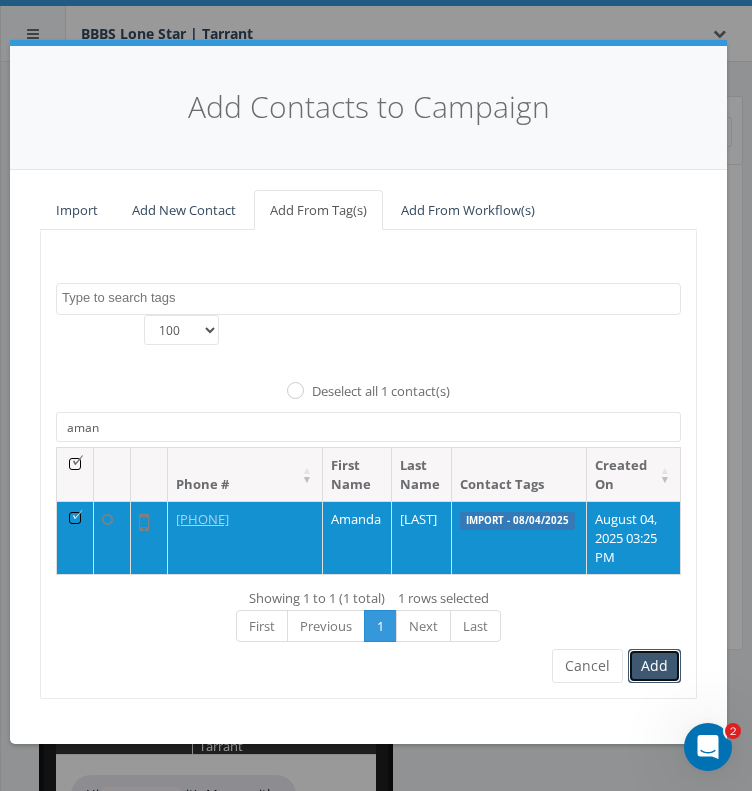 click on "Add" at bounding box center [654, 666] 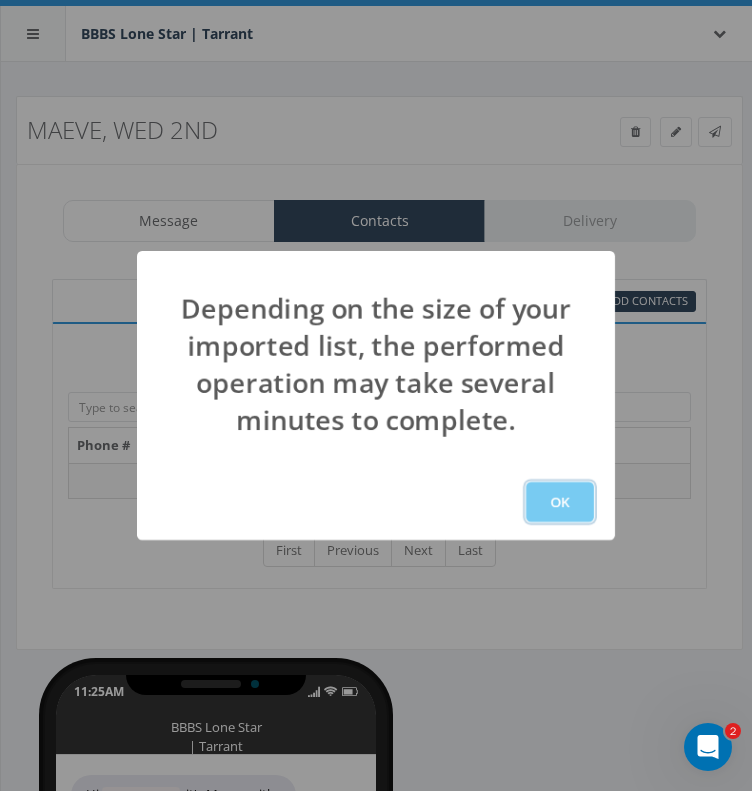 click on "OK" at bounding box center [560, 502] 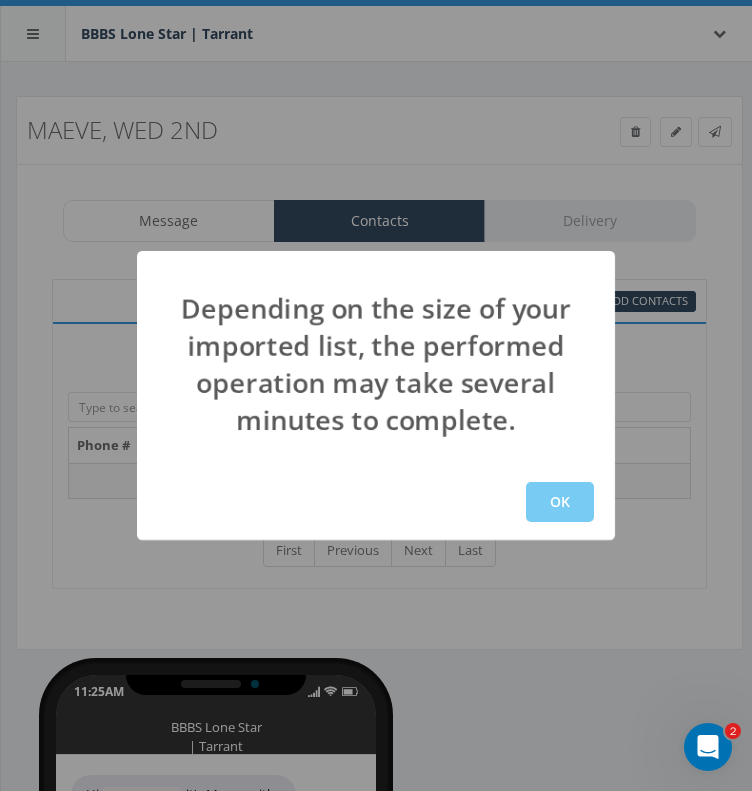 scroll, scrollTop: 258, scrollLeft: 0, axis: vertical 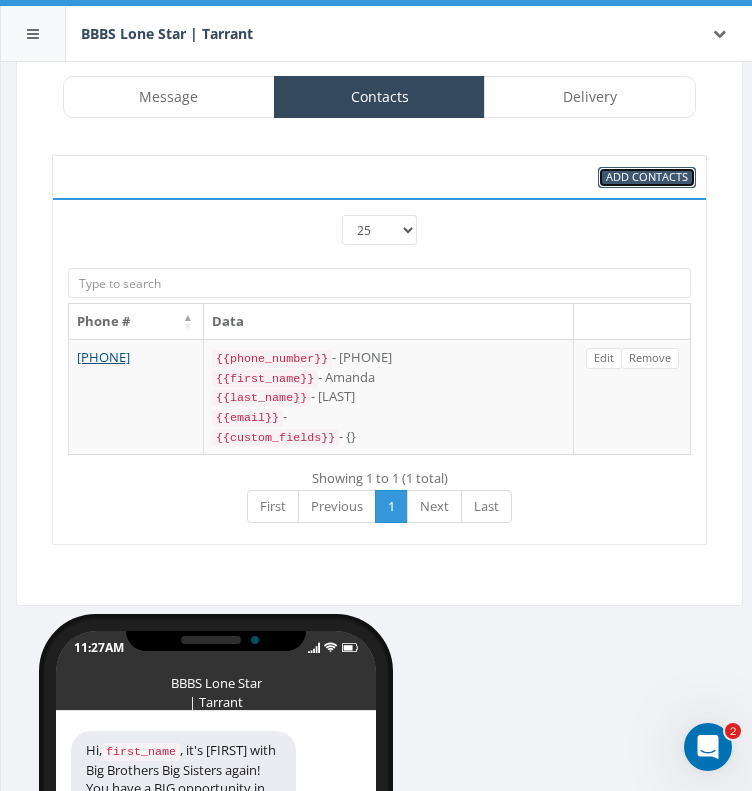 click on "Add Contacts" at bounding box center (647, 176) 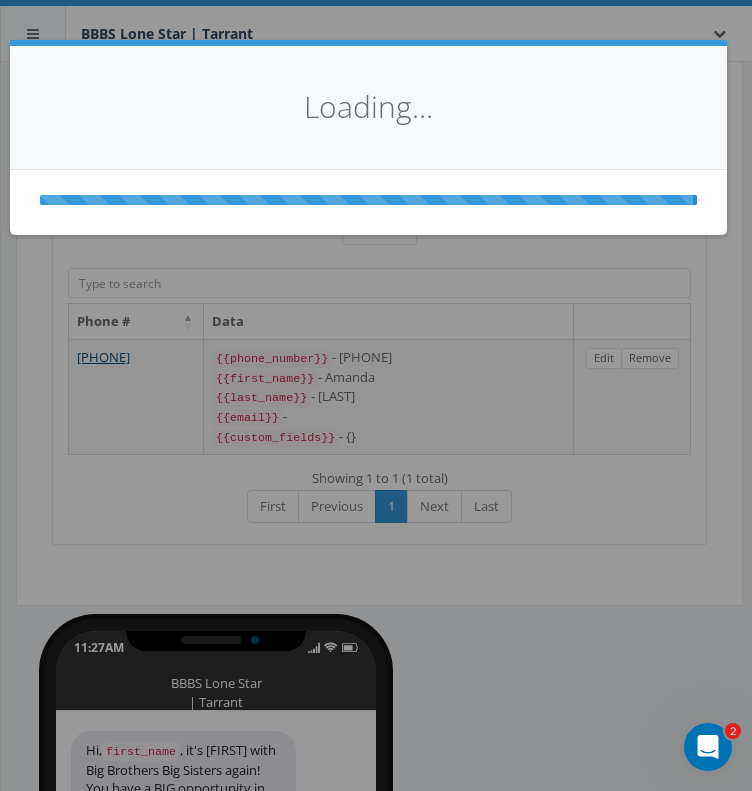 select 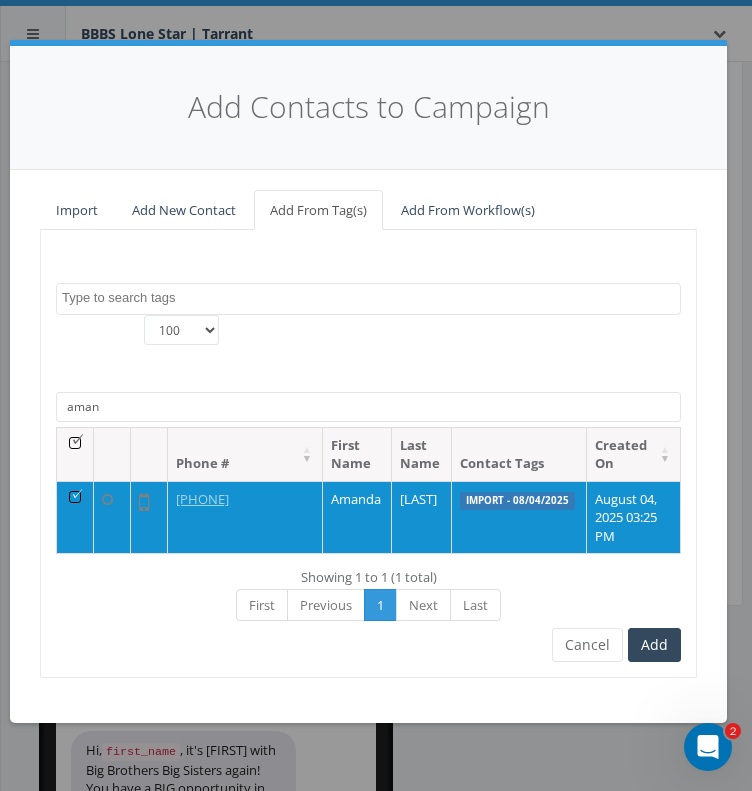 click on "aman" at bounding box center [368, 407] 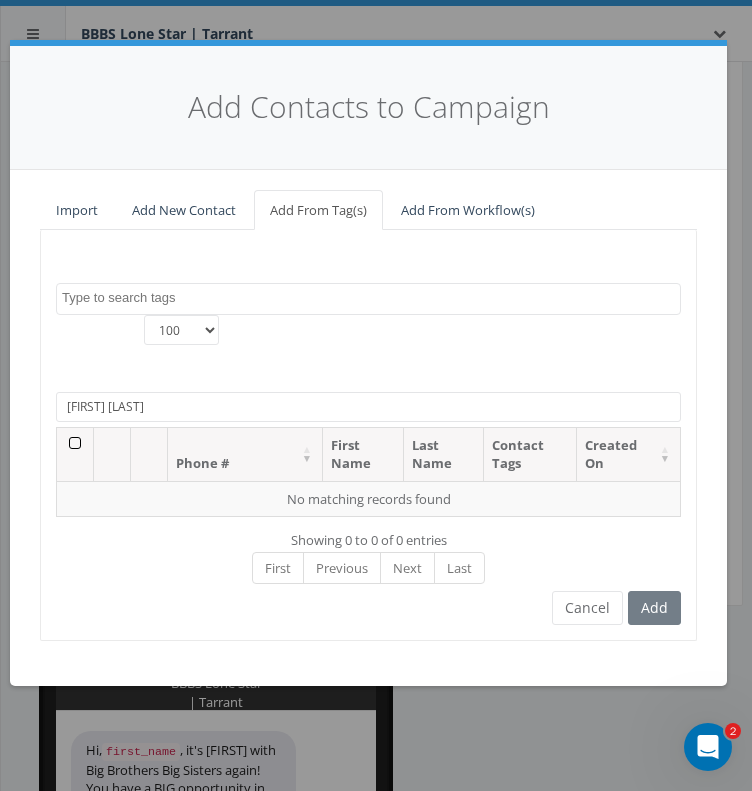 click on "sarah me" at bounding box center [368, 407] 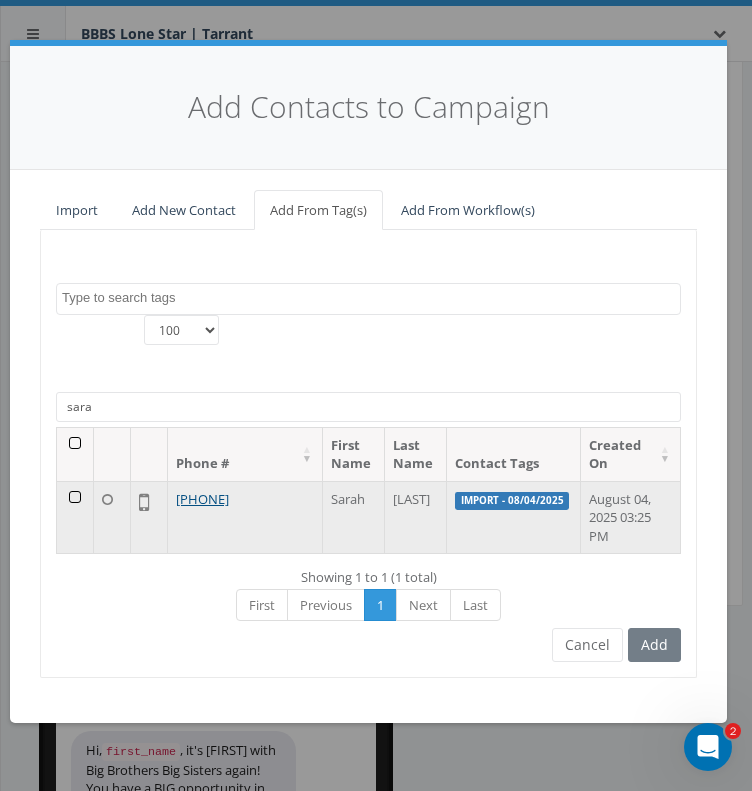 type on "sara" 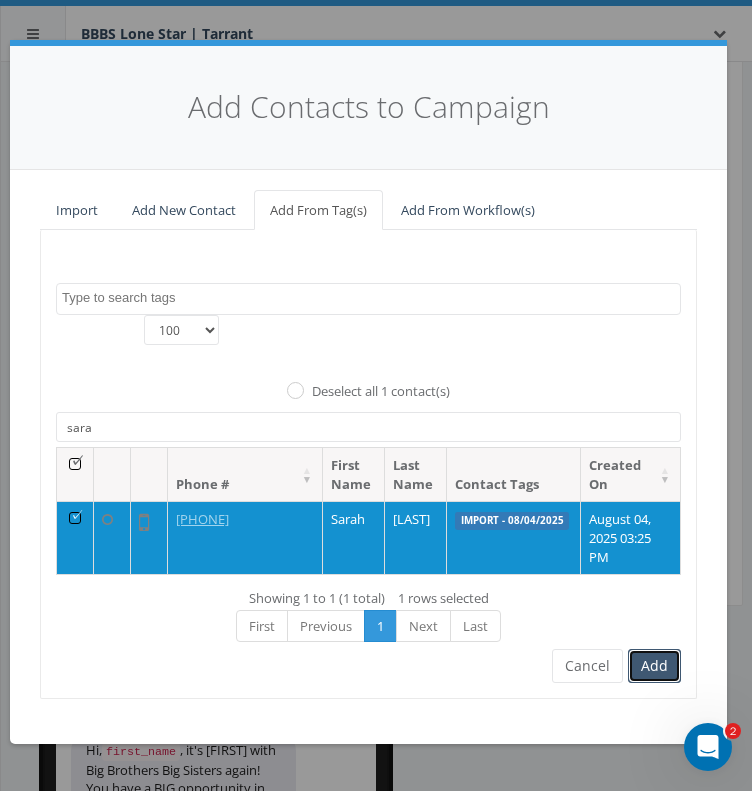 click on "Add" at bounding box center (654, 666) 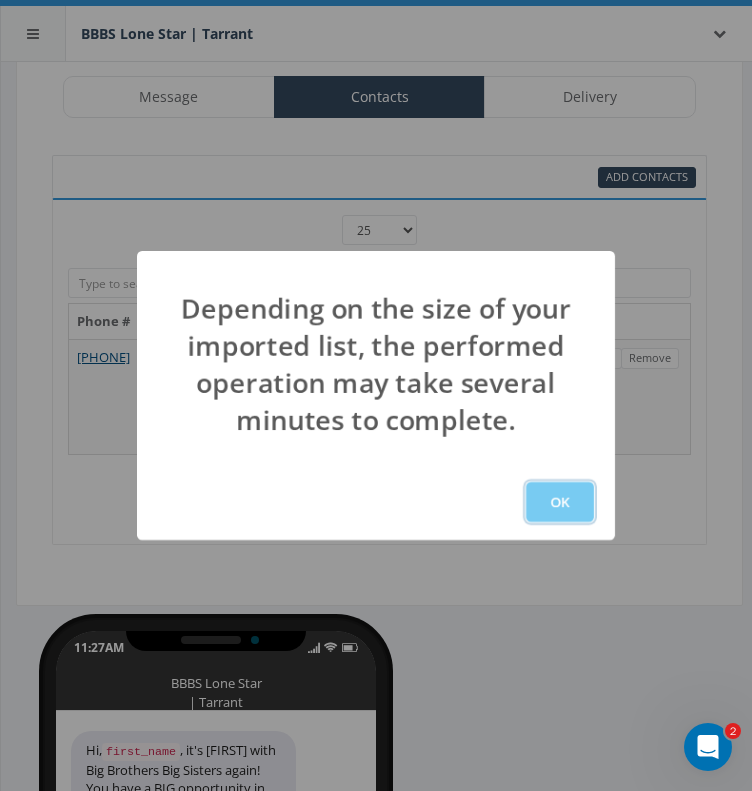 click on "OK" at bounding box center [560, 502] 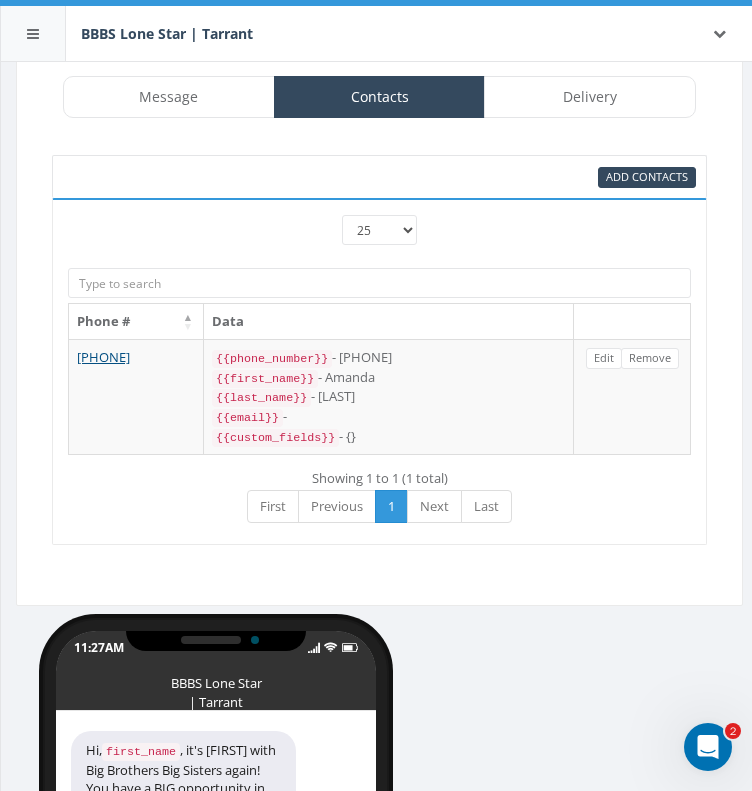 scroll, scrollTop: 258, scrollLeft: 0, axis: vertical 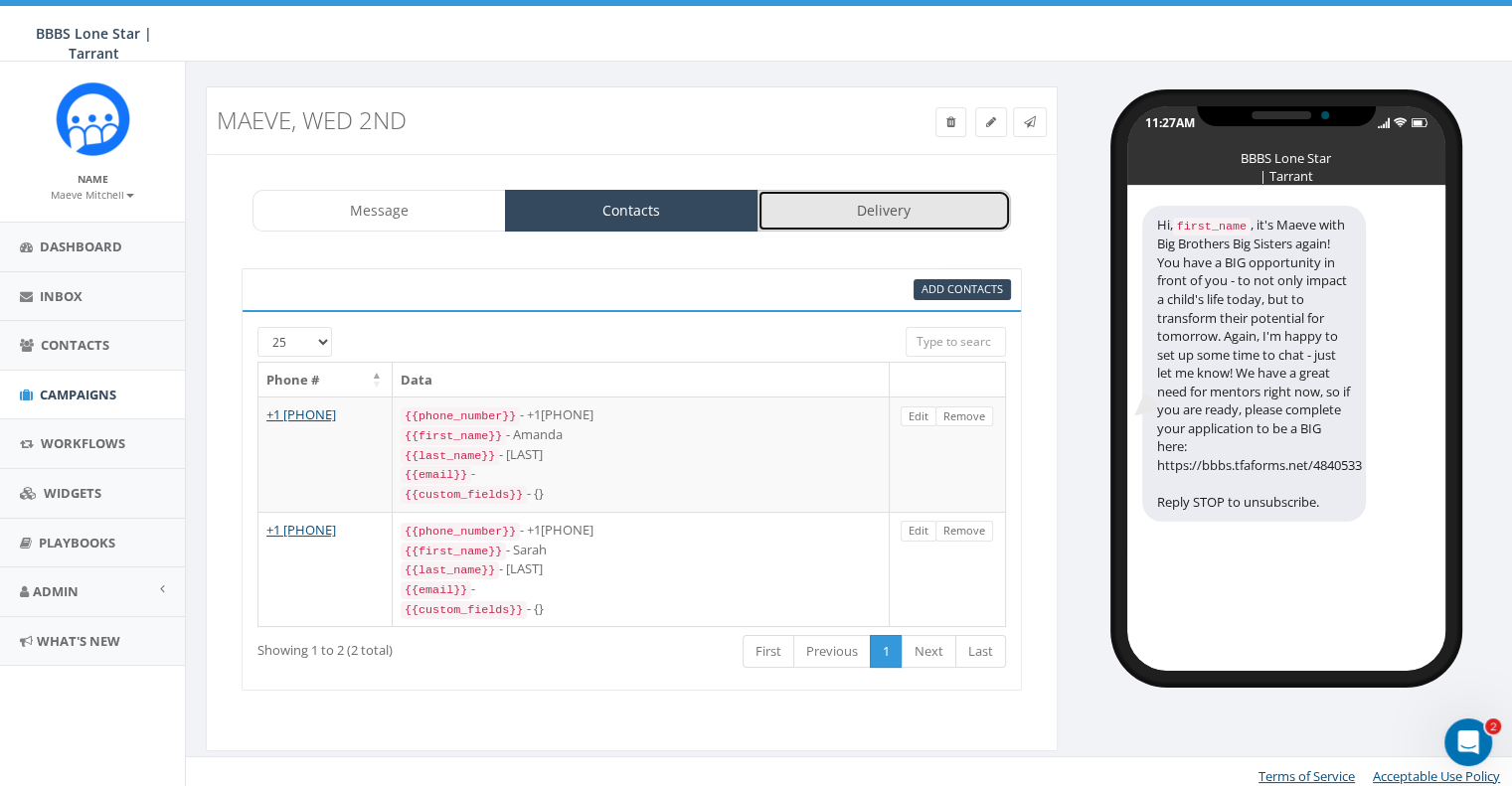 click on "Delivery" at bounding box center (884, 211) 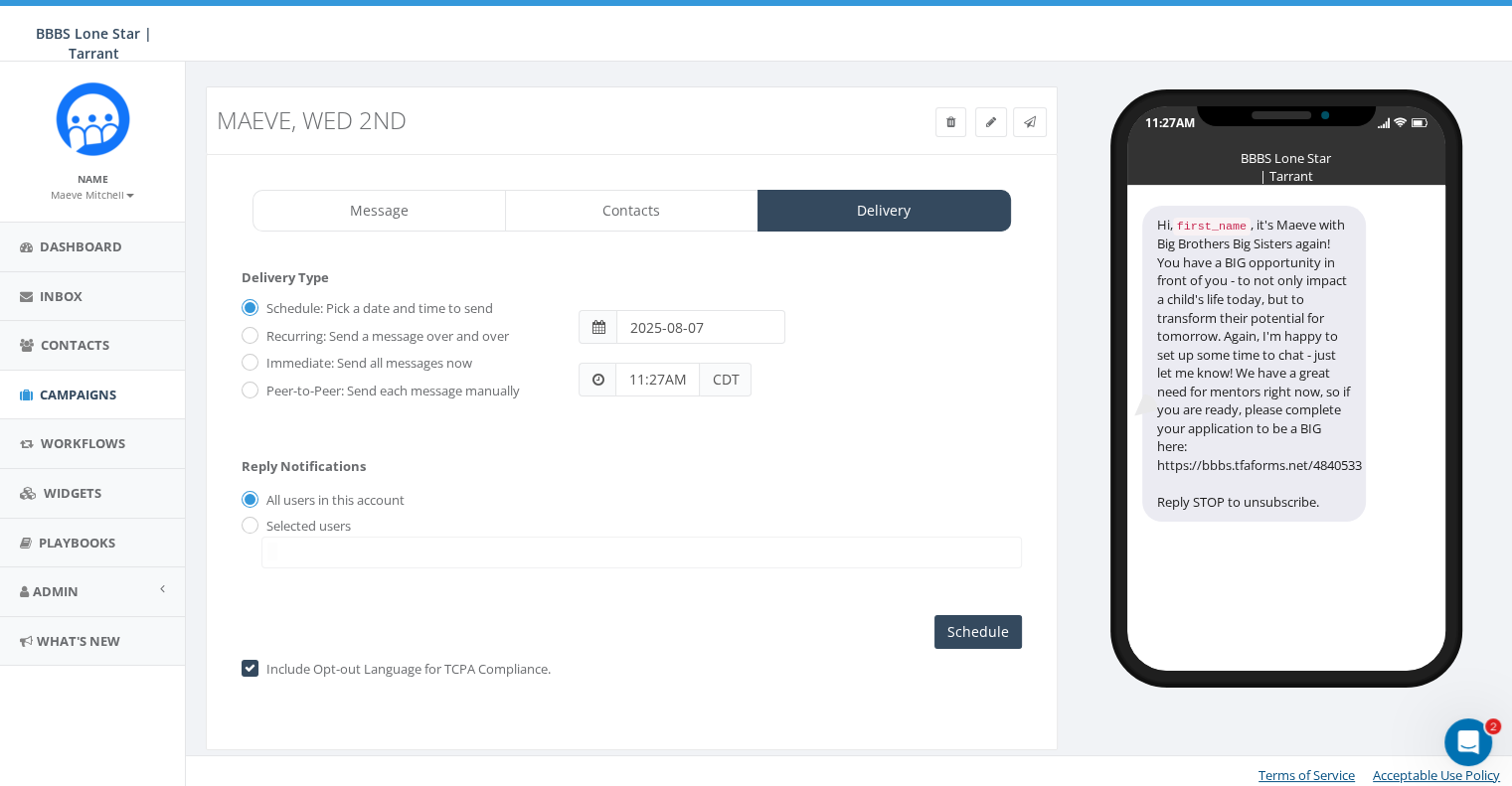 click on "Peer-to-Peer: Send each message manually" at bounding box center [391, 392] 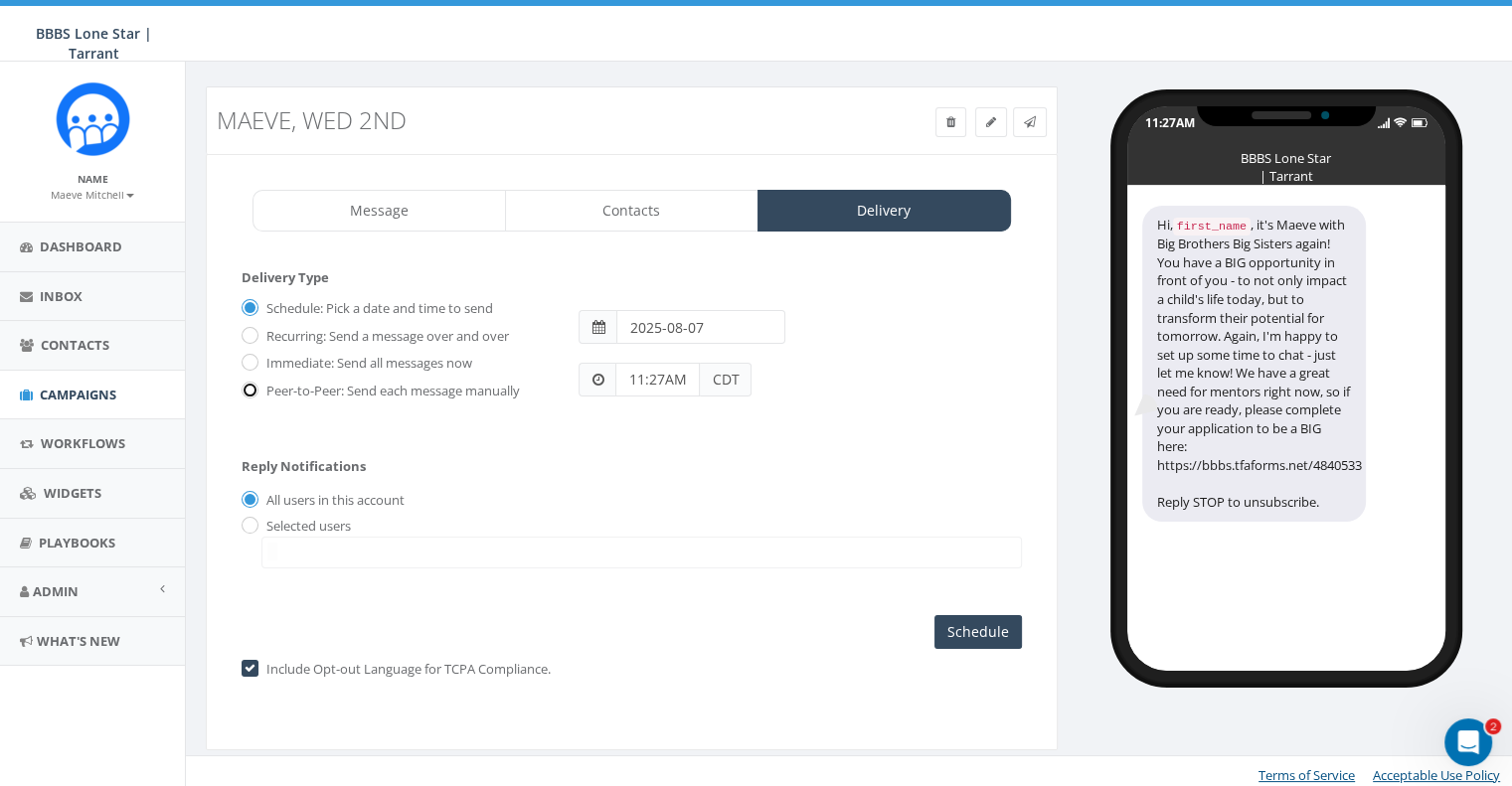click on "Peer-to-Peer: Send each message manually" at bounding box center (248, 391) 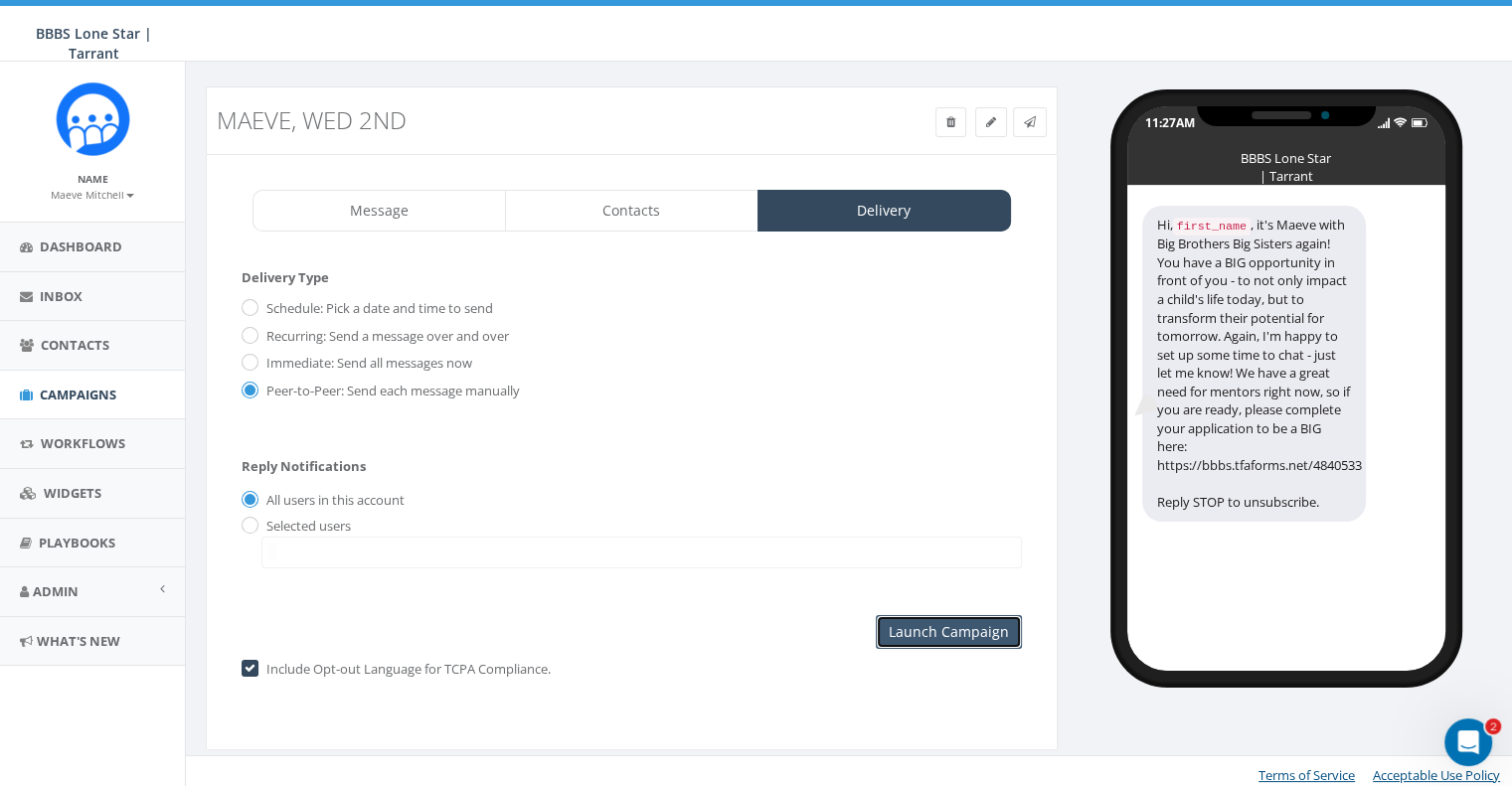 click on "Launch Campaign" at bounding box center [948, 632] 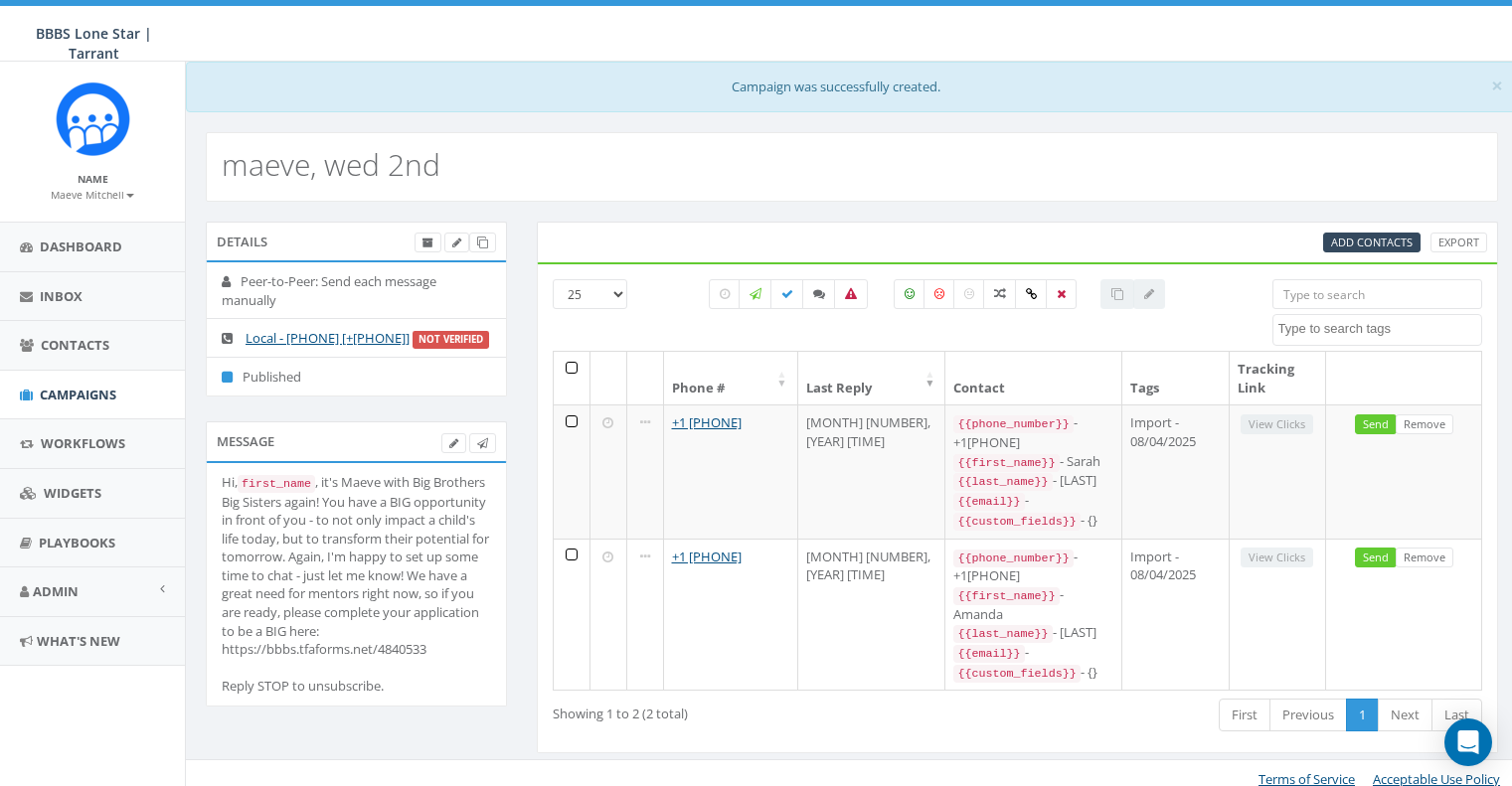 select 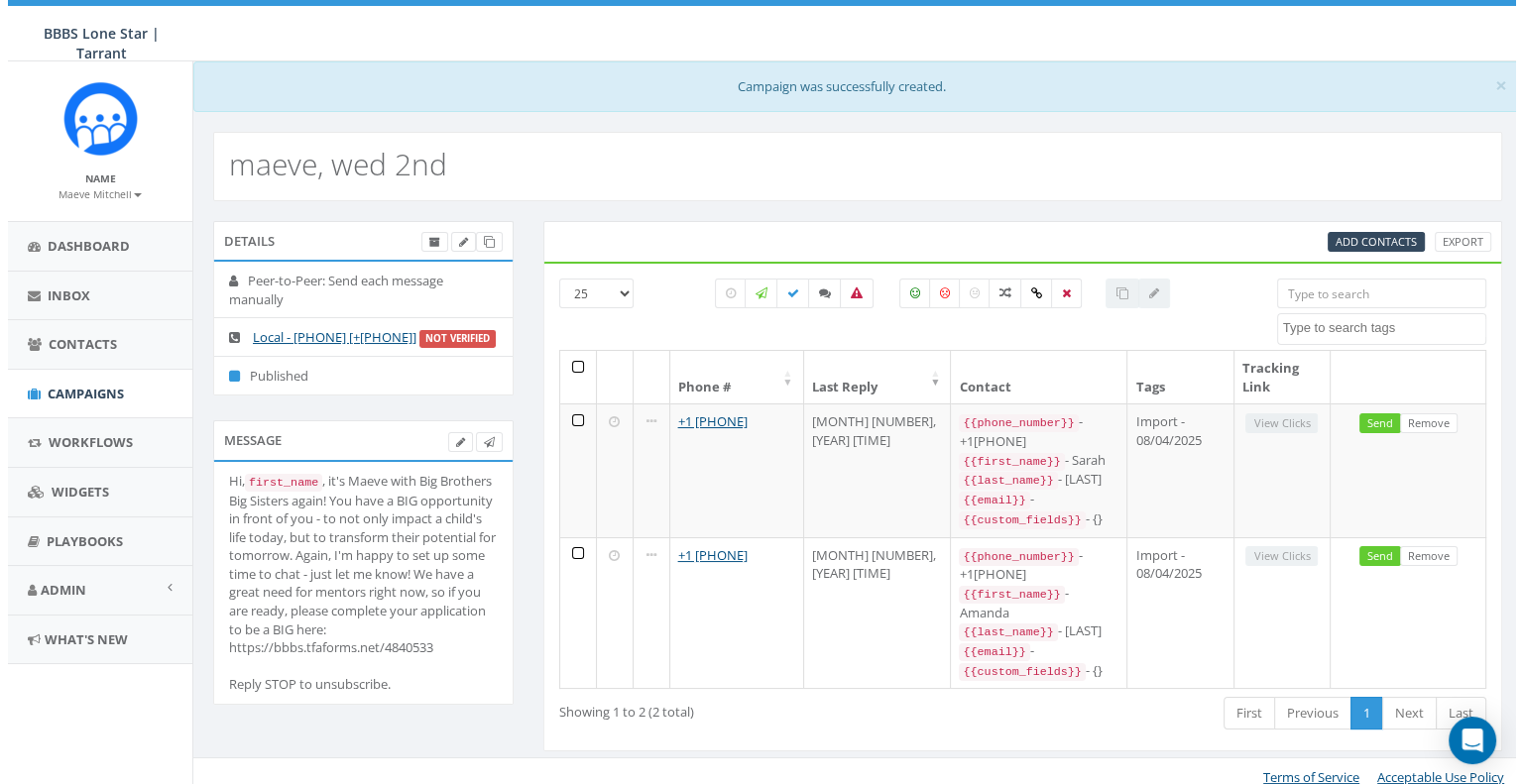 scroll, scrollTop: 0, scrollLeft: 0, axis: both 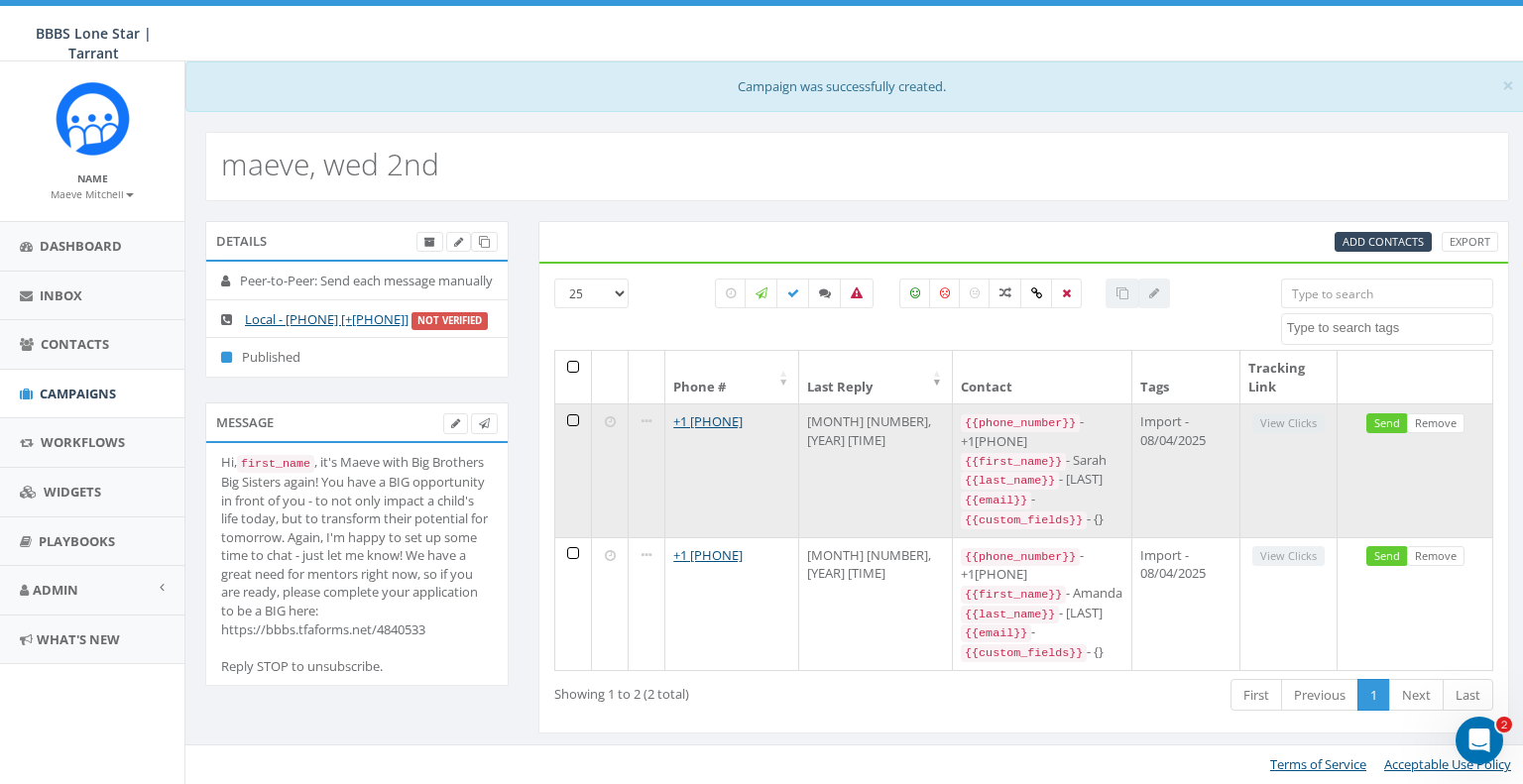 click on "[MONTH] [NUMBER], [YEAR] [TIME]" at bounding box center [876, 470] 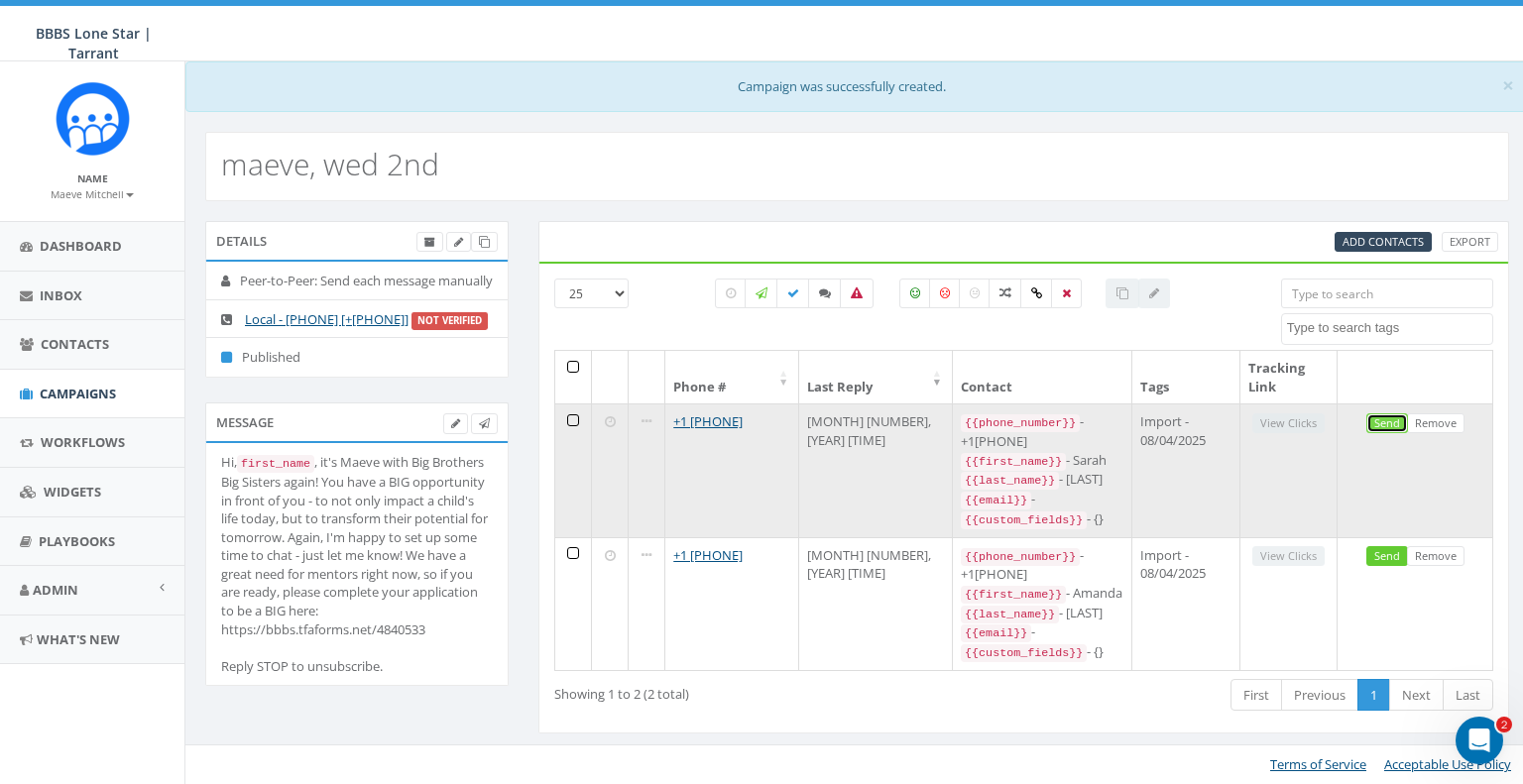 click on "Send" at bounding box center (1387, 423) 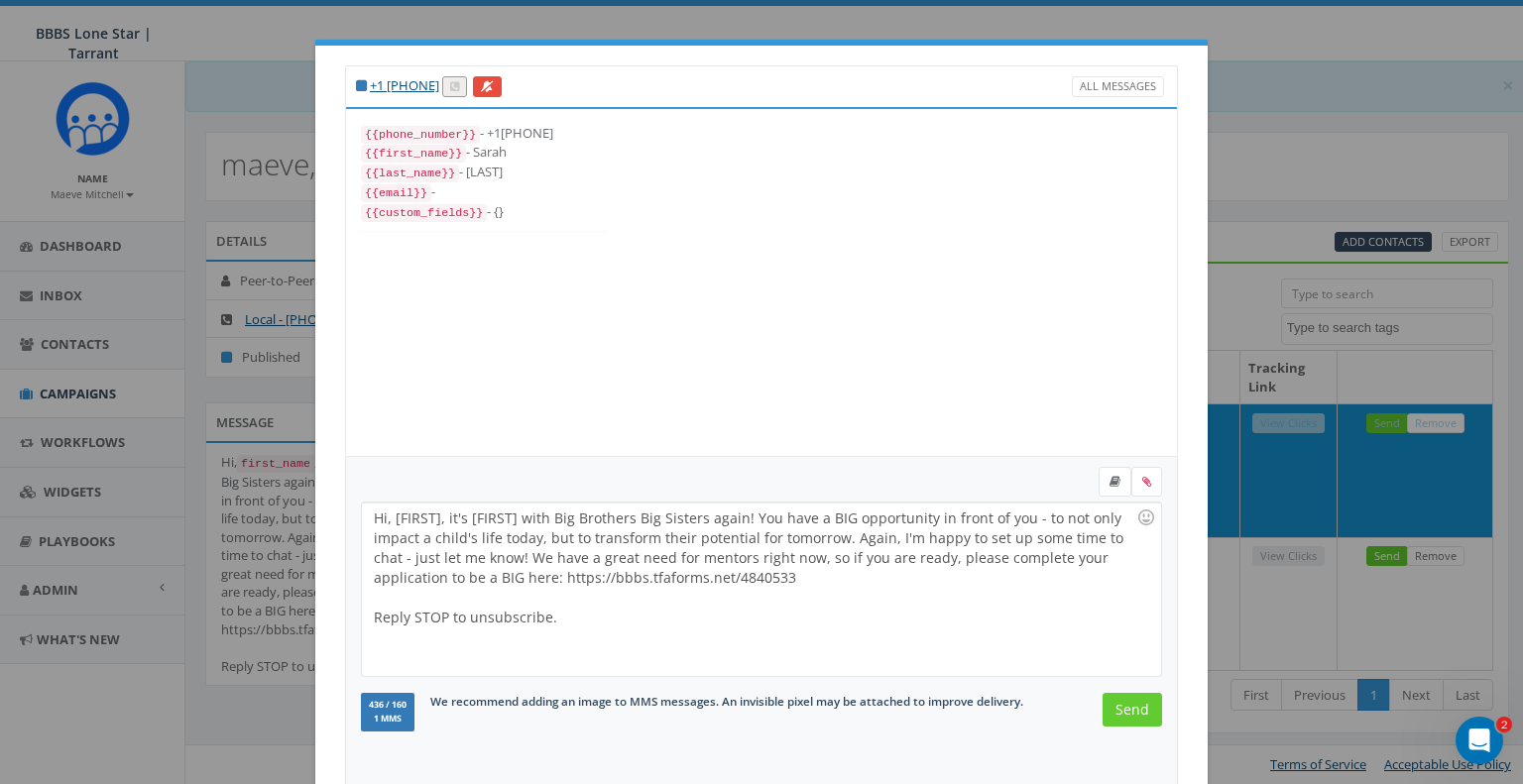 click on "Hi, Sarah, it's Maeve with Big Brothers Big Sisters again! You have a BIG opportunity in front of you - to not only impact a child's life today, but to transform their potential for tomorrow. Again, I'm happy to set up some time to chat - just let me know! We have a great need for mentors right now, so if you are ready, please complete your application to be a BIG here: https://bbbs.tfaforms.net/4840533   Reply STOP to unsubscribe." at bounding box center (761, 589) 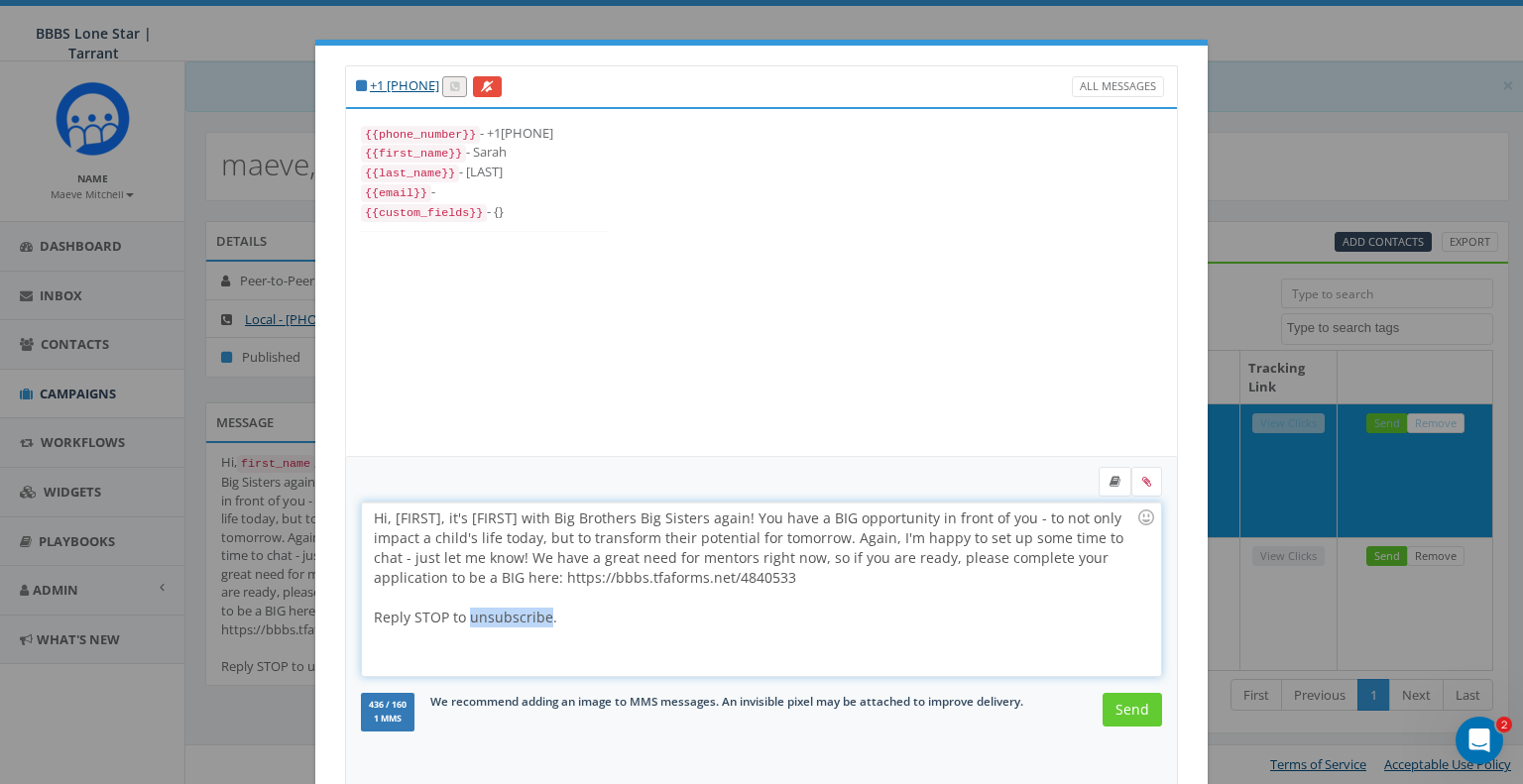 click on "Hi, Sarah, it's Maeve with Big Brothers Big Sisters again! You have a BIG opportunity in front of you - to not only impact a child's life today, but to transform their potential for tomorrow. Again, I'm happy to set up some time to chat - just let me know! We have a great need for mentors right now, so if you are ready, please complete your application to be a BIG here: https://bbbs.tfaforms.net/4840533   Reply STOP to unsubscribe." at bounding box center [761, 589] 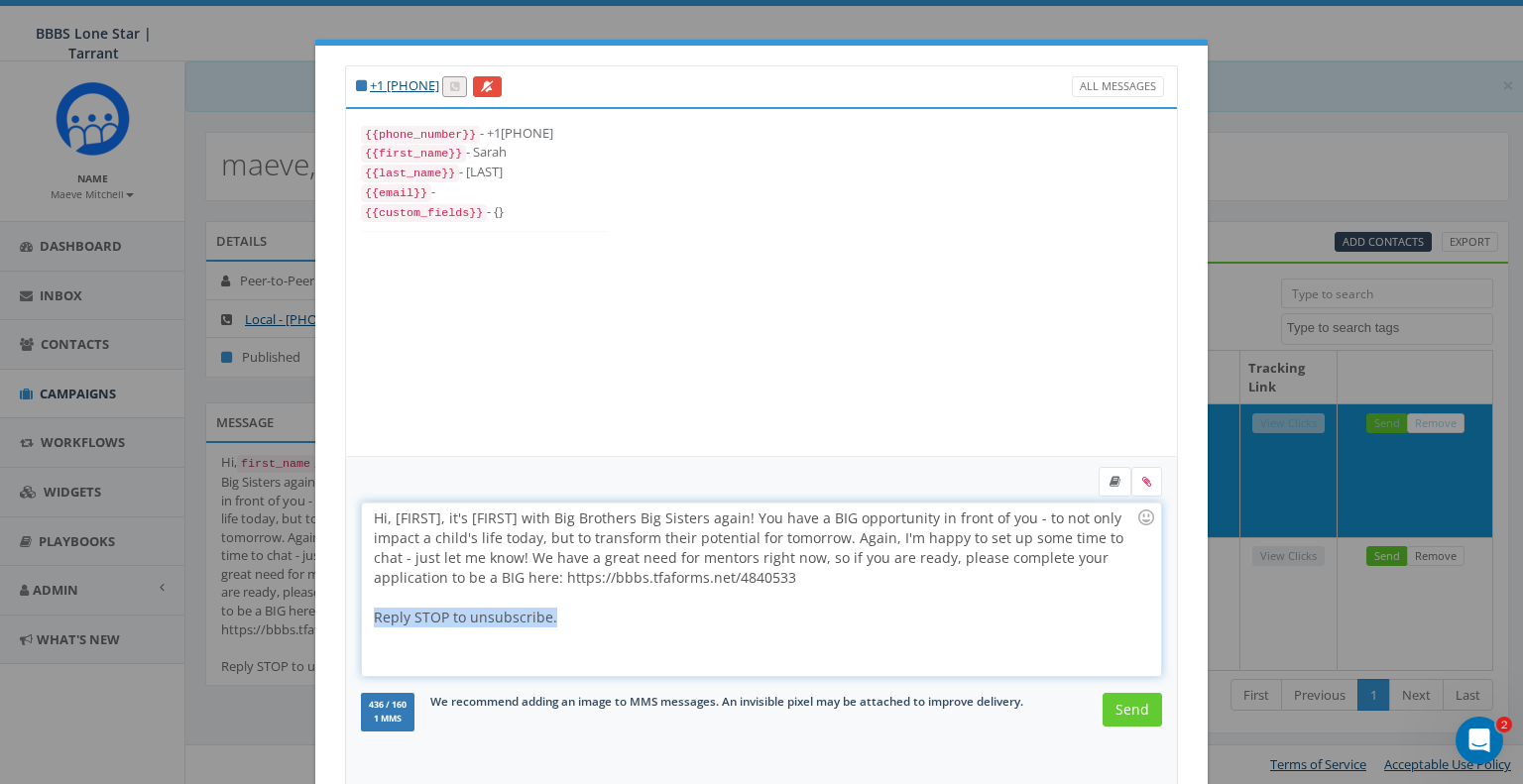 click on "Hi, Sarah, it's Maeve with Big Brothers Big Sisters again! You have a BIG opportunity in front of you - to not only impact a child's life today, but to transform their potential for tomorrow. Again, I'm happy to set up some time to chat - just let me know! We have a great need for mentors right now, so if you are ready, please complete your application to be a BIG here: https://bbbs.tfaforms.net/4840533   Reply STOP to unsubscribe." at bounding box center [761, 589] 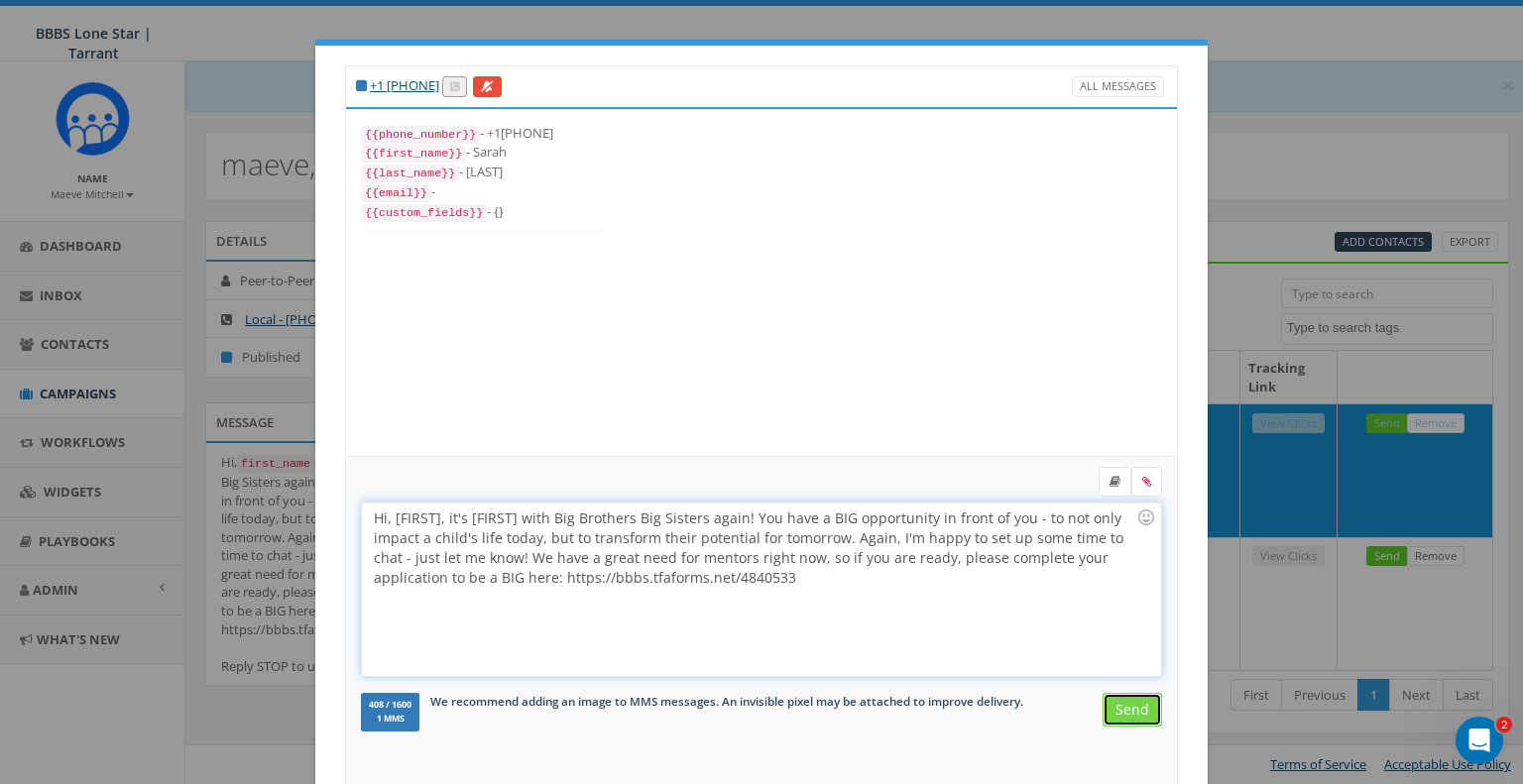 click on "Send" at bounding box center (1132, 710) 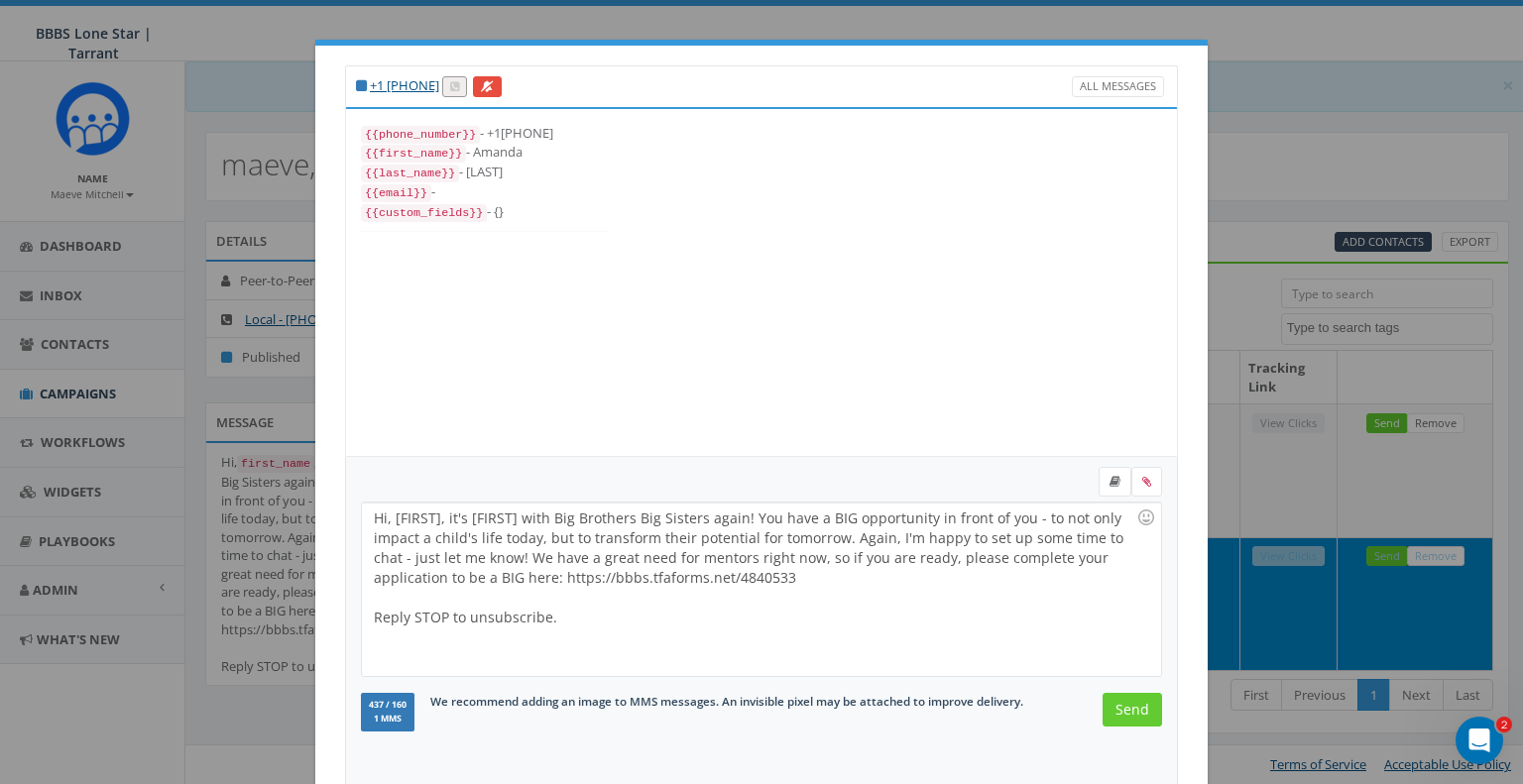 click on "Hi, Amanda, it's Maeve with Big Brothers Big Sisters again! You have a BIG opportunity in front of you - to not only impact a child's life today, but to transform their potential for tomorrow. Again, I'm happy to set up some time to chat - just let me know! We have a great need for mentors right now, so if you are ready, please complete your application to be a BIG here: https://bbbs.tfaforms.net/4840533   Reply STOP to unsubscribe." at bounding box center [761, 589] 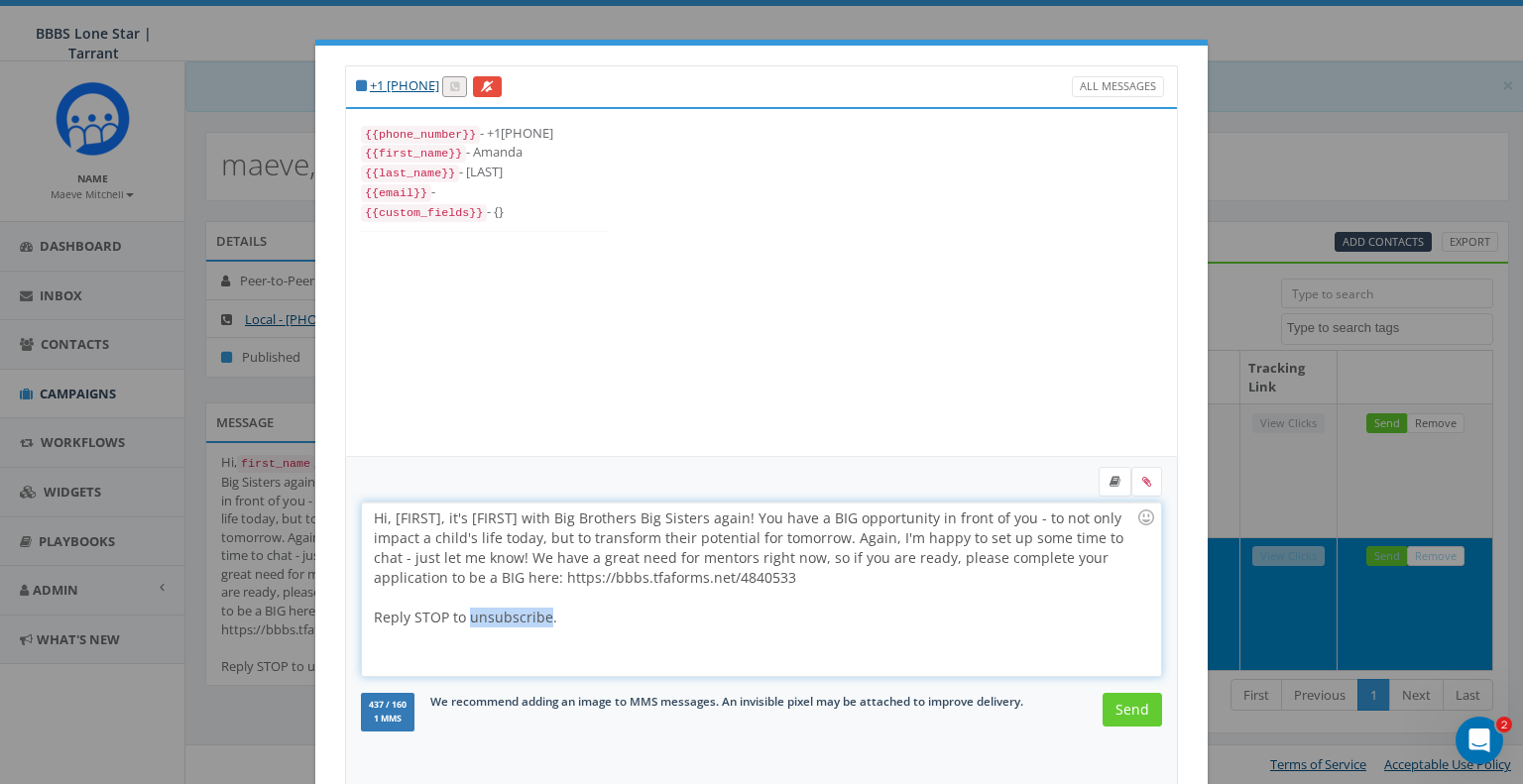 click on "Hi, Amanda, it's Maeve with Big Brothers Big Sisters again! You have a BIG opportunity in front of you - to not only impact a child's life today, but to transform their potential for tomorrow. Again, I'm happy to set up some time to chat - just let me know! We have a great need for mentors right now, so if you are ready, please complete your application to be a BIG here: https://bbbs.tfaforms.net/4840533   Reply STOP to unsubscribe." at bounding box center (761, 589) 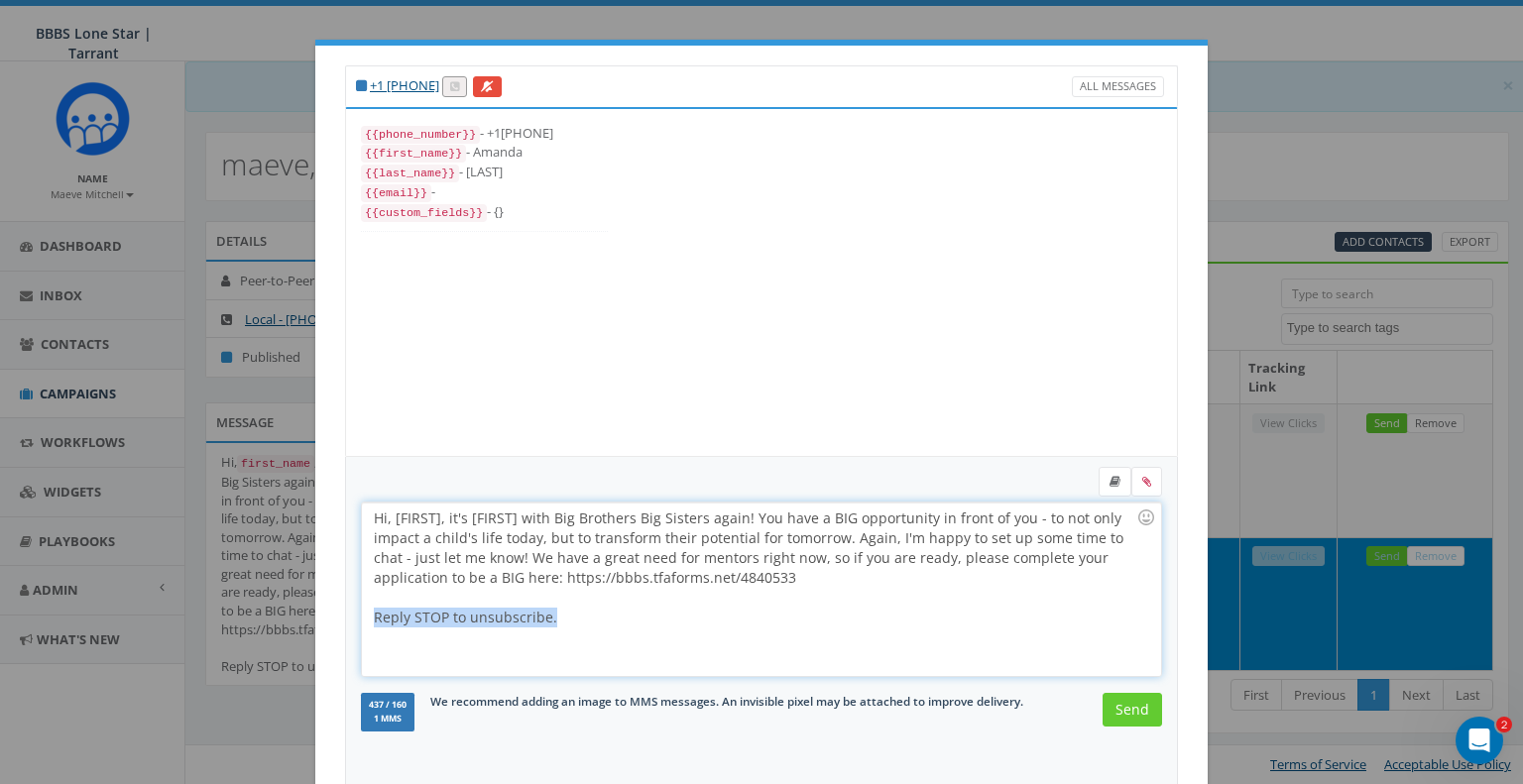 click on "Hi, Amanda, it's Maeve with Big Brothers Big Sisters again! You have a BIG opportunity in front of you - to not only impact a child's life today, but to transform their potential for tomorrow. Again, I'm happy to set up some time to chat - just let me know! We have a great need for mentors right now, so if you are ready, please complete your application to be a BIG here: https://bbbs.tfaforms.net/4840533   Reply STOP to unsubscribe." at bounding box center (761, 589) 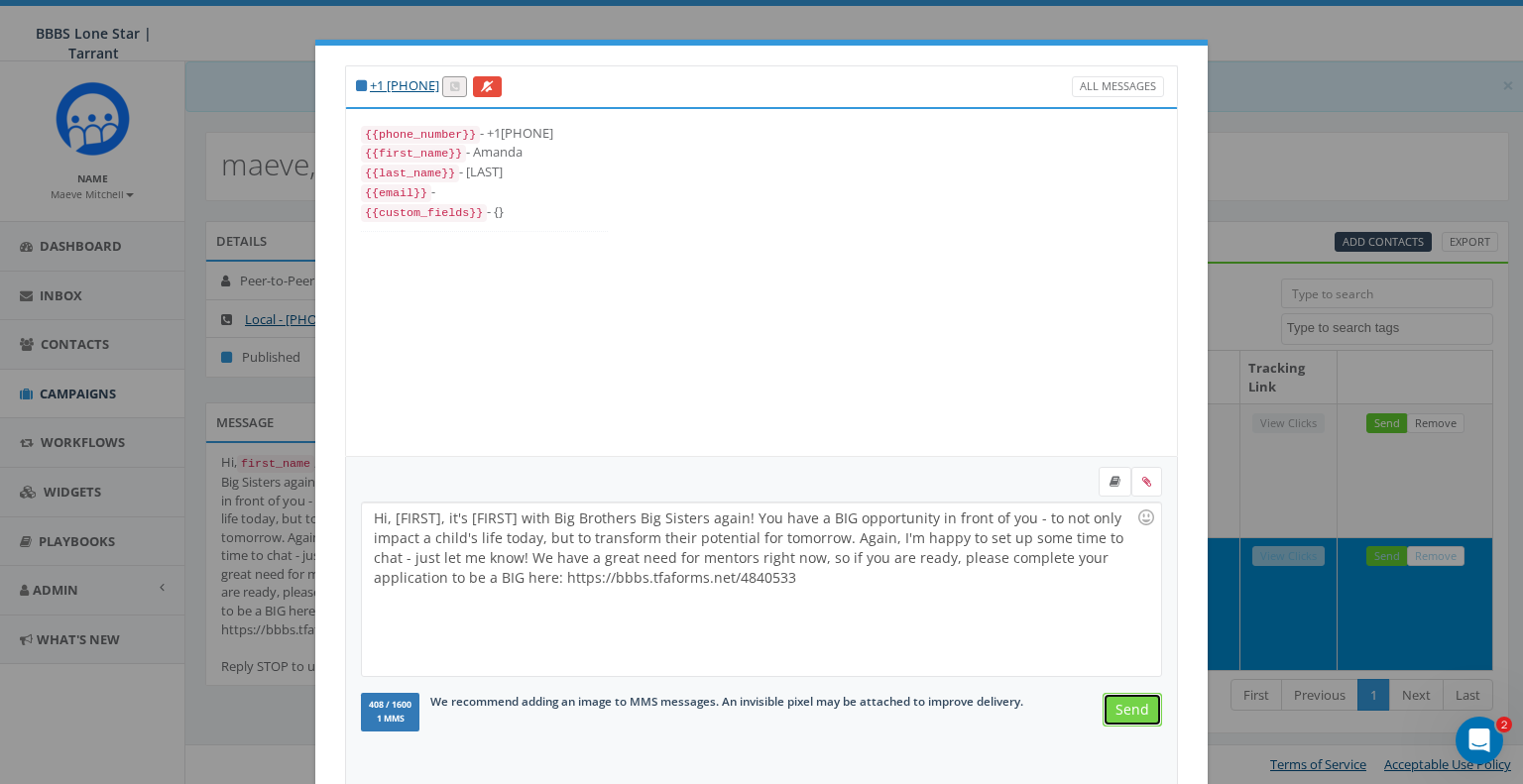 click on "Send" at bounding box center (1132, 710) 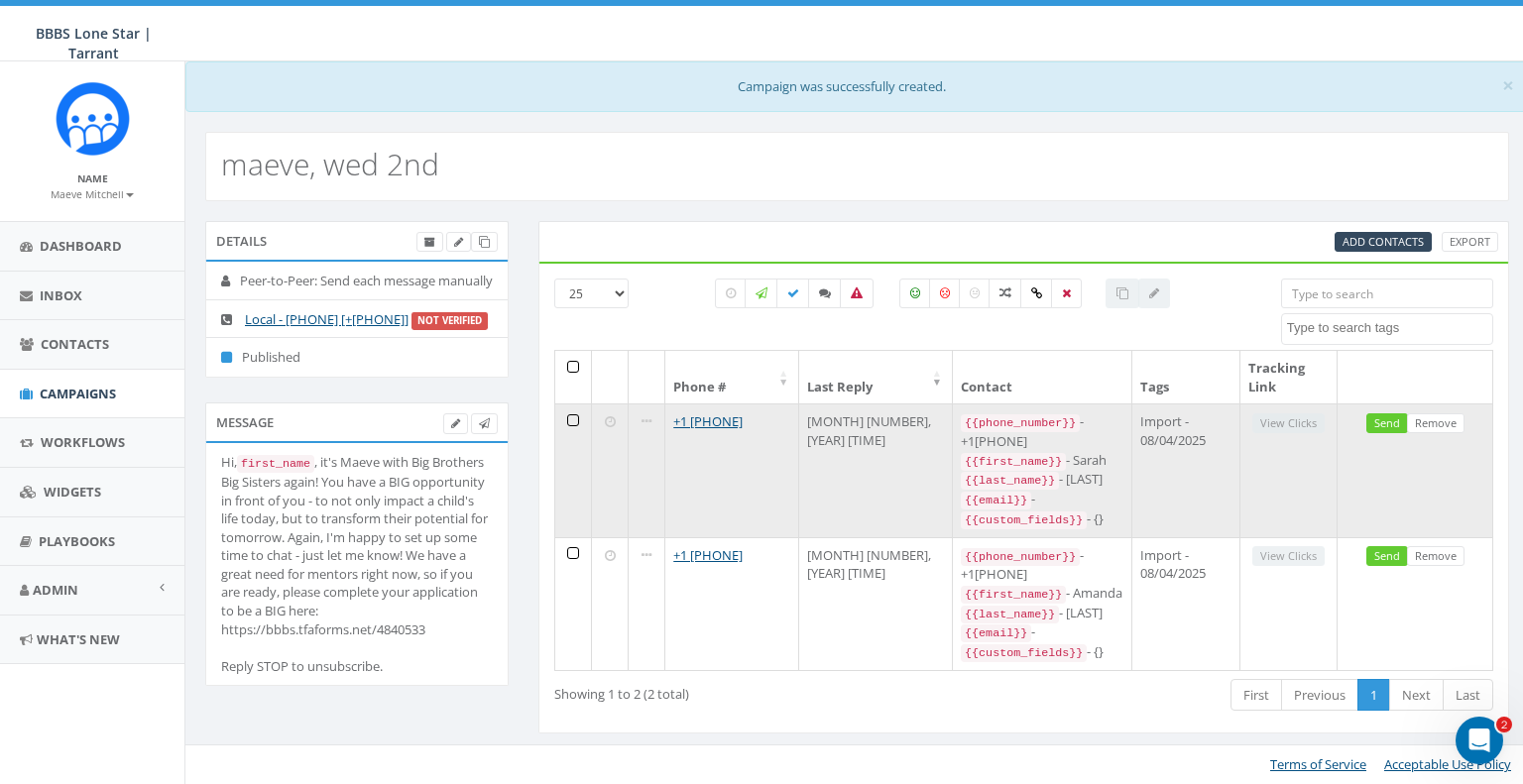click on "Send Remove" at bounding box center (1415, 470) 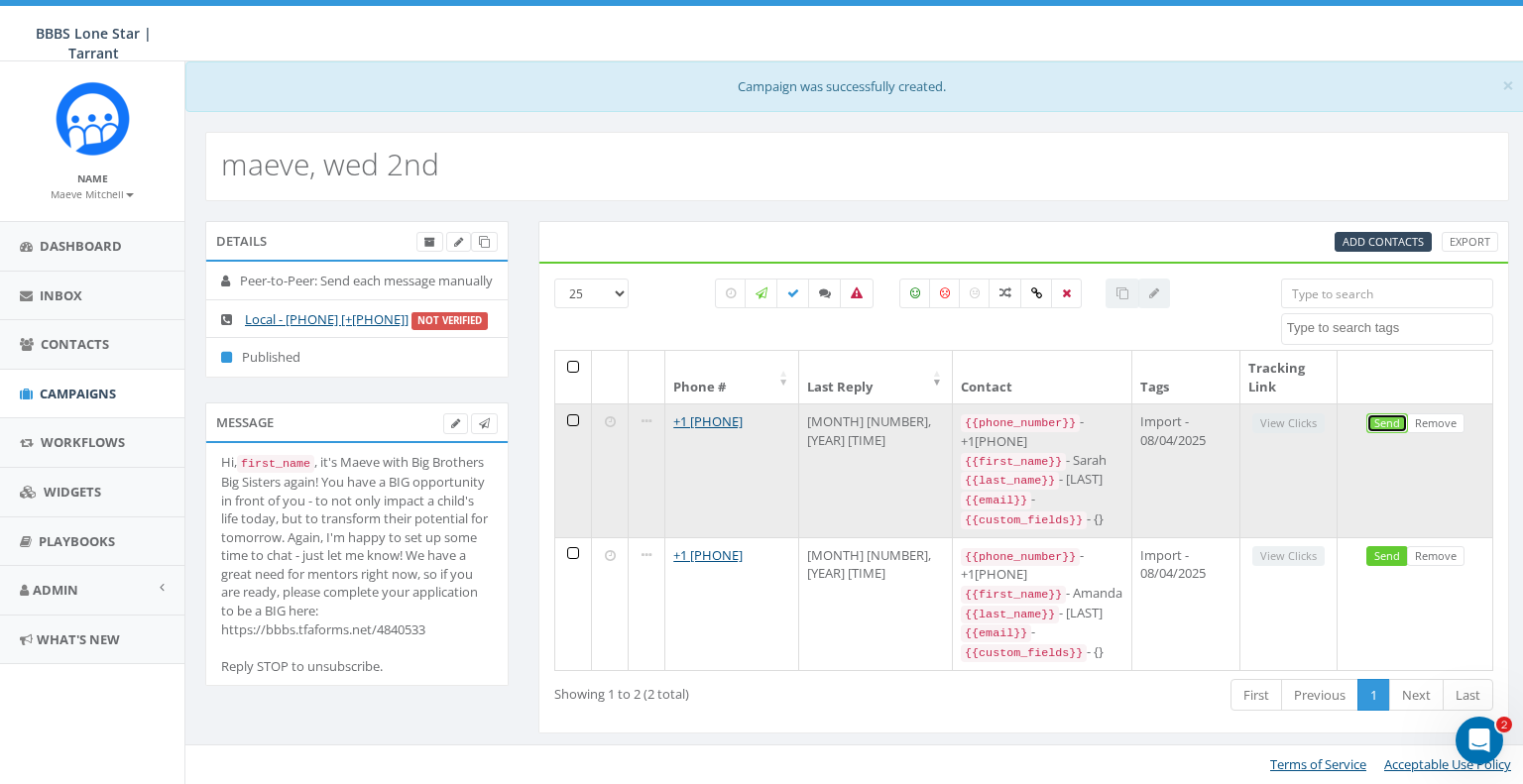 click on "Send" at bounding box center (1387, 423) 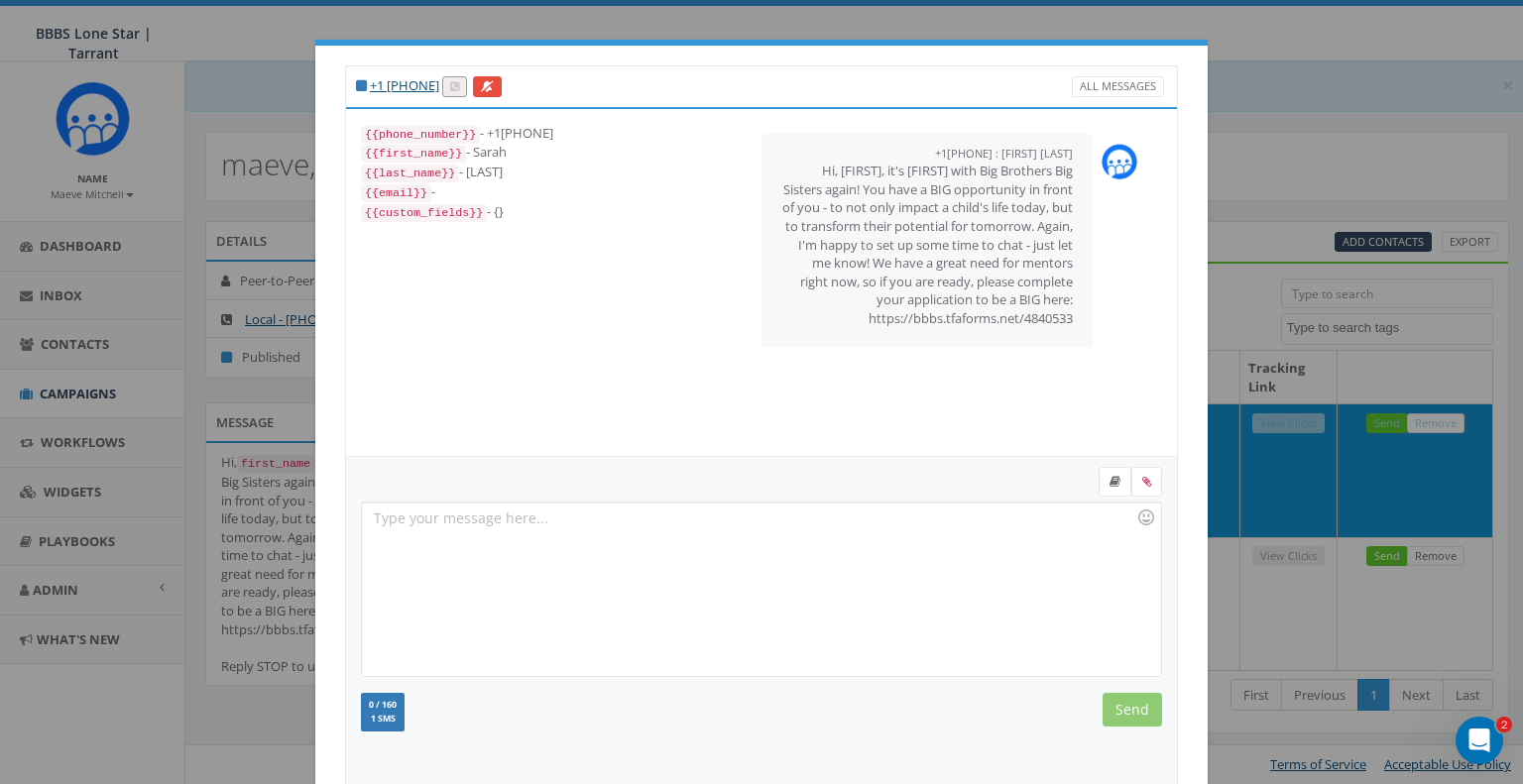 click on "+1 972-815-9850     All Messages {{phone_number}}  - +19728159850 {{first_name}}  - Sarah {{last_name}}  - Mendoza {{email}}  -  {{custom_fields}}  - {} +18174096392 : Maeve  Mitchell   August 06, 2025 11:28 AM Hi, Sarah, it's Maeve with Big Brothers Big Sisters again! You have a BIG opportunity in front of you - to not only impact a child's life today, but to transform their potential for tomorrow. Again, I'm happy to set up some time to chat - just let me know! We have a great need for mentors right now, so if you are ready, please complete your application to be a BIG here: https://bbbs.tfaforms.net/4840533   Recent Smileys & People Animals & Nature Food & Drink Activity Travel & Places Objects Symbols Flags Diversity Diversity Diversity Diversity Diversity 0 / 160 1 SMS   We recommend adding an image to MMS messages. An invisible pixel may be attached to improve delivery. Send Import - 08/04/2025 Import - 08/04/2025 × Import - 08/04/2025
Cancel  Previous Next  Loading..." at bounding box center (762, 392) 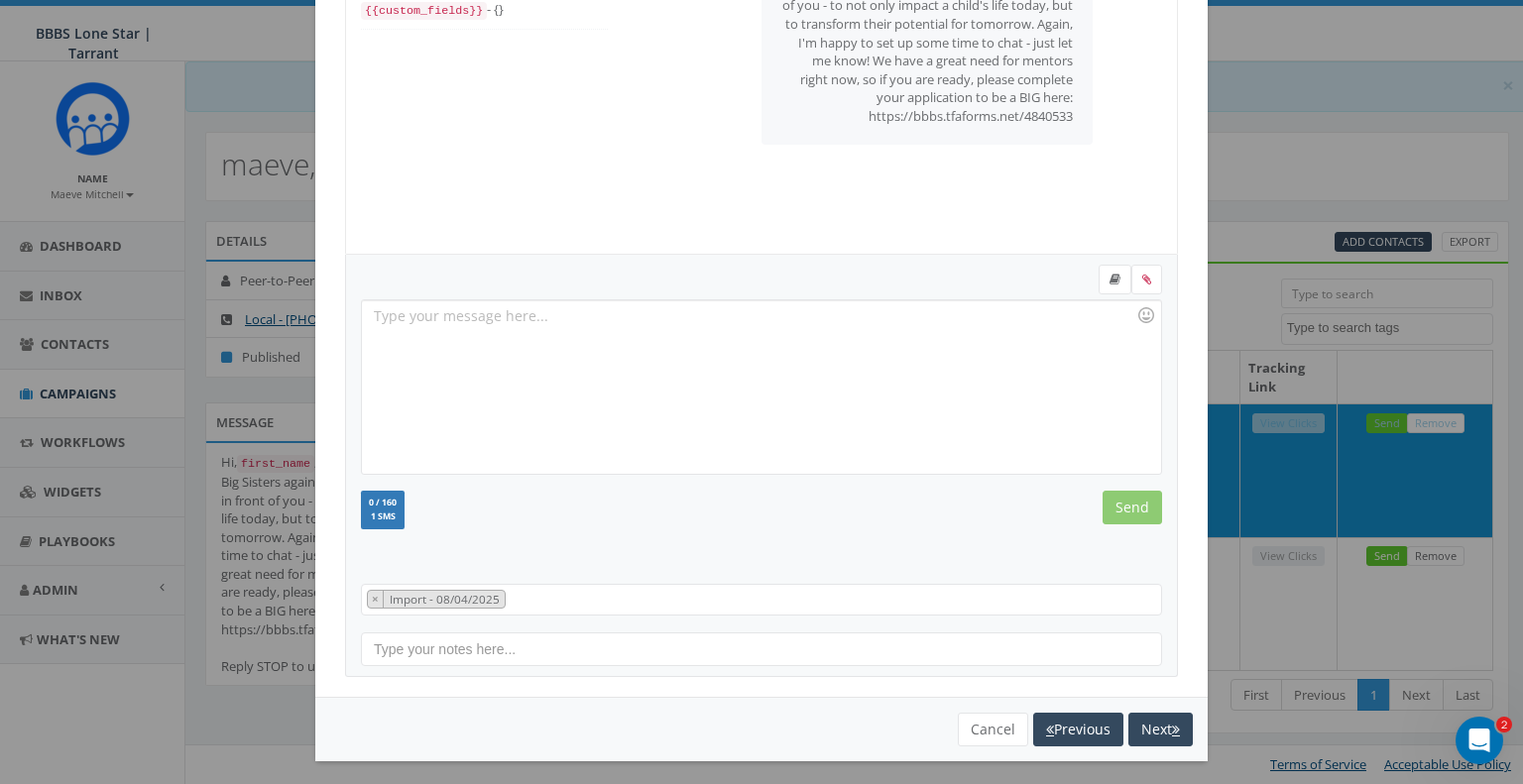 scroll, scrollTop: 205, scrollLeft: 0, axis: vertical 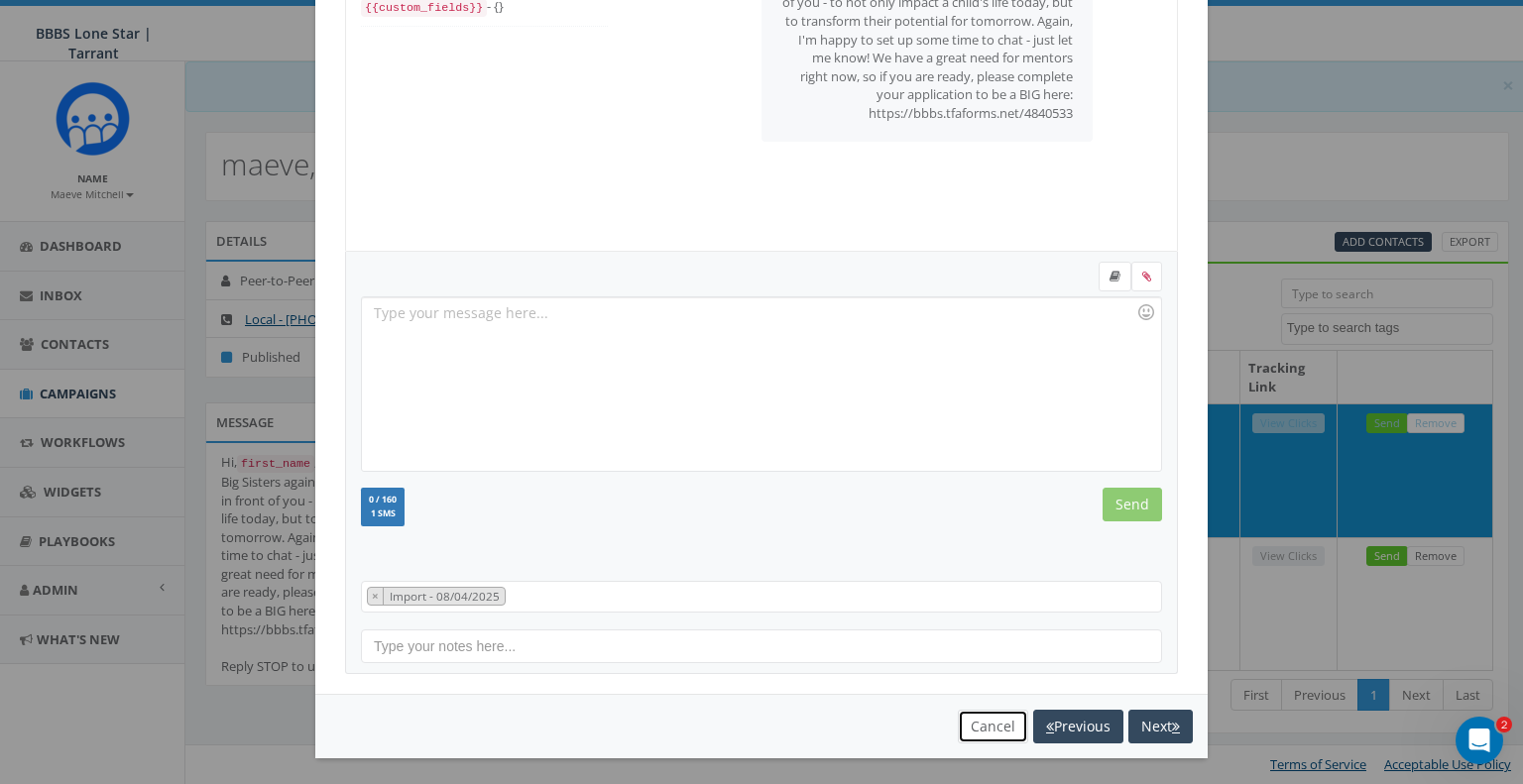 click on "Cancel" at bounding box center [993, 727] 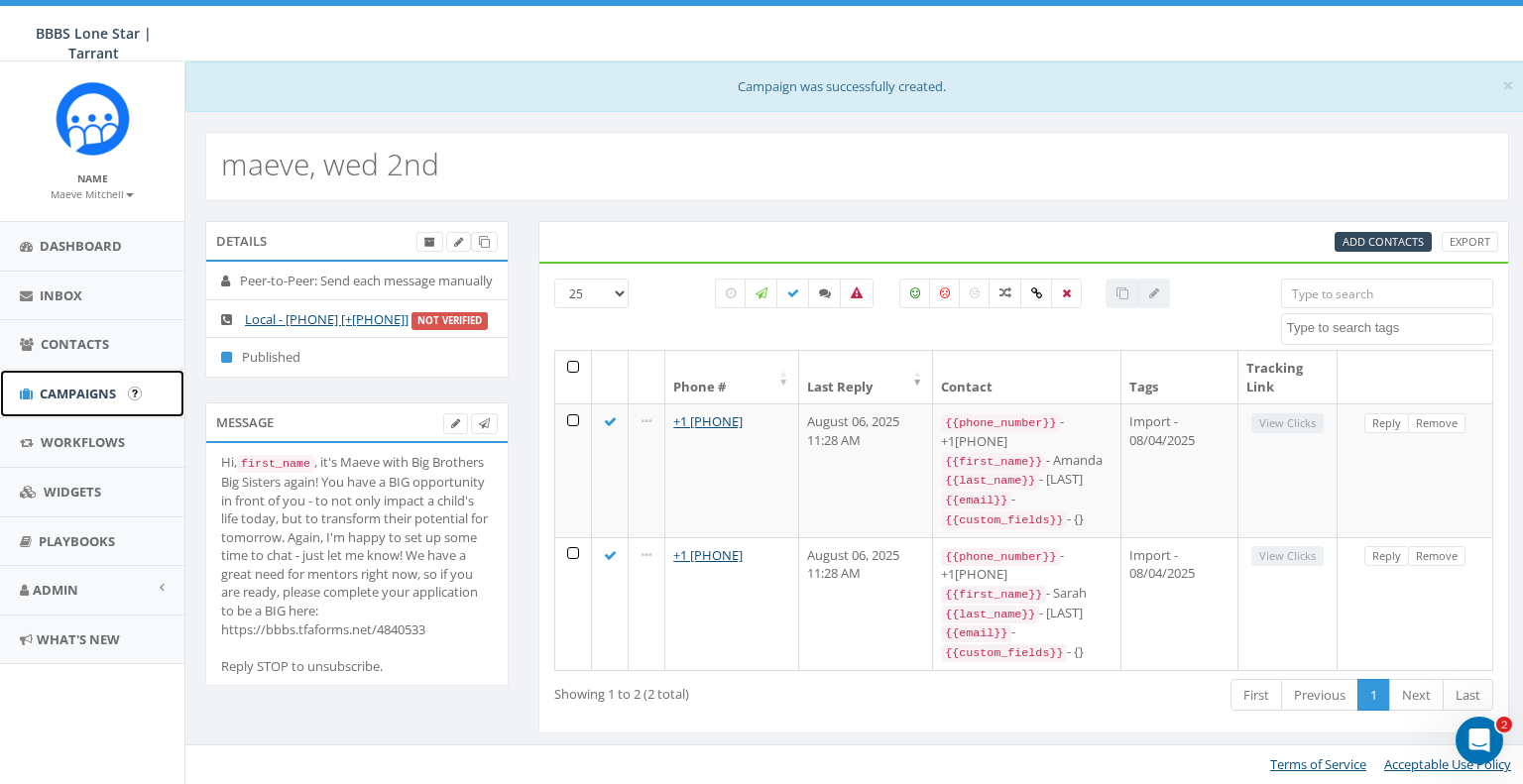 click on "Campaigns" at bounding box center (77, 393) 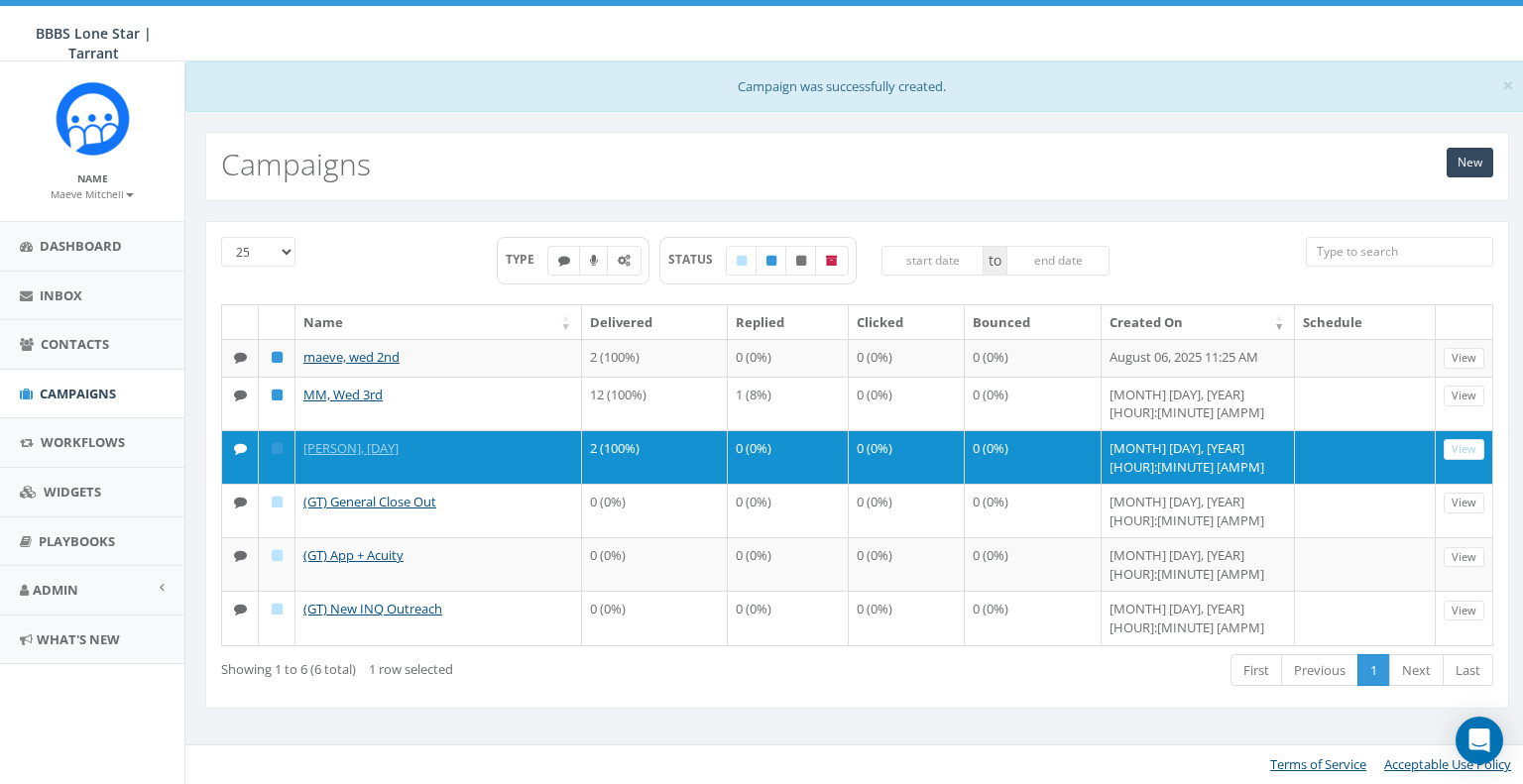 scroll, scrollTop: 0, scrollLeft: 0, axis: both 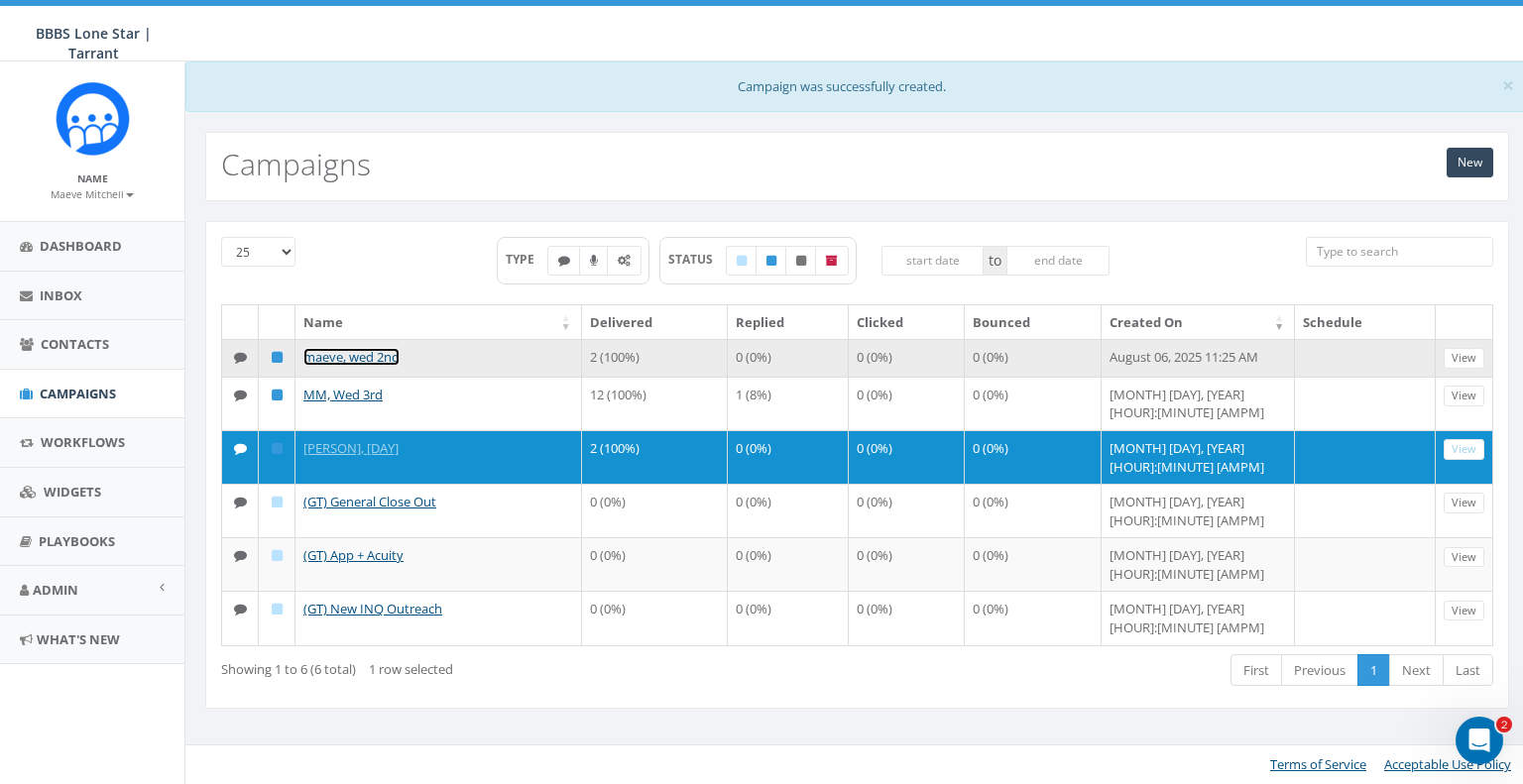 click on "maeve, wed 2nd" at bounding box center [351, 357] 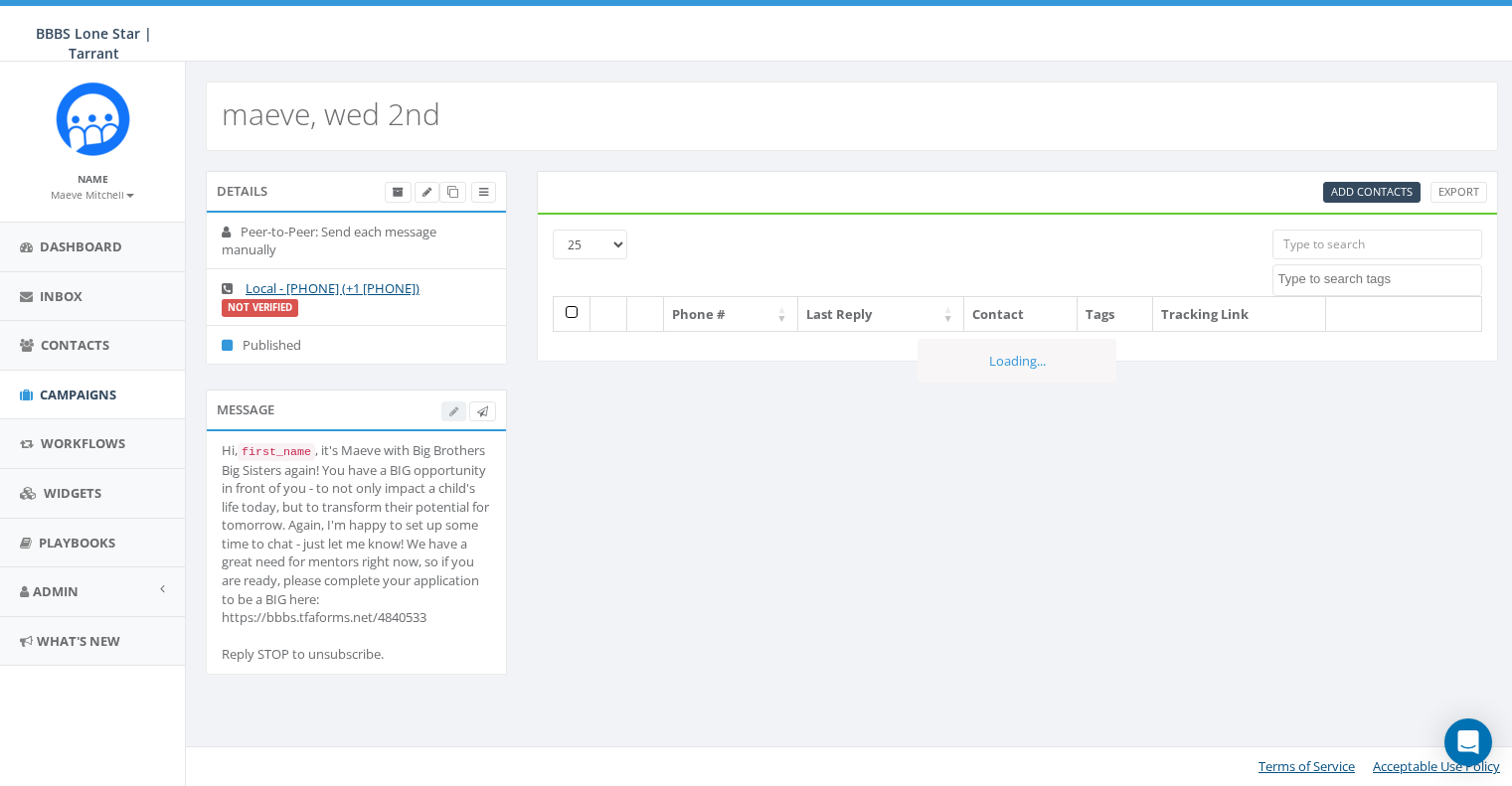 select 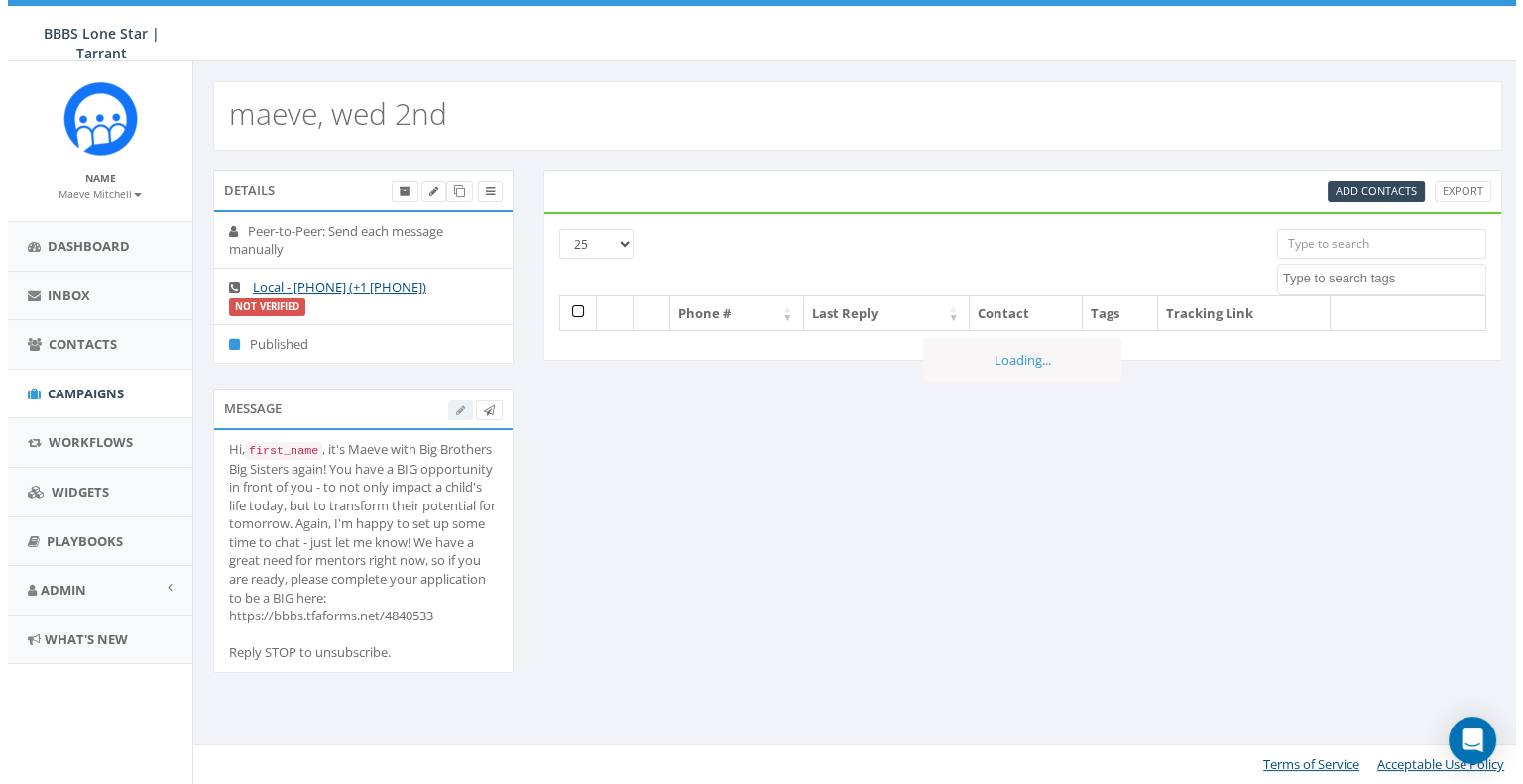 scroll, scrollTop: 0, scrollLeft: 0, axis: both 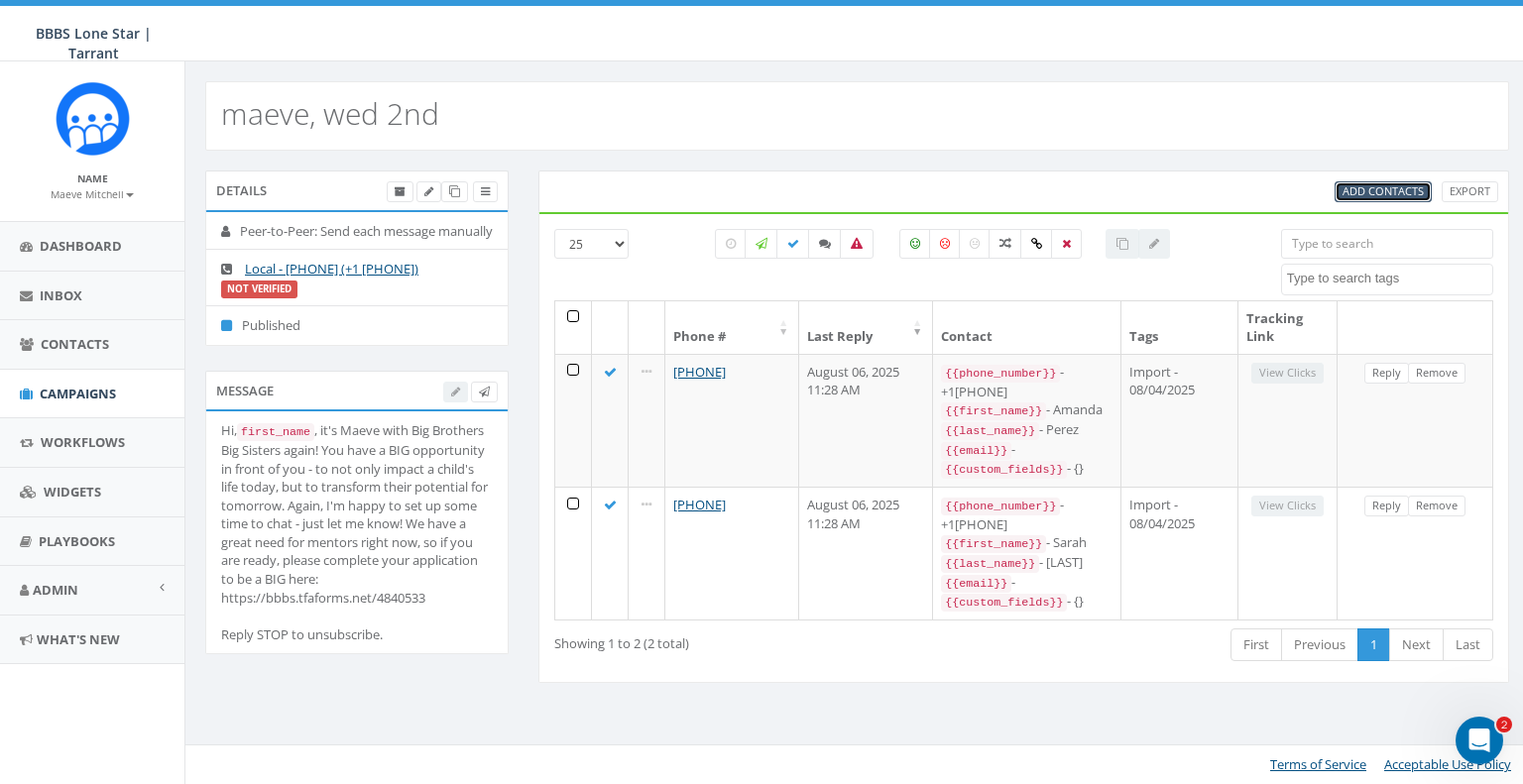 click on "Add Contacts" at bounding box center [1383, 190] 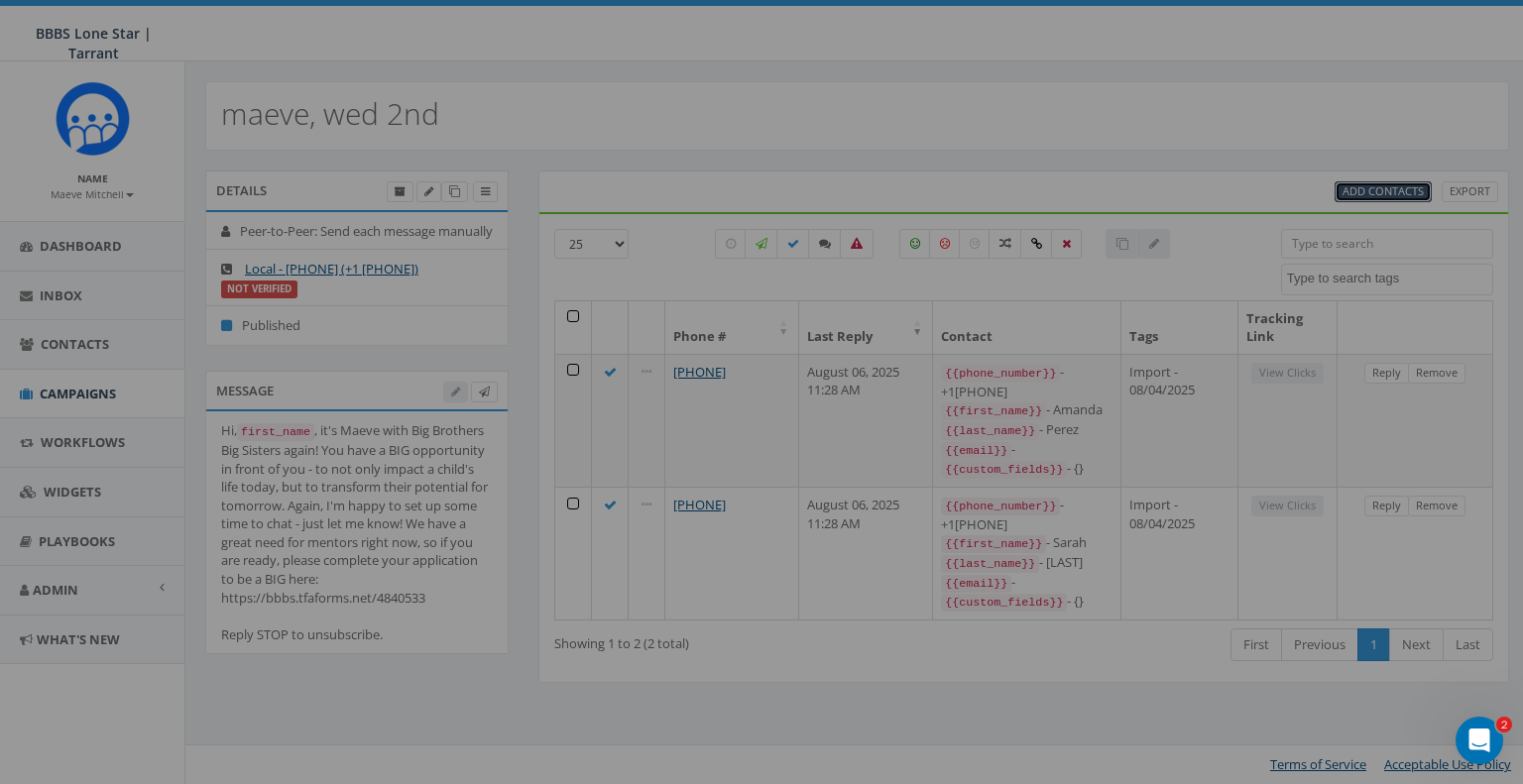select 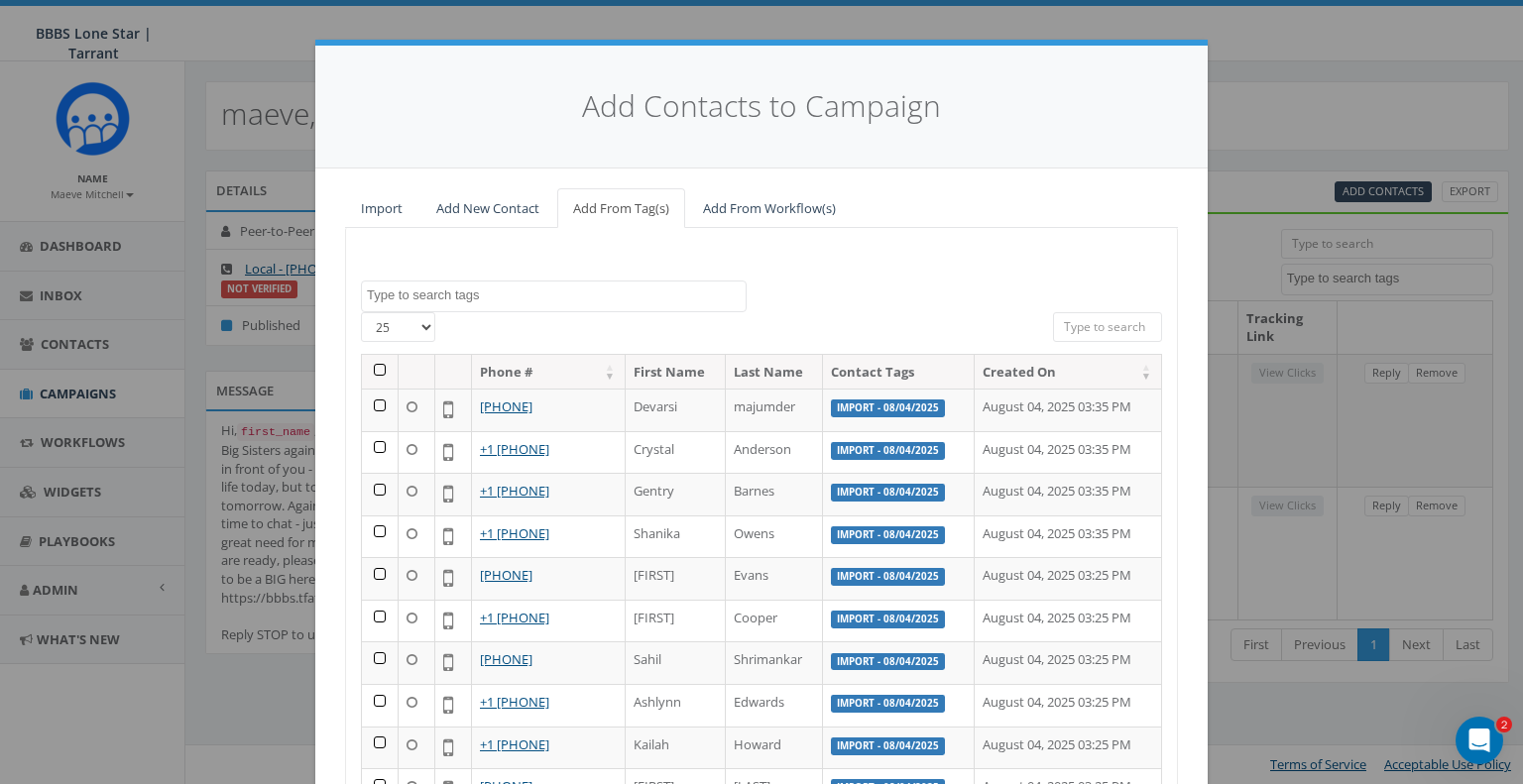 click on "Import - 08/04/2025" at bounding box center (762, 296) 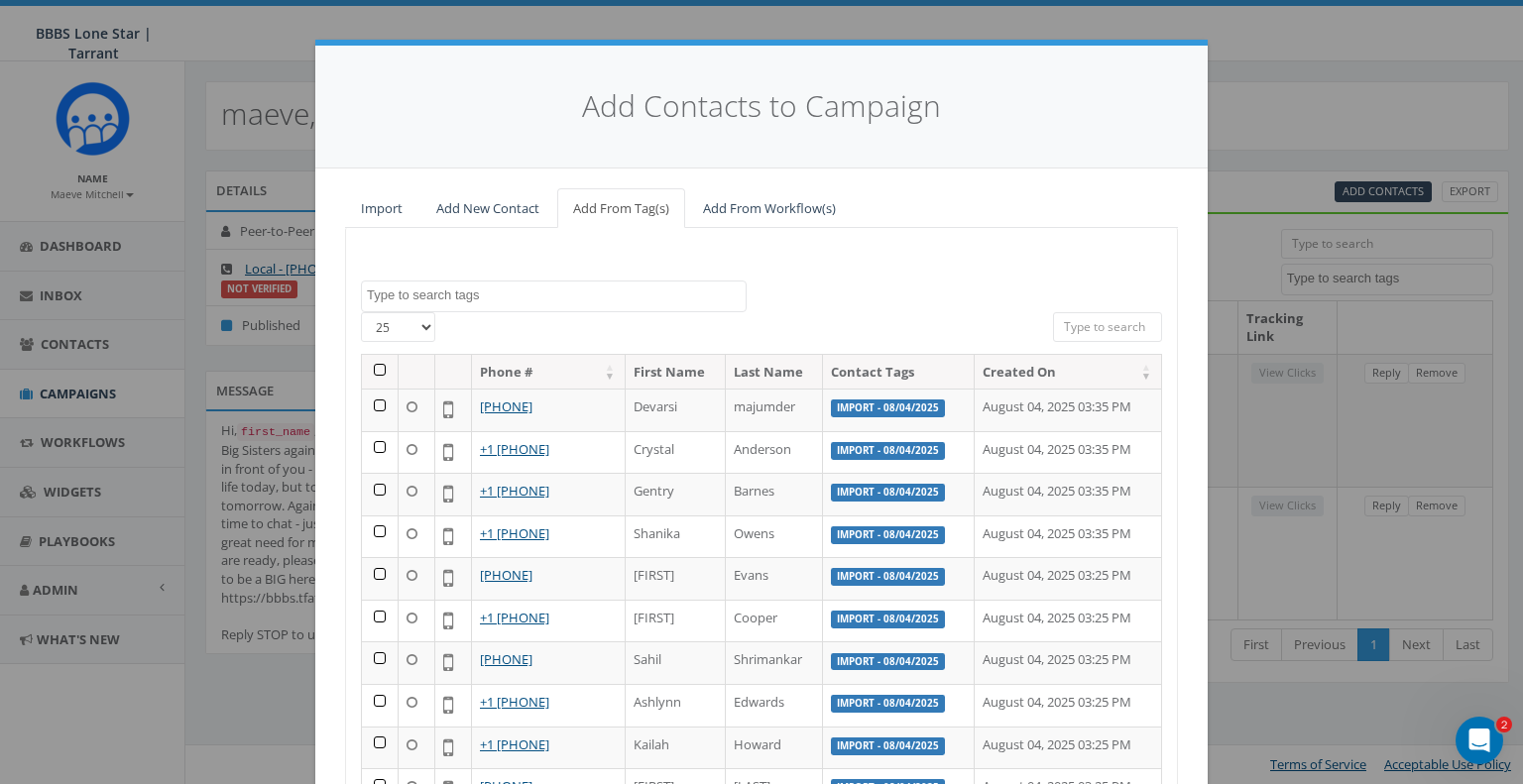click at bounding box center [1108, 327] 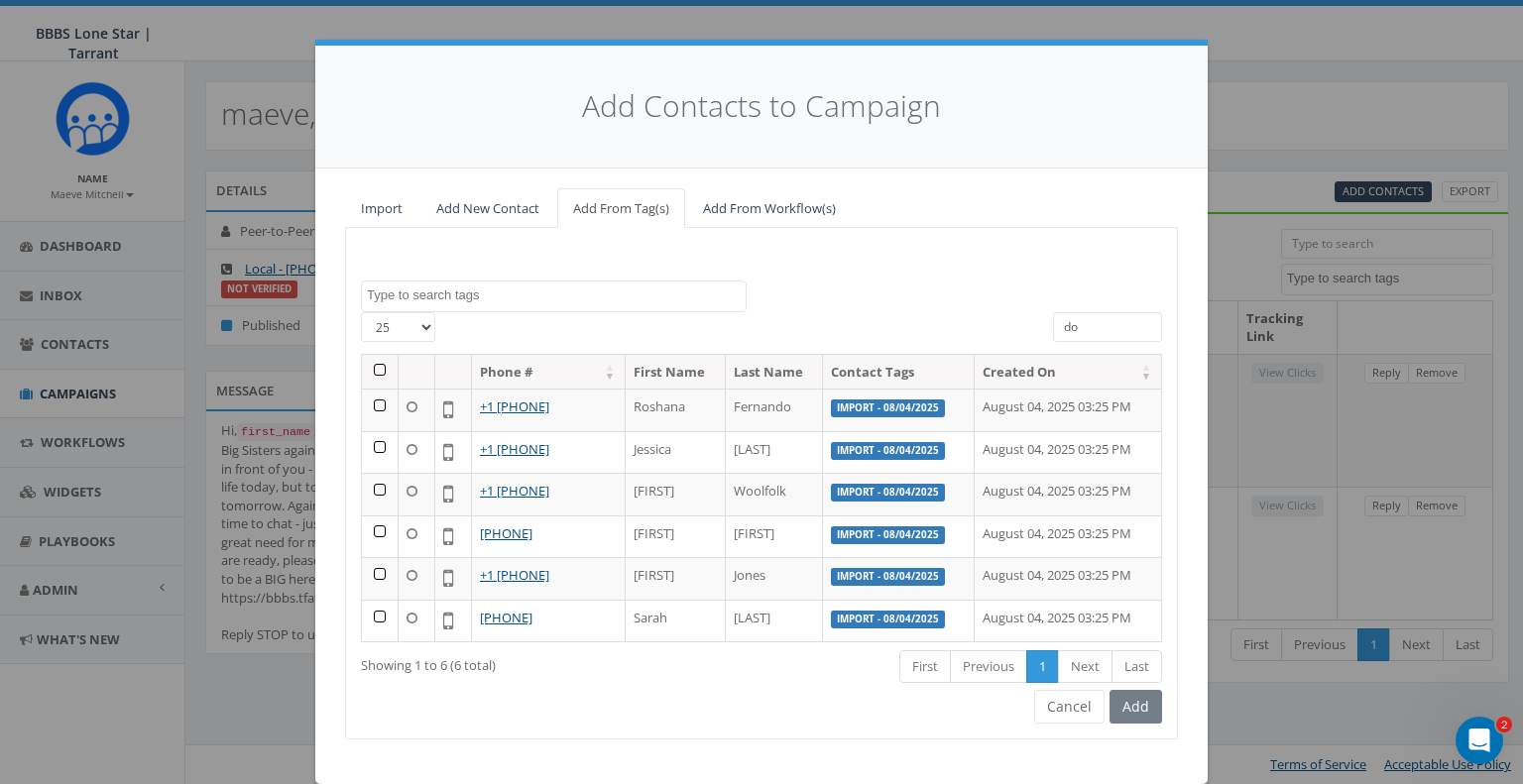 type on "dor" 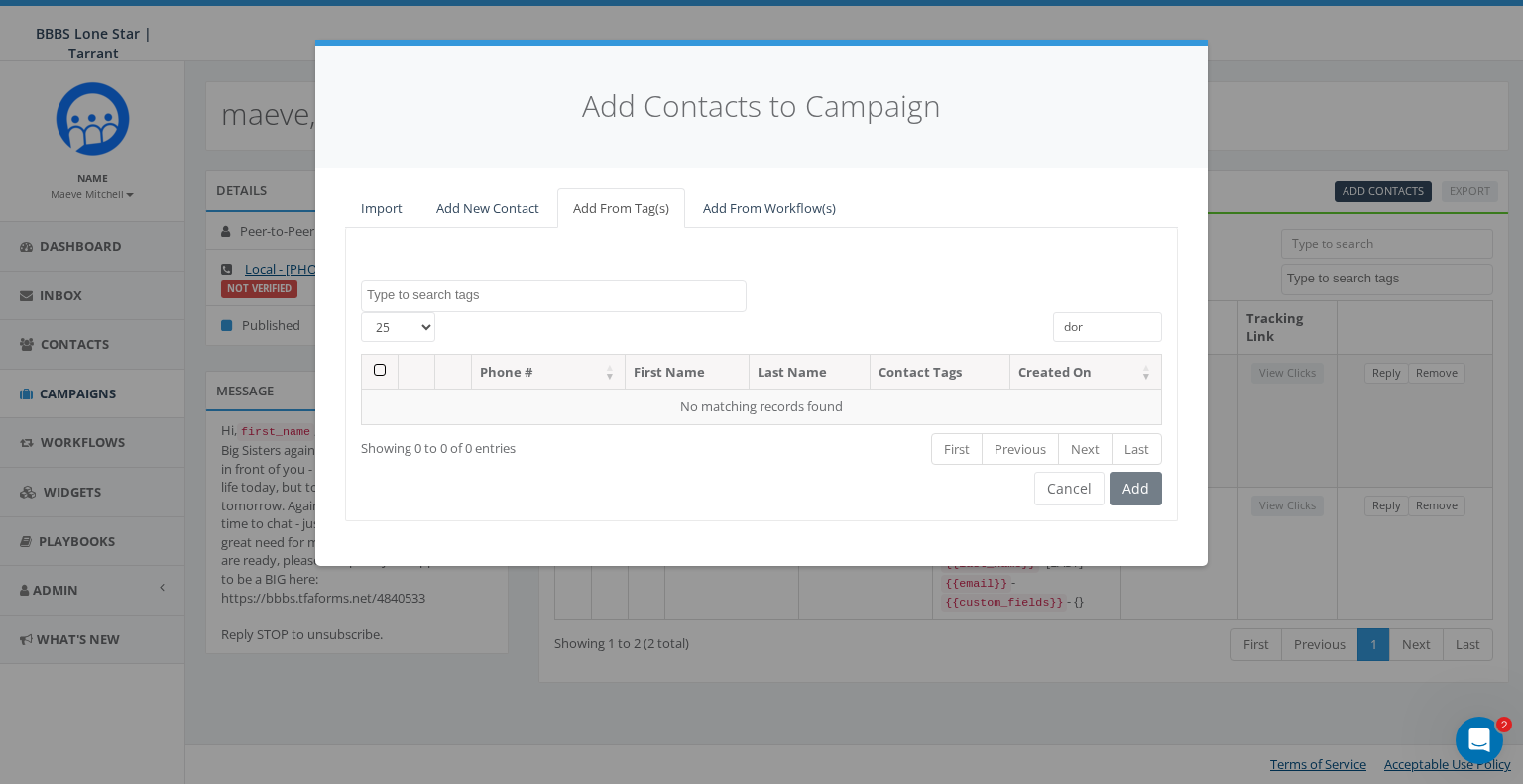 click on "dor" at bounding box center (1108, 327) 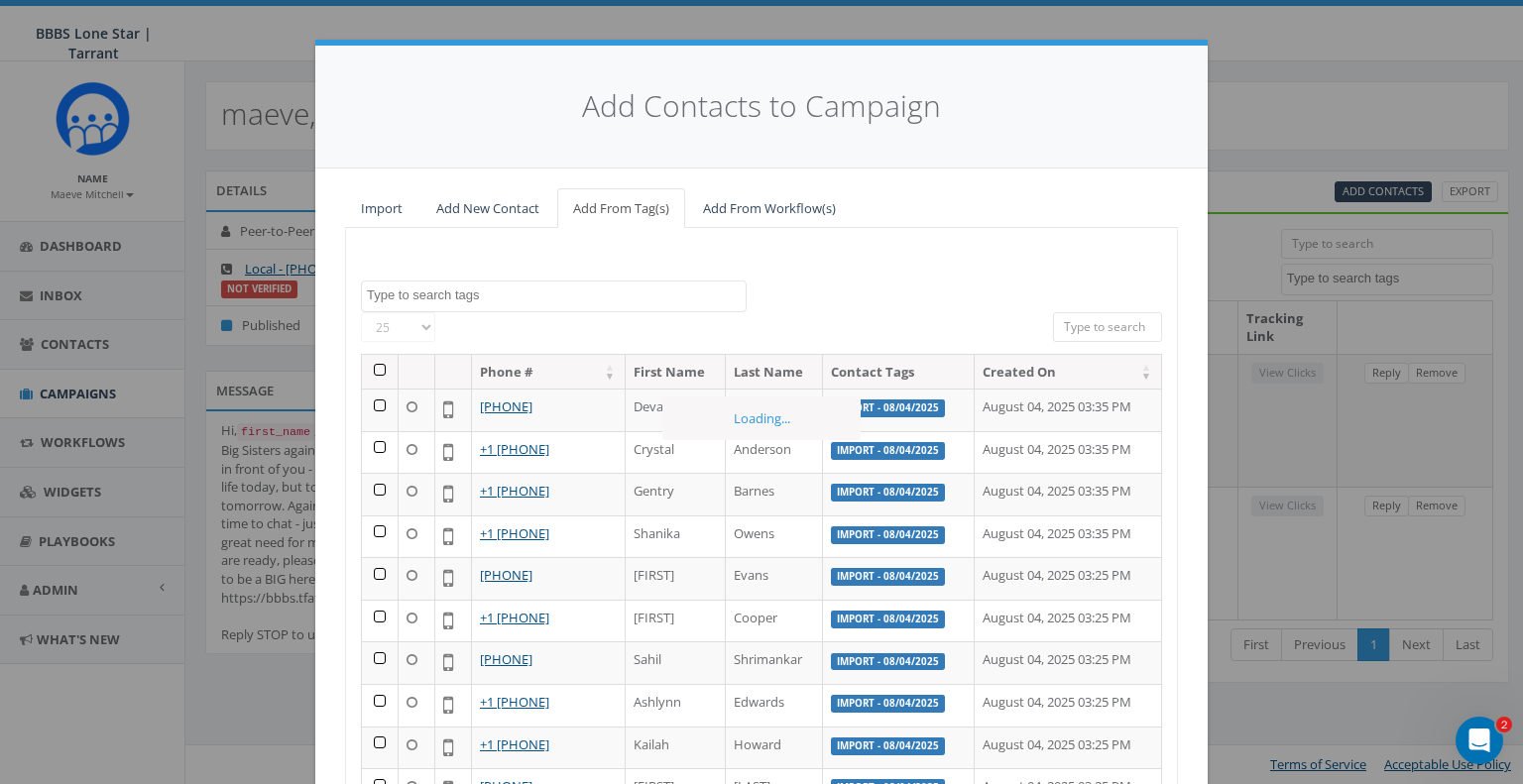 click on "25 50 100" at bounding box center [415, 329] 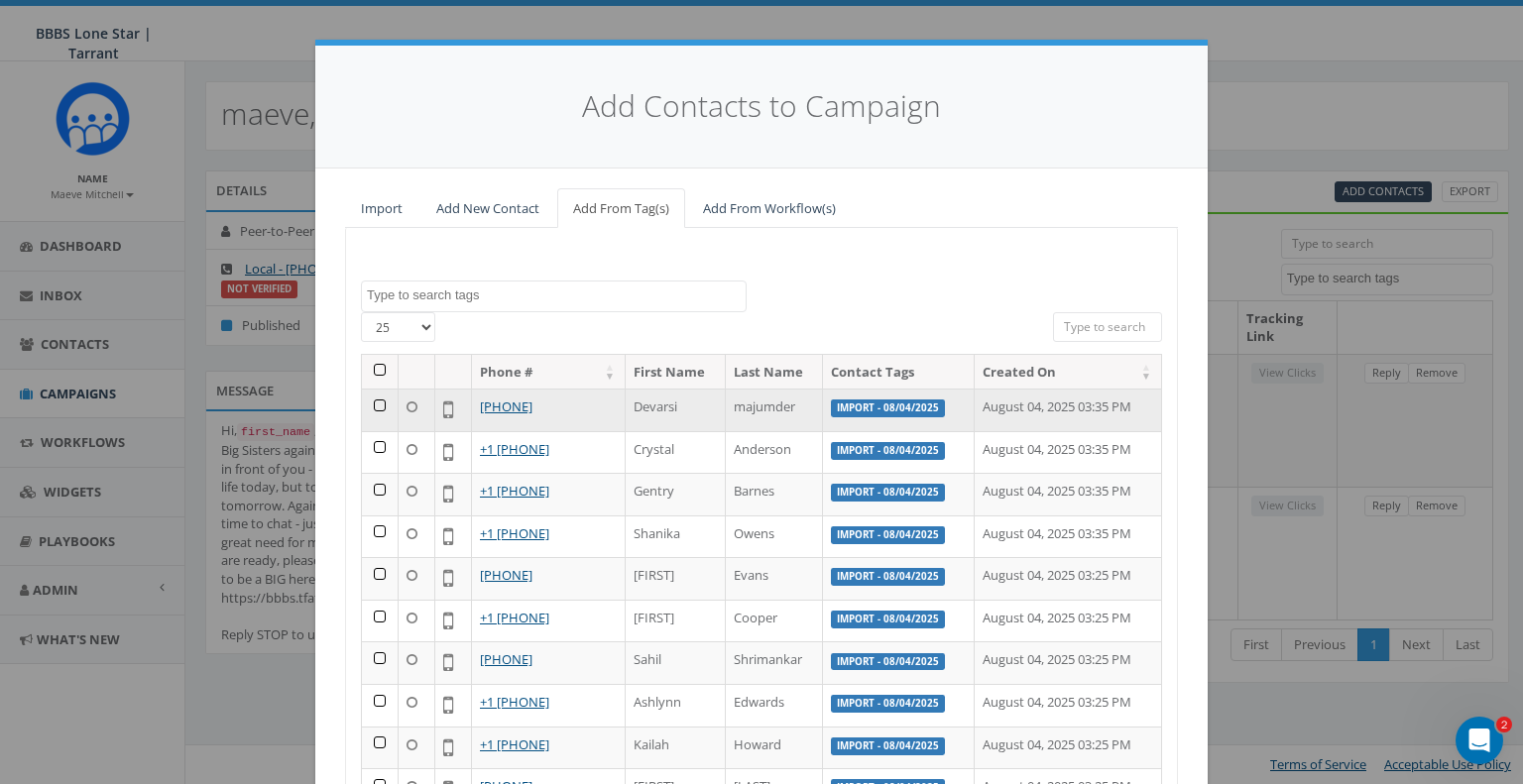 select on "100" 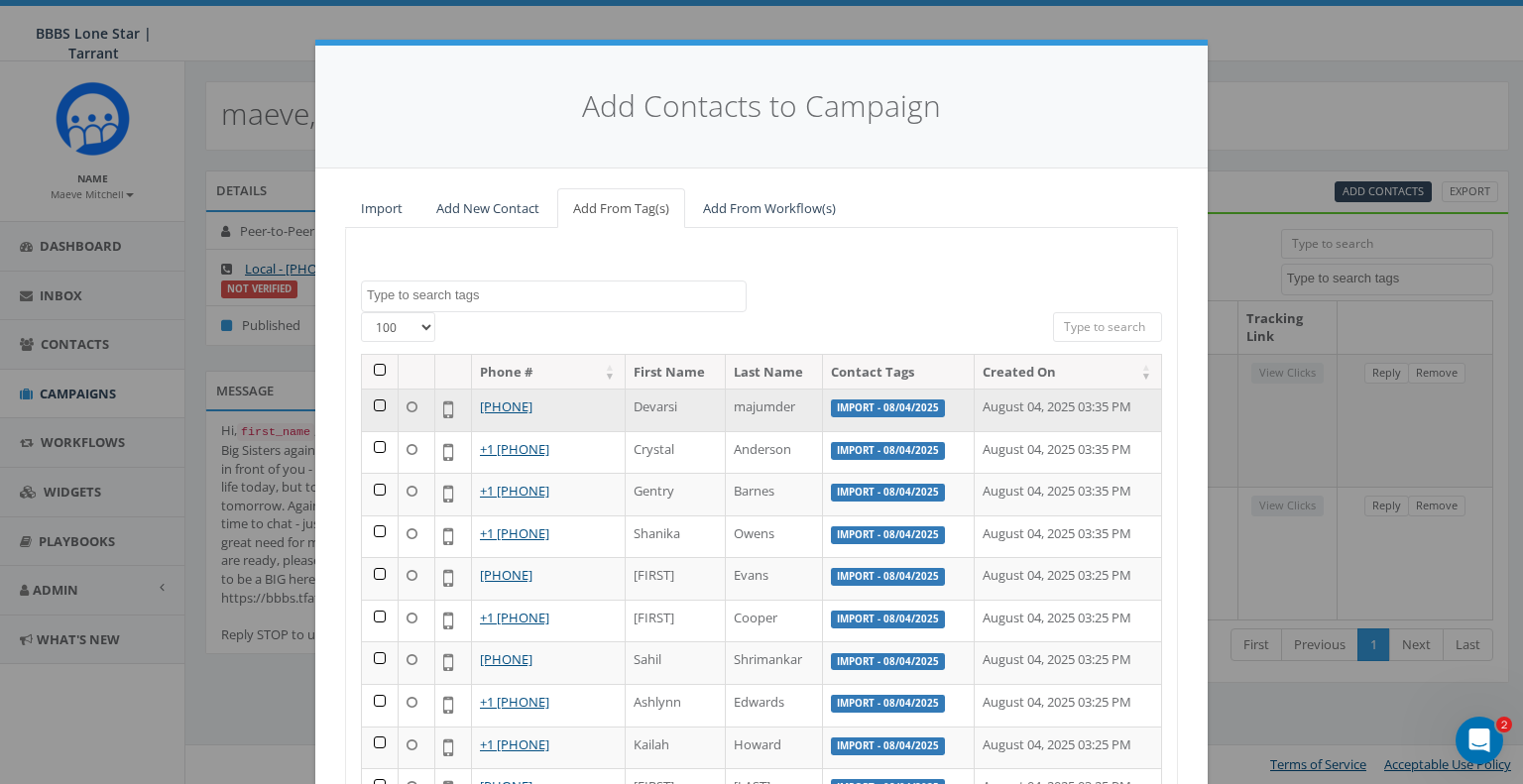click on "25 50 100" at bounding box center [398, 327] 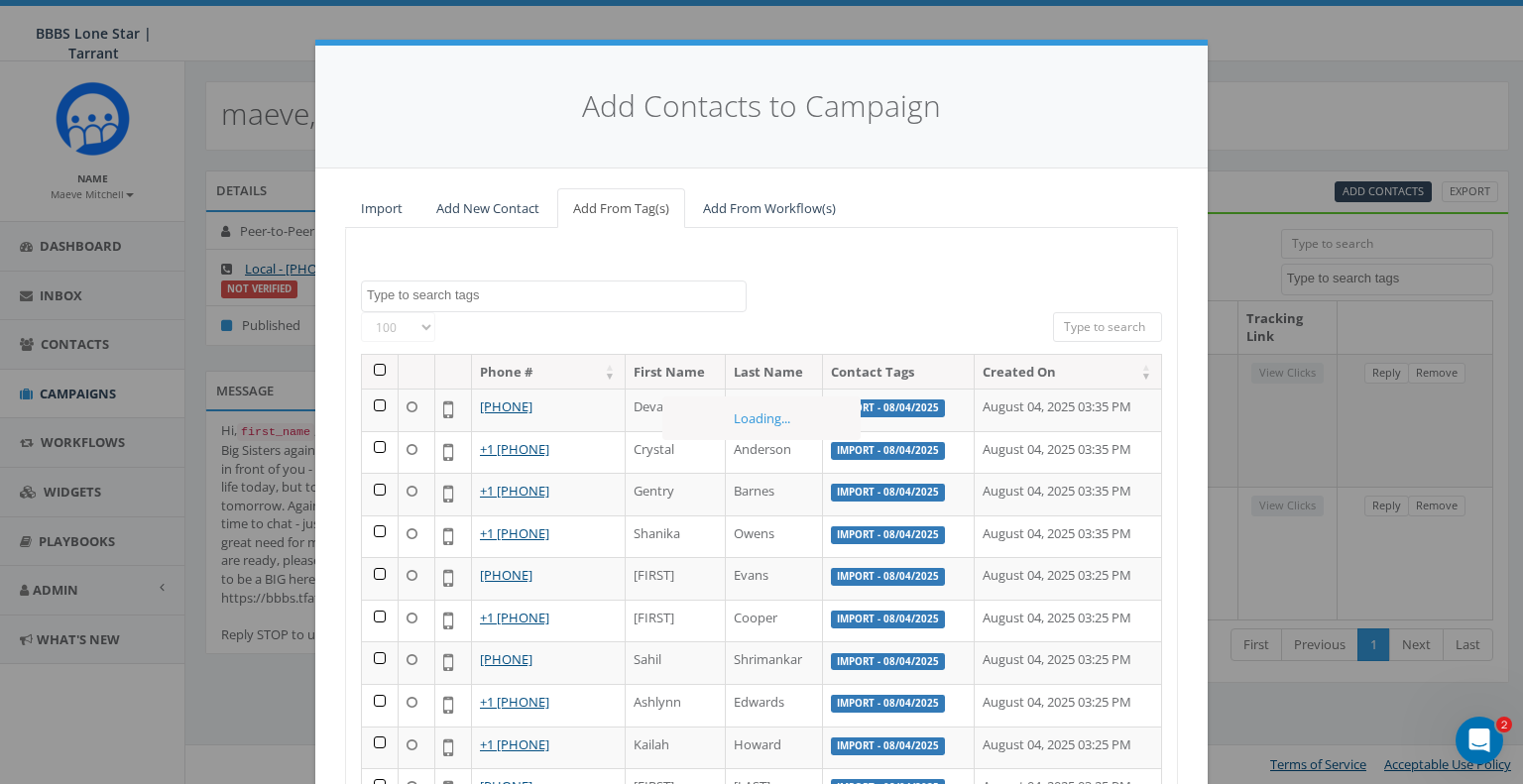 click at bounding box center [1108, 327] 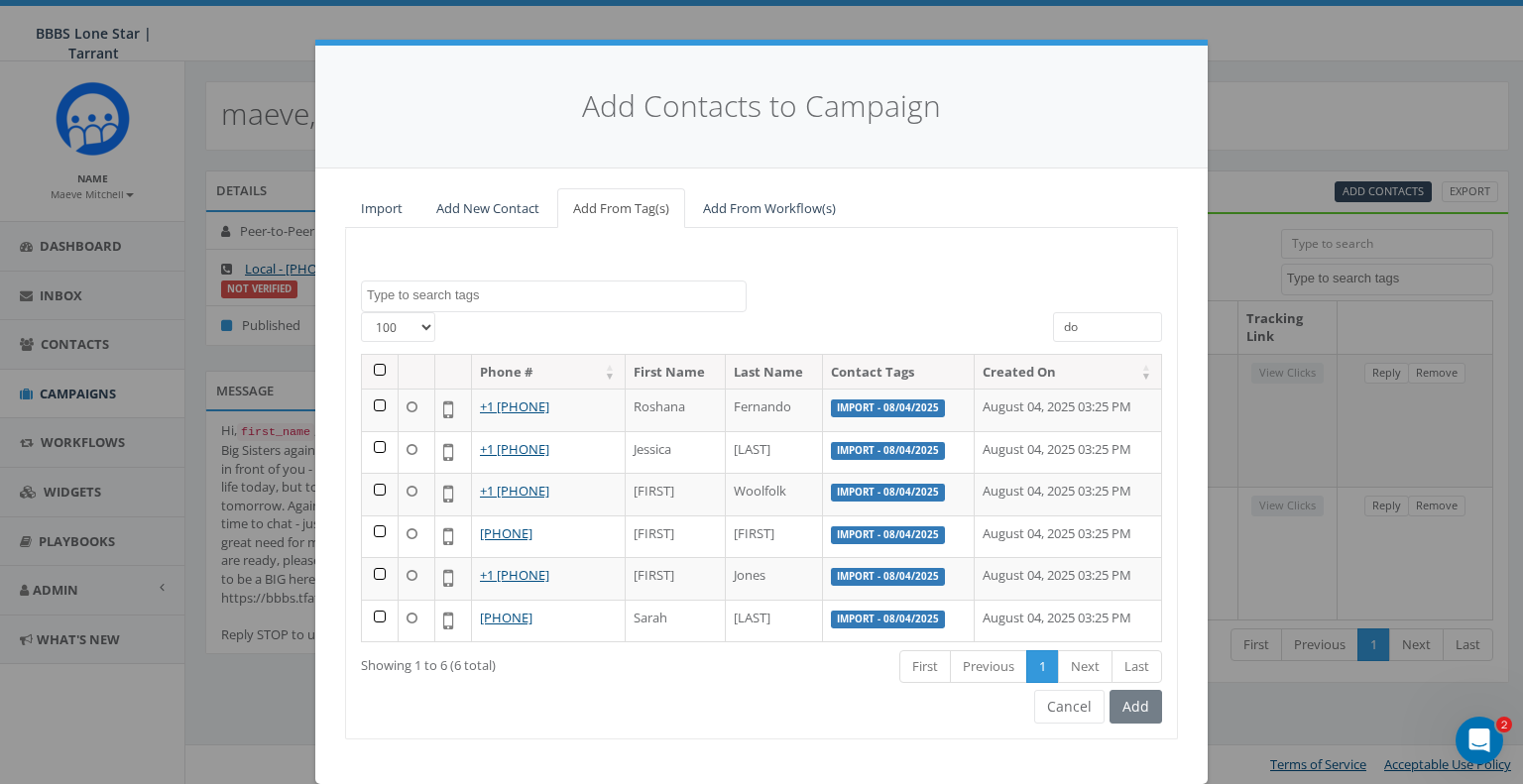 type on "d" 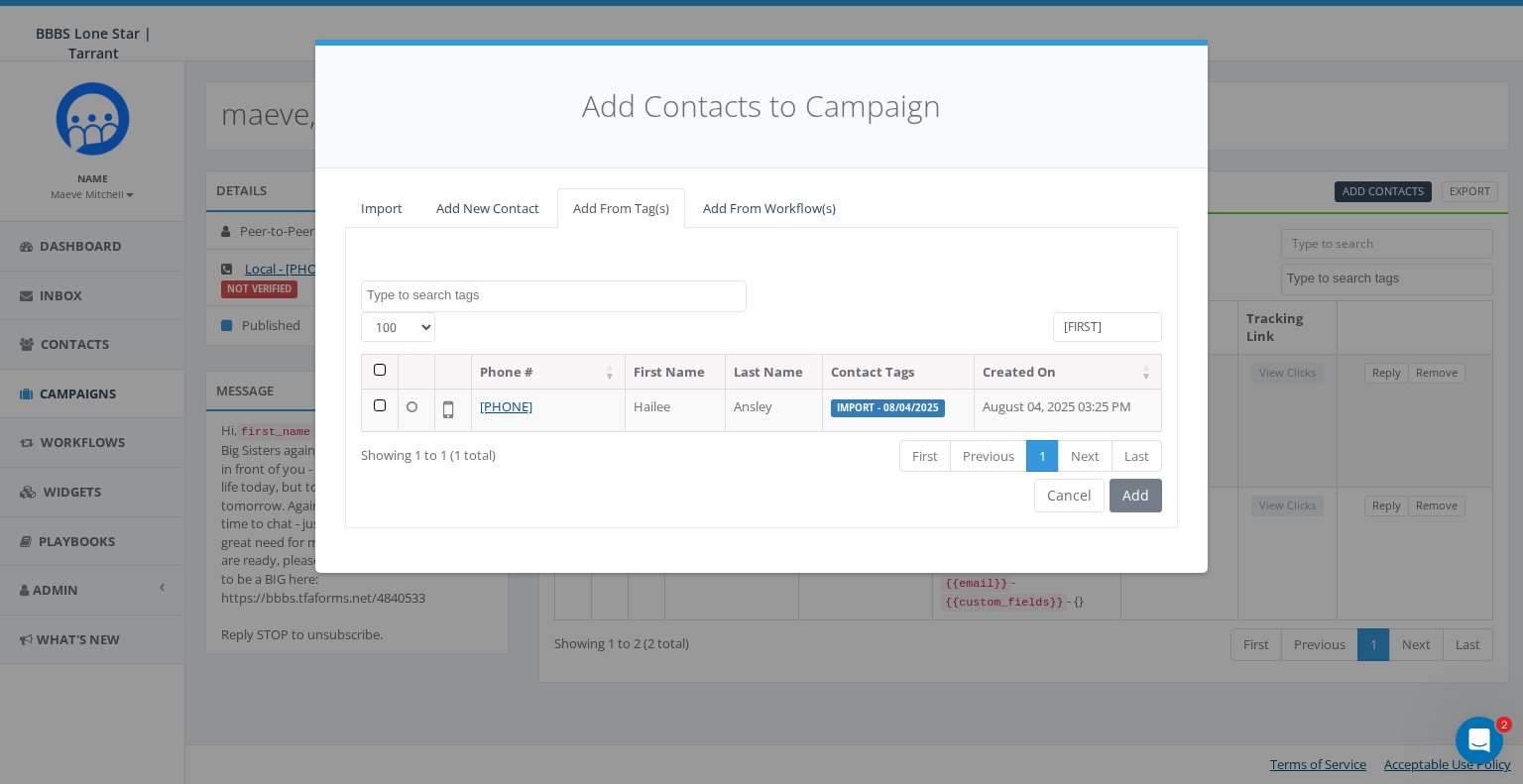 type on "lee" 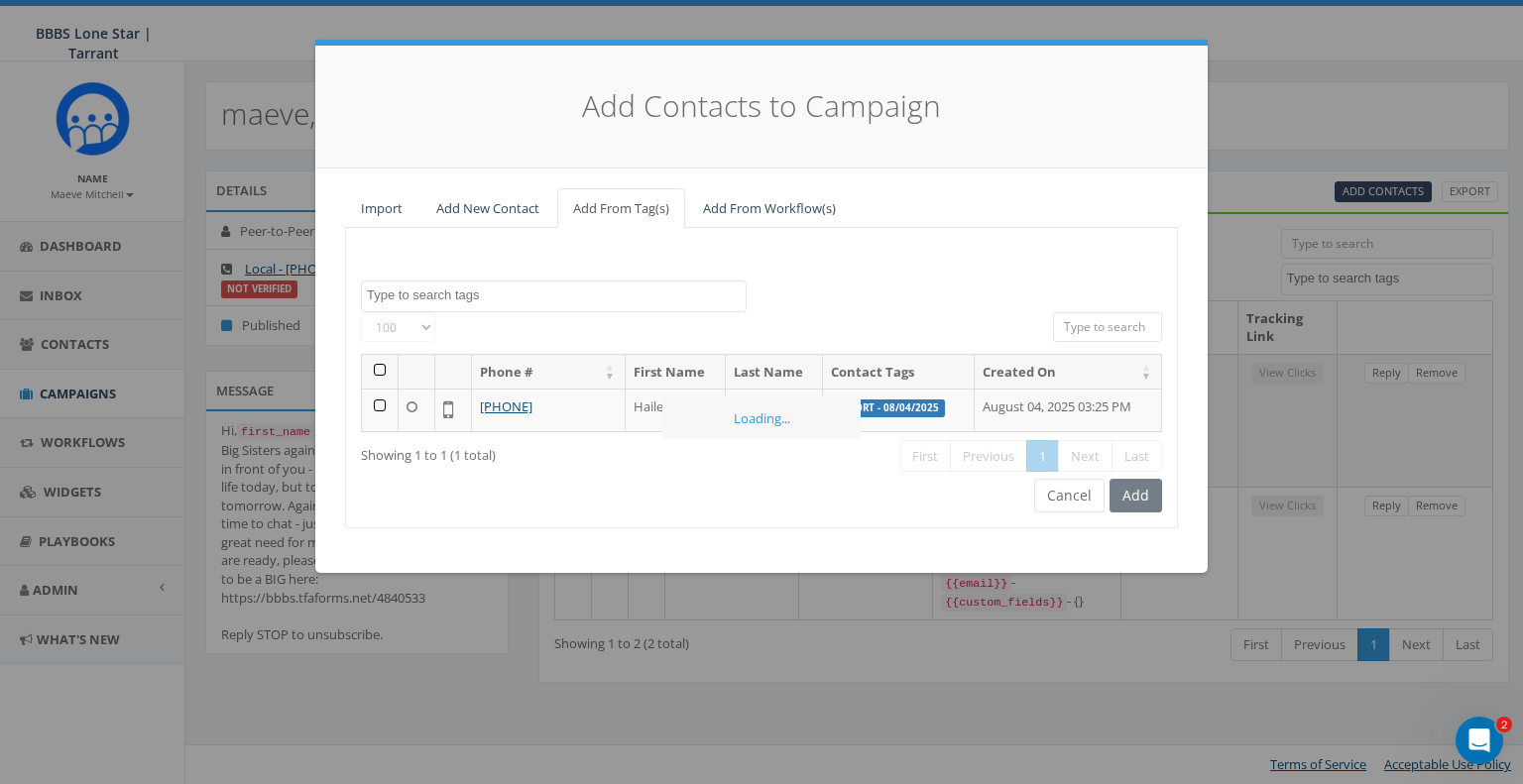 type 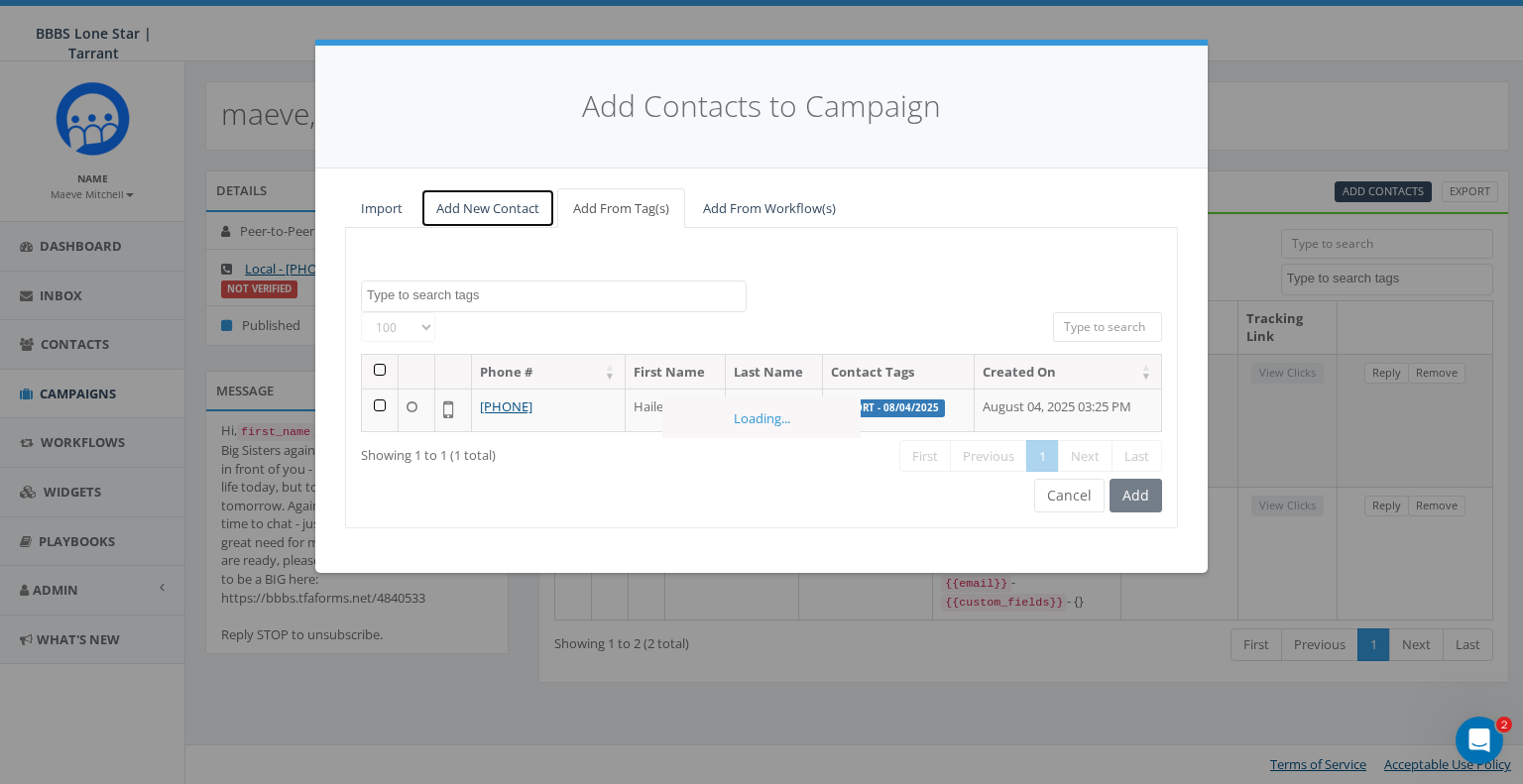 click on "Add New Contact" at bounding box center [488, 208] 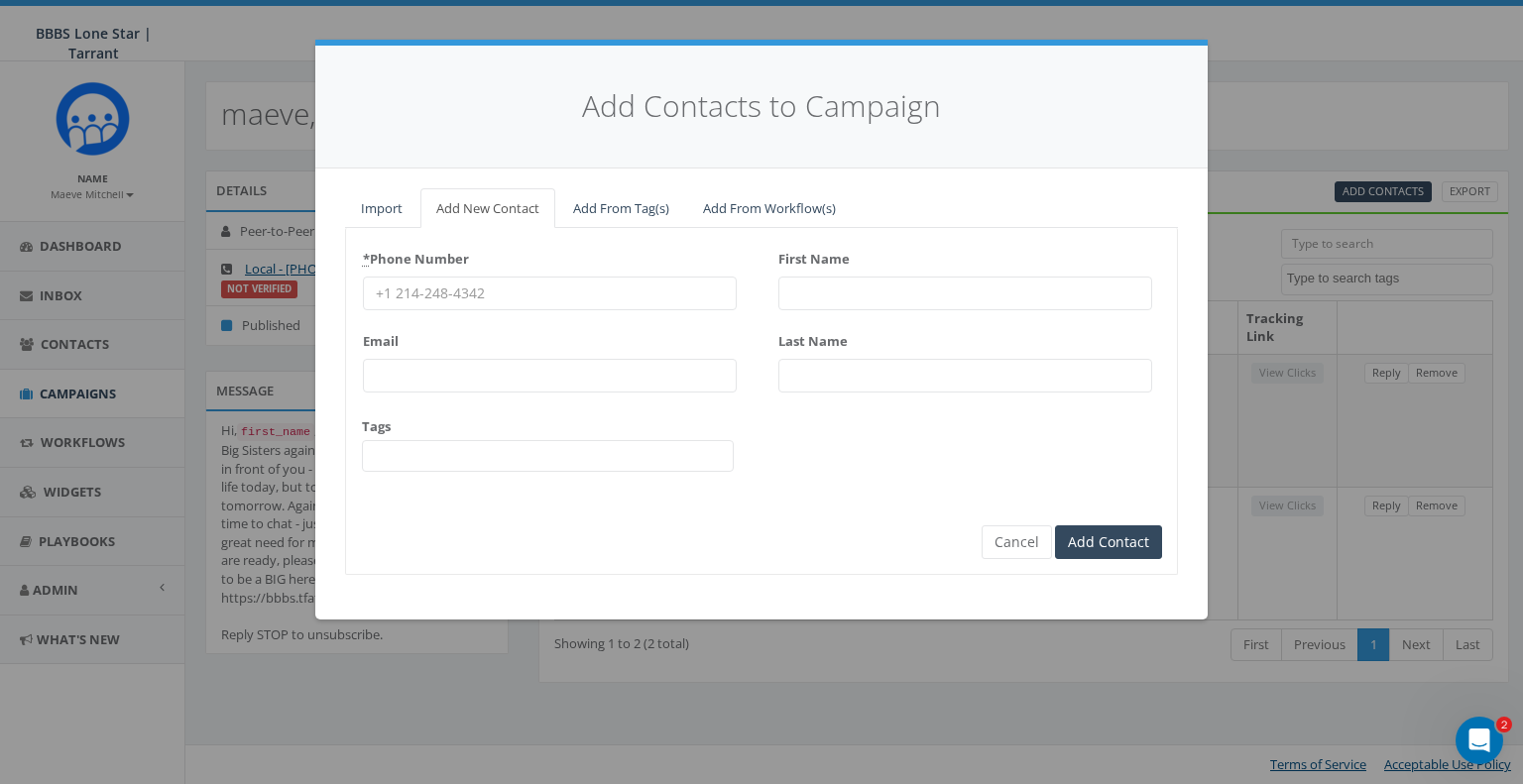 click on "*   Phone Number" at bounding box center (549, 293) 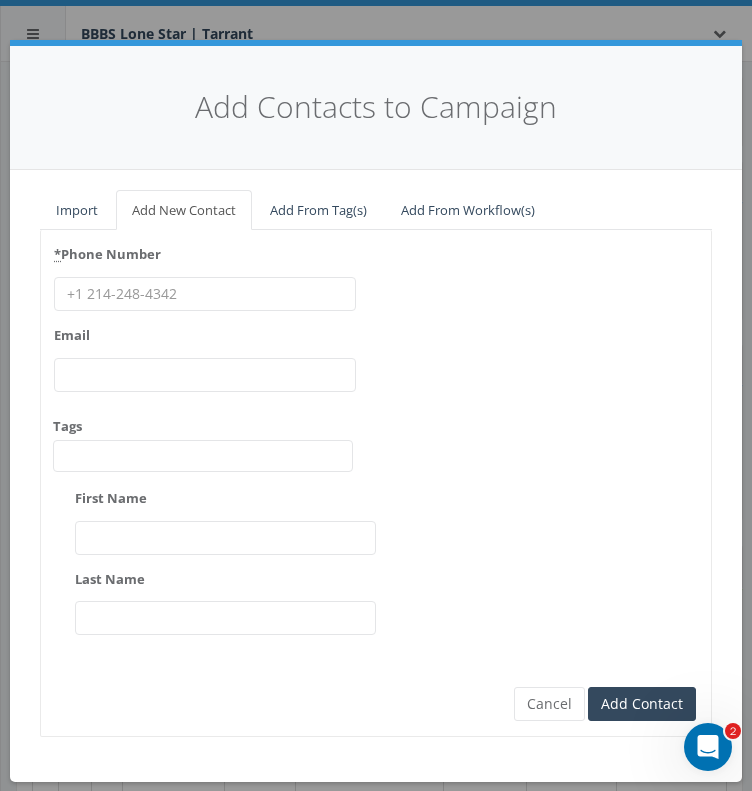 click on "*   Phone Number" at bounding box center [205, 294] 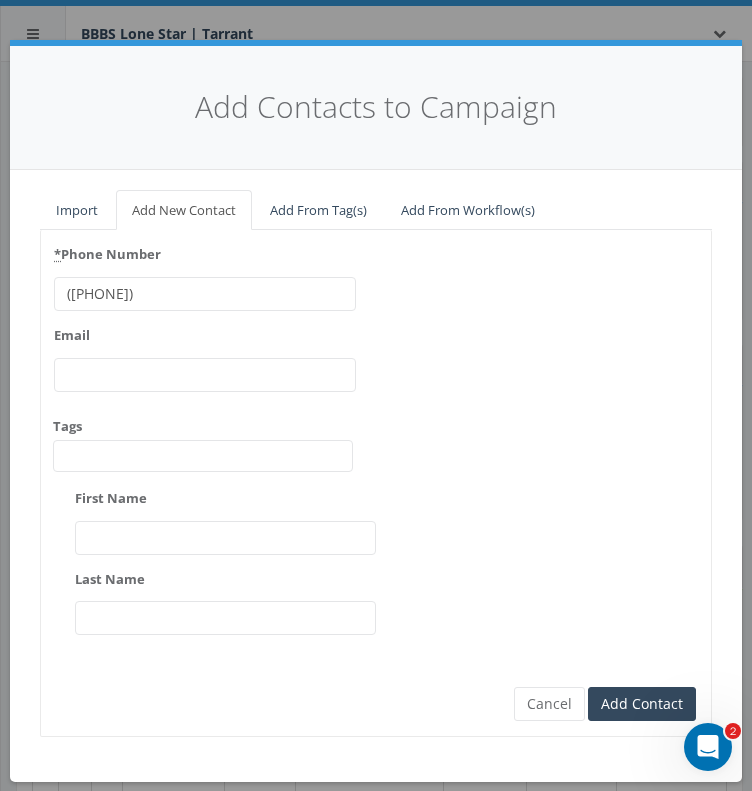 type on "(817) 456-1353" 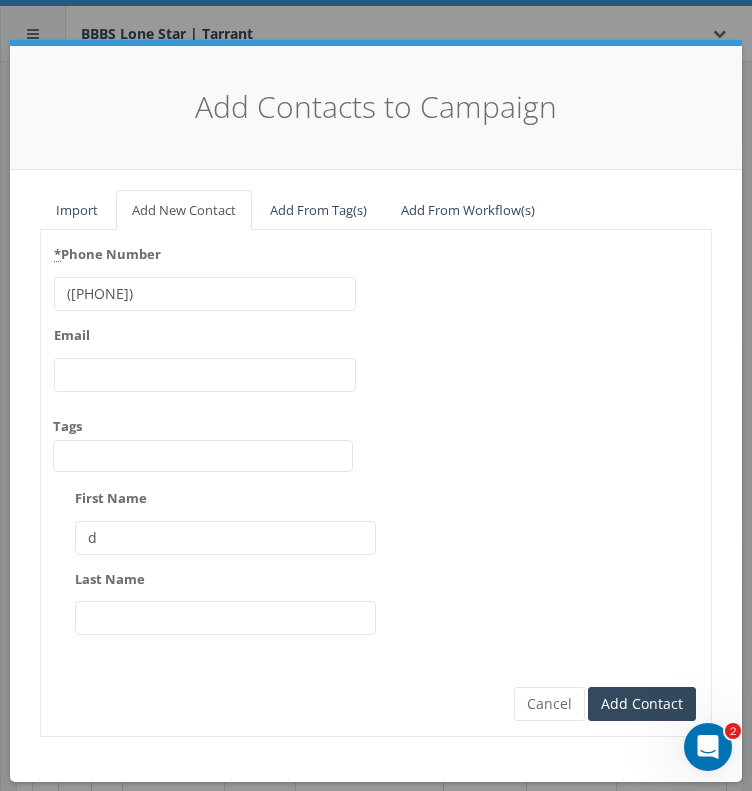 click on "d" at bounding box center [226, 538] 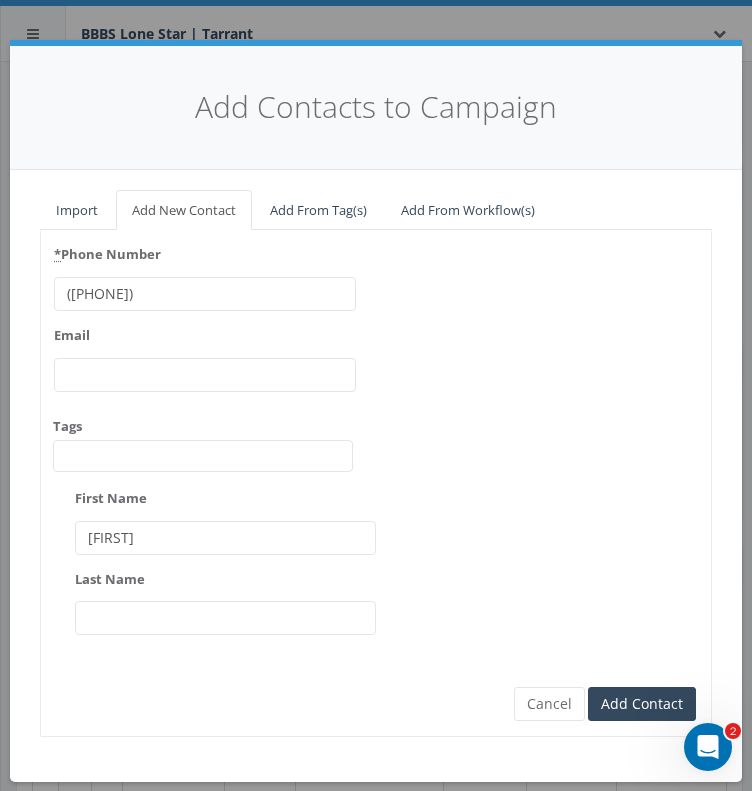 type on "Dorothy" 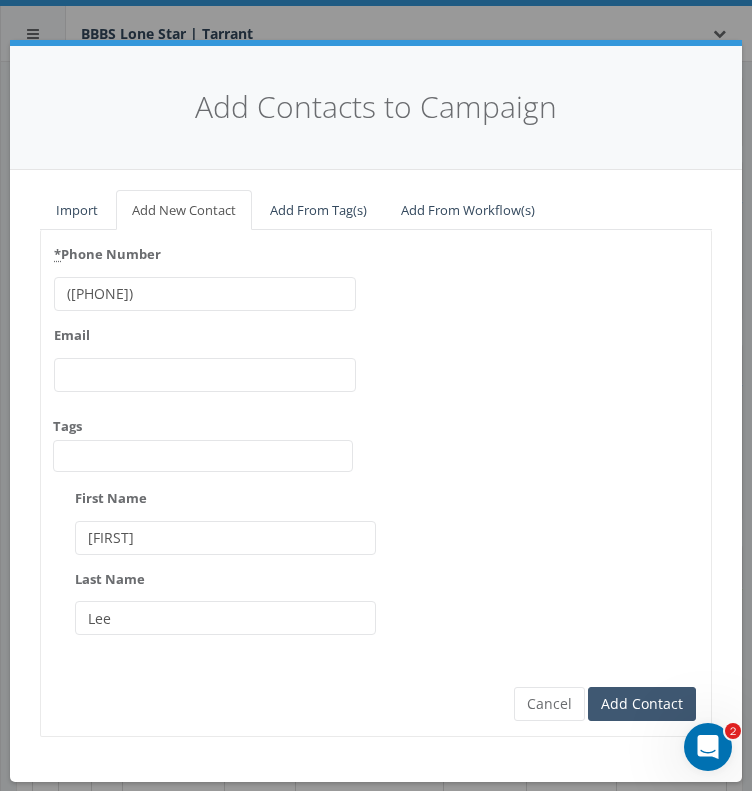 type on "Lee" 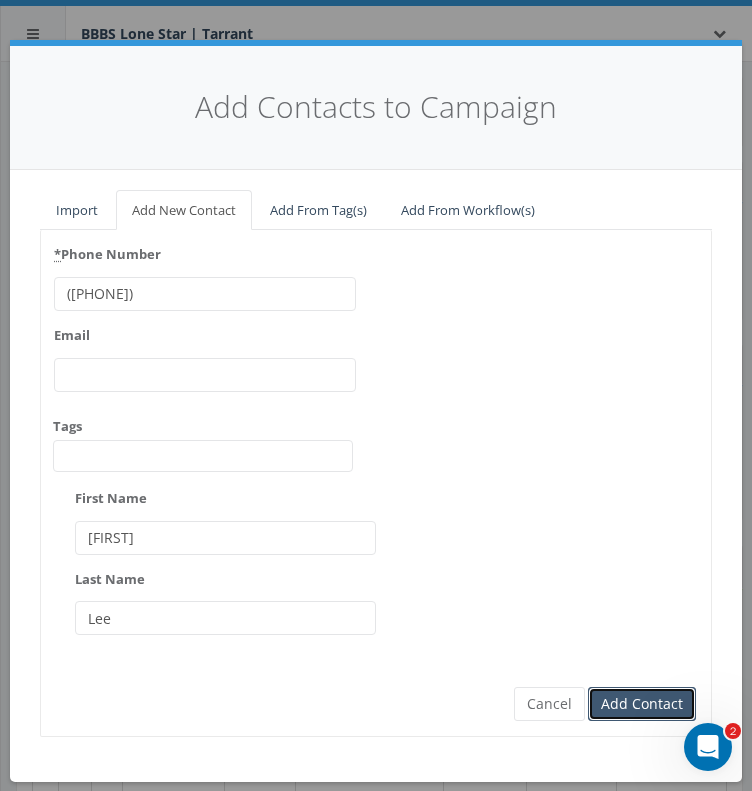 click on "Add Contact" at bounding box center (642, 704) 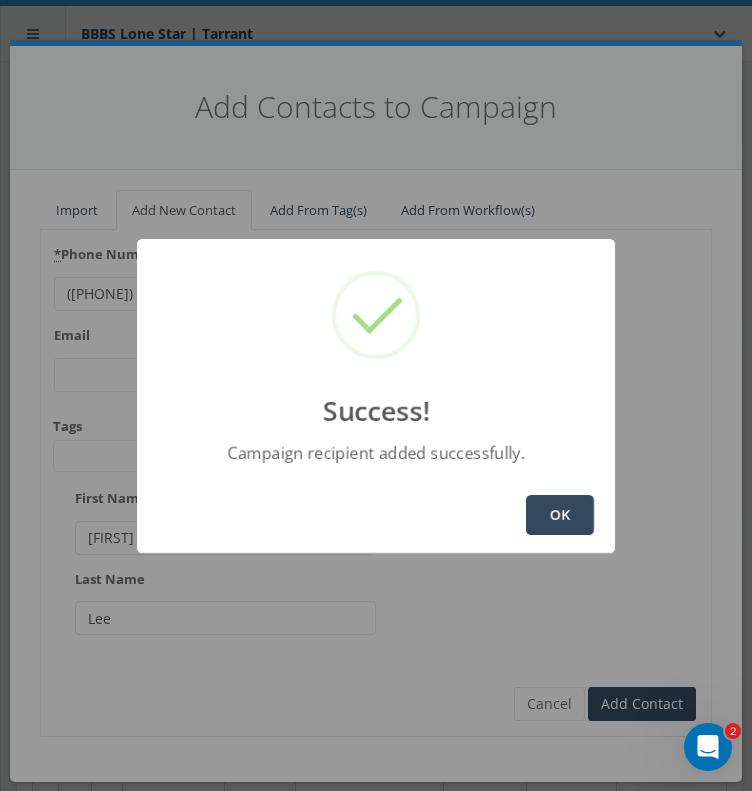 click on "OK" at bounding box center [560, 515] 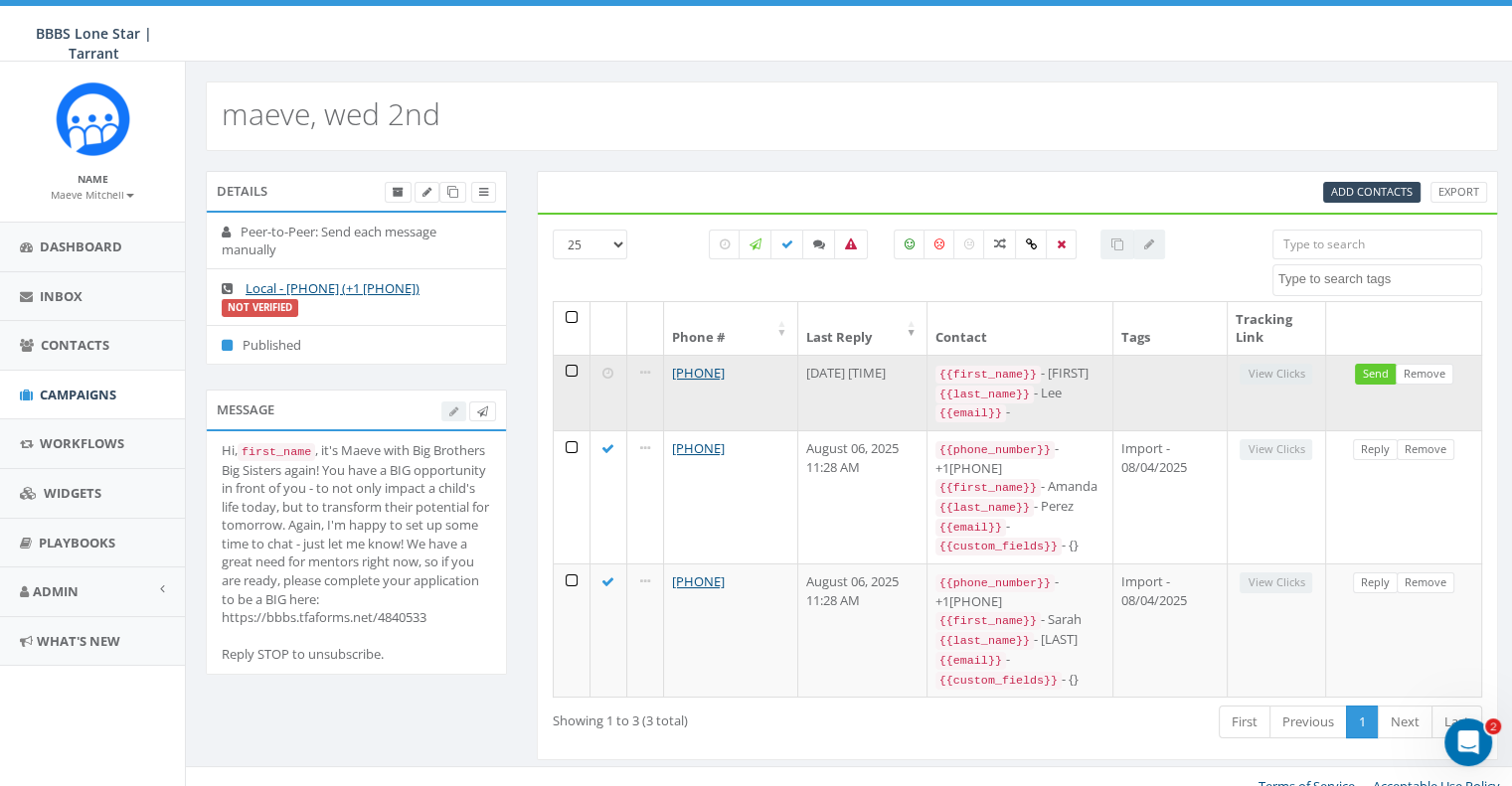 click on "{{first_name}}  - Dorothy" at bounding box center (1020, 374) 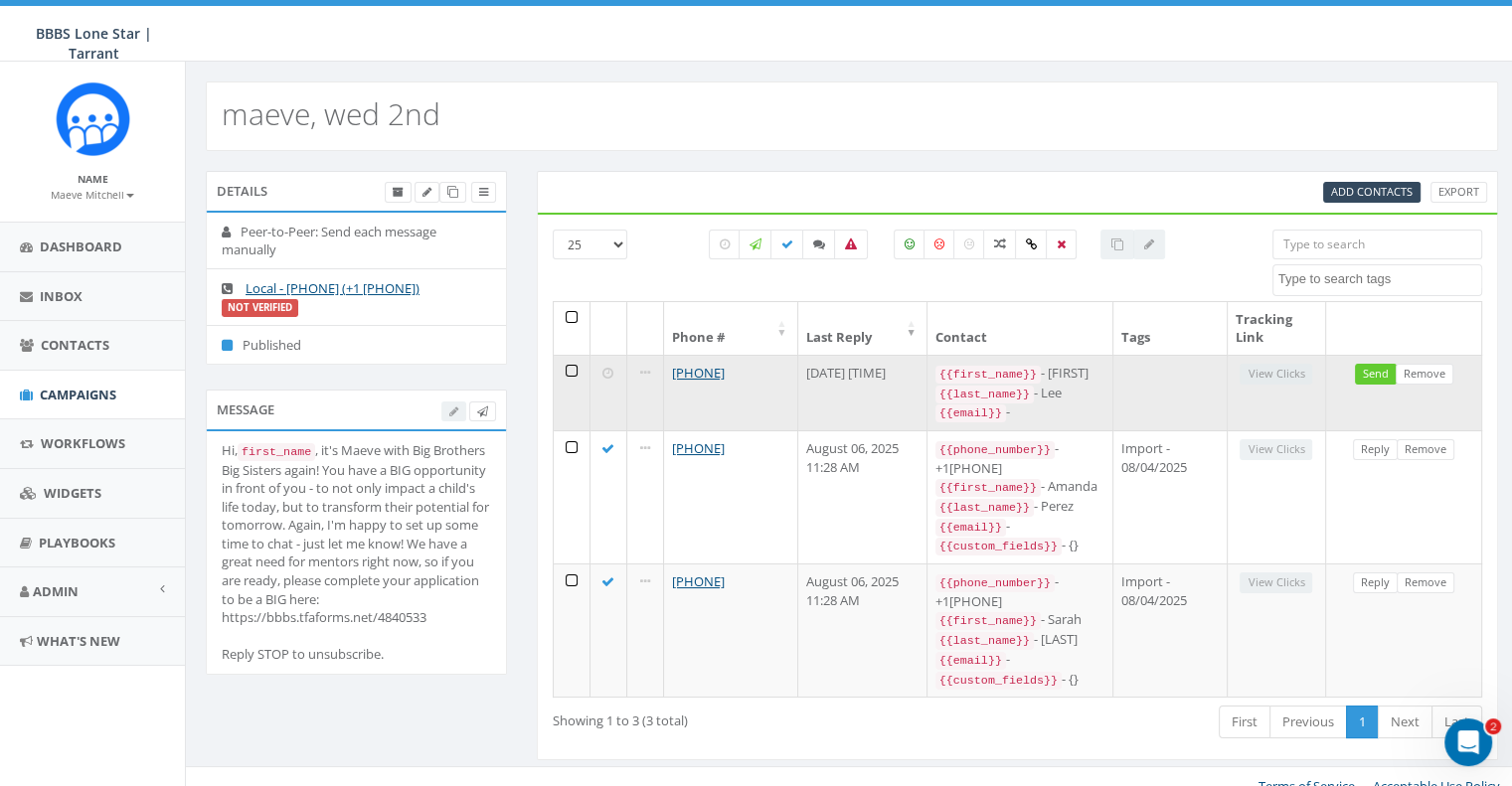 click on "+1 817-456-1353" at bounding box center [731, 393] 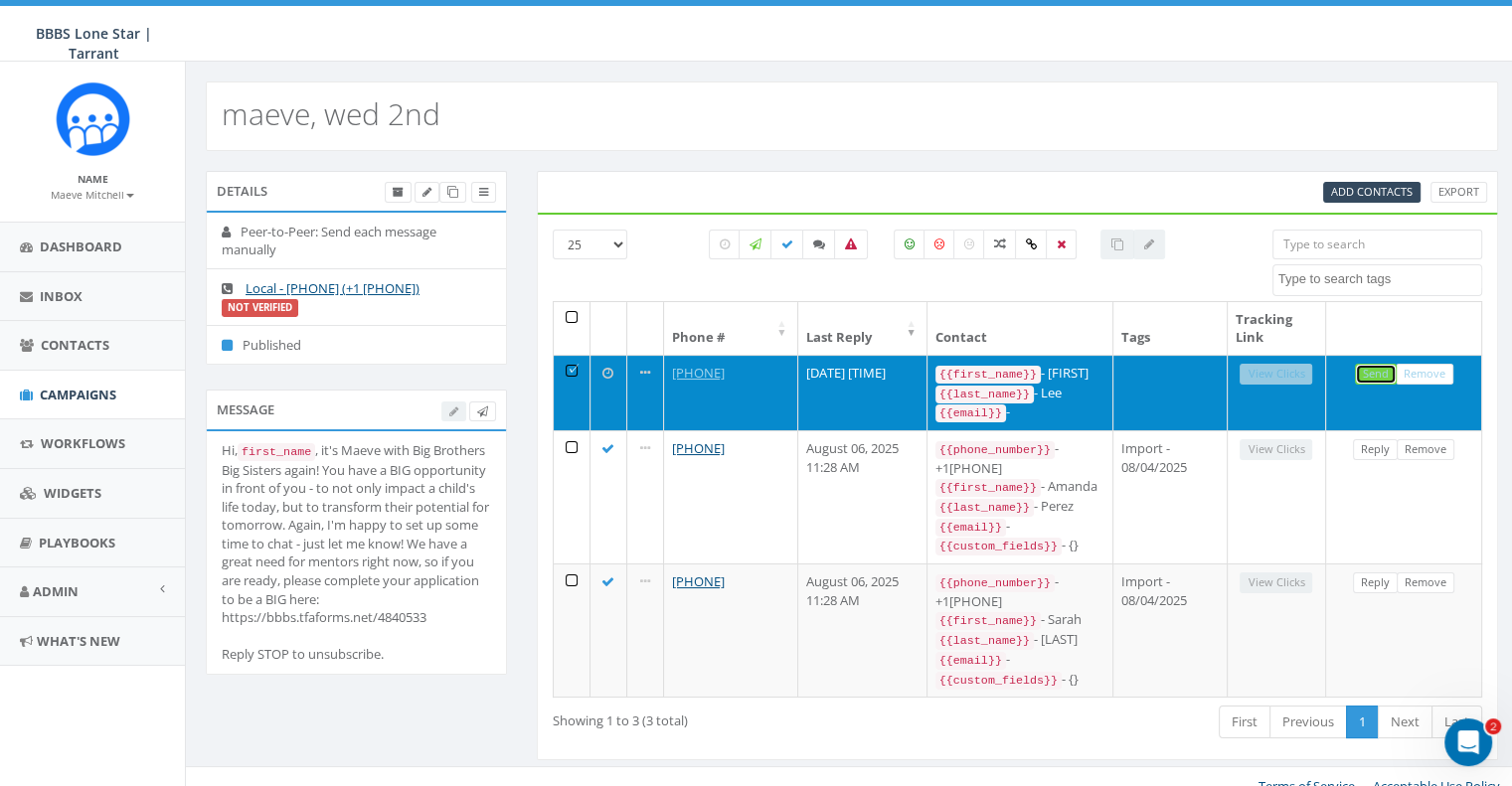 click on "Send" at bounding box center (1376, 374) 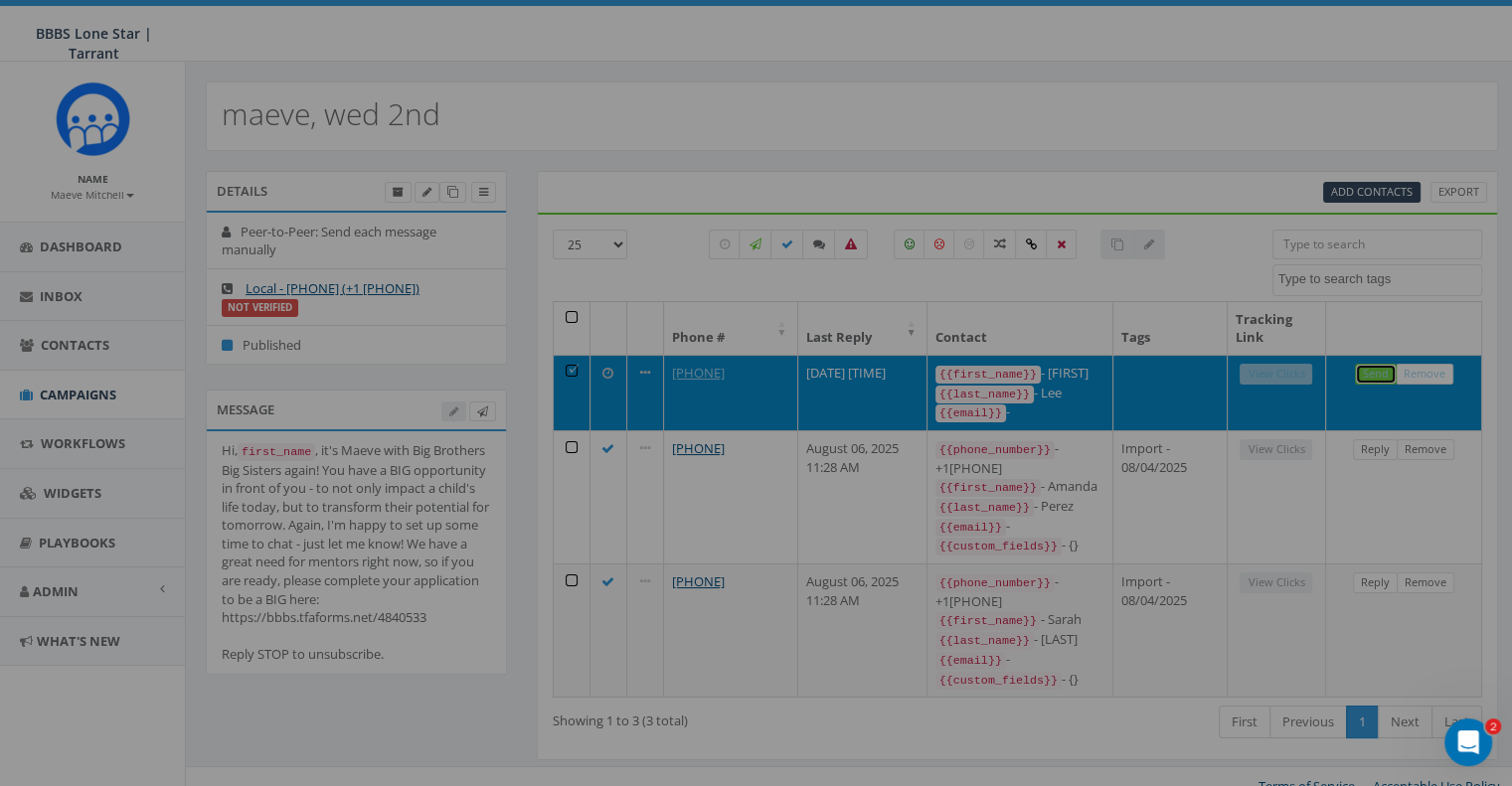 select 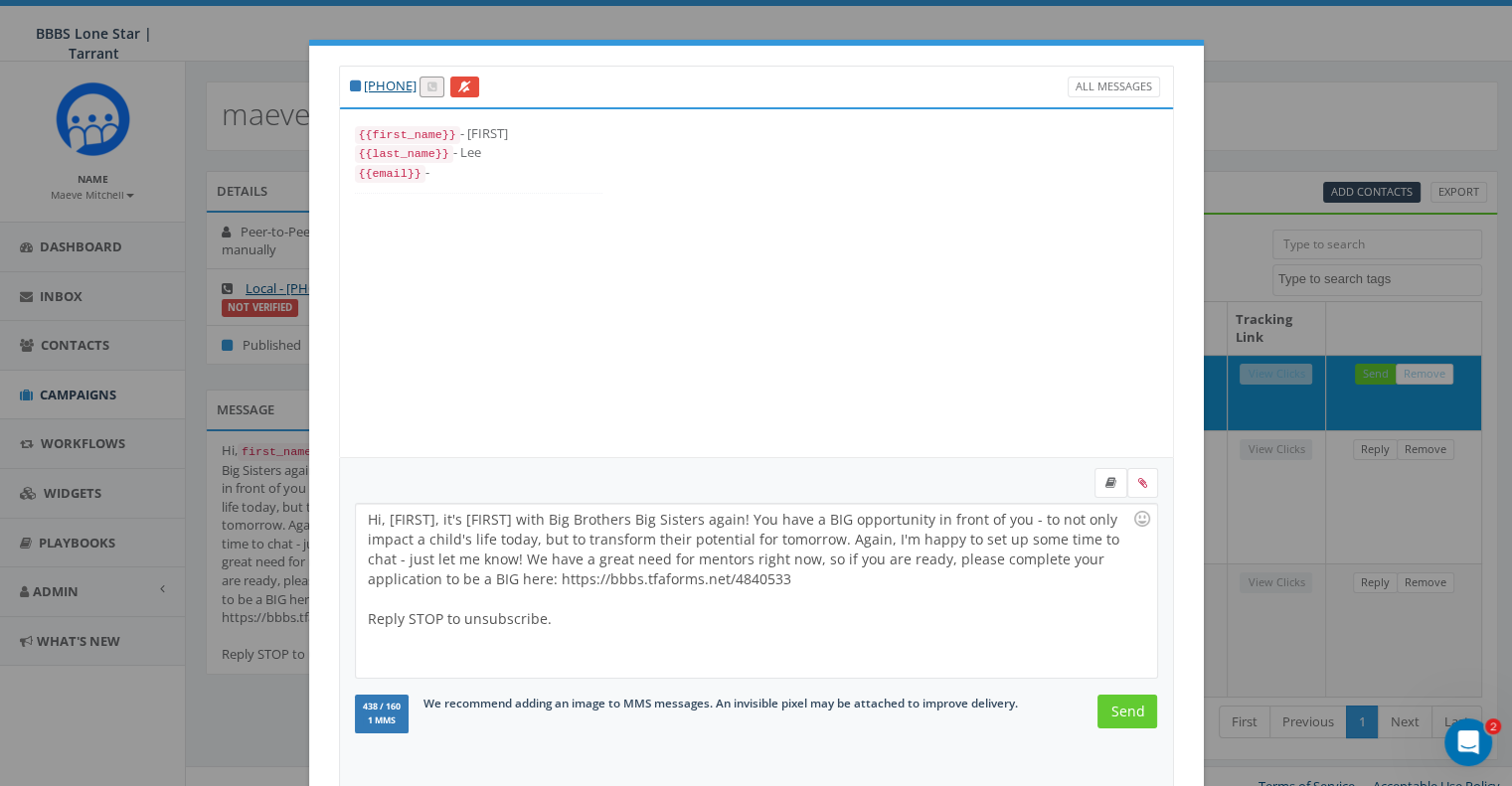 click on "Hi, Dorothy, it's Maeve with Big Brothers Big Sisters again! You have a BIG opportunity in front of you - to not only impact a child's life today, but to transform their potential for tomorrow. Again, I'm happy to set up some time to chat - just let me know! We have a great need for mentors right now, so if you are ready, please complete your application to be a BIG here: https://bbbs.tfaforms.net/4840533   Reply STOP to unsubscribe." at bounding box center (756, 590) 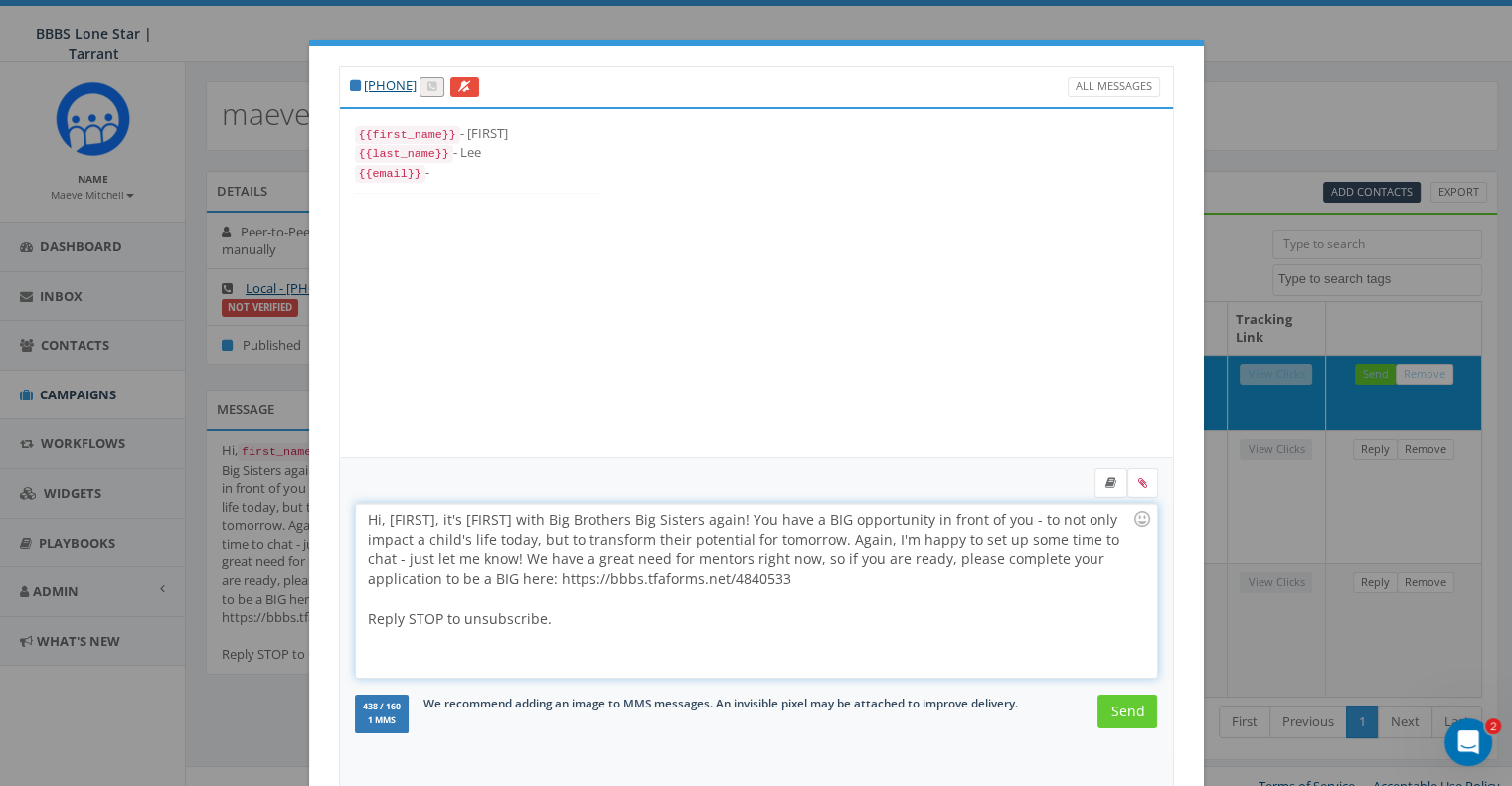 click on "Hi, Dorothy, it's Maeve with Big Brothers Big Sisters again! You have a BIG opportunity in front of you - to not only impact a child's life today, but to transform their potential for tomorrow. Again, I'm happy to set up some time to chat - just let me know! We have a great need for mentors right now, so if you are ready, please complete your application to be a BIG here: https://bbbs.tfaforms.net/4840533   Reply STOP to unsubscribe." at bounding box center (756, 590) 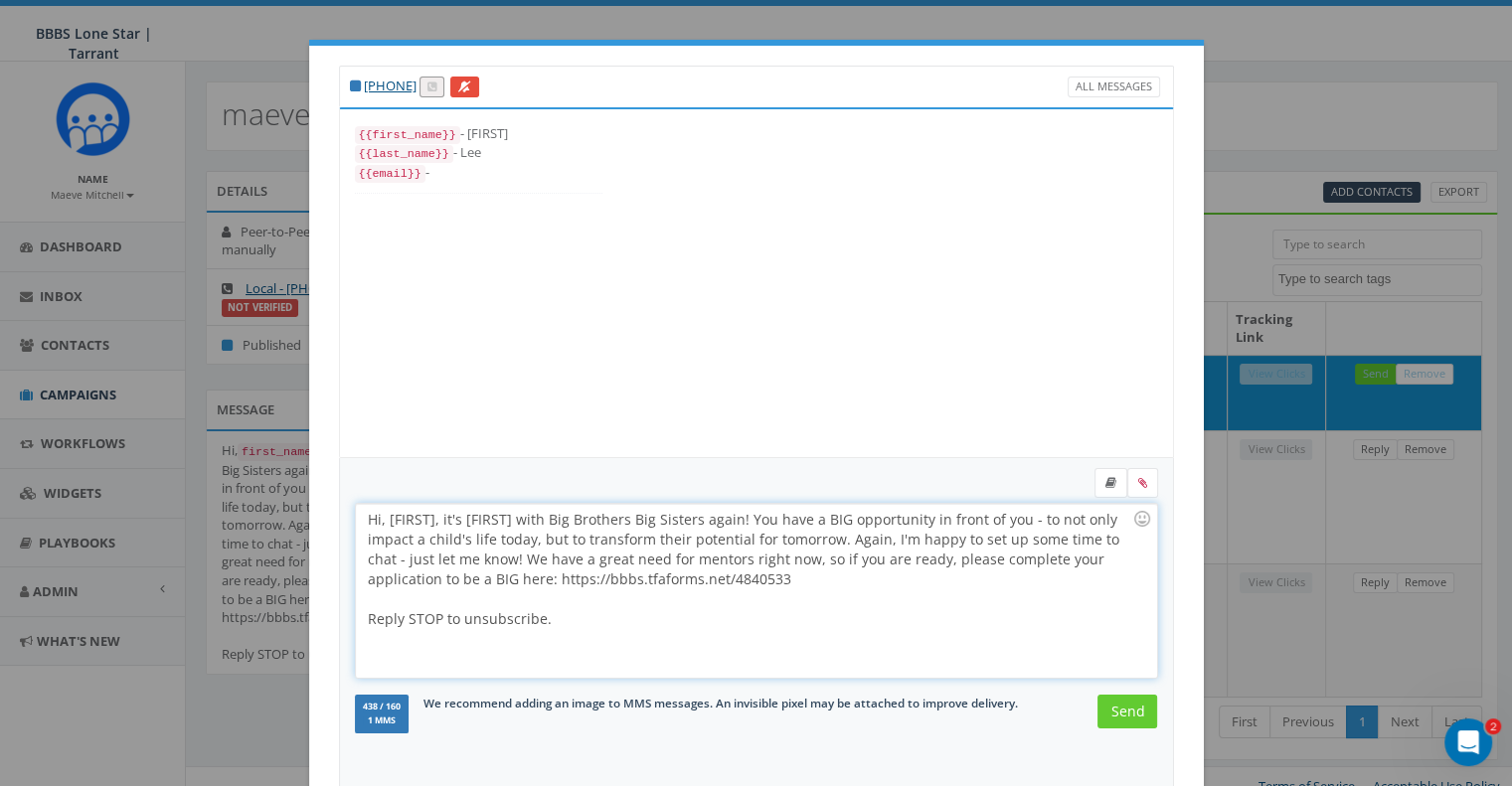 type 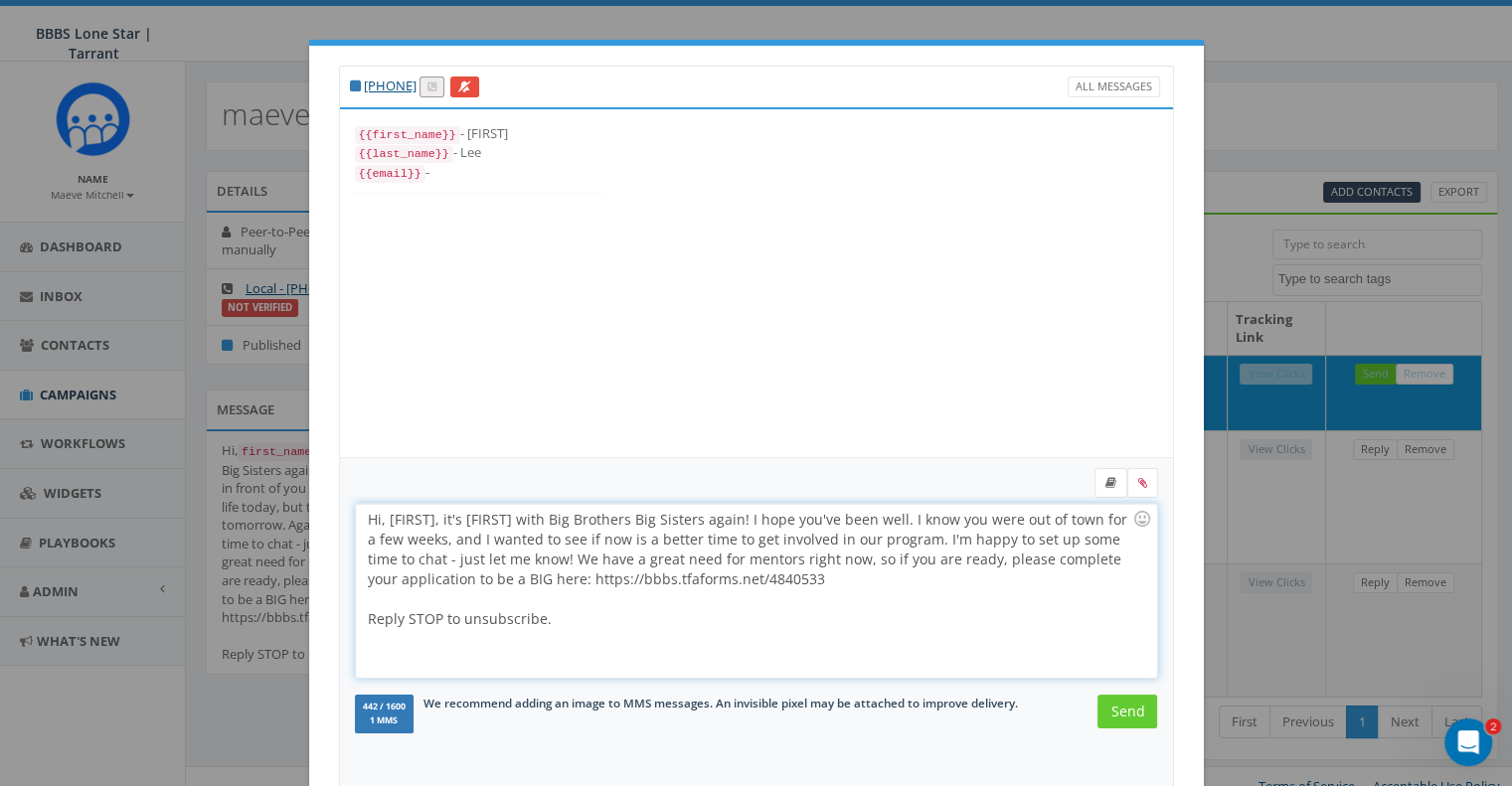 click on "Hi, Dorothy, it's Maeve with Big Brothers Big Sisters again! I hope you've been well. I know you were out of town for a few weeks, and I wanted to see if now is a better time to get involved in our program. I'm happy to set up some time to chat - just let me know! We have a great need for mentors right now, so if you are ready, please complete your application to be a BIG here: https://bbbs.tfaforms.net/4840533   Reply STOP to unsubscribe." at bounding box center [756, 590] 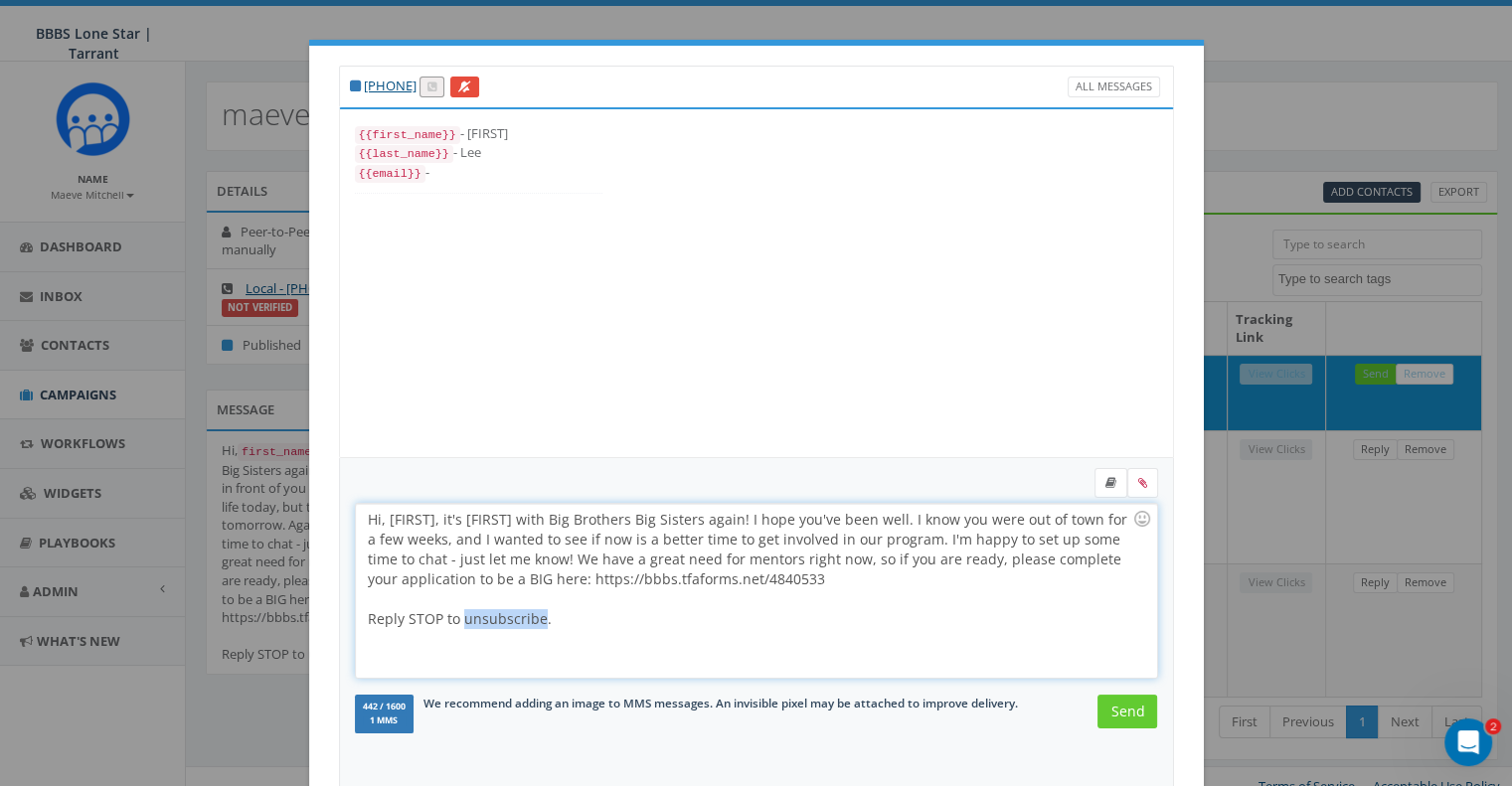 click on "Hi, Dorothy, it's Maeve with Big Brothers Big Sisters again! I hope you've been well. I know you were out of town for a few weeks, and I wanted to see if now is a better time to get involved in our program. I'm happy to set up some time to chat - just let me know! We have a great need for mentors right now, so if you are ready, please complete your application to be a BIG here: https://bbbs.tfaforms.net/4840533   Reply STOP to unsubscribe." at bounding box center [756, 590] 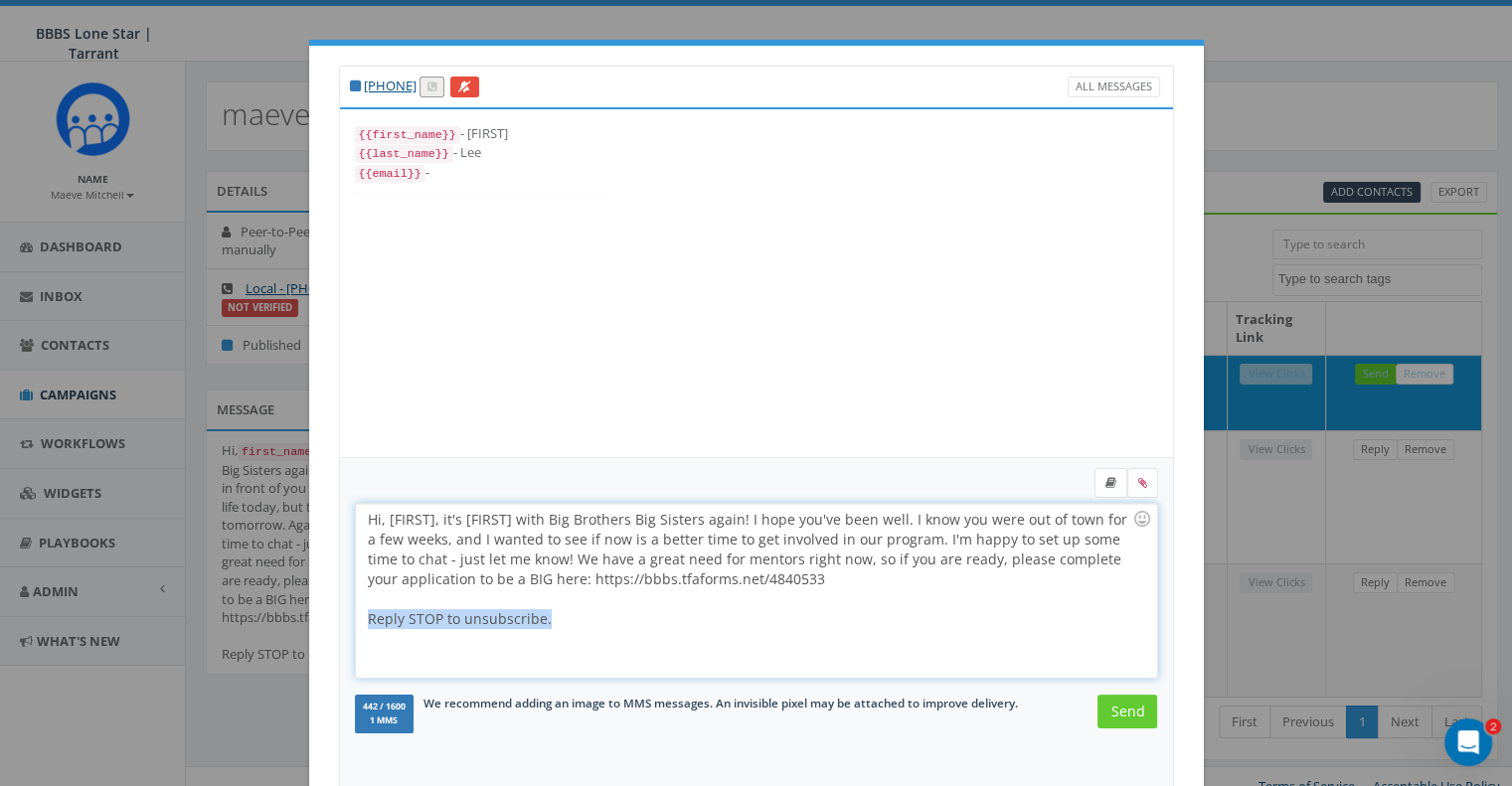 click on "Hi, Dorothy, it's Maeve with Big Brothers Big Sisters again! I hope you've been well. I know you were out of town for a few weeks, and I wanted to see if now is a better time to get involved in our program. I'm happy to set up some time to chat - just let me know! We have a great need for mentors right now, so if you are ready, please complete your application to be a BIG here: https://bbbs.tfaforms.net/4840533   Reply STOP to unsubscribe." at bounding box center (756, 590) 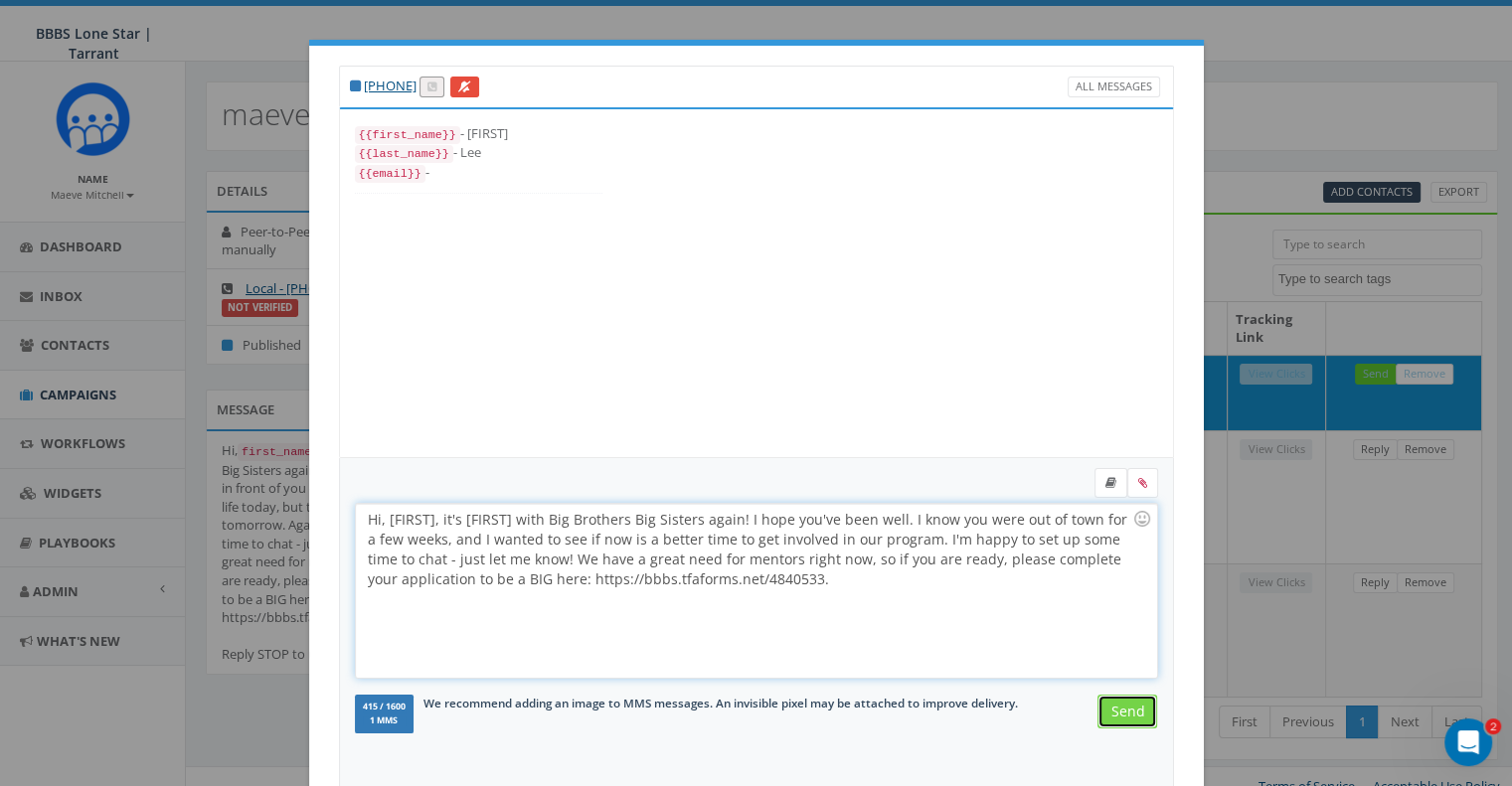 click on "Send" at bounding box center [1127, 711] 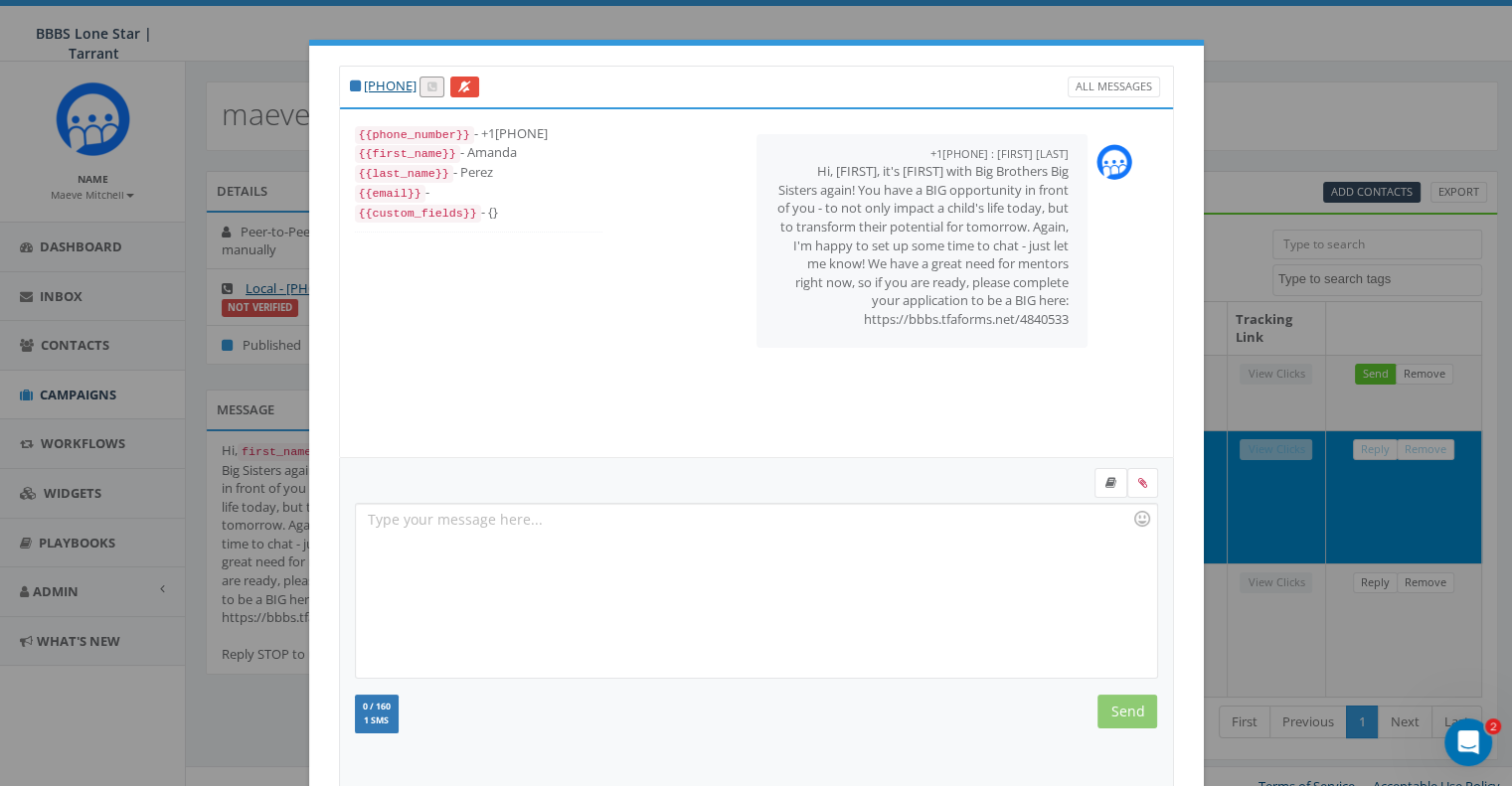 scroll, scrollTop: 206, scrollLeft: 0, axis: vertical 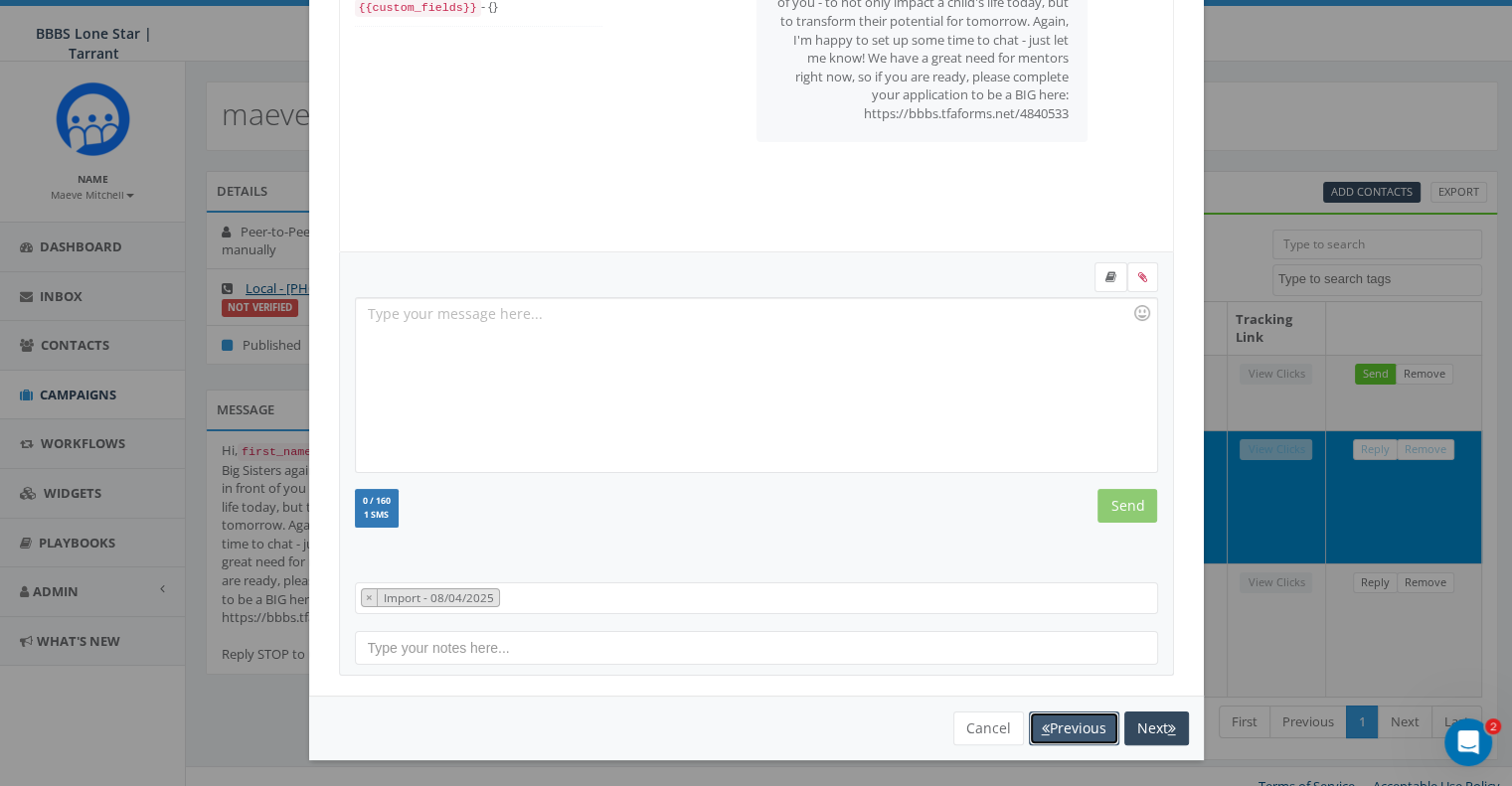 click on "Previous" at bounding box center (1074, 728) 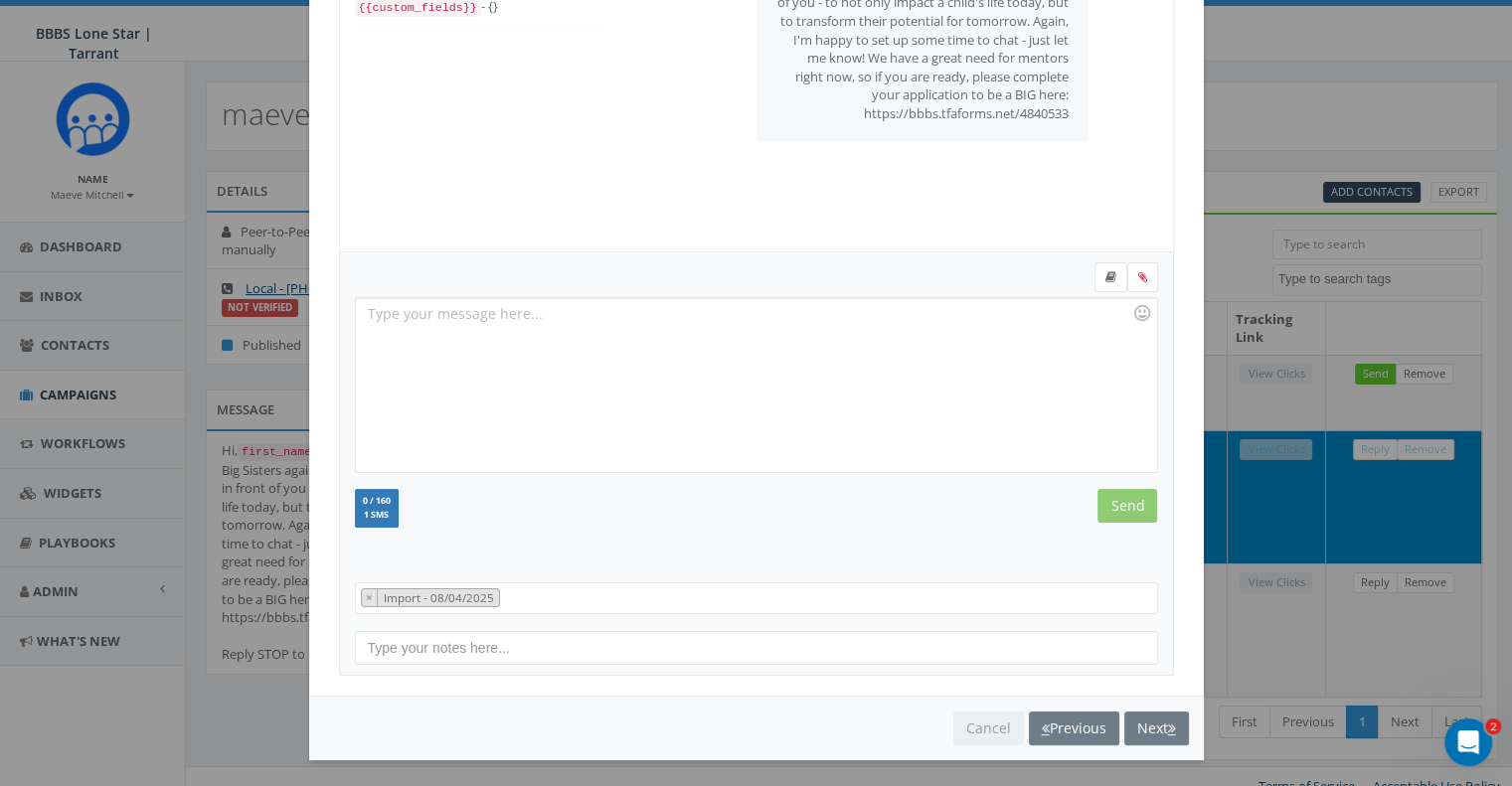 select 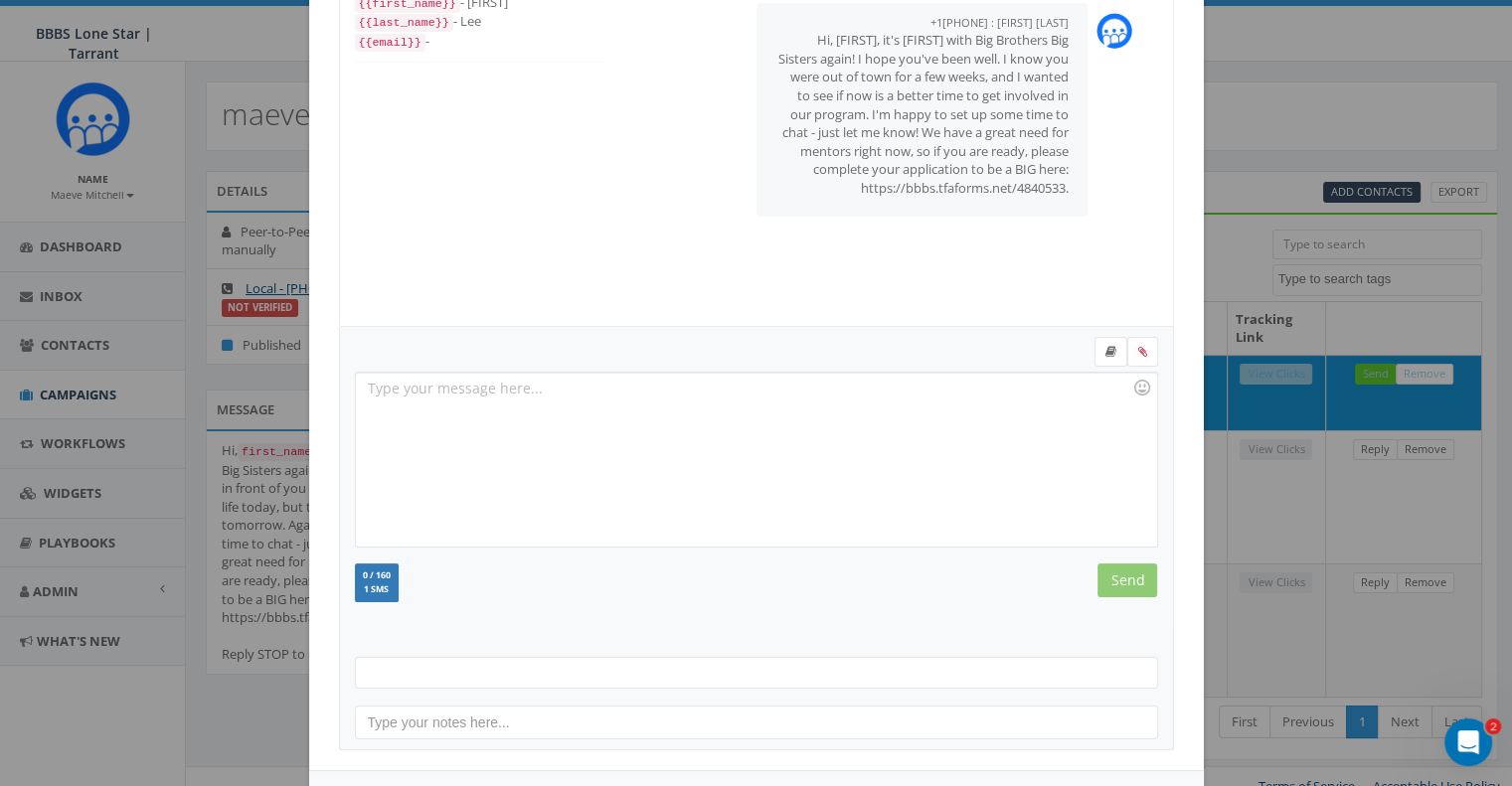 scroll, scrollTop: 0, scrollLeft: 0, axis: both 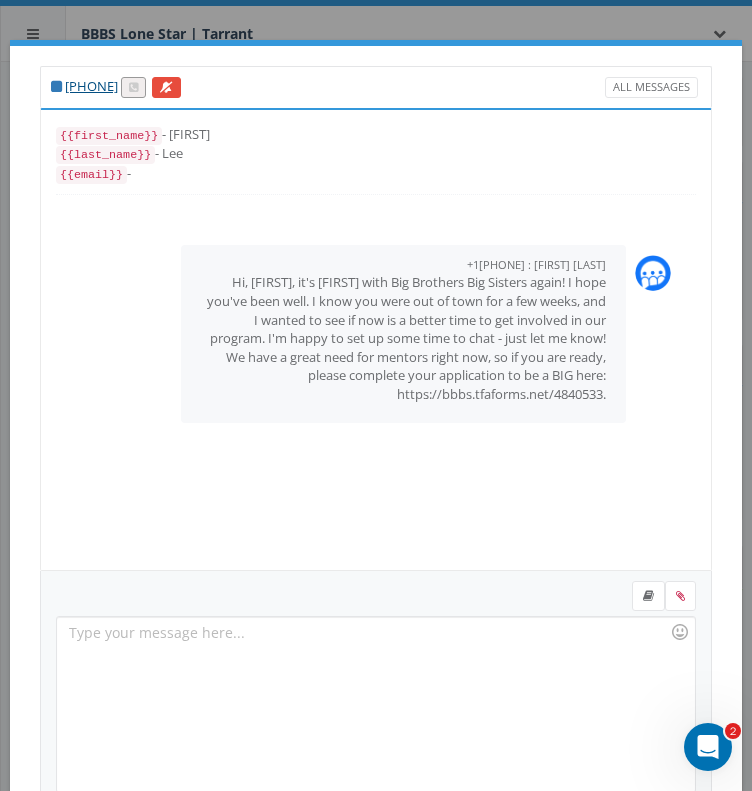 click on "+1 817-456-1353     All Messages {{first_name}}  - Dorothy {{last_name}}  - Lee {{email}}  -  +18174096392 : Maeve  Mitchell   August 06, 2025 11:31 AM Hi, Dorothy, it's Maeve with Big Brothers Big Sisters again! I hope you've been well. I know you were out of town for a few weeks, and I wanted to see if now is a better time to get involved in our program. I'm happy to set up some time to chat - just let me know! We have a great need for mentors right now, so if you are ready, please complete your application to be a BIG here: https://bbbs.tfaforms.net/4840533. Recent Smileys & People Animals & Nature Food & Drink Activity Travel & Places Objects Symbols Flags Diversity Diversity Diversity Diversity Diversity 0 / 160 1 SMS   We recommend adding an image to MMS messages. An invisible pixel may be attached to improve delivery. Send Import - 08/04/2025
You cannot attach more than one file! Please remove the old file and continue to add Cancel  Previous Next  Loading..." at bounding box center (376, 395) 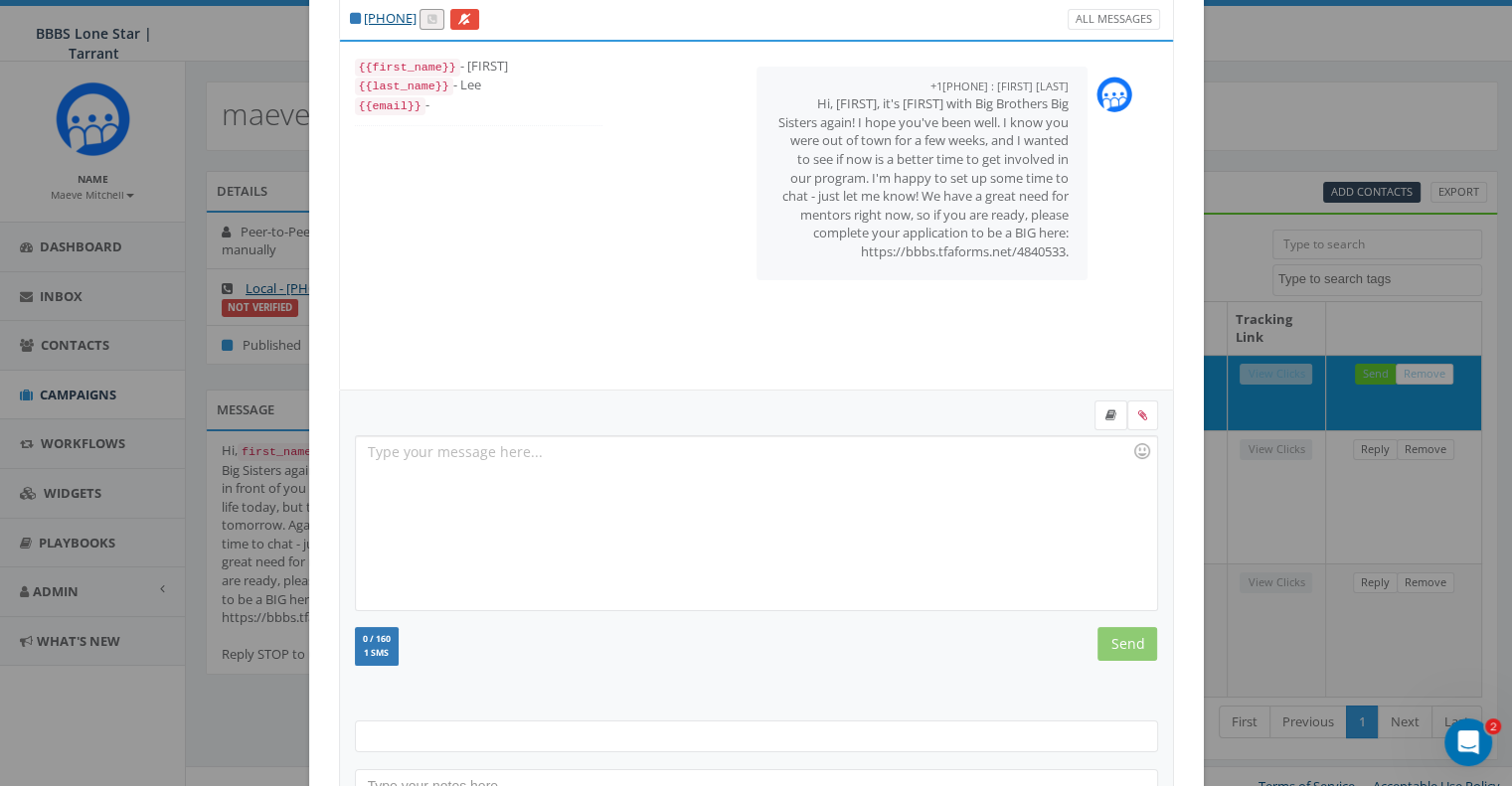 scroll, scrollTop: 206, scrollLeft: 0, axis: vertical 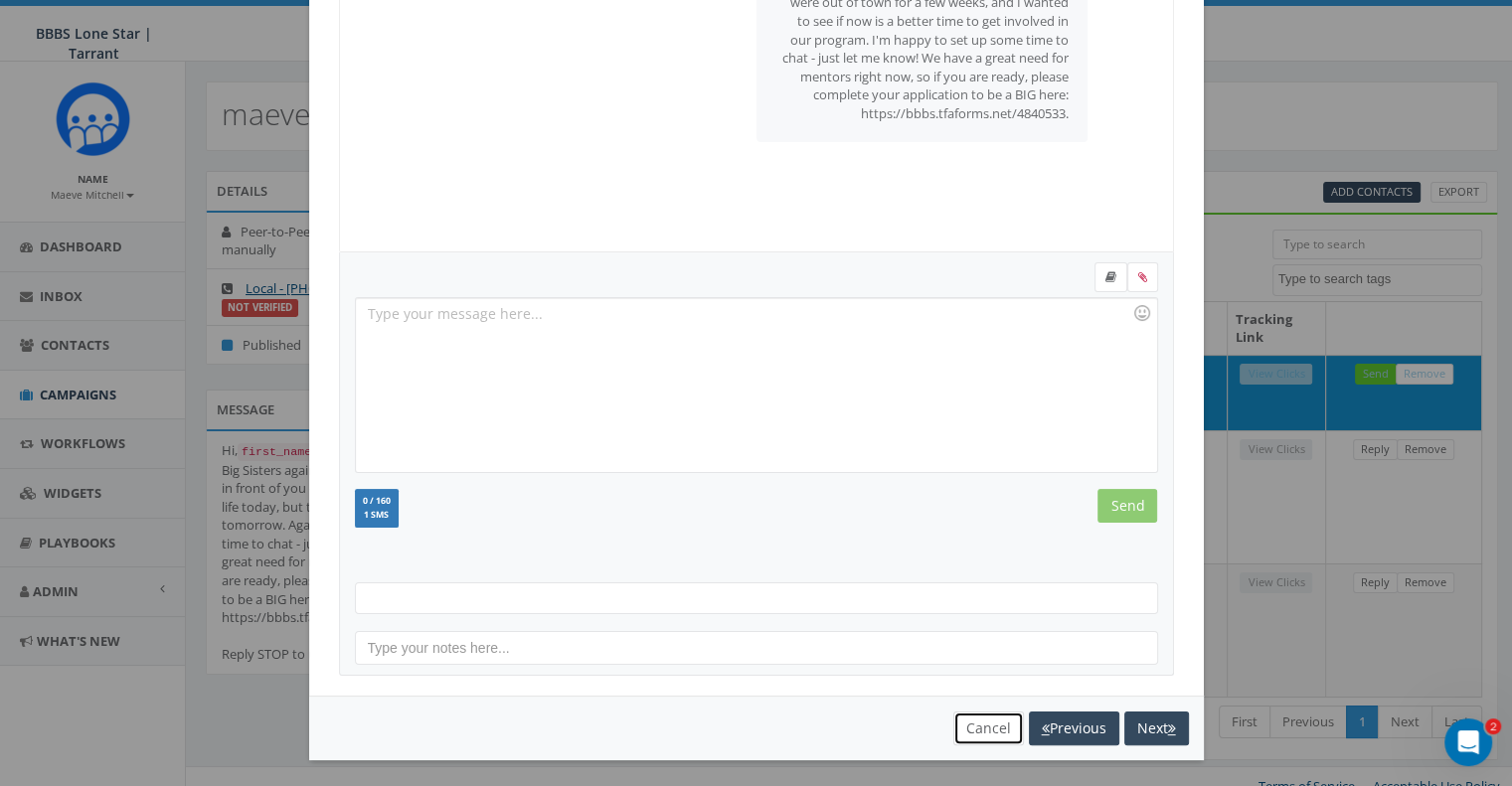 click on "Cancel" at bounding box center (988, 728) 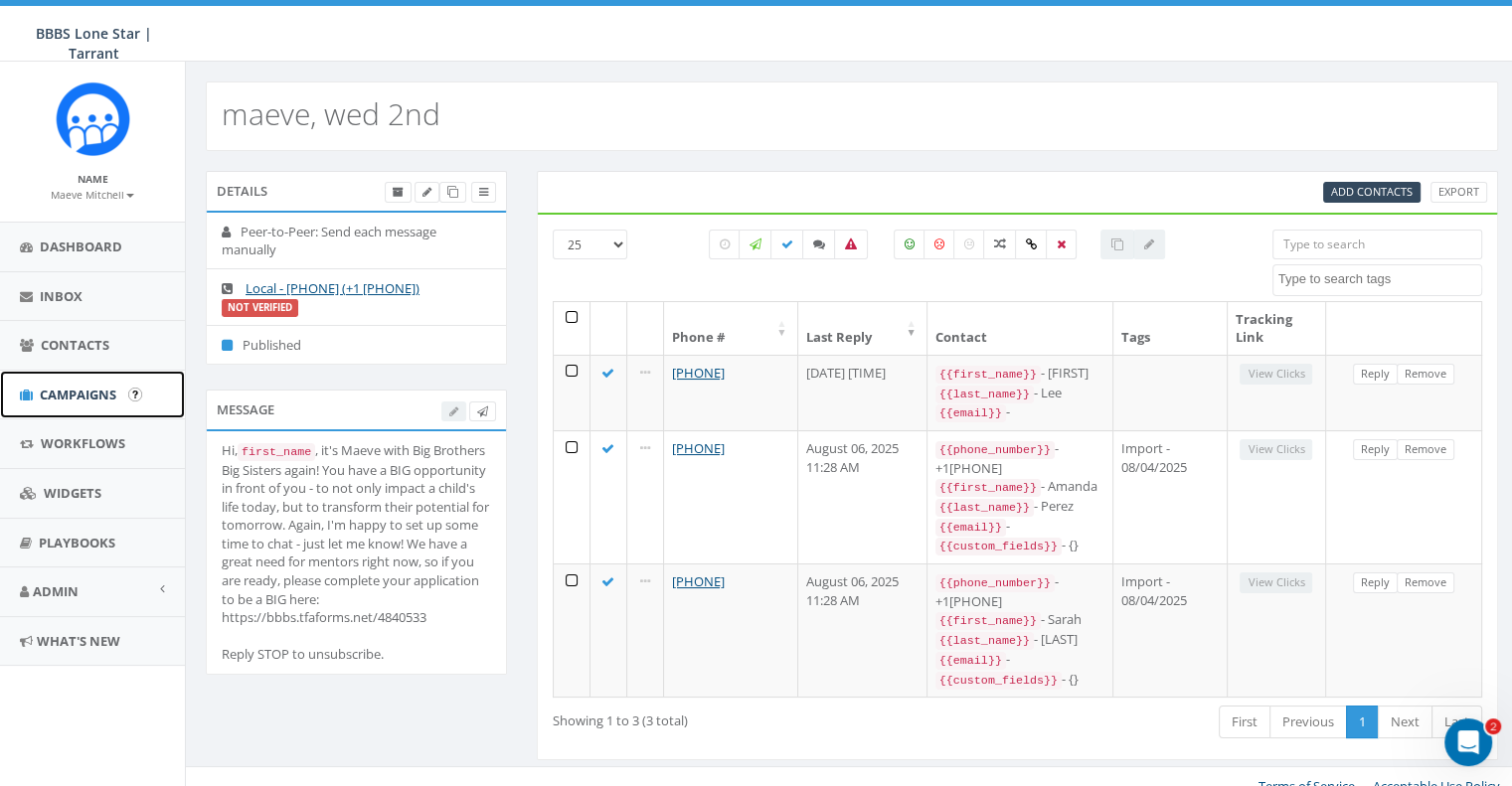 click on "Campaigns" at bounding box center [92, 394] 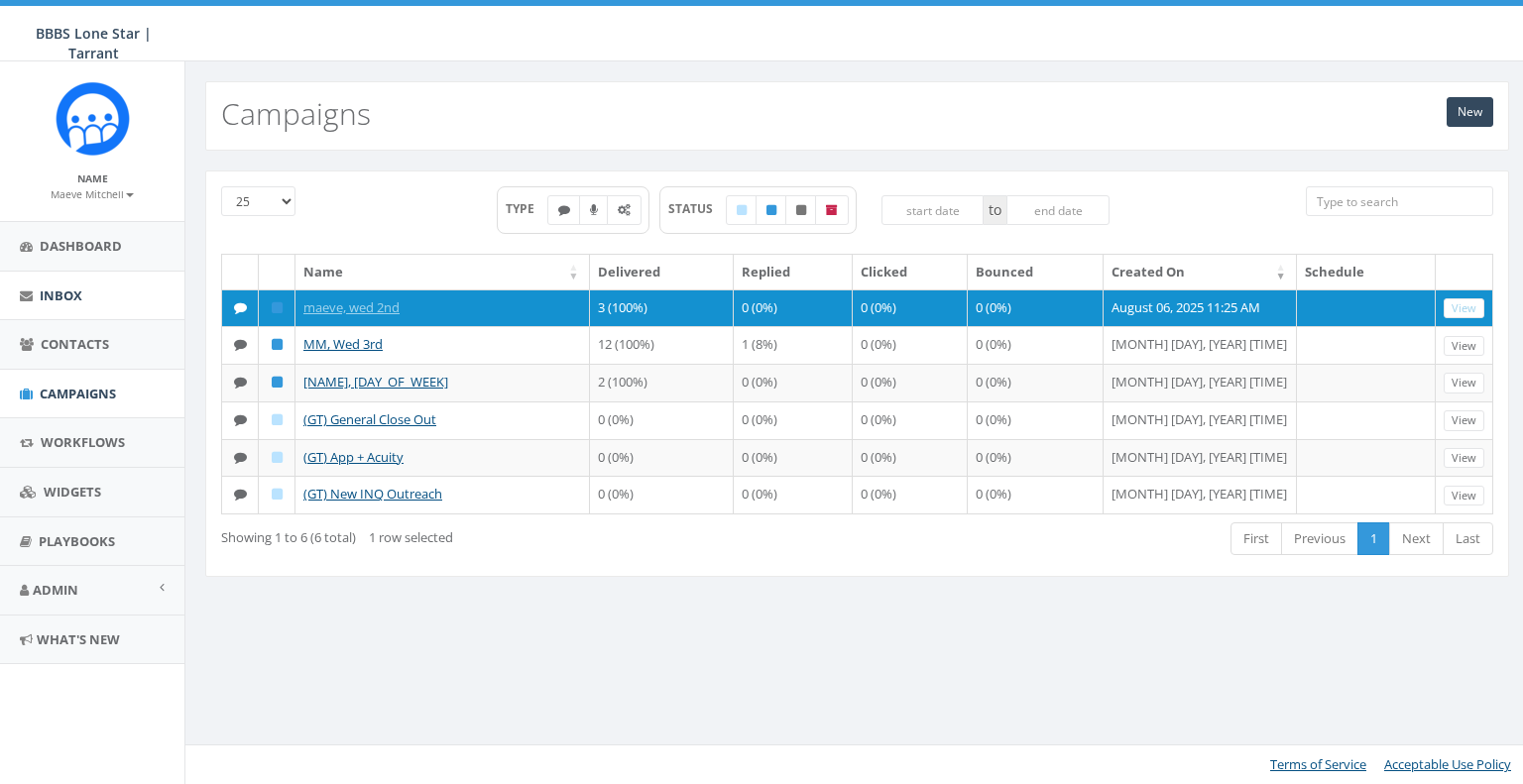 scroll, scrollTop: 0, scrollLeft: 0, axis: both 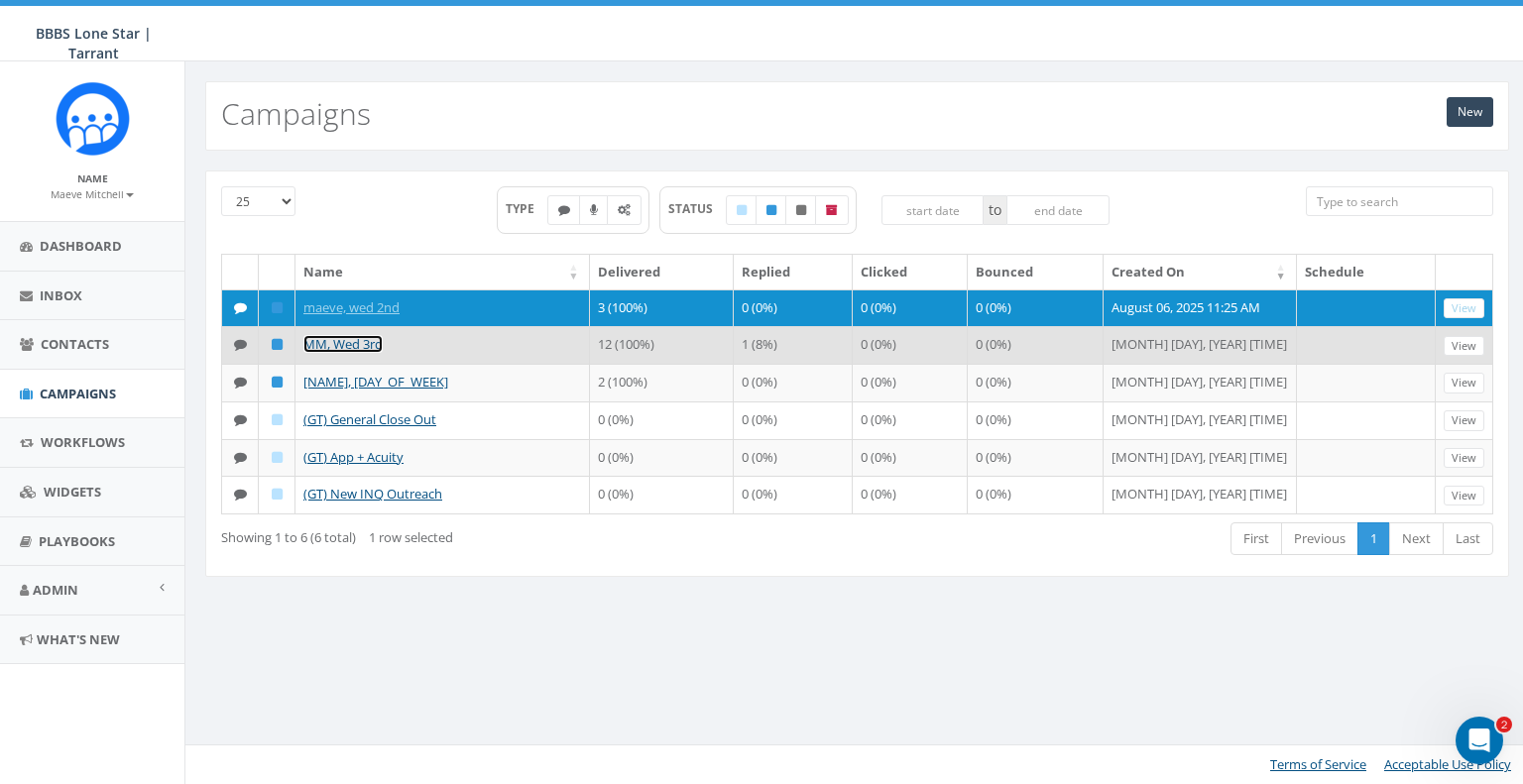 click on "MM, Wed 3rd" at bounding box center (343, 344) 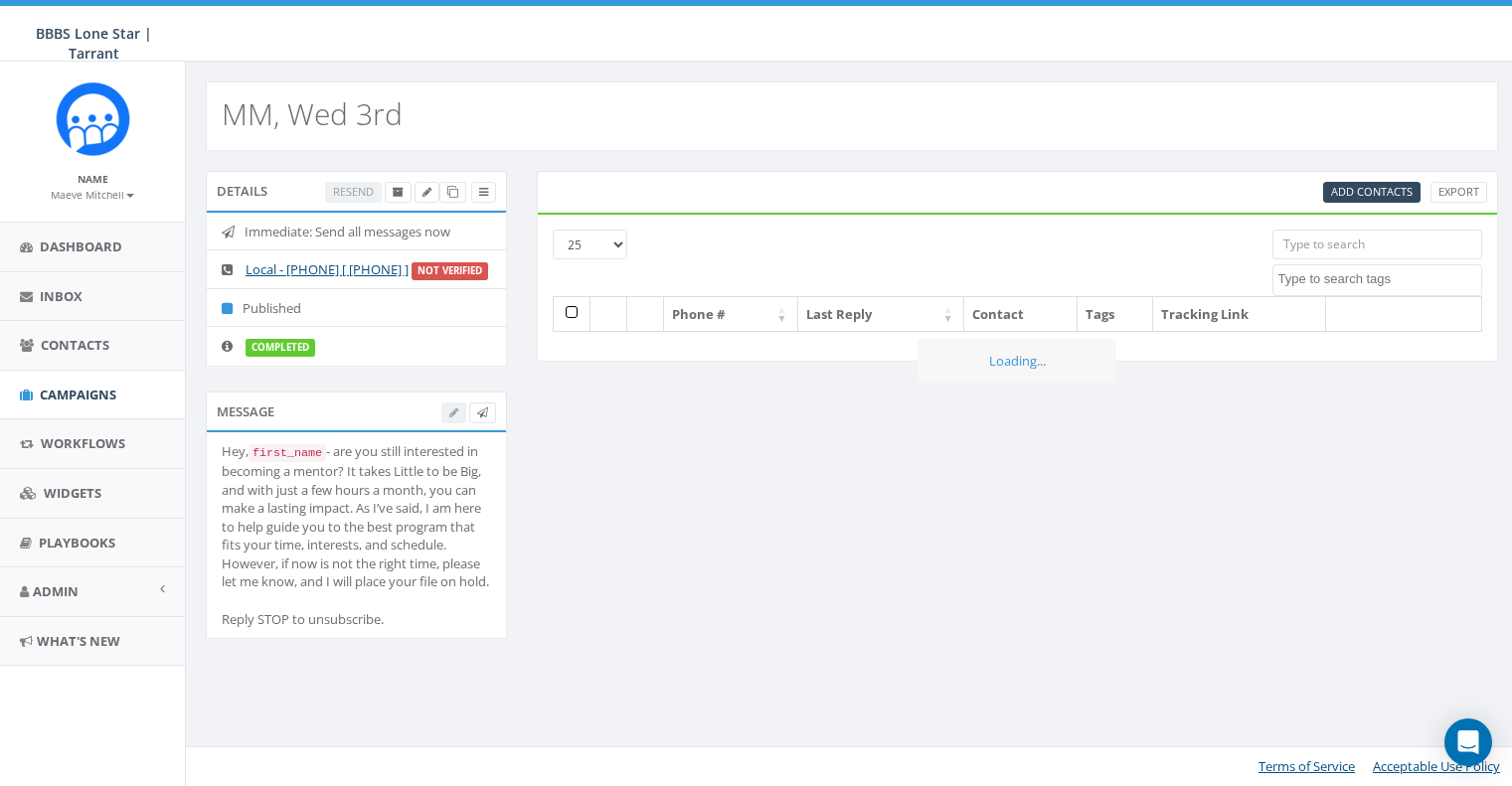 select 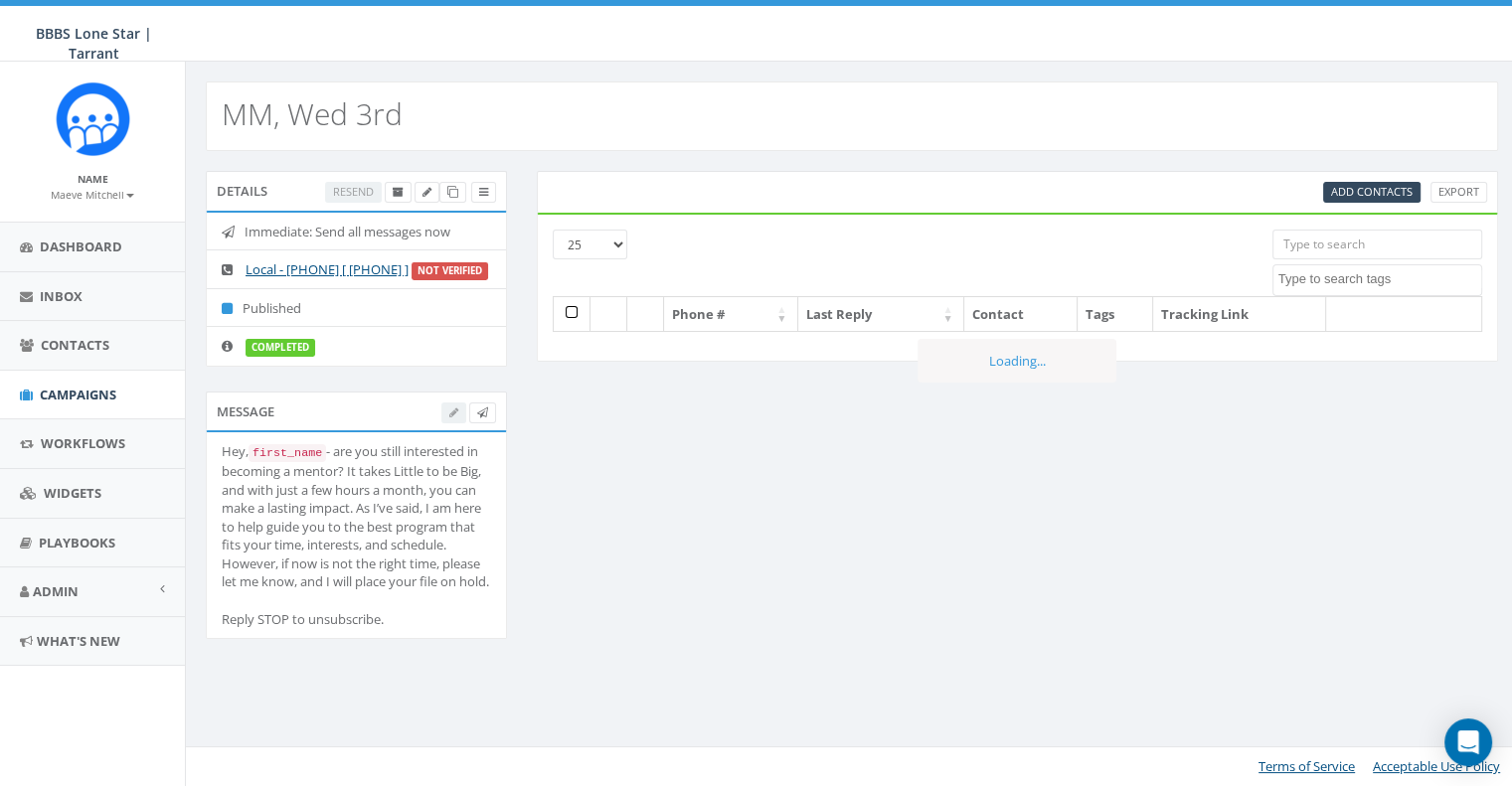 scroll, scrollTop: 0, scrollLeft: 0, axis: both 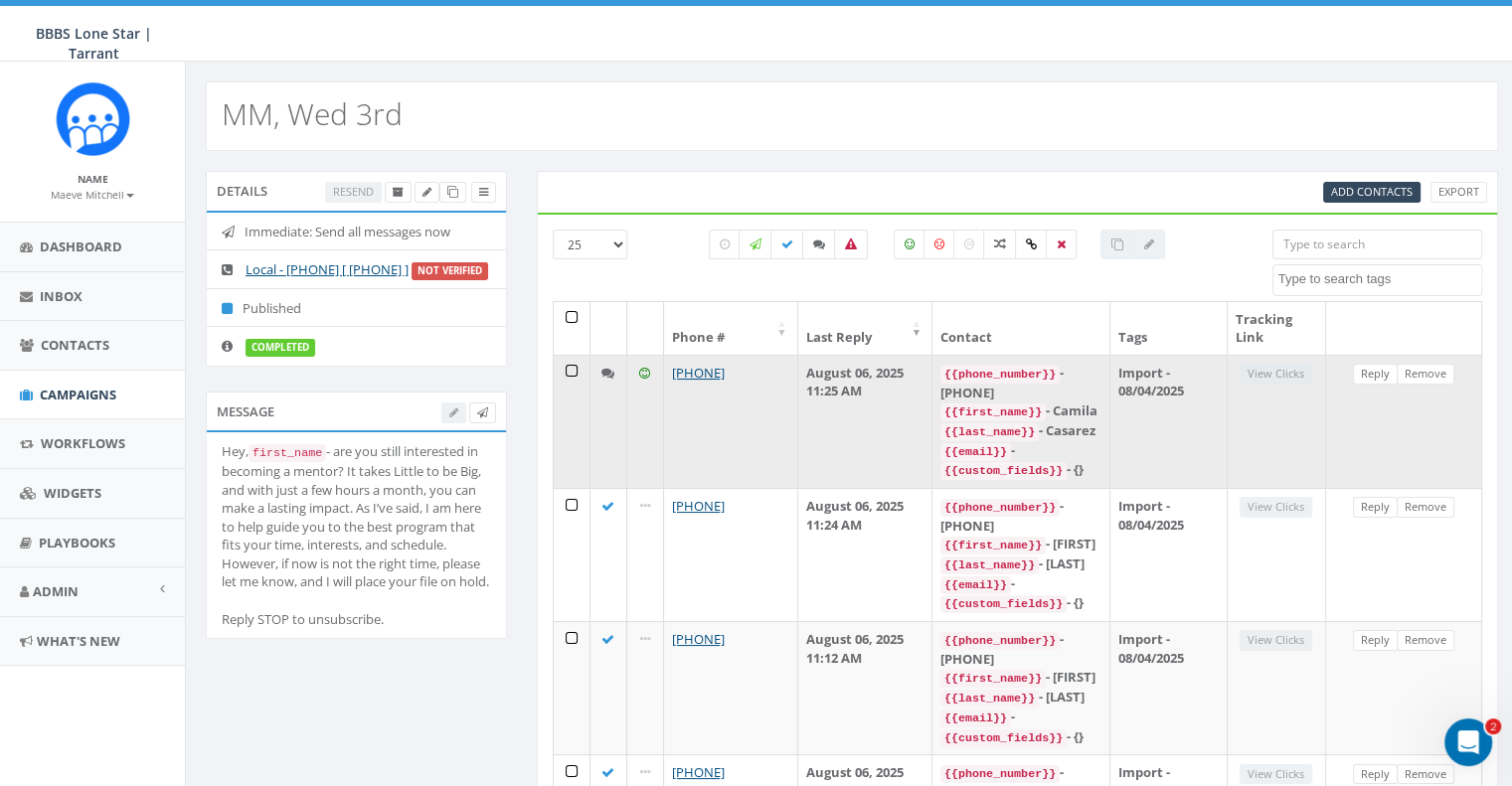 click at bounding box center (608, 421) 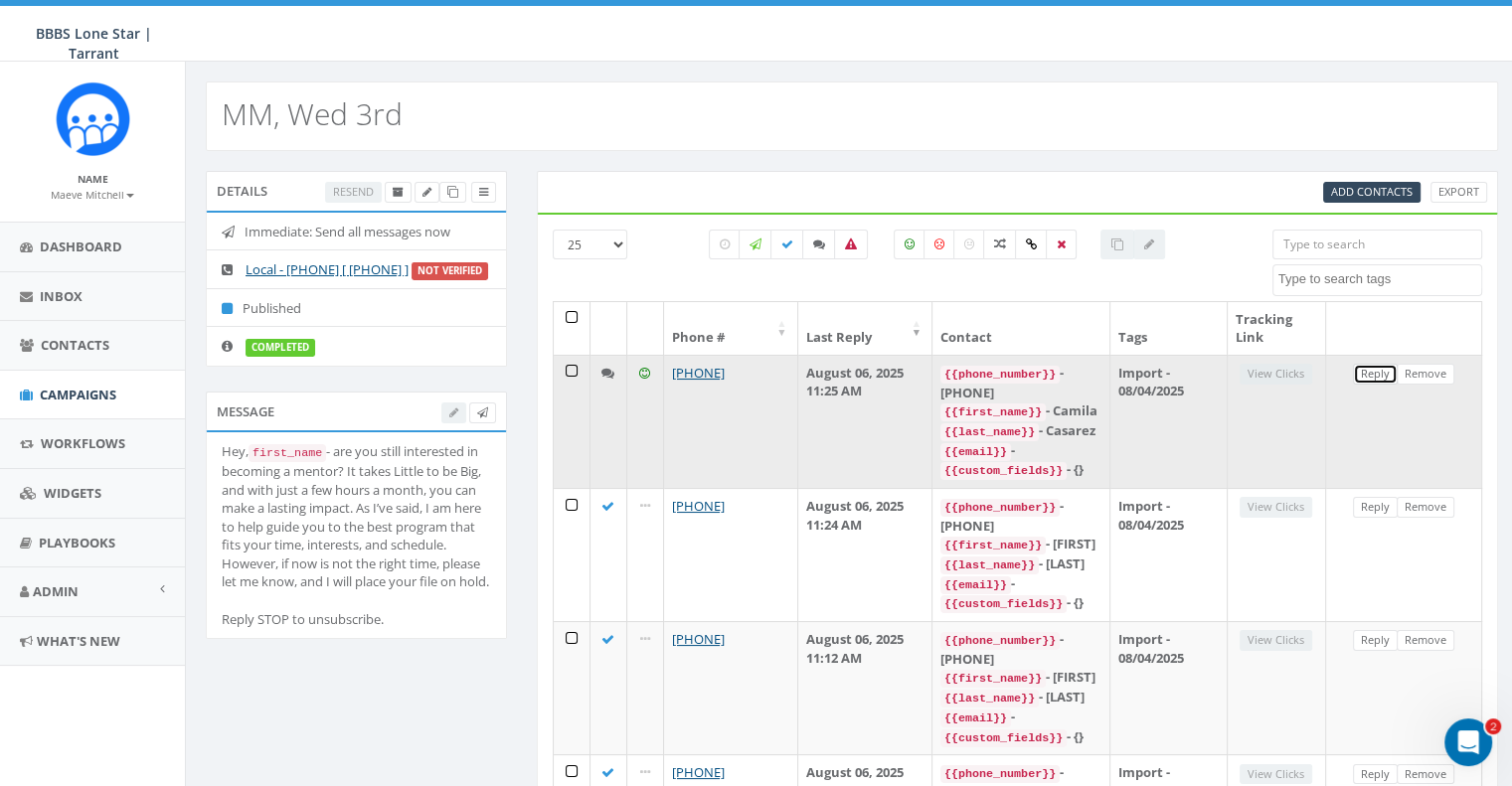 click on "Reply" at bounding box center [1375, 374] 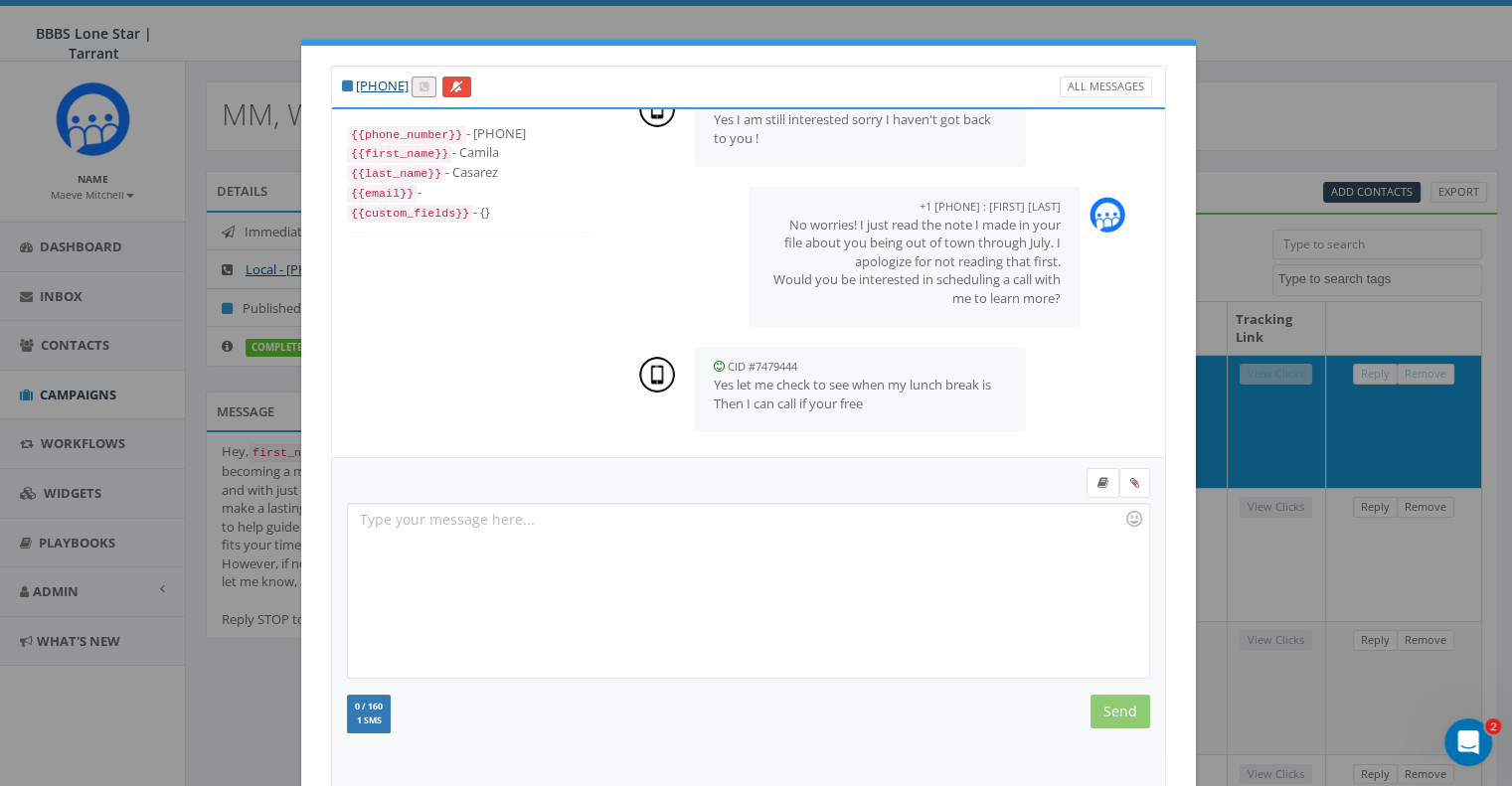 scroll, scrollTop: 295, scrollLeft: 0, axis: vertical 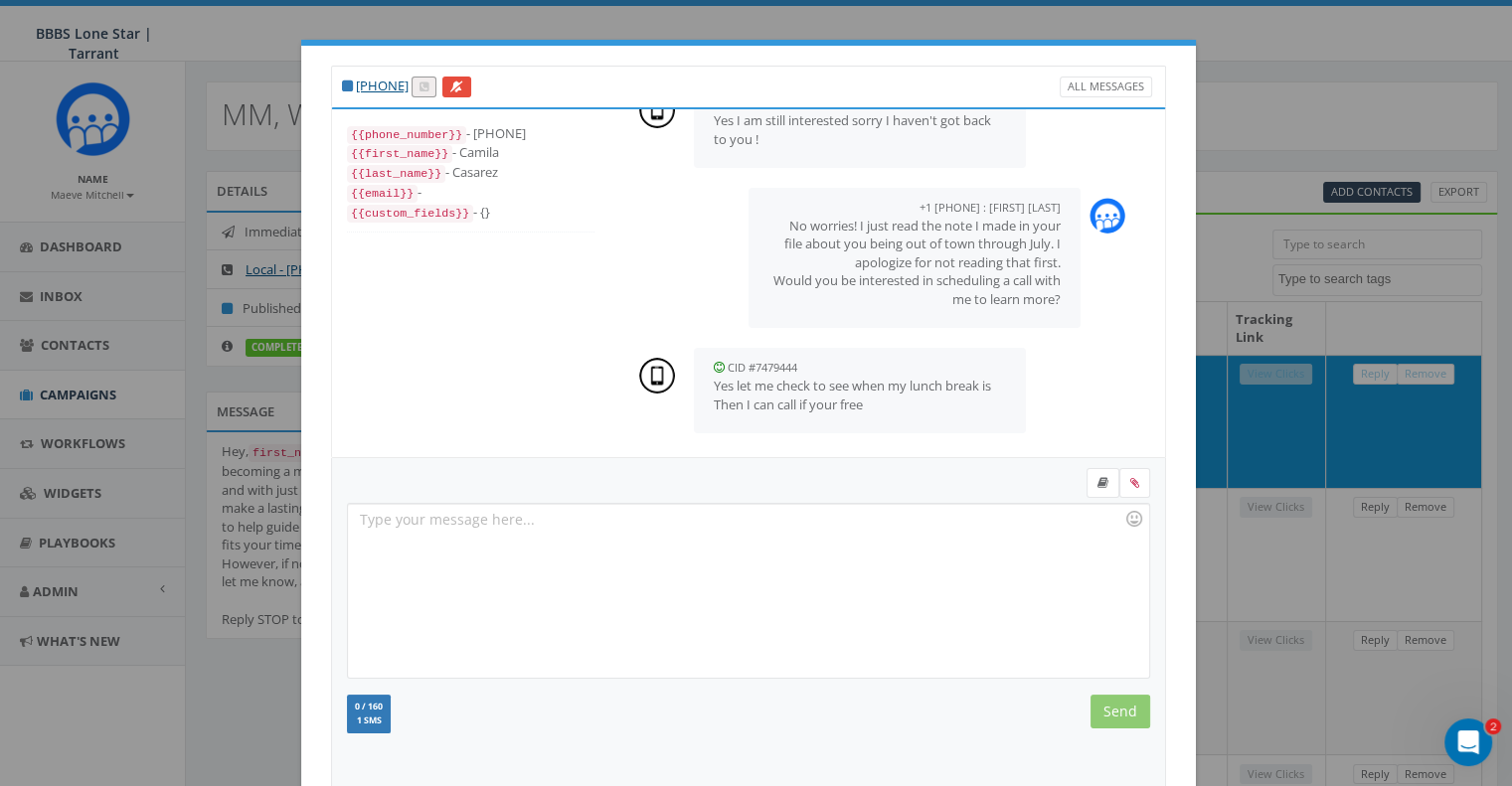 click at bounding box center [748, 590] 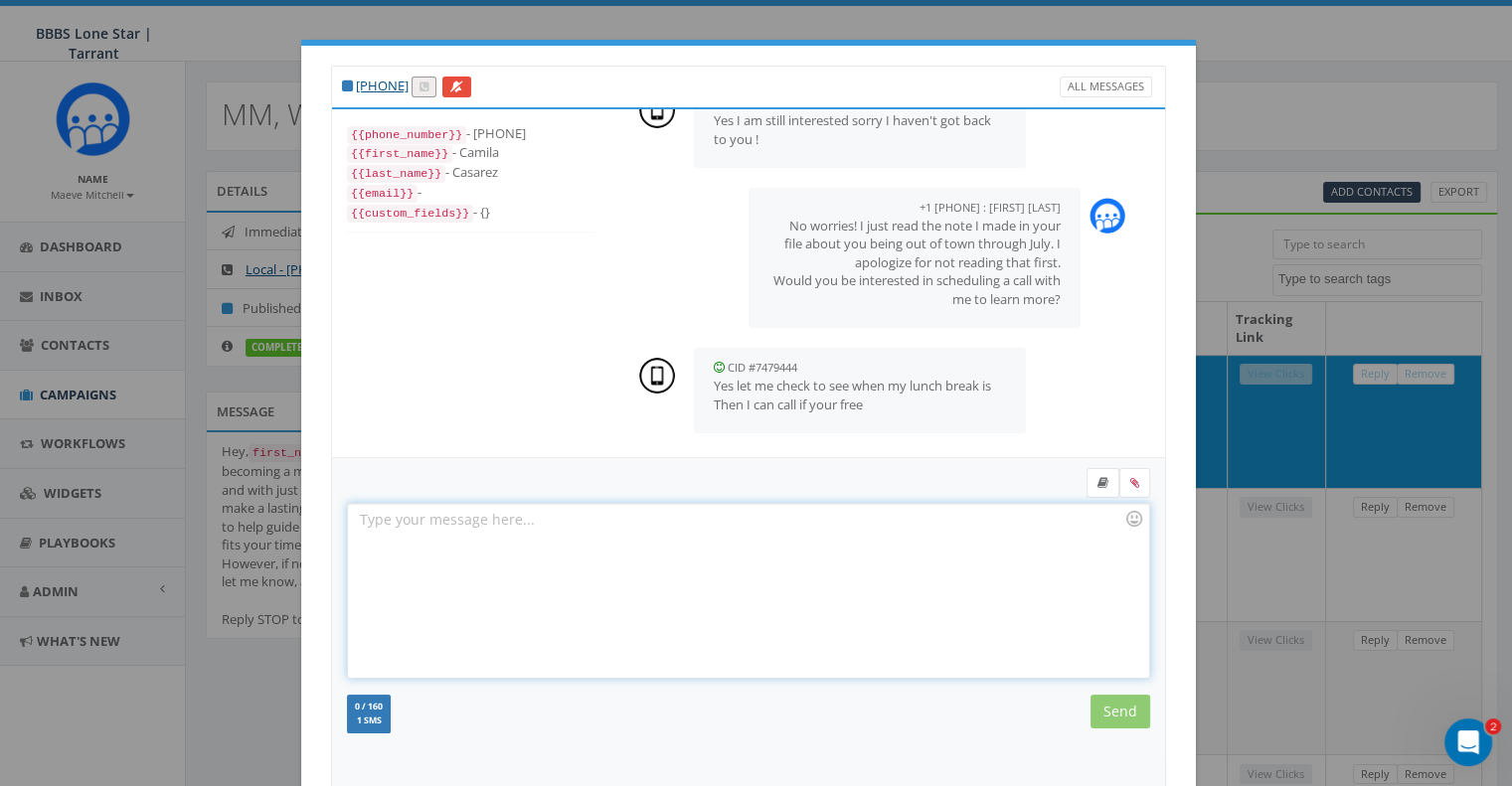 type 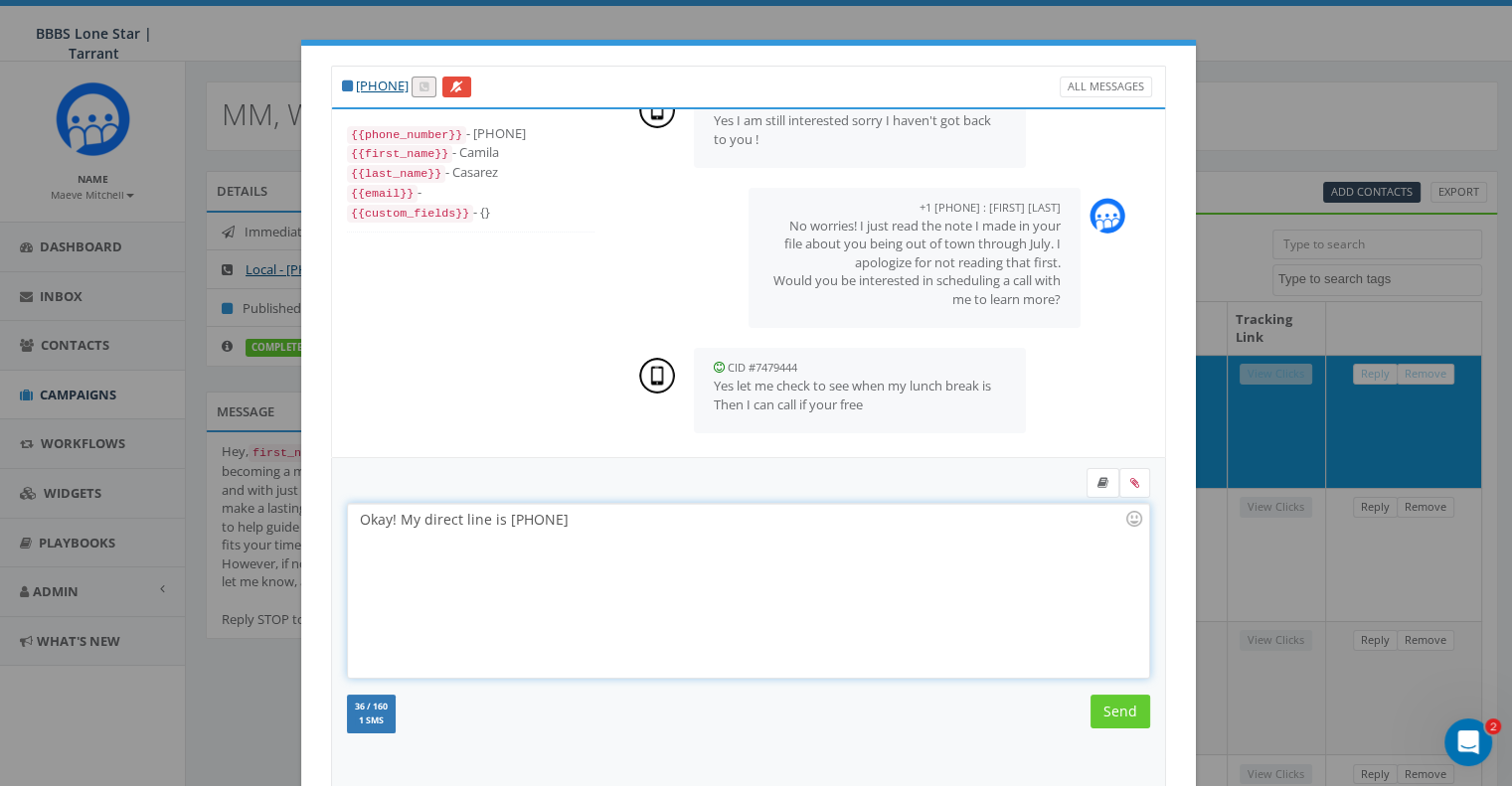 click on "Okay! My direct line is 817-840-3310" at bounding box center (748, 590) 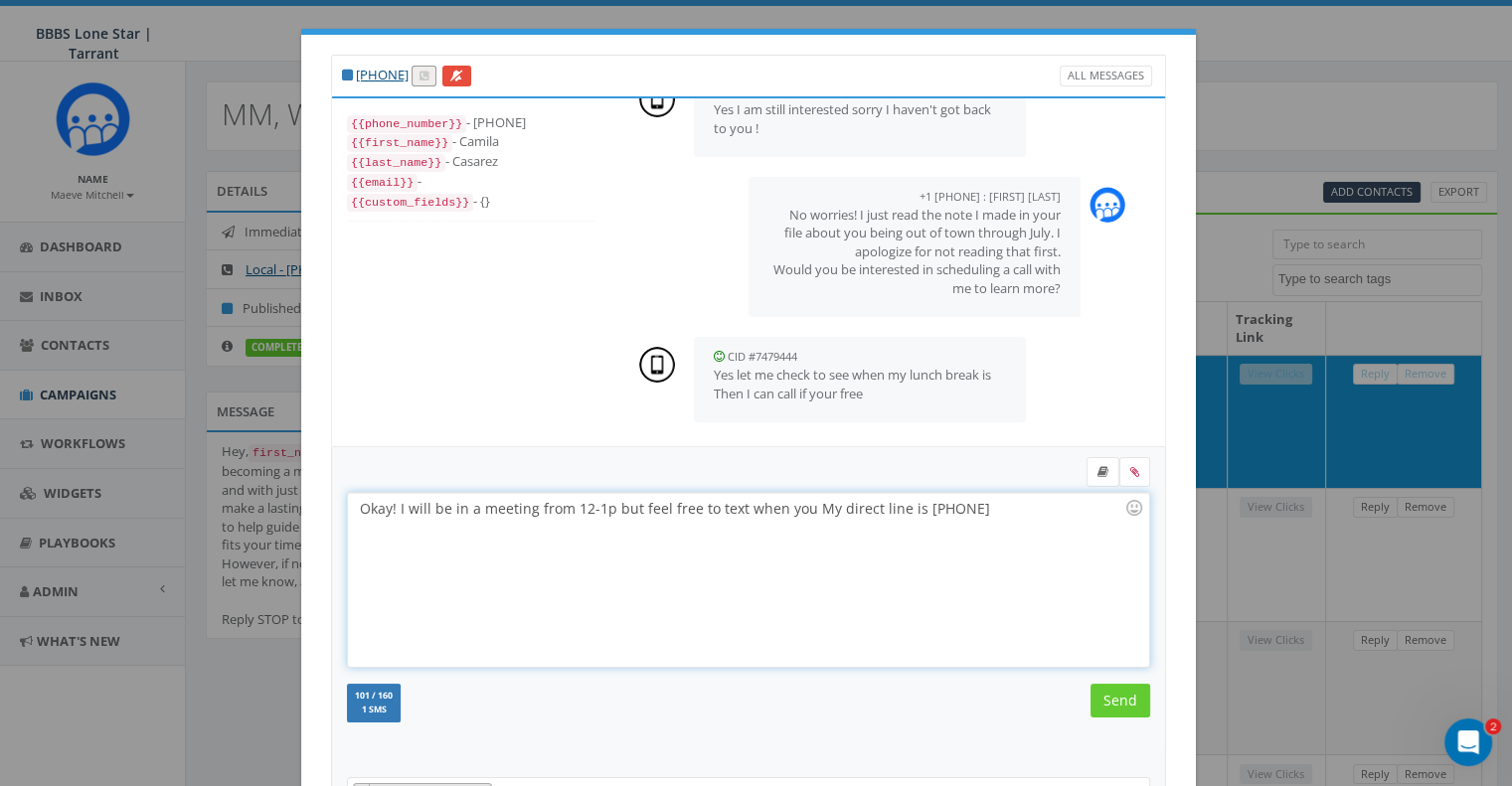 scroll, scrollTop: 12, scrollLeft: 0, axis: vertical 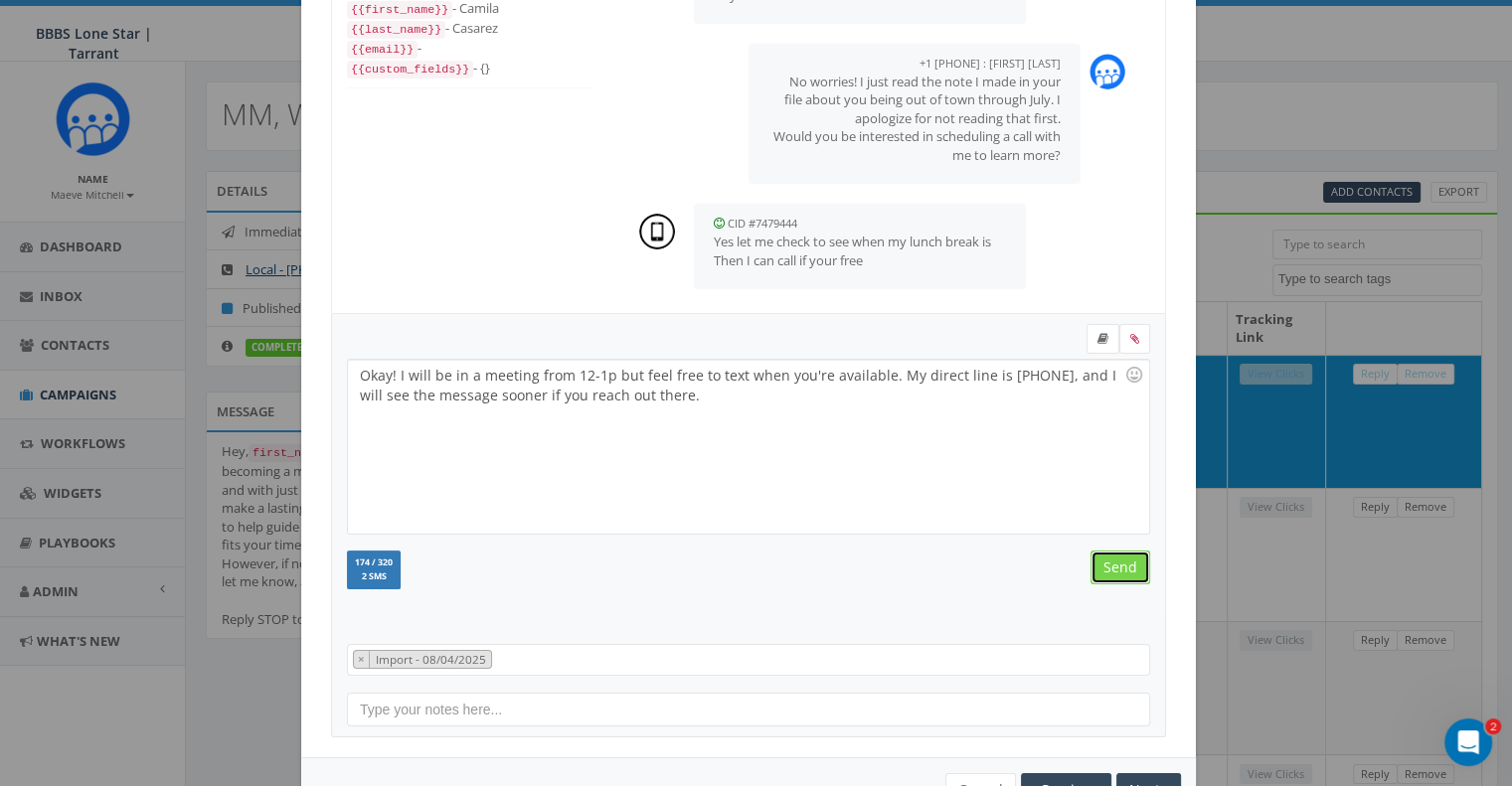 click on "Send" at bounding box center (1120, 567) 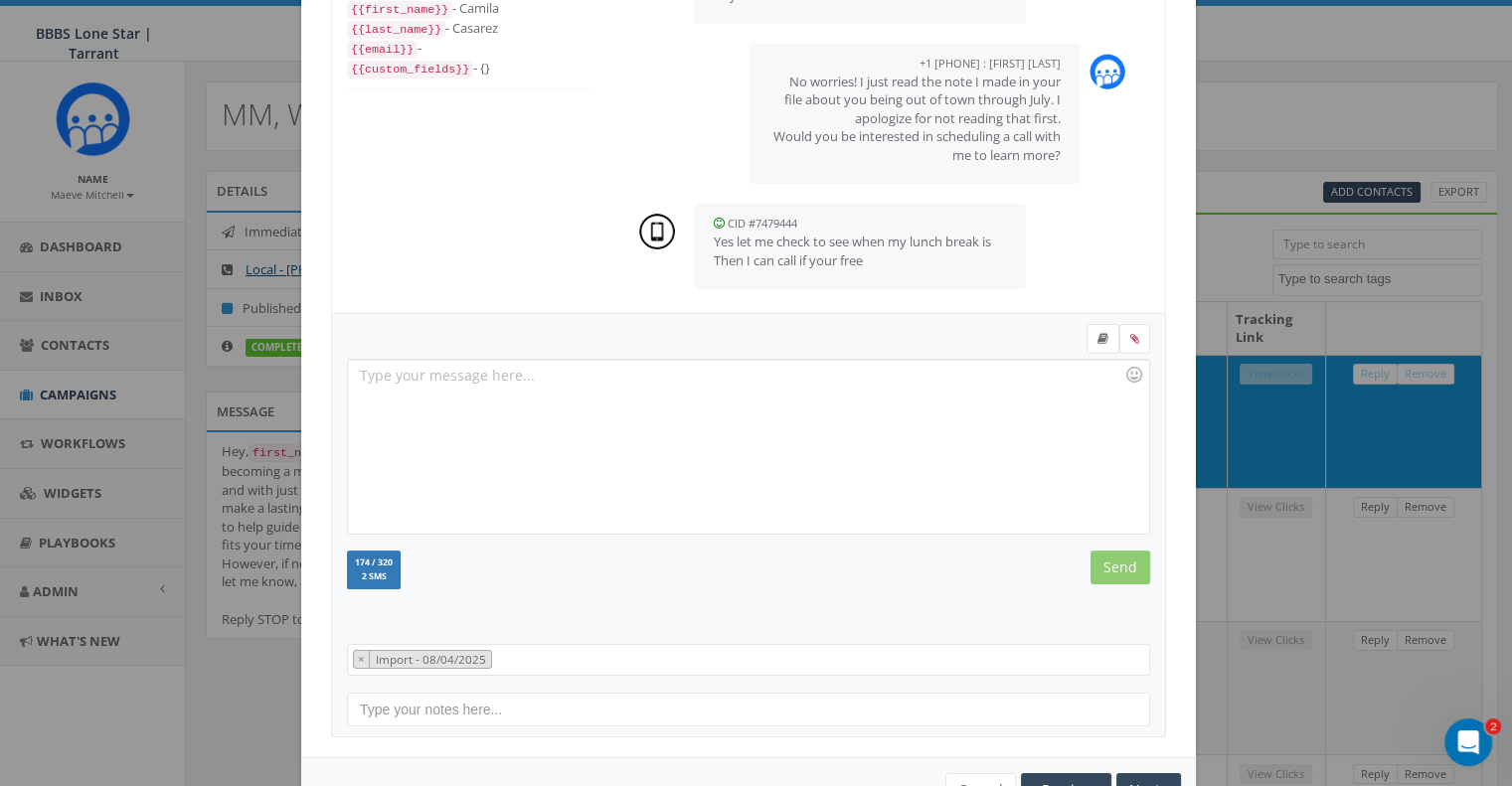 scroll, scrollTop: 437, scrollLeft: 0, axis: vertical 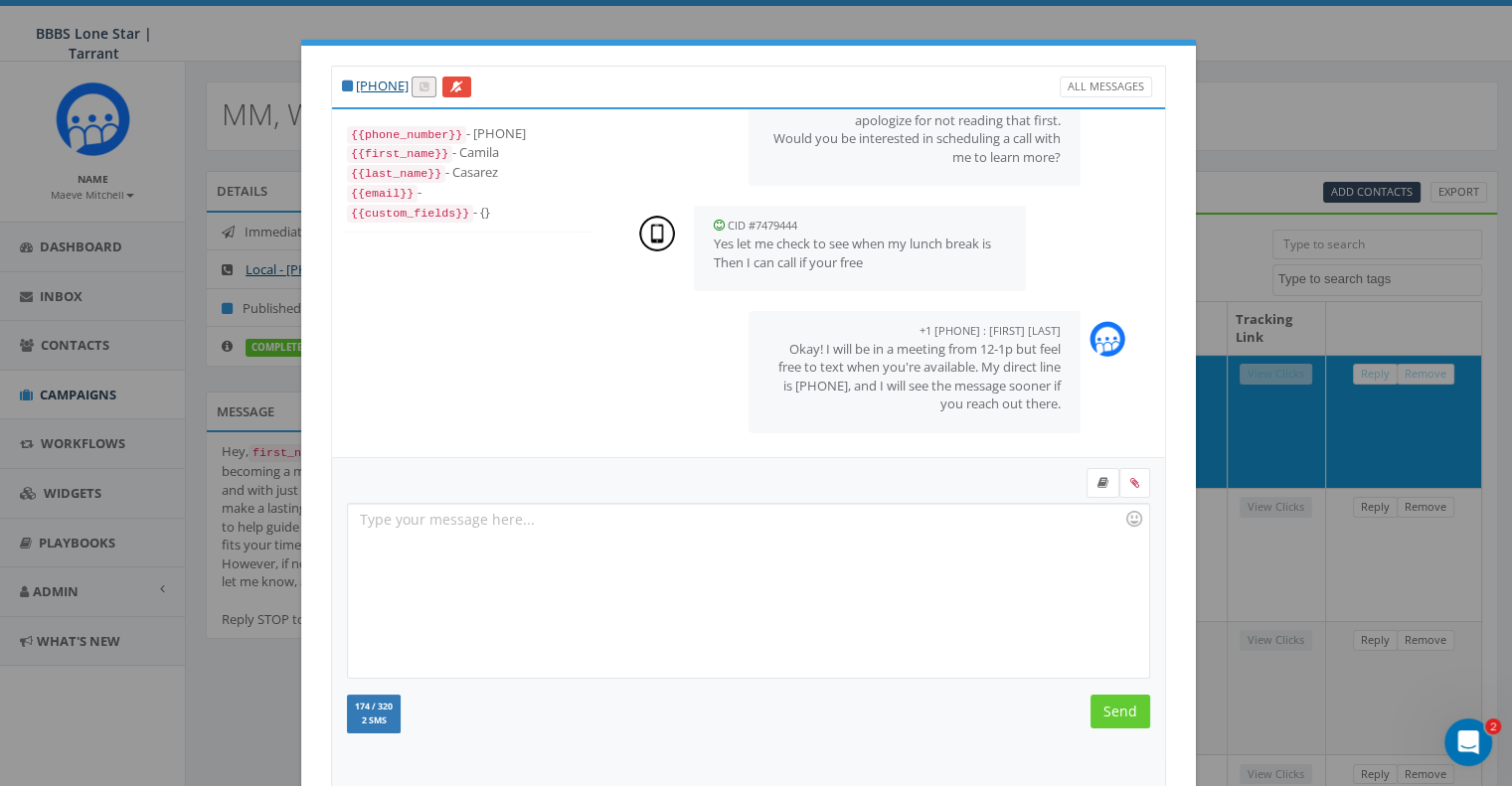 click on "+1 806-346-0665     All Messages {{phone_number}}  - +18063460665 {{first_name}}  - Camila {{last_name}}  - Casarez {{email}}  -  {{custom_fields}}  - {} +18174096392 : Maeve  Mitchell   August 06, 2025 11:12 AM Hey, Camila - are you still interested in becoming a mentor? It takes Little to be Big, and with just a few hours a month, you can make a lasting impact. As I’ve said, I am here to help guide you to the best program that fits your time, interests, and schedule. However, if now is not the right time, please let me know, and I will place your file on hold.
Reply STOP to unsubscribe.   CID #7479444 August 06, 2025 11:21 AM Yes I am still interested sorry I haven't got back to you !  +18174096392 : Maeve  Mitchell   August 06, 2025 11:23 AM No worries! I just read the note I made in your file about you being out of town through July. I apologize for not reading that first.
Would you be interested in scheduling a call with me to learn more?   CID #7479444 August 06, 2025 11:25 AM Recent Activity" at bounding box center [756, 393] 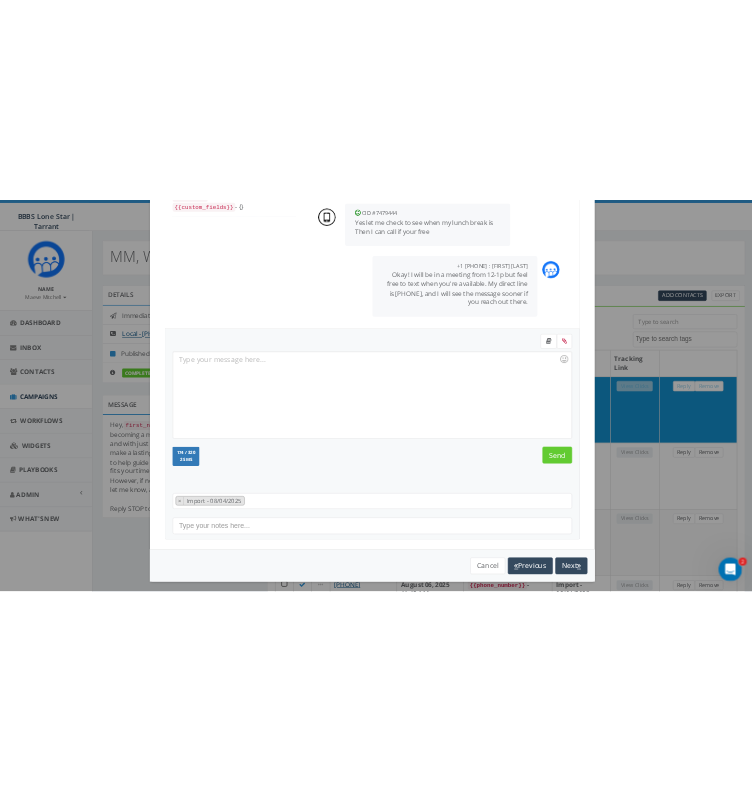 scroll, scrollTop: 207, scrollLeft: 0, axis: vertical 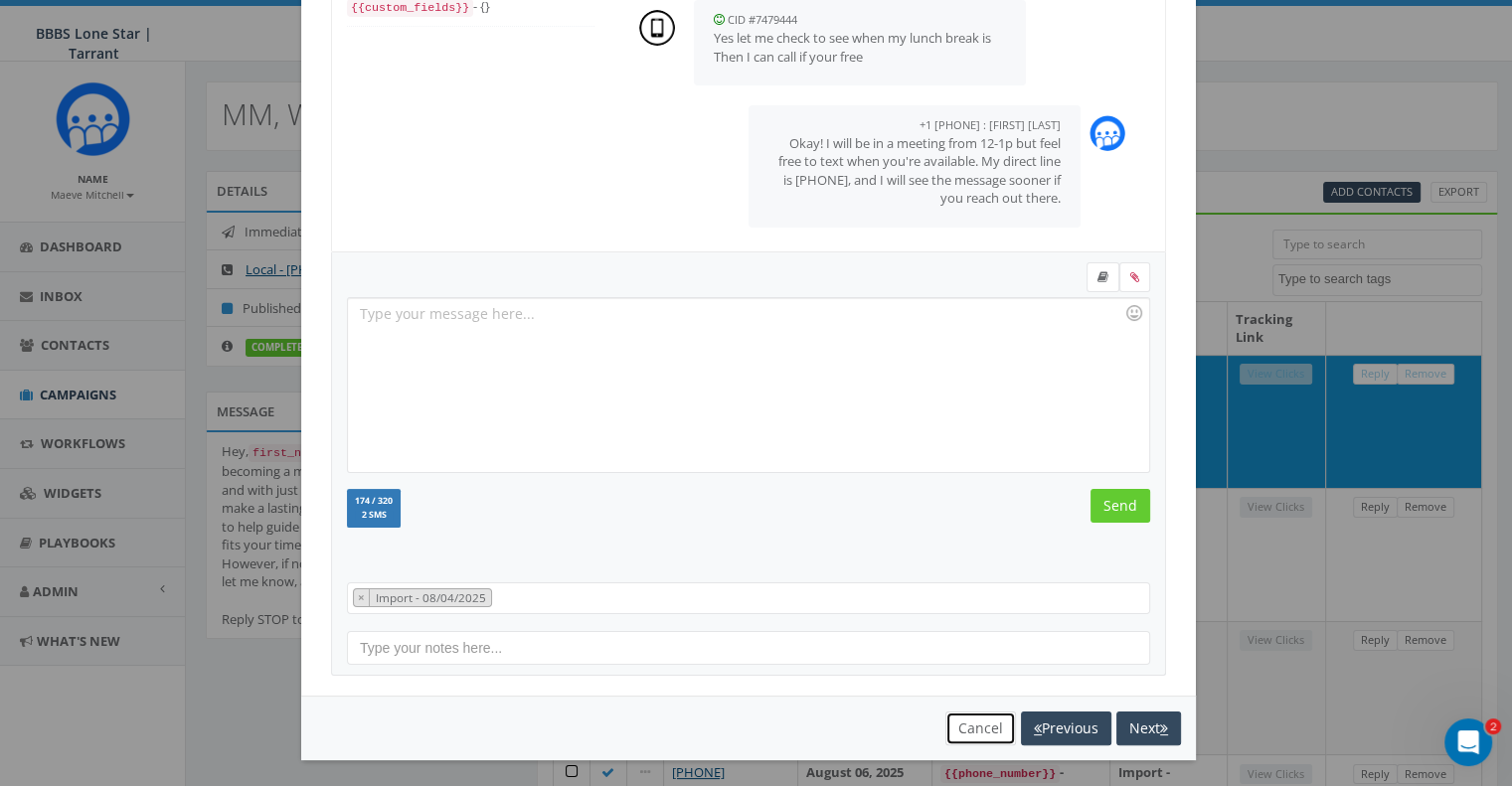 click on "Cancel" at bounding box center [980, 728] 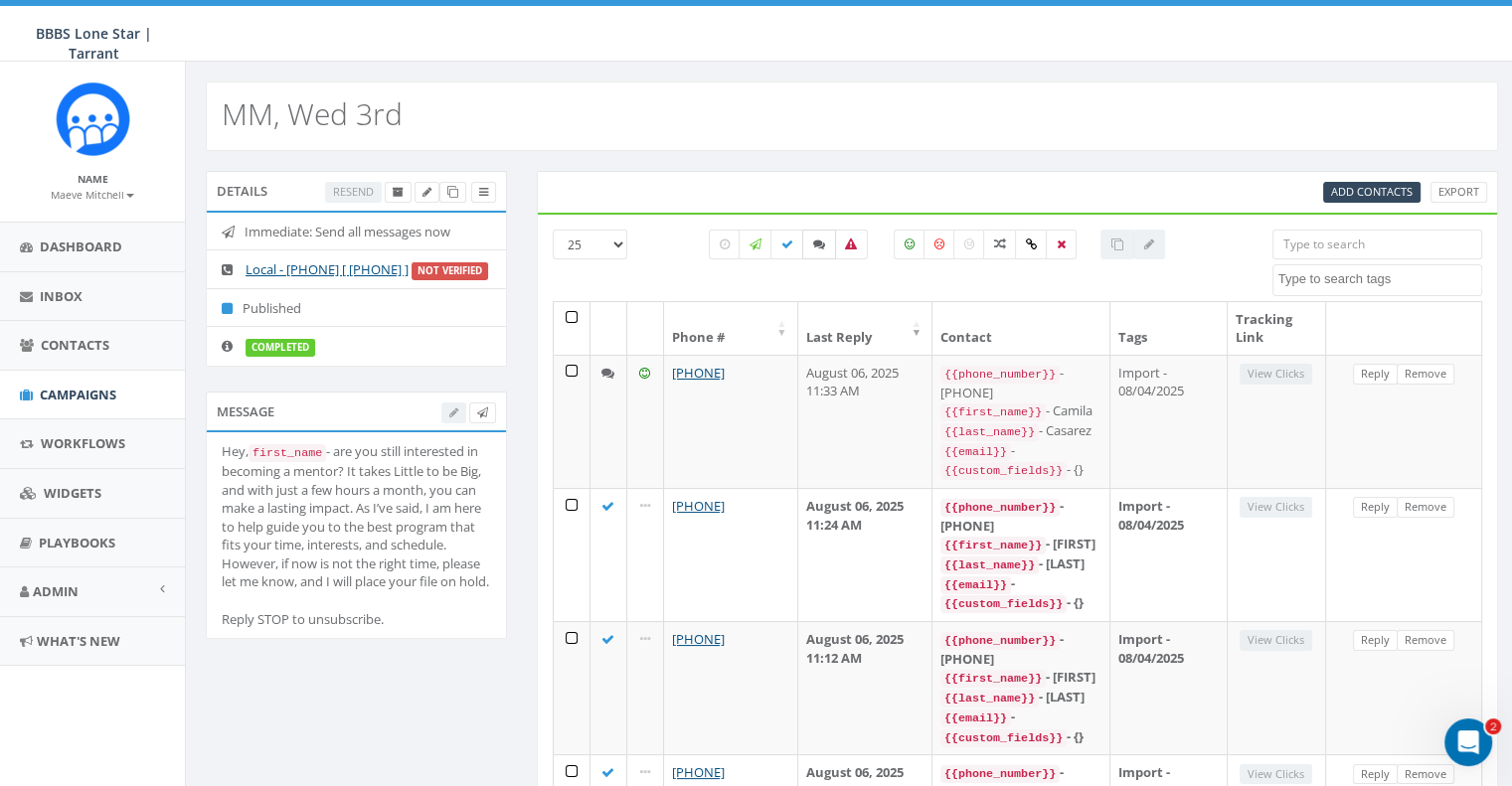 click at bounding box center [819, 244] 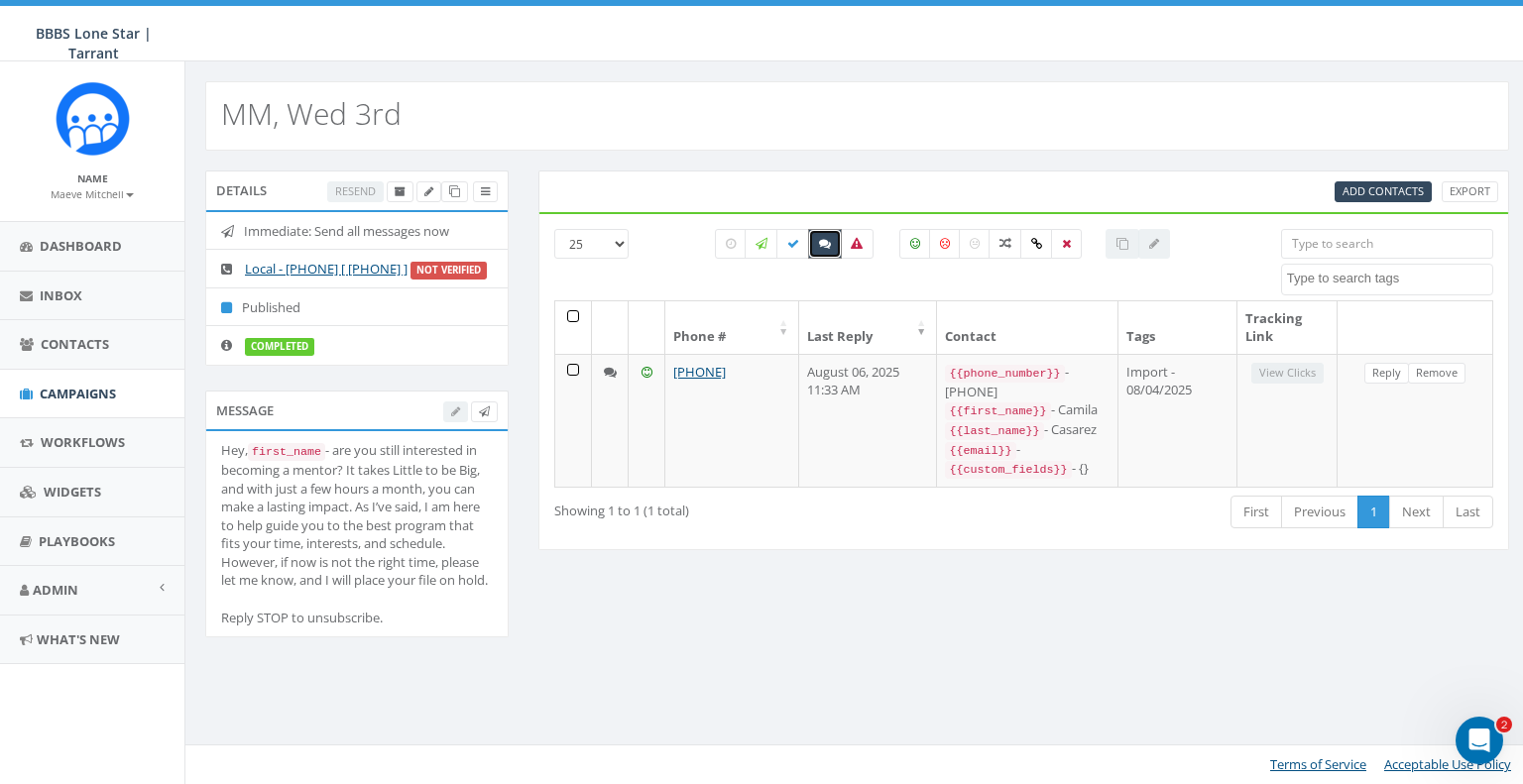 click at bounding box center (825, 244) 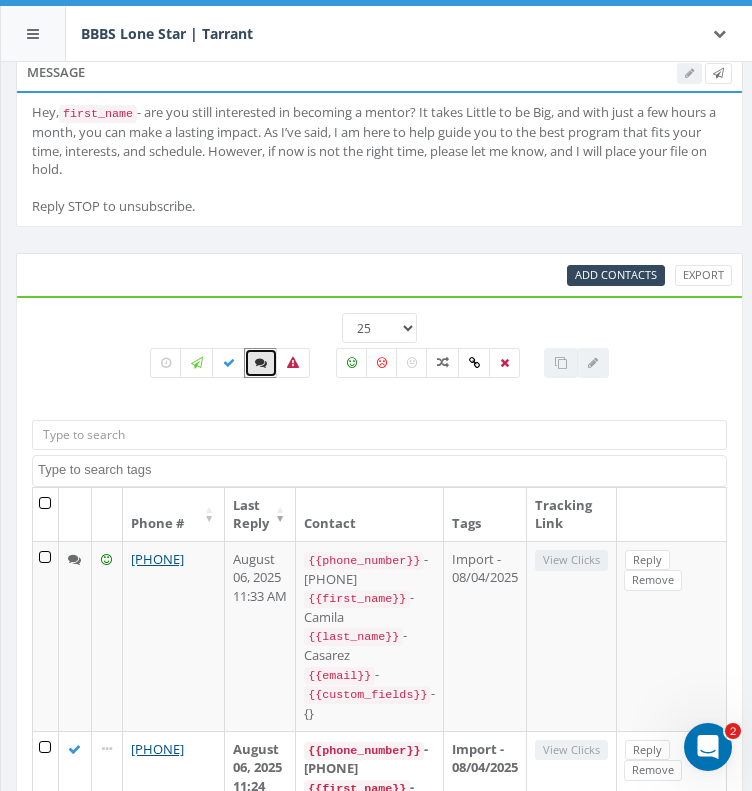 scroll, scrollTop: 333, scrollLeft: 0, axis: vertical 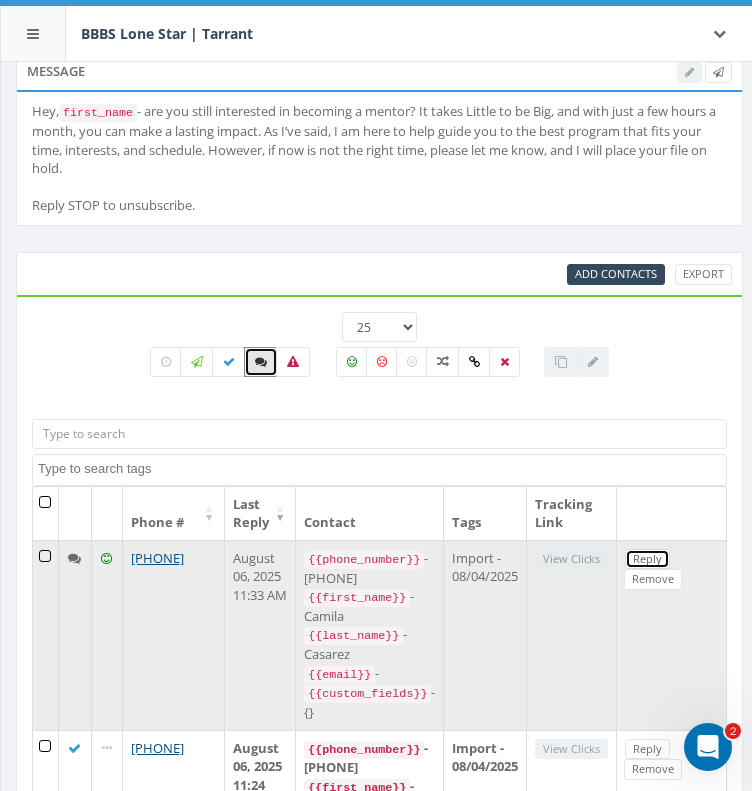 click on "Reply" at bounding box center [647, 559] 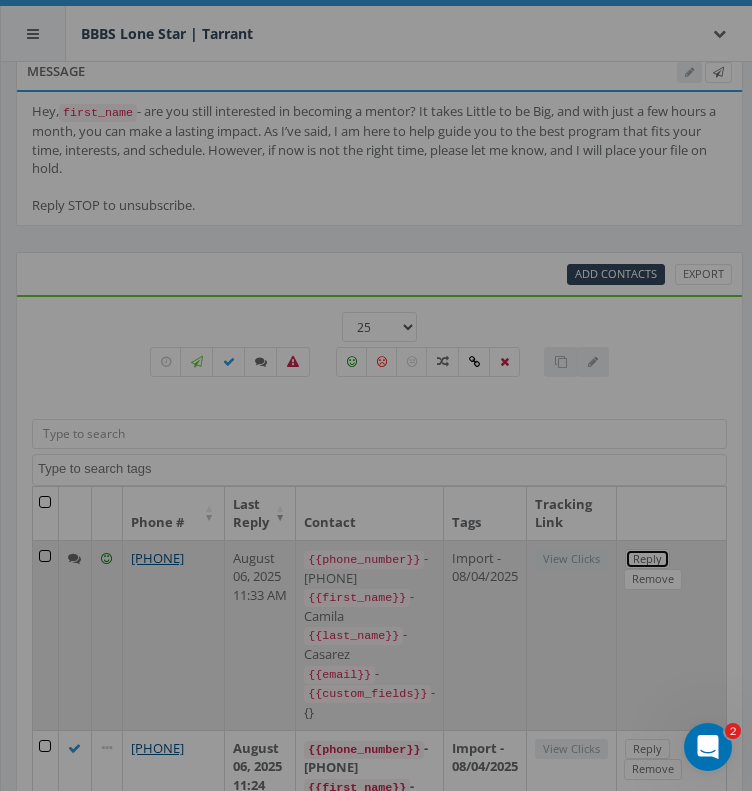 scroll, scrollTop: 0, scrollLeft: 0, axis: both 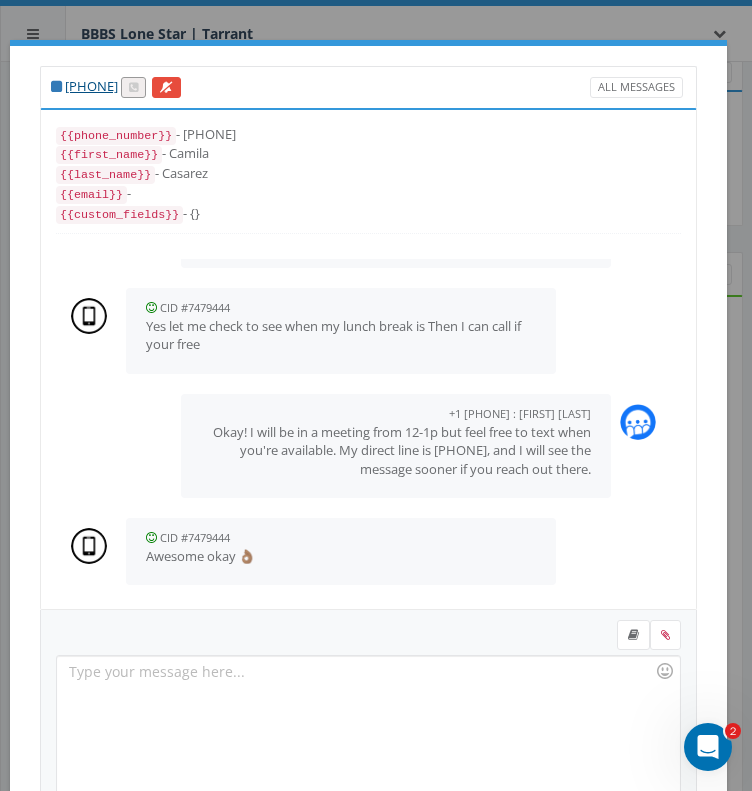 click on "+1 806-346-0665     All Messages {{phone_number}}  - +18063460665 {{first_name}}  - Camila {{last_name}}  - Casarez {{email}}  -  {{custom_fields}}  - {} +18174096392 : Maeve  Mitchell   August 06, 2025 11:12 AM Hey, Camila - are you still interested in becoming a mentor? It takes Little to be Big, and with just a few hours a month, you can make a lasting impact. As I’ve said, I am here to help guide you to the best program that fits your time, interests, and schedule. However, if now is not the right time, please let me know, and I will place your file on hold.
Reply STOP to unsubscribe.   CID #7479444 August 06, 2025 11:21 AM Yes I am still interested sorry I haven't got back to you !  +18174096392 : Maeve  Mitchell   August 06, 2025 11:23 AM No worries! I just read the note I made in your file about you being out of town through July. I apologize for not reading that first.
Would you be interested in scheduling a call with me to learn more?   CID #7479444 August 06, 2025 11:25 AM   CID #7479444" at bounding box center (376, 395) 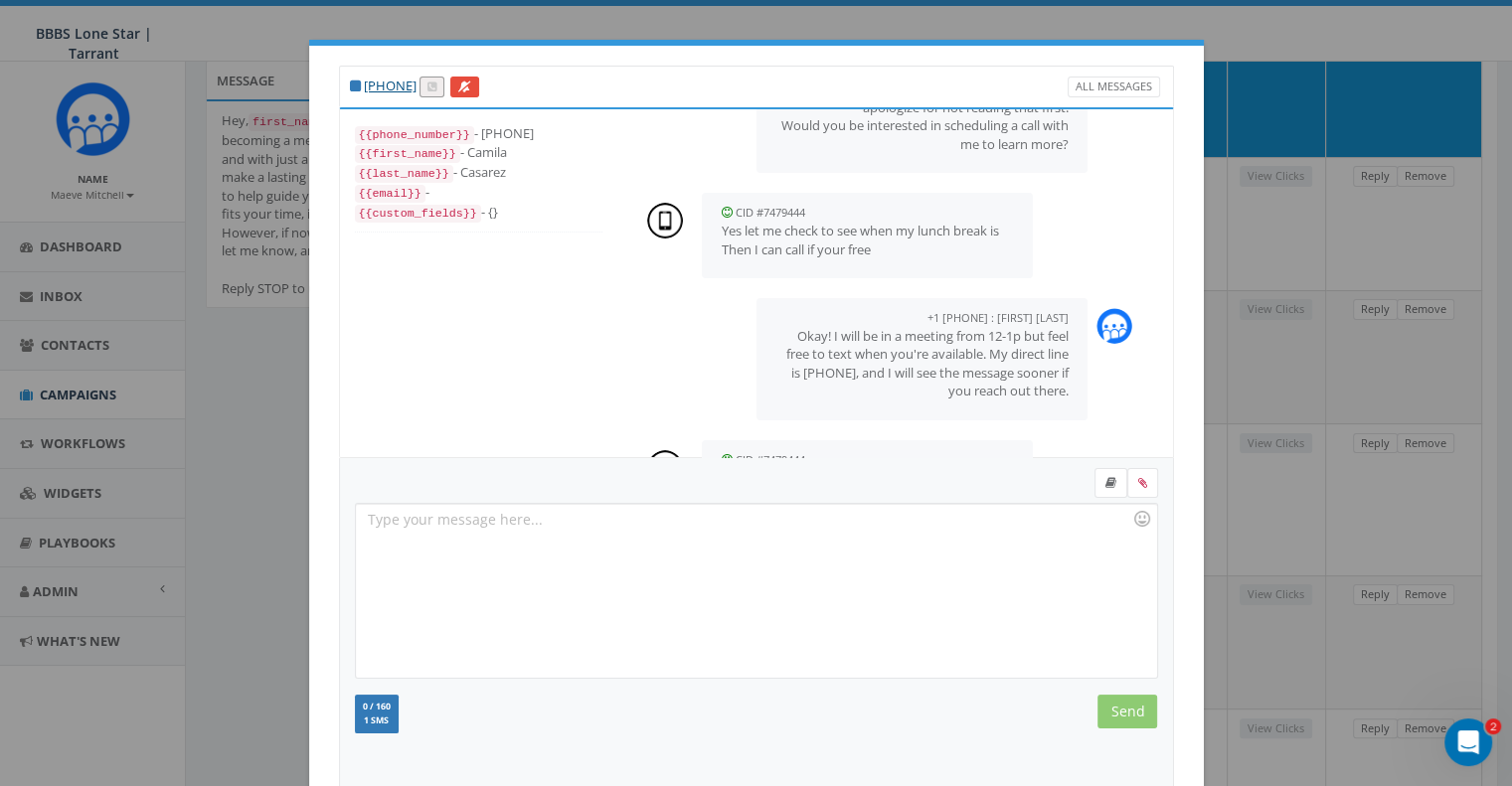 scroll, scrollTop: 206, scrollLeft: 0, axis: vertical 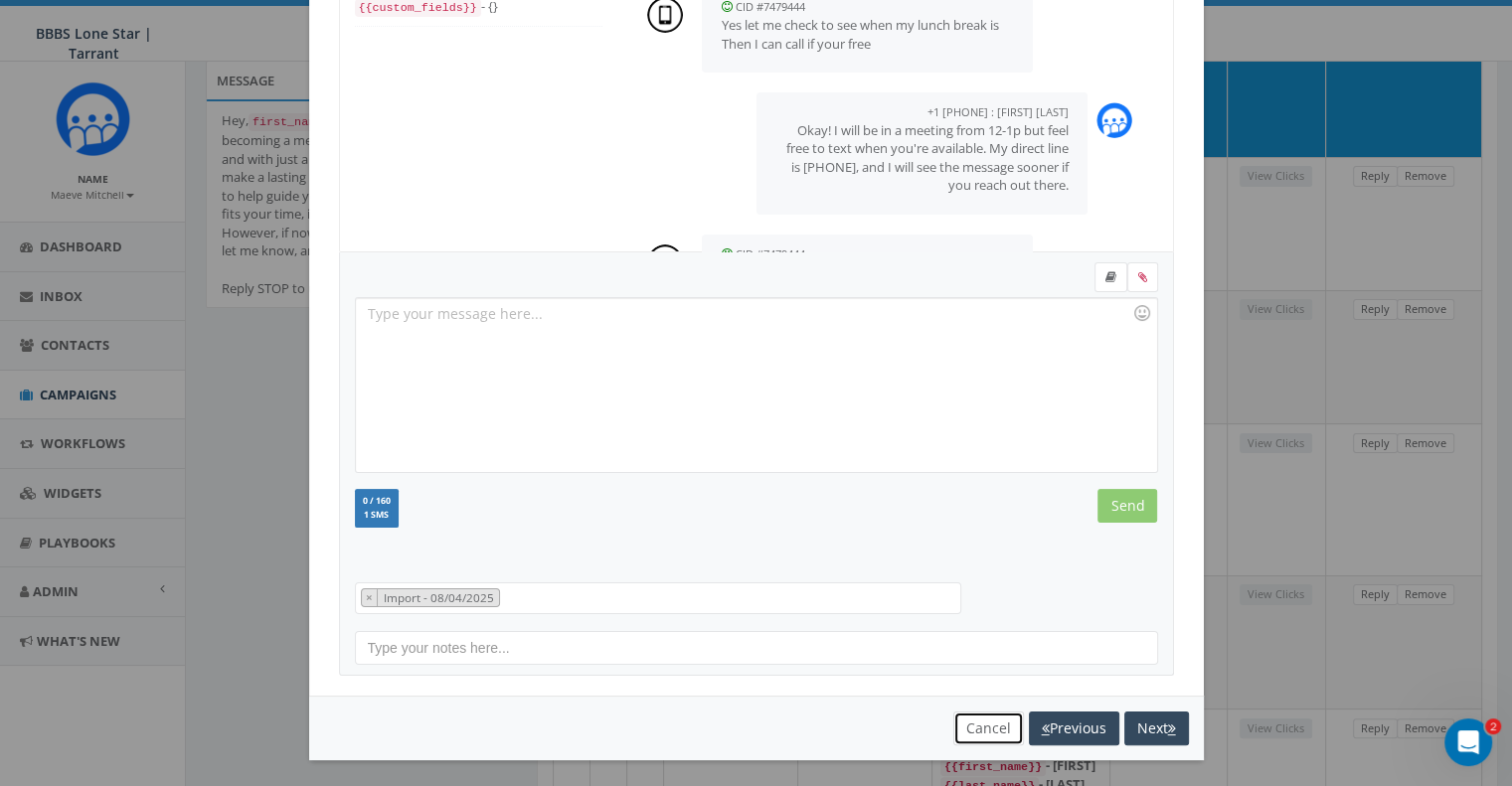 click on "Cancel" at bounding box center (988, 728) 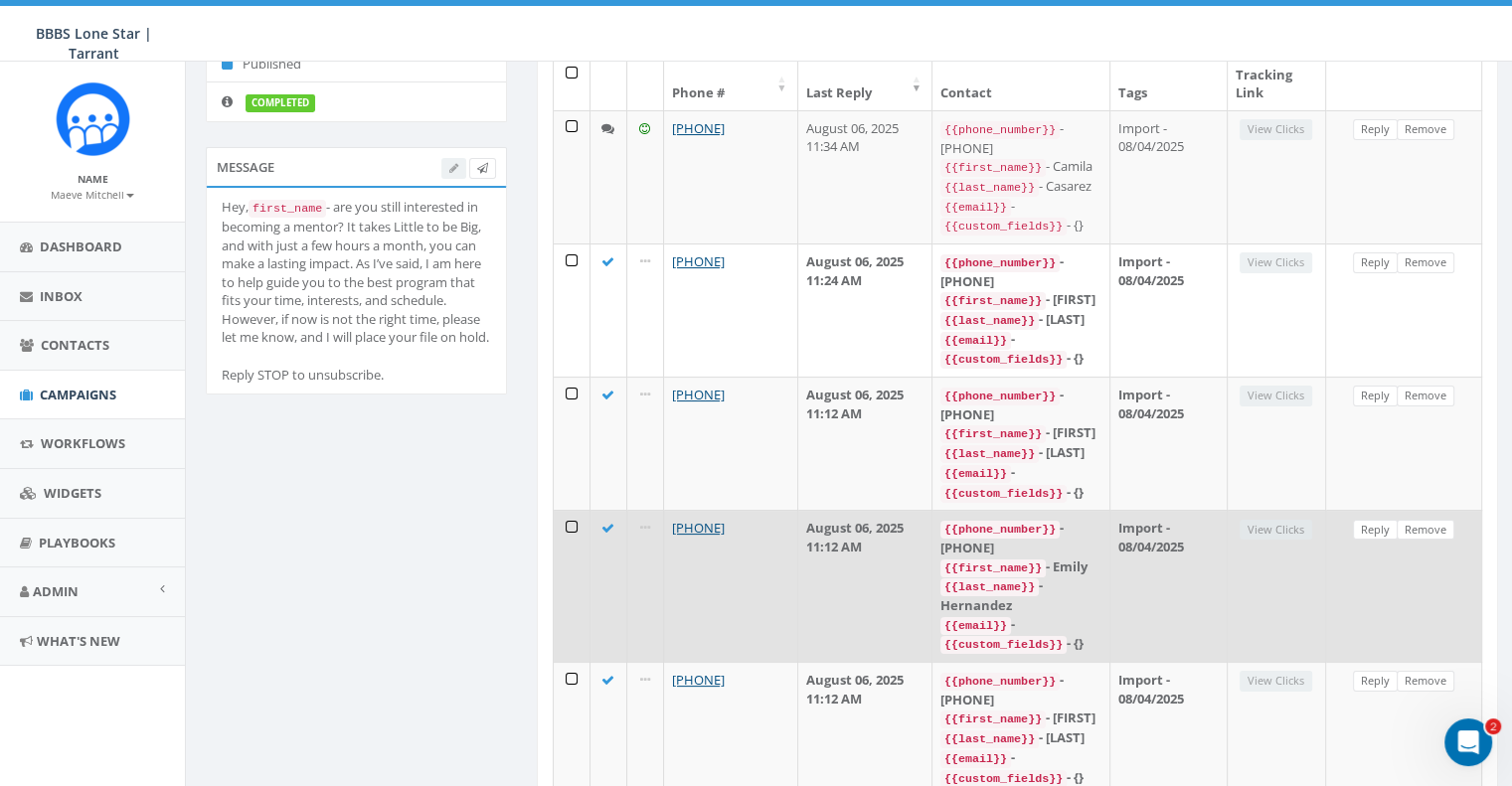 scroll, scrollTop: 0, scrollLeft: 0, axis: both 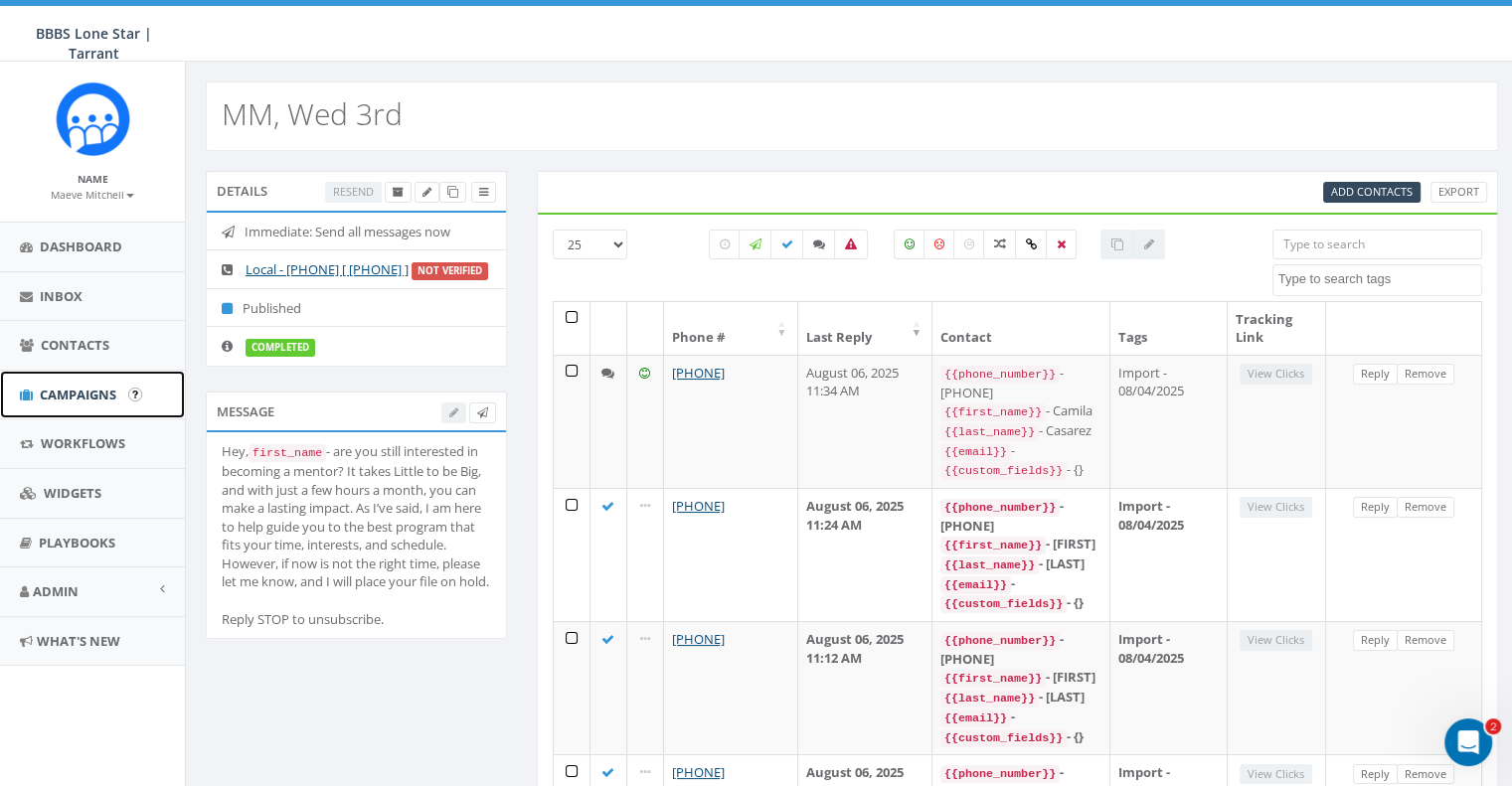 click on "Campaigns" at bounding box center (92, 394) 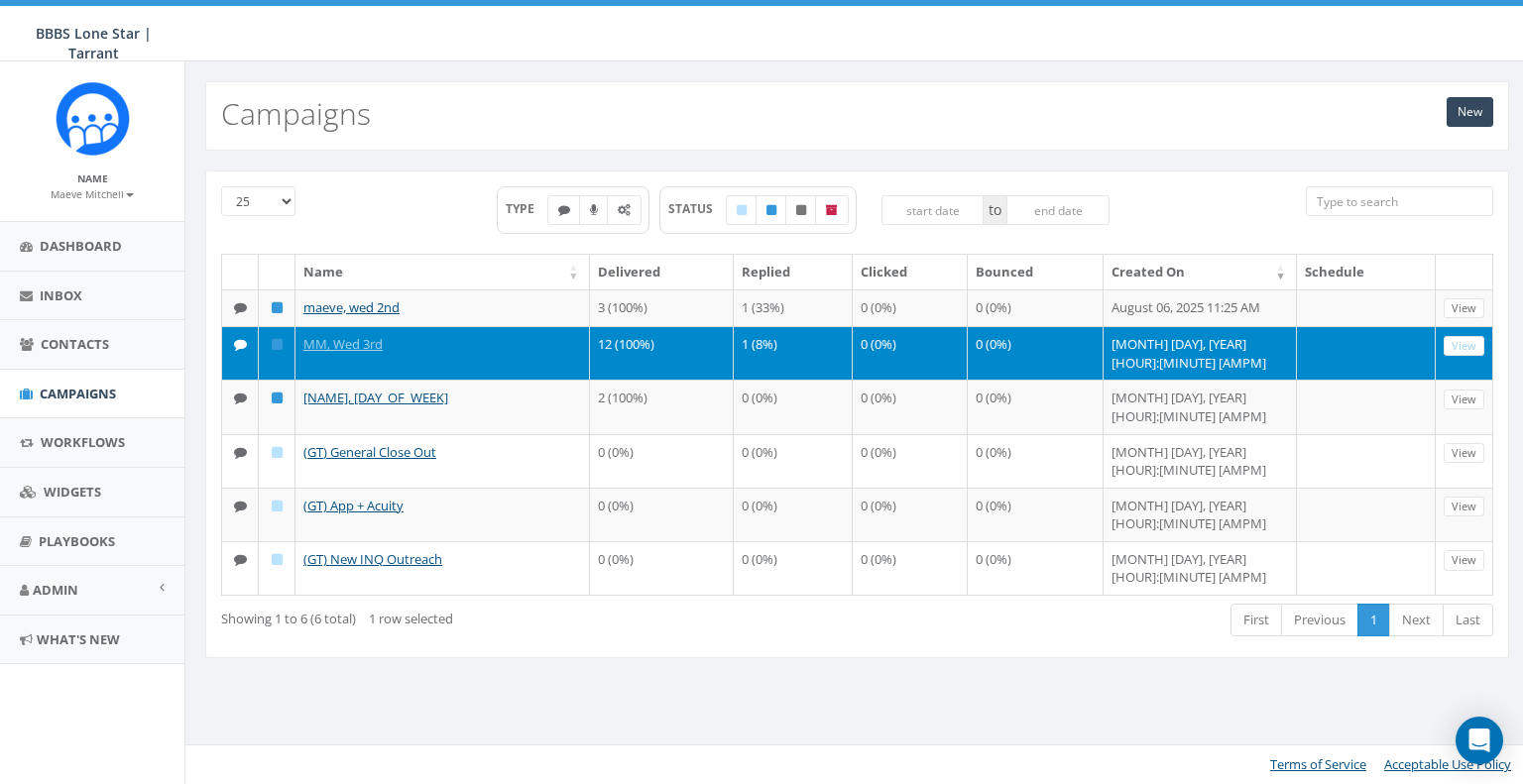 scroll, scrollTop: 0, scrollLeft: 0, axis: both 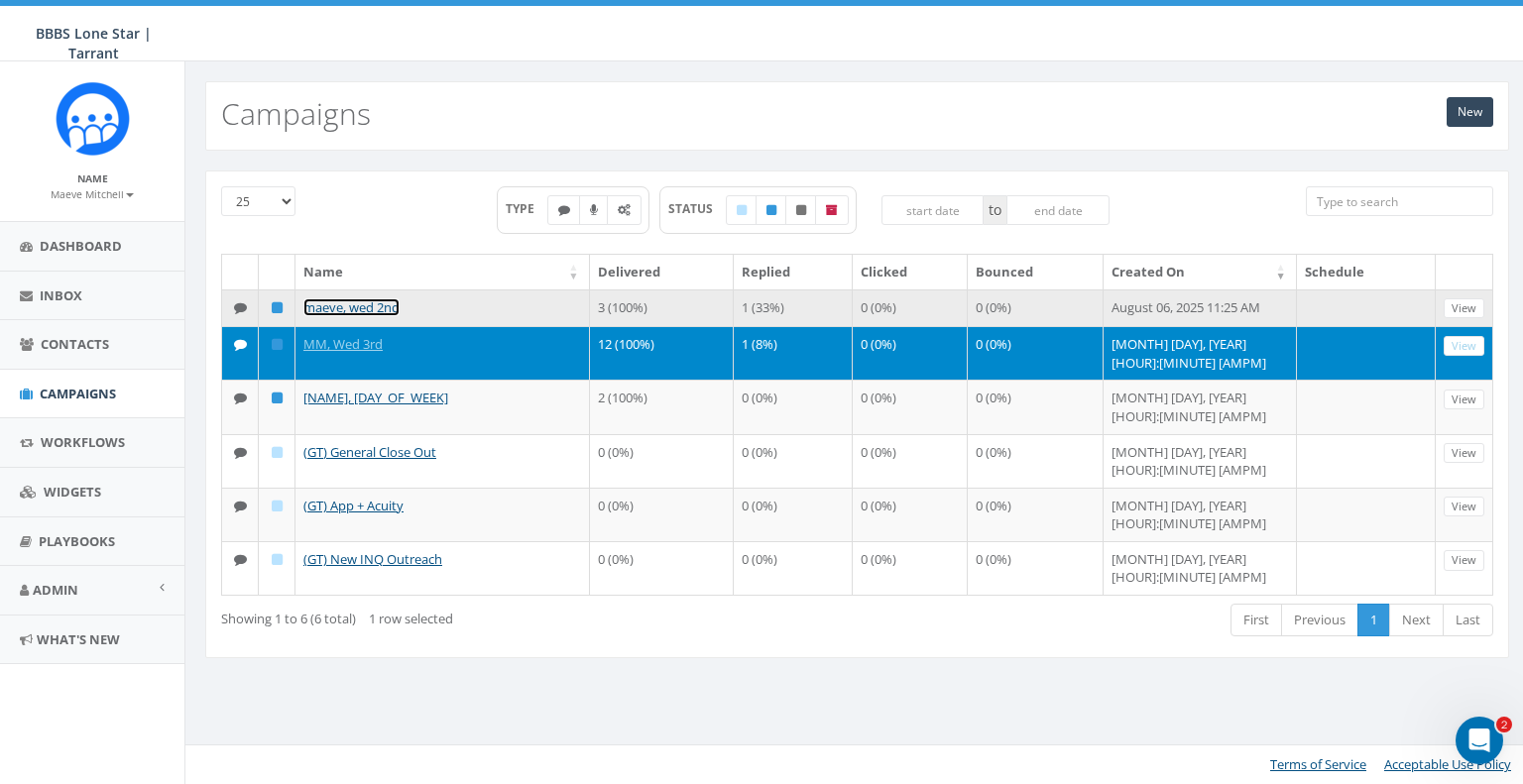 click on "maeve, wed 2nd" at bounding box center [351, 307] 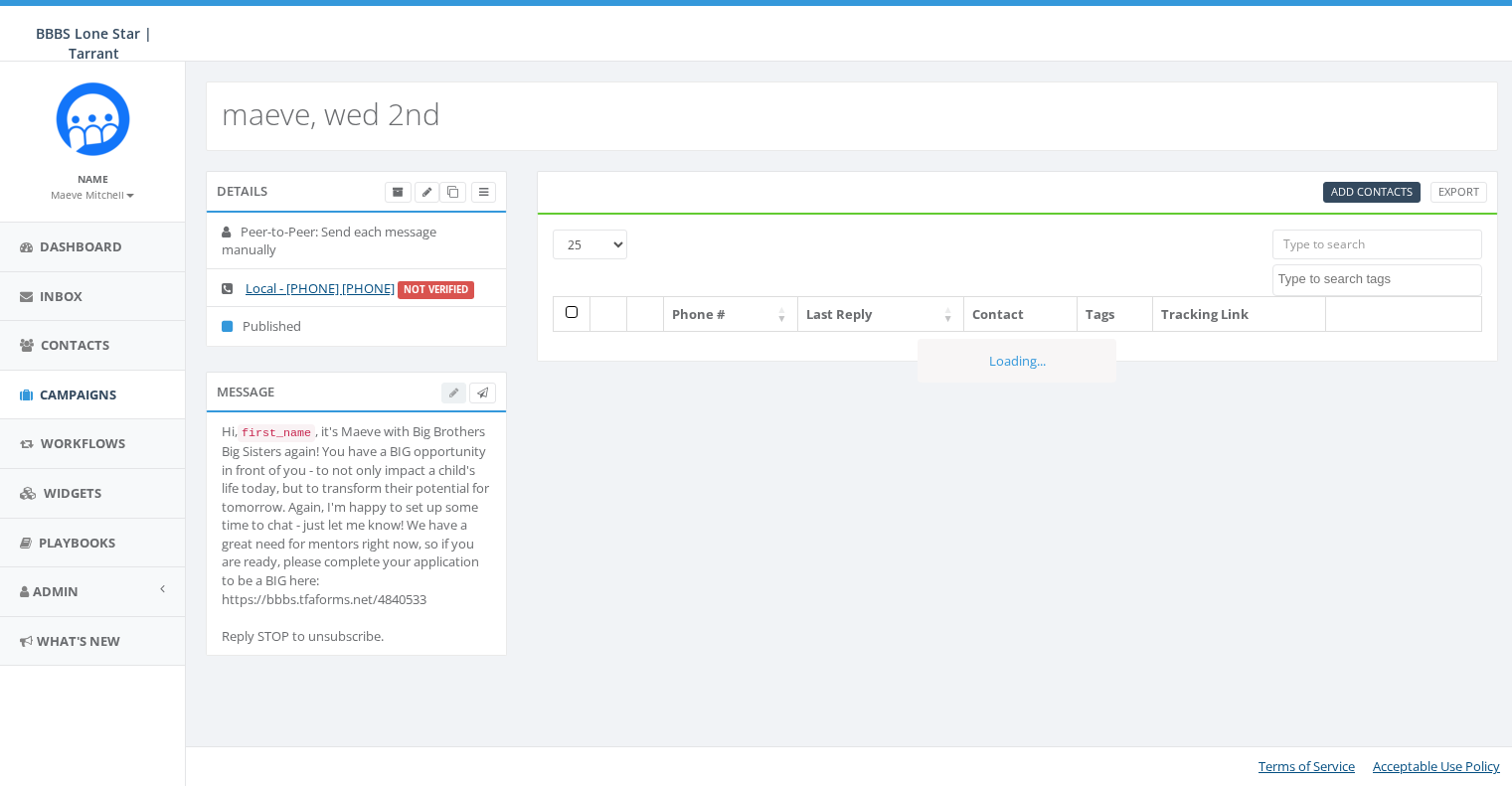 select 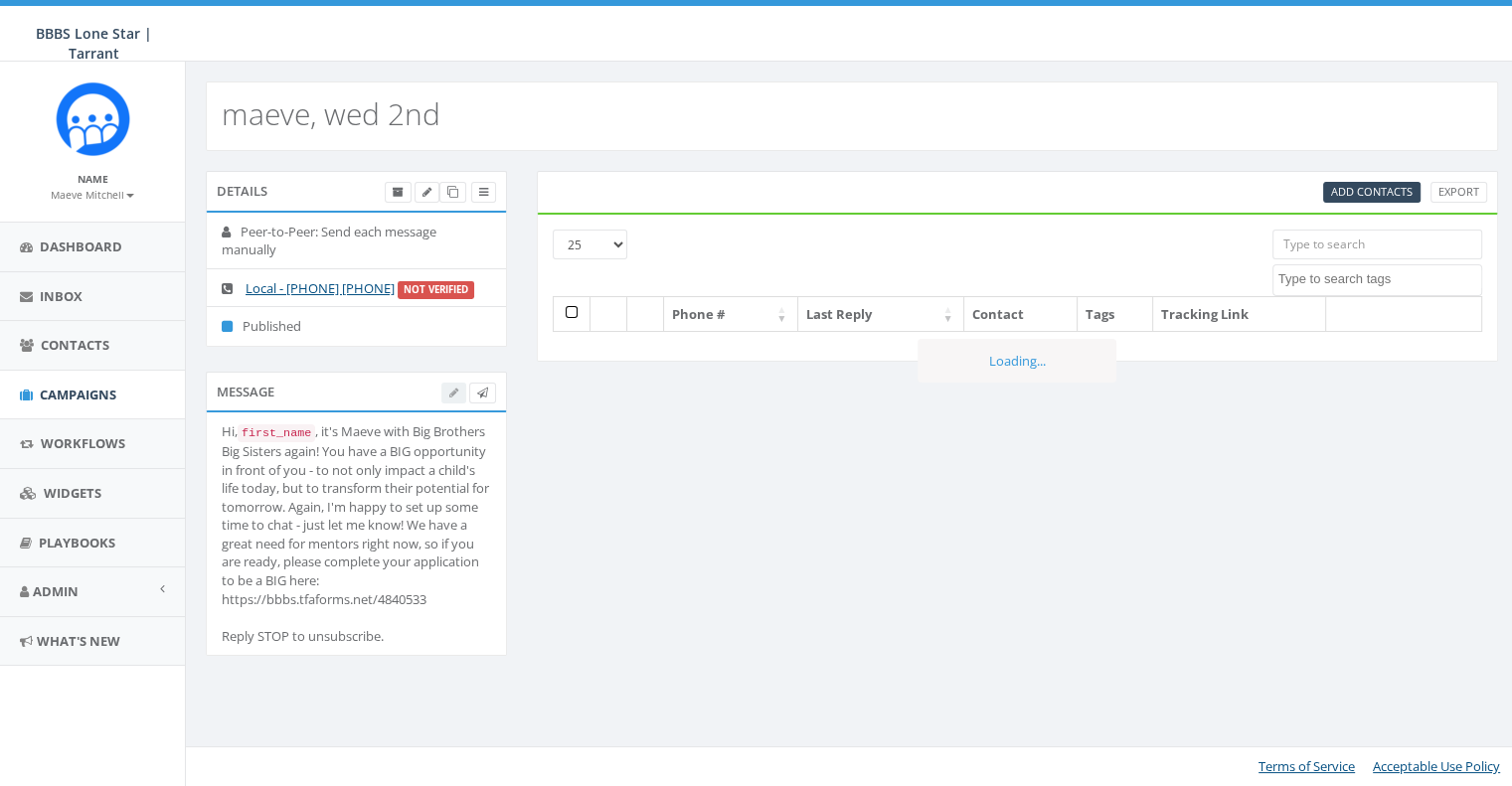 scroll, scrollTop: 0, scrollLeft: 0, axis: both 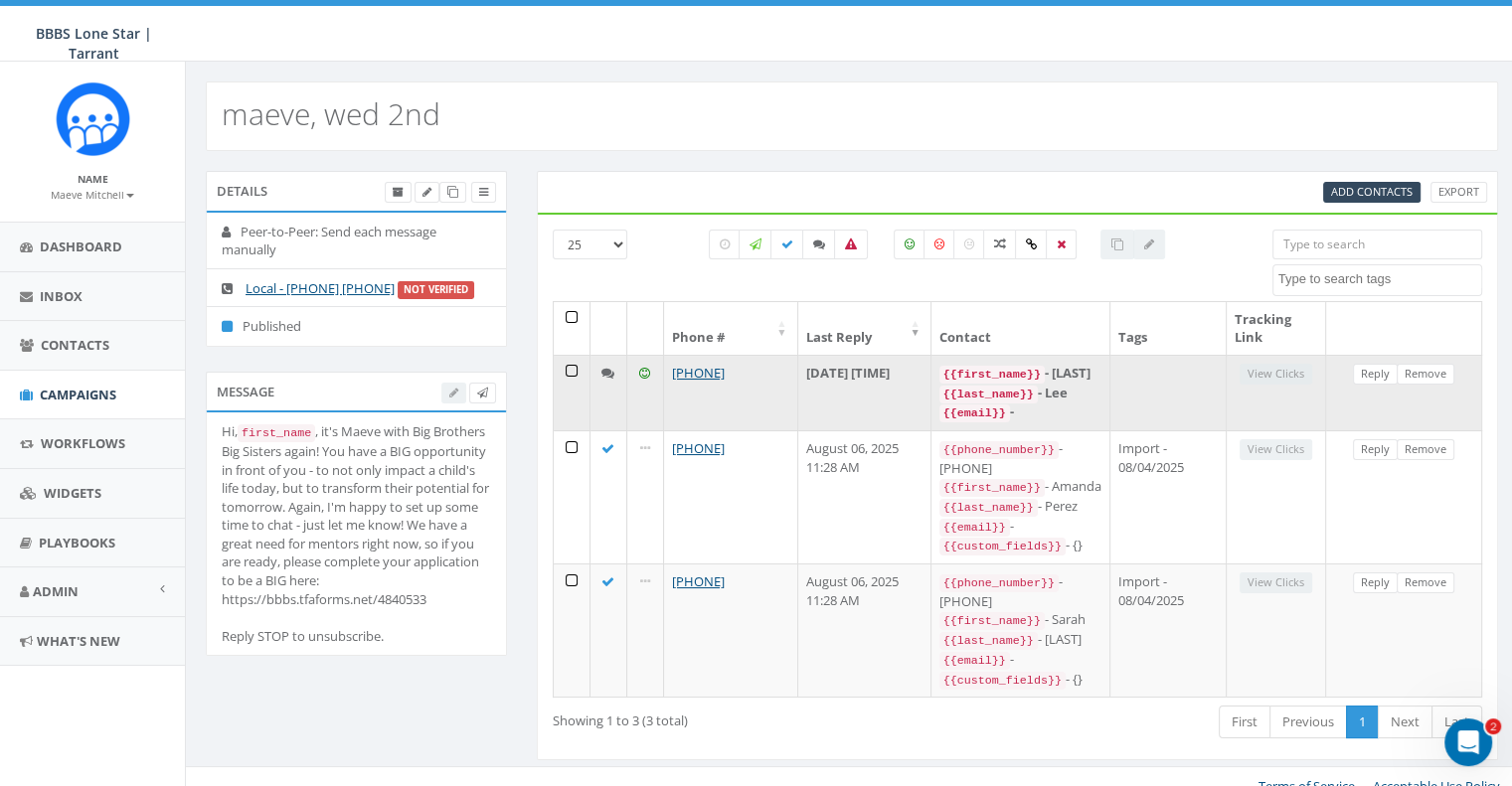 click at bounding box center (608, 393) 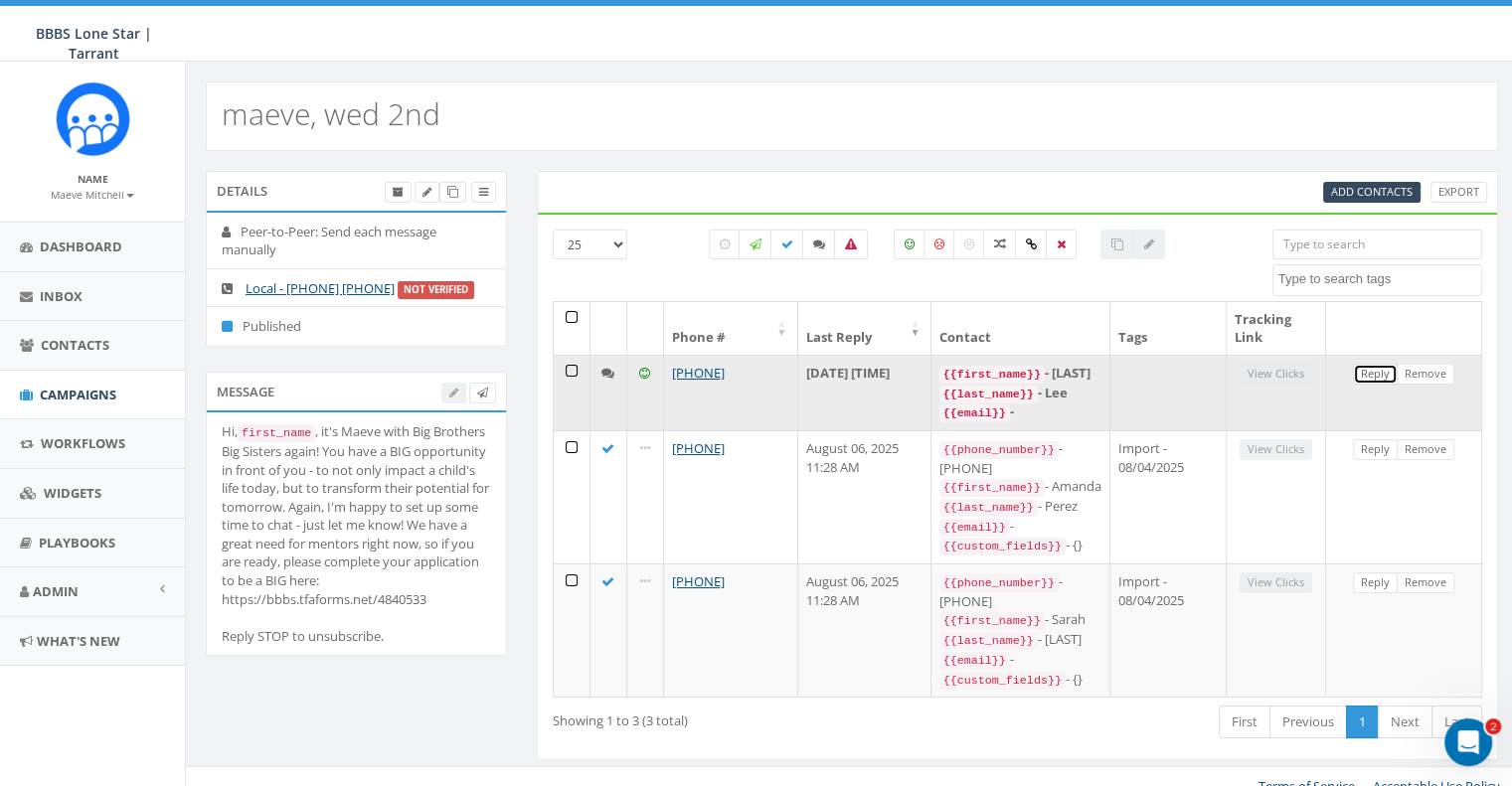 click on "Reply" at bounding box center [1375, 374] 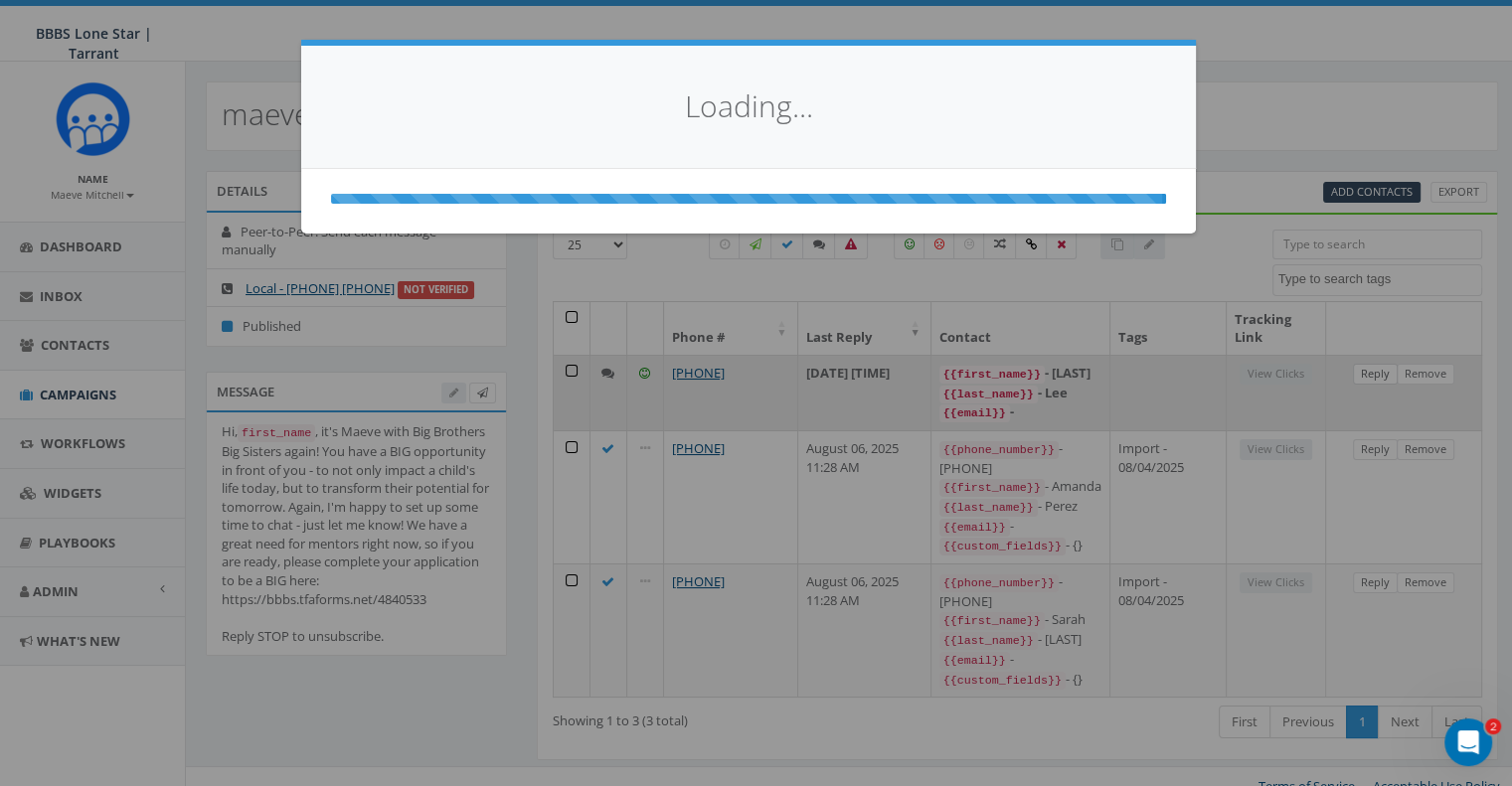 select 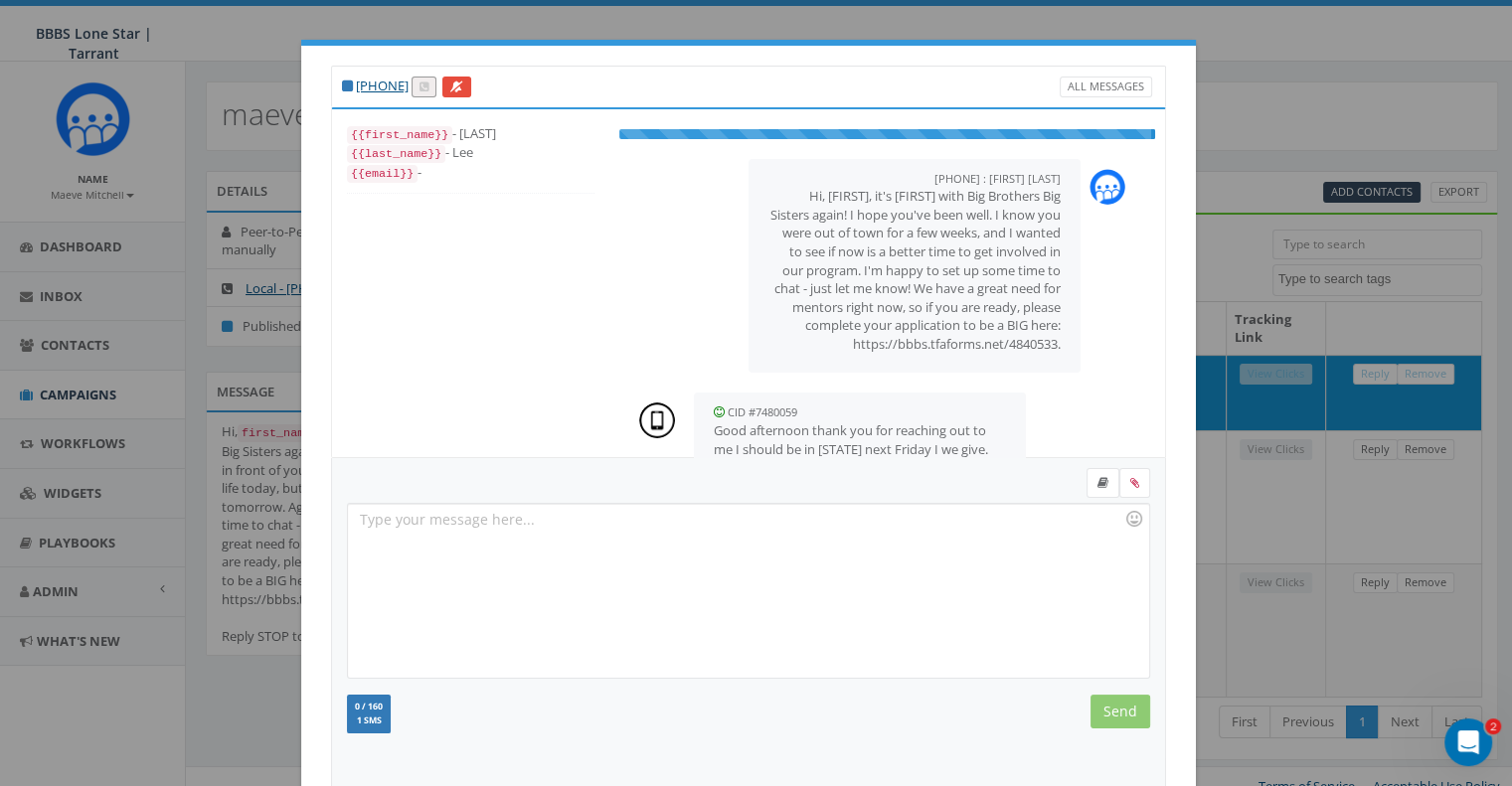 scroll, scrollTop: 58, scrollLeft: 0, axis: vertical 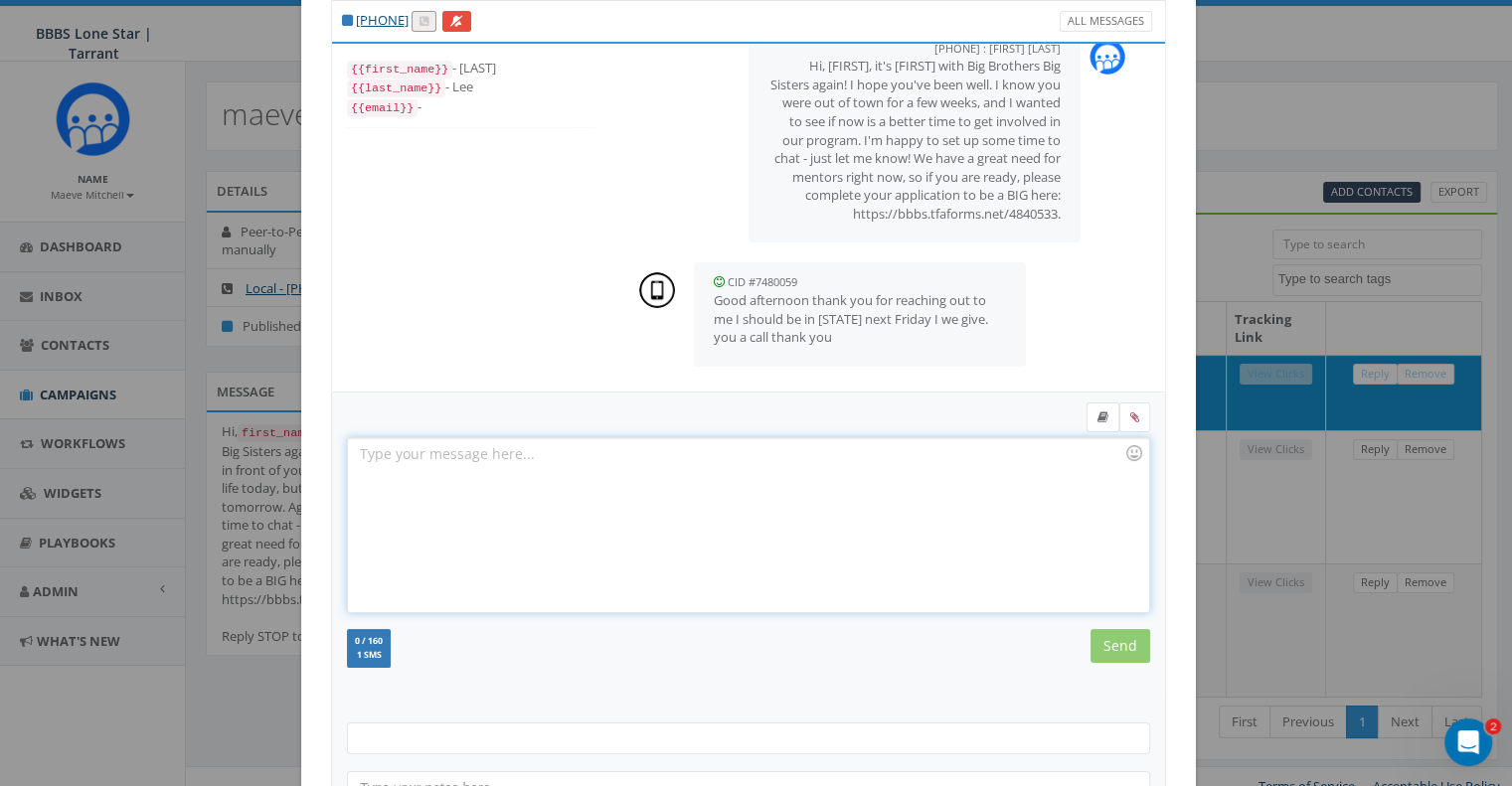 click at bounding box center [748, 525] 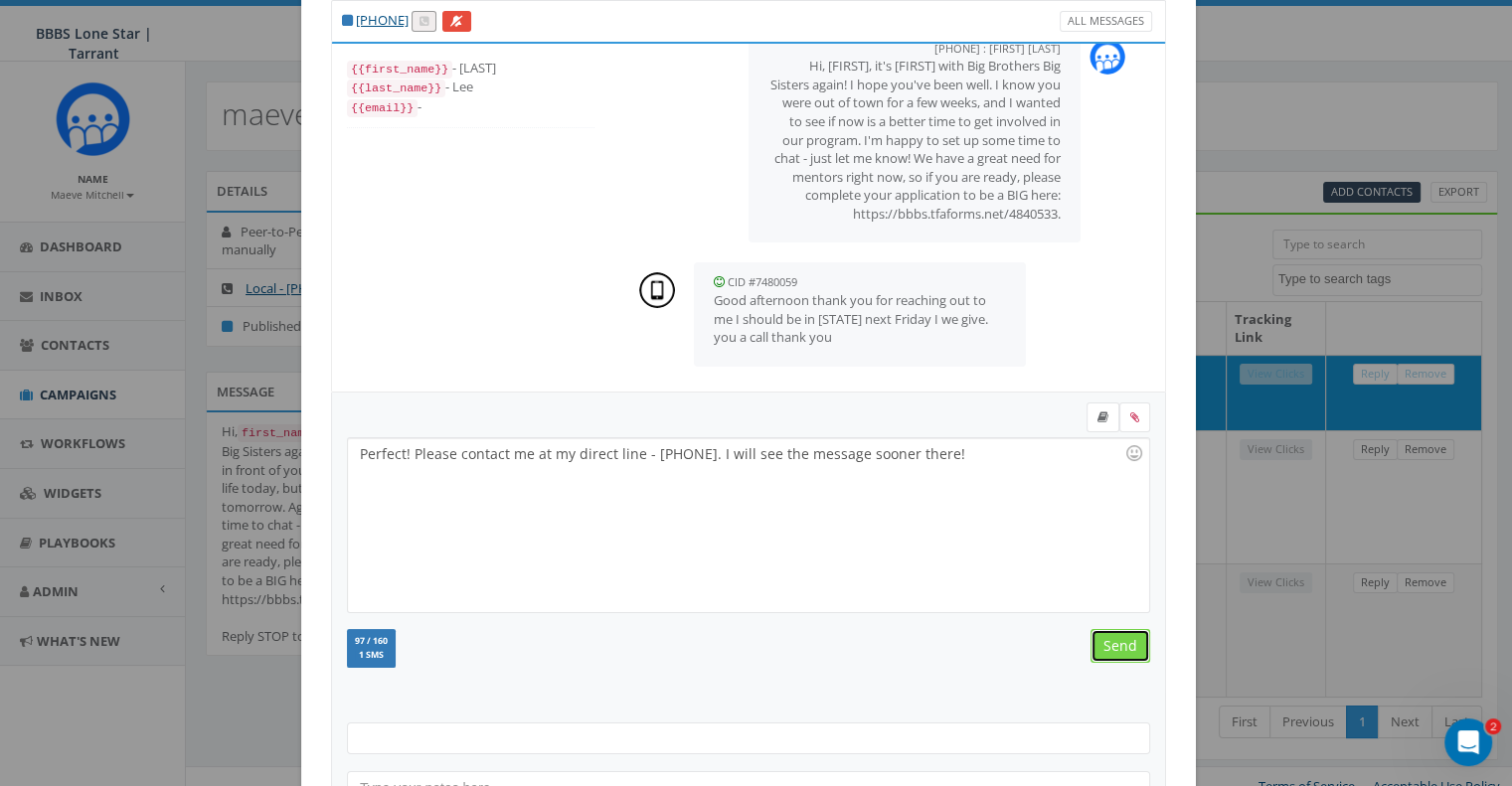 click on "Send" at bounding box center (1120, 646) 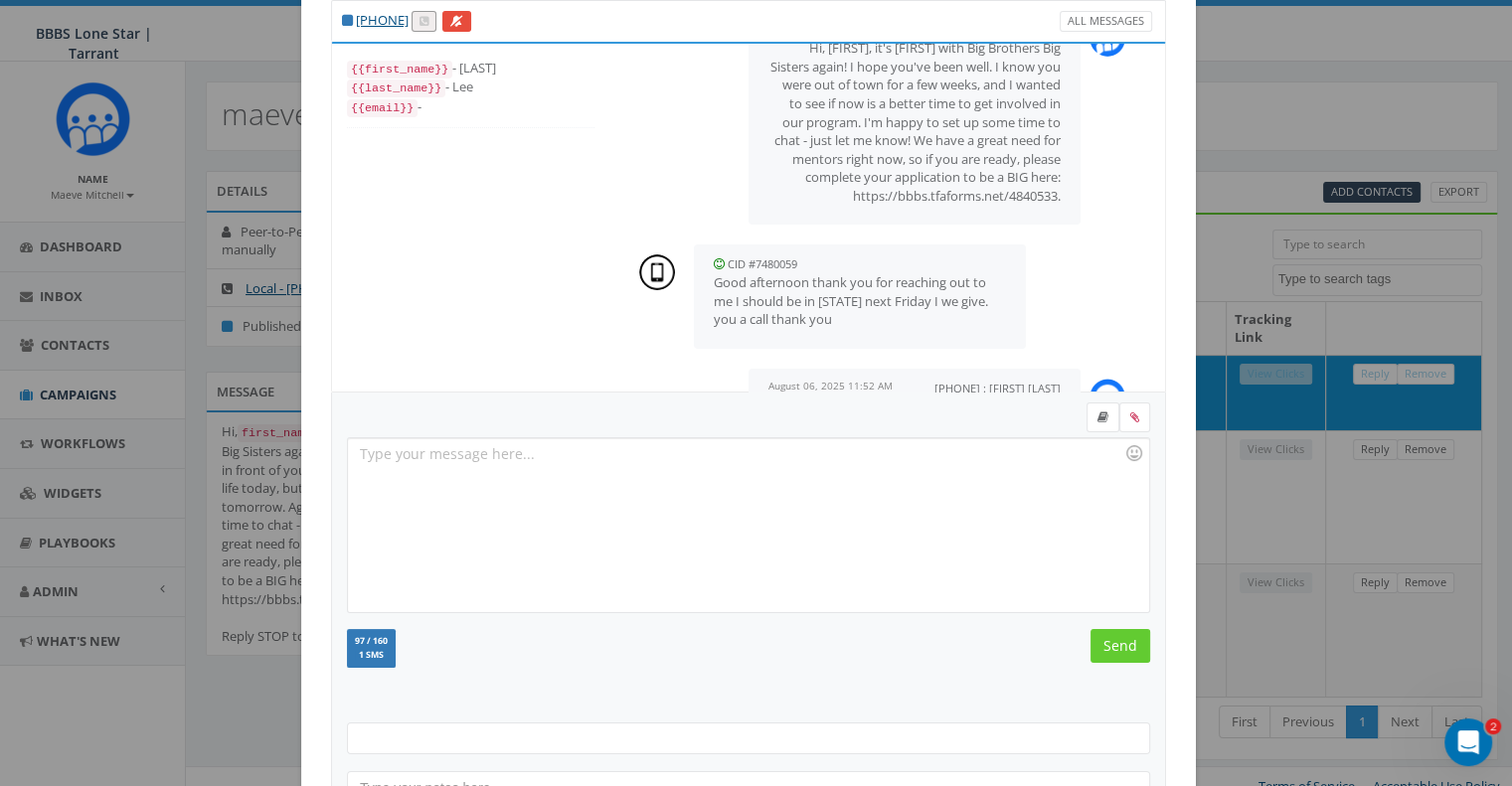 scroll, scrollTop: 181, scrollLeft: 0, axis: vertical 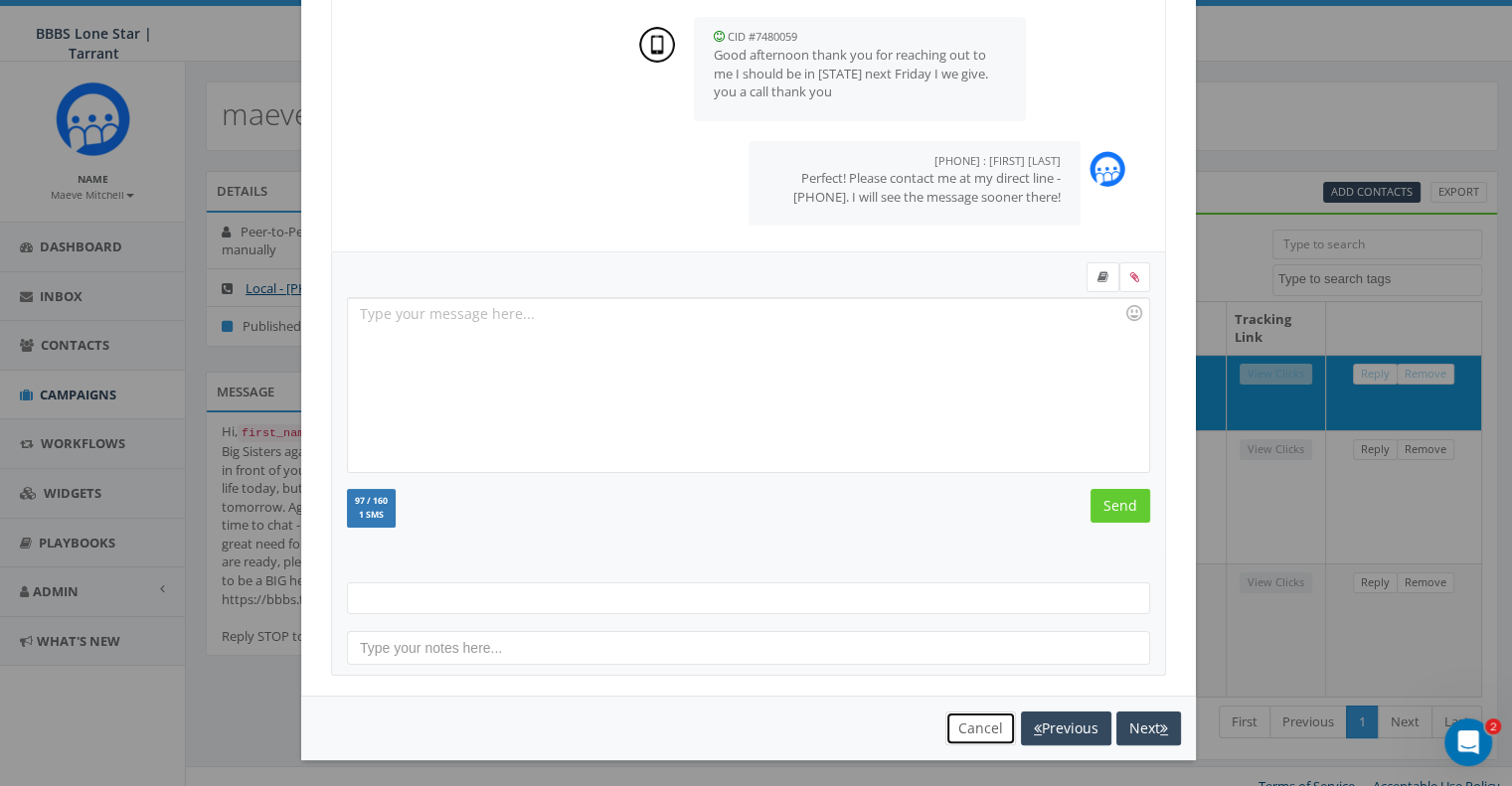 click on "Cancel" at bounding box center (980, 728) 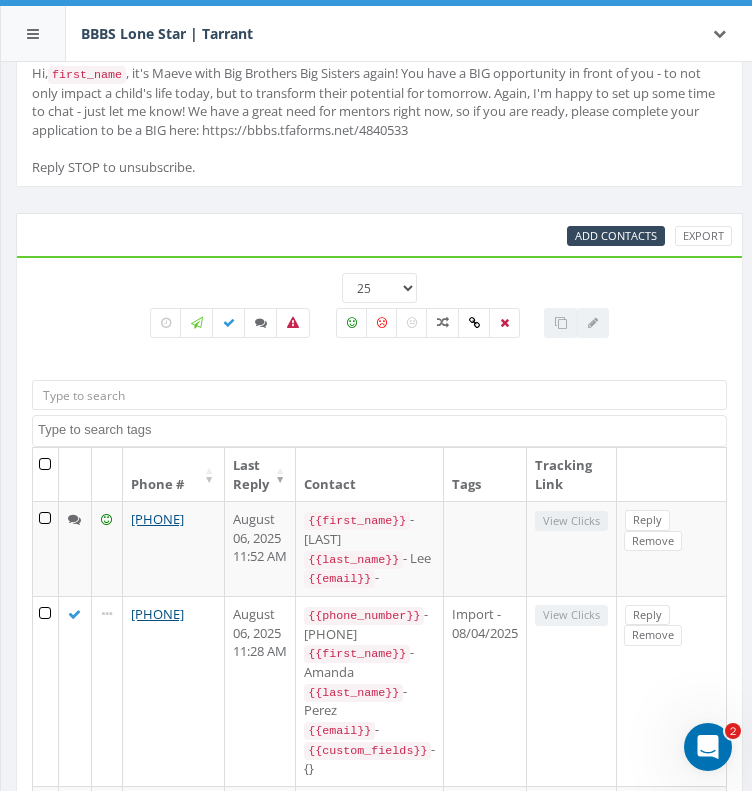 scroll, scrollTop: 533, scrollLeft: 0, axis: vertical 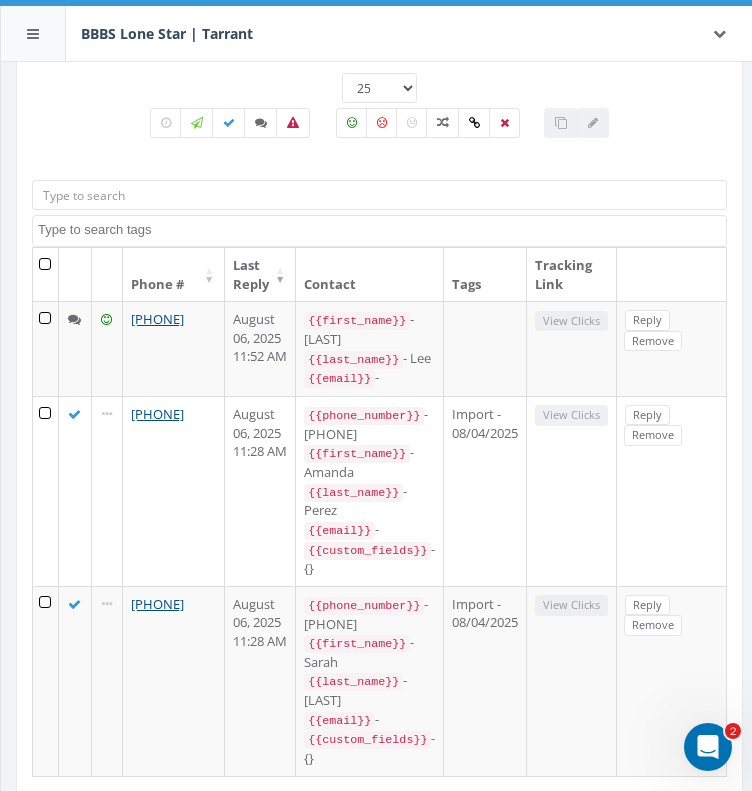 click on "25 50 100" at bounding box center (379, 88) 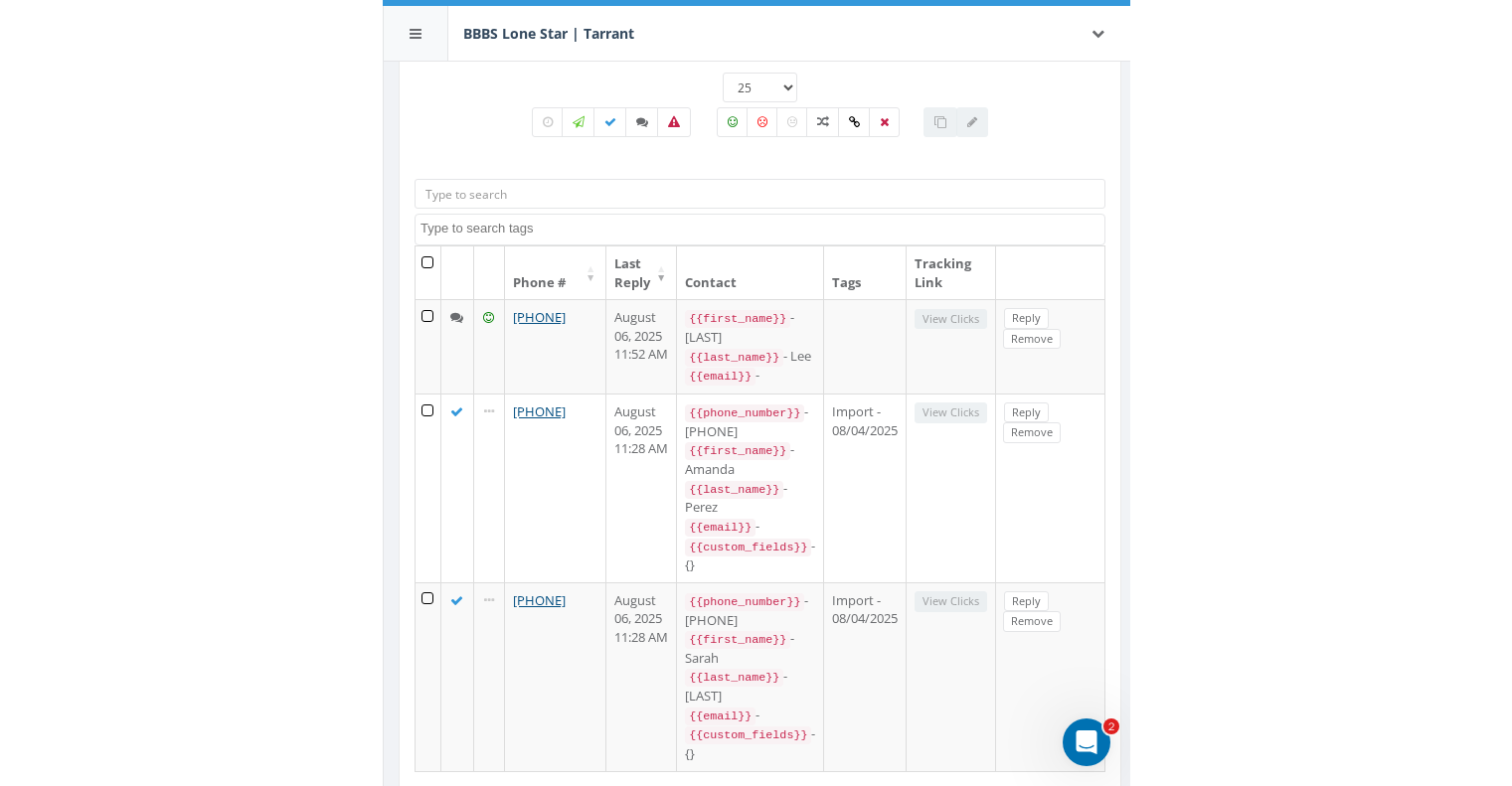 scroll, scrollTop: 0, scrollLeft: 0, axis: both 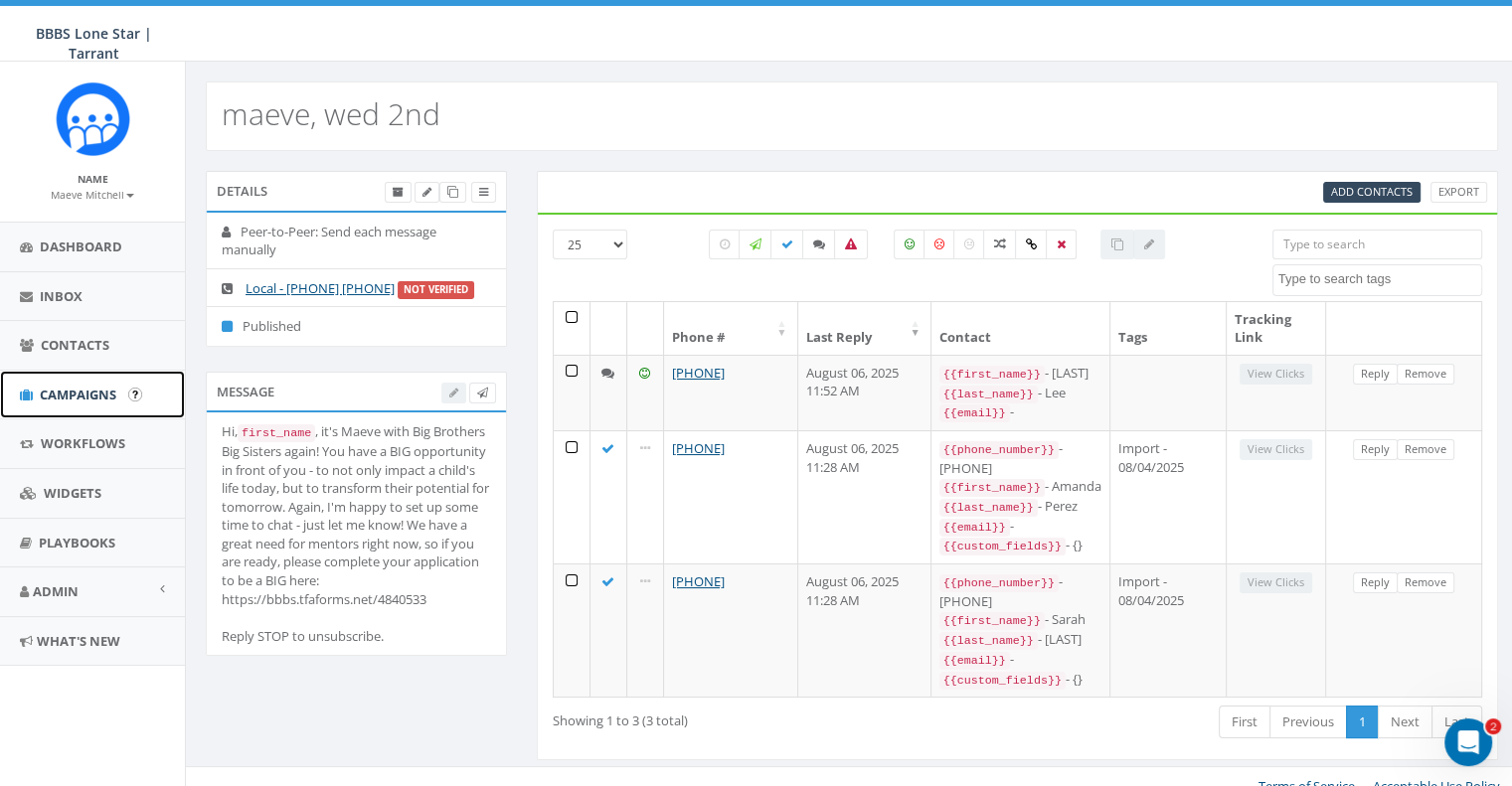 click on "Campaigns" at bounding box center [78, 394] 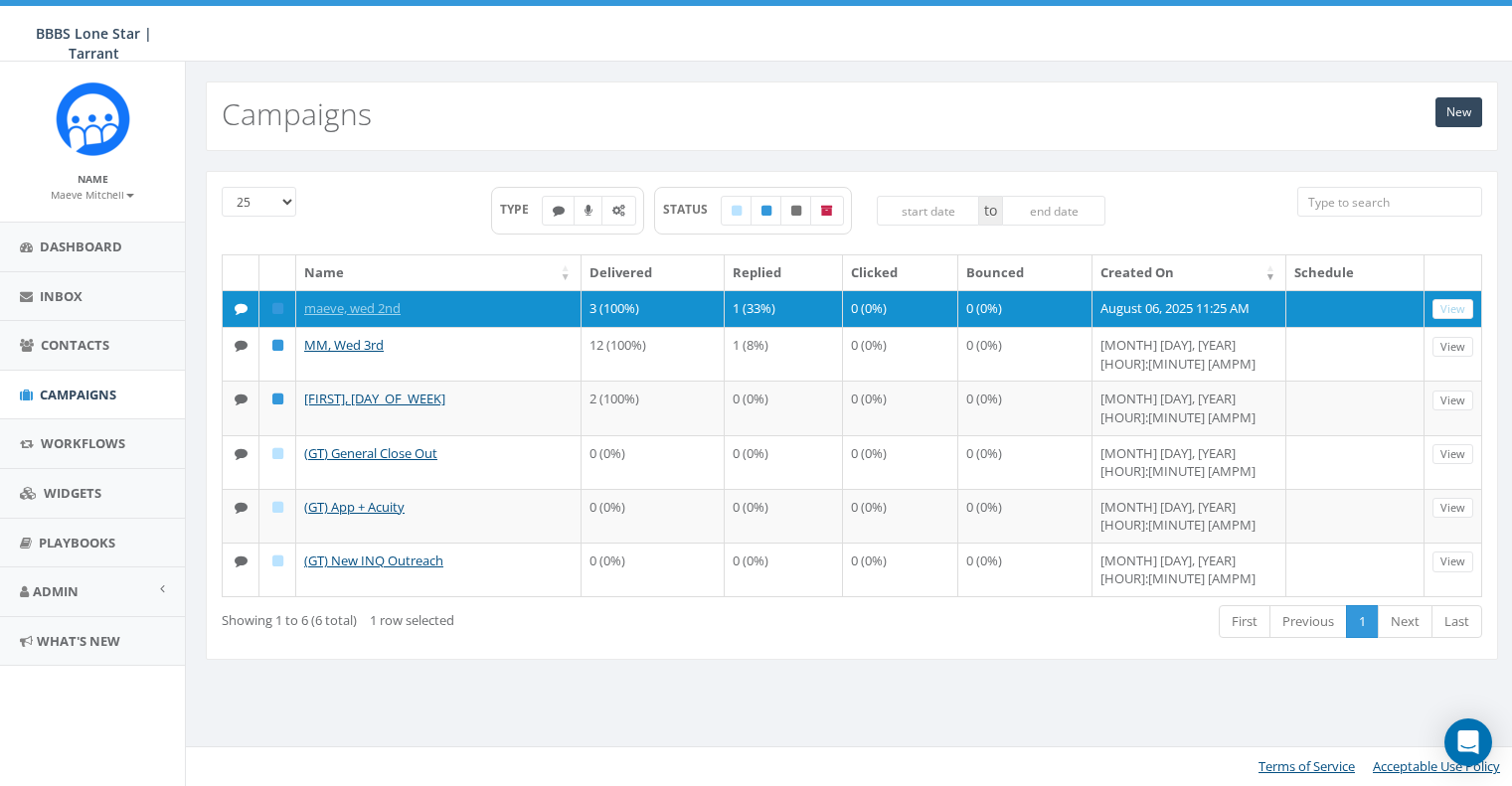 scroll, scrollTop: 0, scrollLeft: 0, axis: both 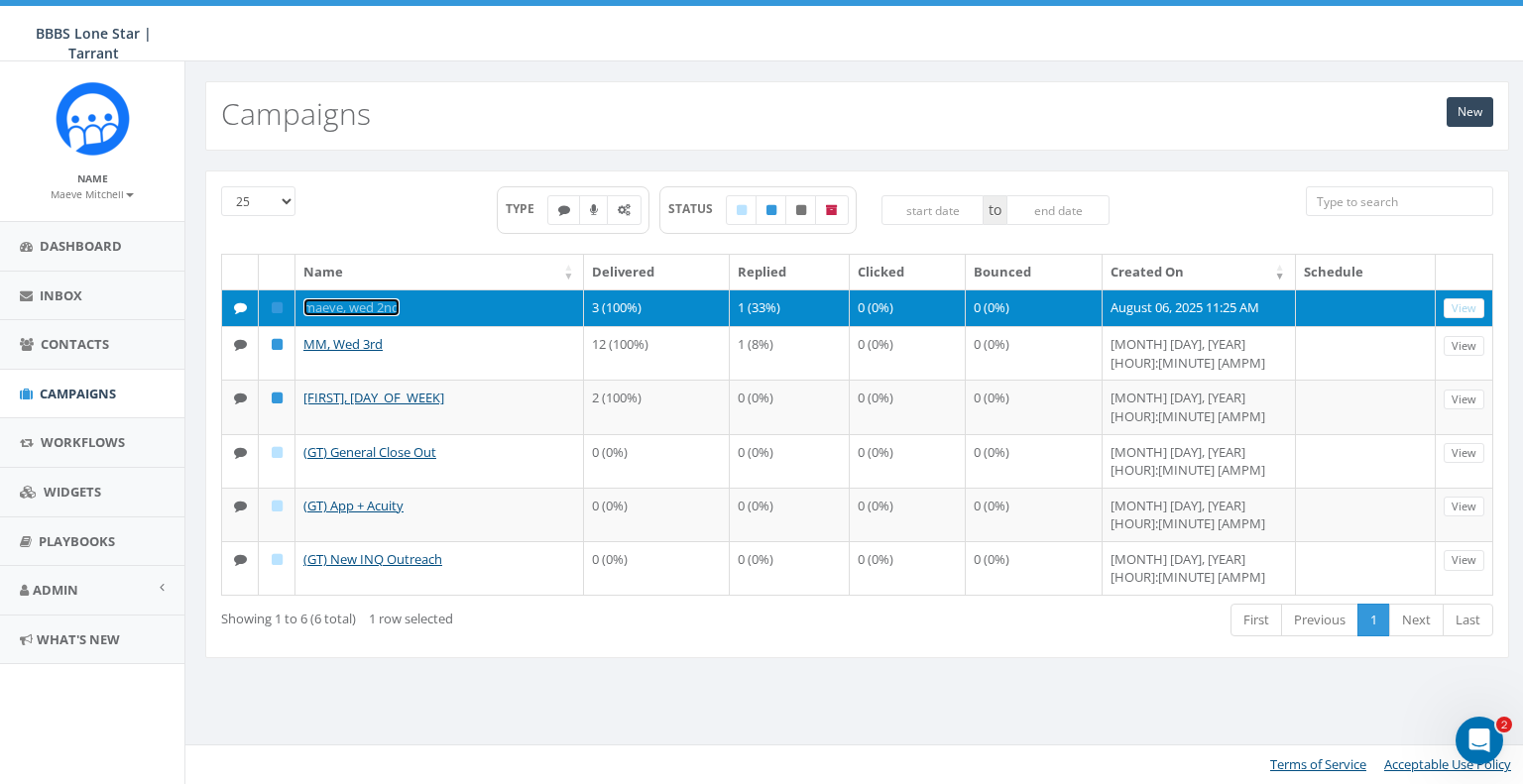 click on "maeve, wed 2nd" at bounding box center (351, 307) 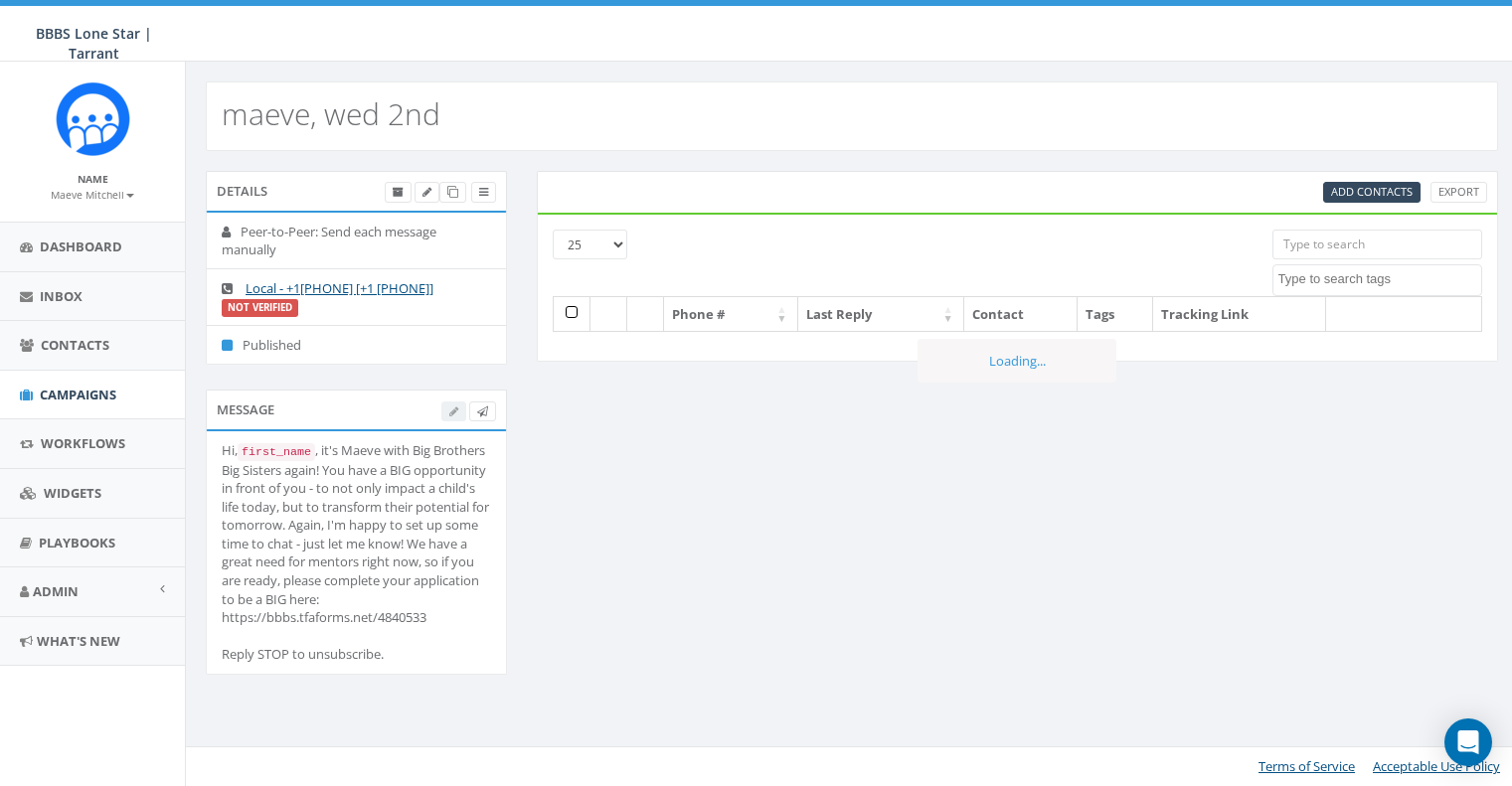 select 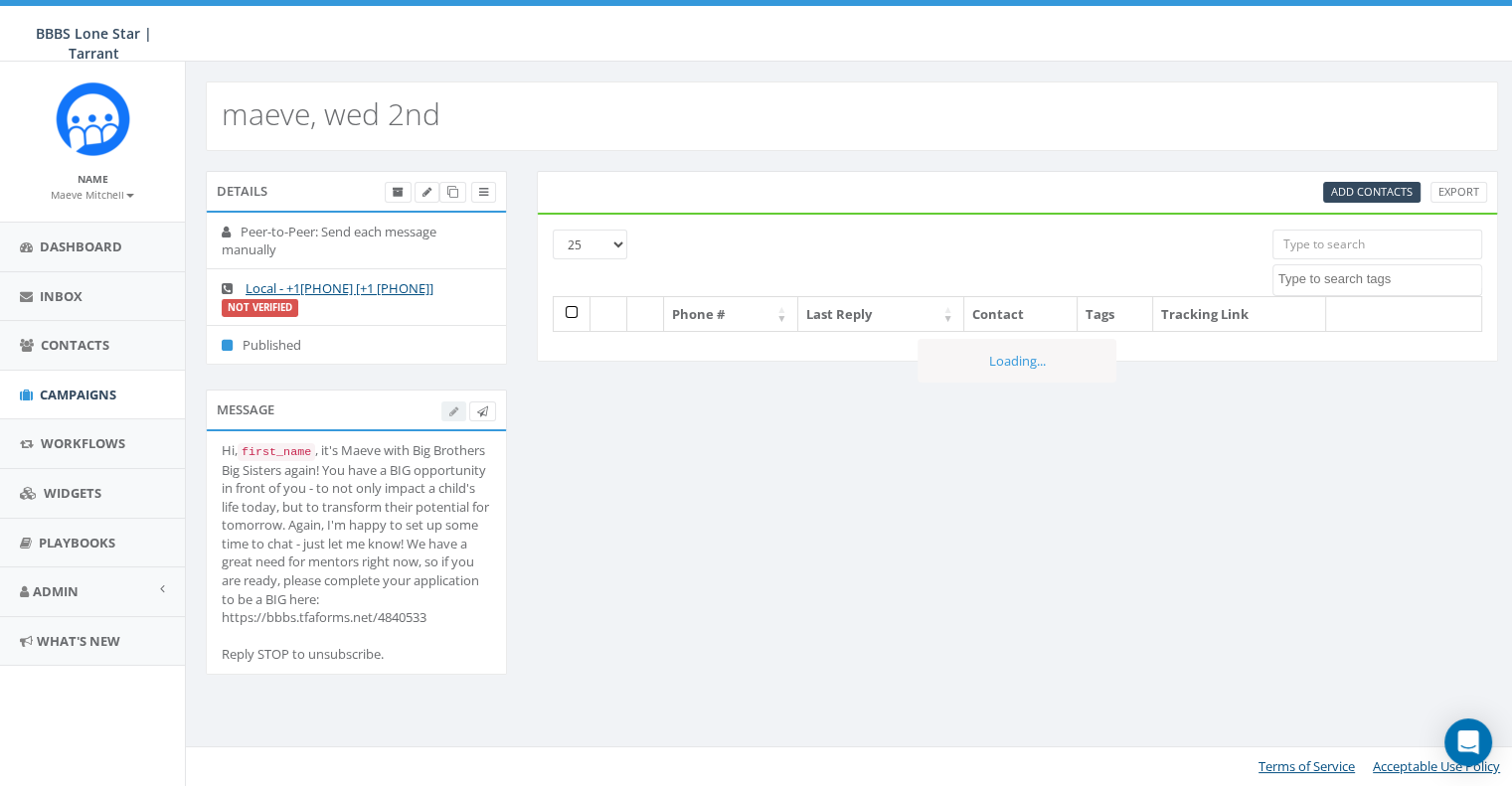 scroll, scrollTop: 0, scrollLeft: 0, axis: both 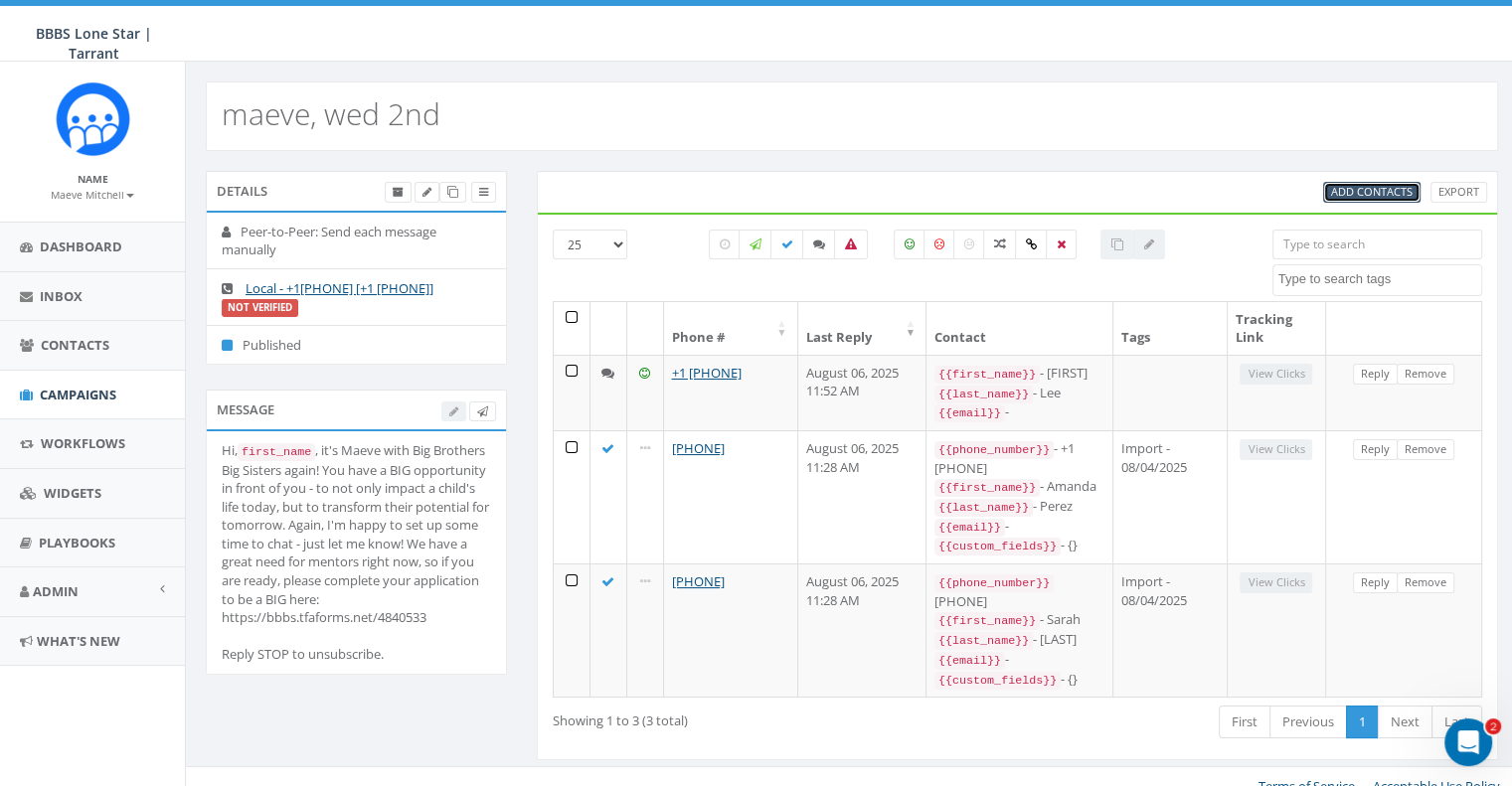 click on "Add Contacts" at bounding box center (1372, 191) 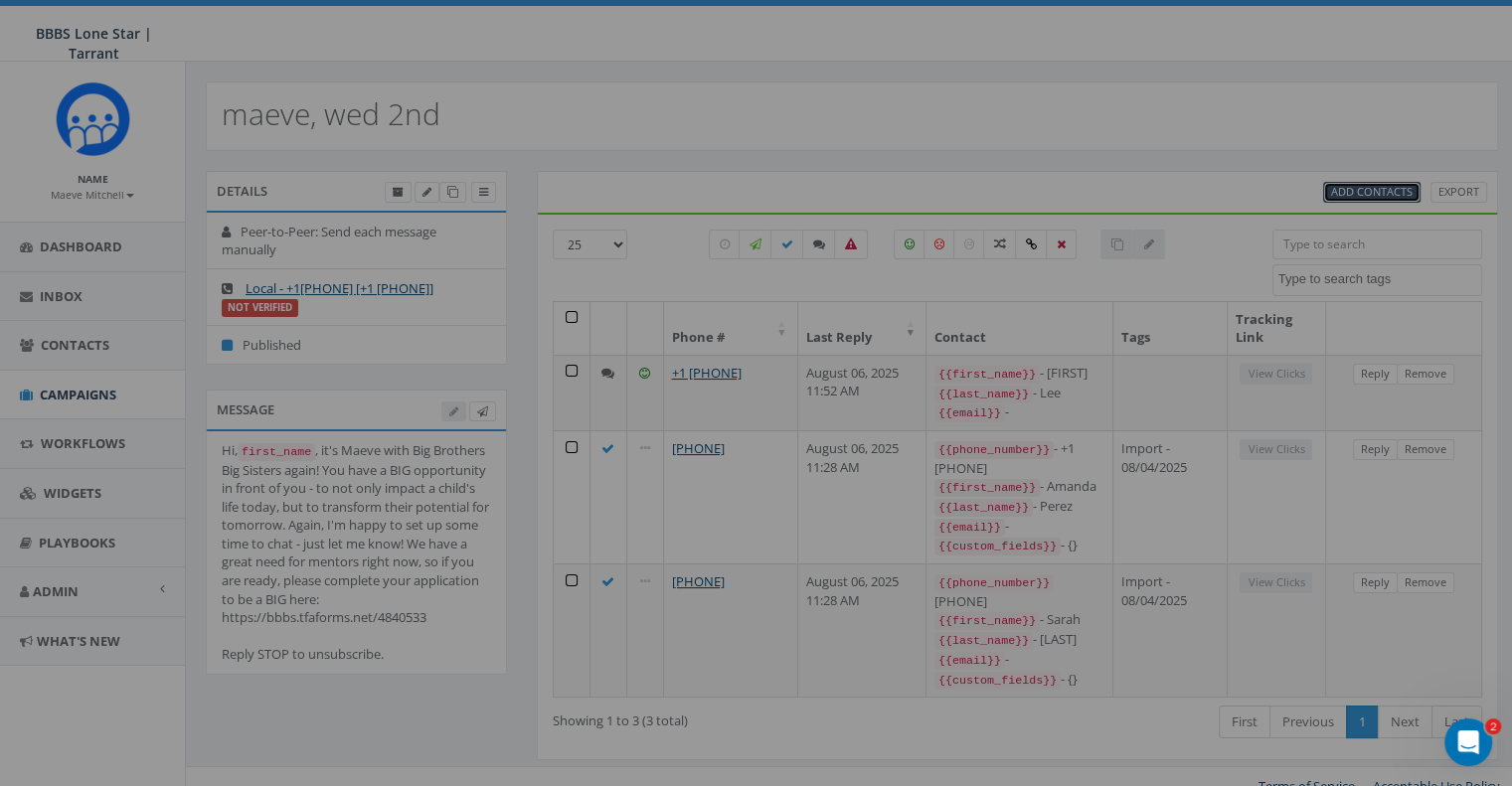 select 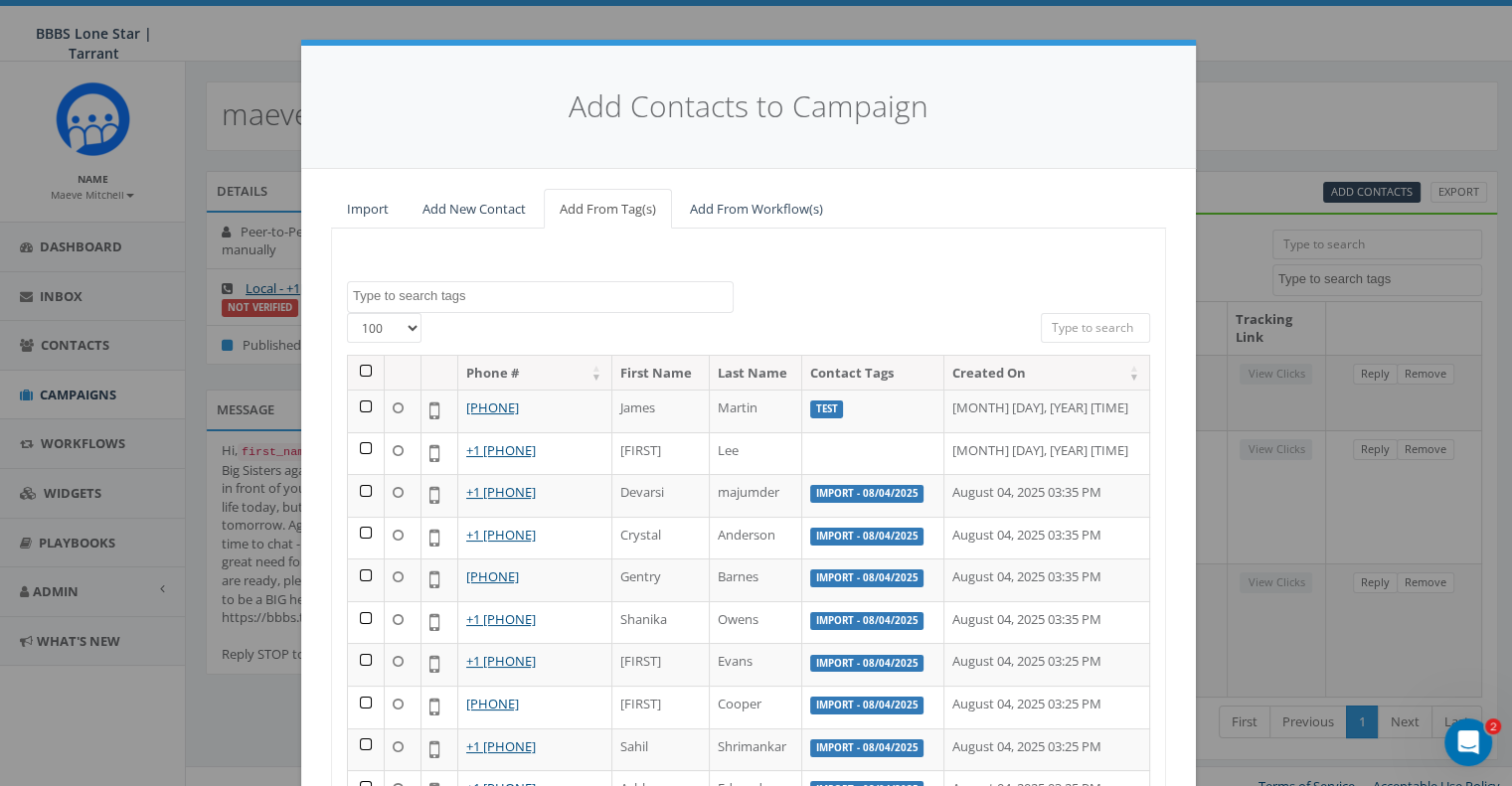 click at bounding box center (543, 296) 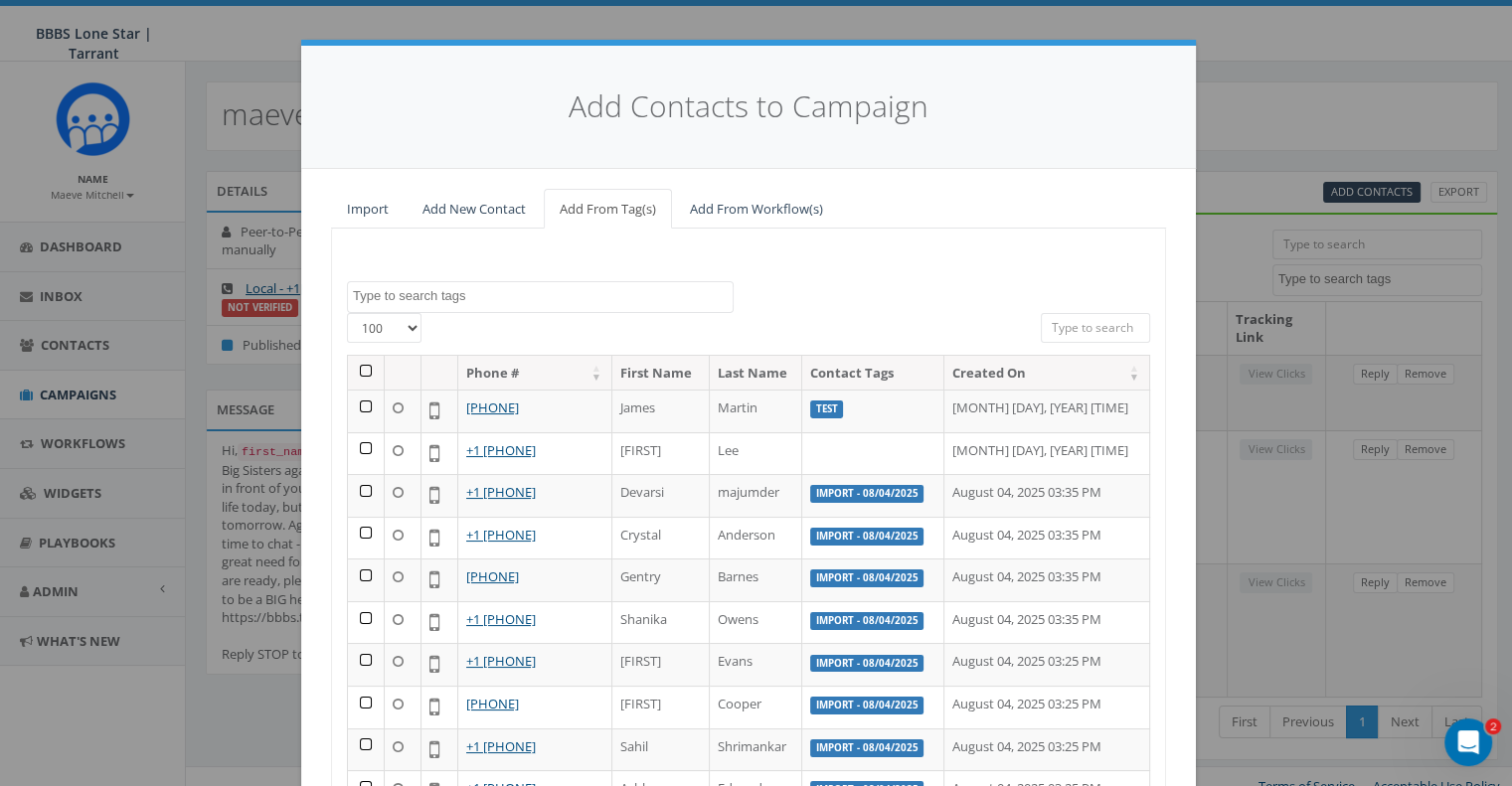 click at bounding box center (1095, 328) 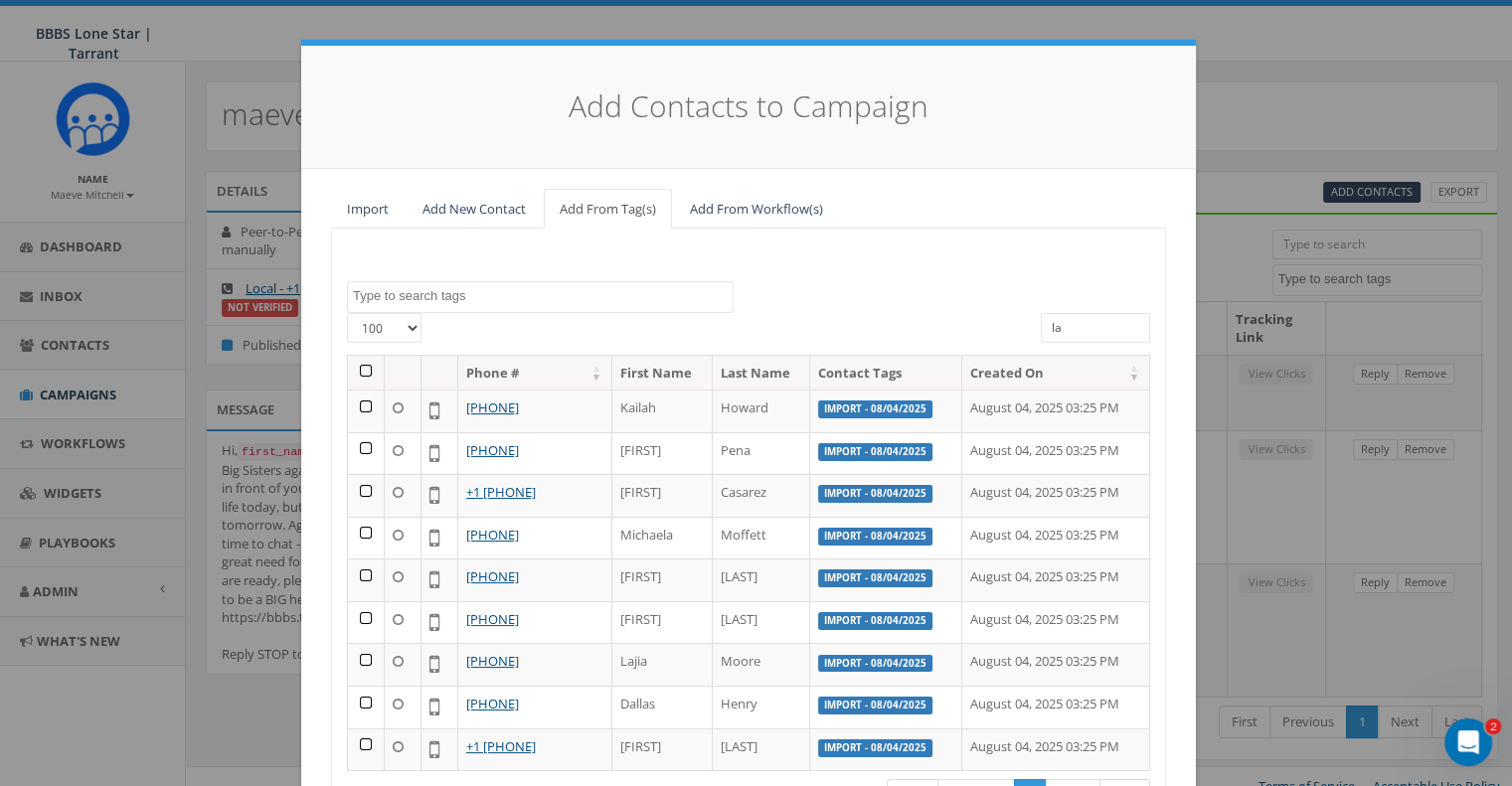 type on "l" 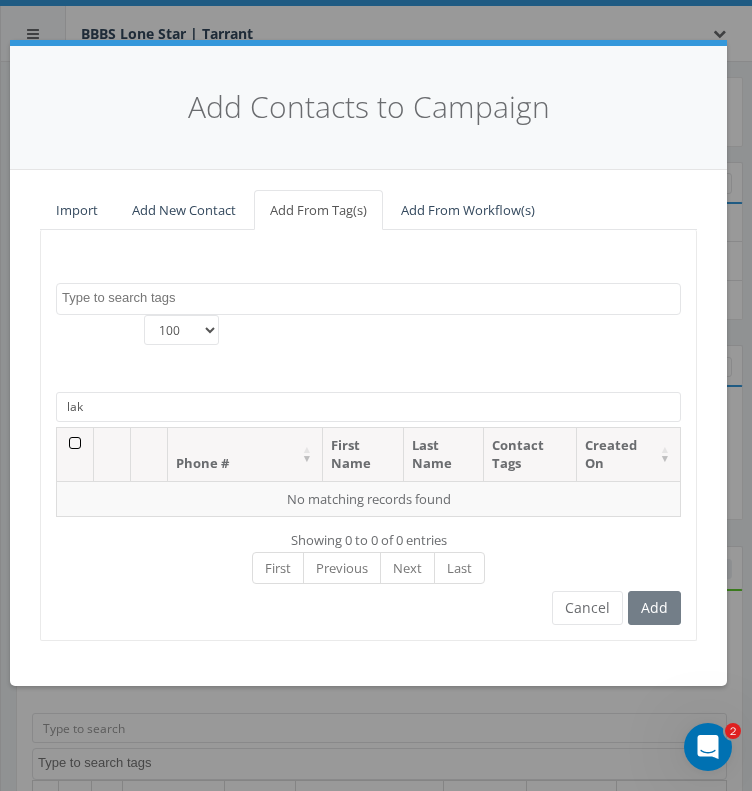 type on "lak" 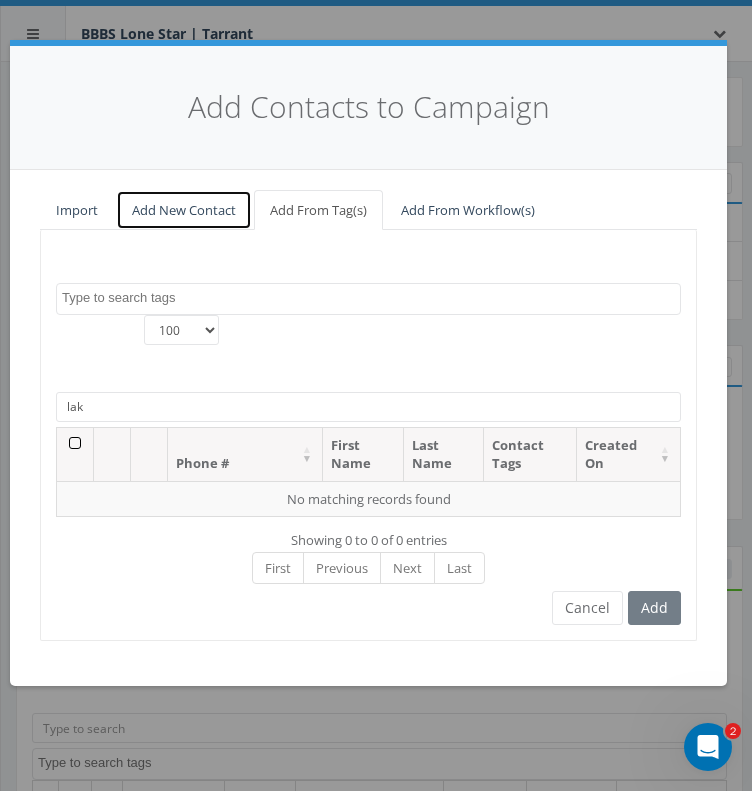 click on "Add New Contact" at bounding box center [184, 210] 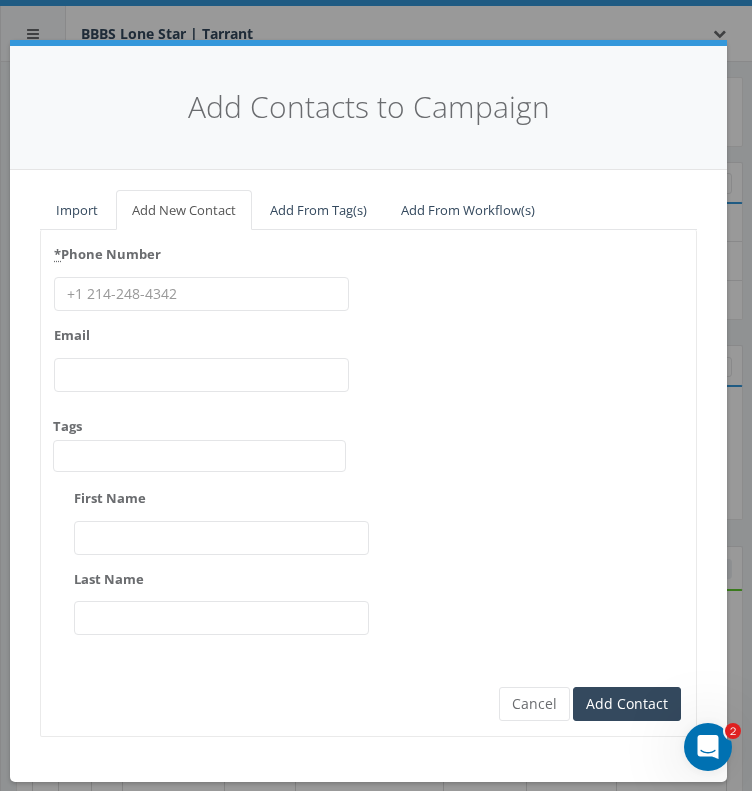 click on "*   Phone Number" at bounding box center (201, 294) 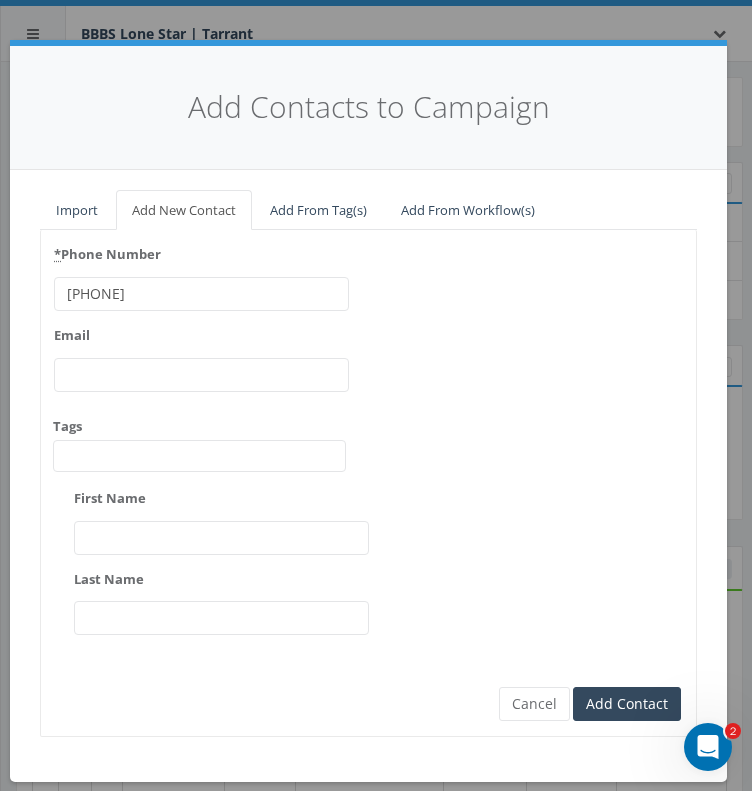 type on "[PHONE]" 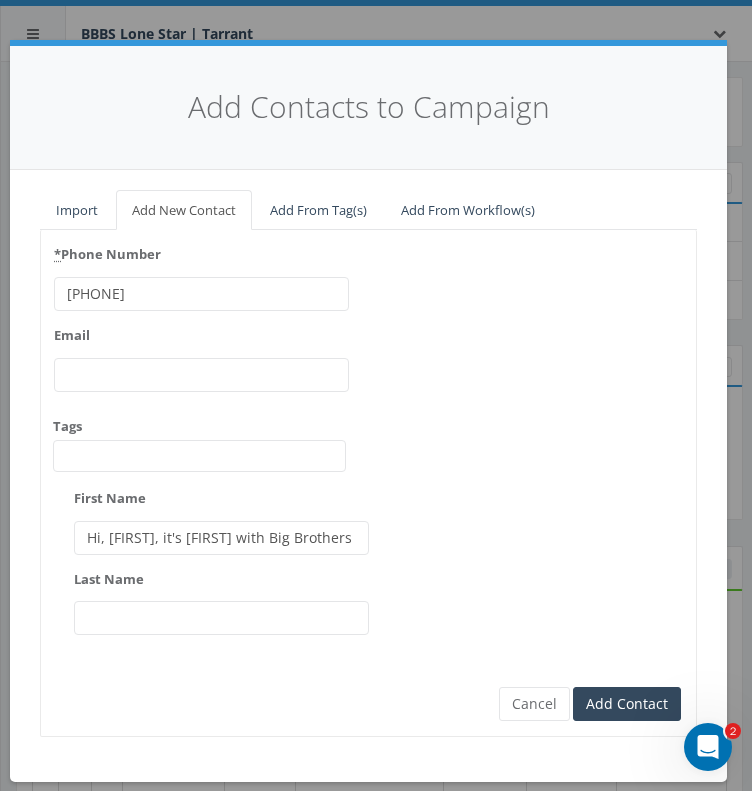 type on "Hi, [FIRST], it's [FIRST] with Big Brothers Big Sisters again! I hope you've been well. I know you were busy through July, and I wanted to see if now is a better time to get involved in our program. Please let me know if you'd like toYou have a BIG opportunity in front of you - to not only impact a child's life today, but to transform their potential for tomorrow. Again, I'm happy to set up some time to chat - just let me know! We have a great need for mentors right now, so if you are ready, please complete your application to be a BIG here: https://bbbs.tfaforms.net/4840533" 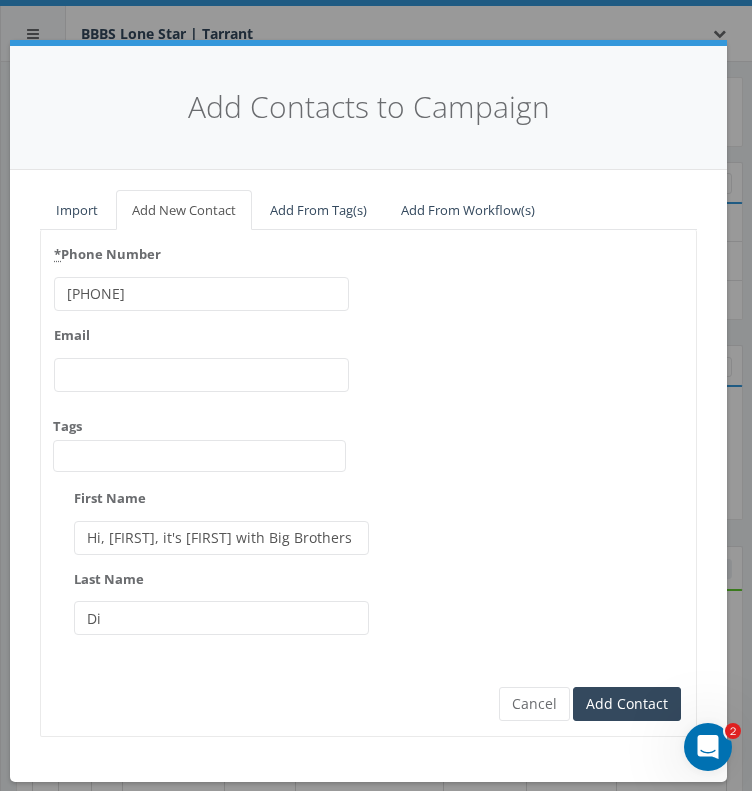 type on "D" 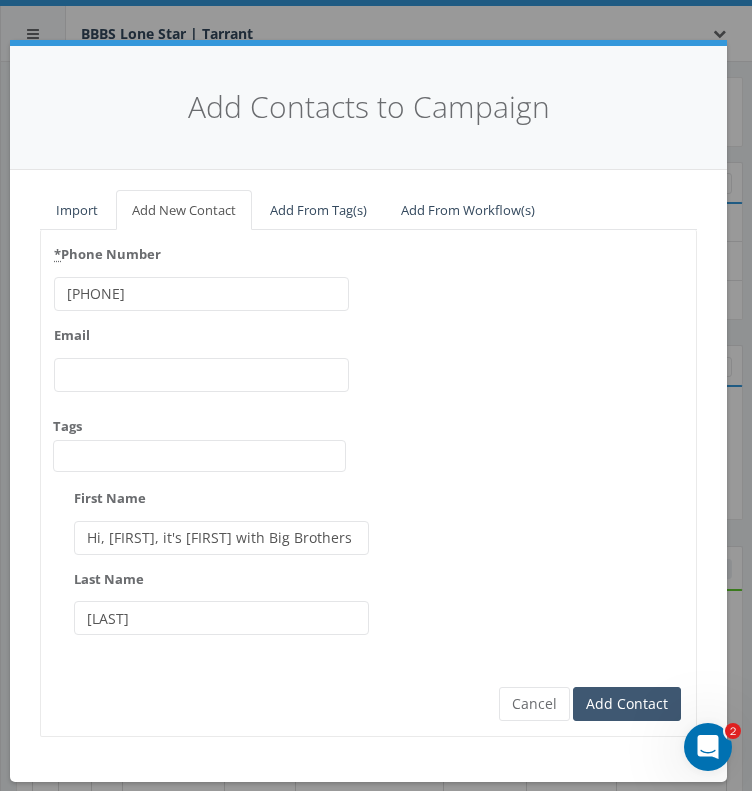 type on "[LAST]" 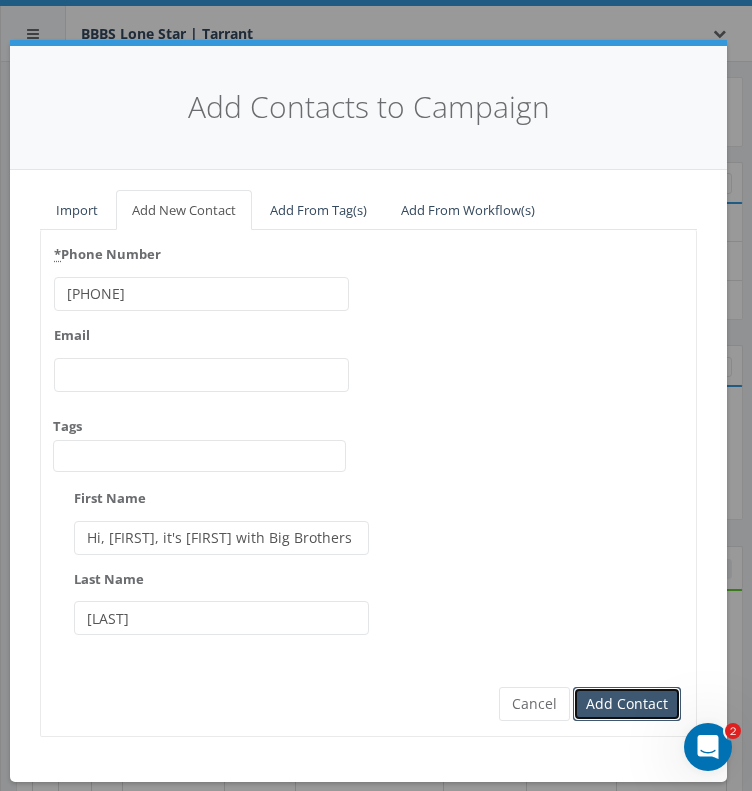 click on "Add Contact" at bounding box center (627, 704) 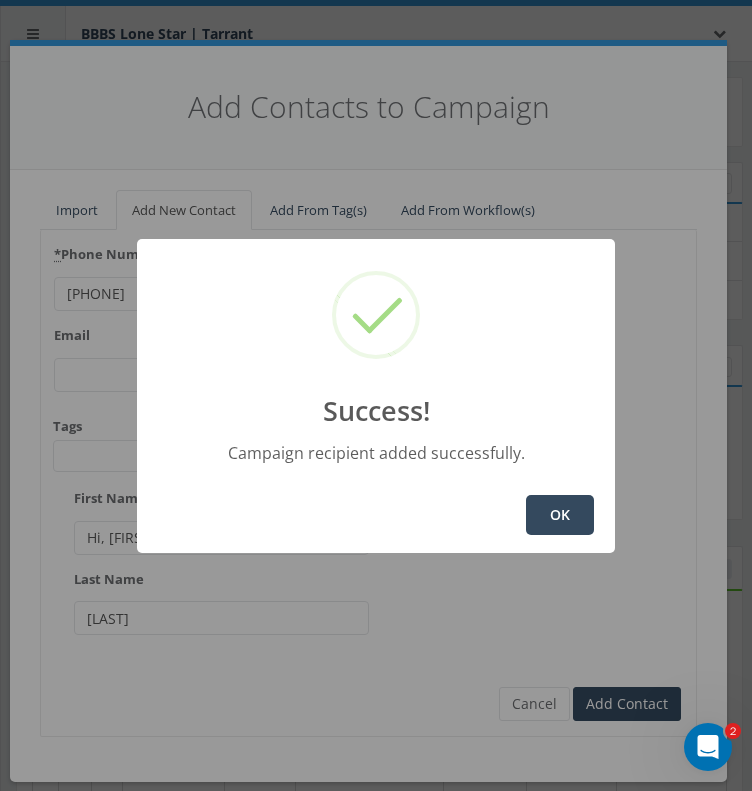 click on "OK" at bounding box center (560, 515) 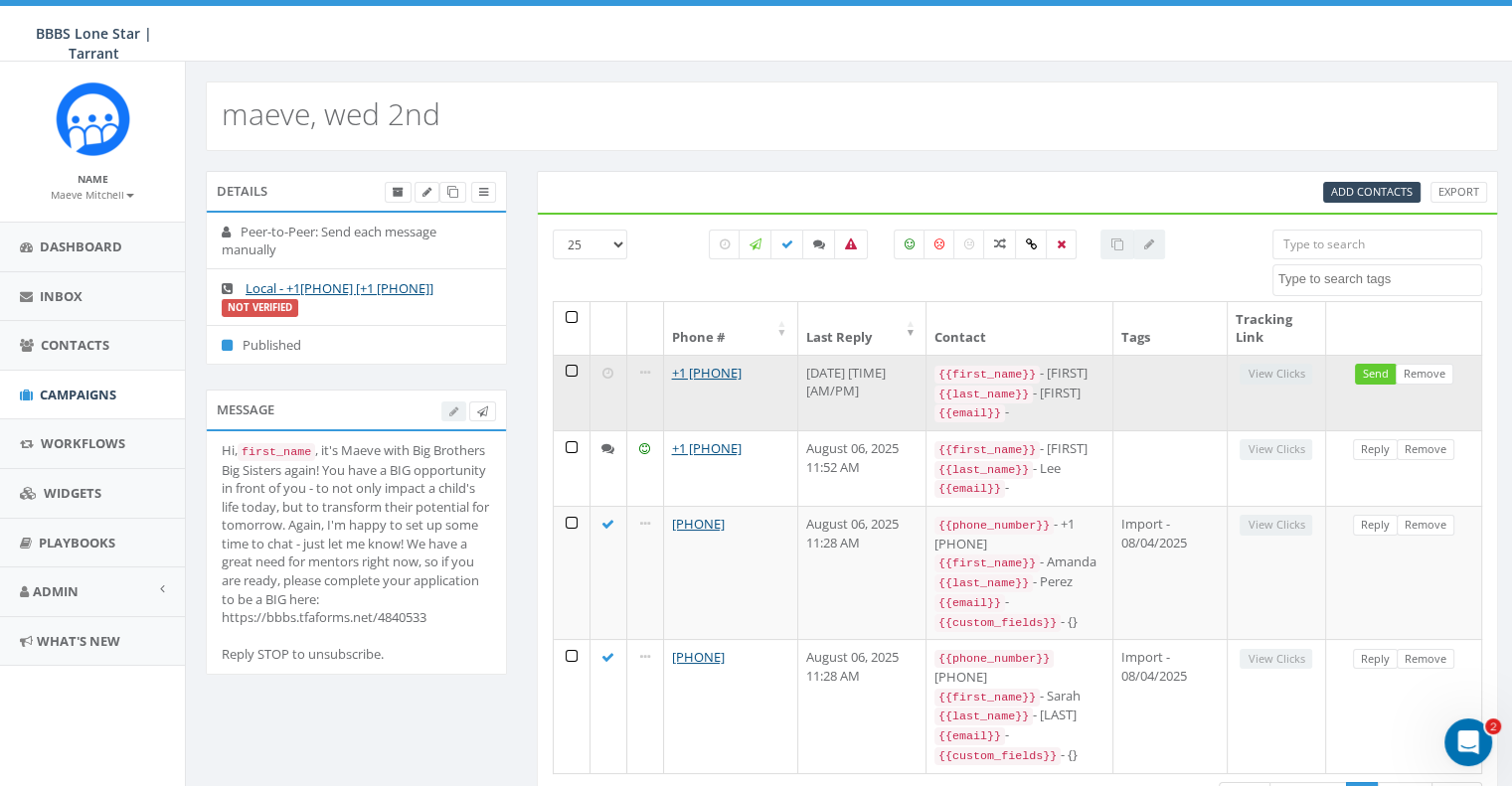 click at bounding box center (1170, 393) 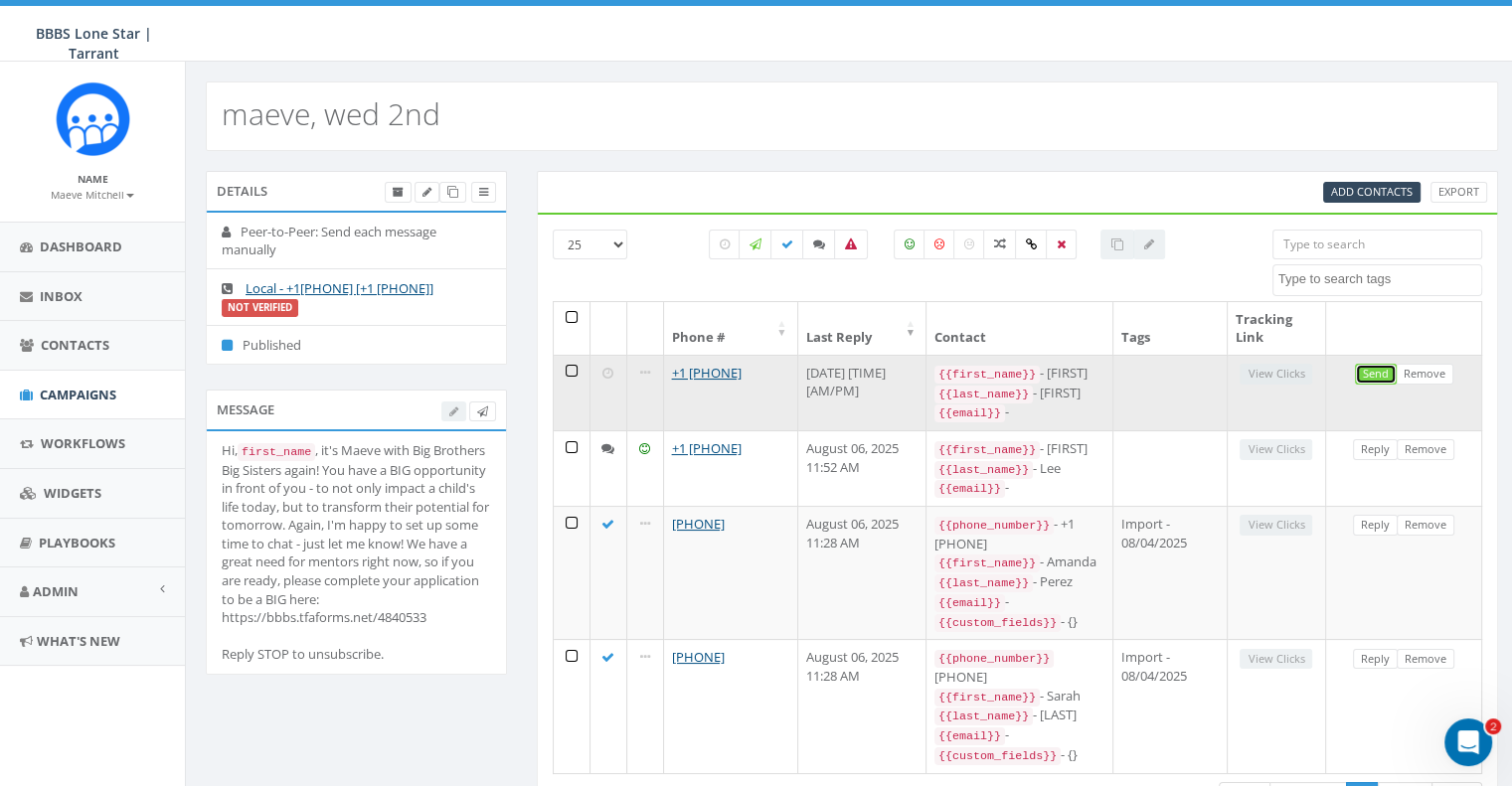 click on "Send" at bounding box center (1376, 374) 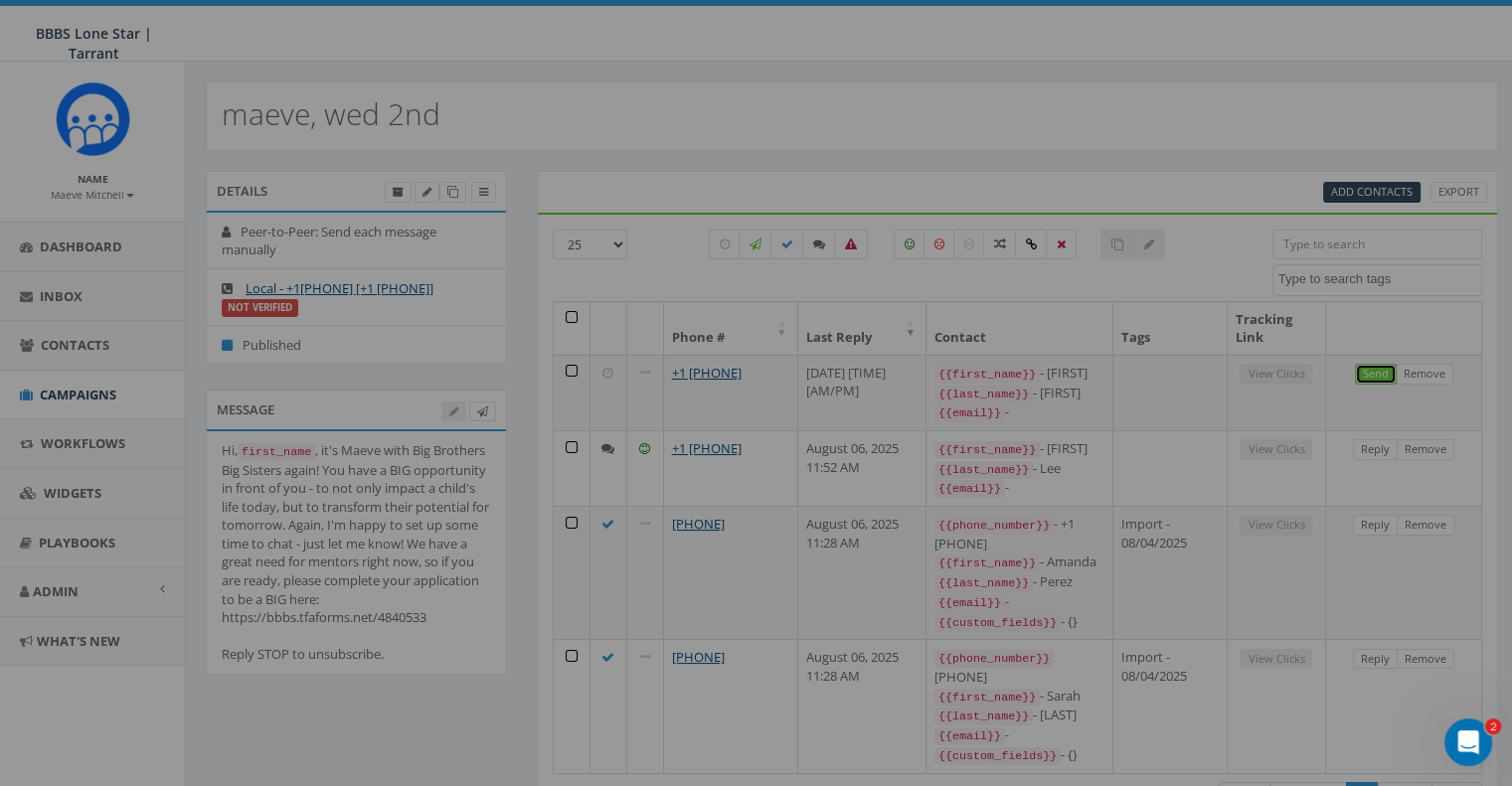 select 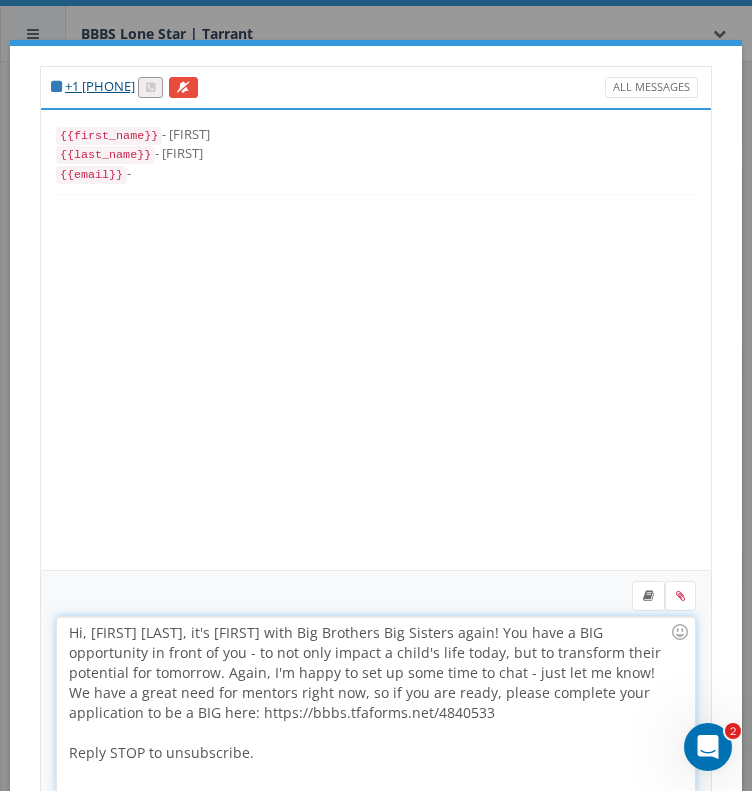 click on "Hi, [FIRST] [LAST], it's [FIRST] with Big Brothers Big Sisters again! You have a BIG opportunity in front of you - to not only impact a child's life today, but to transform their potential for tomorrow. Again, I'm happy to set up some time to chat - just let me know! We have a great need for mentors right now, so if you are ready, please complete your application to be a BIG here: https://bbbs.tfaforms.net/4840533 Reply STOP to unsubscribe." at bounding box center (375, 704) 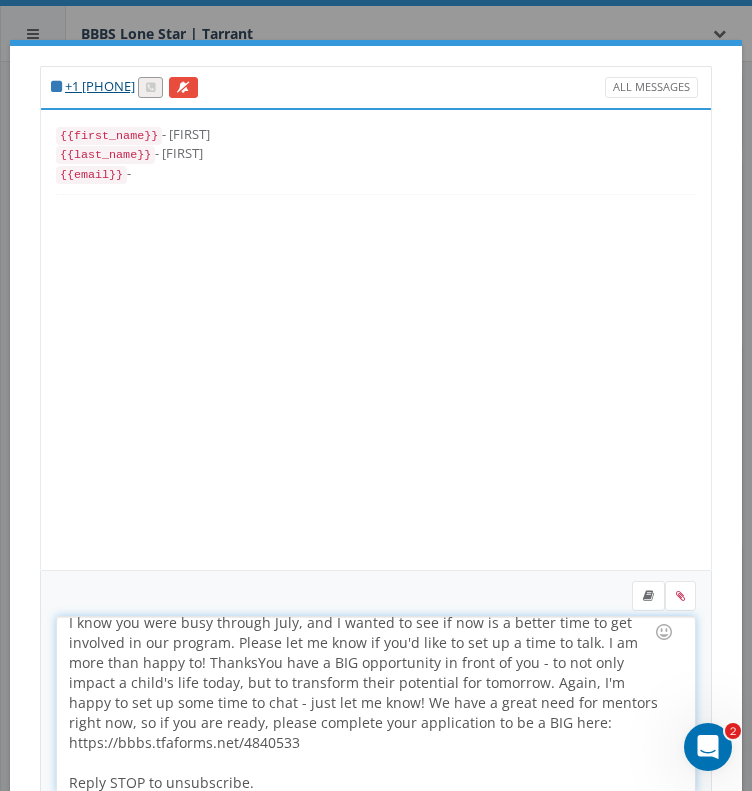 scroll, scrollTop: 0, scrollLeft: 0, axis: both 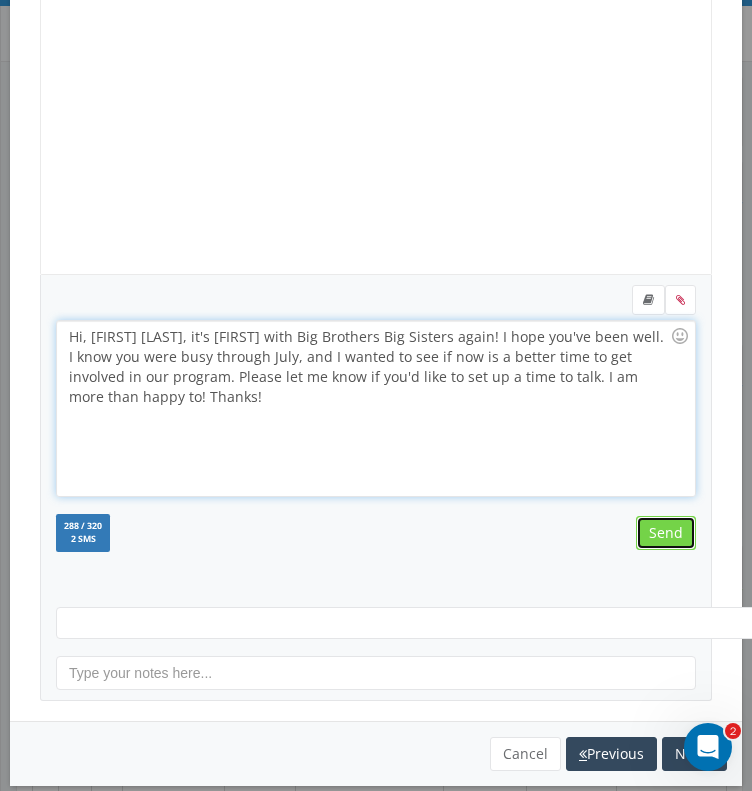 click on "Send" at bounding box center (666, 533) 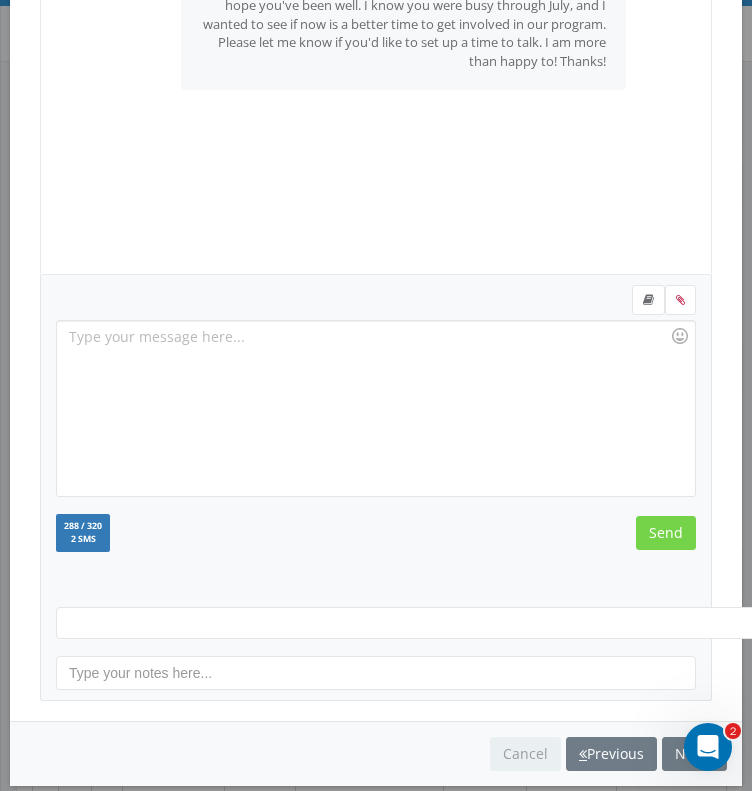 select 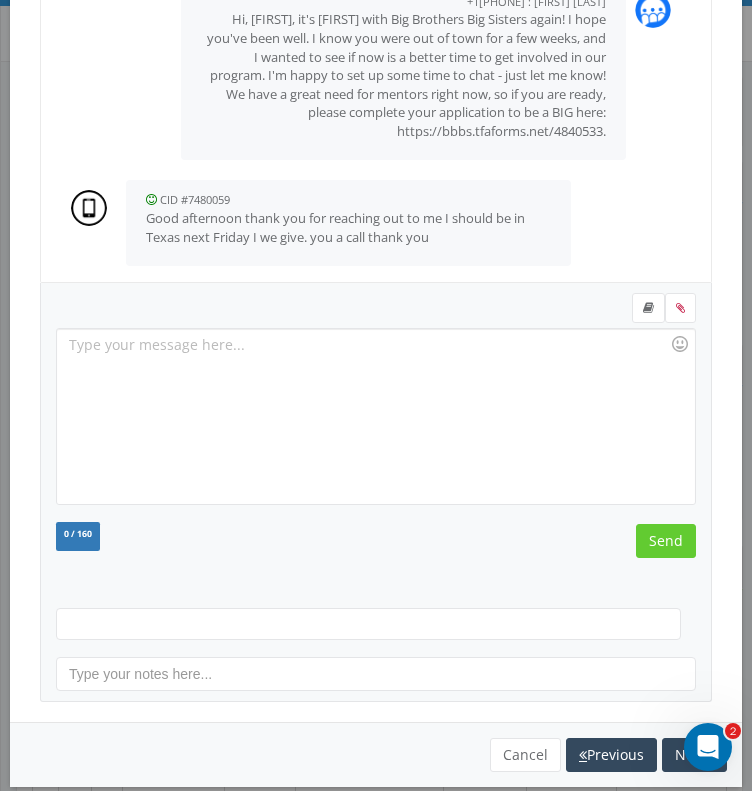 scroll, scrollTop: 283, scrollLeft: 0, axis: vertical 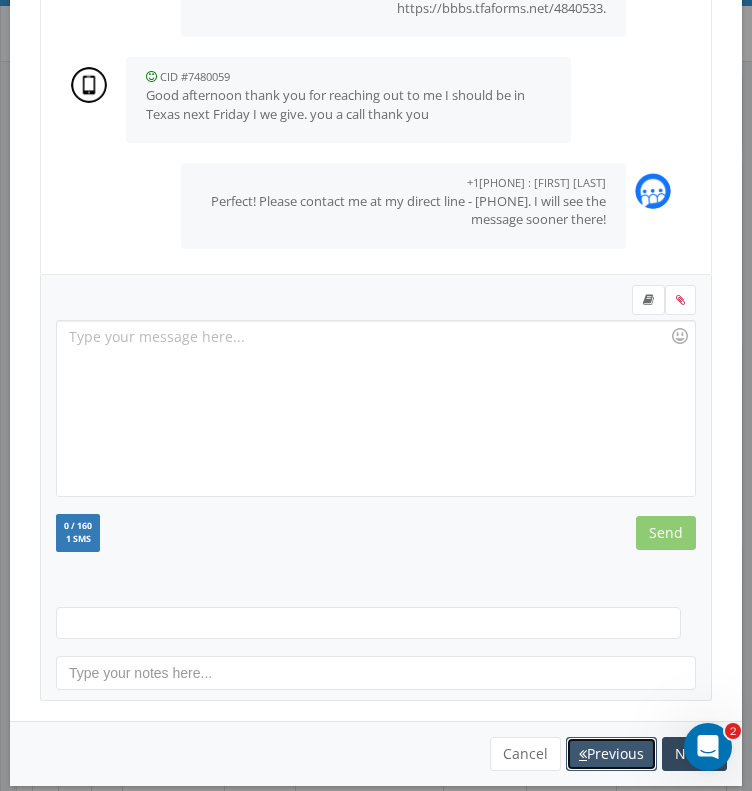 click on "Previous" at bounding box center (611, 754) 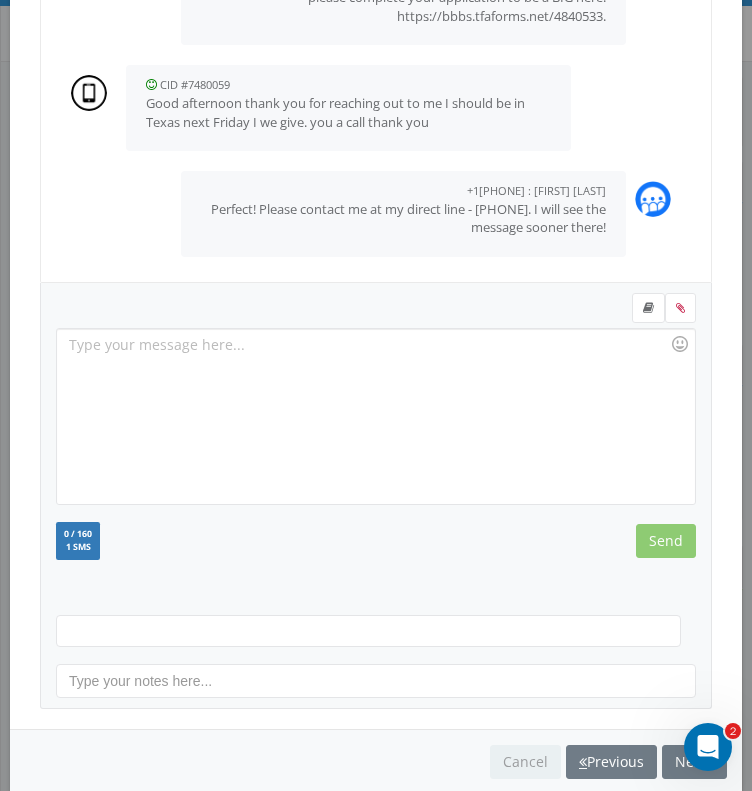 select 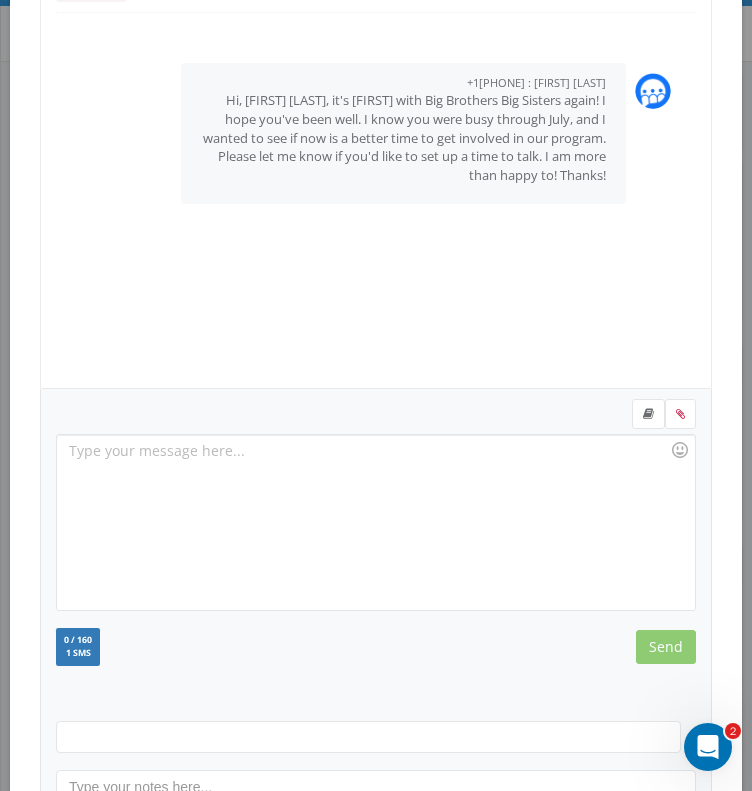 scroll, scrollTop: 296, scrollLeft: 0, axis: vertical 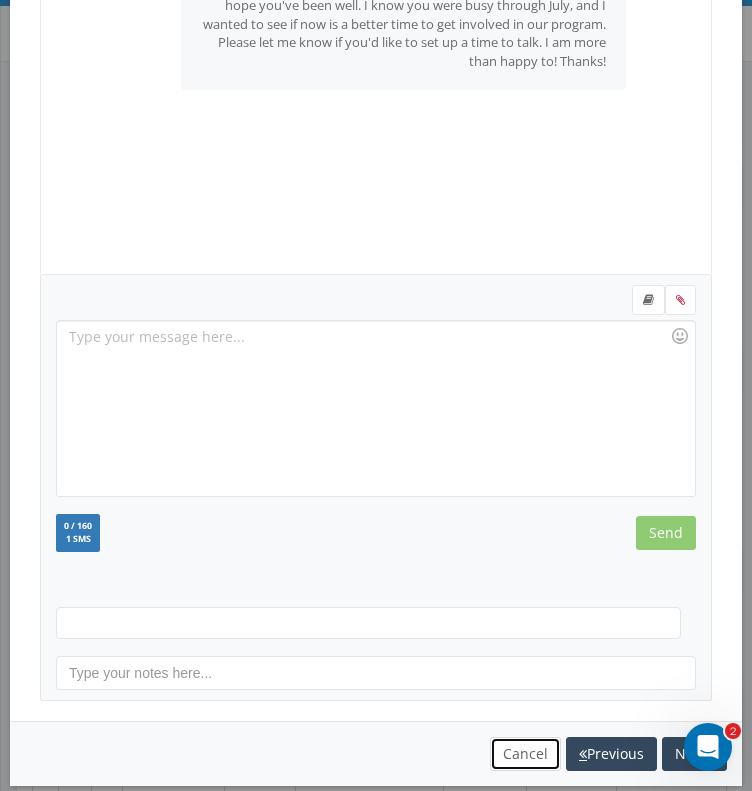 click on "Cancel" at bounding box center (525, 754) 